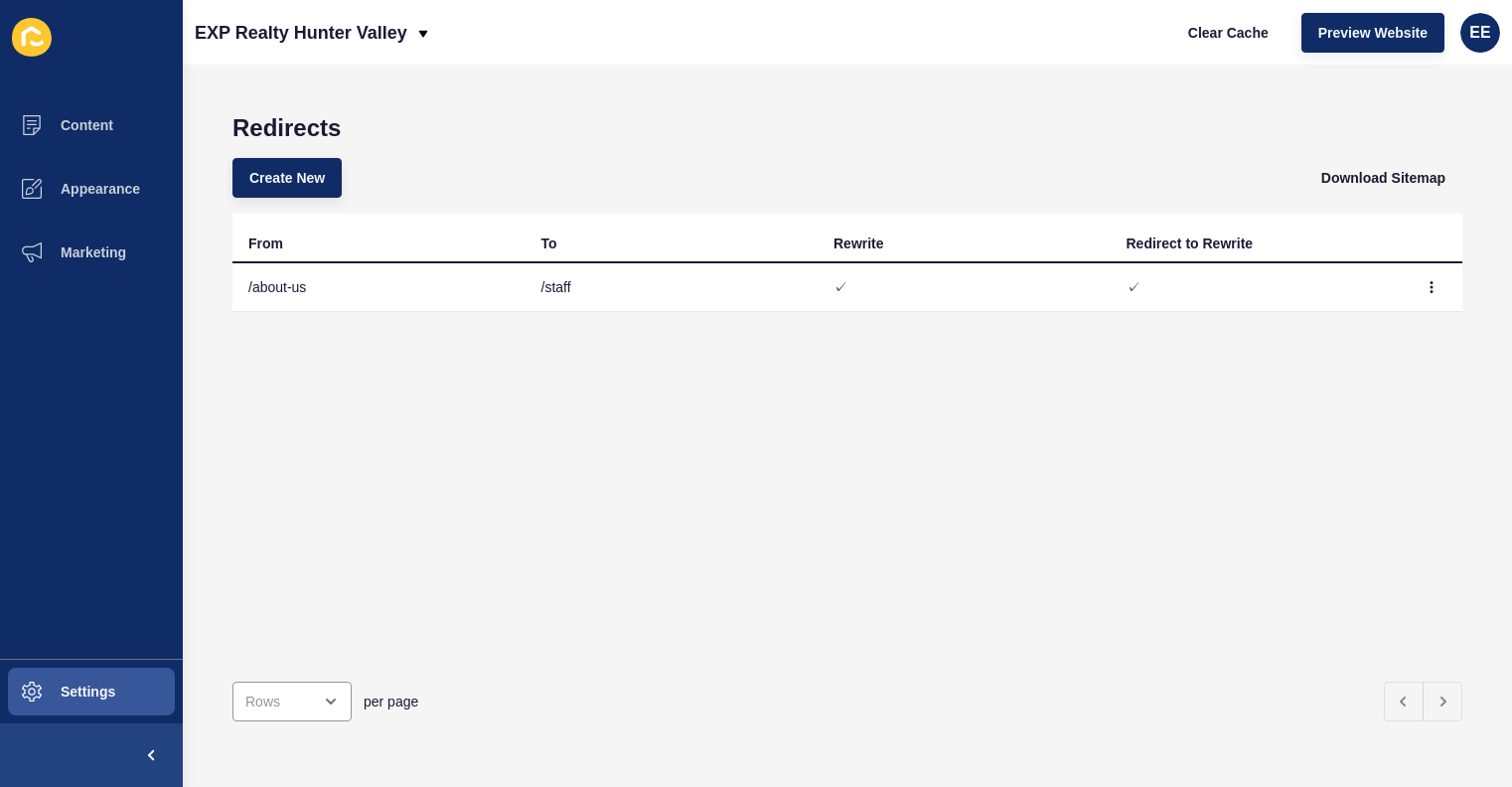 scroll, scrollTop: 0, scrollLeft: 0, axis: both 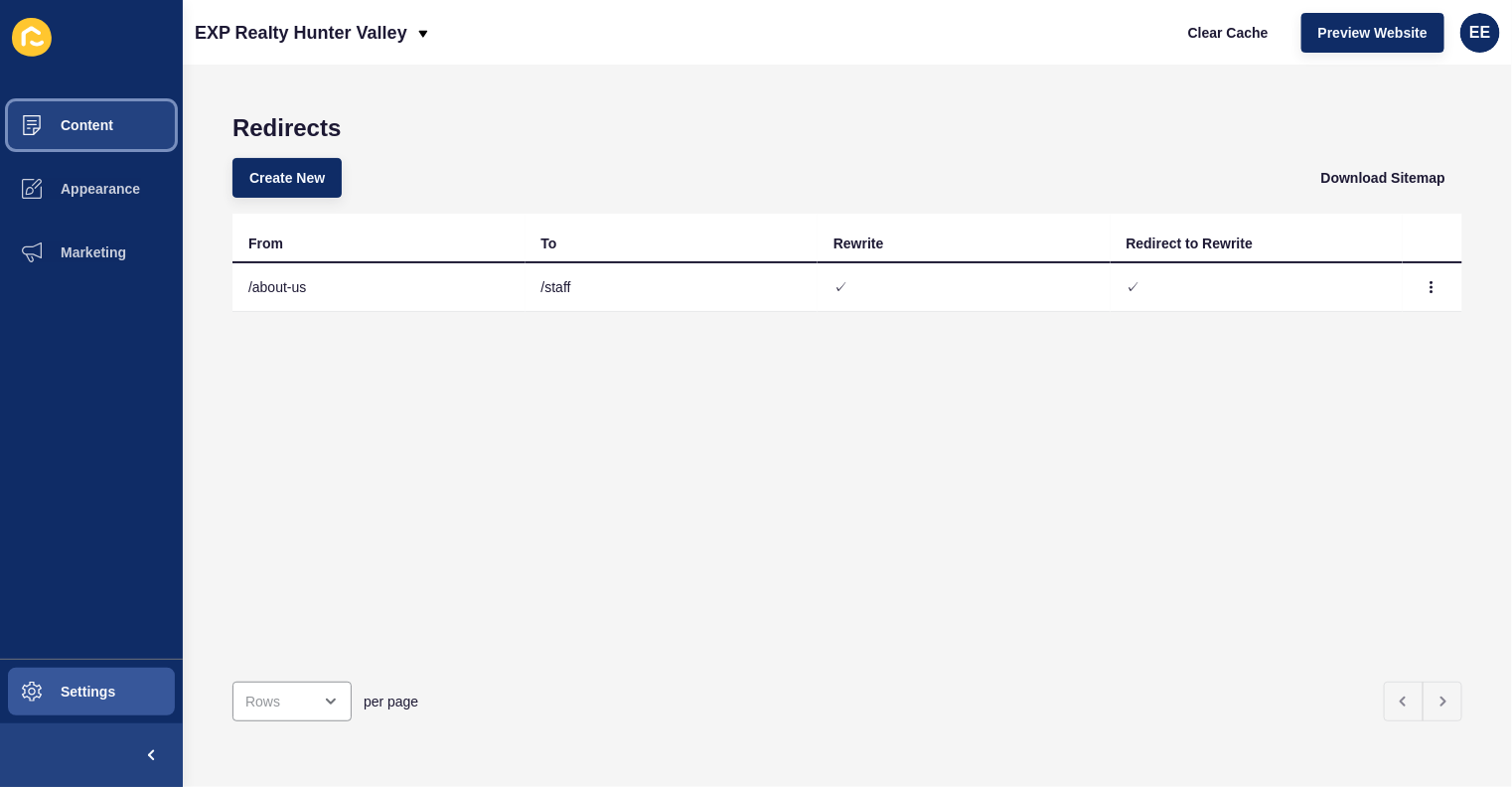 click on "Content" at bounding box center [91, 125] 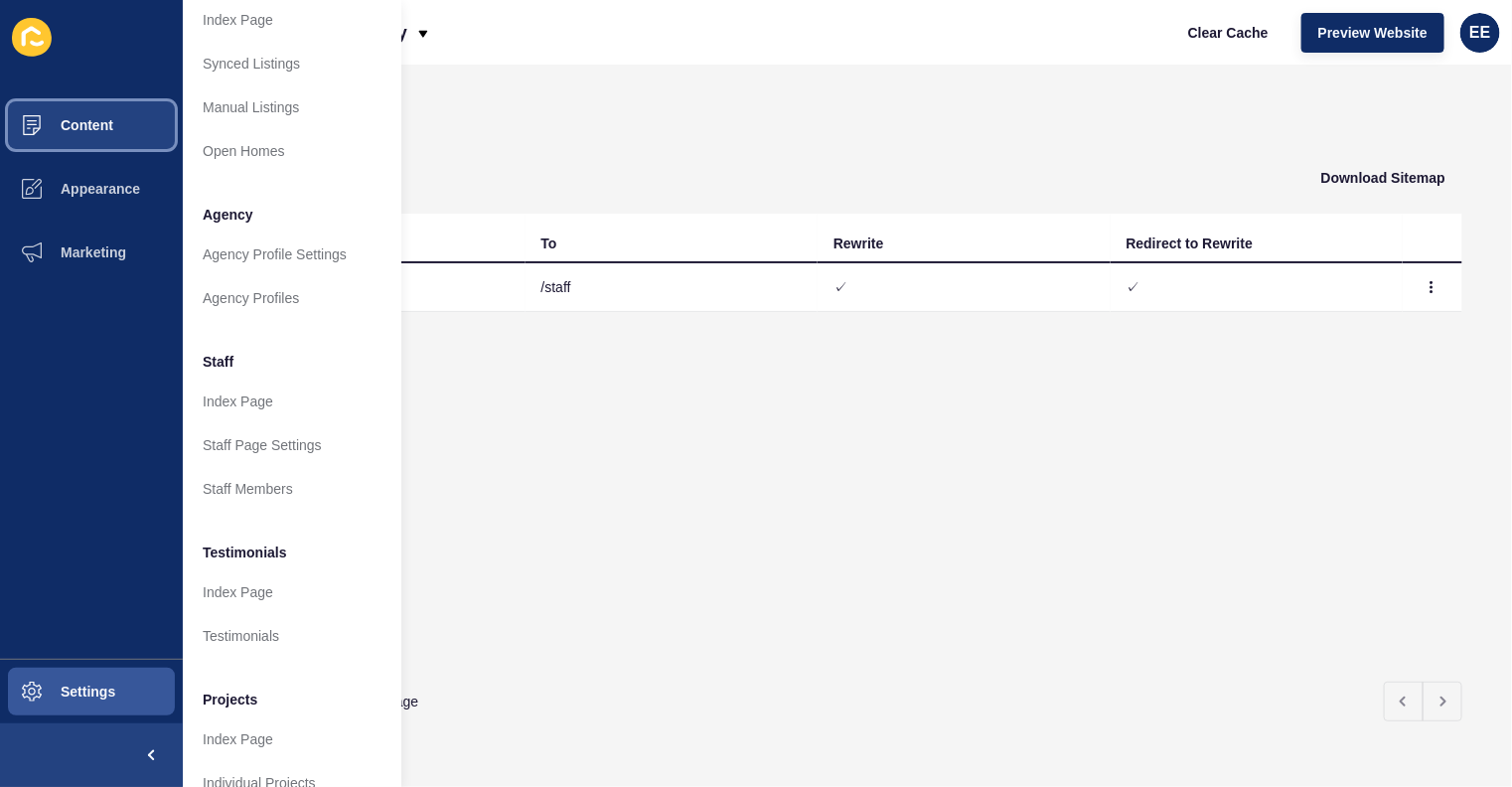 scroll, scrollTop: 364, scrollLeft: 0, axis: vertical 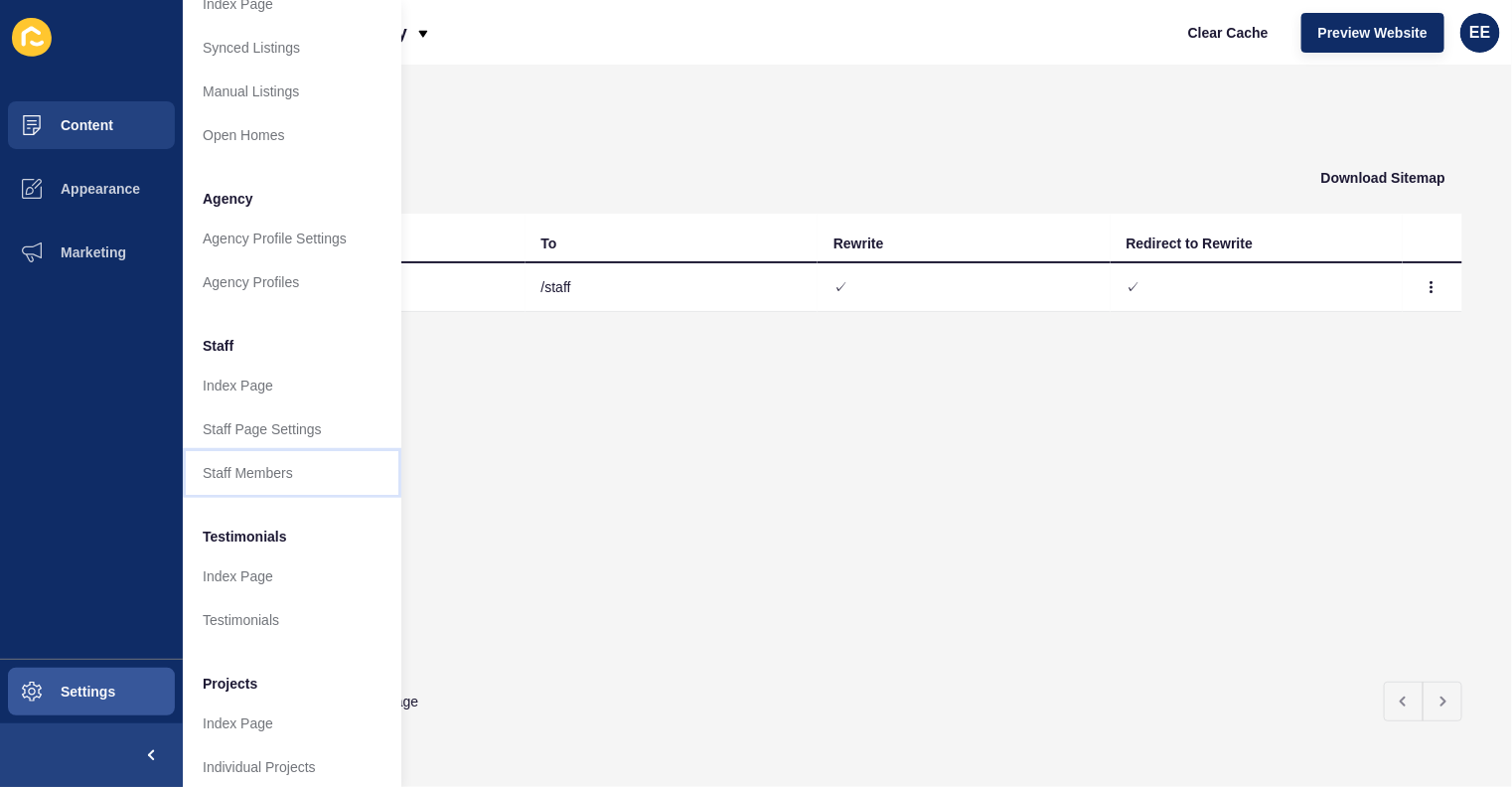 click on "Staff Members" at bounding box center (292, 473) 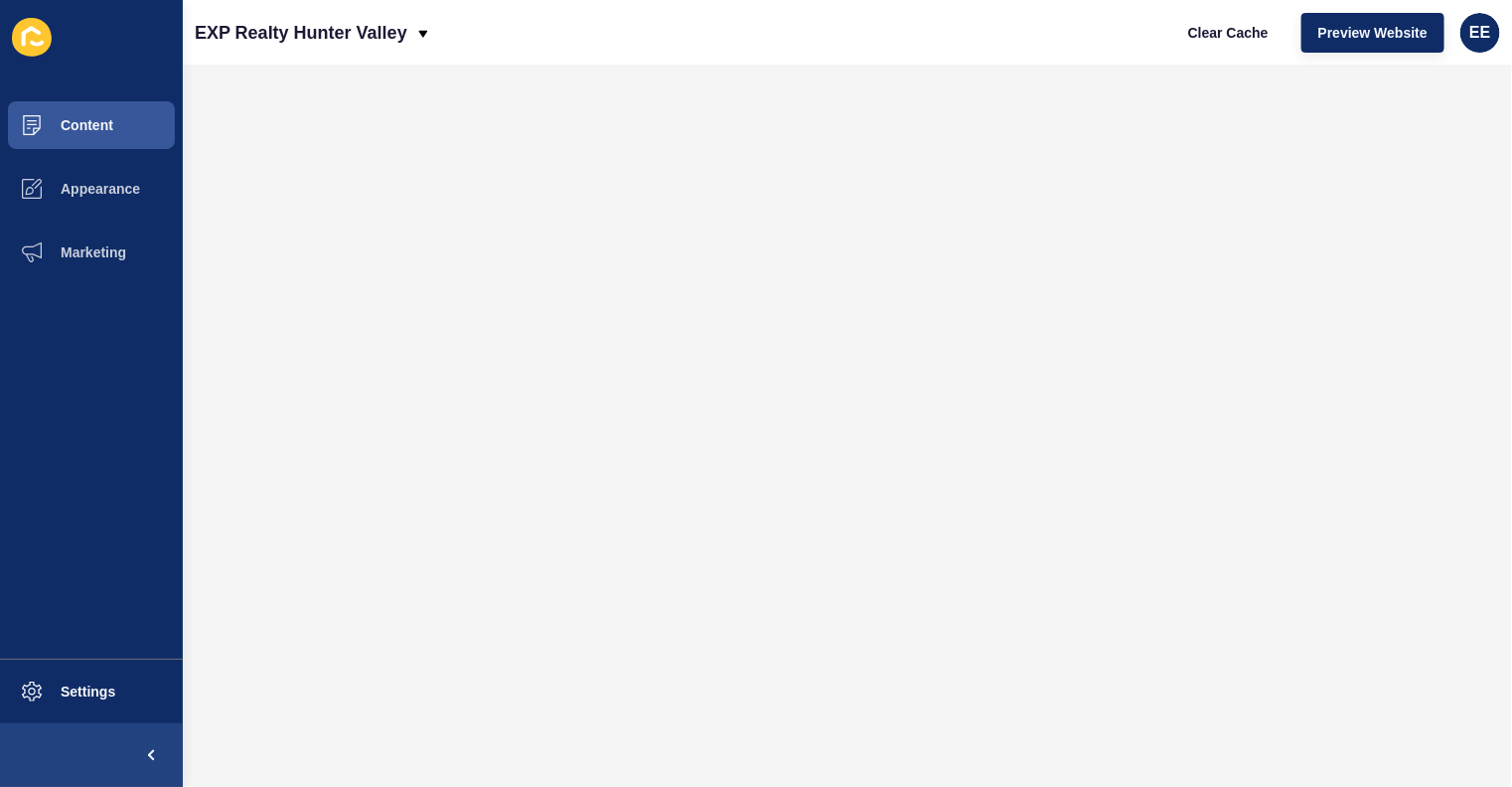 scroll, scrollTop: 0, scrollLeft: 0, axis: both 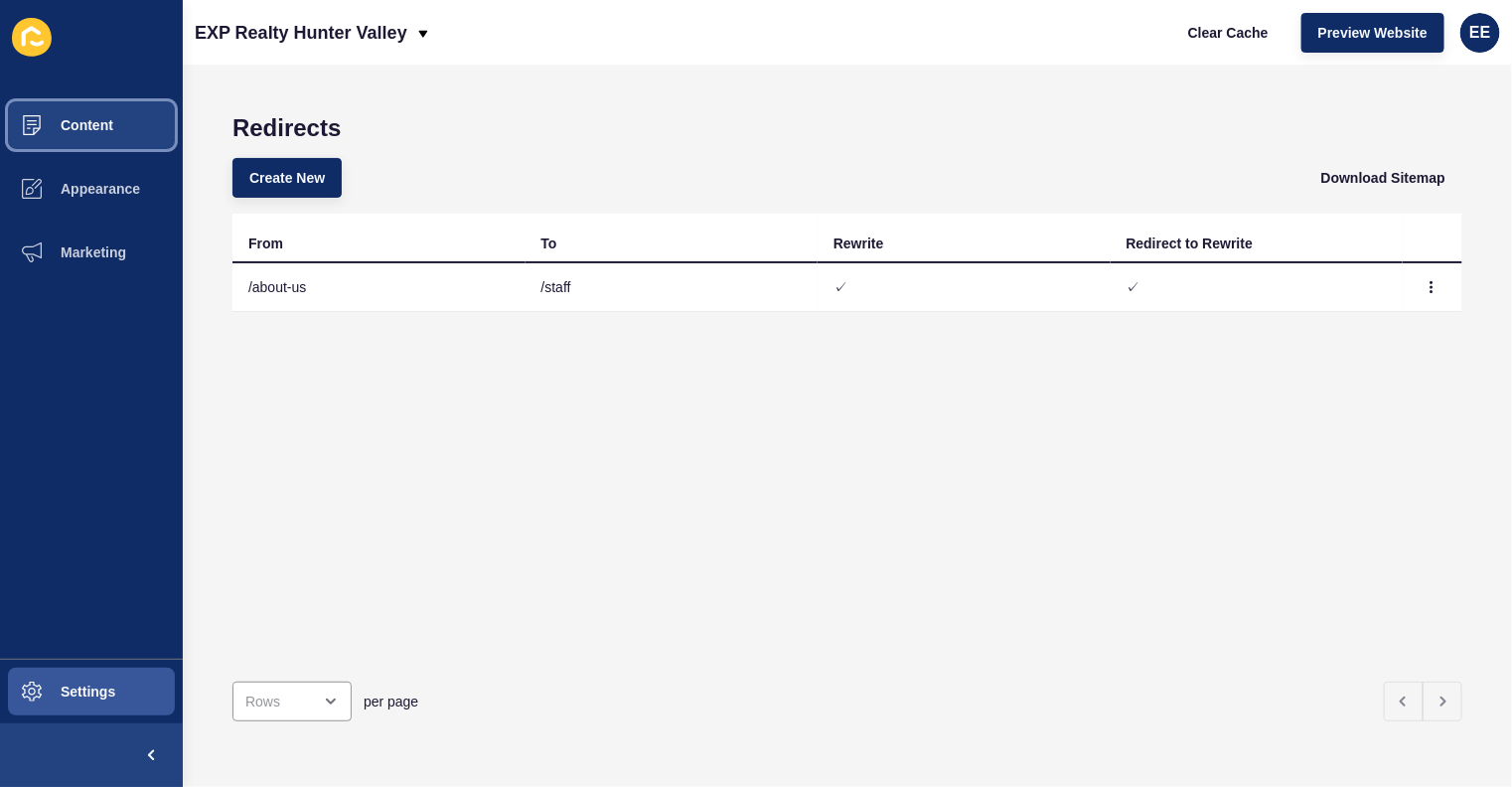 click on "Content" at bounding box center [91, 125] 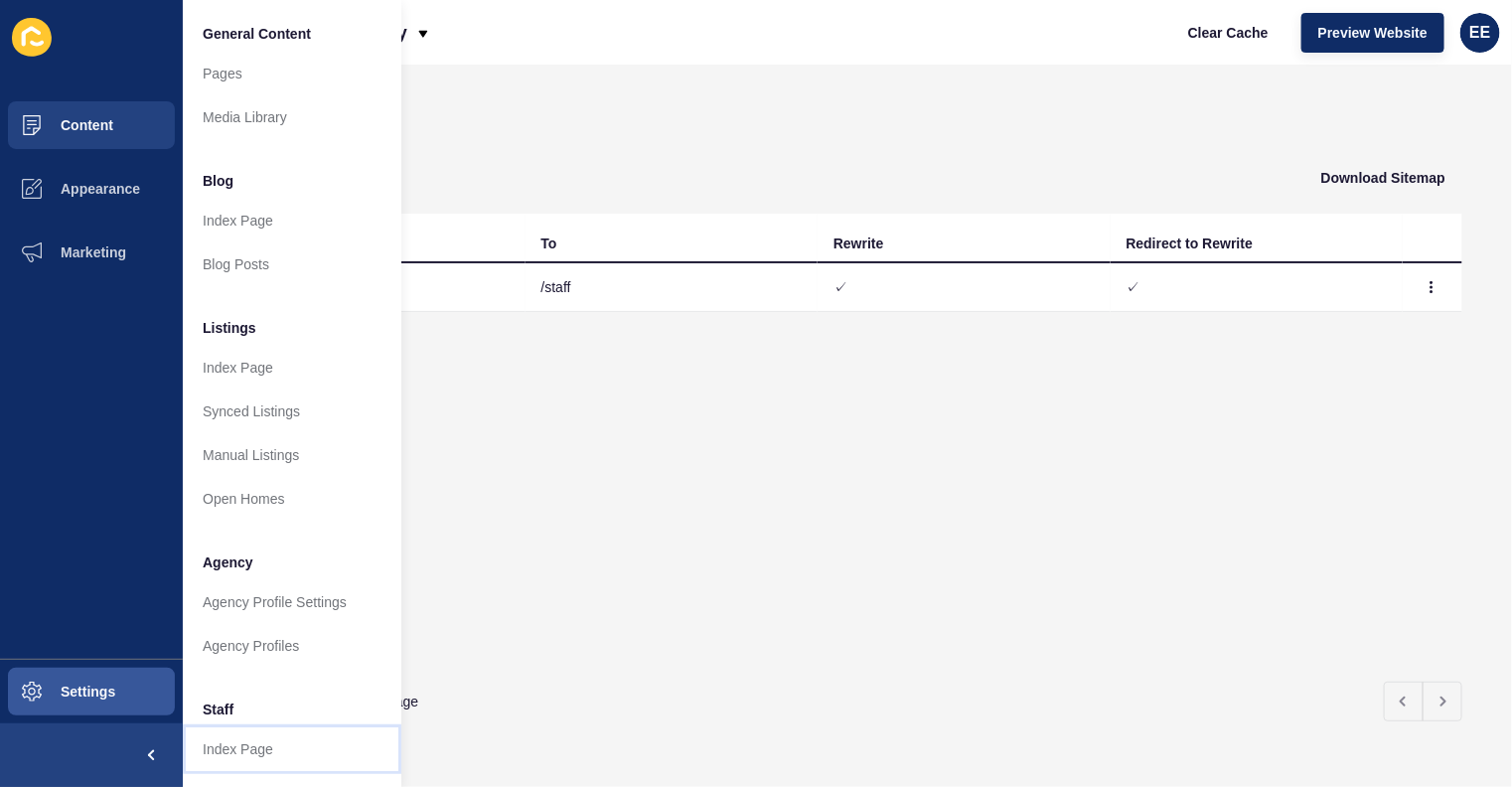 click on "Index Page" at bounding box center (292, 749) 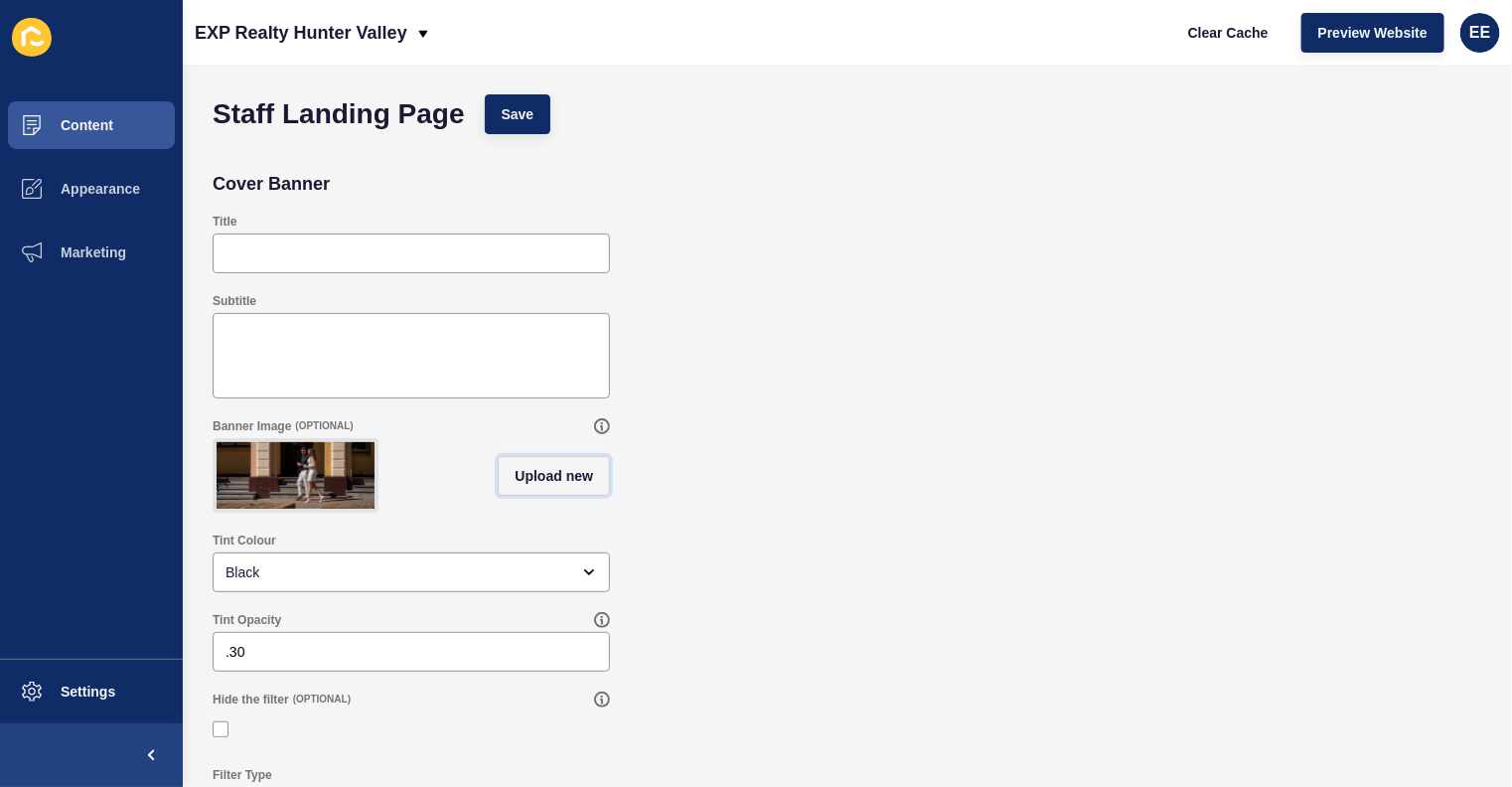 click on "Upload new" at bounding box center (553, 476) 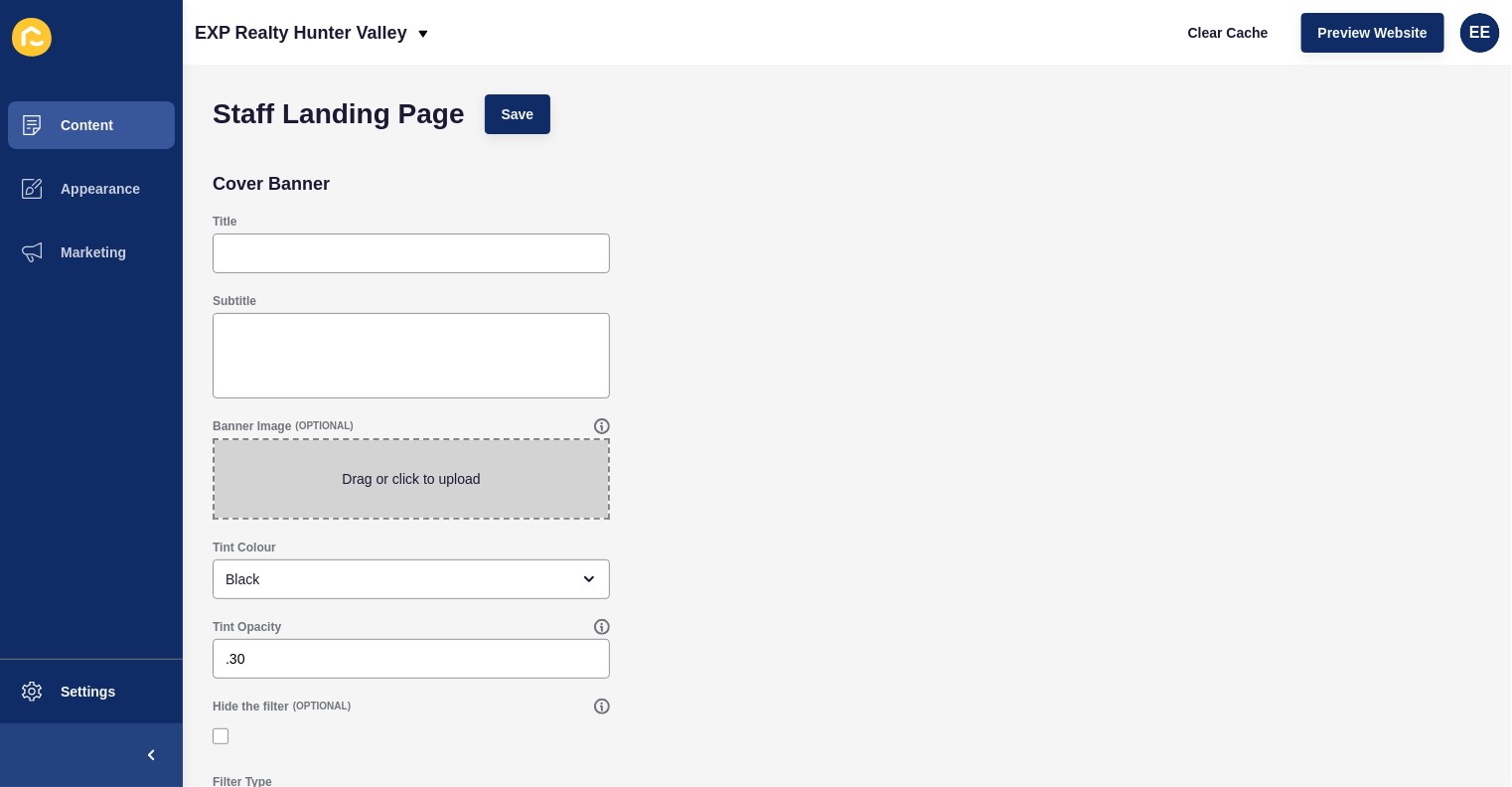 click at bounding box center [411, 479] 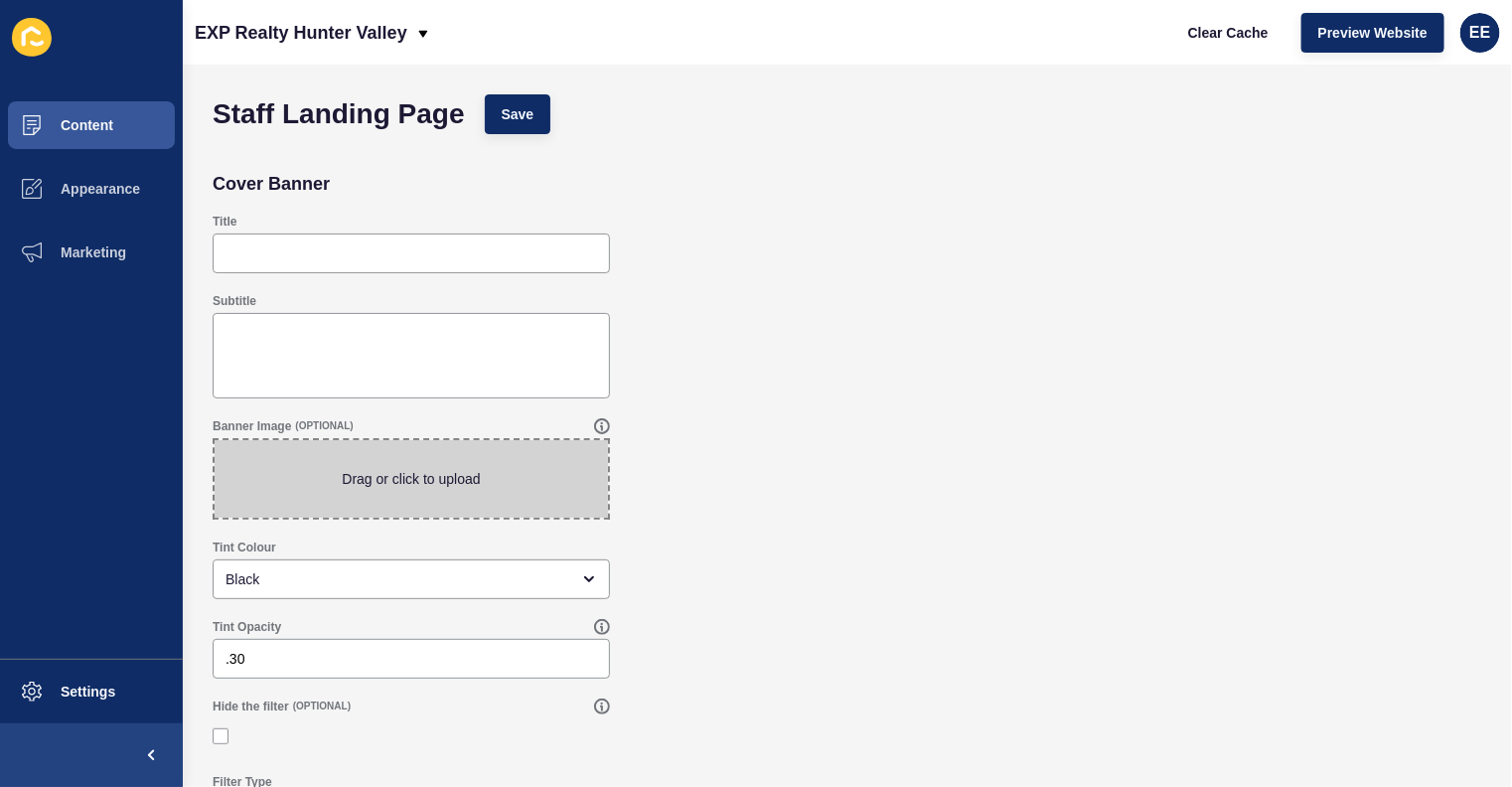 type on "C:\fakepath\aboutfinal.jpg" 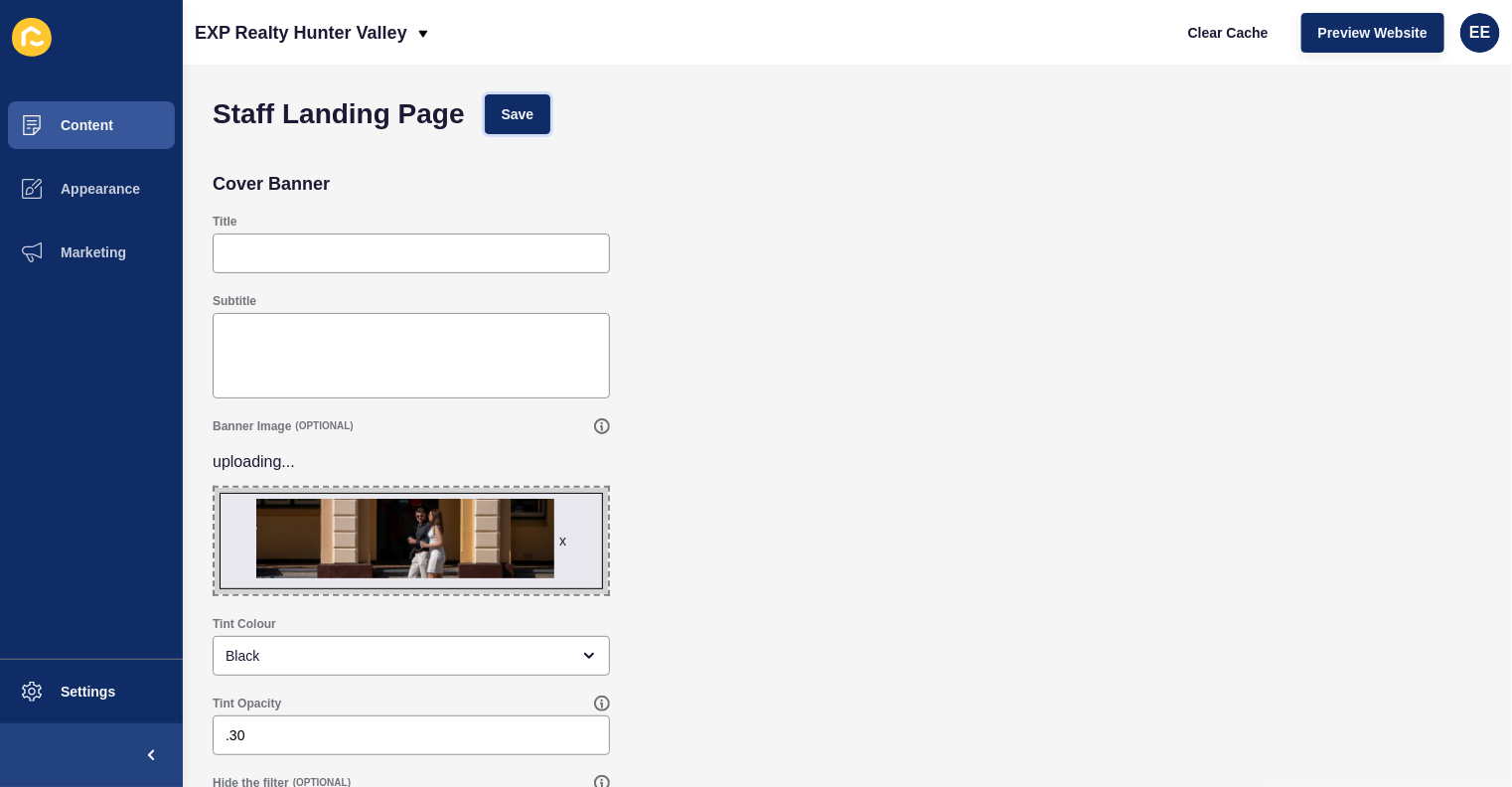 click on "Save" at bounding box center (518, 114) 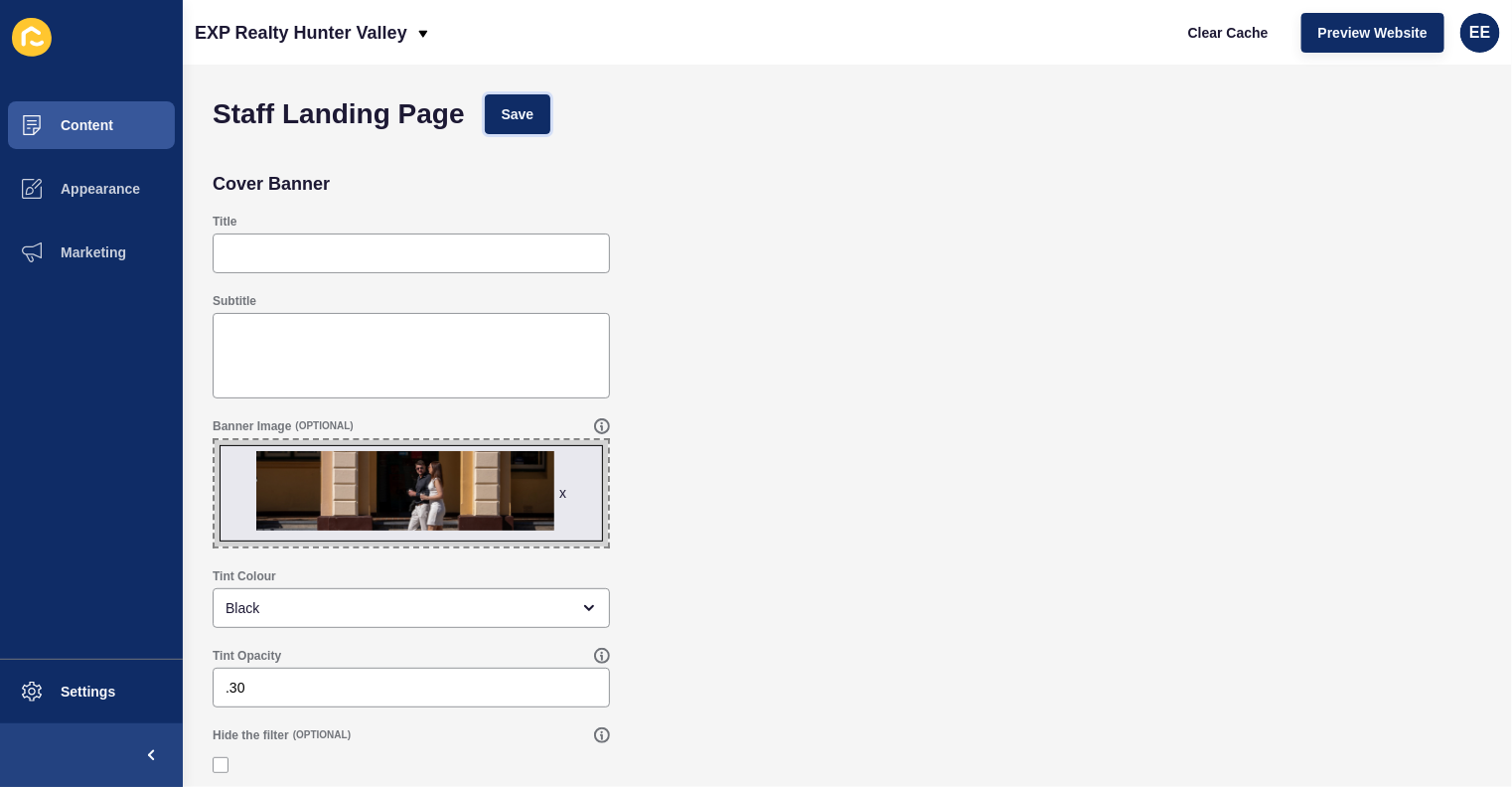 click on "Save" at bounding box center (518, 114) 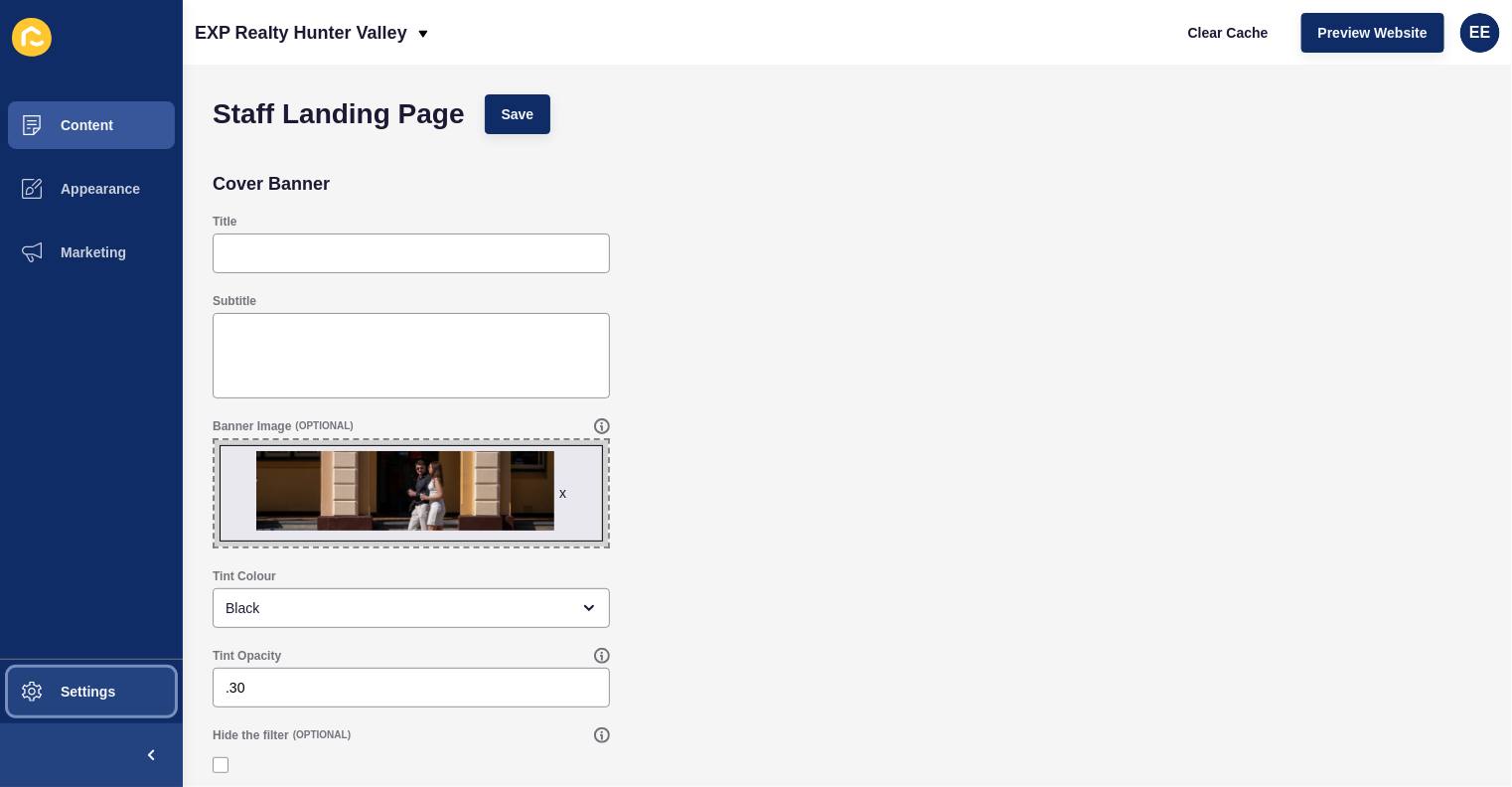 click on "Settings" at bounding box center [56, 692] 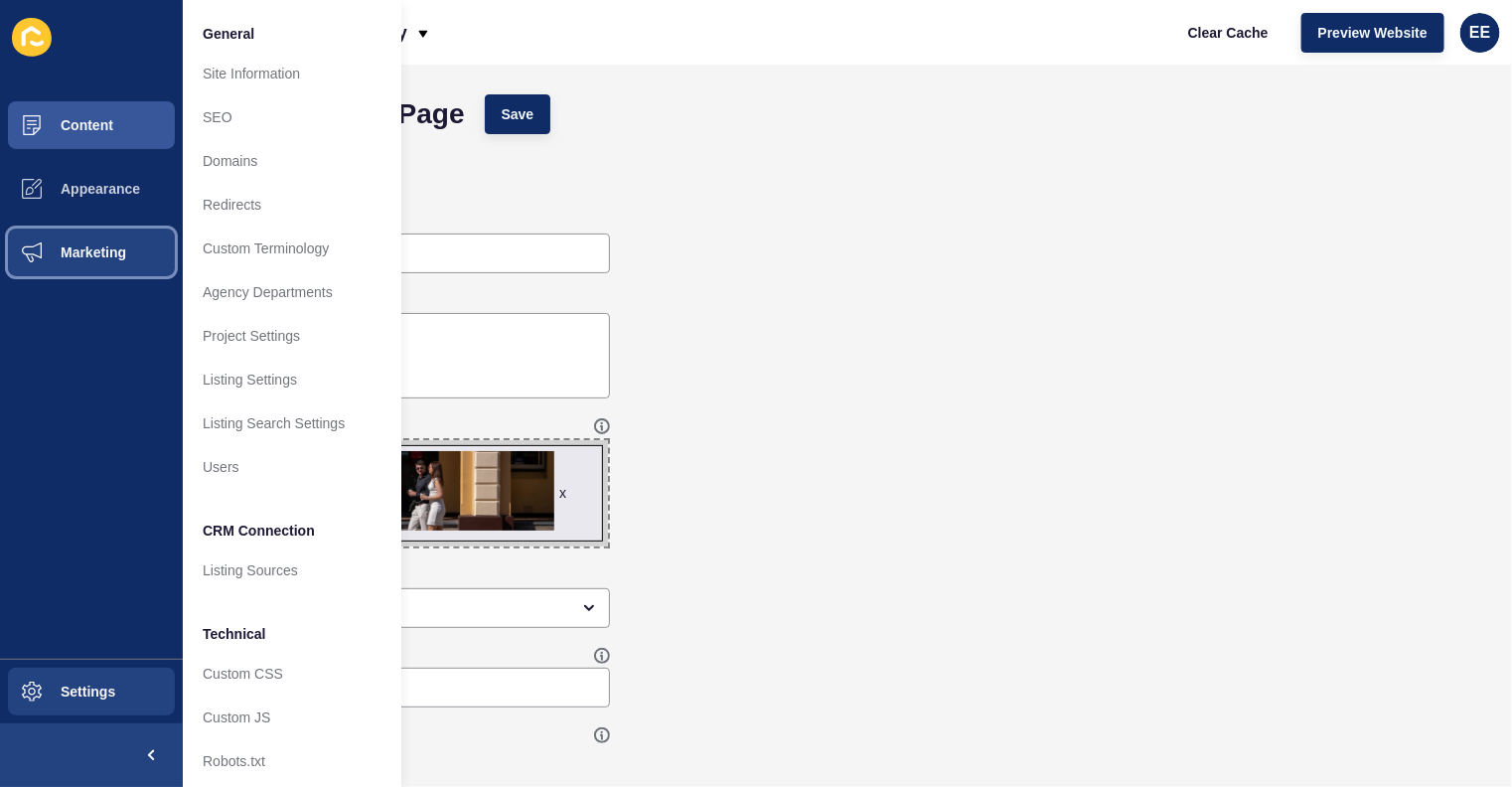 click on "Marketing" at bounding box center [62, 252] 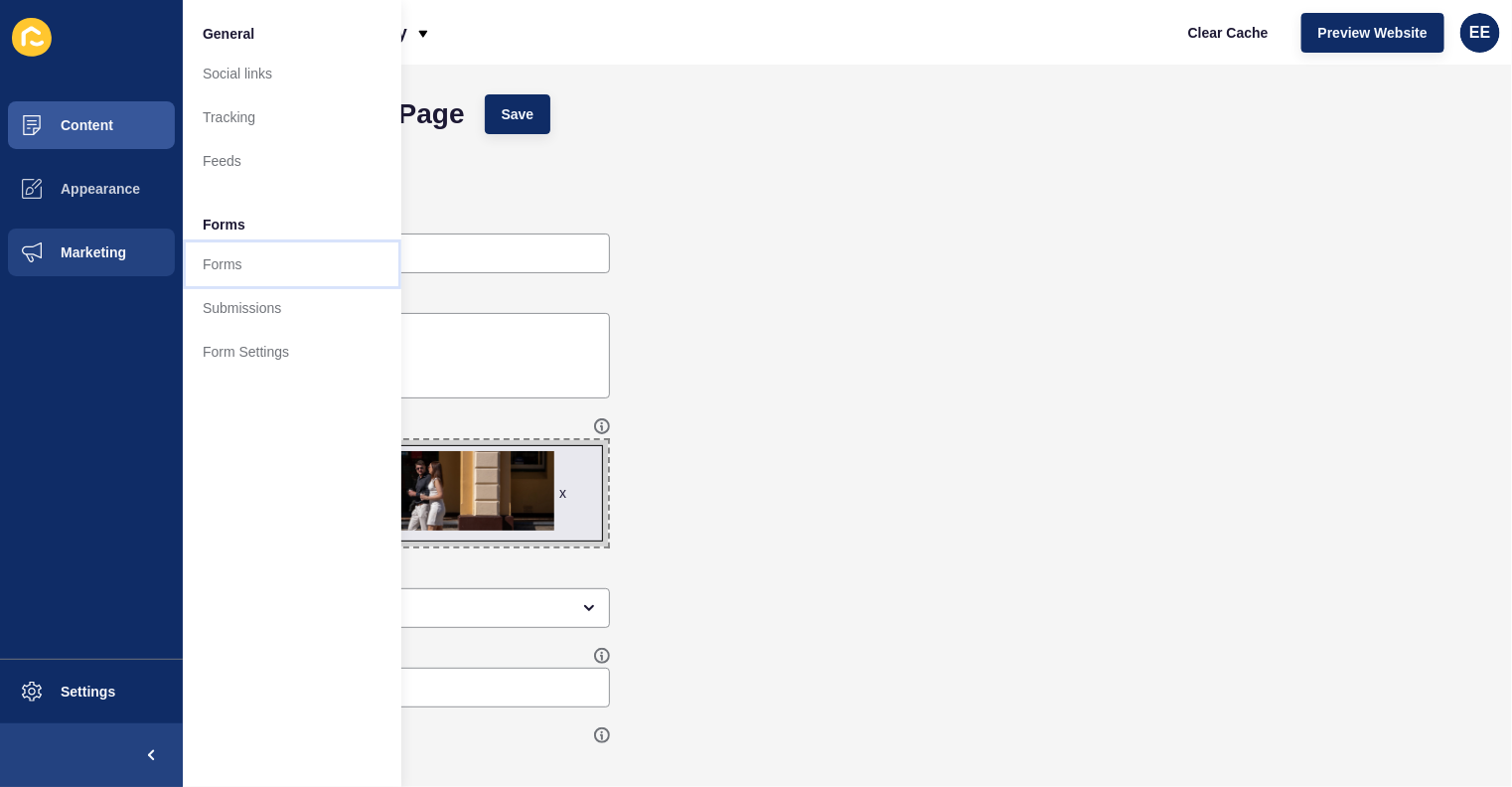 click on "Forms" at bounding box center (292, 264) 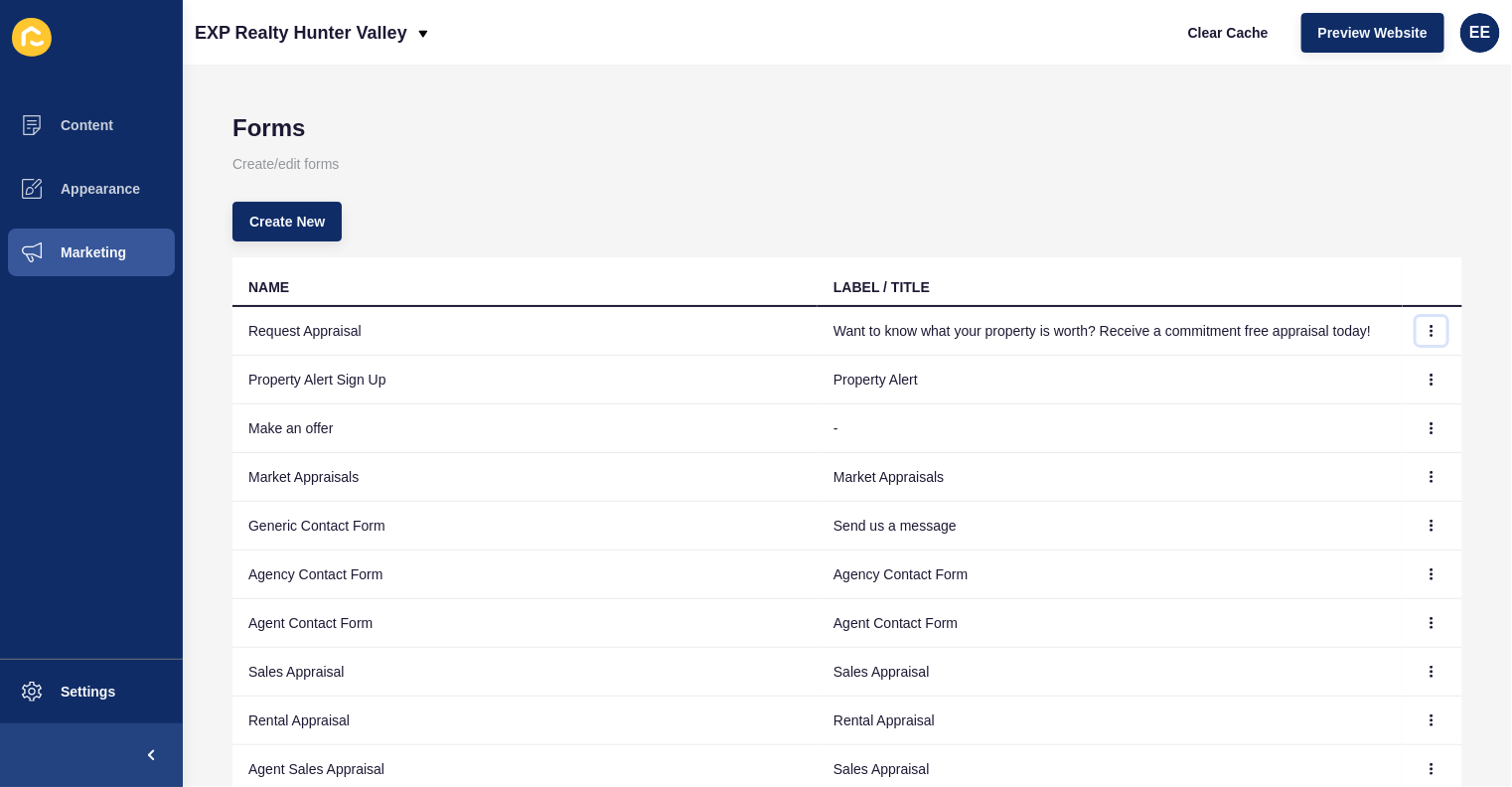 click at bounding box center [1432, 331] 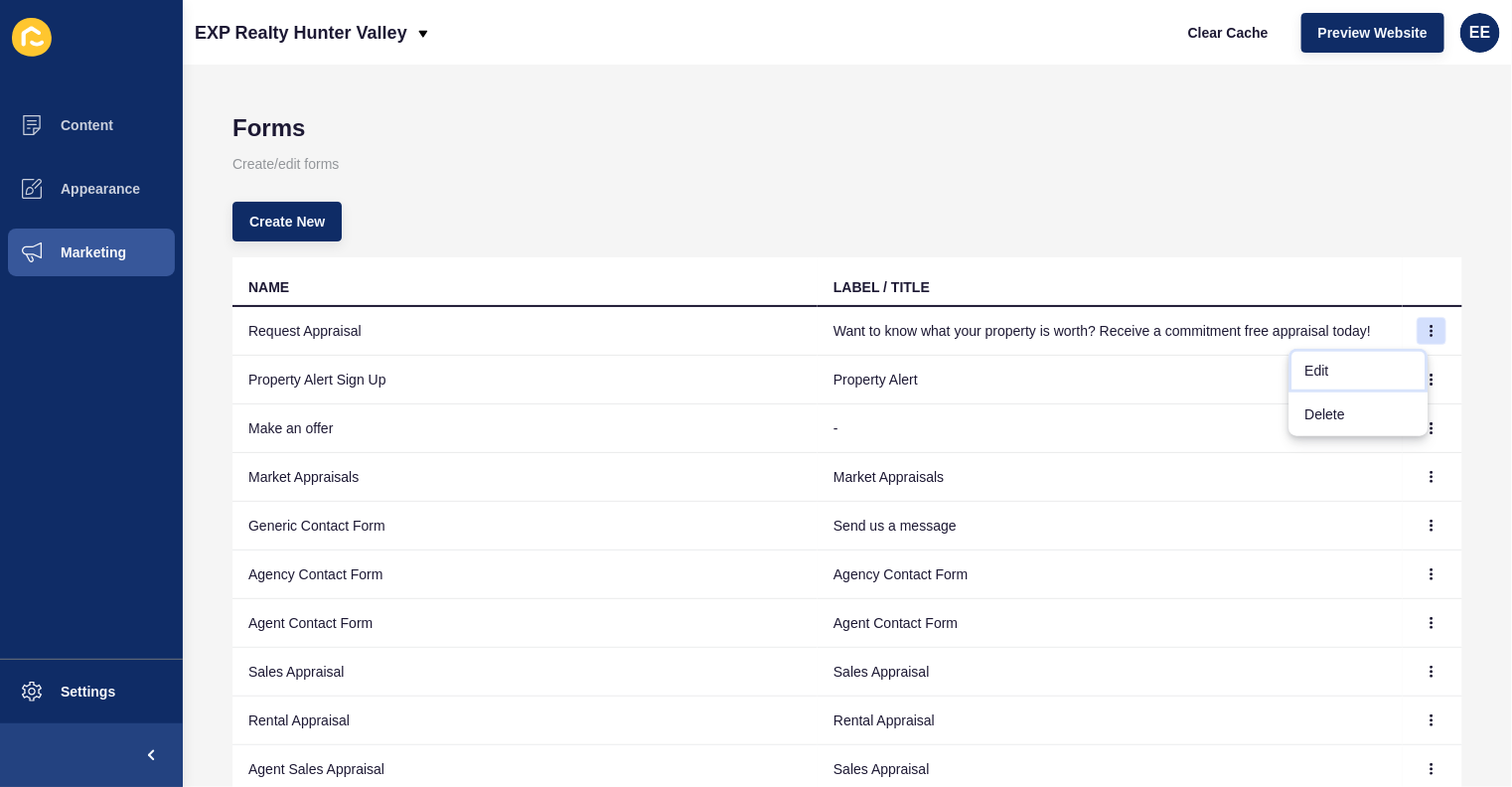 click on "Edit" at bounding box center (1359, 371) 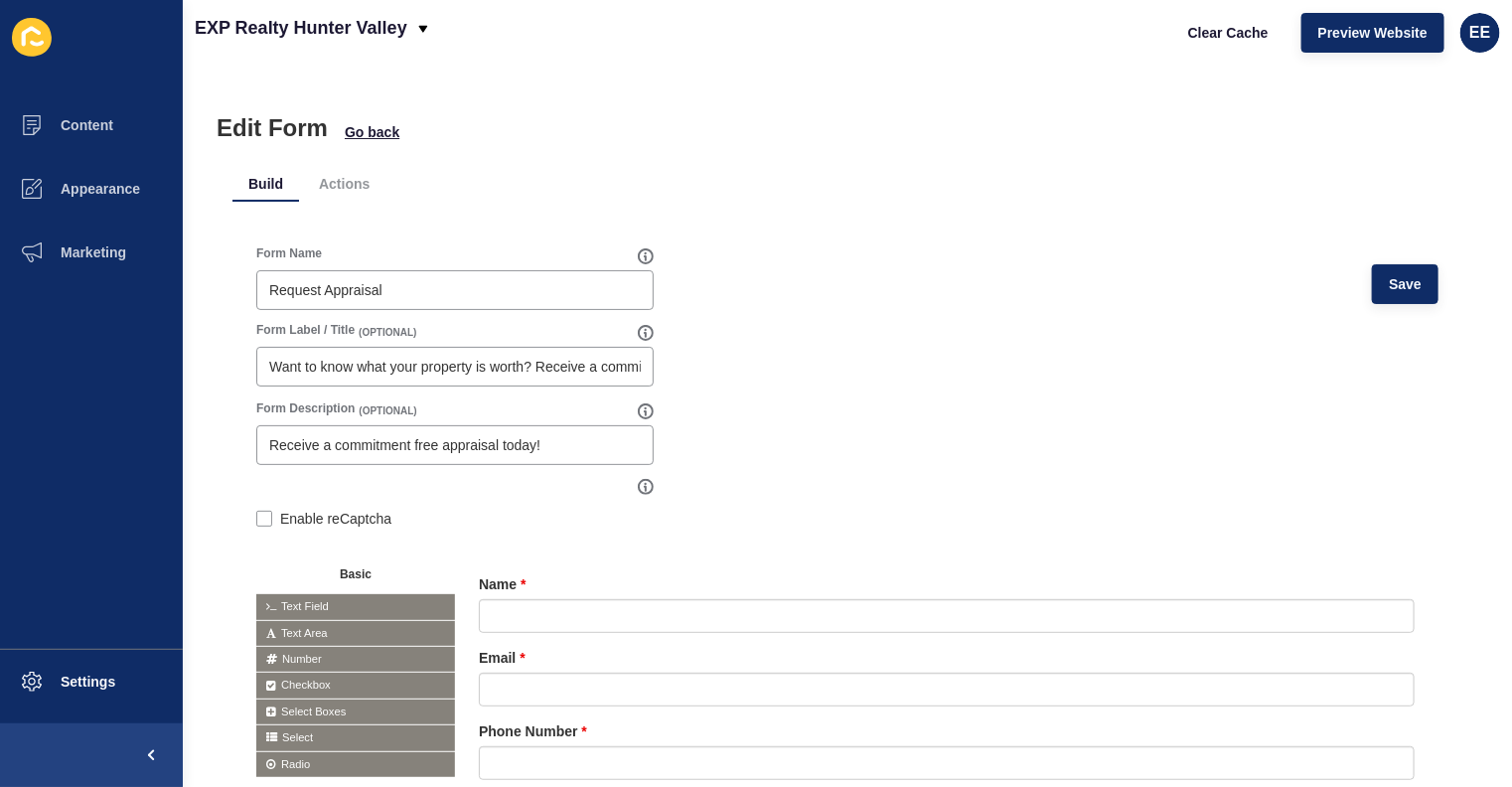 click on "Actions" at bounding box center (344, 184) 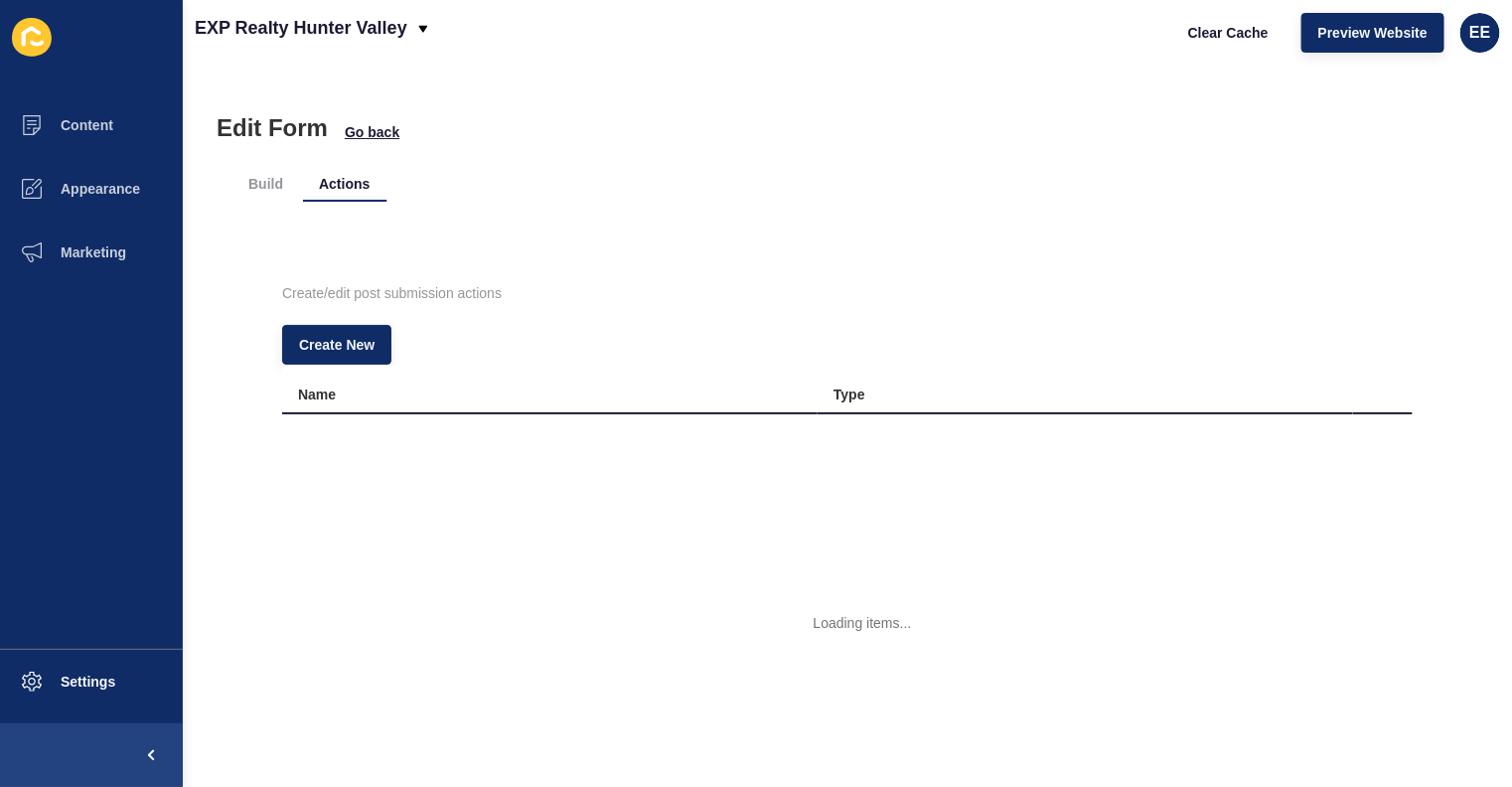 scroll, scrollTop: 0, scrollLeft: 0, axis: both 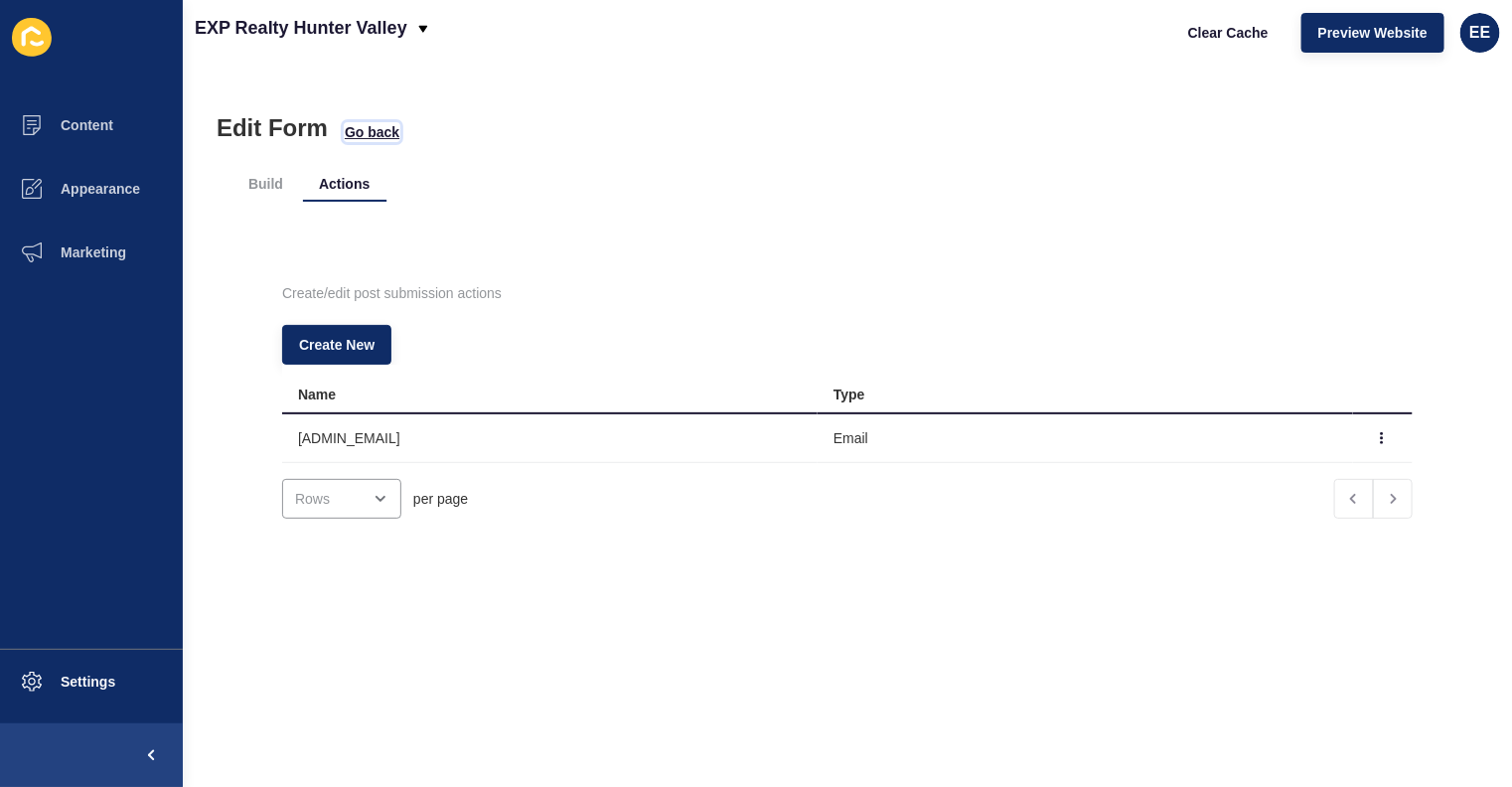 click on "Go back" at bounding box center (372, 132) 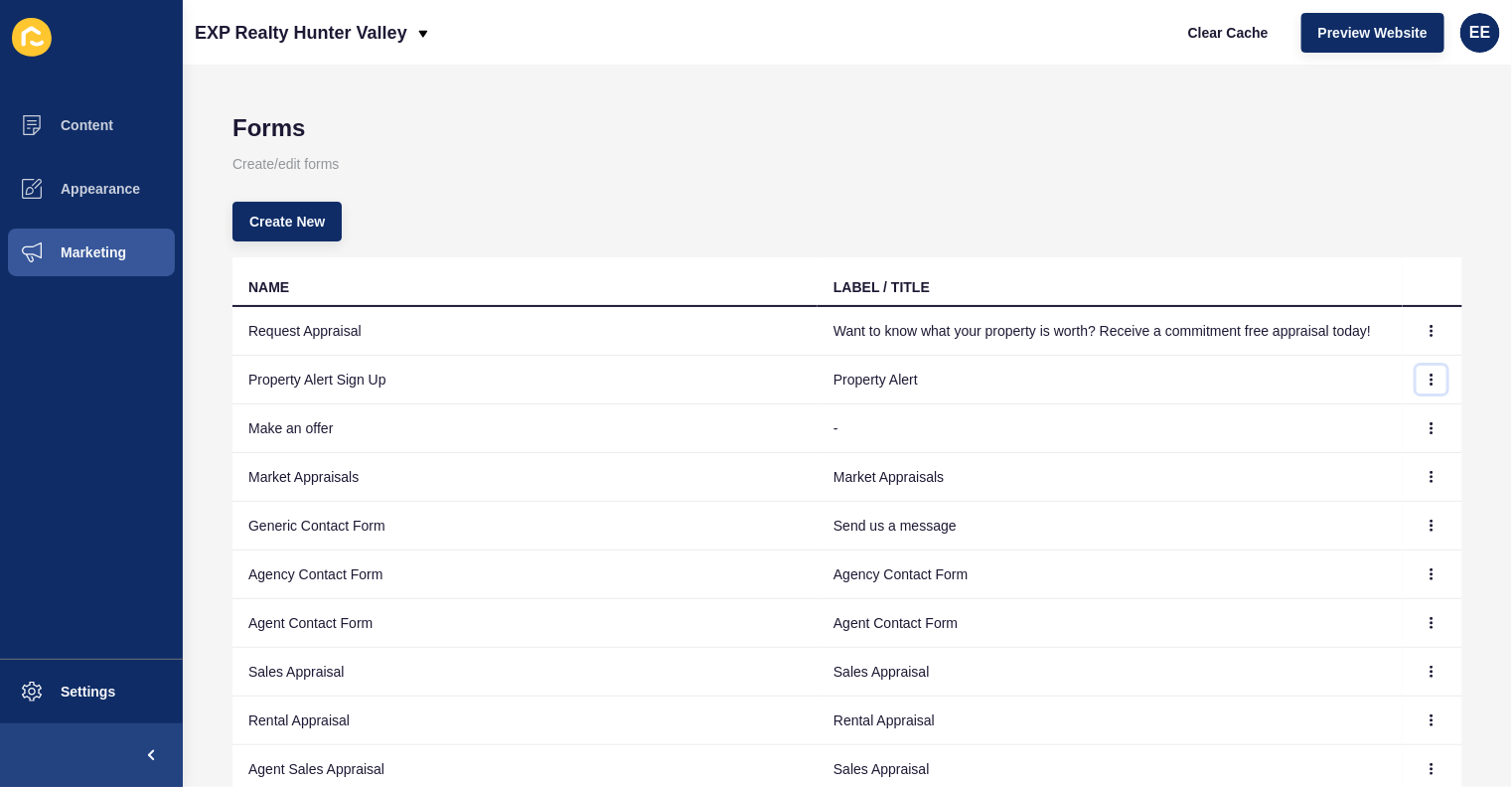 click at bounding box center (1432, 331) 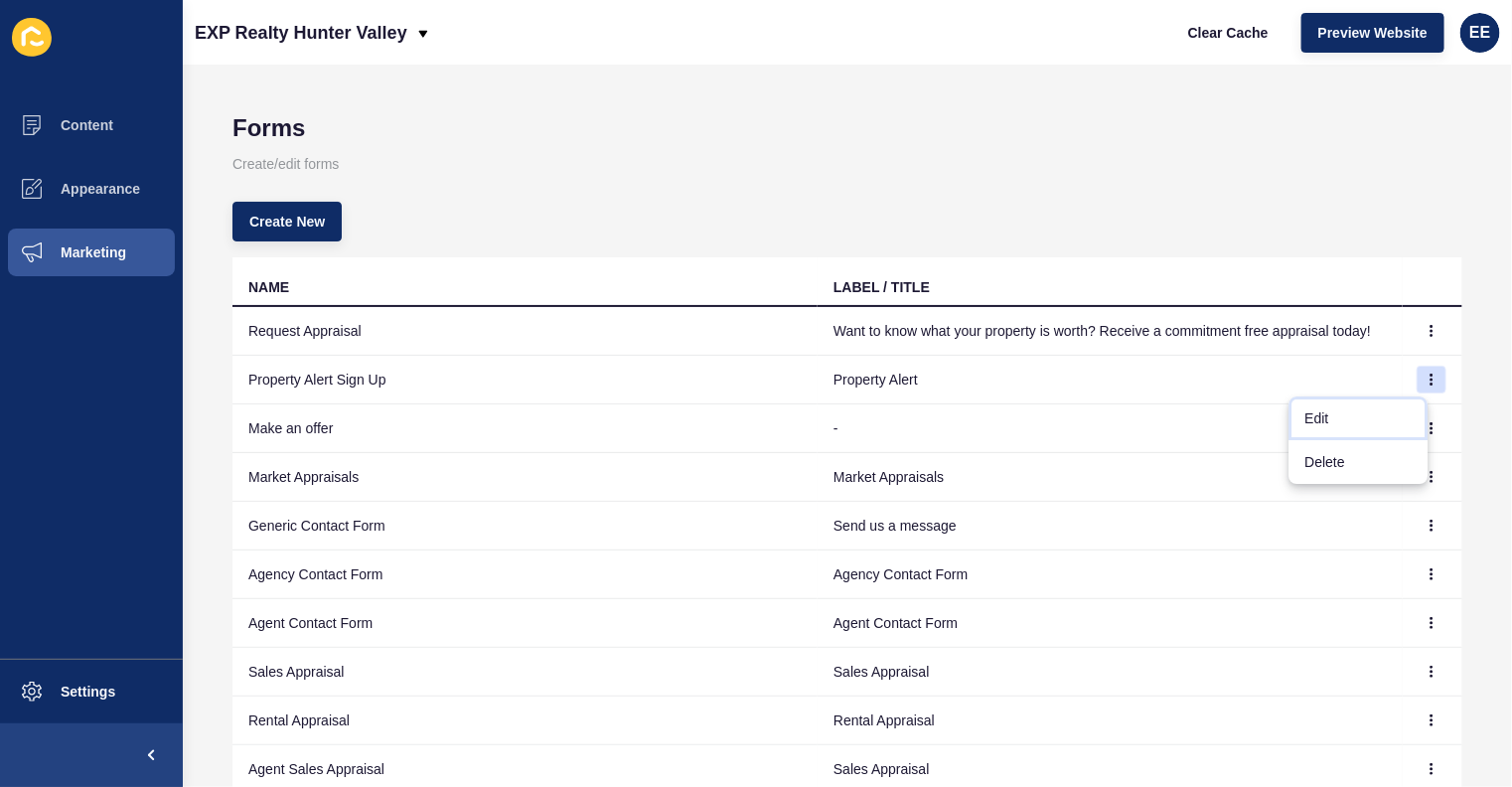 click on "Edit" at bounding box center [1359, 418] 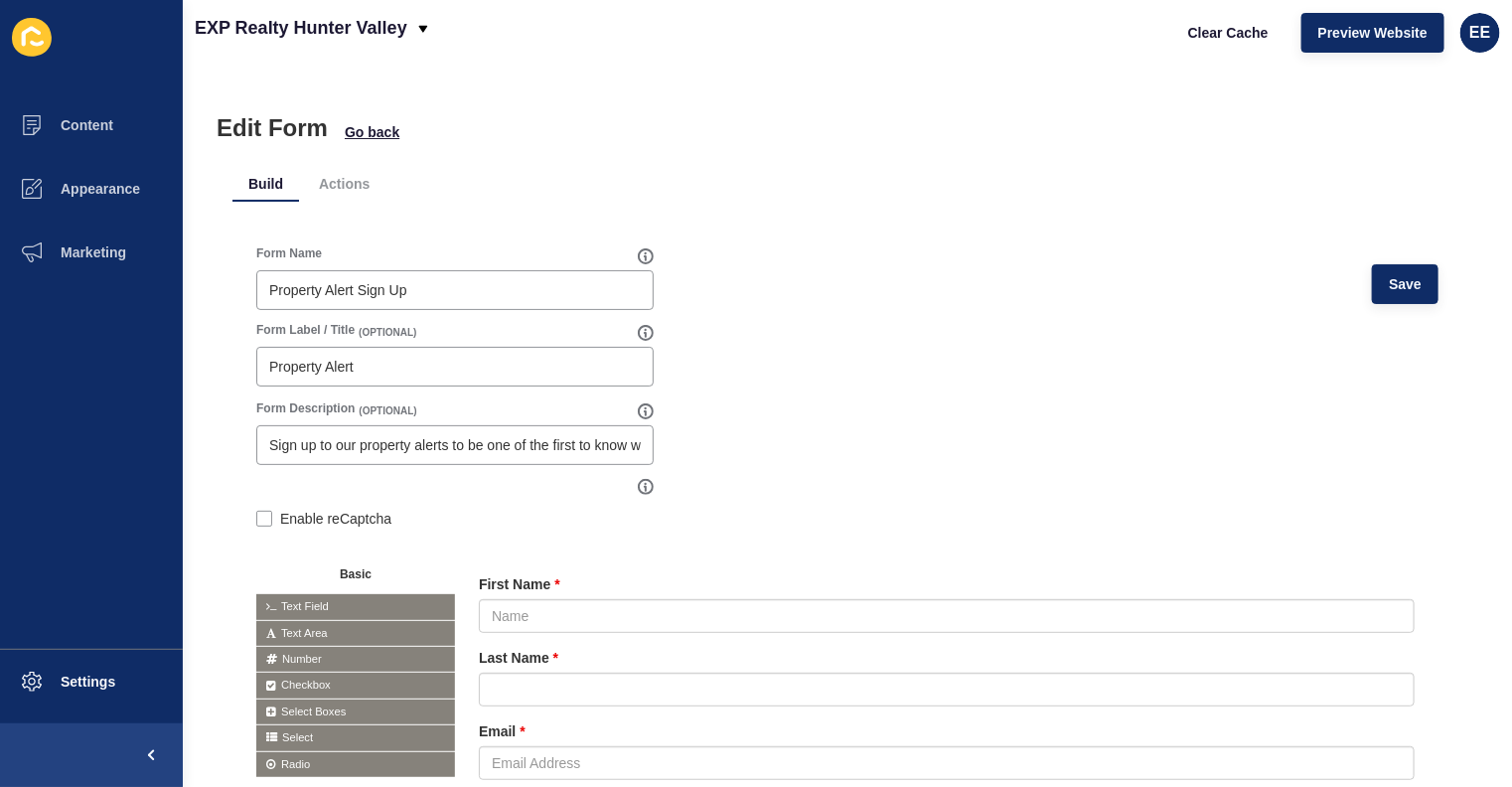 click on "Actions" at bounding box center (344, 184) 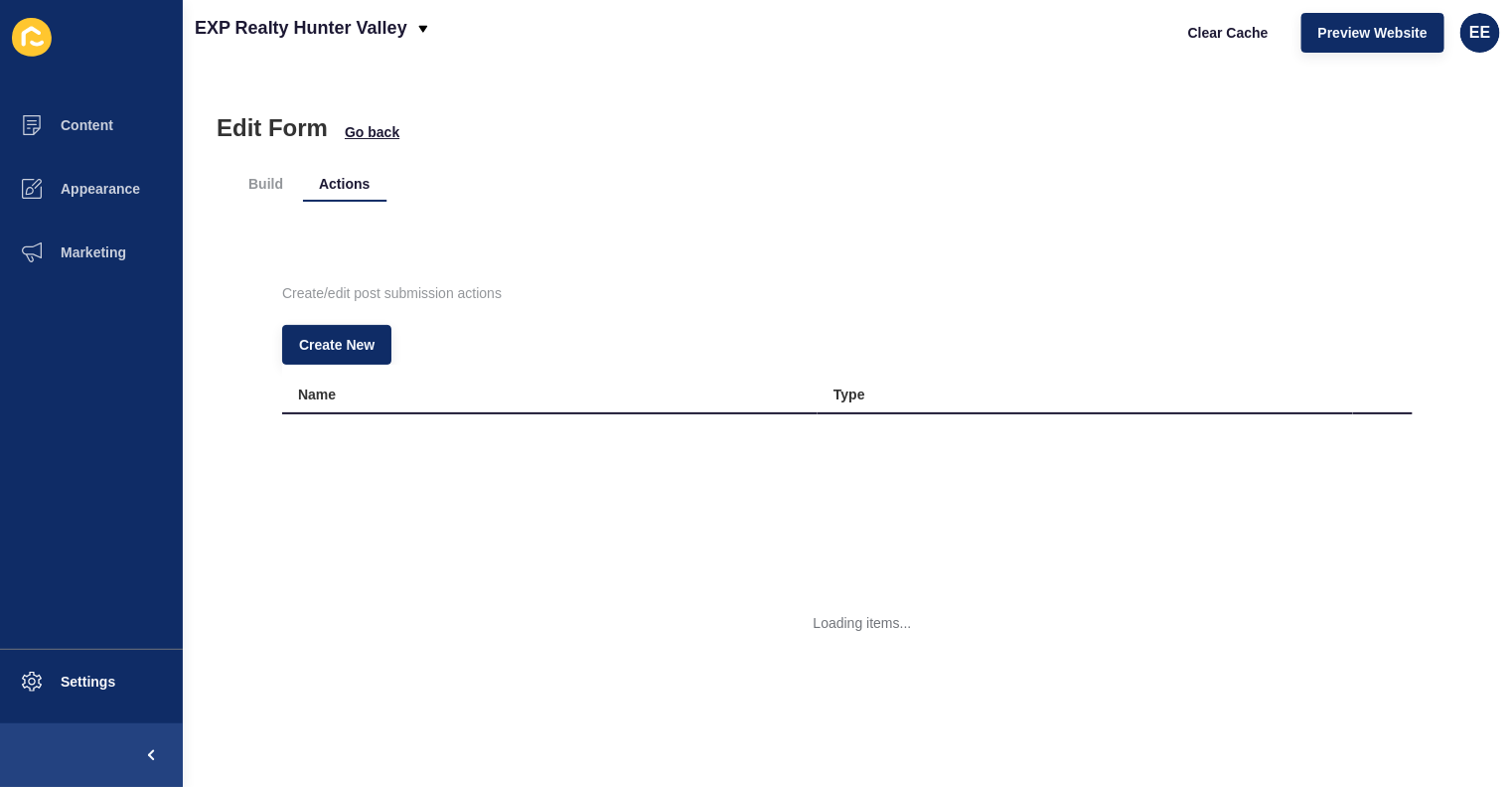 scroll, scrollTop: 0, scrollLeft: 0, axis: both 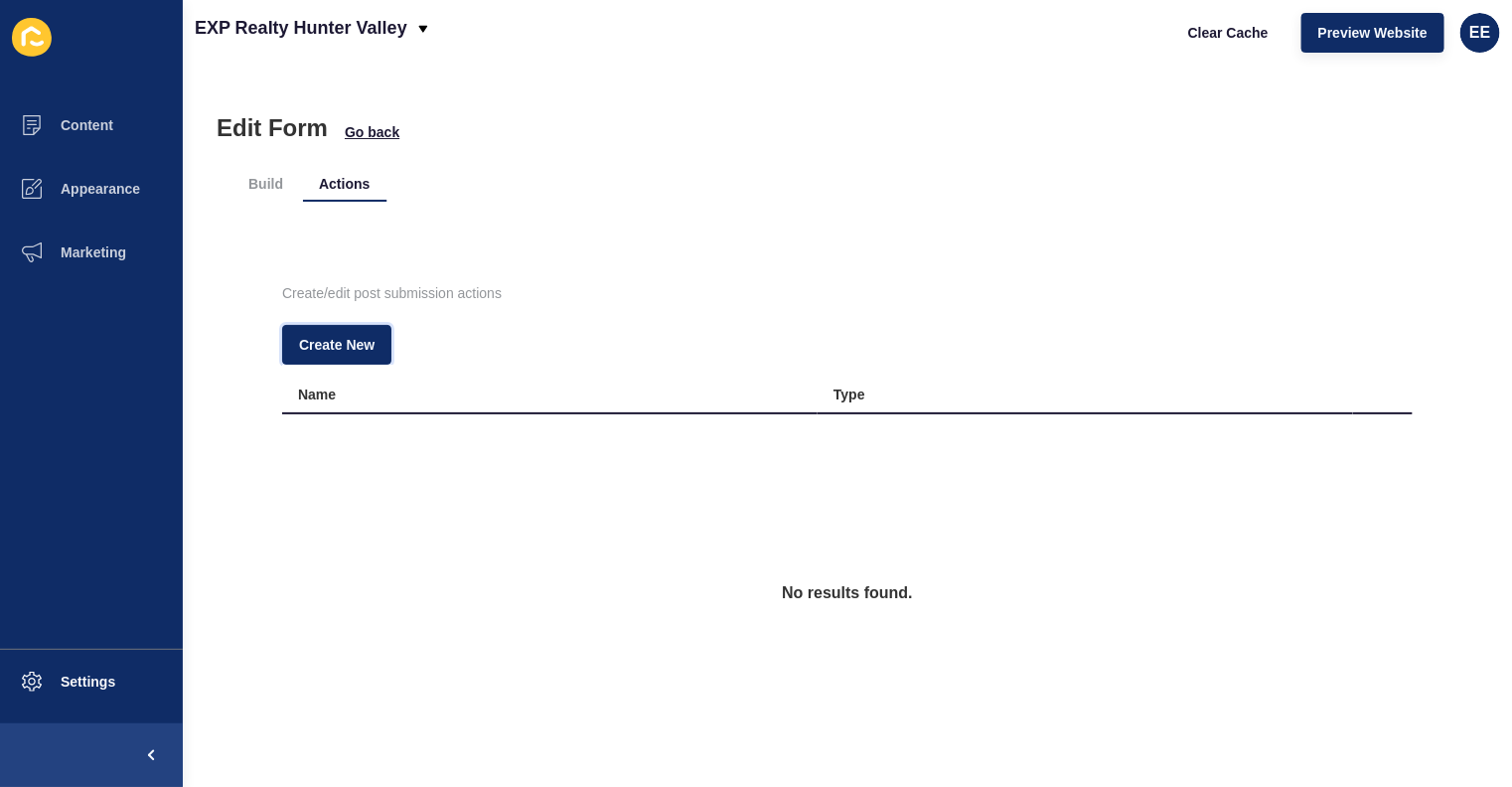 click on "Create New" at bounding box center (337, 345) 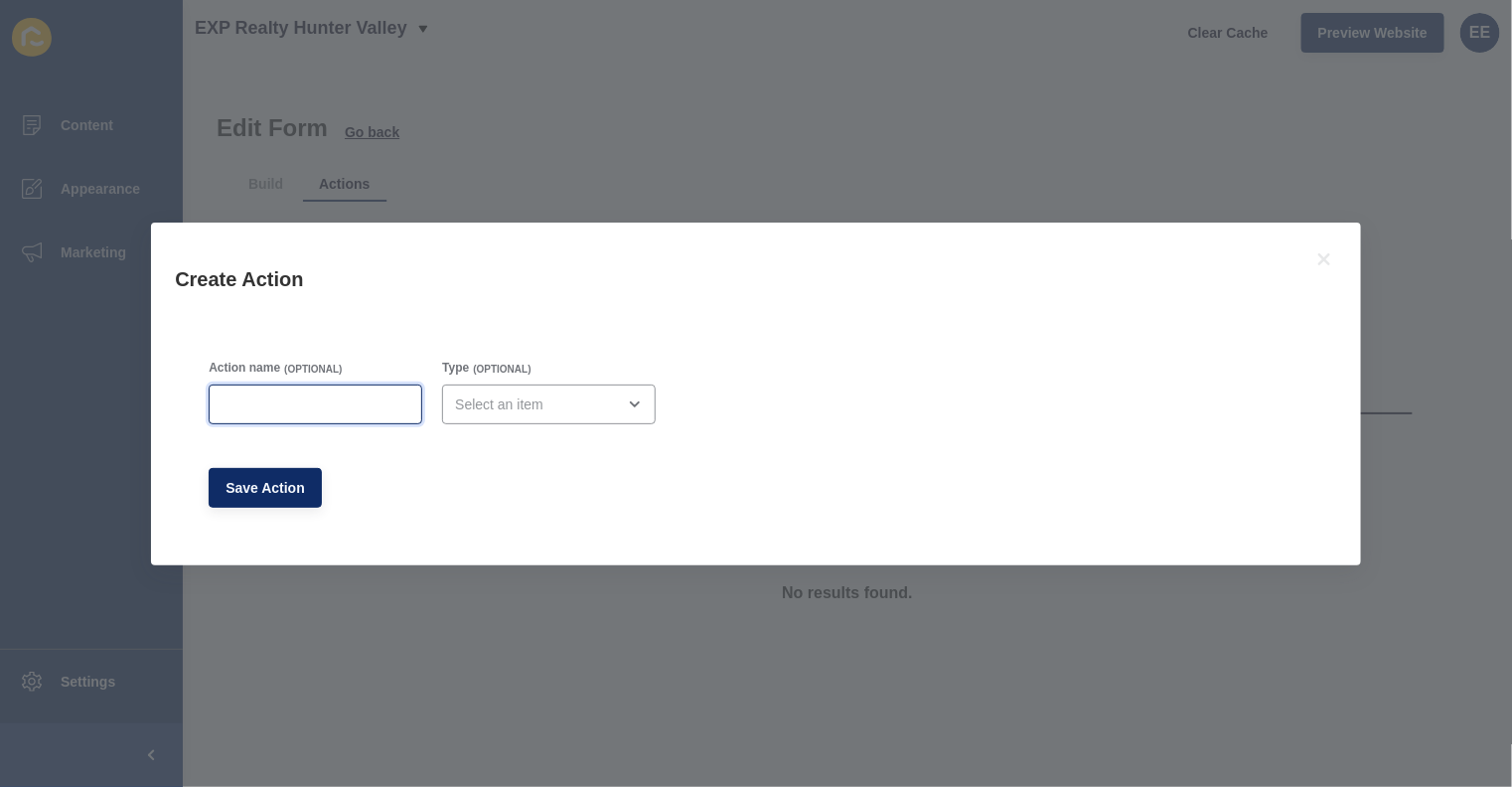 click on "Action name" at bounding box center (315, 404) 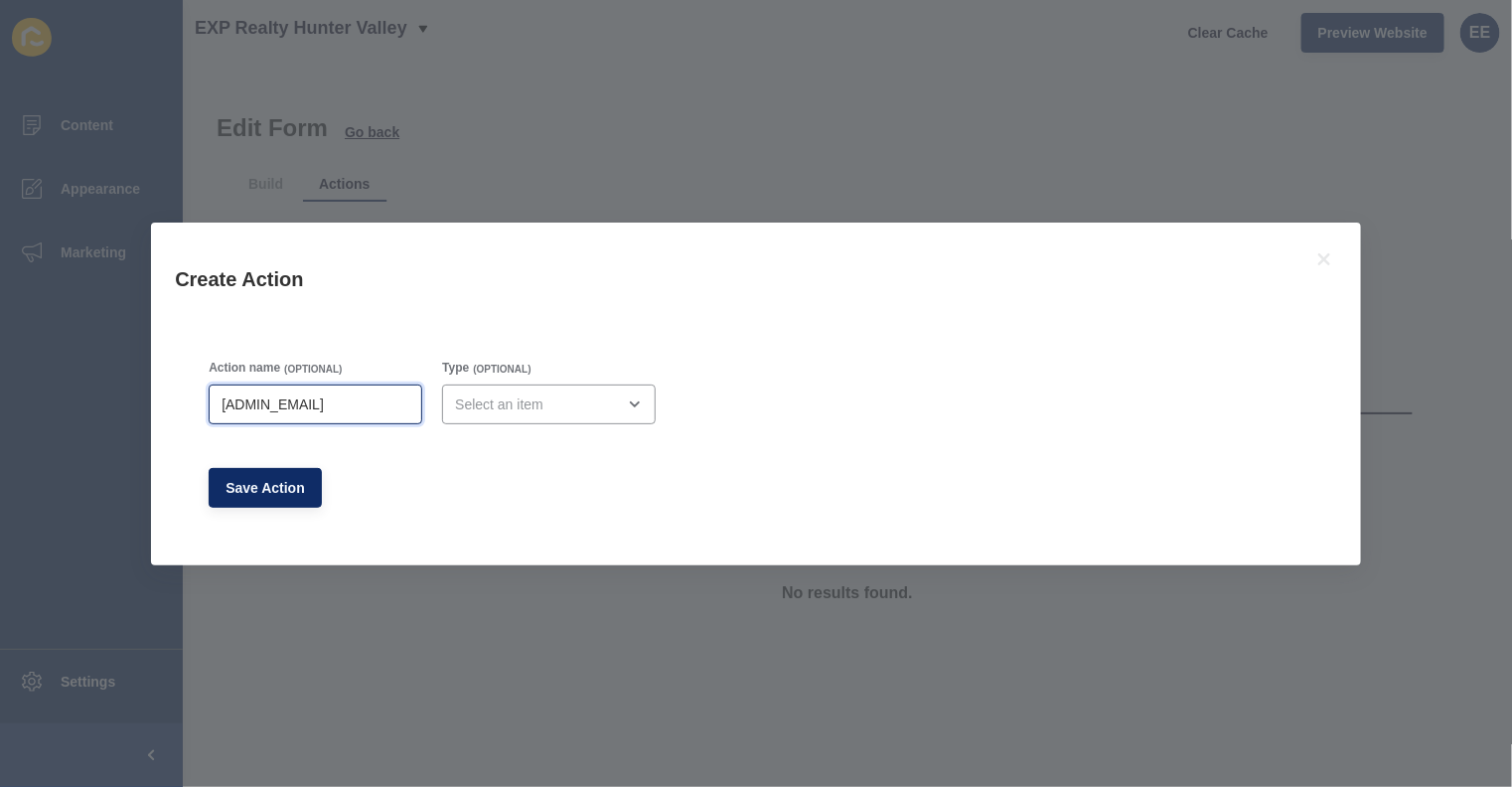 type on "Admin email" 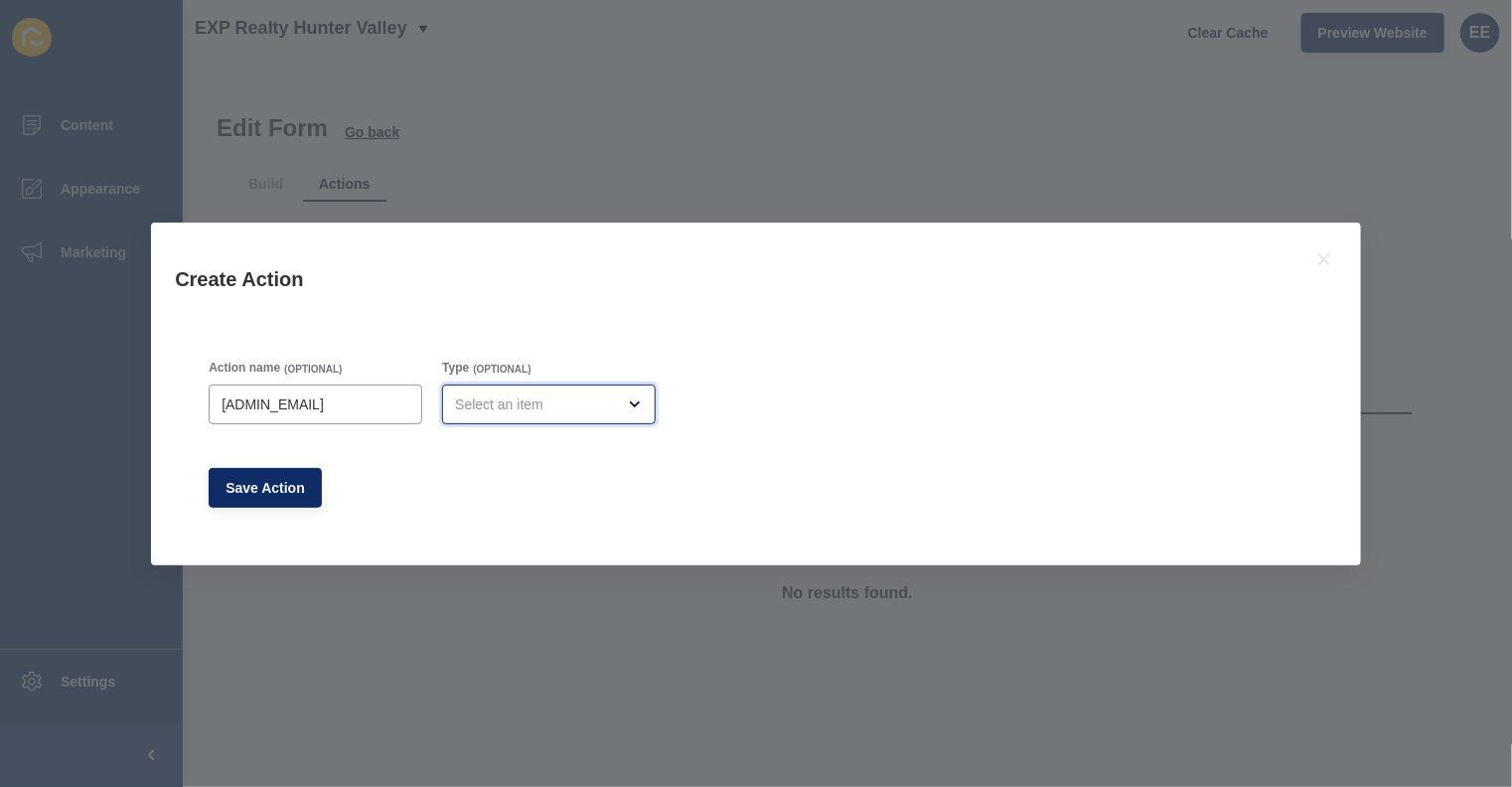 click at bounding box center (534, 404) 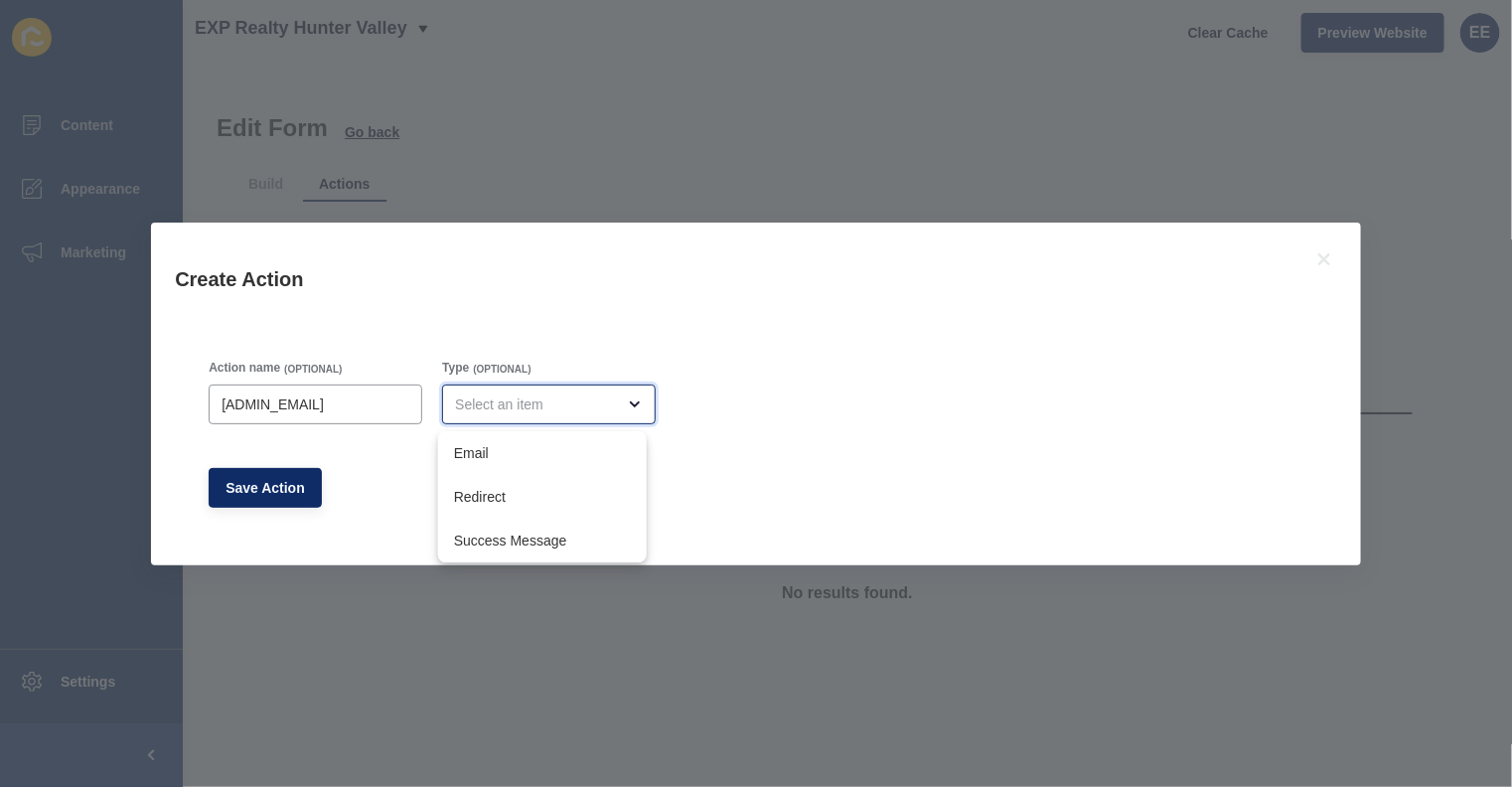 click on "Email" at bounding box center (542, 453) 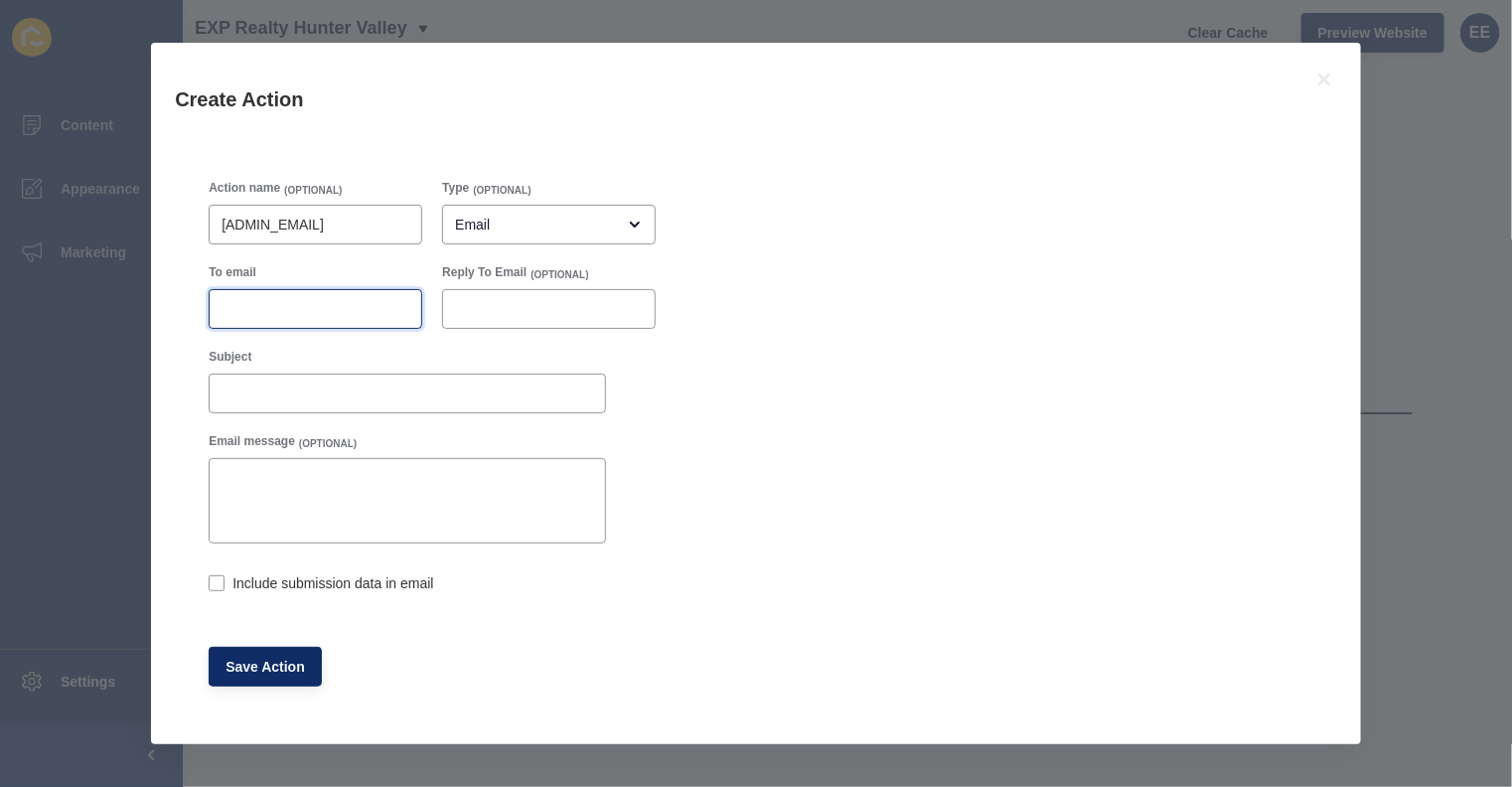 click on "To email" at bounding box center [315, 309] 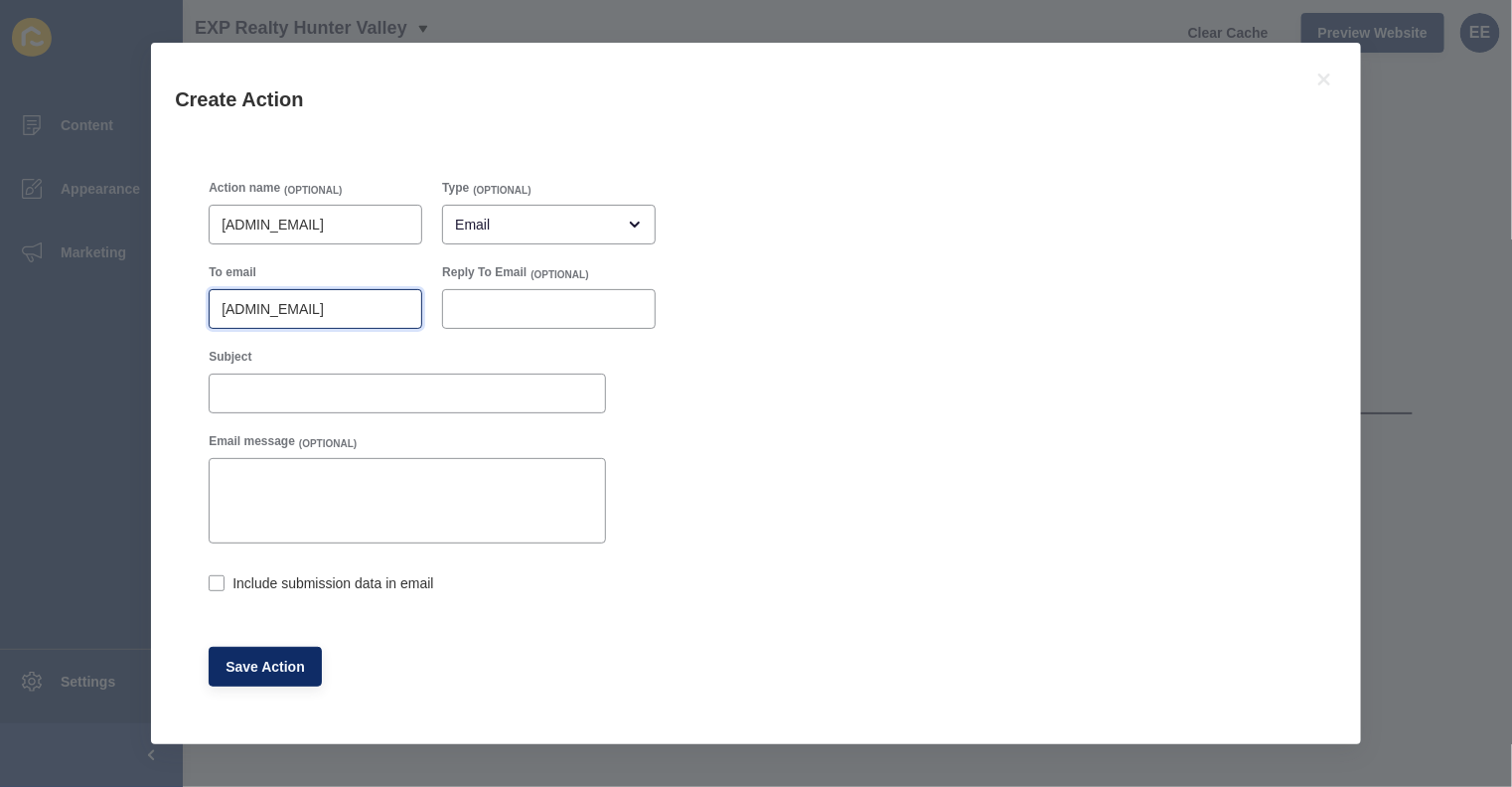 scroll, scrollTop: 0, scrollLeft: 35, axis: horizontal 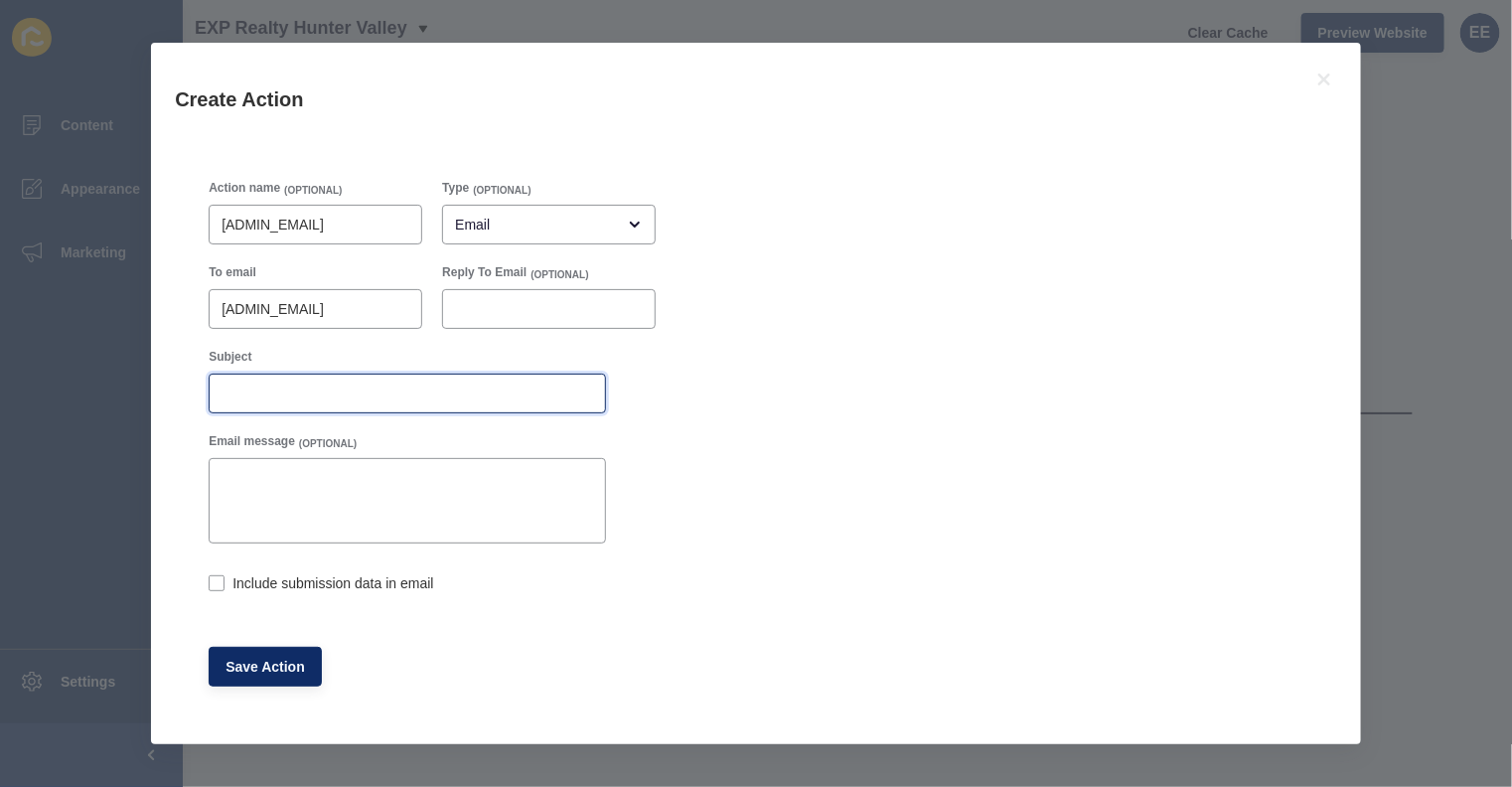 click on "Subject" at bounding box center [407, 394] 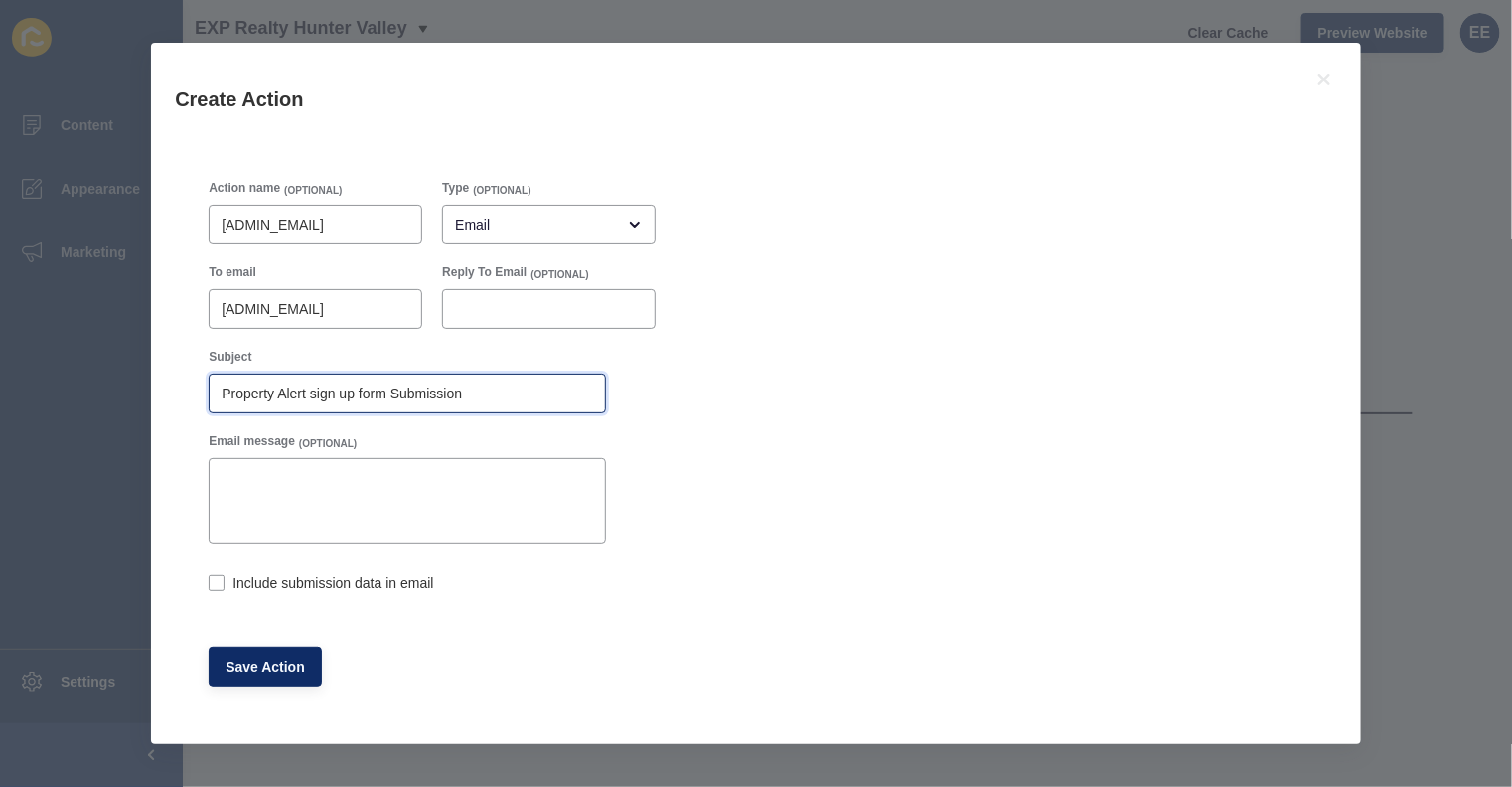 type on "Property Alert sign up form Submission" 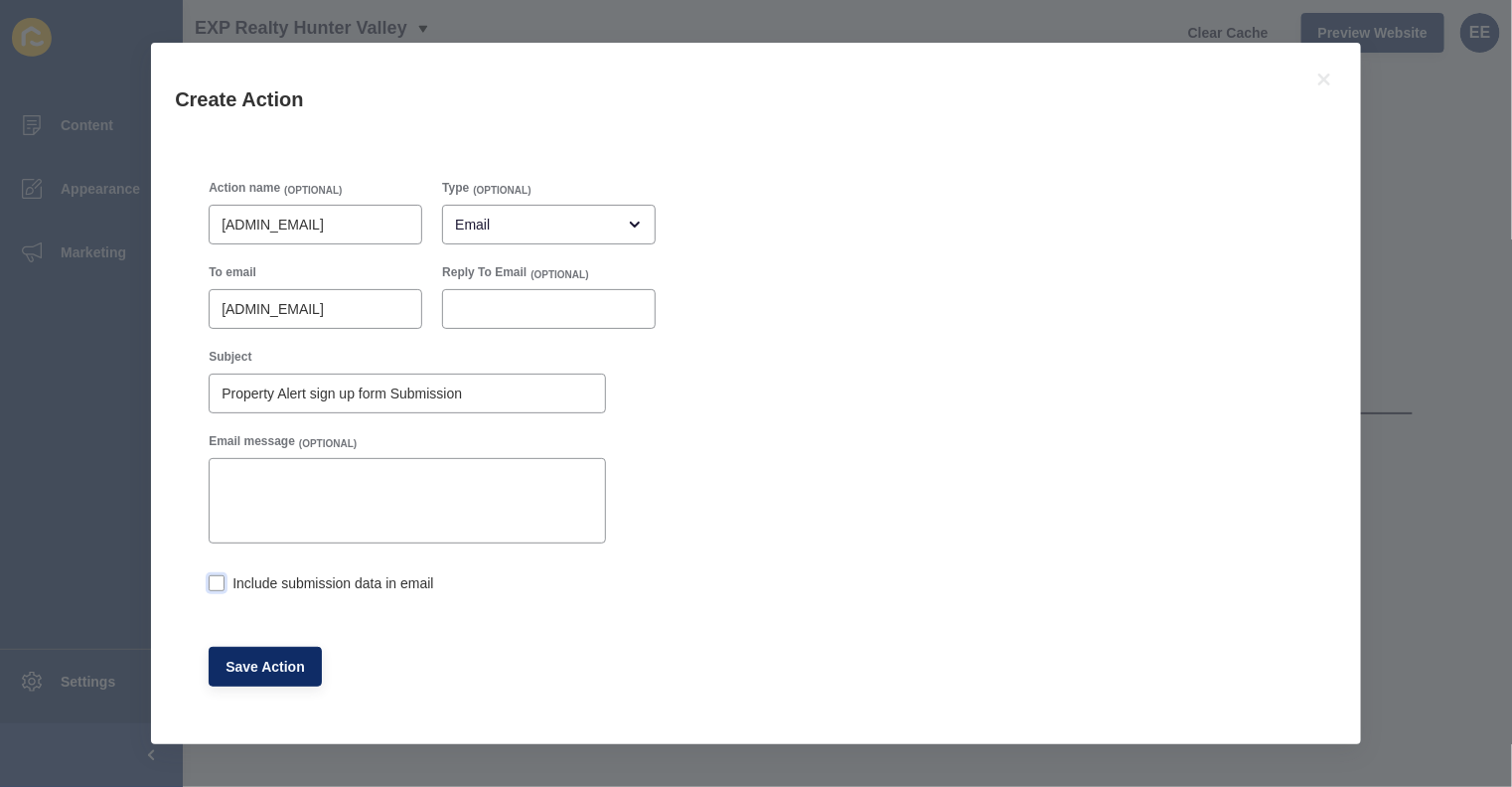 click at bounding box center (217, 583) 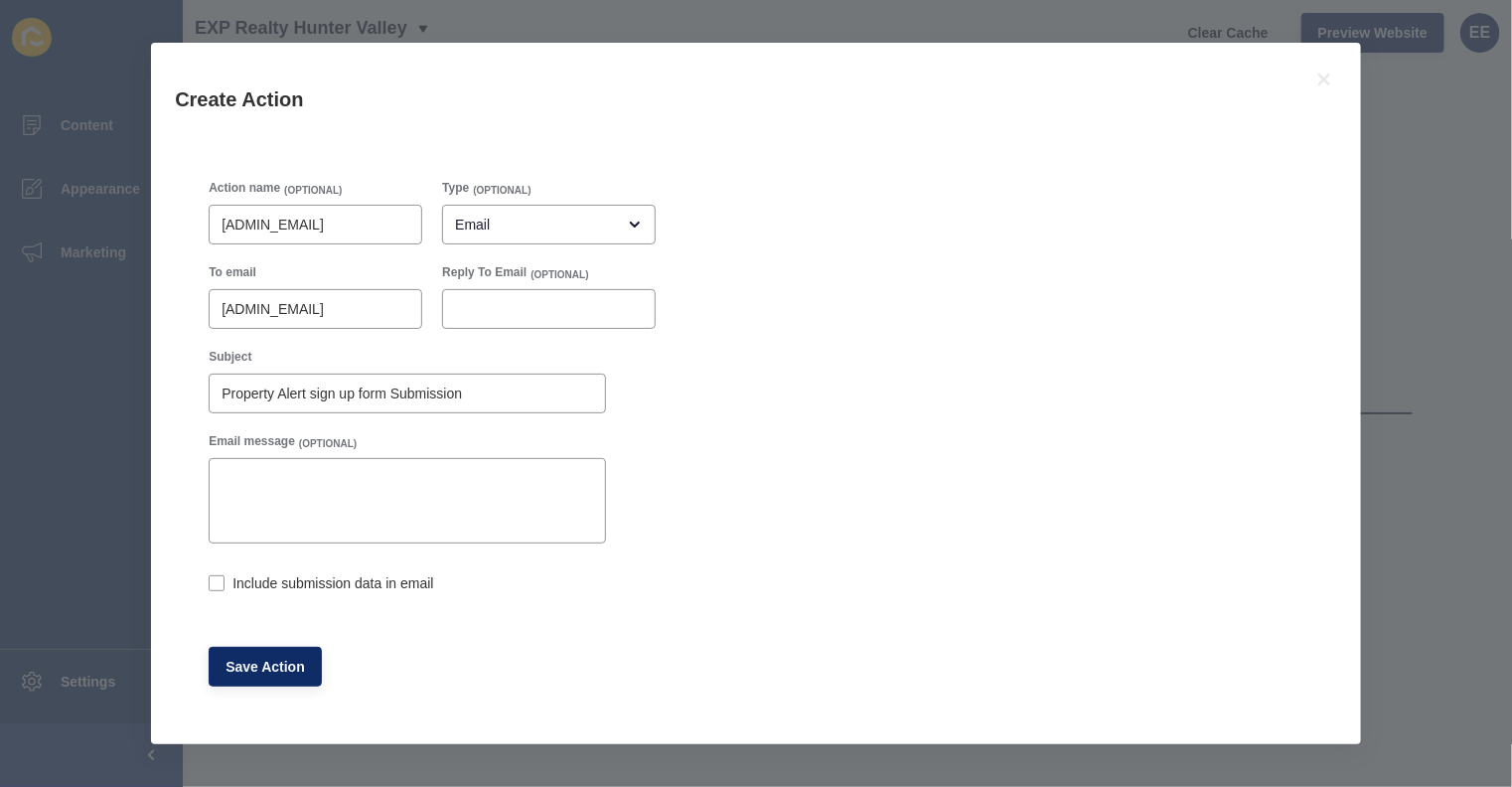 click on "Include submission data in email" at bounding box center (215, 585) 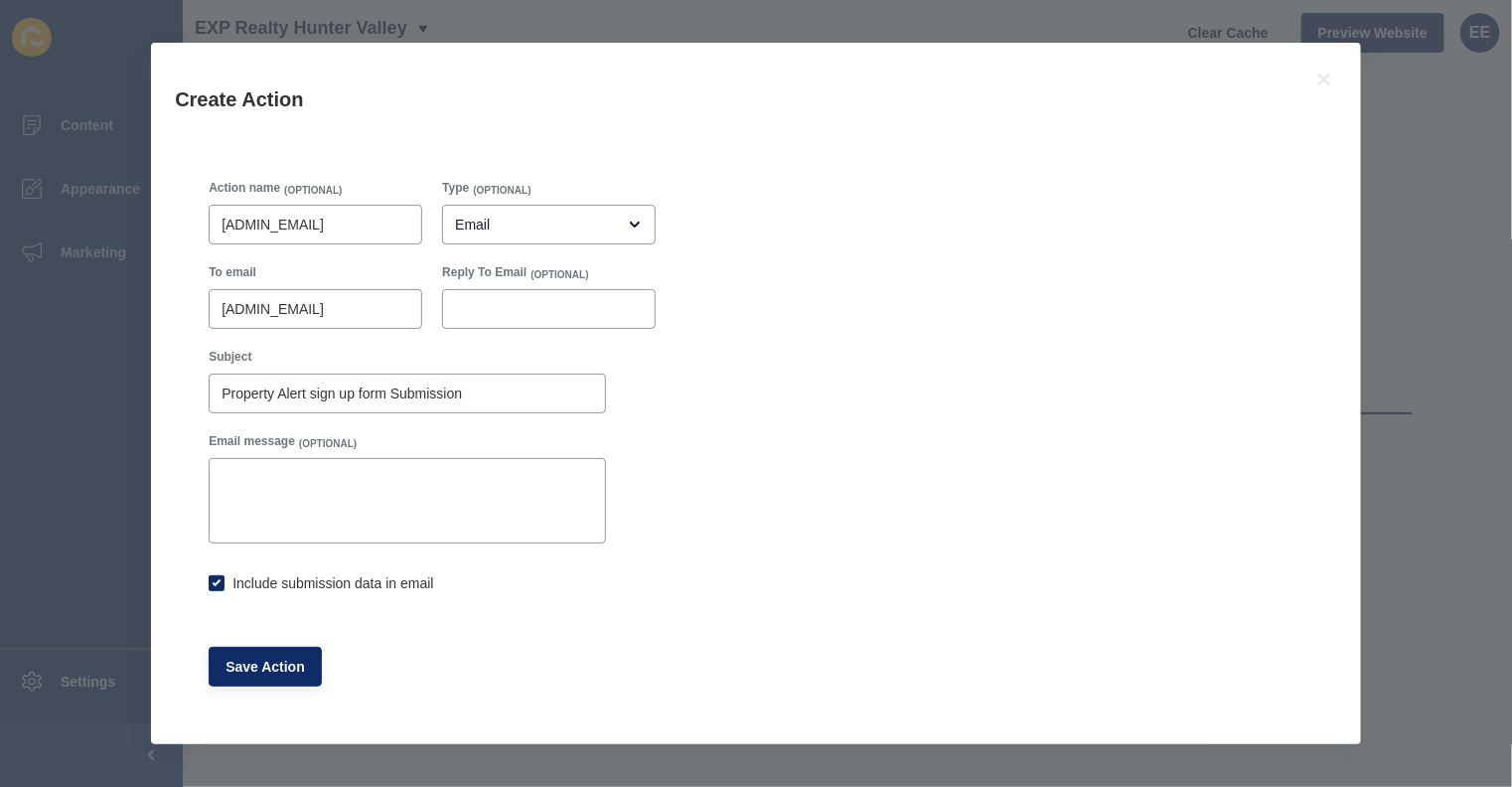 checkbox on "true" 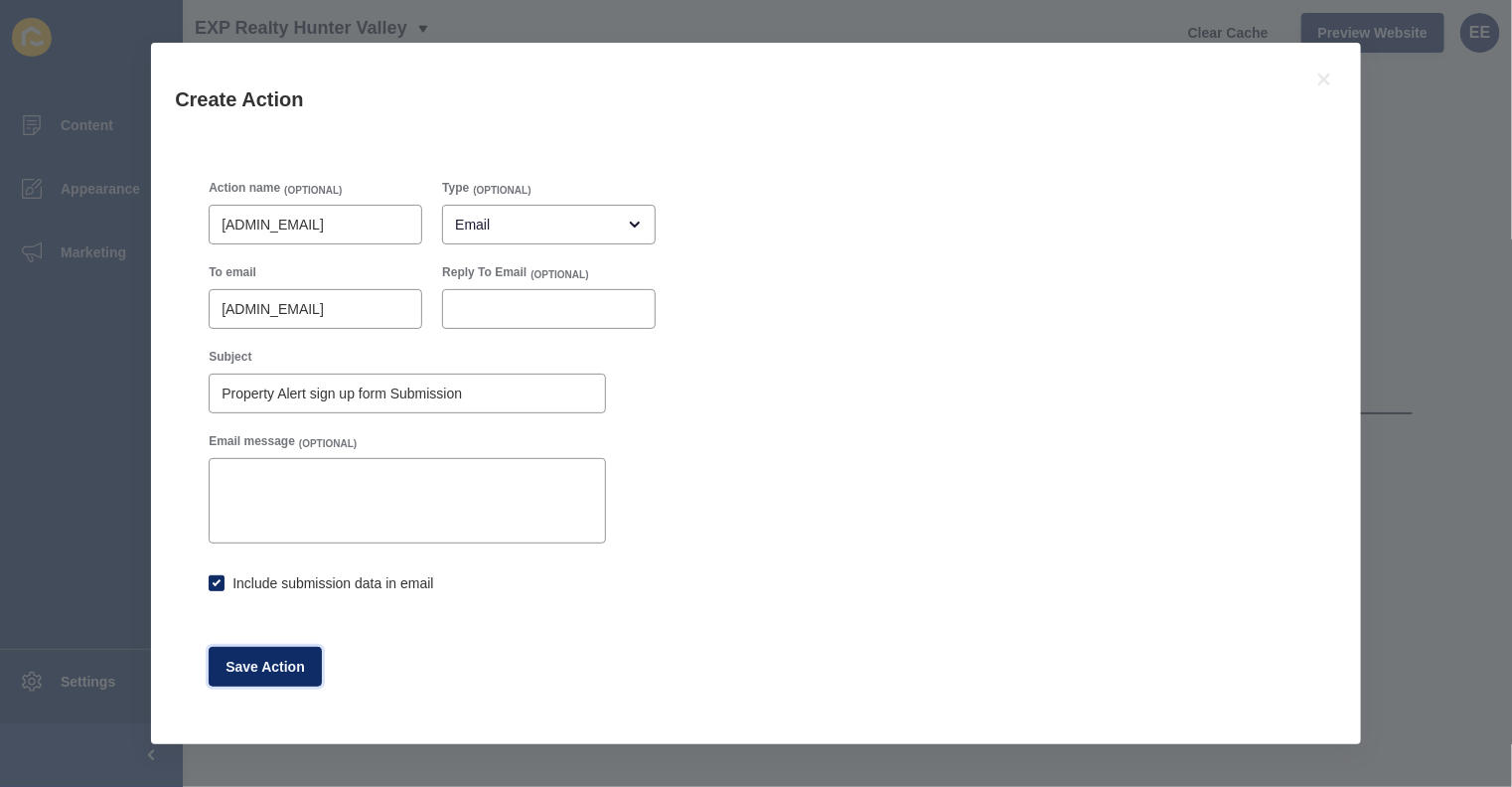 click on "Save Action" at bounding box center [265, 667] 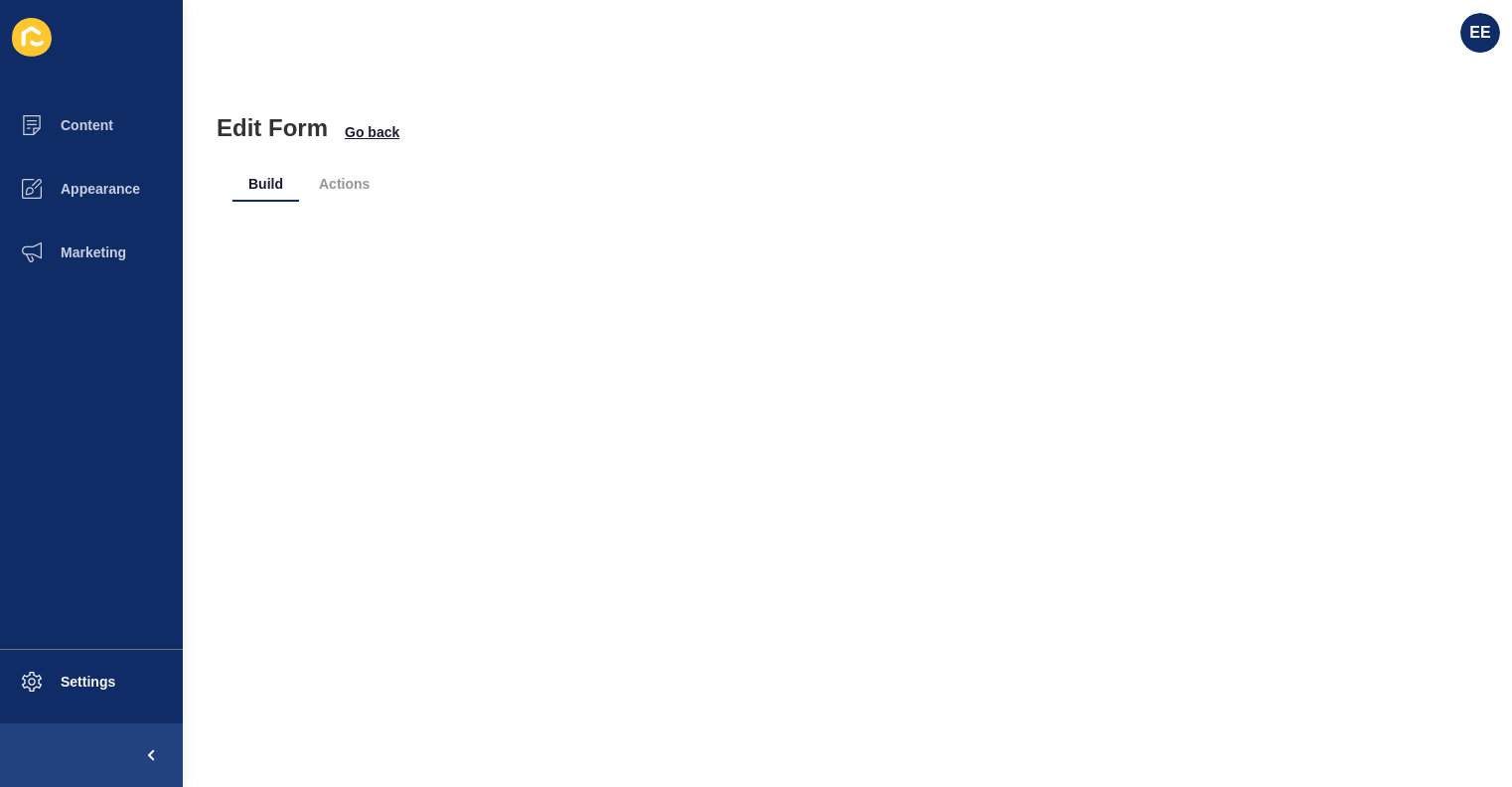 scroll, scrollTop: 0, scrollLeft: 0, axis: both 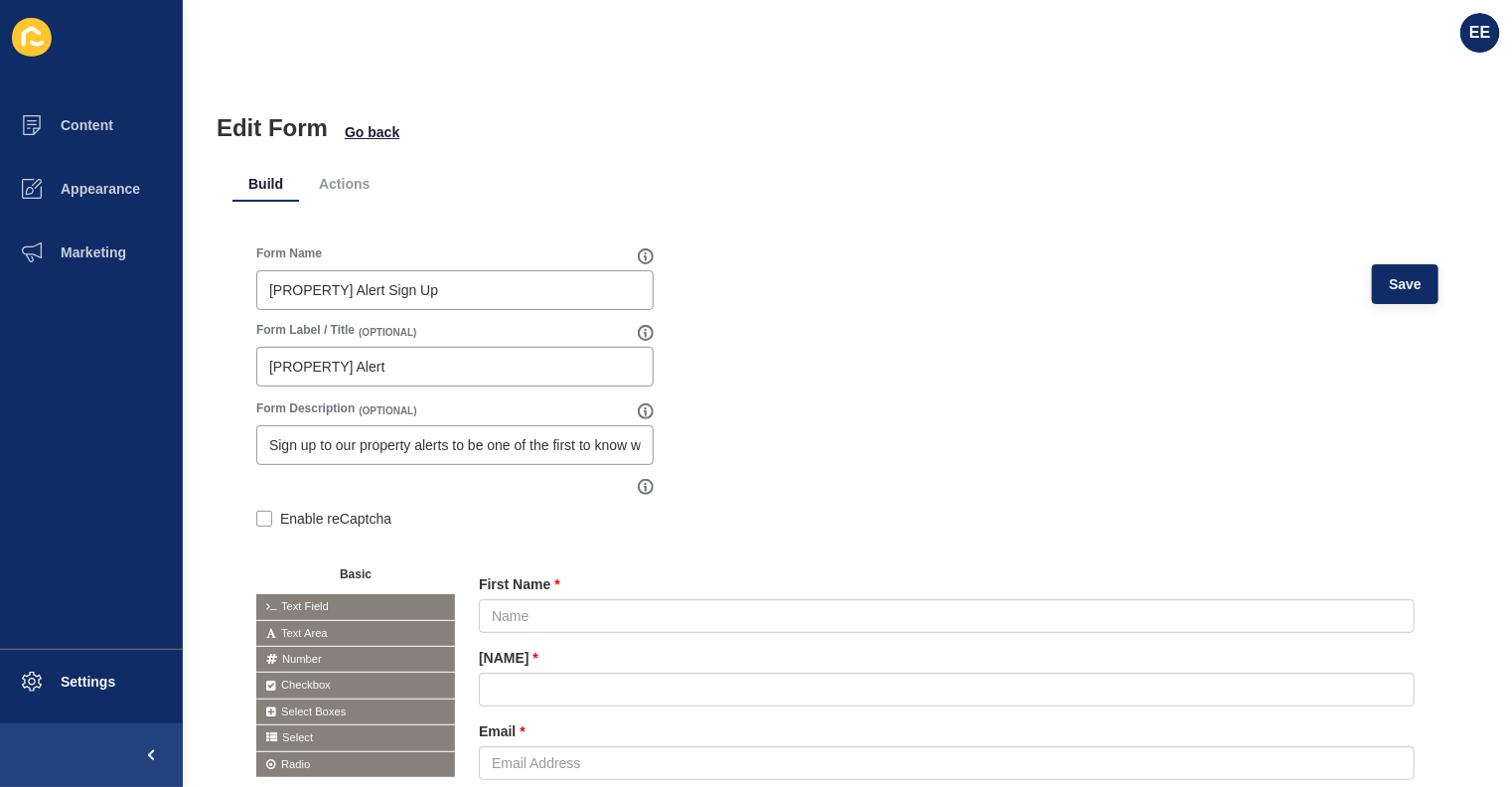 click on "Actions" at bounding box center [344, 184] 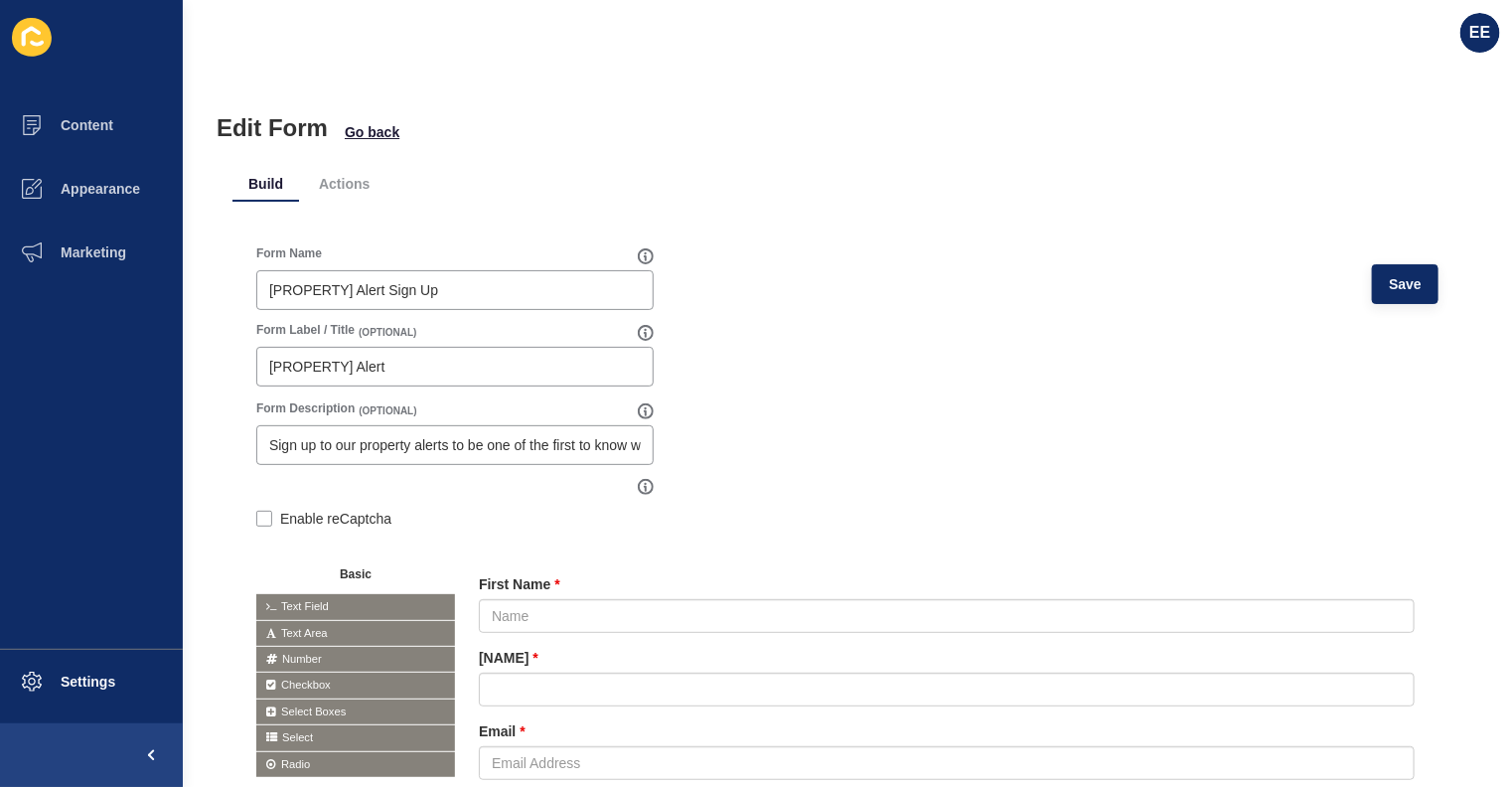 scroll, scrollTop: 0, scrollLeft: 0, axis: both 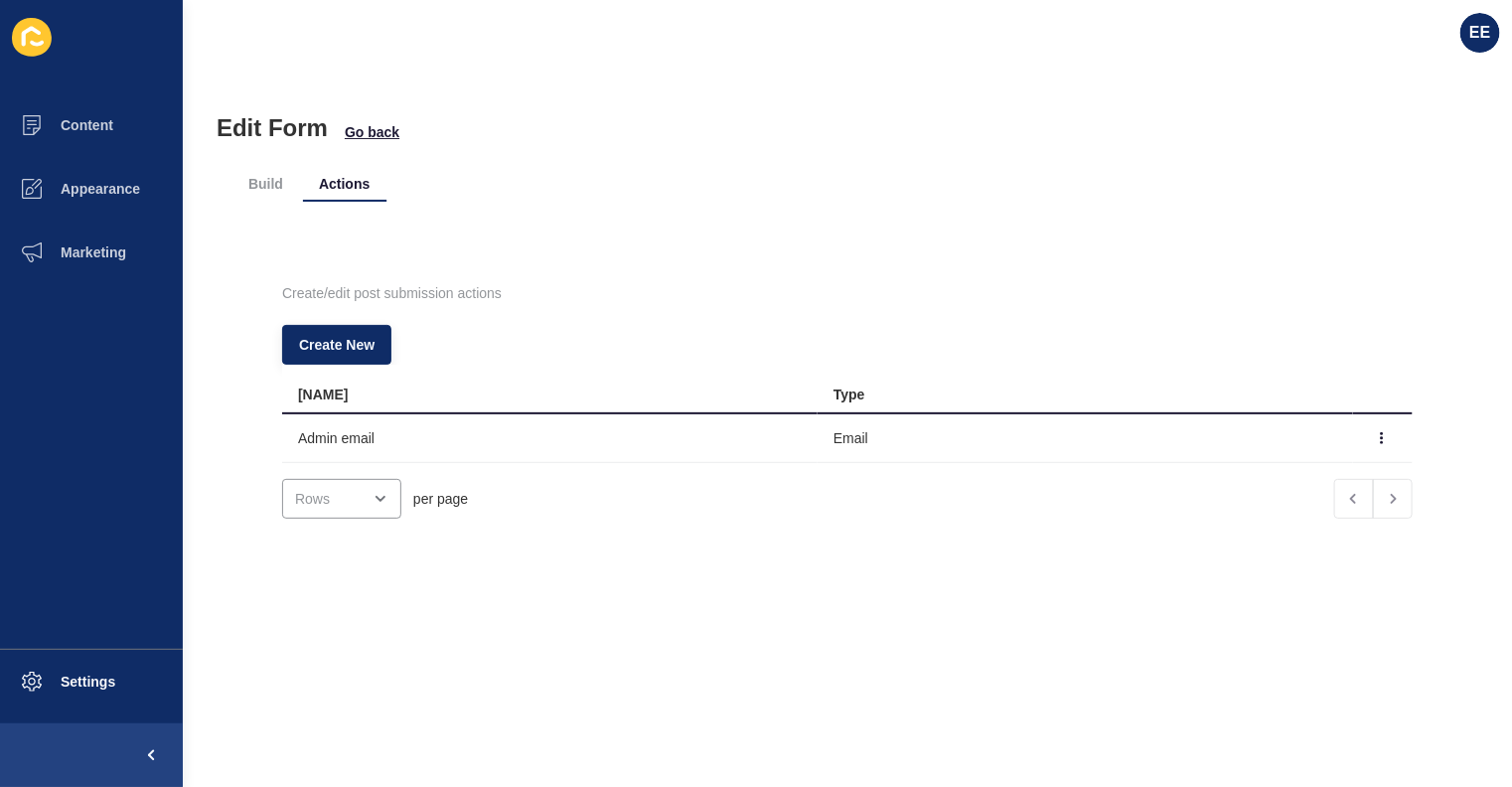 click on "Build" at bounding box center [265, 184] 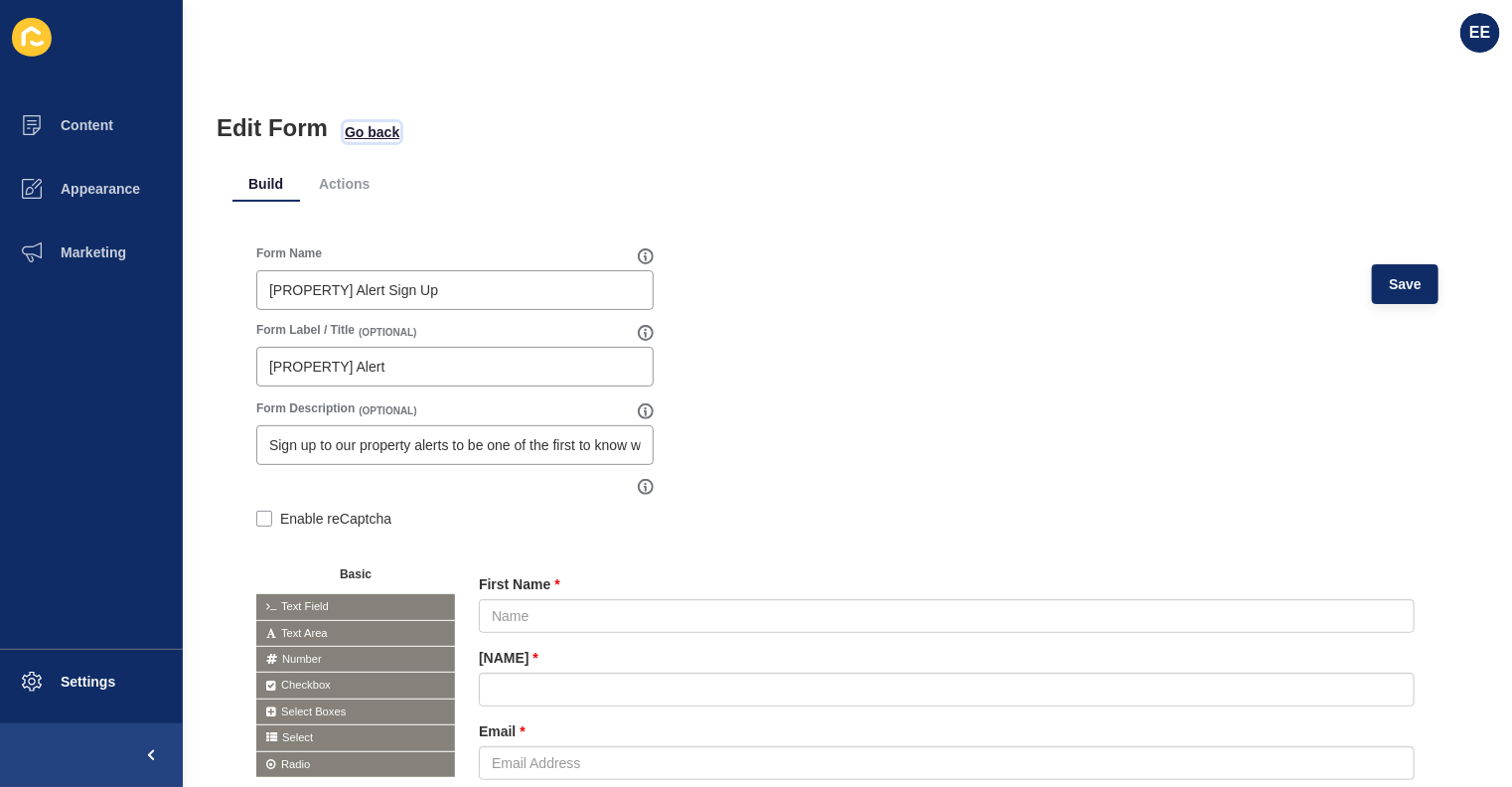 click on "Go back" at bounding box center (372, 132) 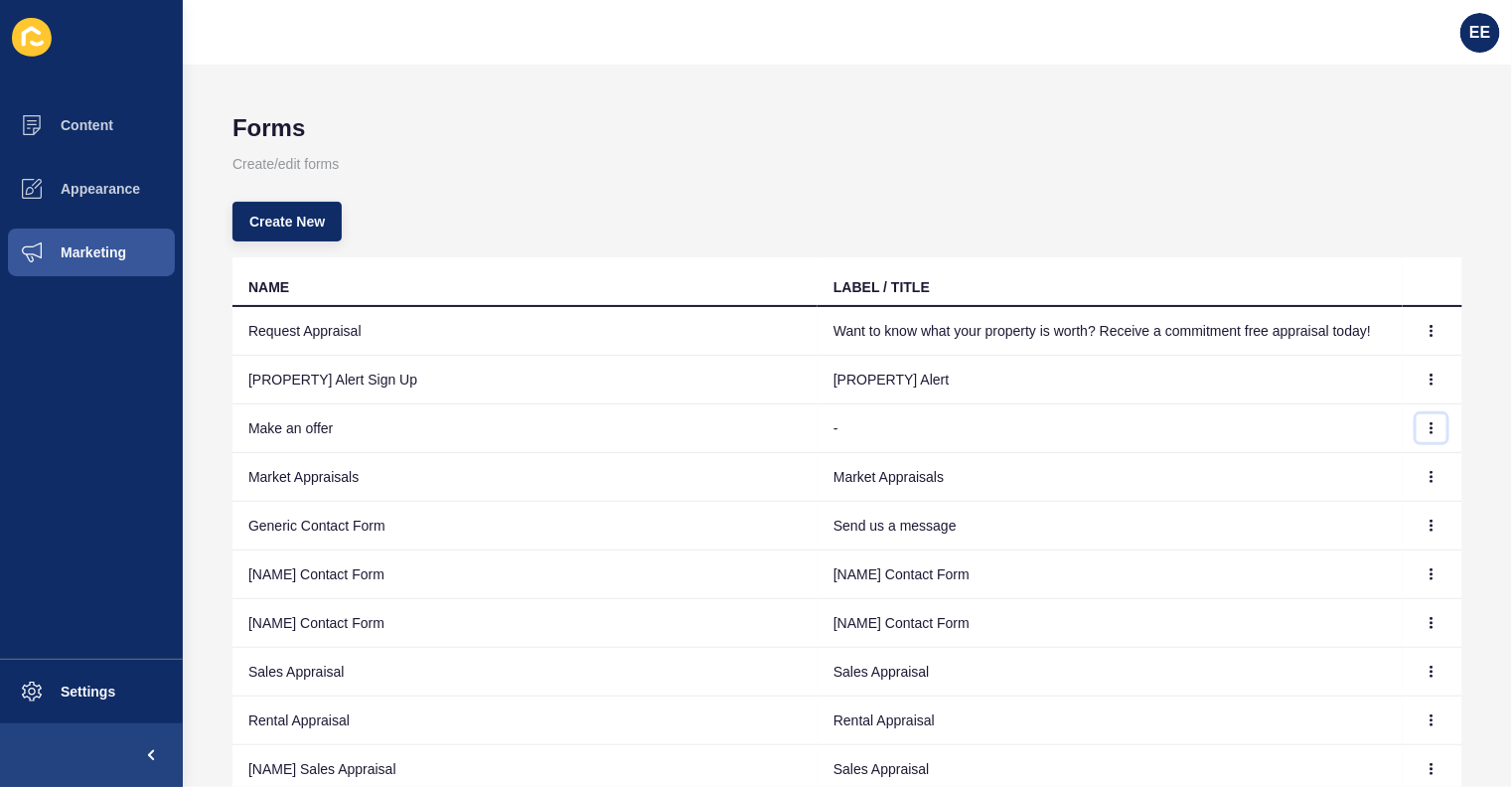 click at bounding box center [1432, 331] 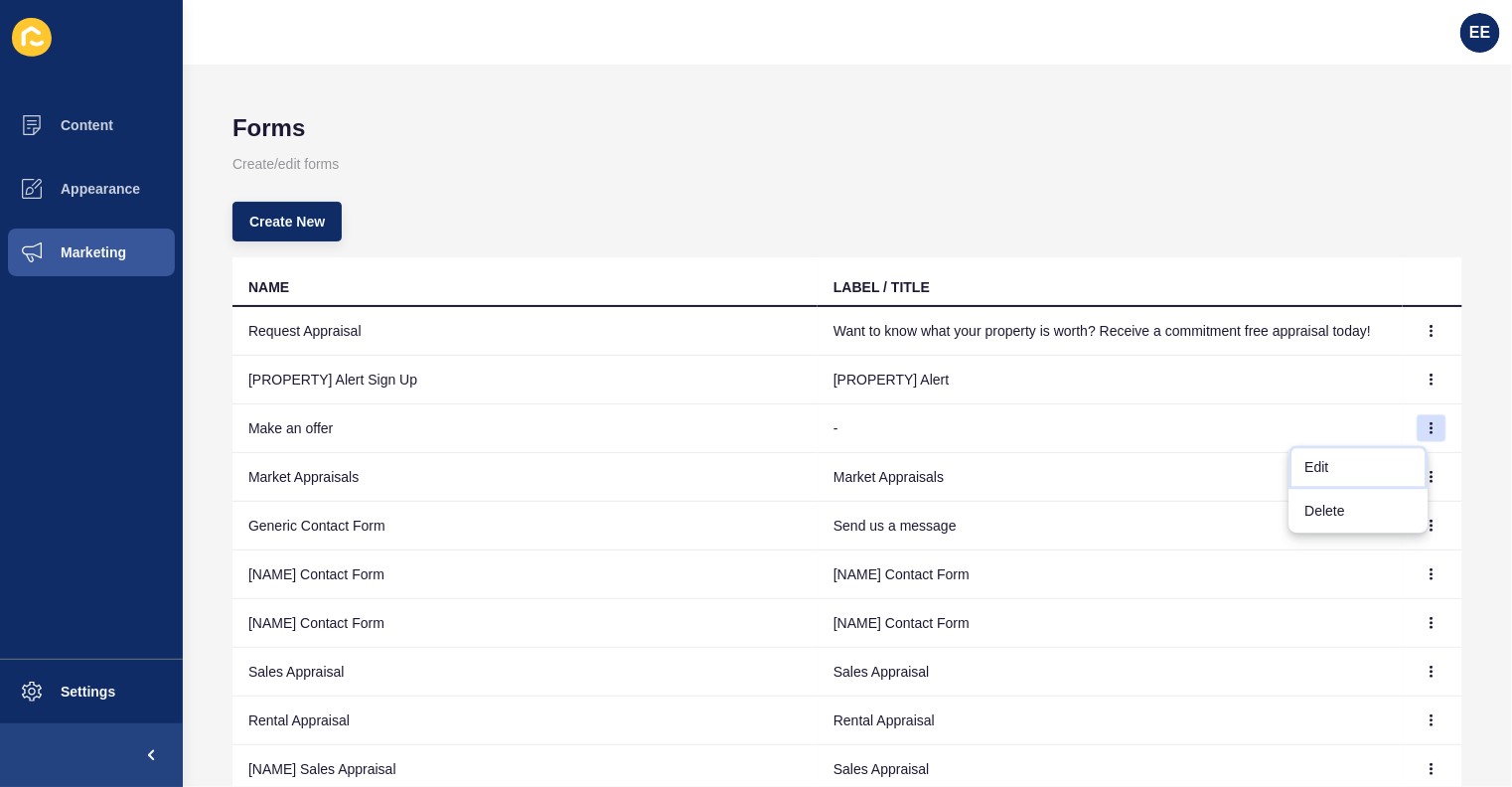 click on "Edit" at bounding box center (1359, 467) 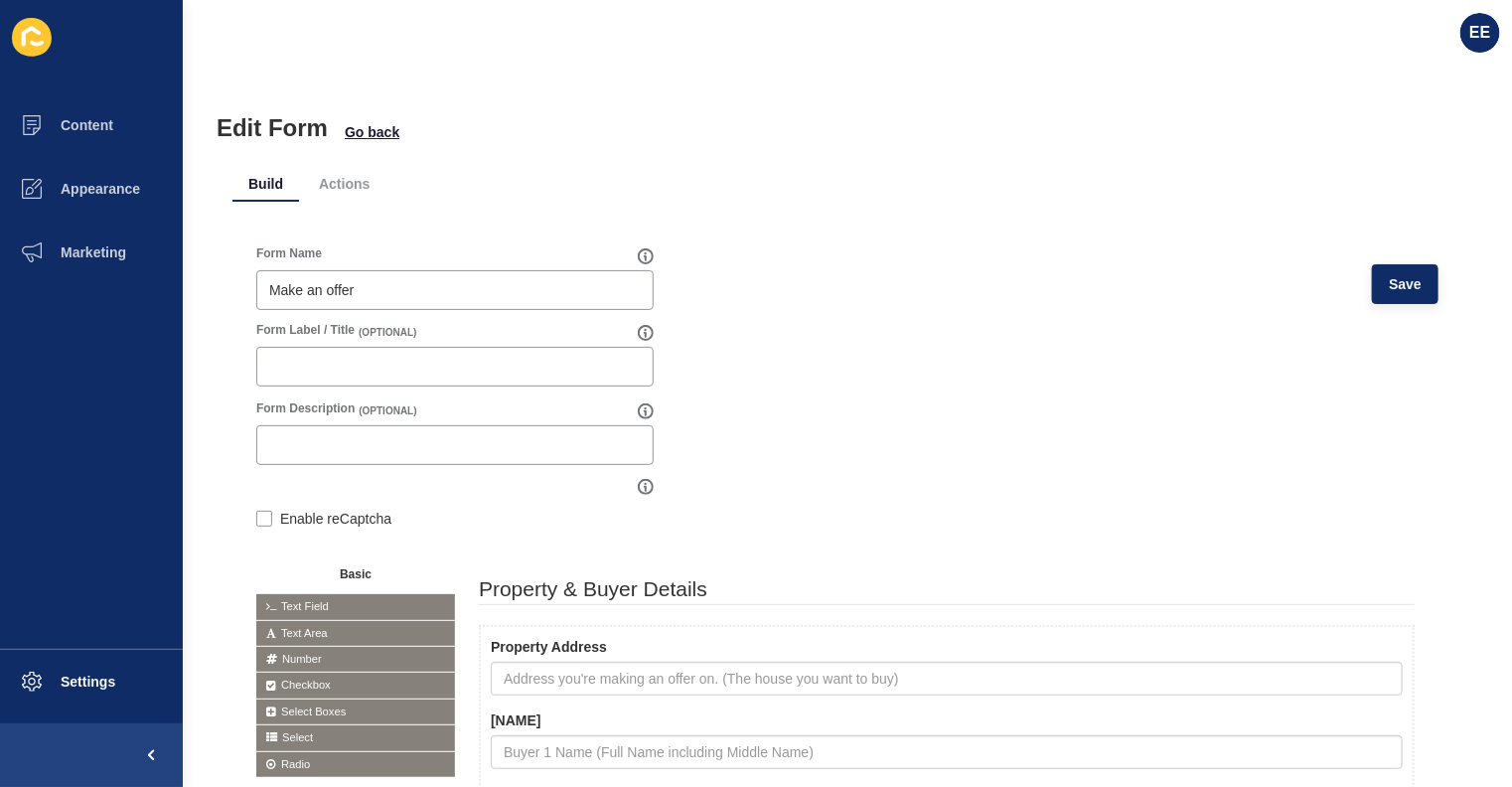 click on "Actions" at bounding box center (344, 184) 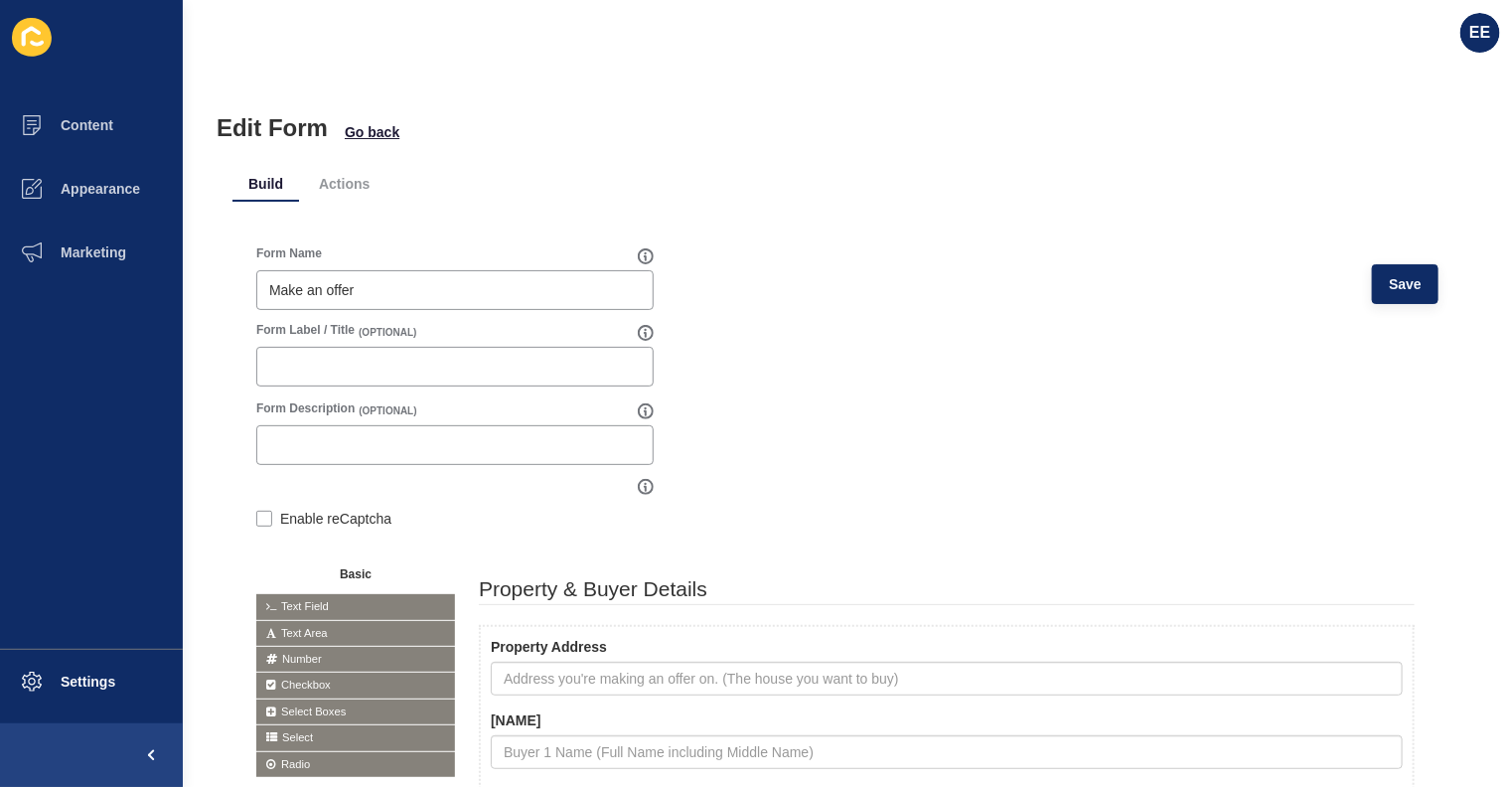 scroll, scrollTop: 0, scrollLeft: 0, axis: both 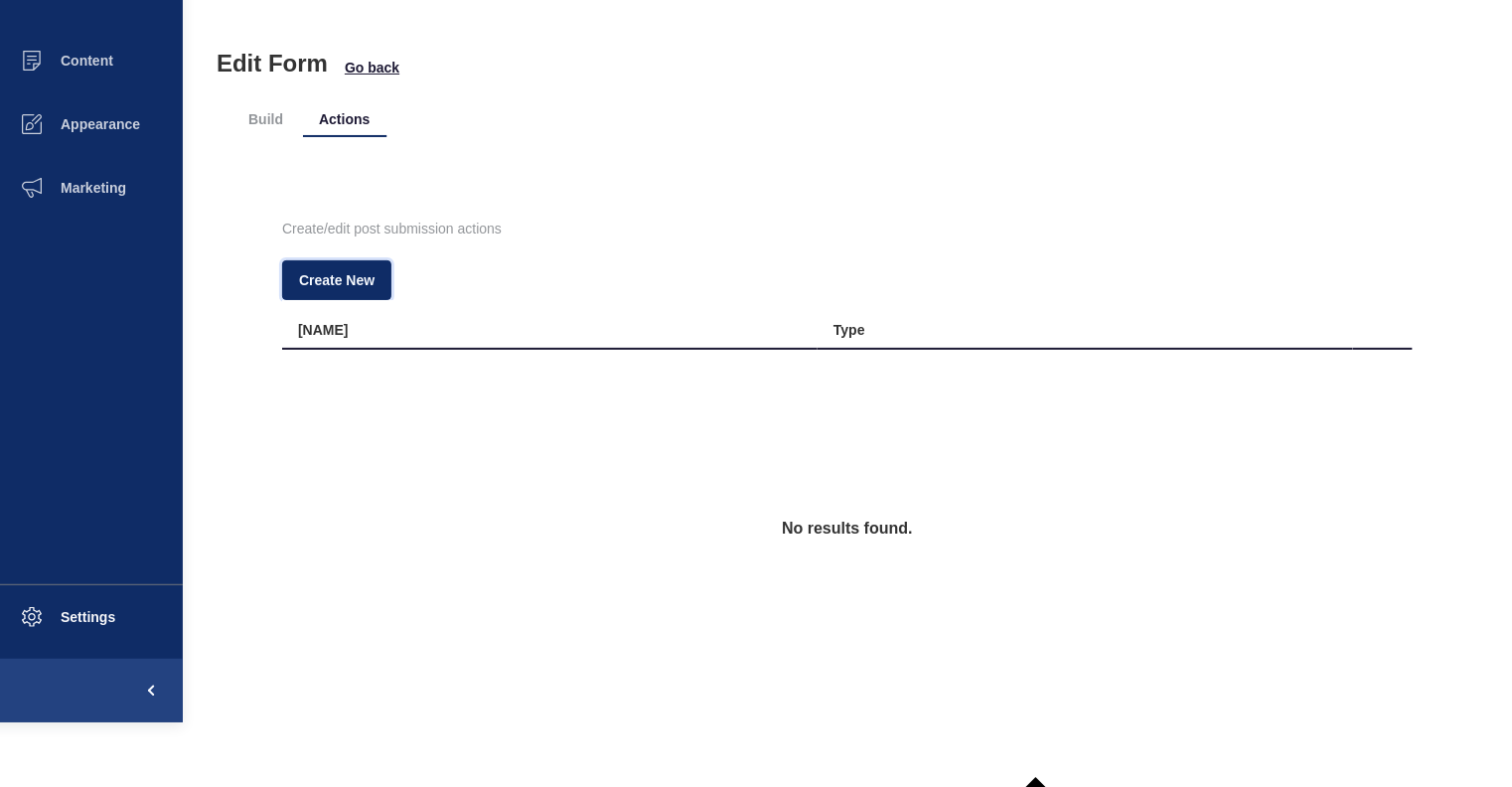 click on "Create New" at bounding box center [337, 280] 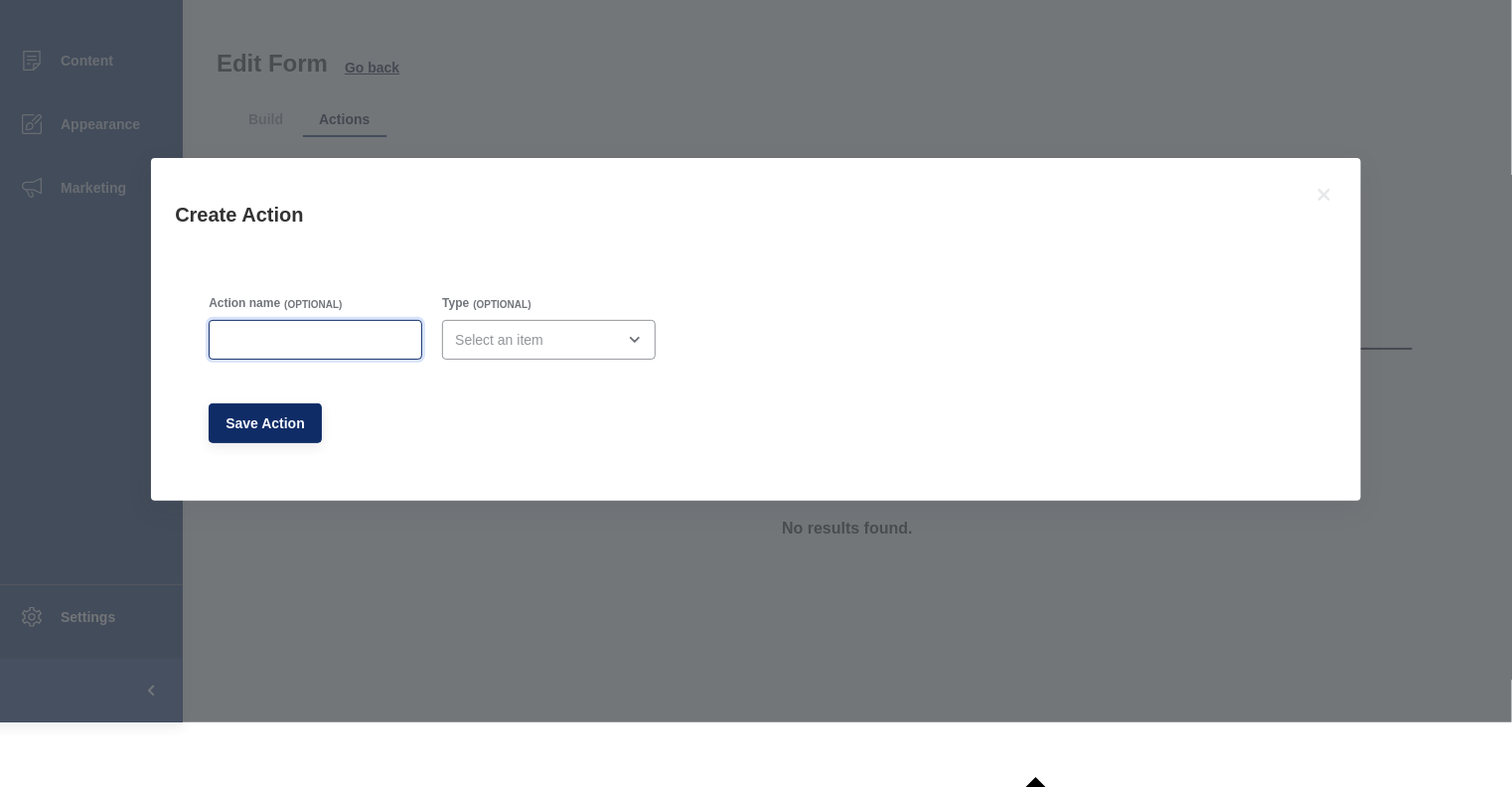 click on "Action name" at bounding box center [315, 340] 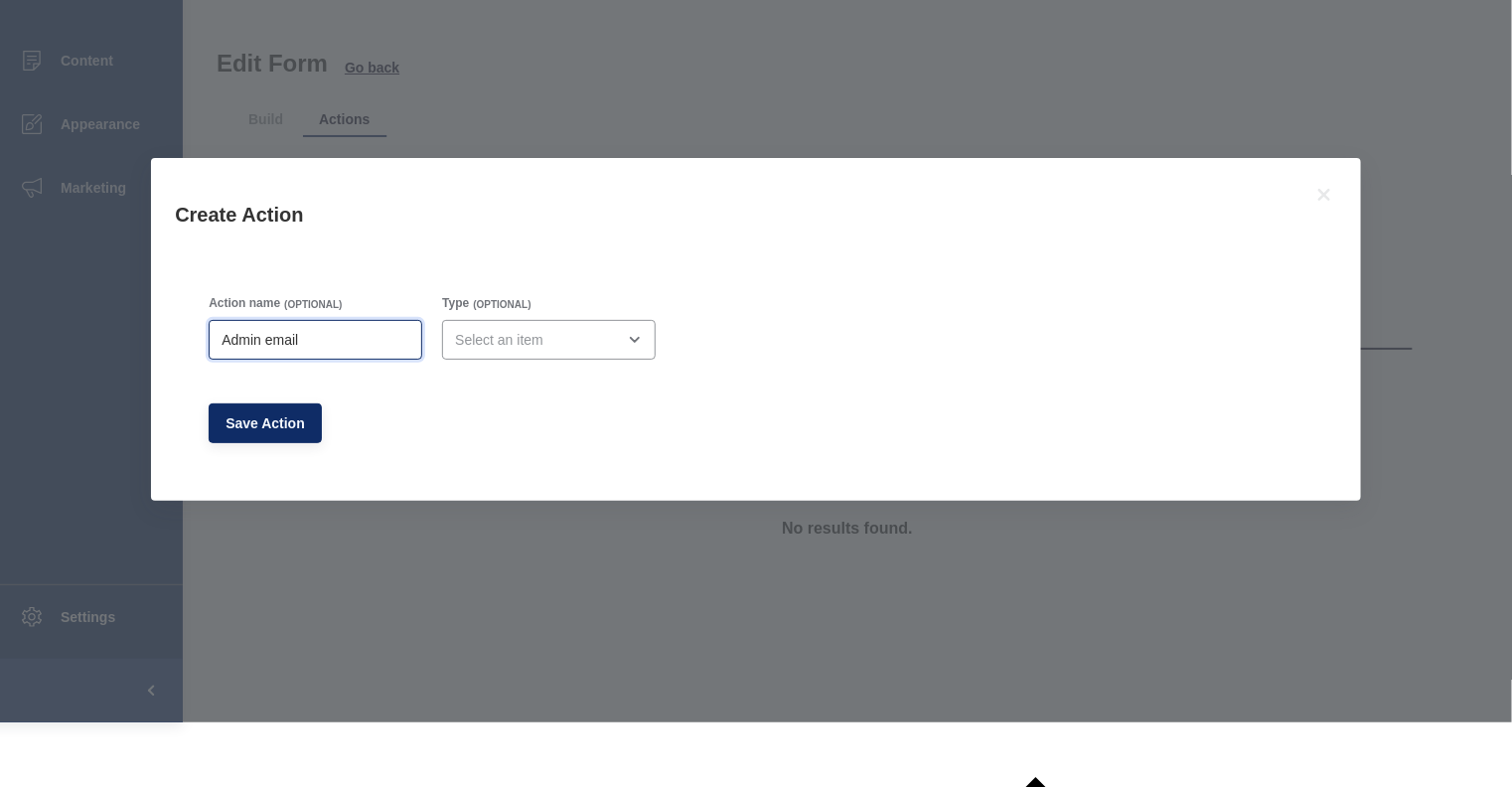 type on "Admin email" 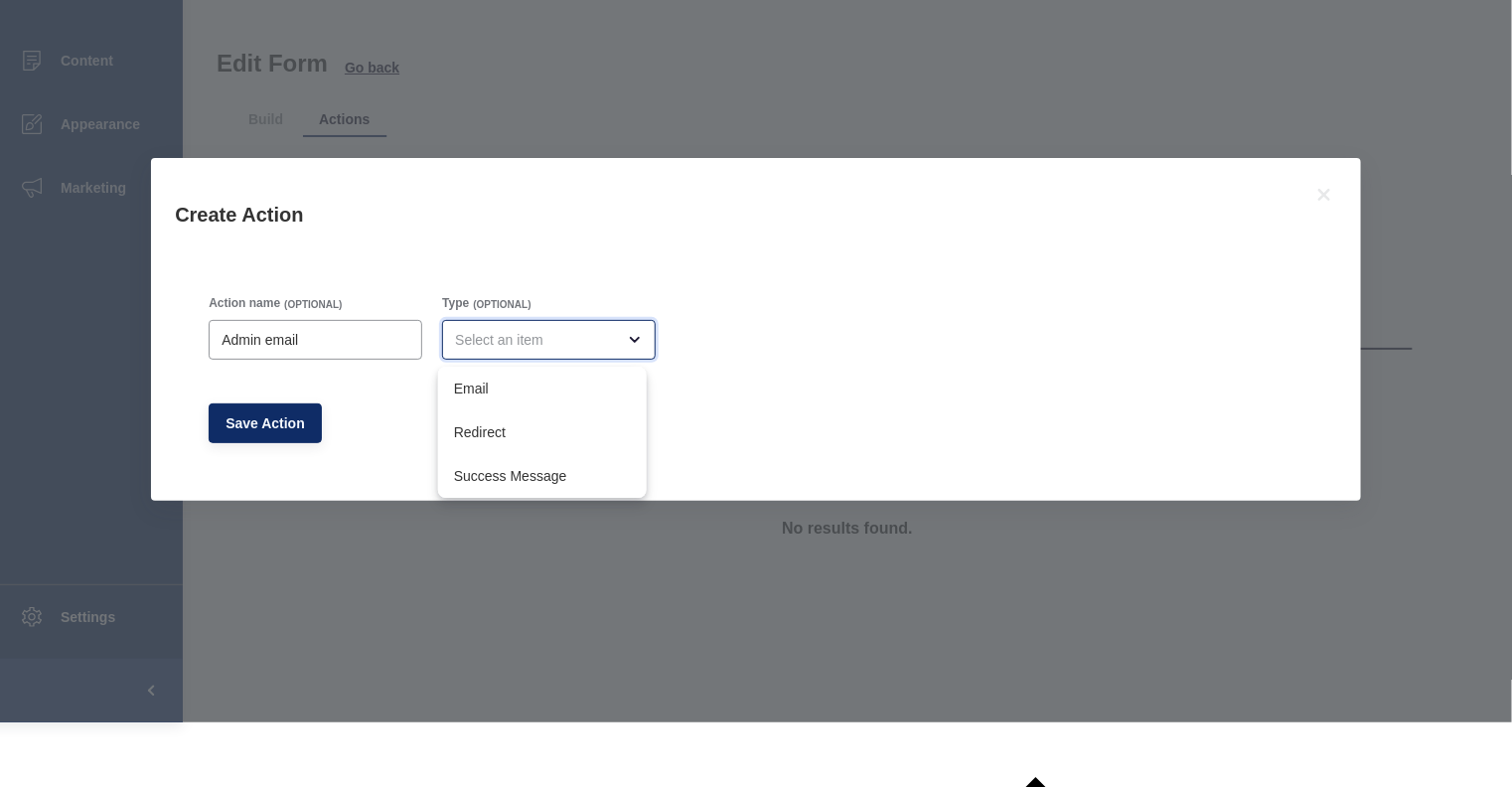 click on "Email" at bounding box center (542, 389) 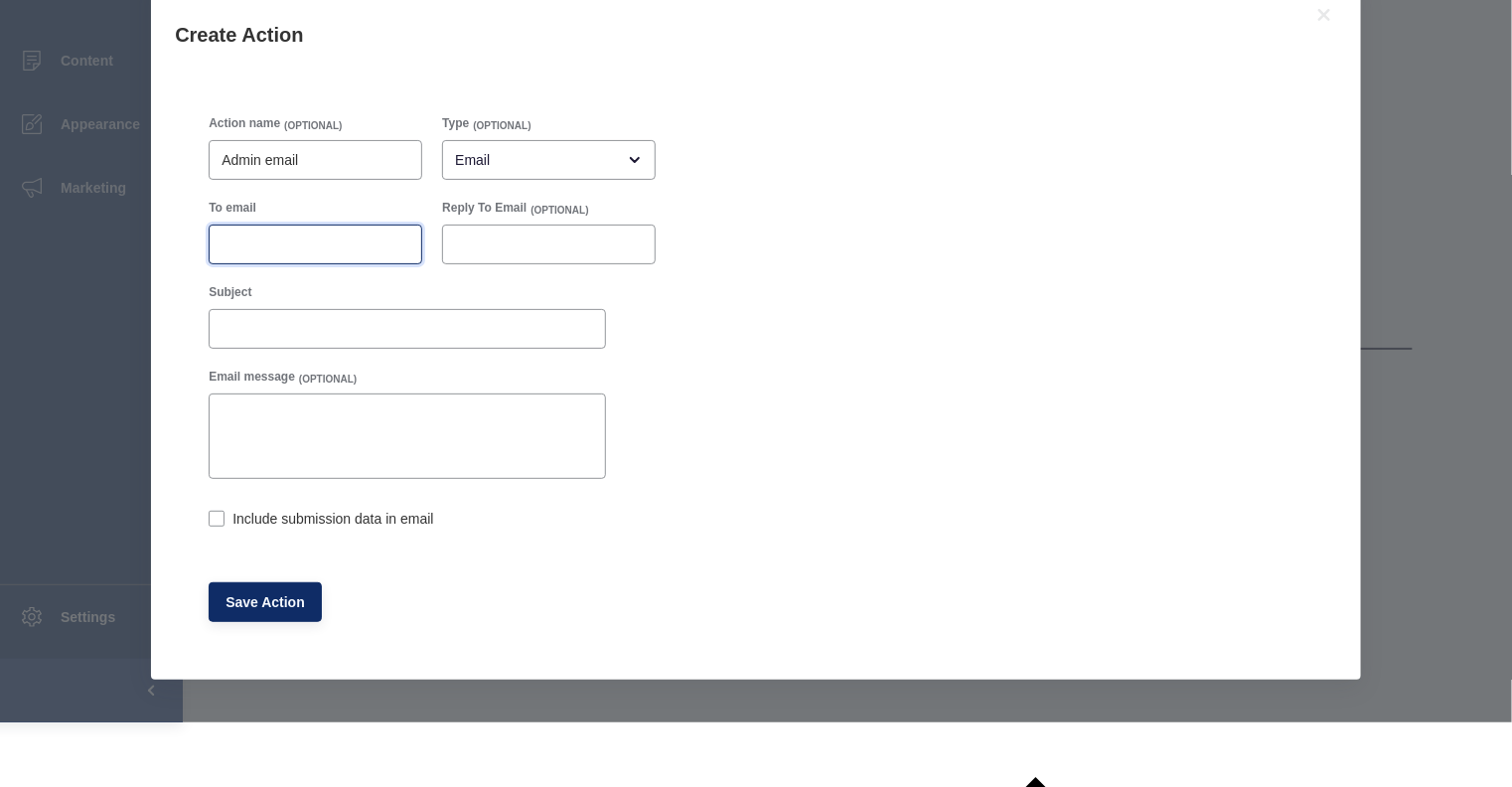 click on "To email" at bounding box center [315, 244] 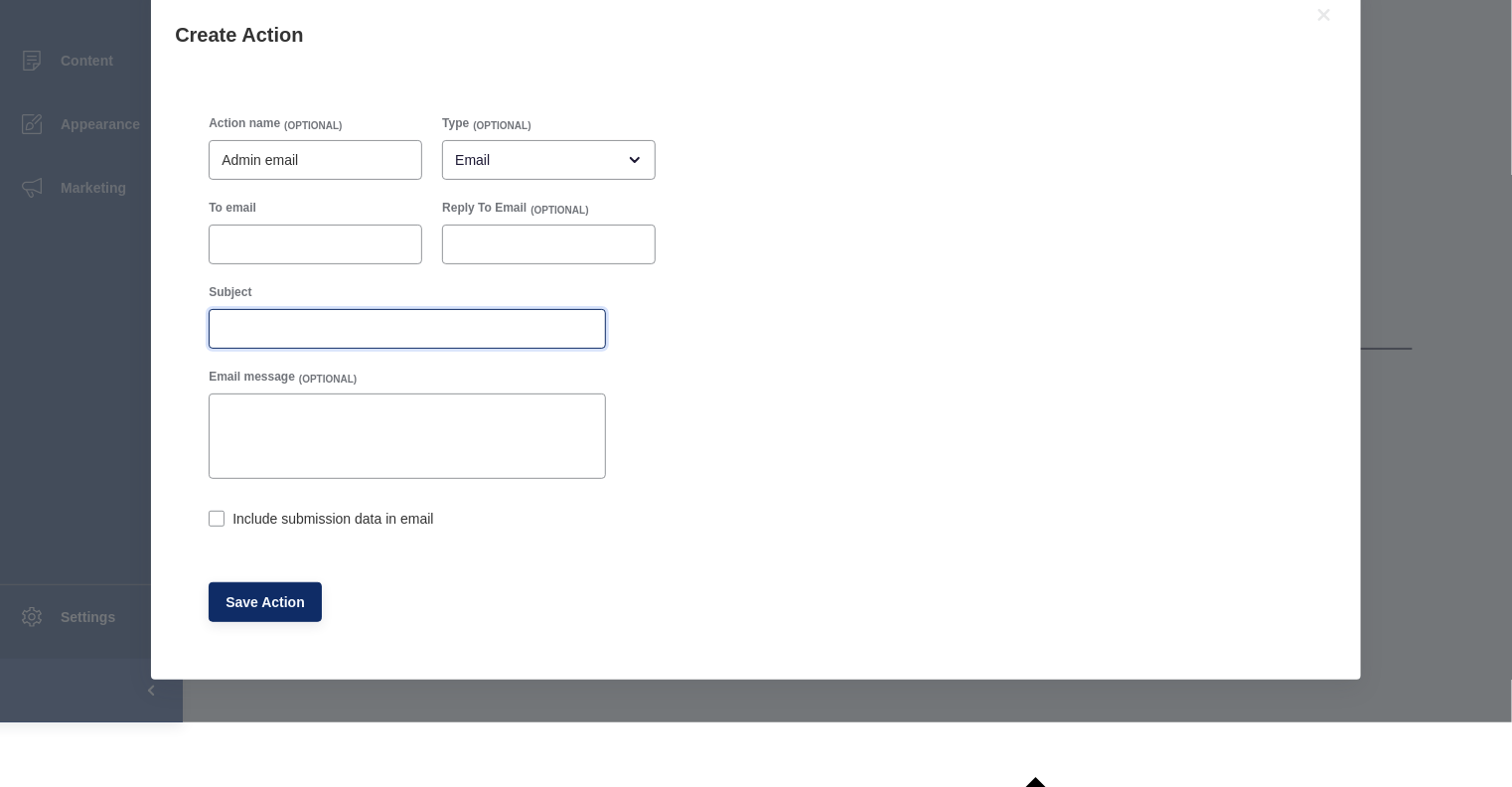 click on "Subject" at bounding box center (407, 329) 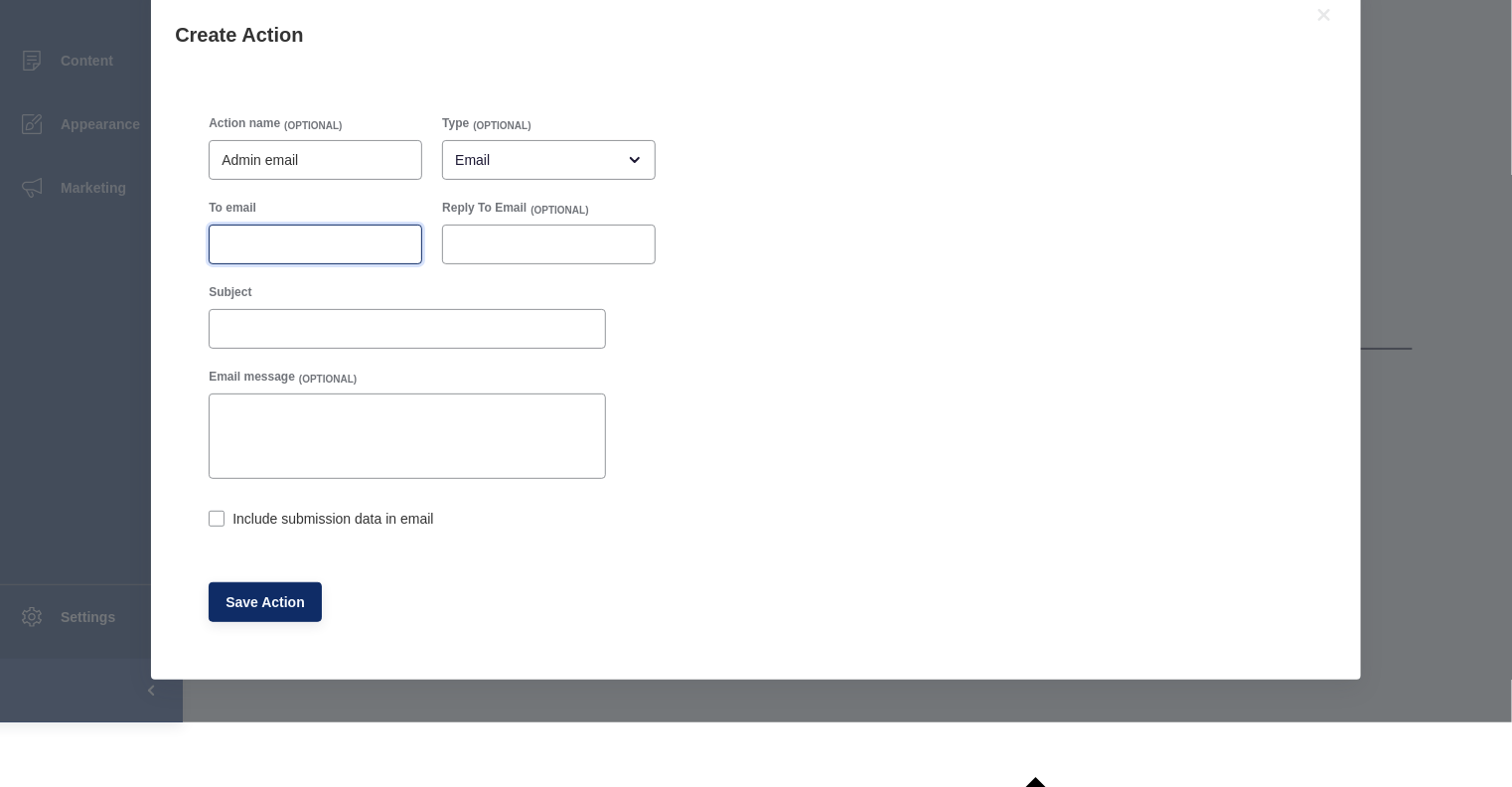 click on "To email" at bounding box center [315, 244] 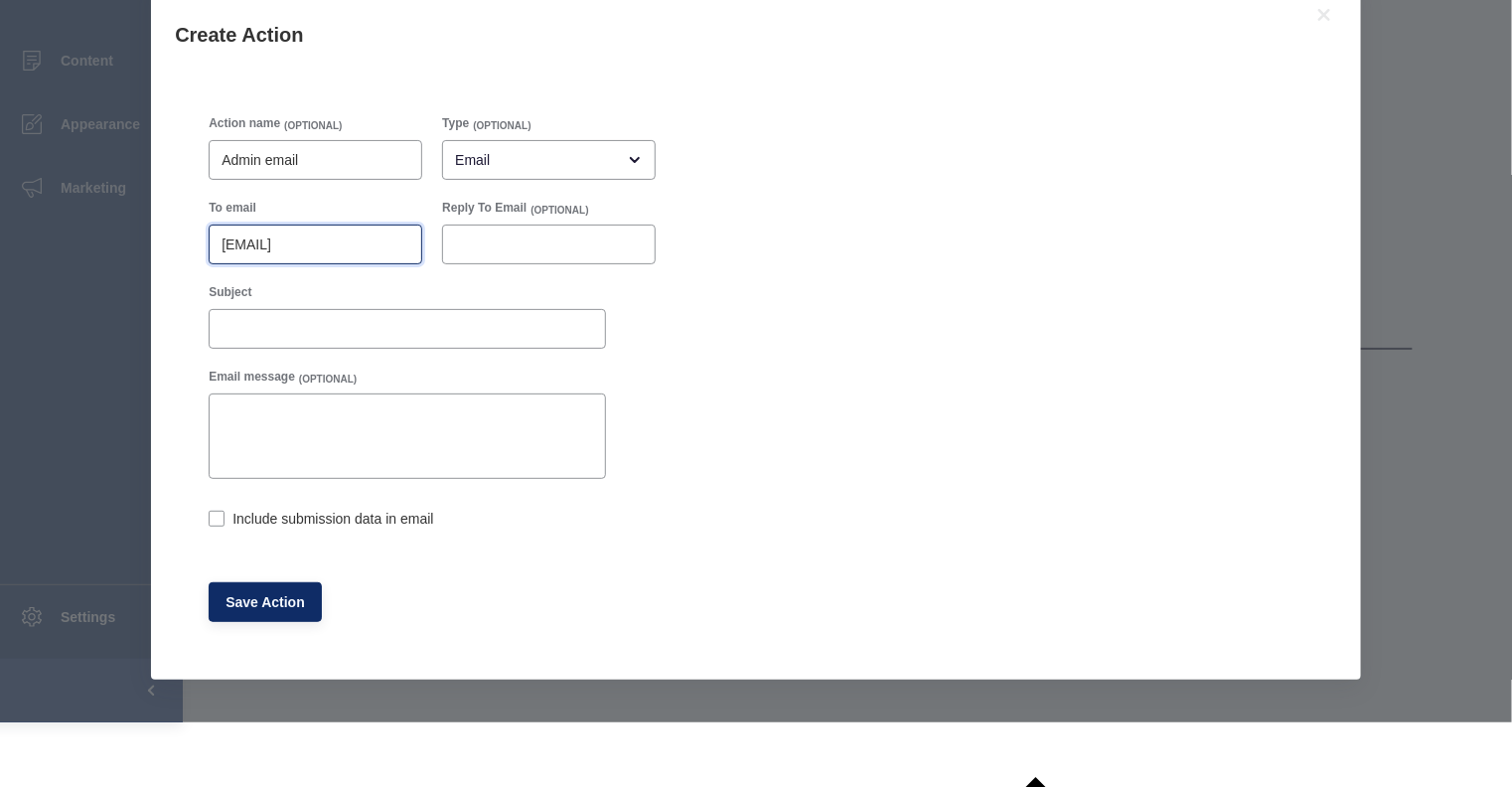 scroll, scrollTop: 0, scrollLeft: 35, axis: horizontal 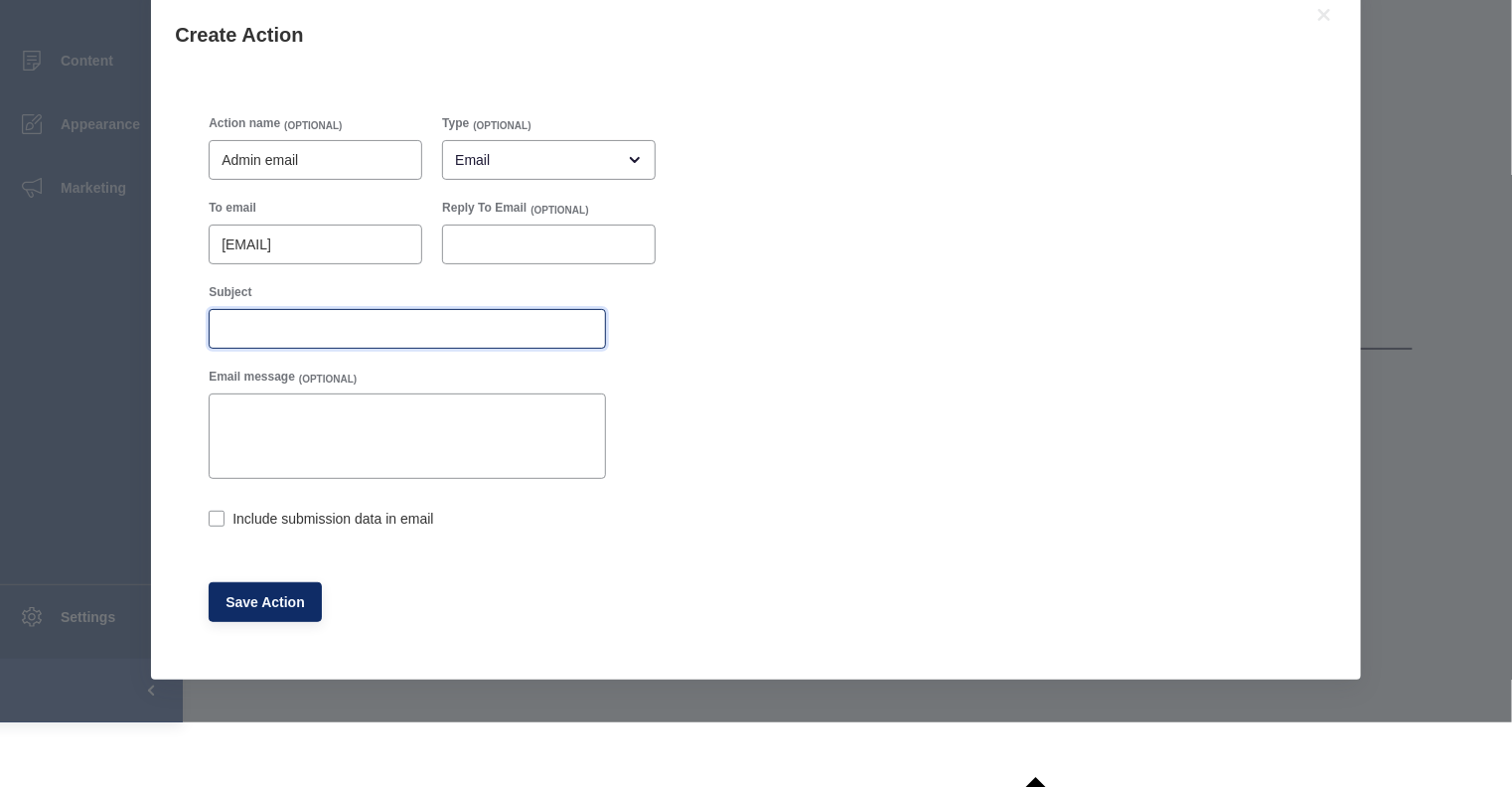 click on "Subject" at bounding box center (407, 329) 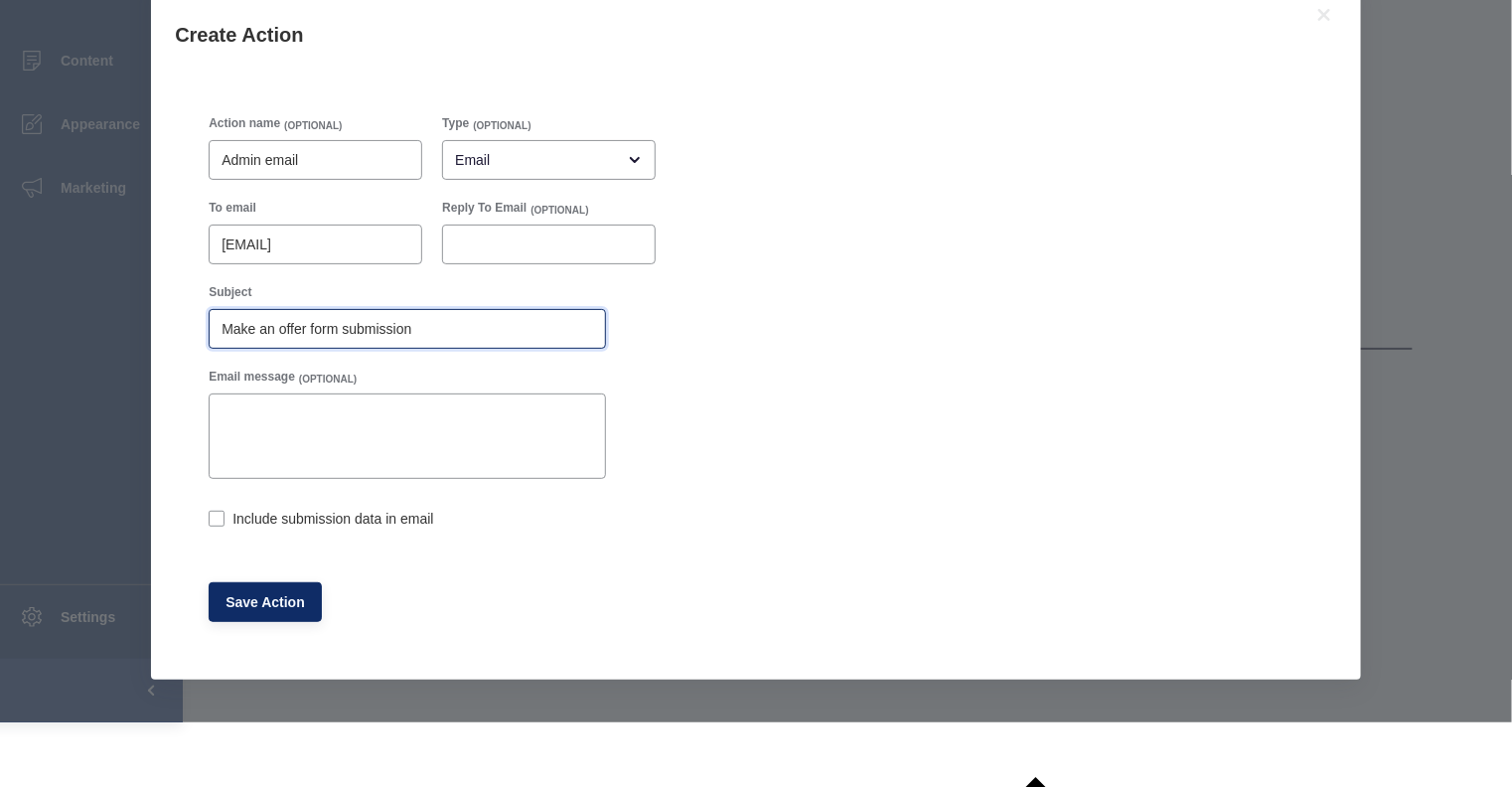type on "Make an offer form submission" 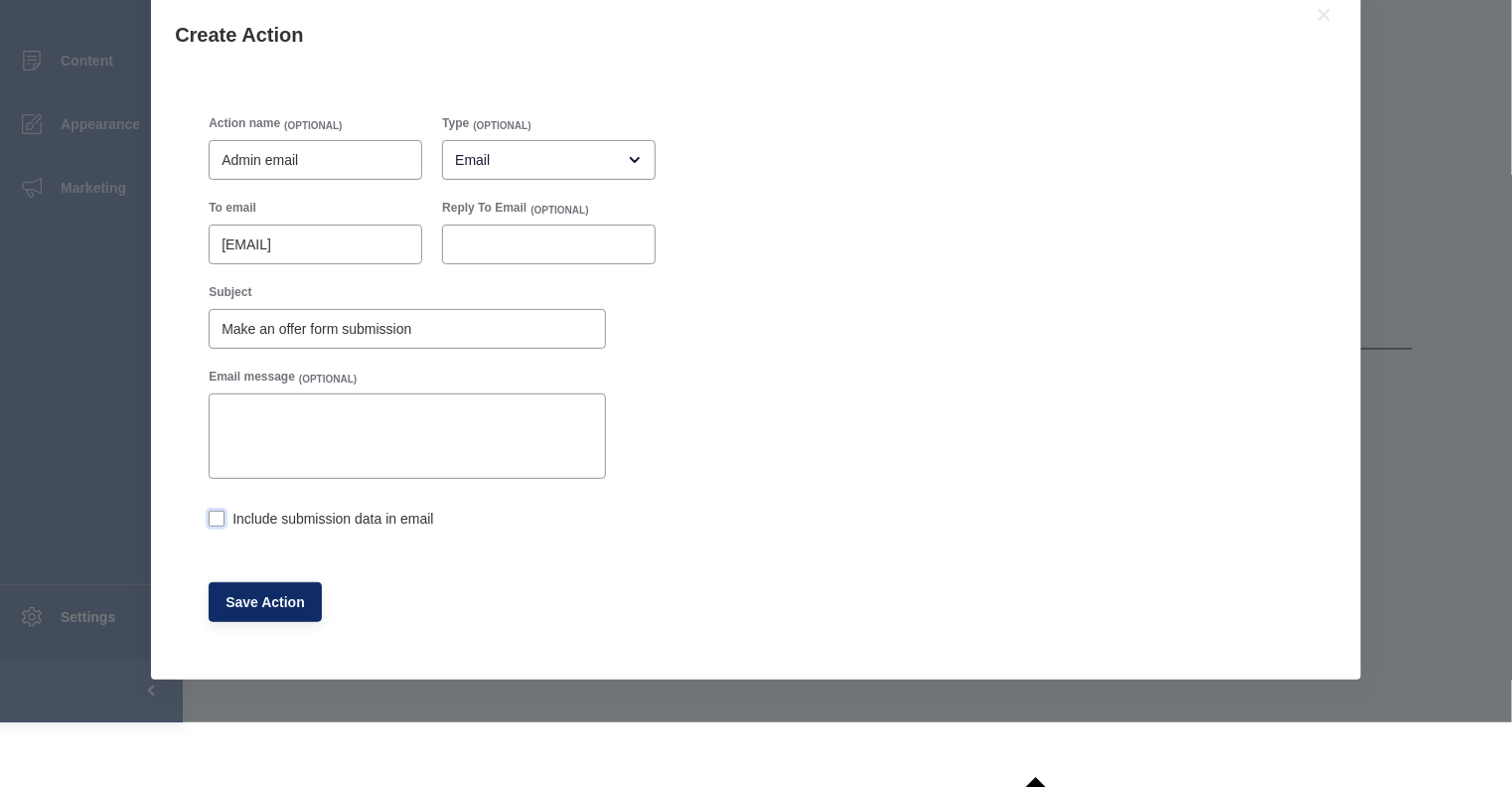 click at bounding box center (217, 519) 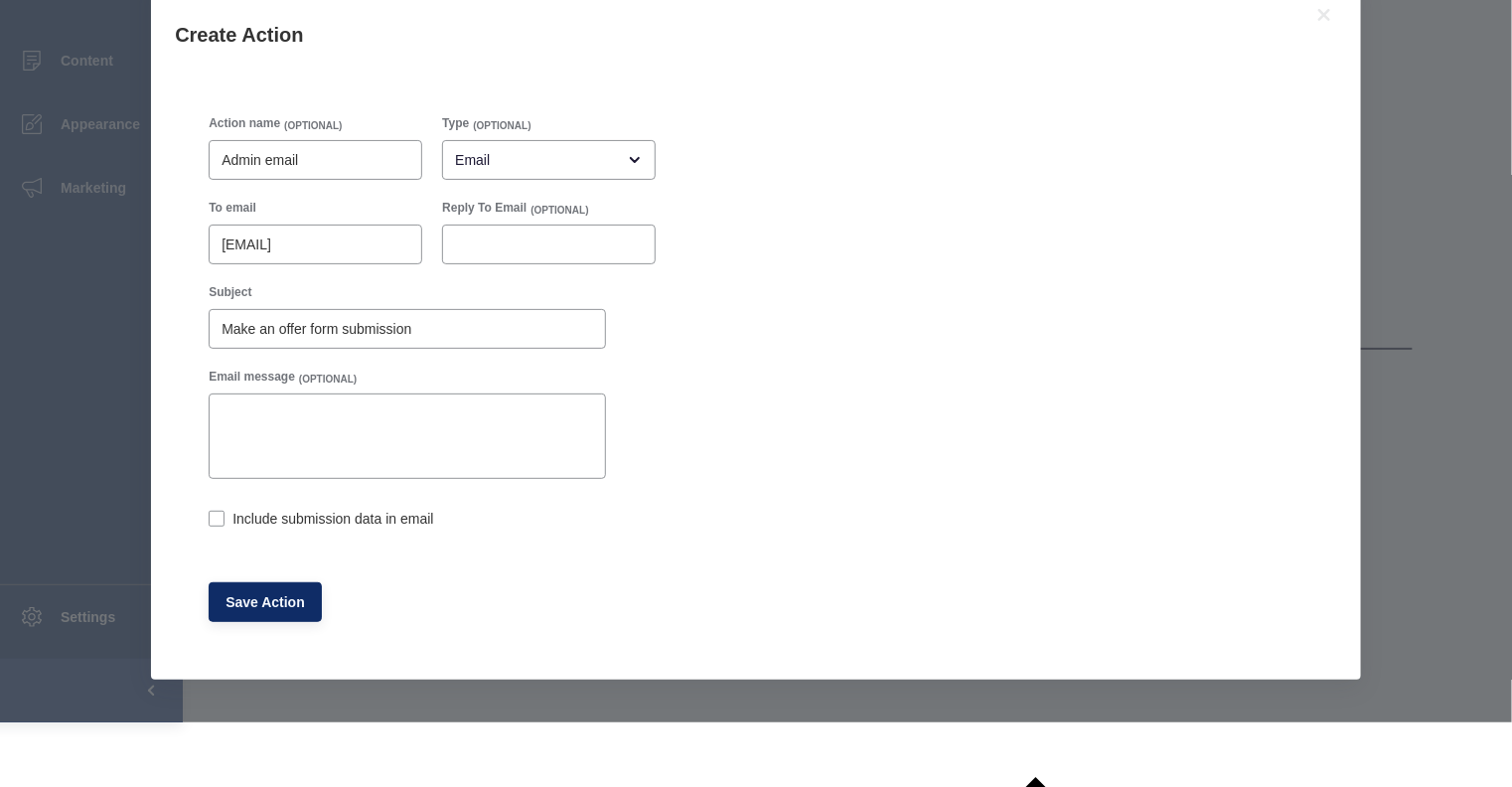 click on "Include submission data in email" at bounding box center [215, 521] 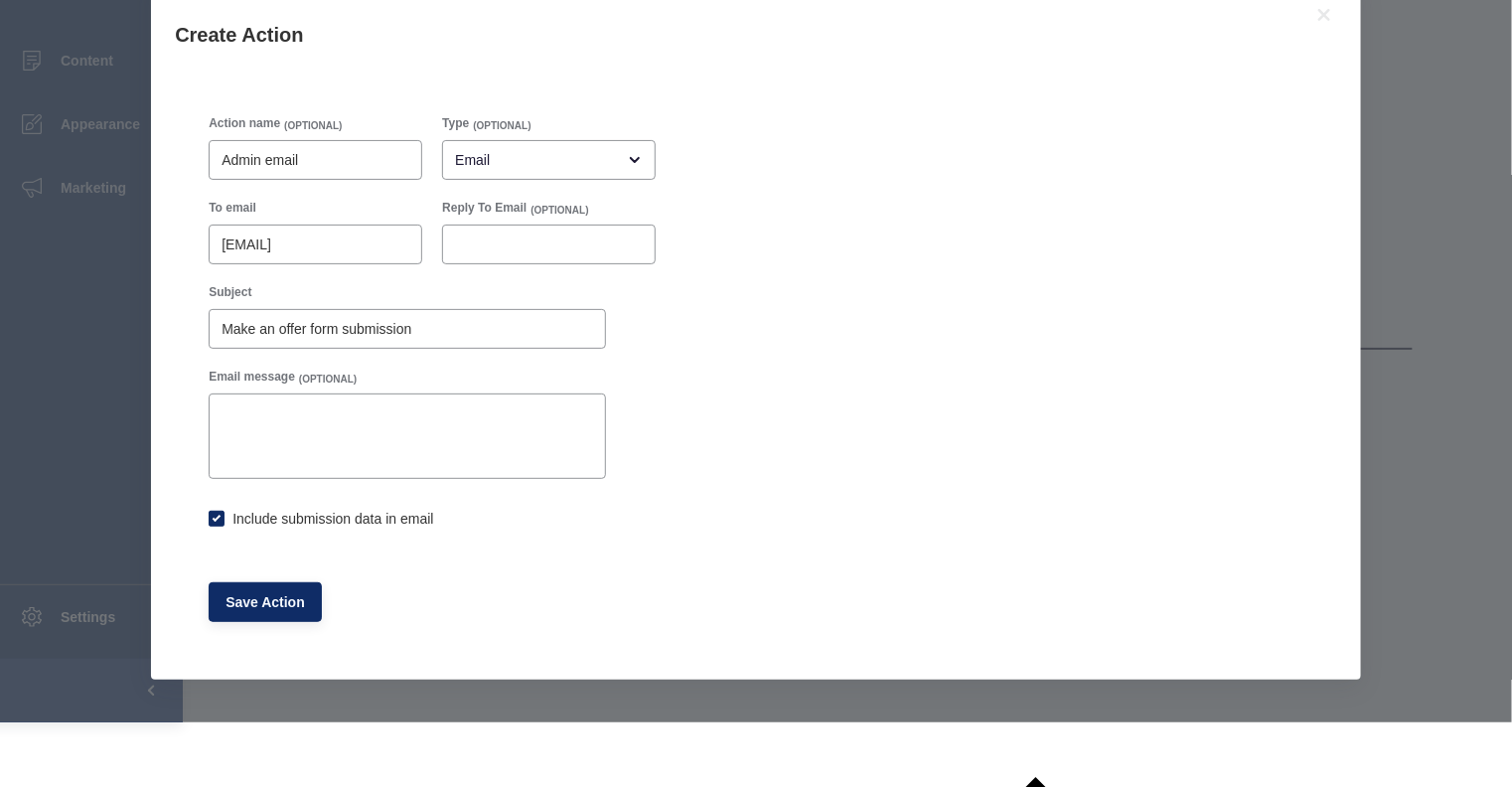 checkbox on "true" 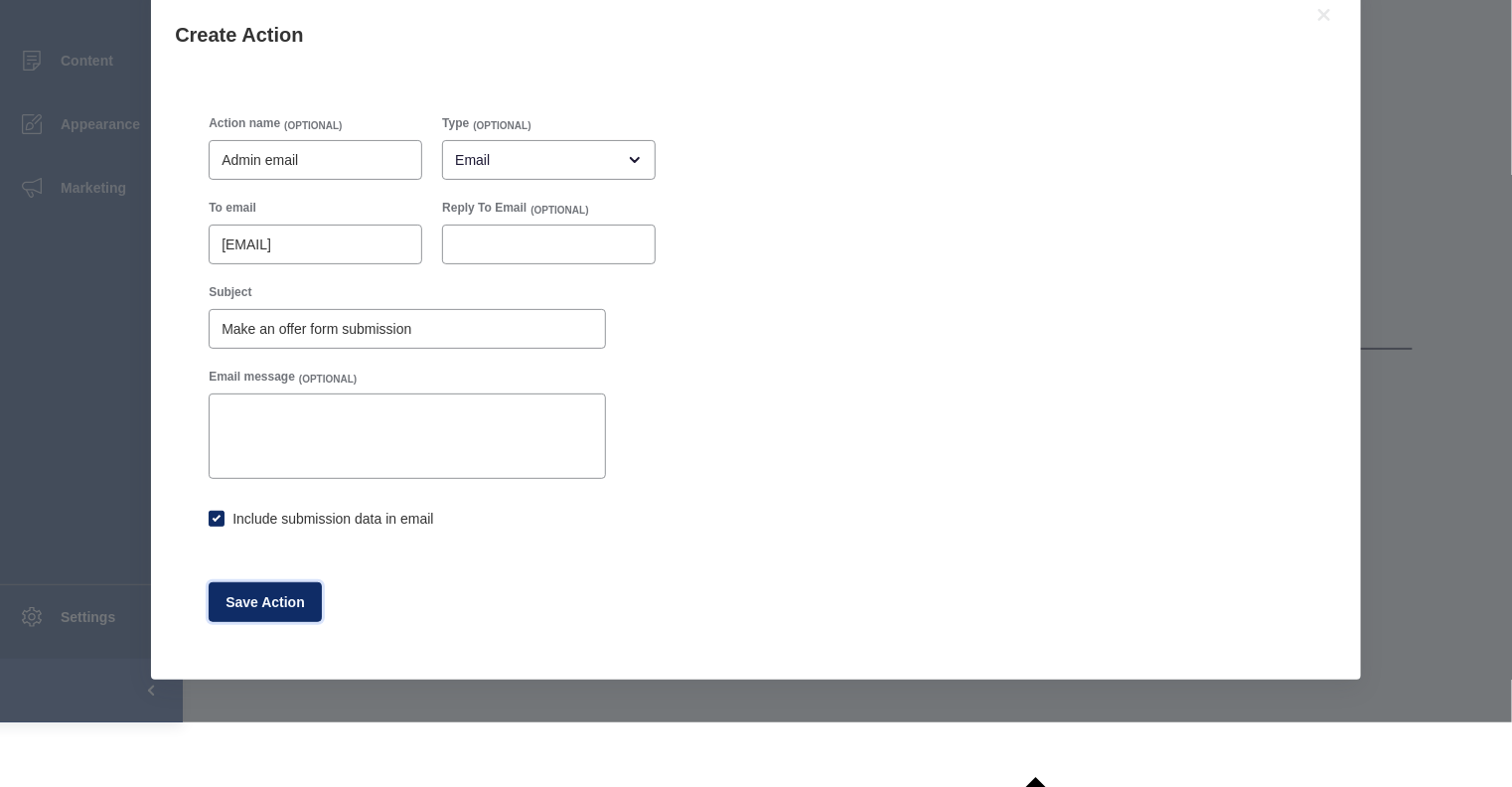 click on "Save Action" at bounding box center [265, 602] 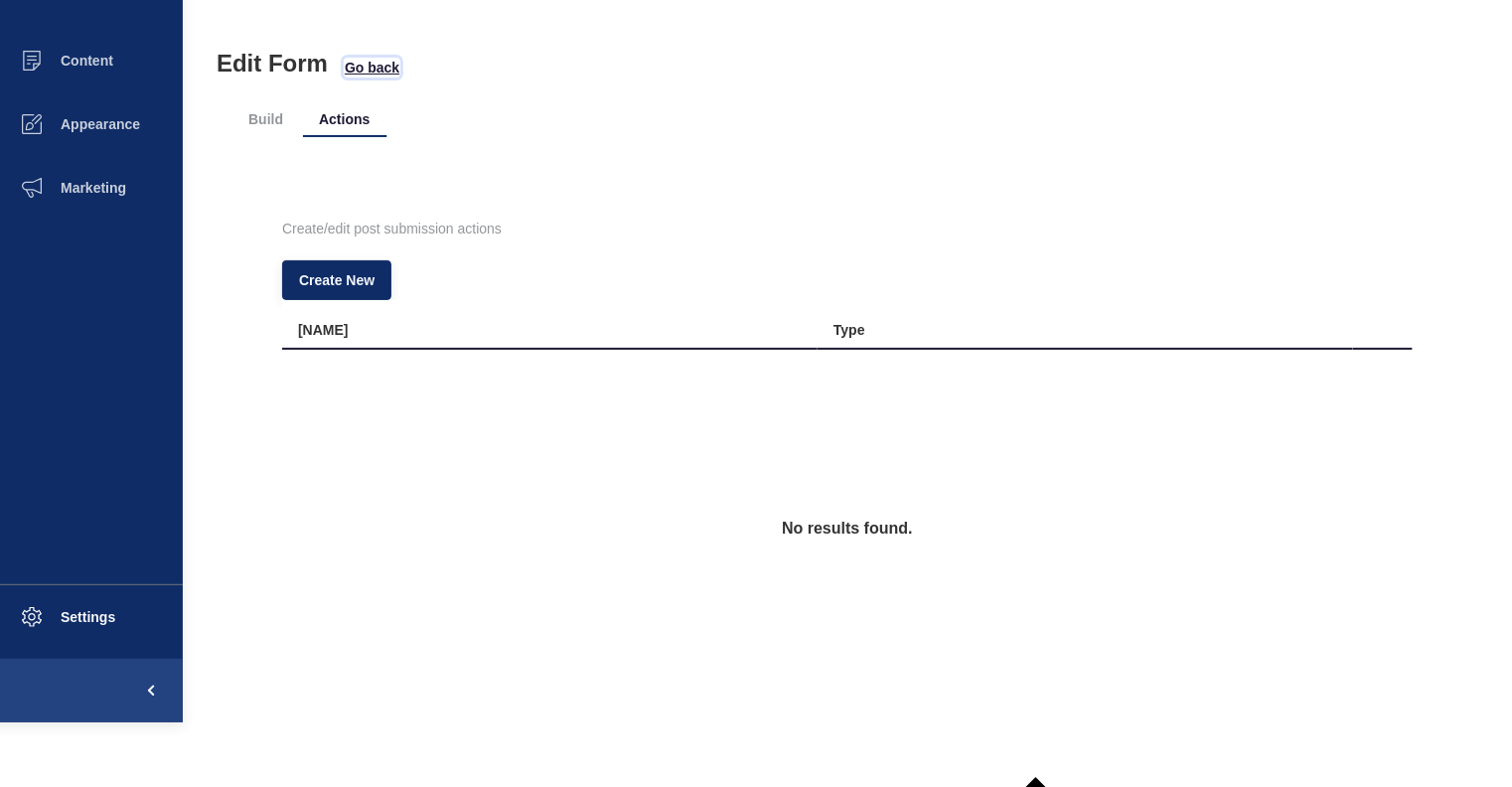 click on "Go back" at bounding box center (372, 68) 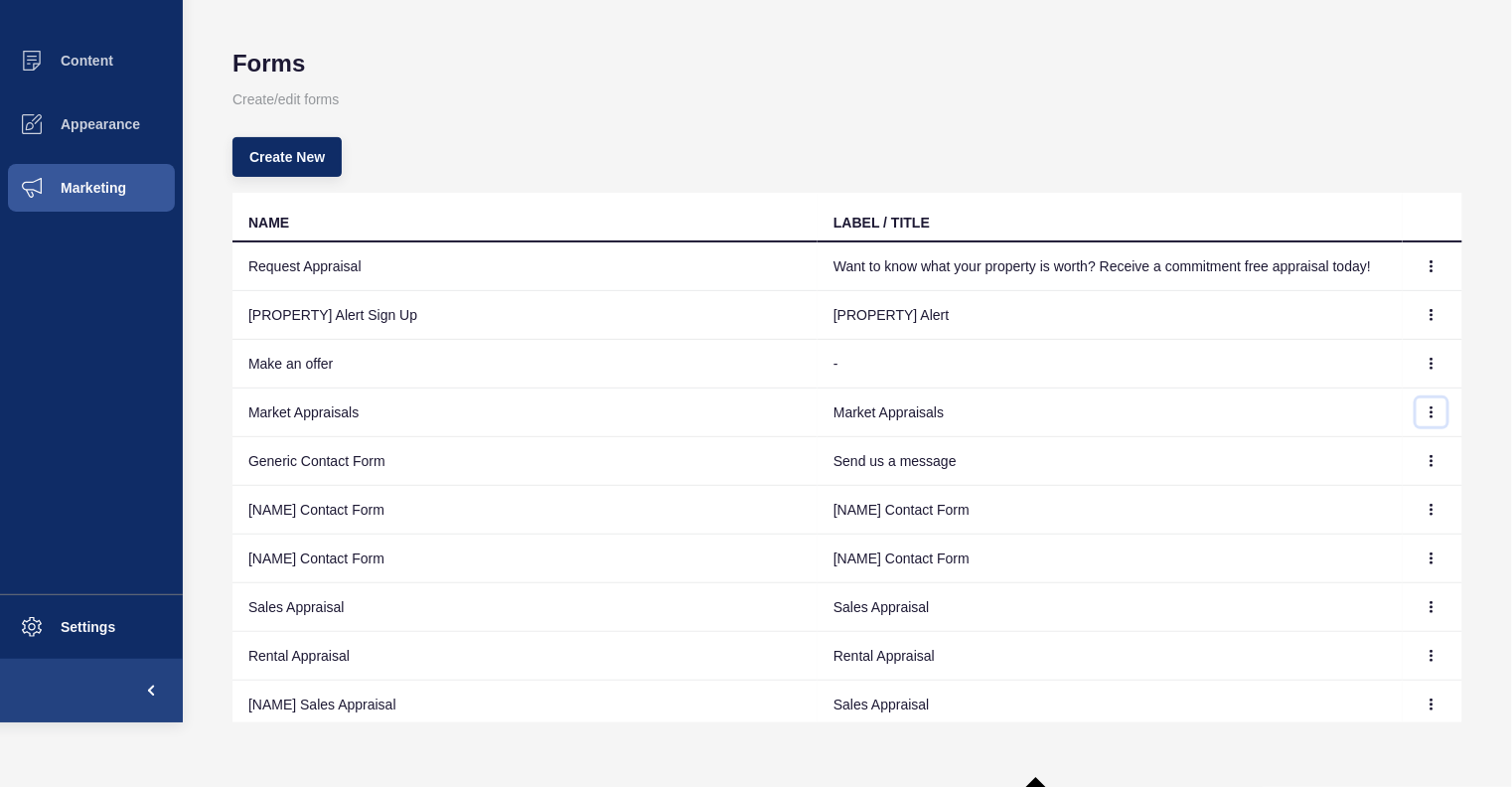 click at bounding box center [1432, 266] 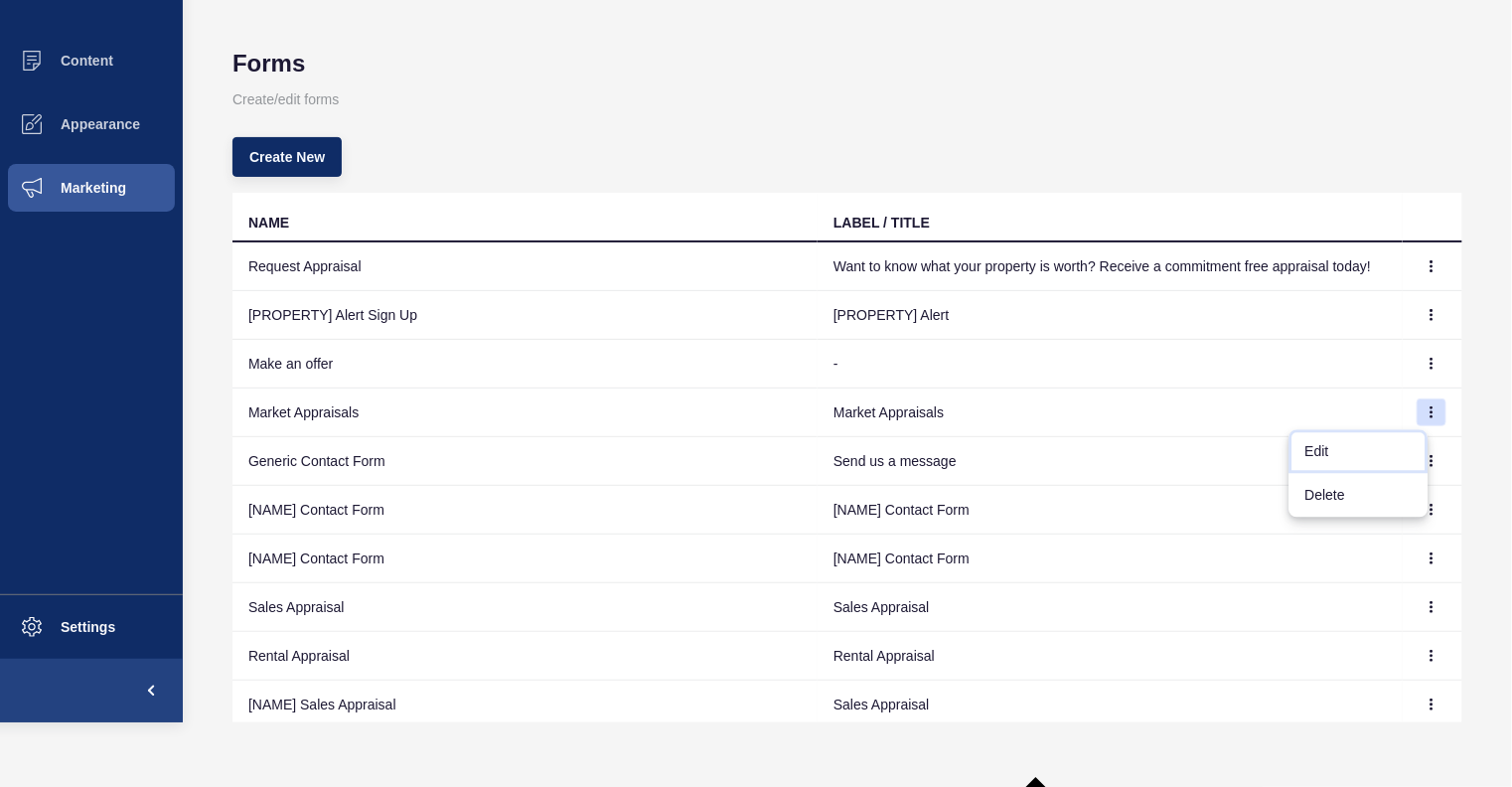 click on "Edit" at bounding box center [1359, 452] 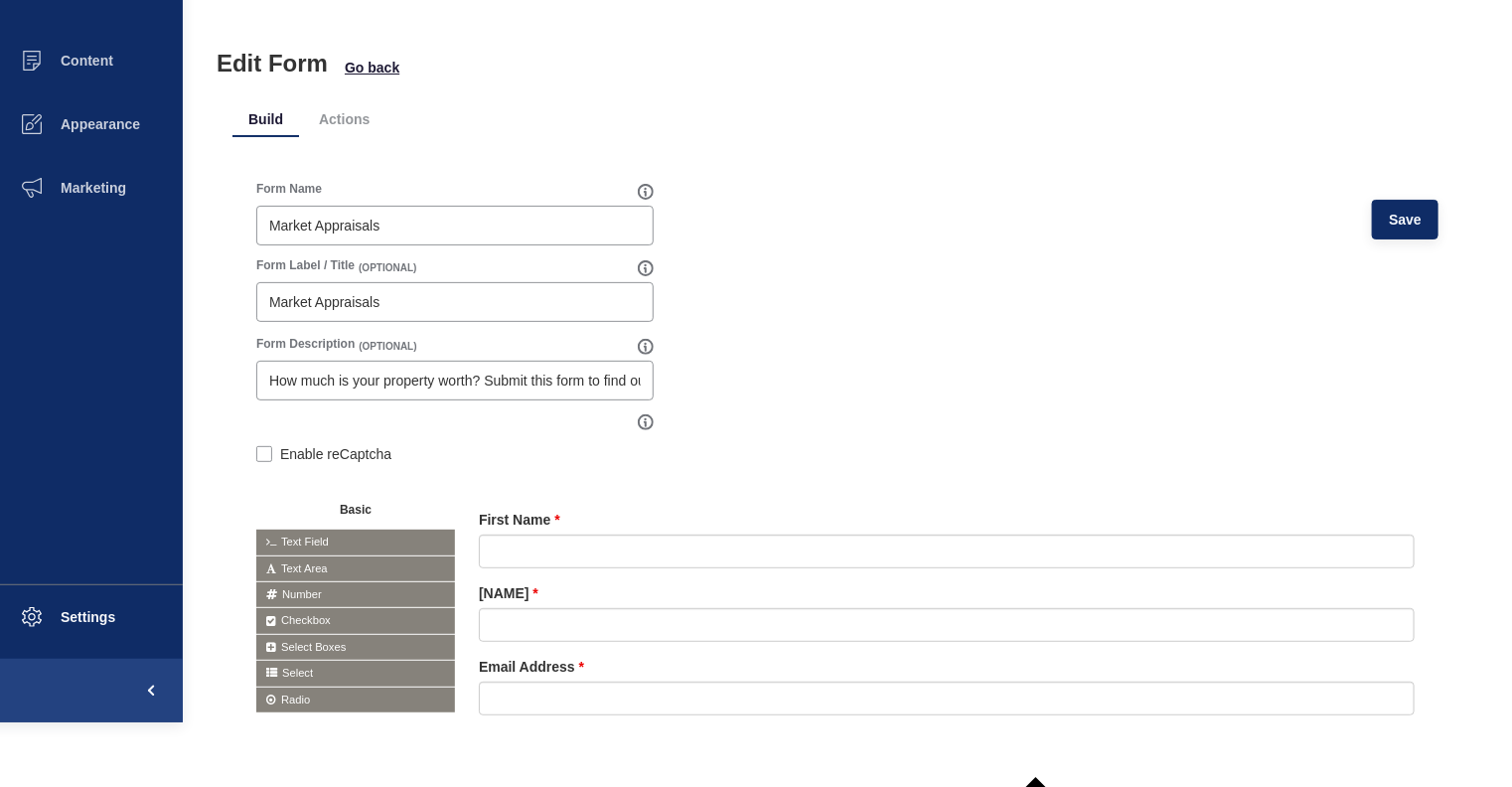 click on "Actions" at bounding box center [344, 119] 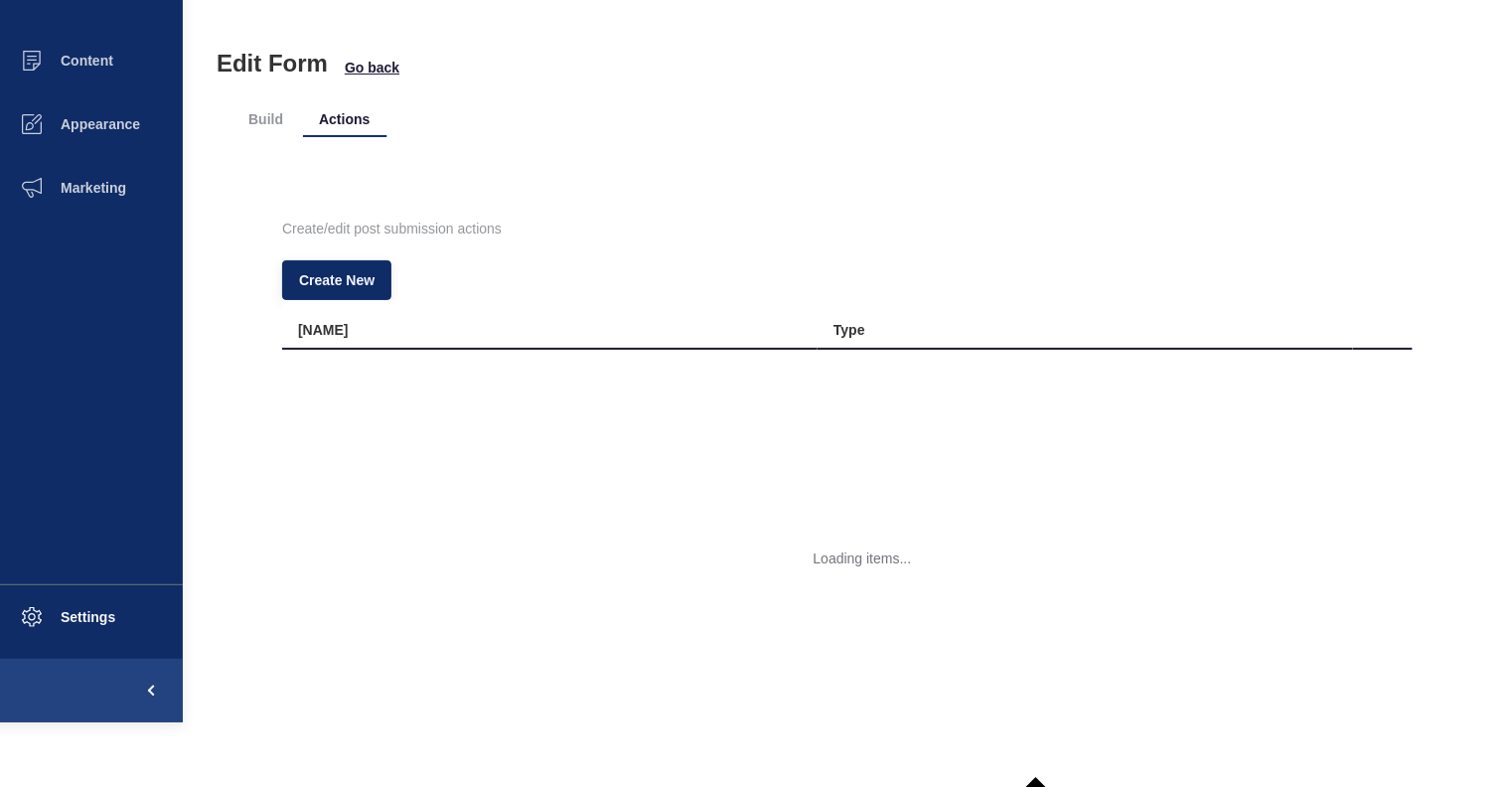 scroll, scrollTop: 0, scrollLeft: 0, axis: both 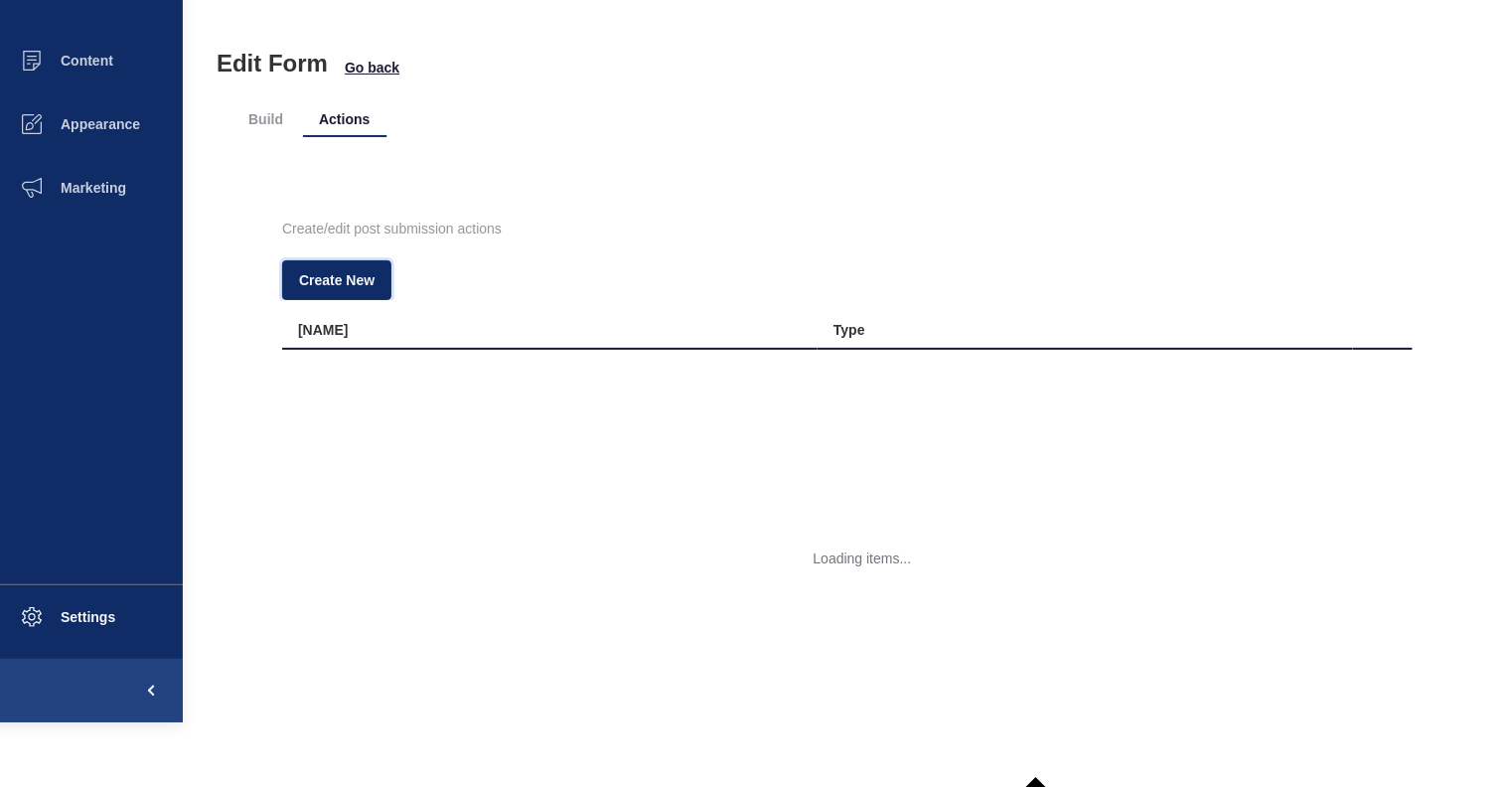 click on "Create New" at bounding box center [337, 280] 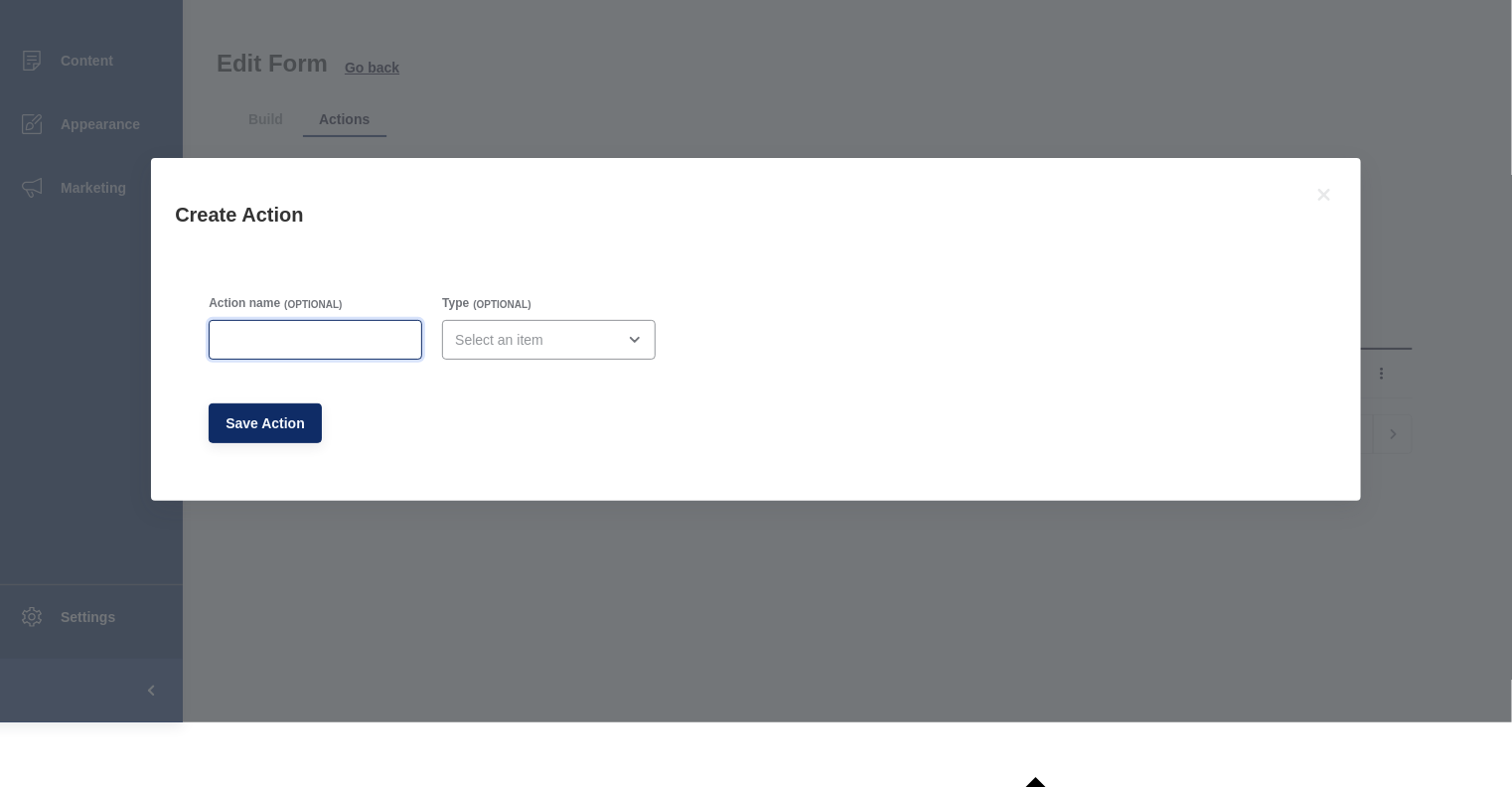 click on "Action name" at bounding box center [315, 340] 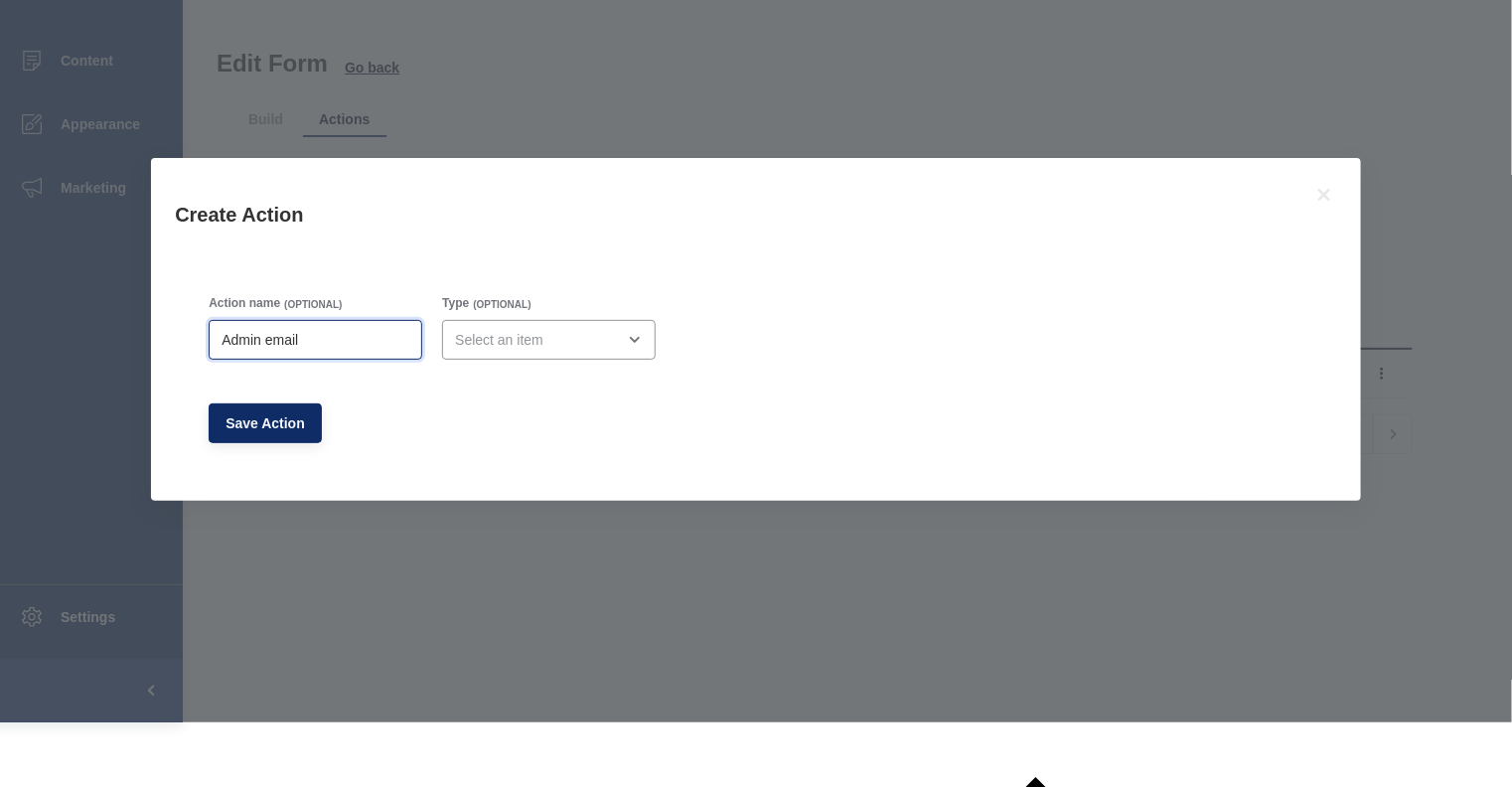 type on "Admin email" 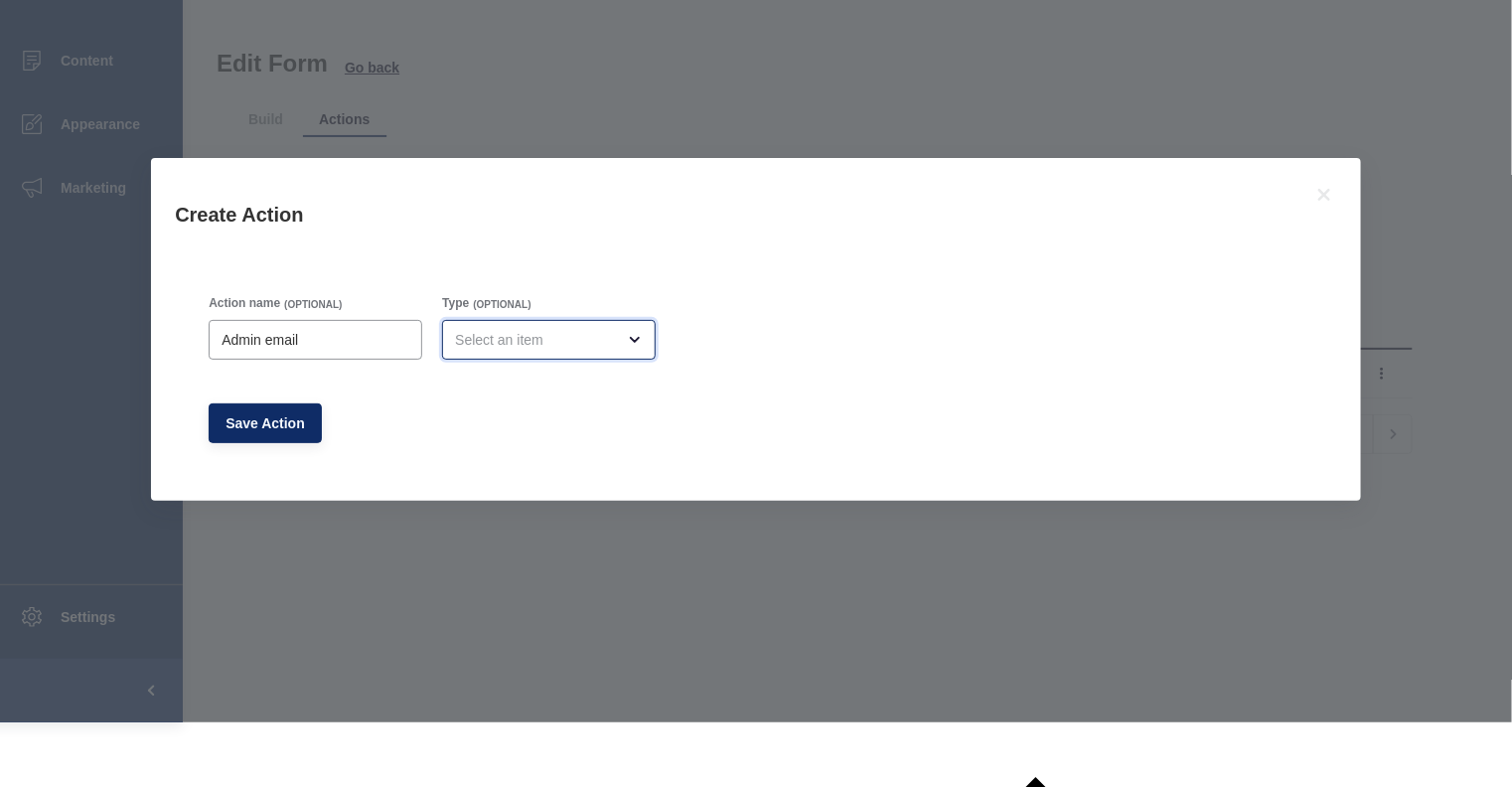 click at bounding box center [534, 340] 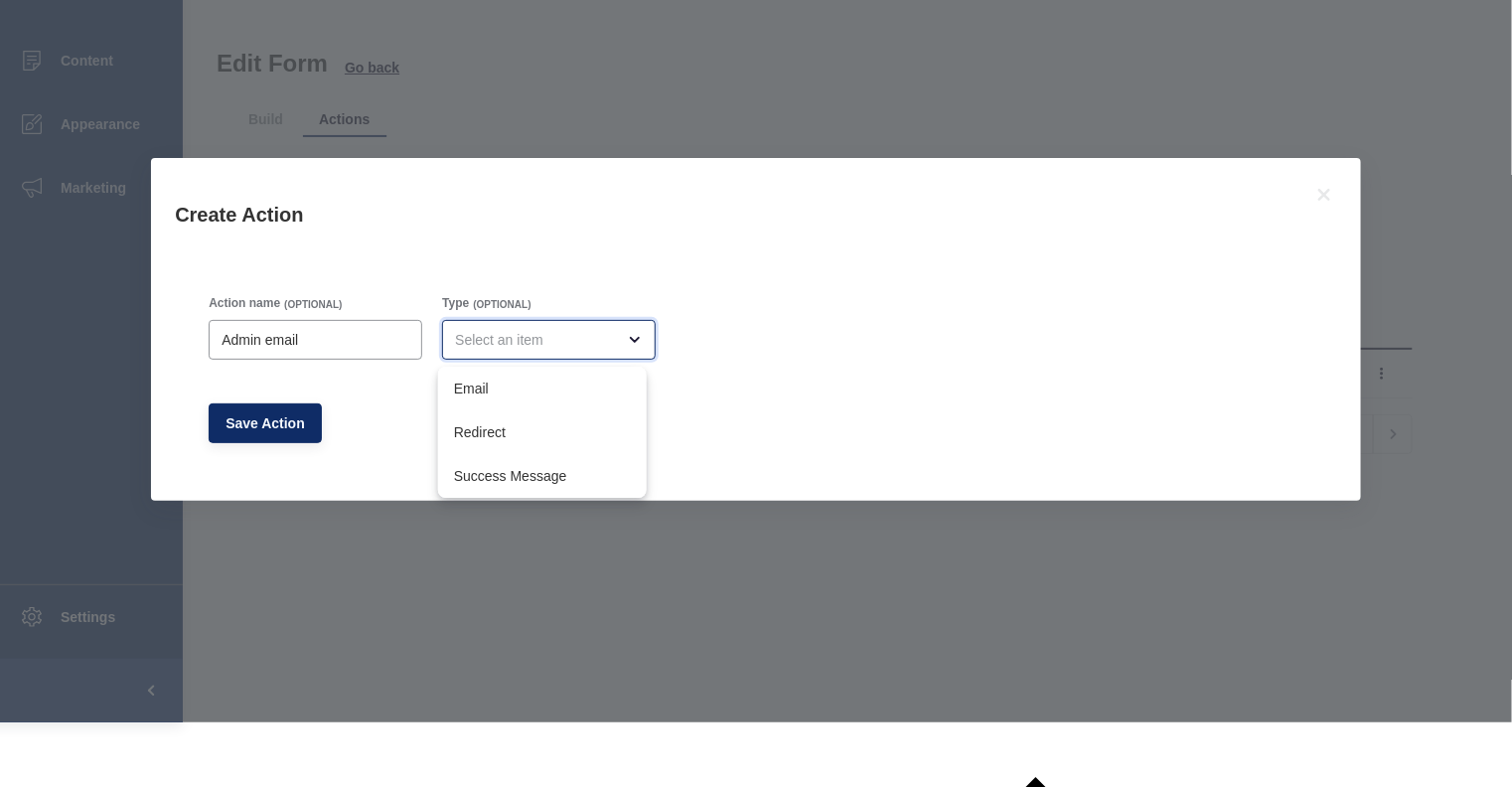 click on "Email" at bounding box center (542, 389) 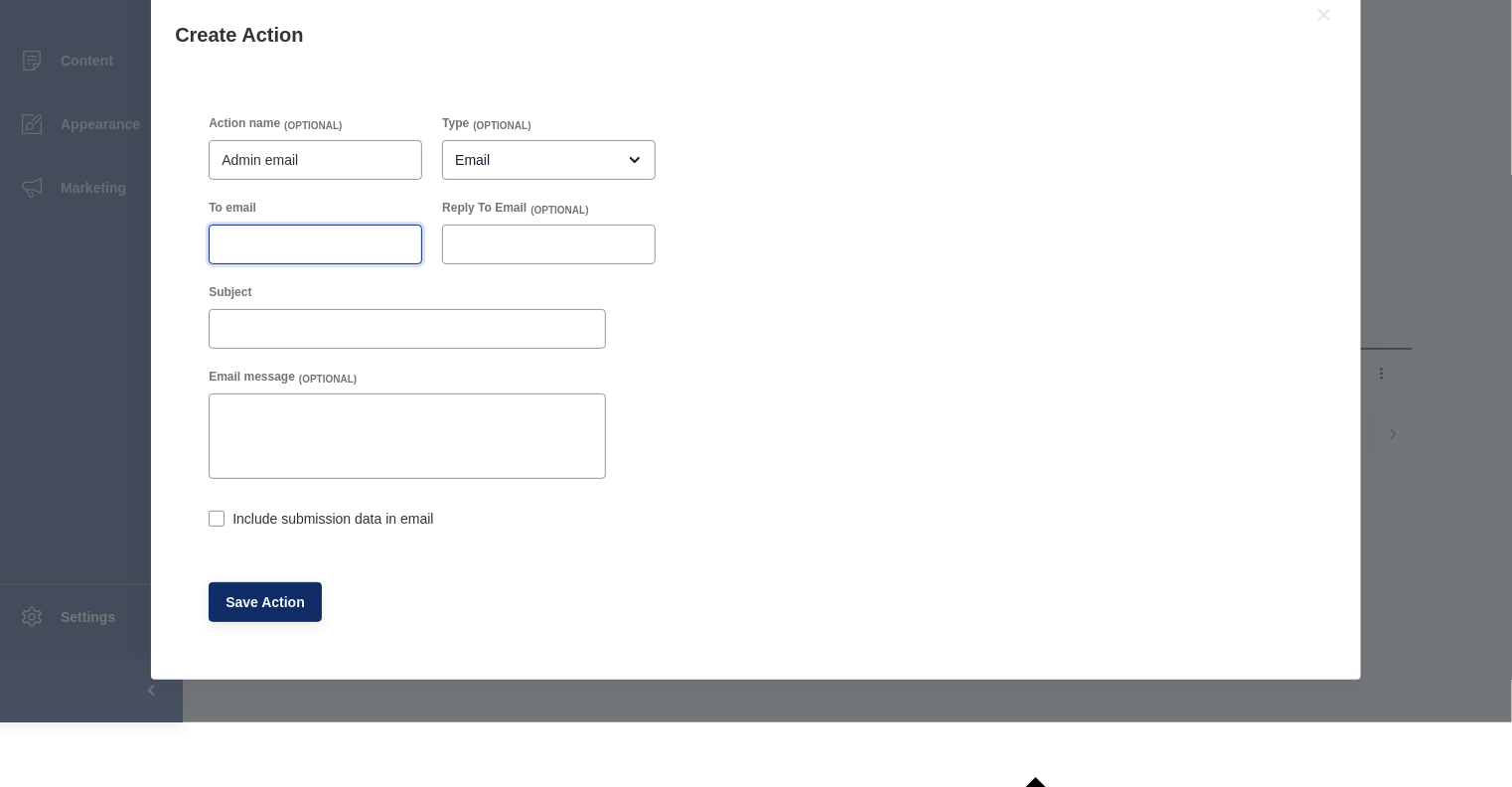 click on "To email" at bounding box center (315, 244) 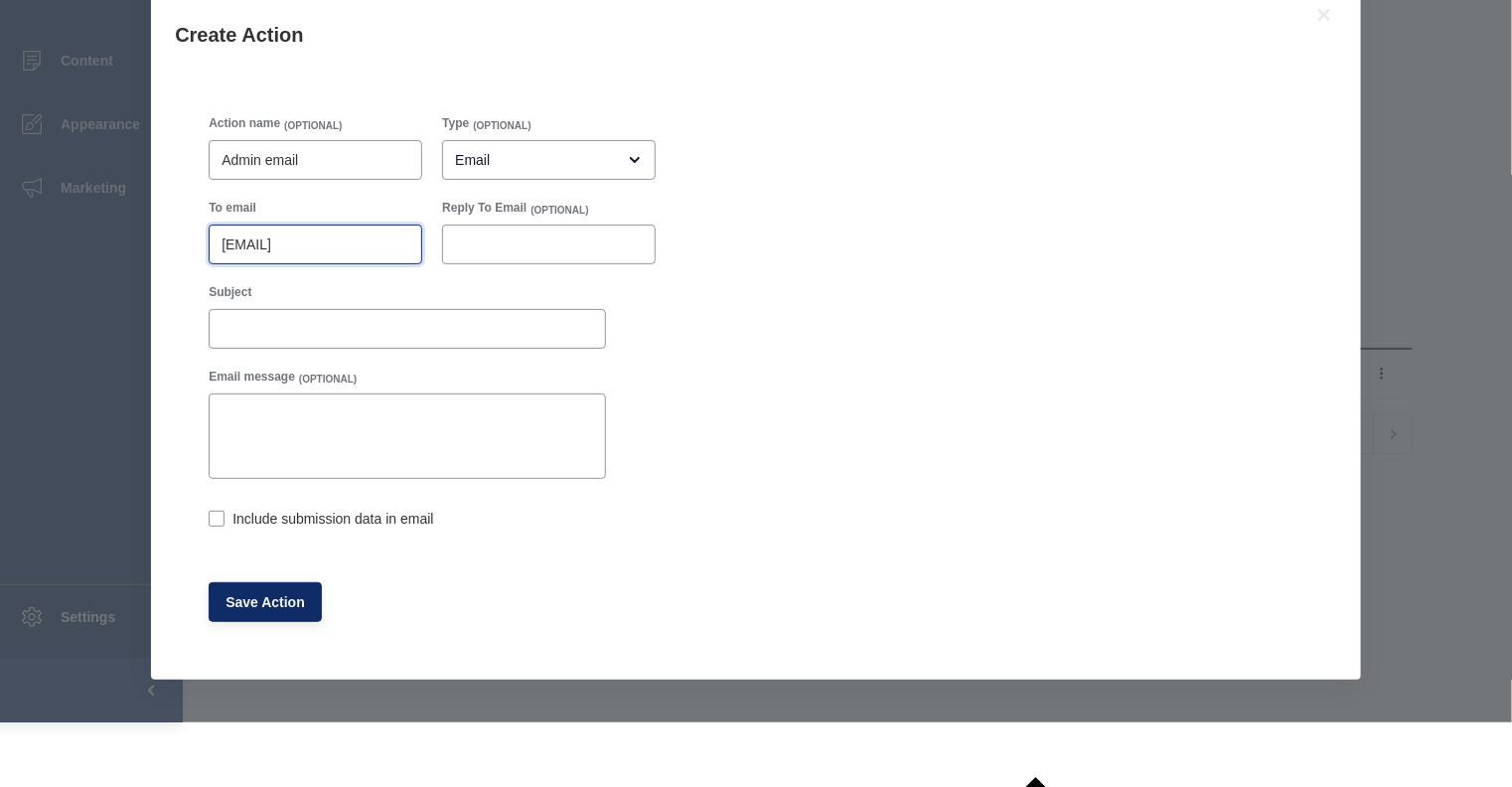 scroll, scrollTop: 0, scrollLeft: 35, axis: horizontal 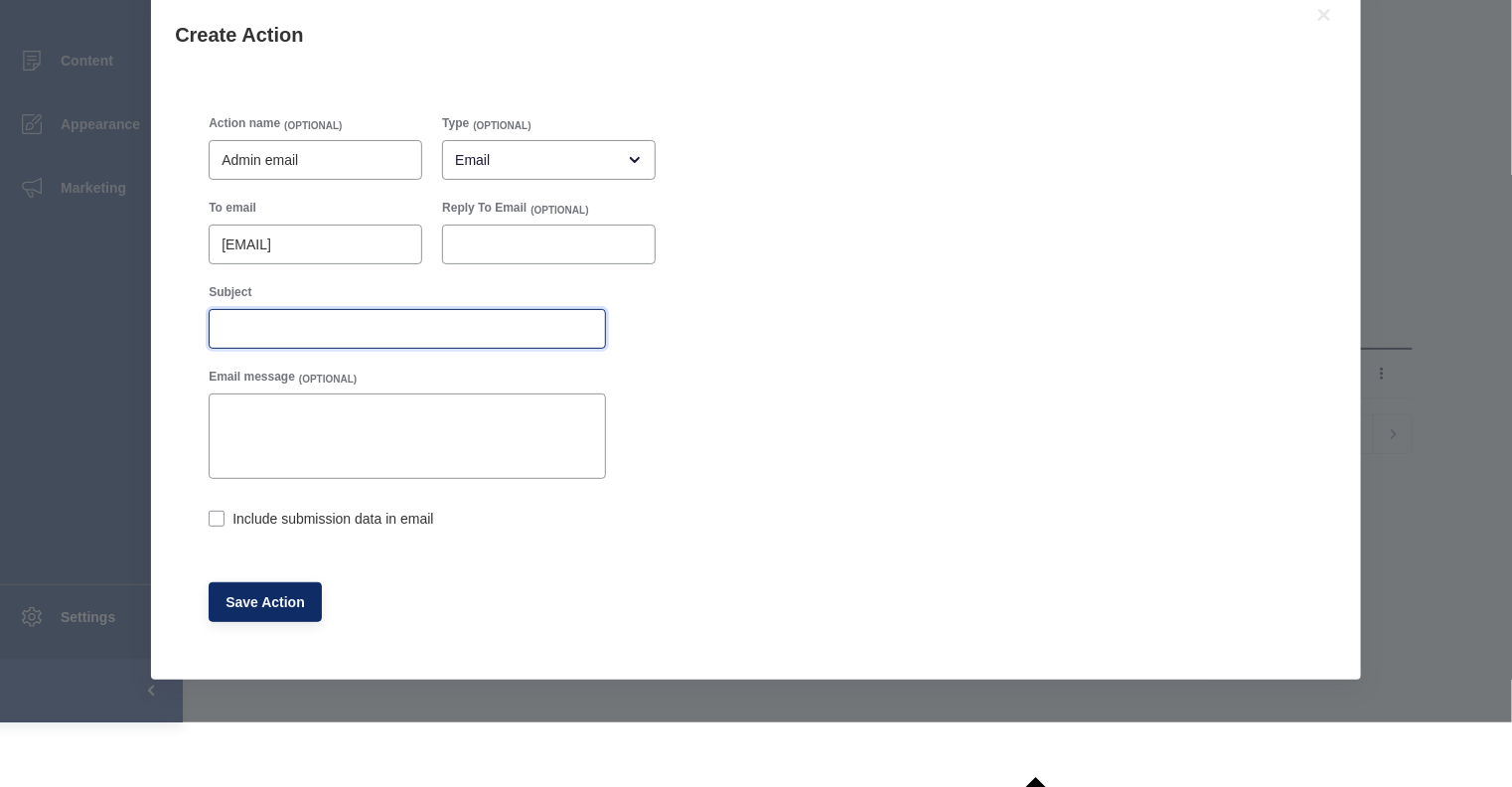 click on "Subject" at bounding box center (407, 329) 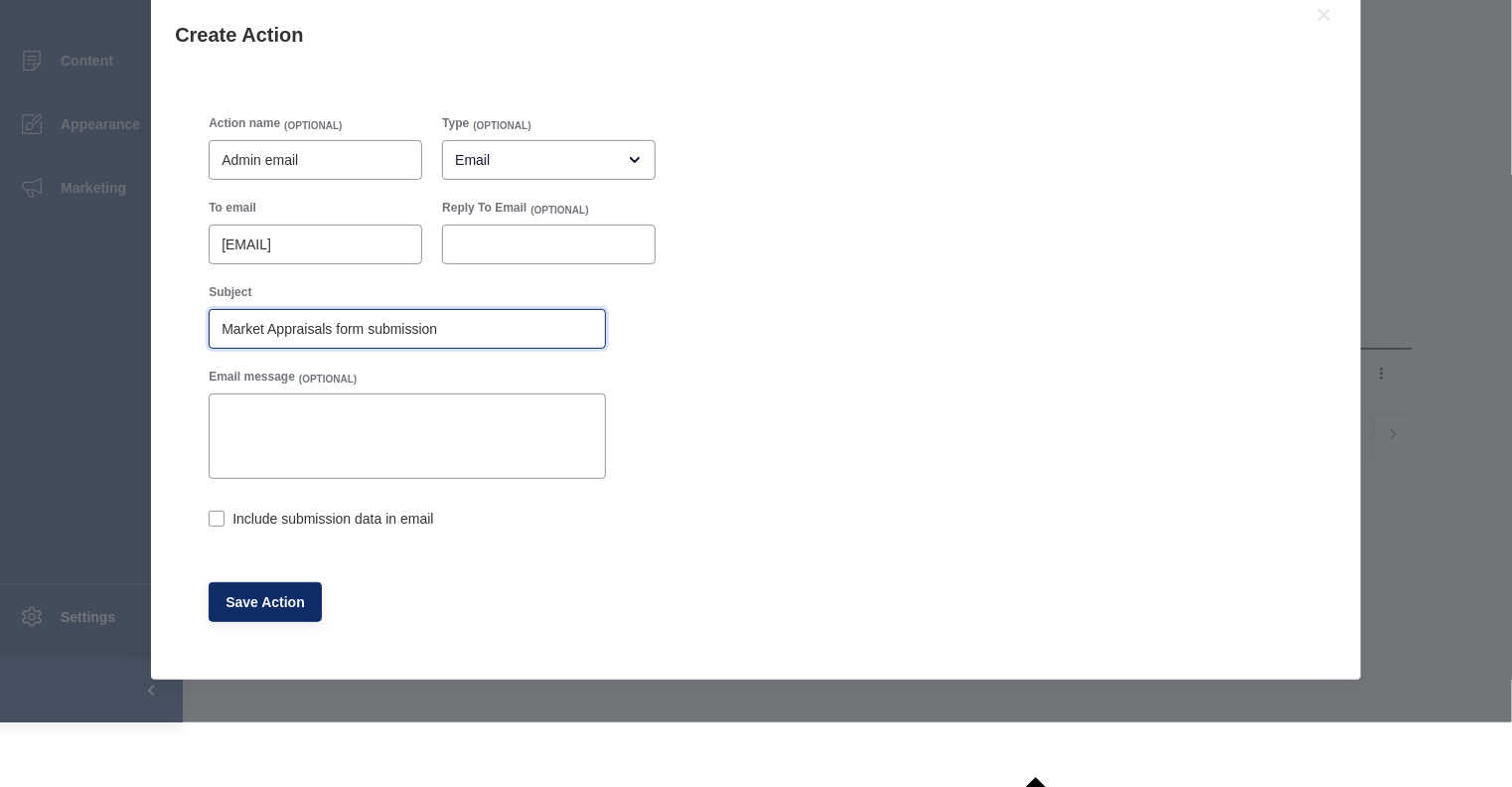 type on "Market Appraisals form submission" 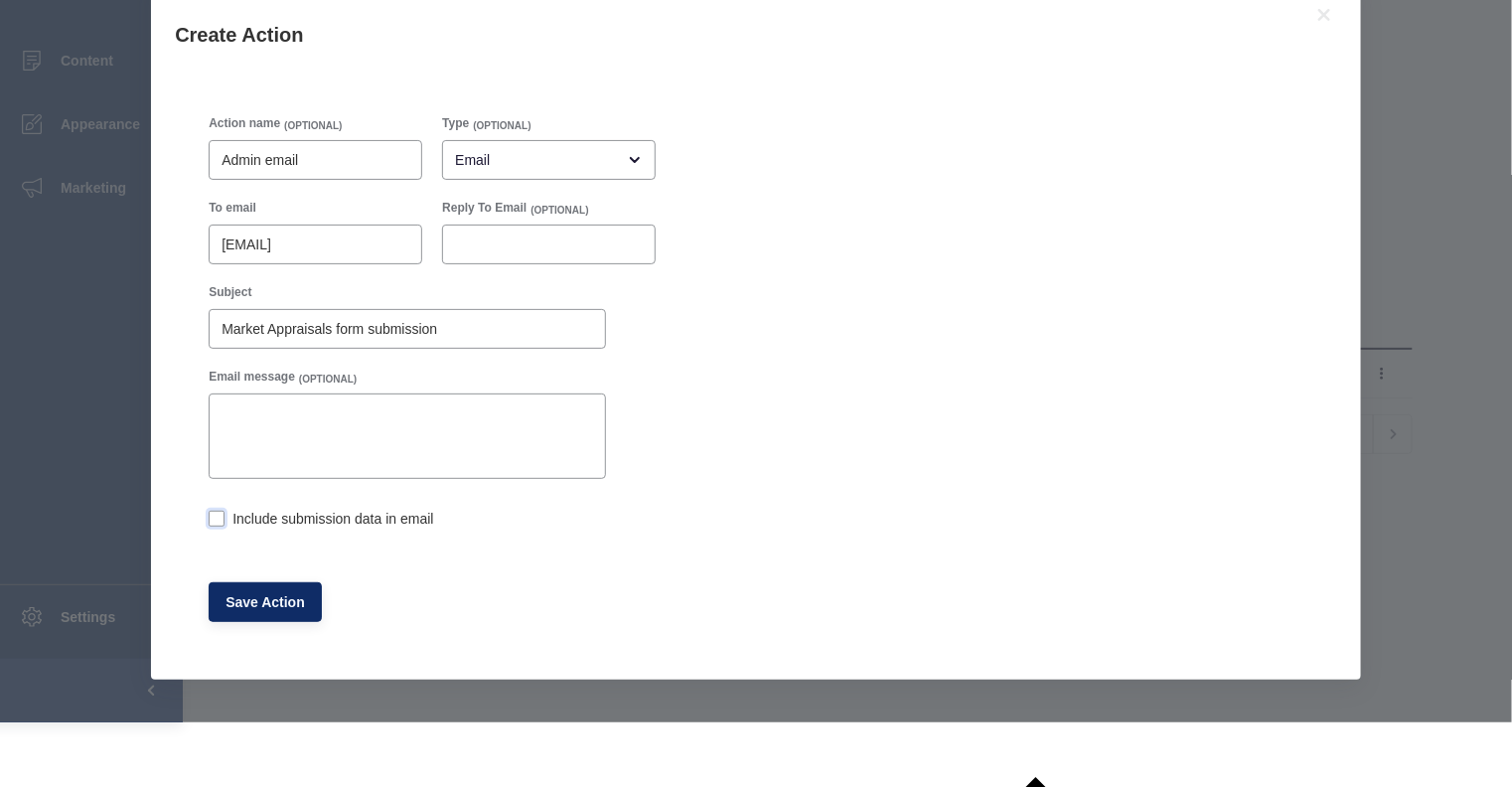 click at bounding box center [217, 519] 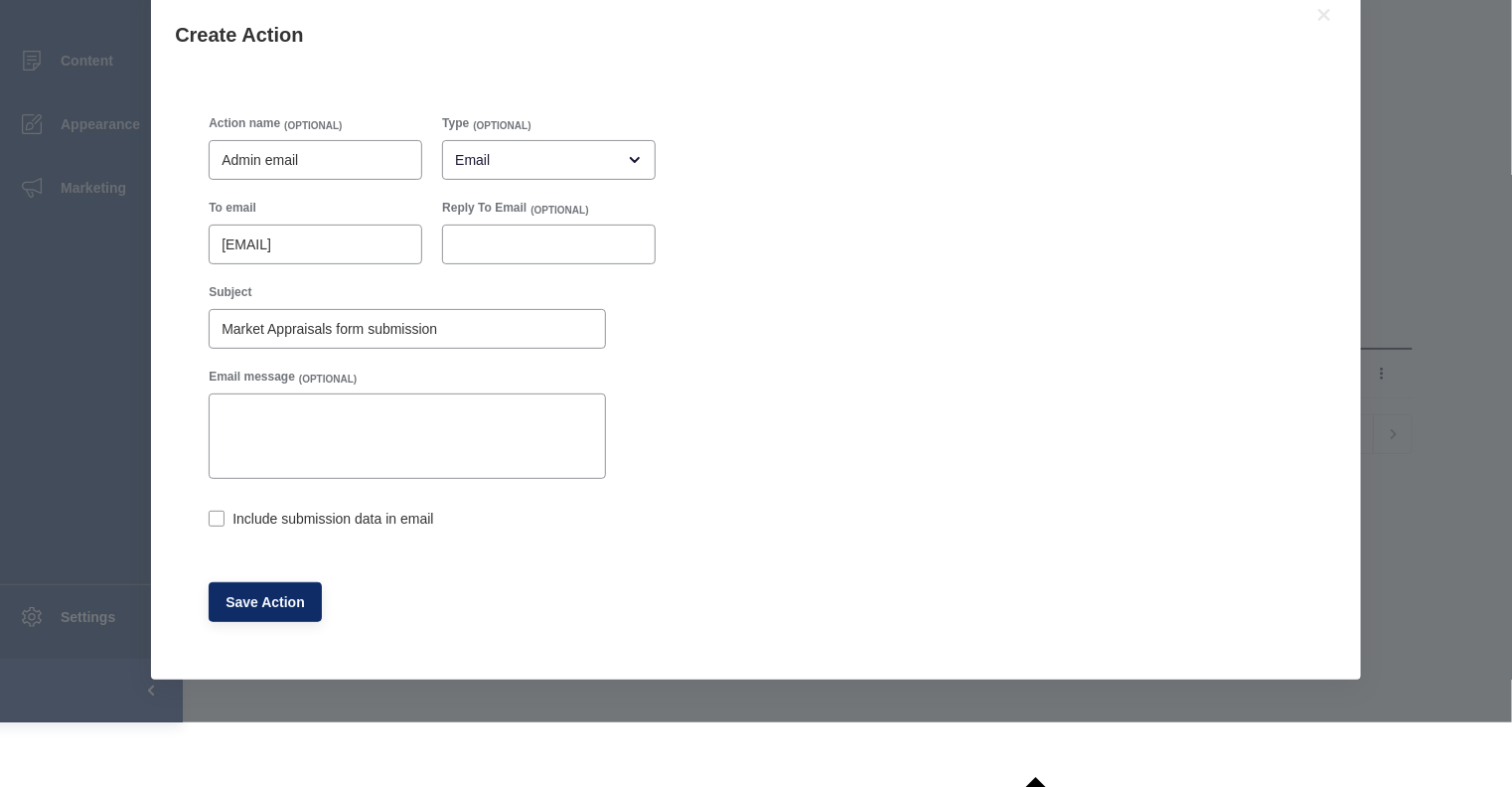 click on "Include submission data in email" at bounding box center [215, 521] 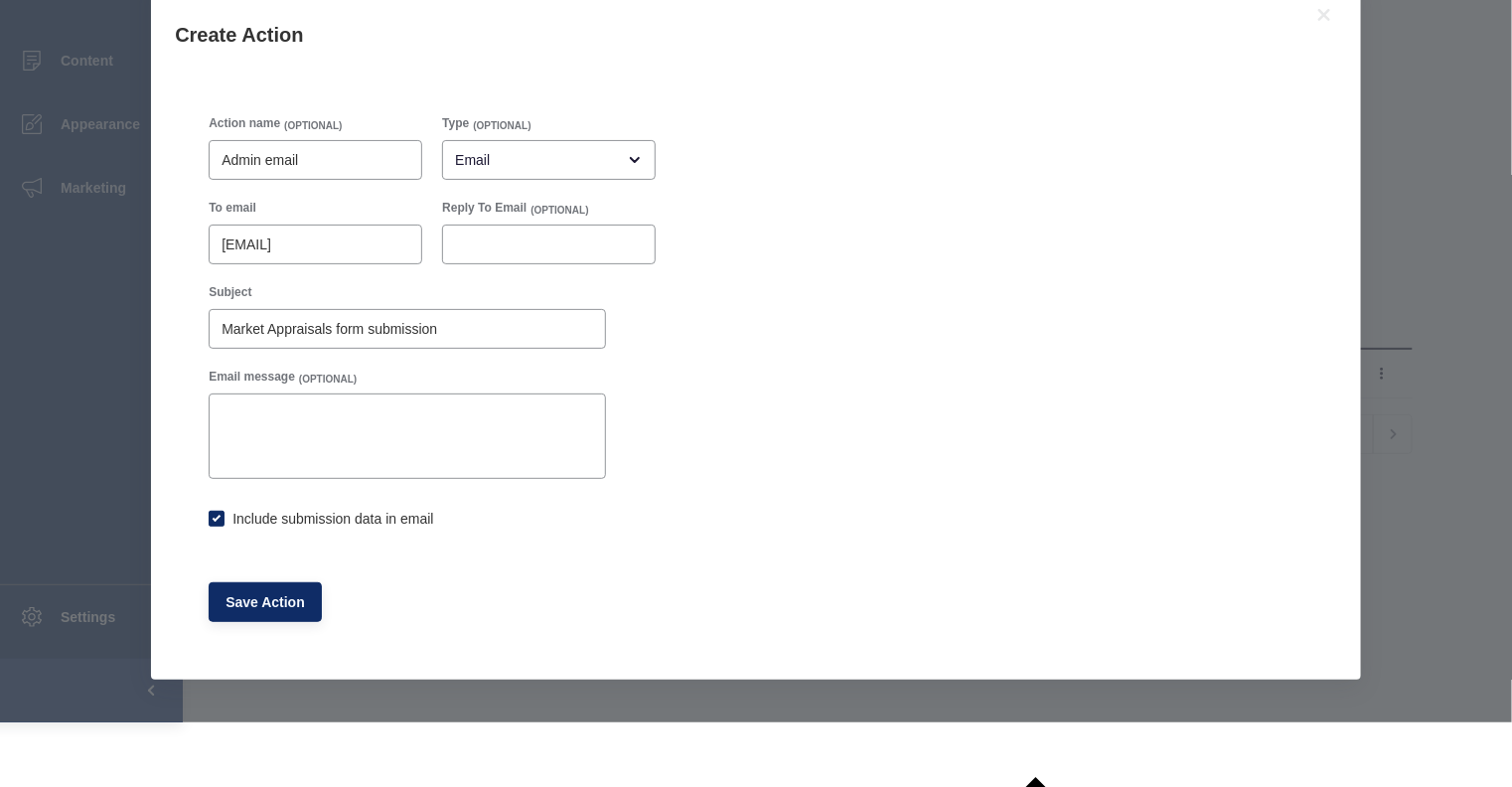 checkbox on "true" 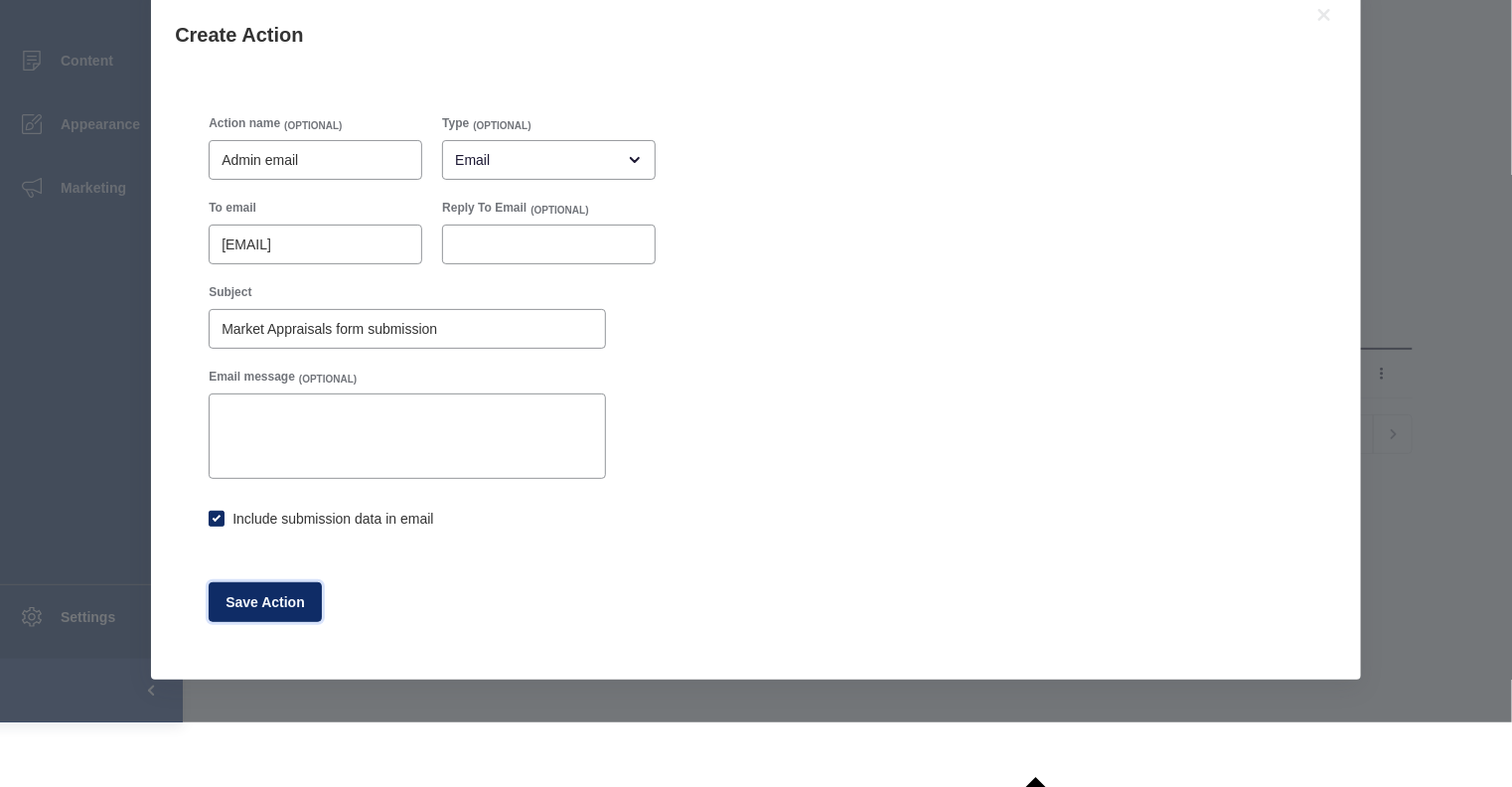 click on "Save Action" at bounding box center [265, 602] 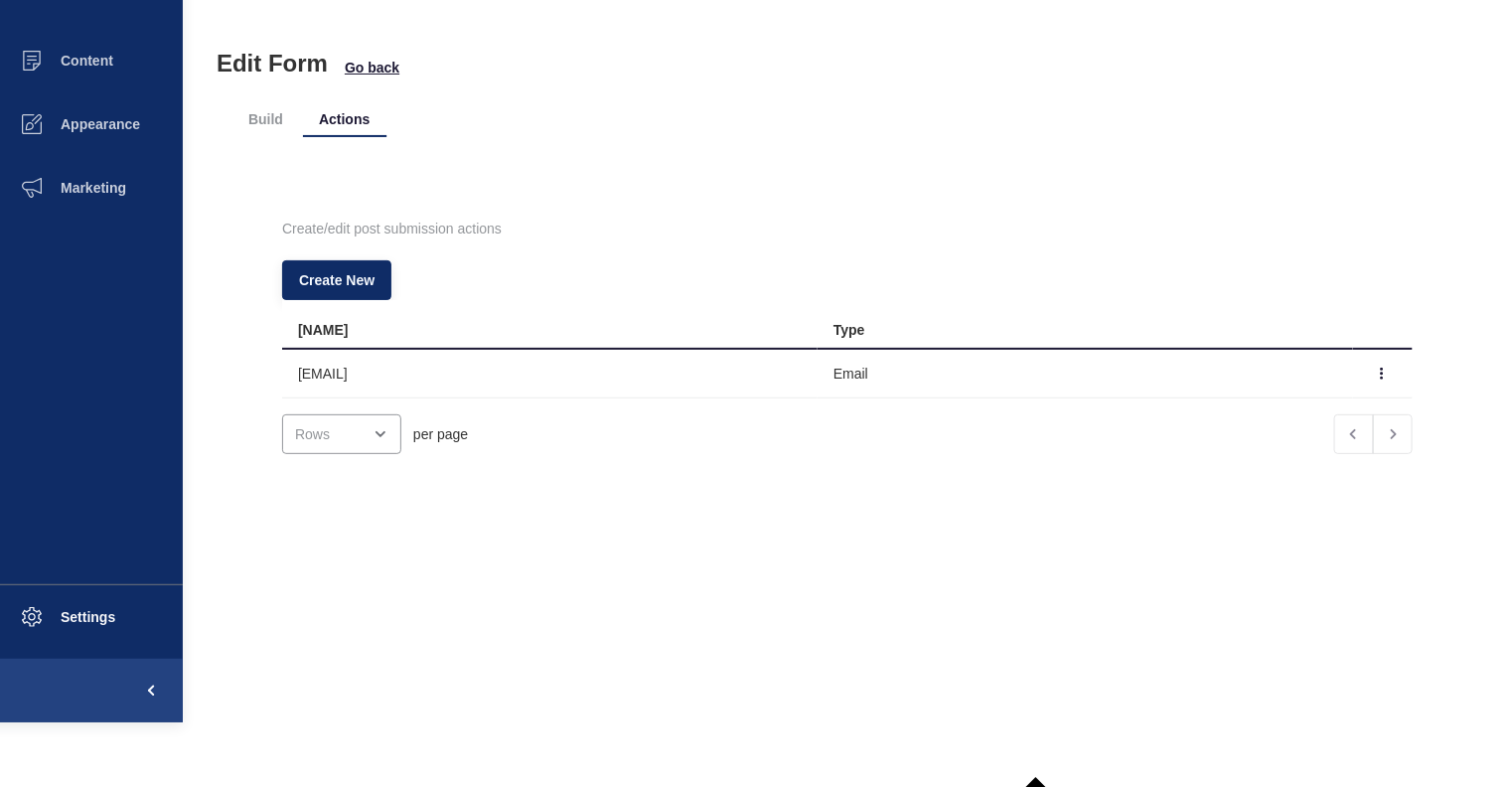click on "Go back" at bounding box center [372, 68] 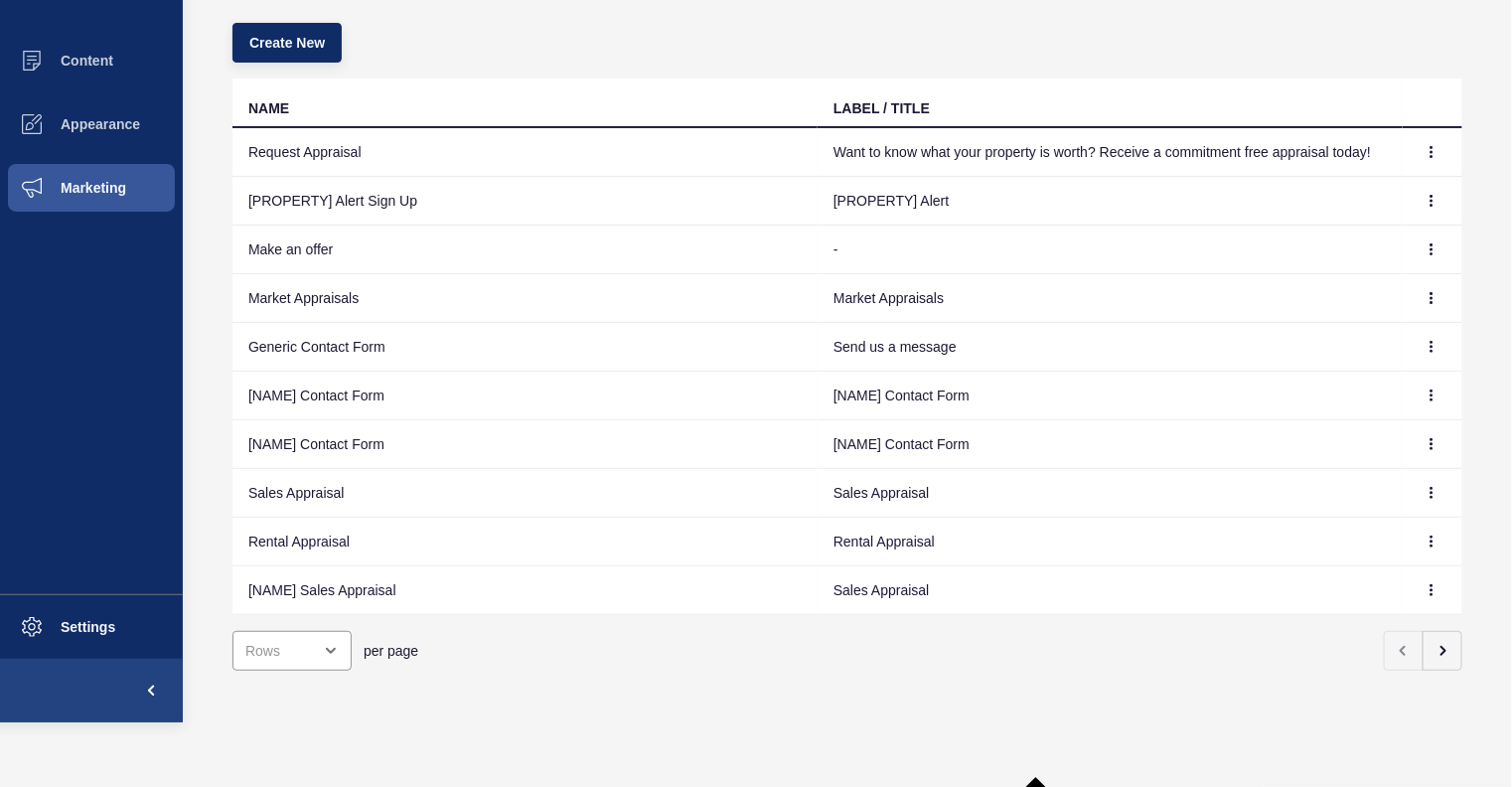 scroll, scrollTop: 145, scrollLeft: 0, axis: vertical 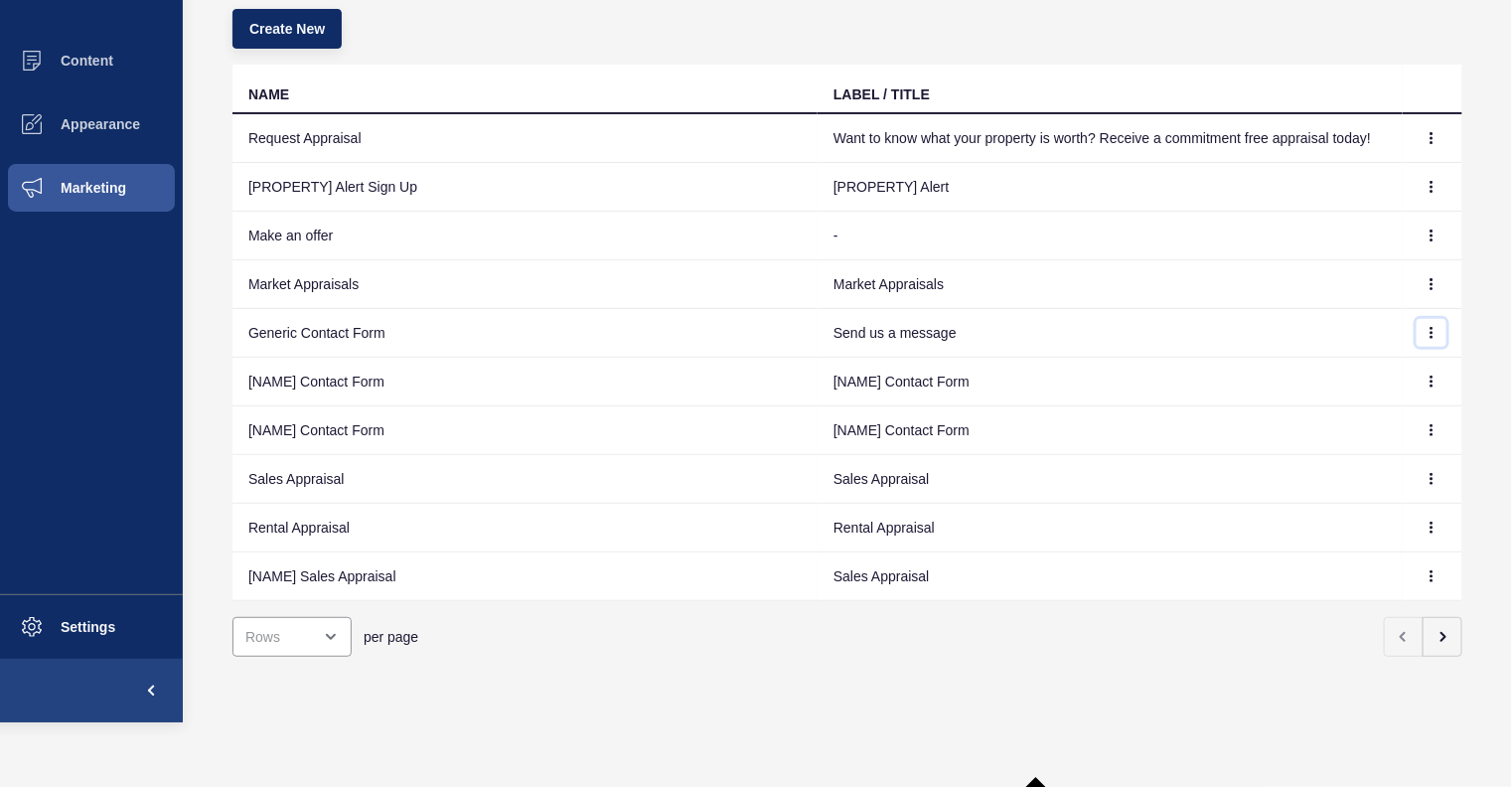 click at bounding box center (1432, 138) 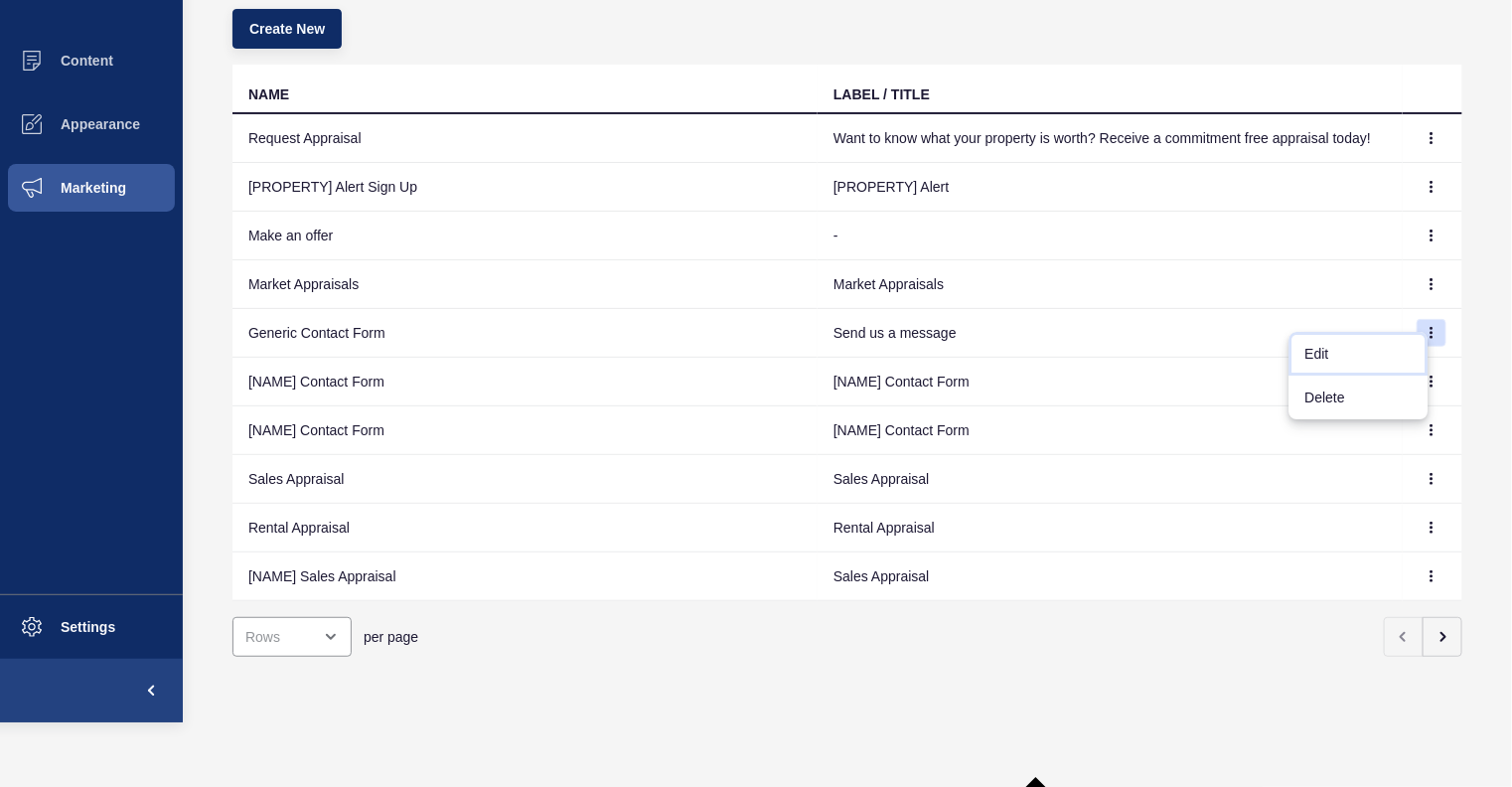 click on "Edit" at bounding box center [1359, 354] 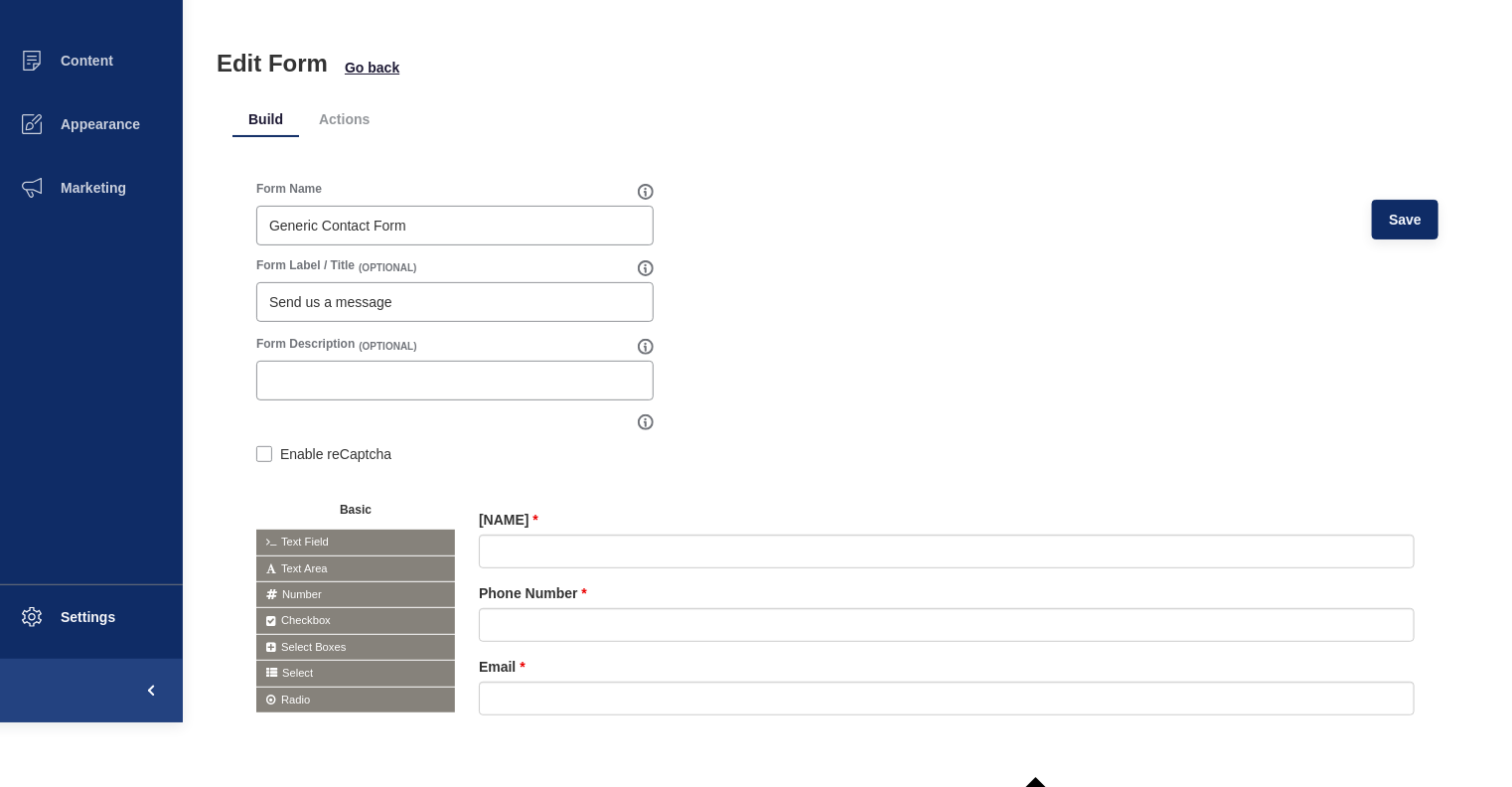 click on "Actions" at bounding box center [344, 119] 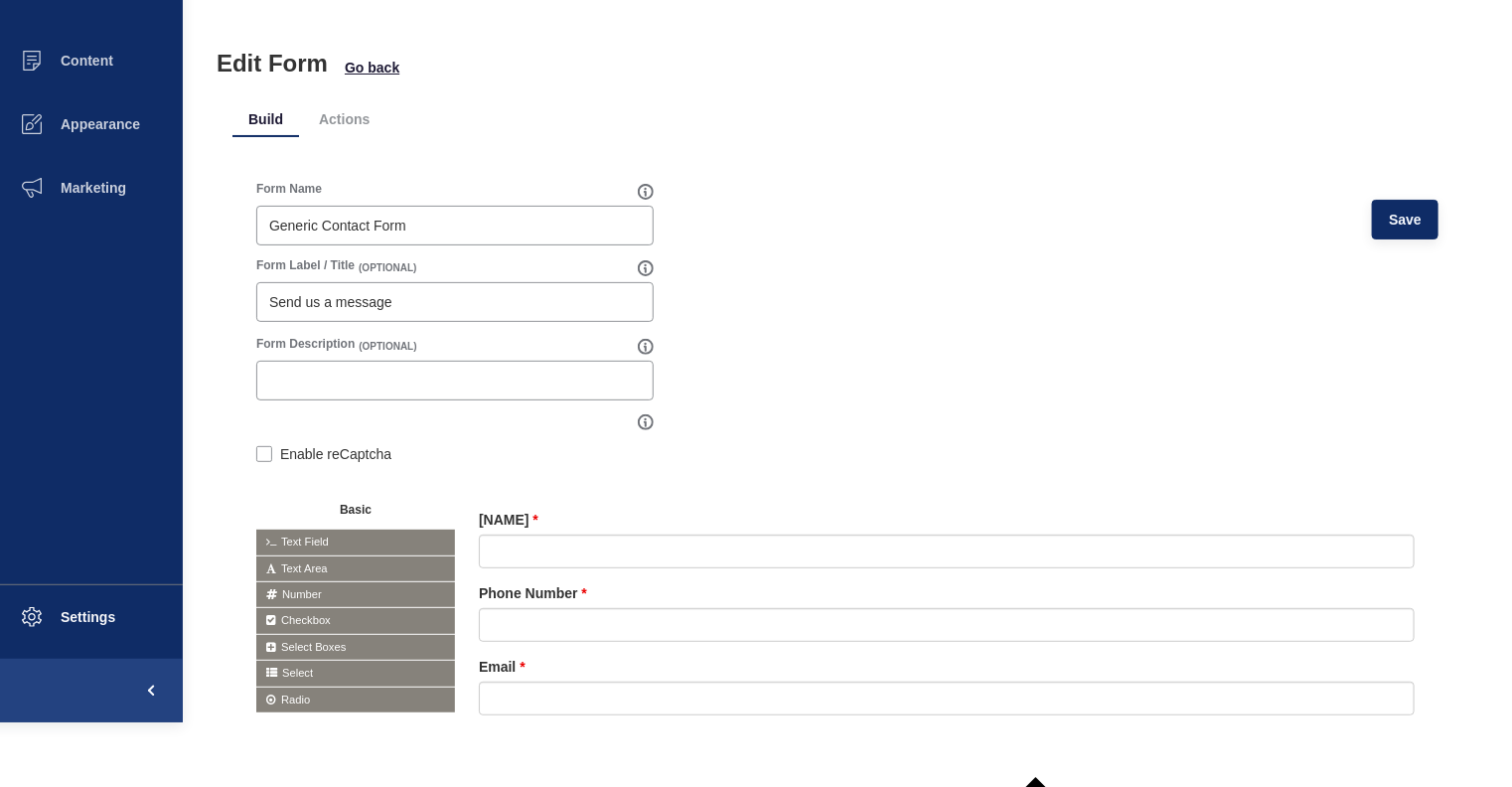 scroll, scrollTop: 0, scrollLeft: 0, axis: both 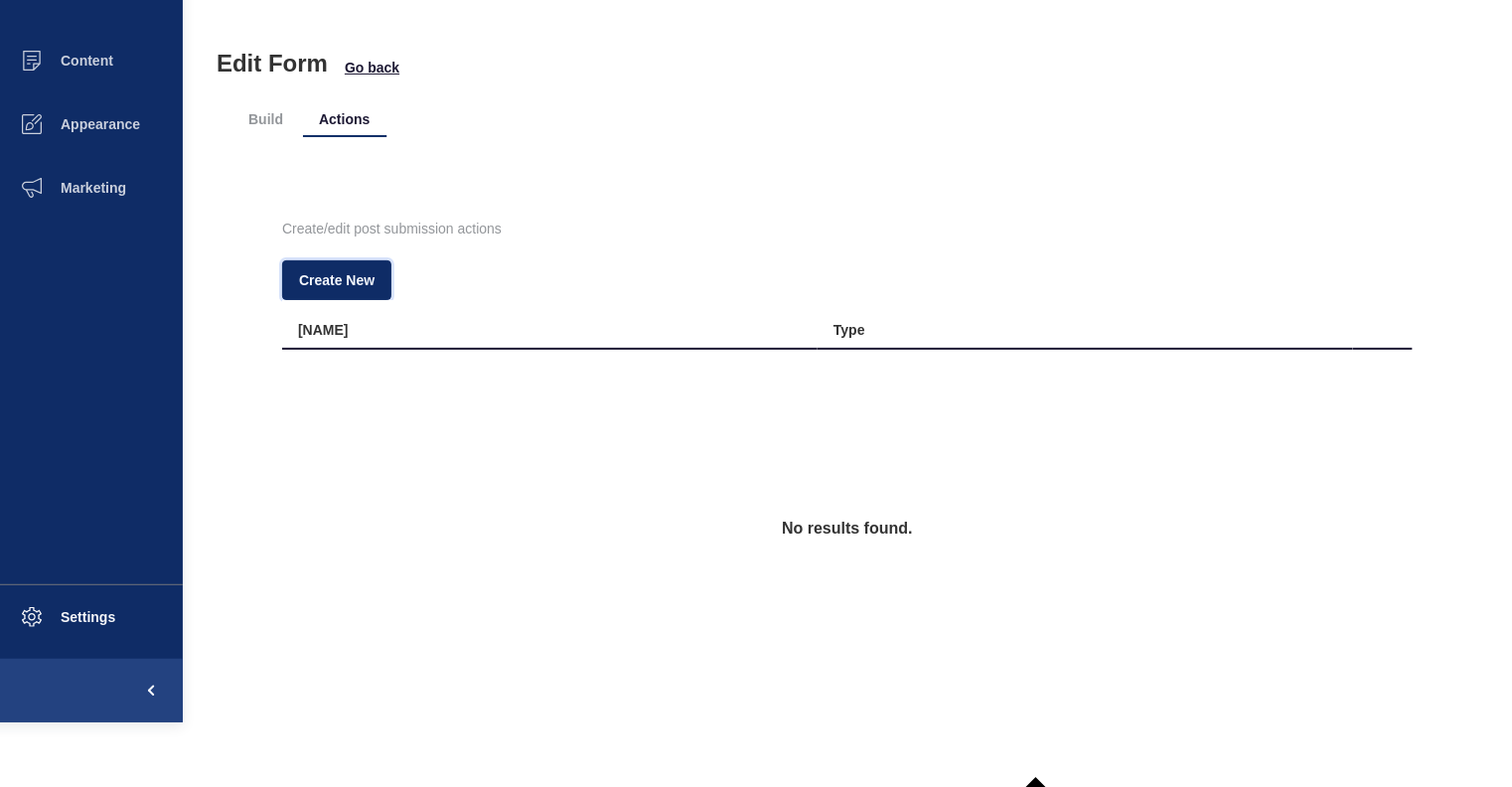 click on "Create New" at bounding box center (337, 280) 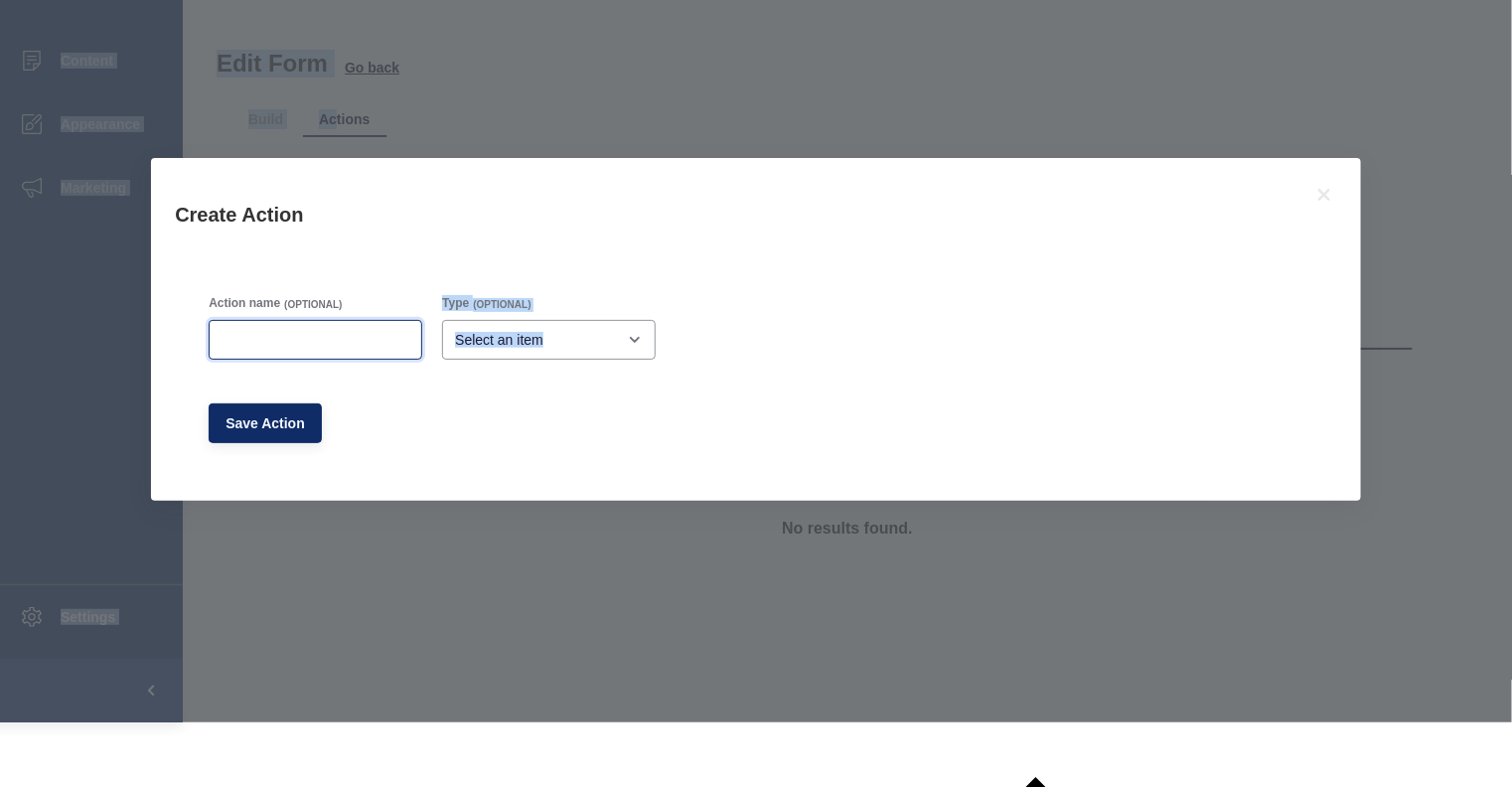 click on "Action name" at bounding box center (315, 340) 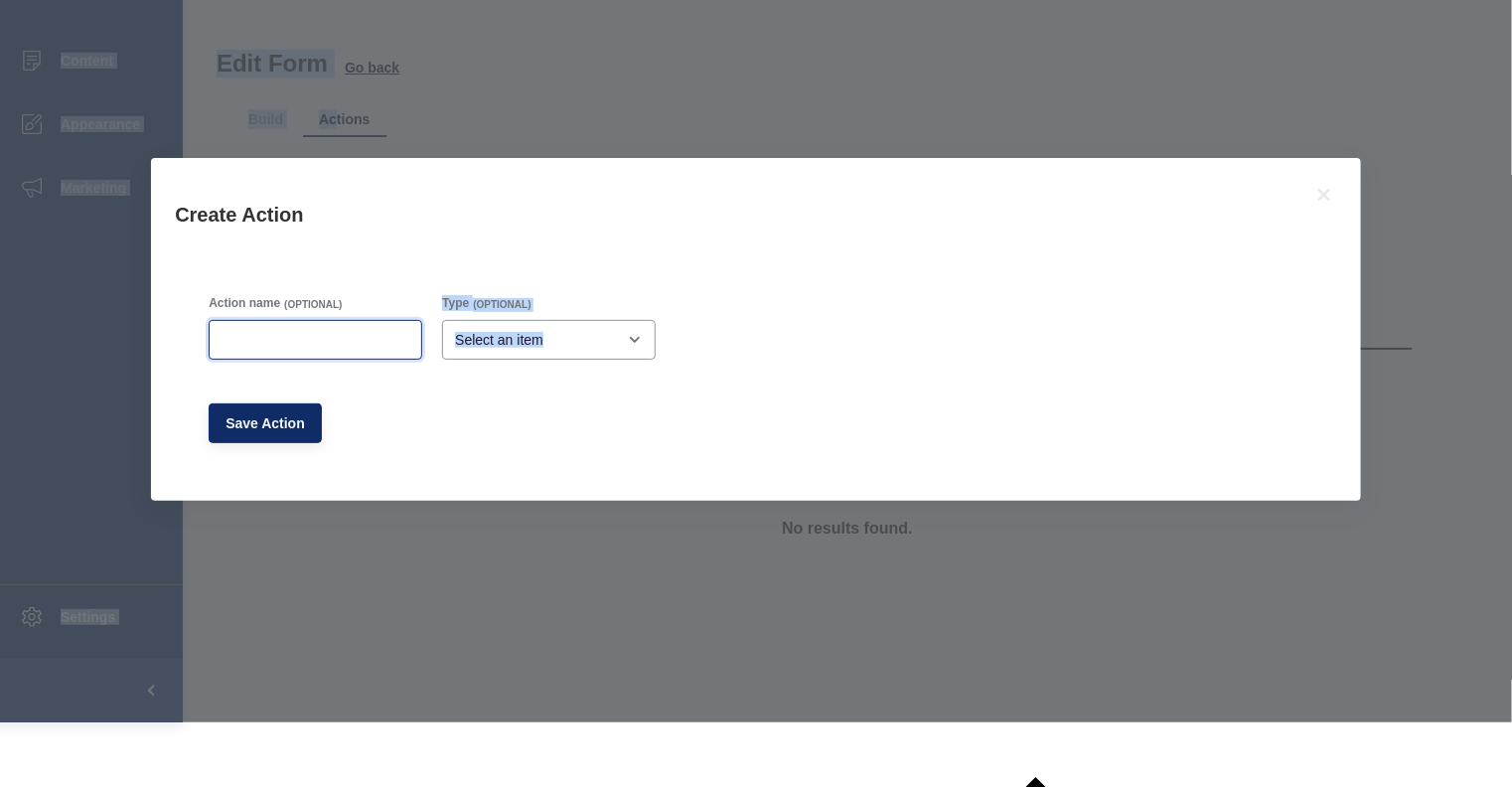 click on "Action name" at bounding box center [315, 340] 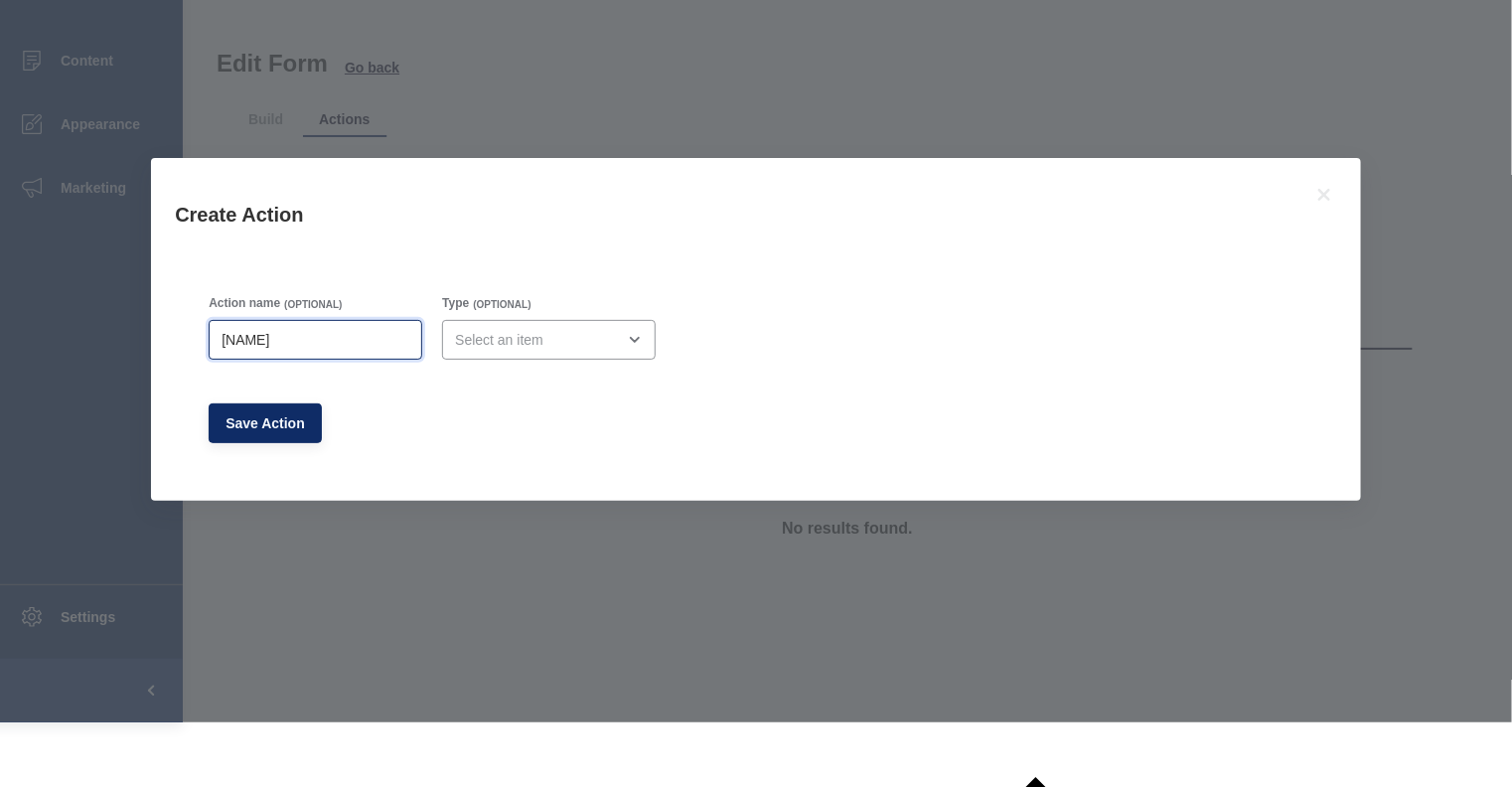 click on "[NAME]" at bounding box center [315, 340] 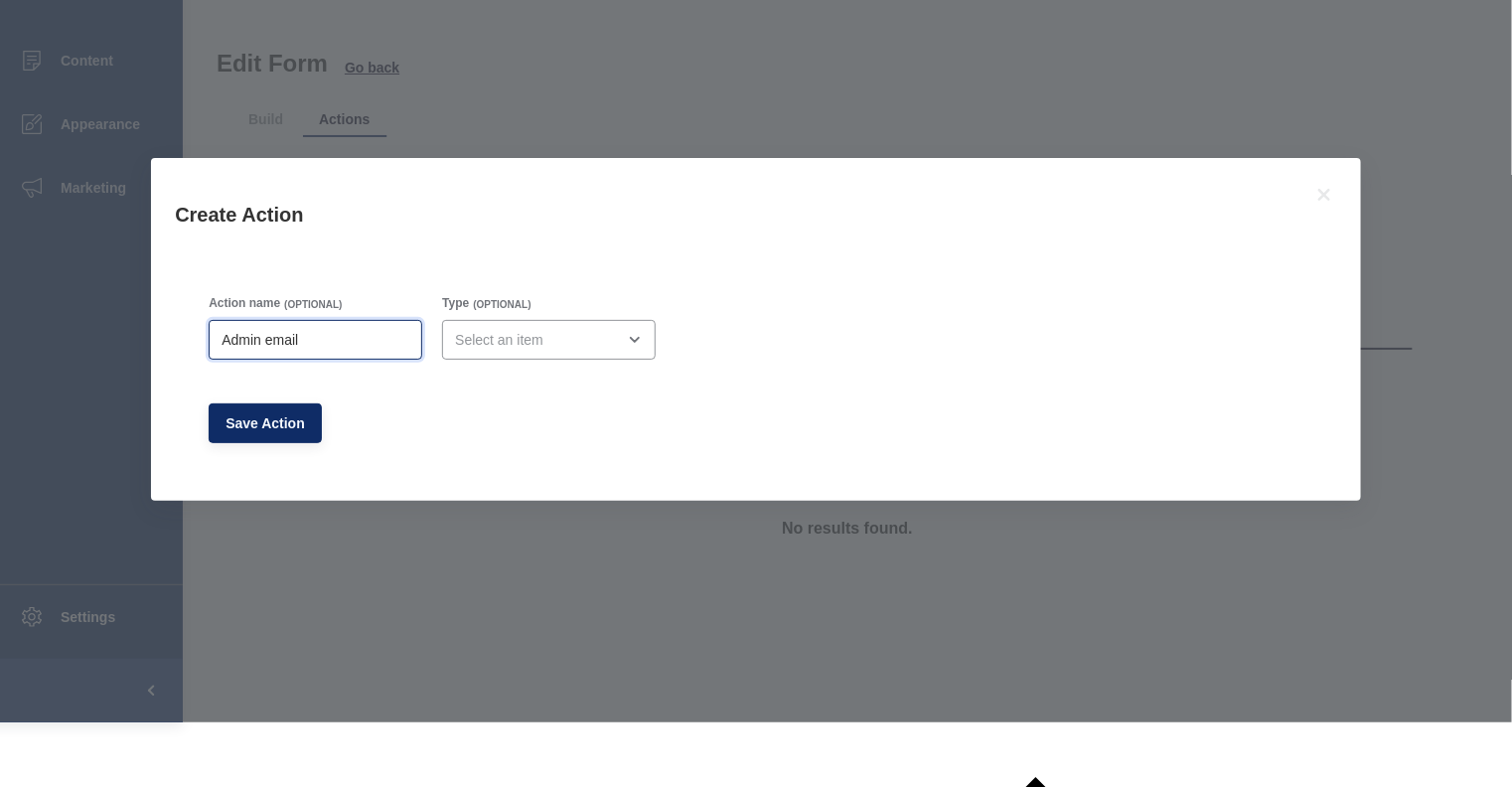 type on "Admin email" 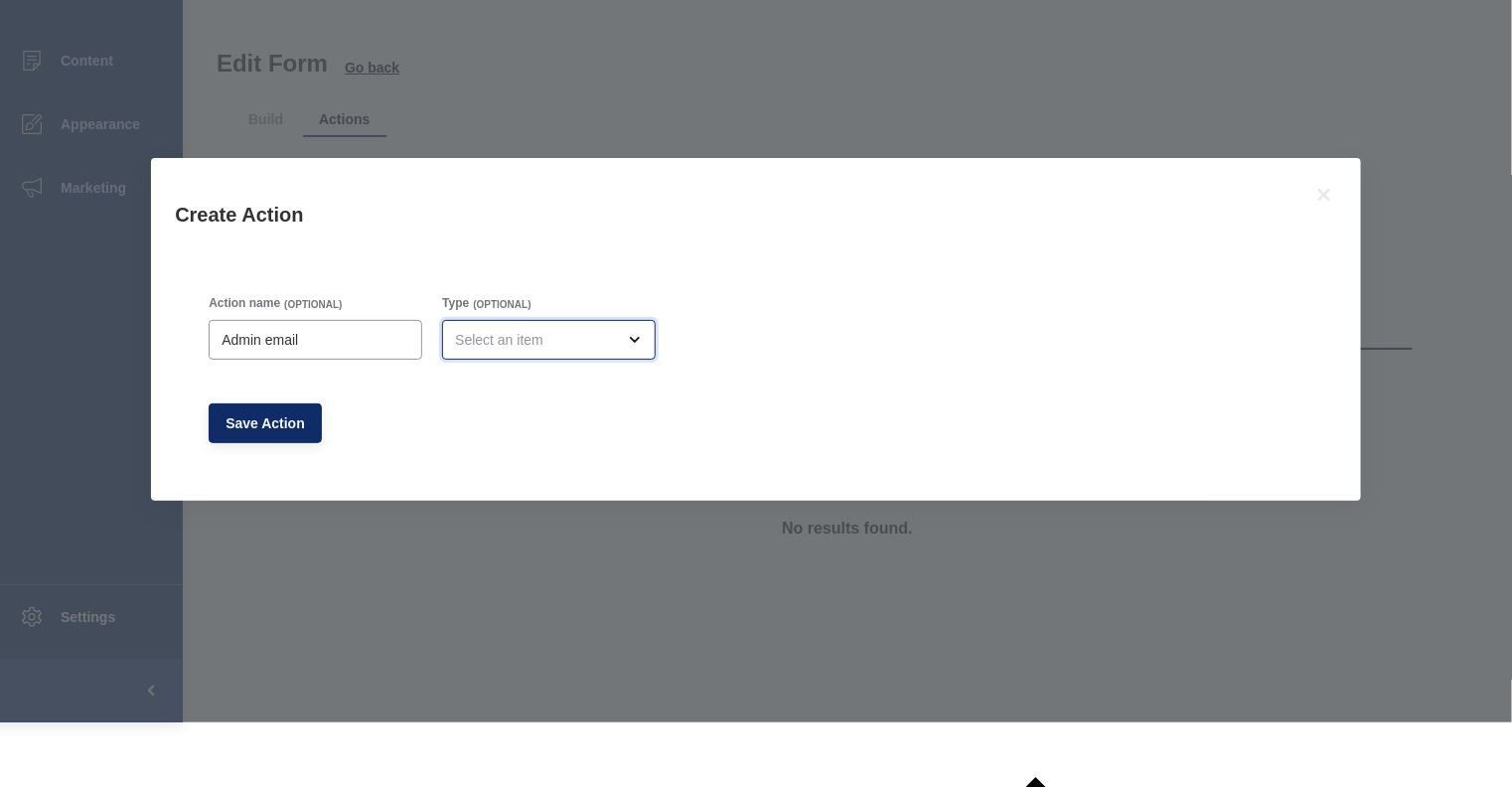 click at bounding box center [534, 340] 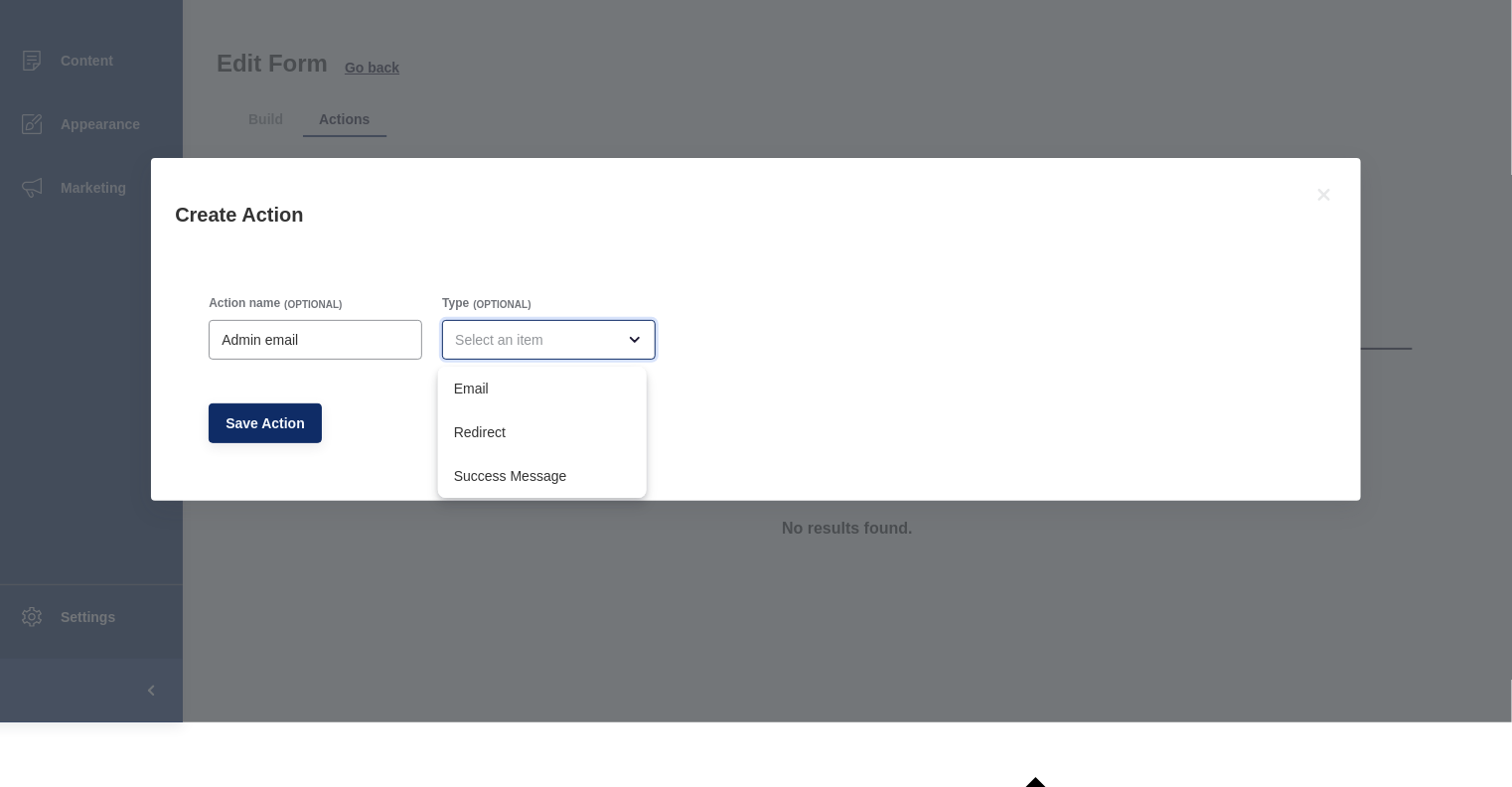 click on "Email" at bounding box center [542, 389] 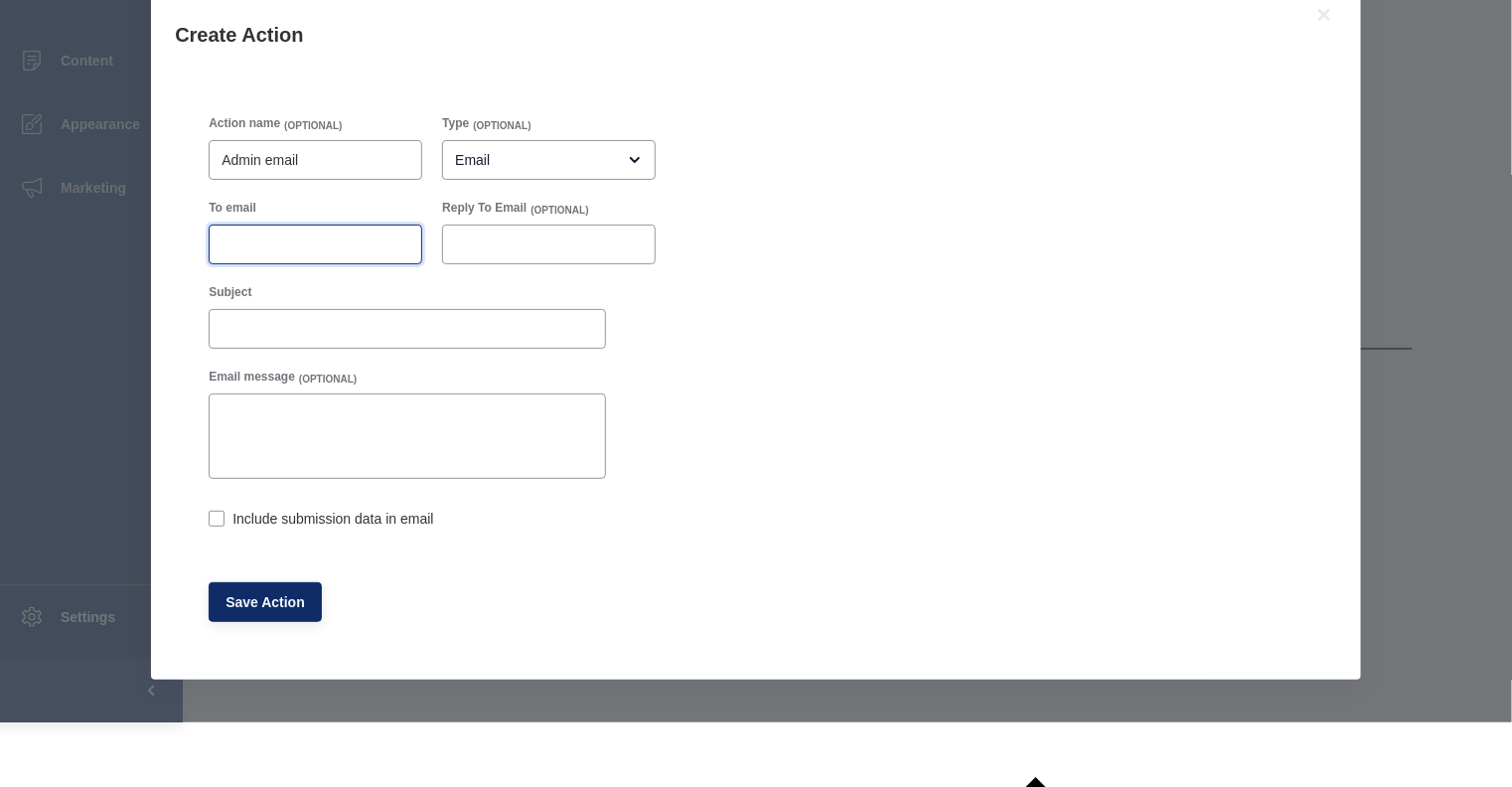 click on "To email" at bounding box center [315, 244] 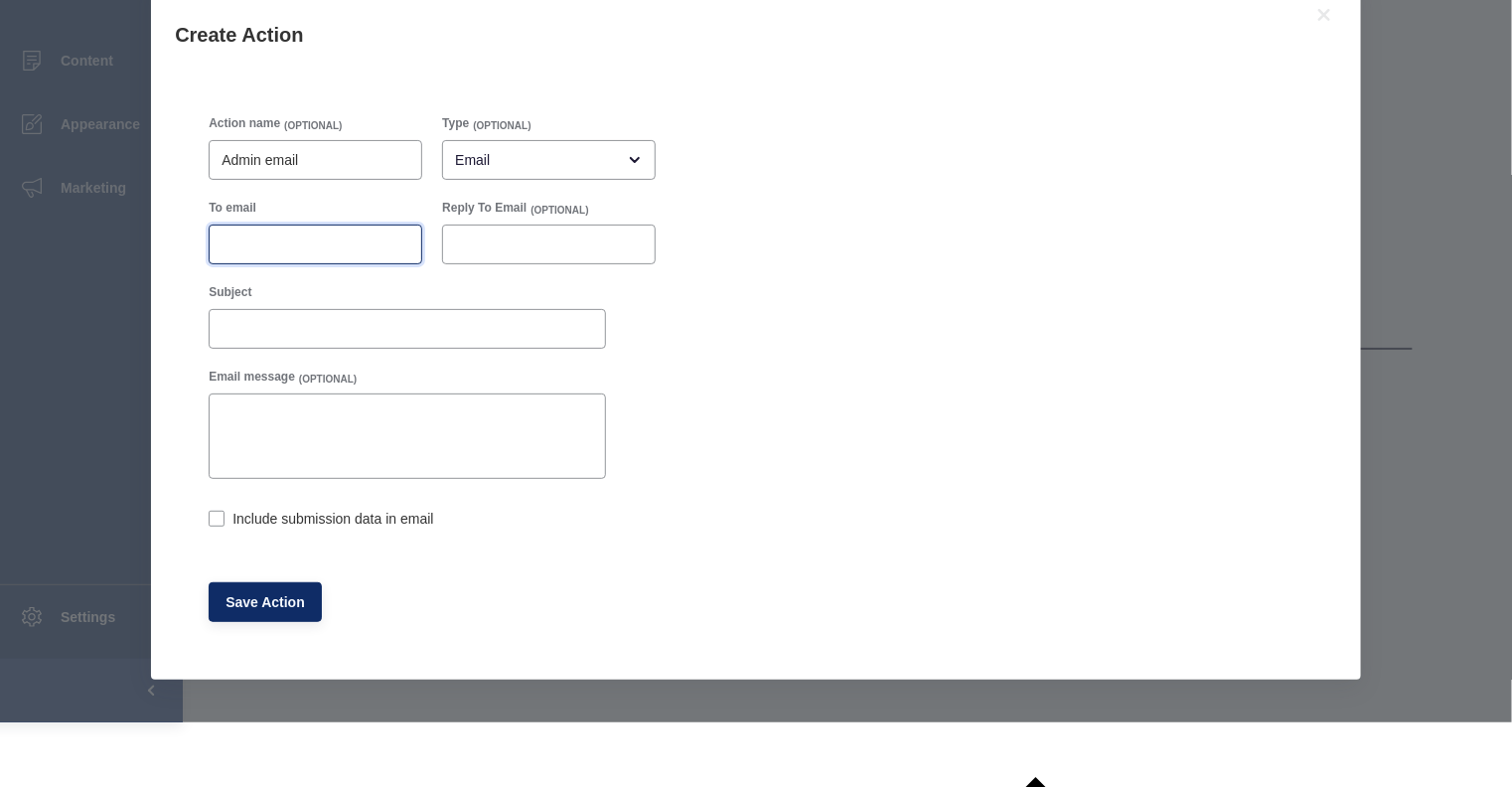paste on "[EMAIL]" 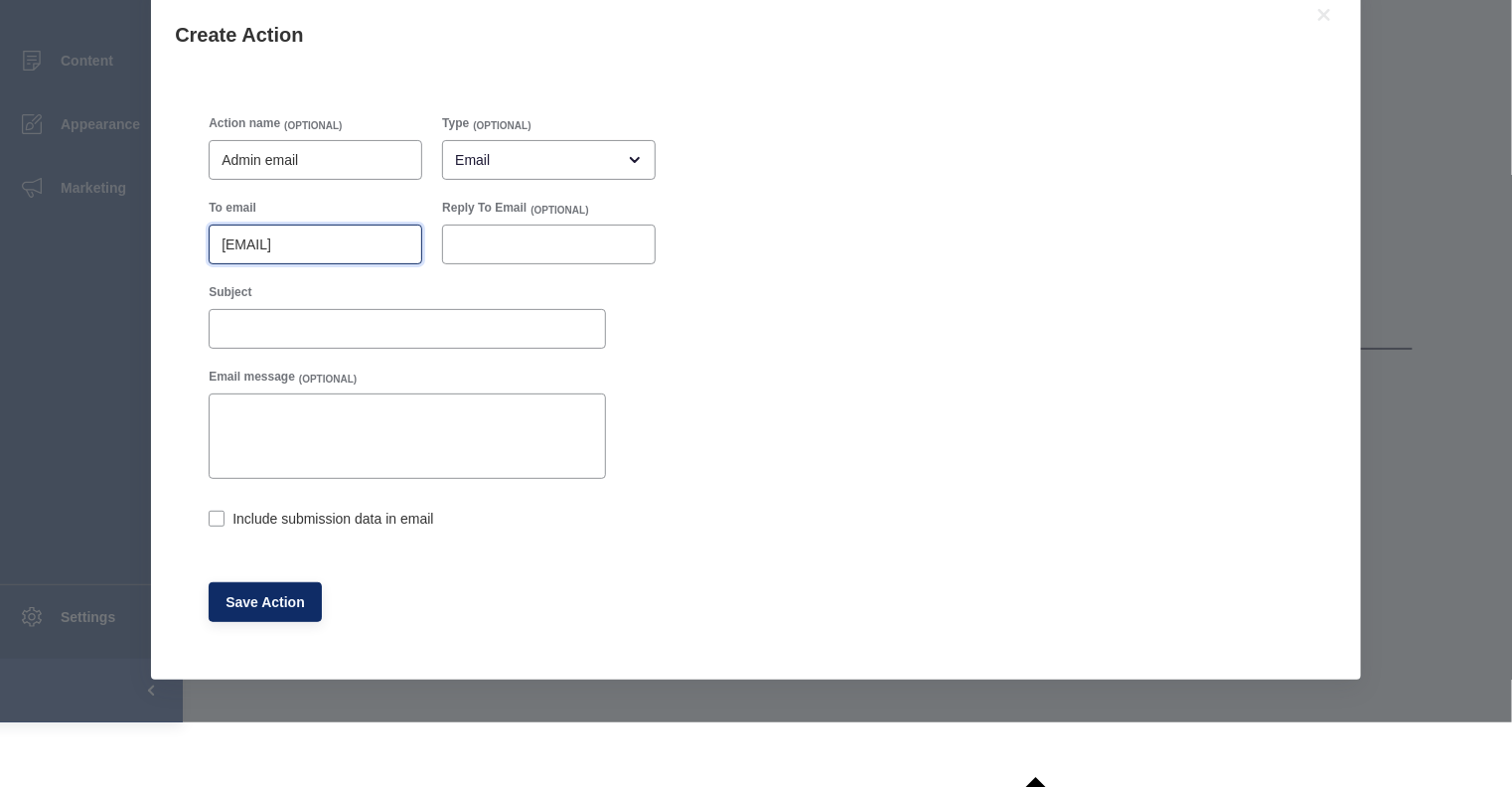 scroll, scrollTop: 0, scrollLeft: 35, axis: horizontal 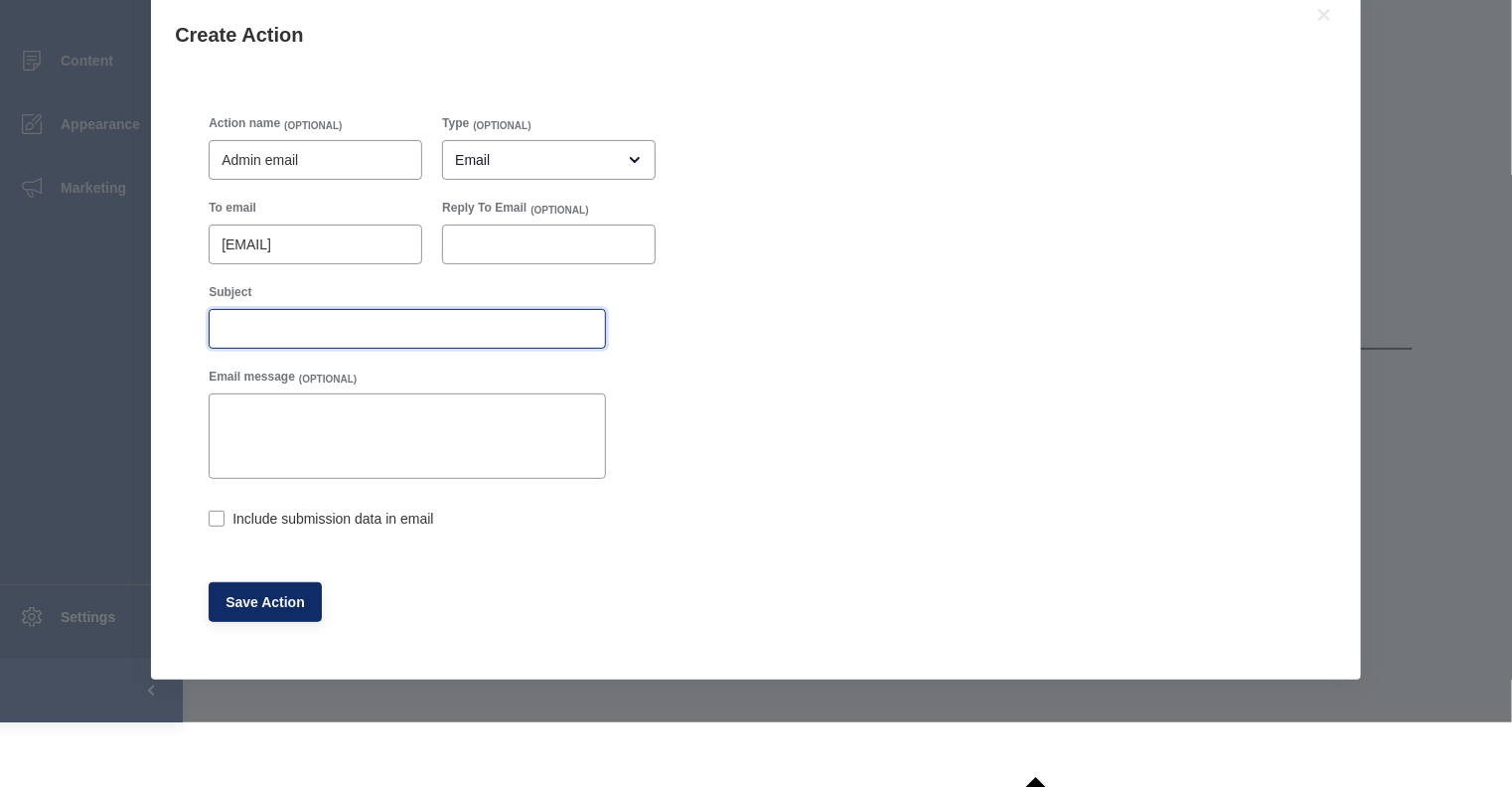 click on "Subject" at bounding box center (407, 329) 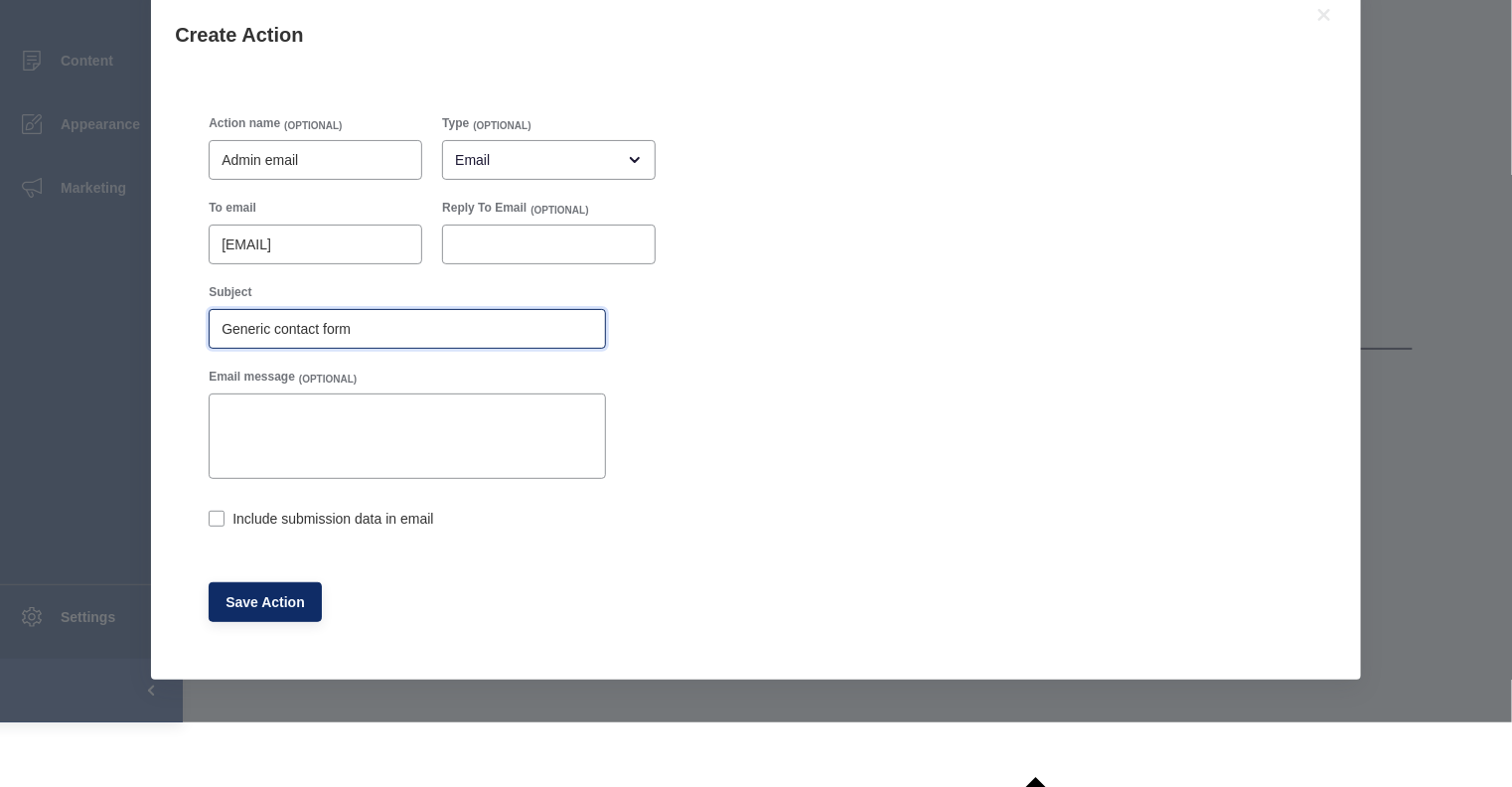 type on "Generic contact form" 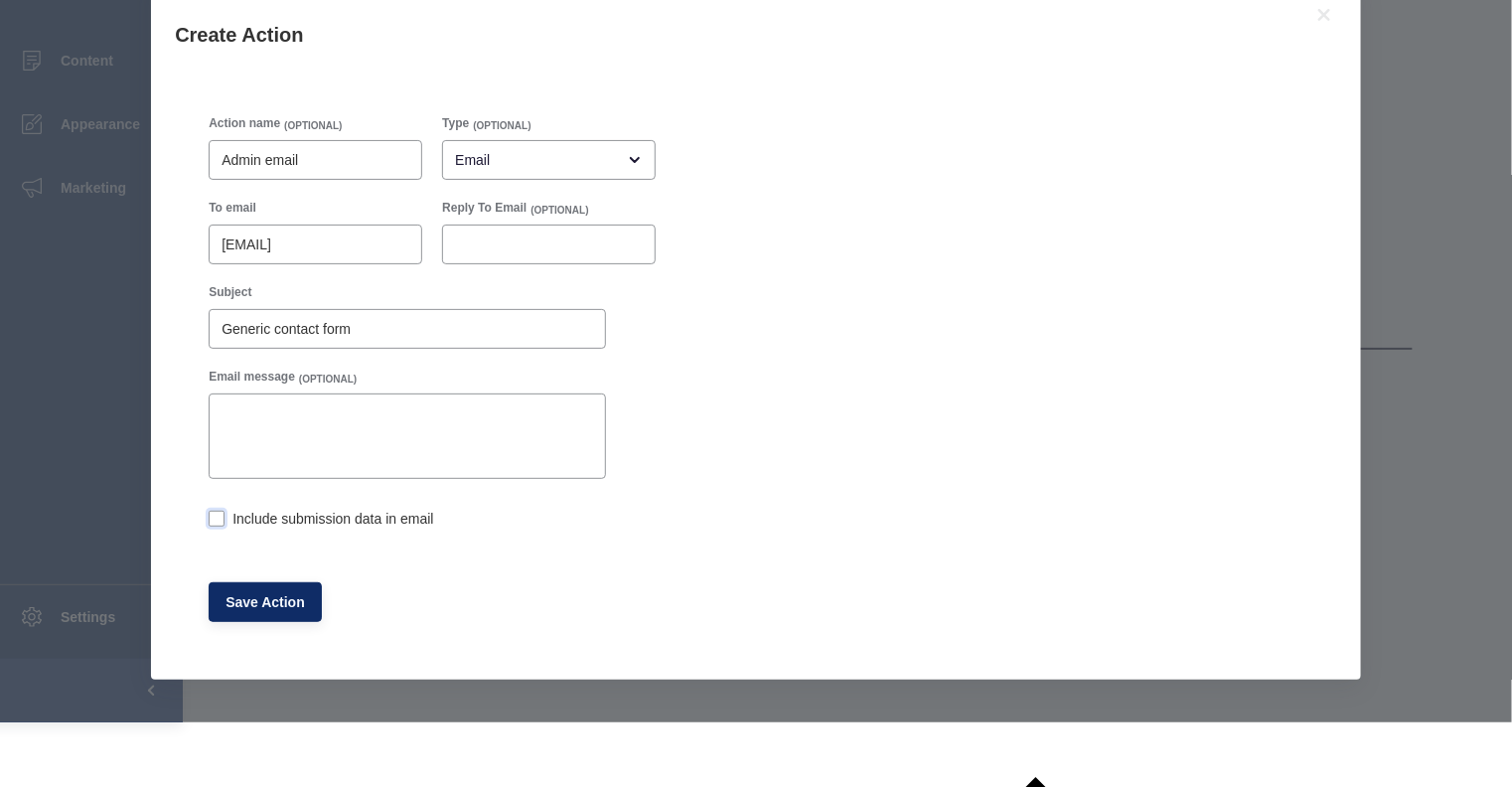 click at bounding box center [217, 519] 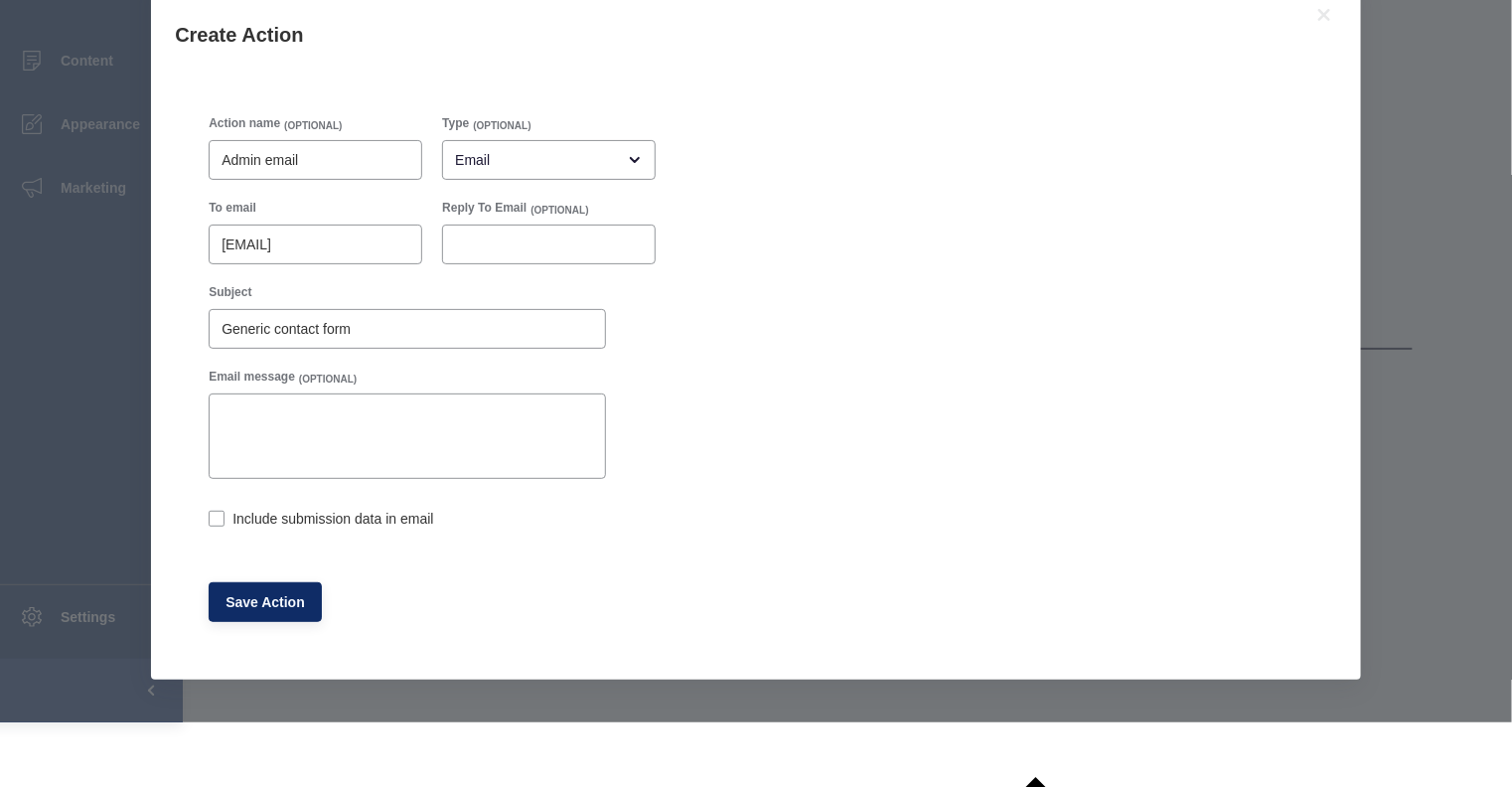 click on "Include submission data in email" at bounding box center (215, 521) 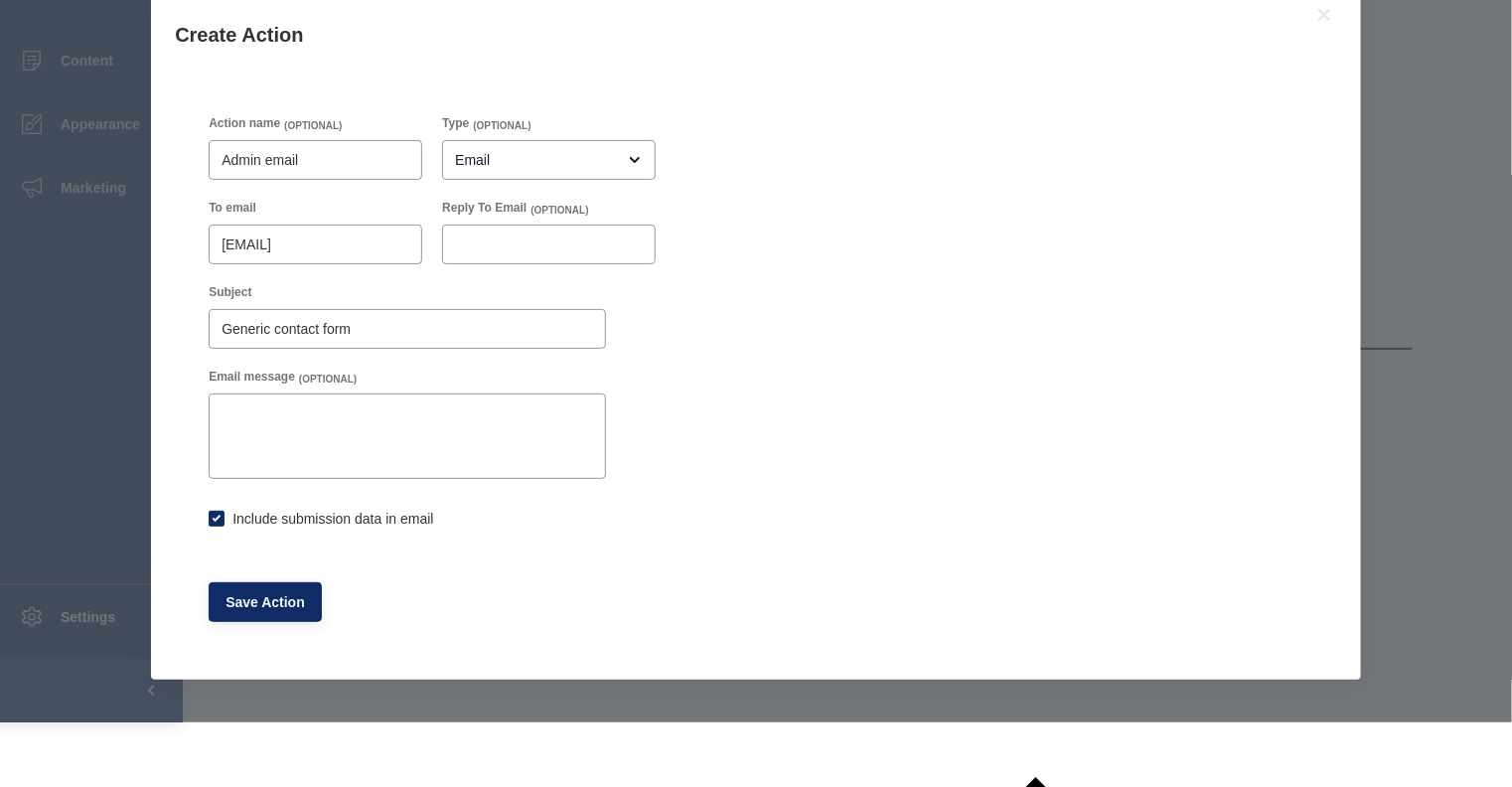 checkbox on "true" 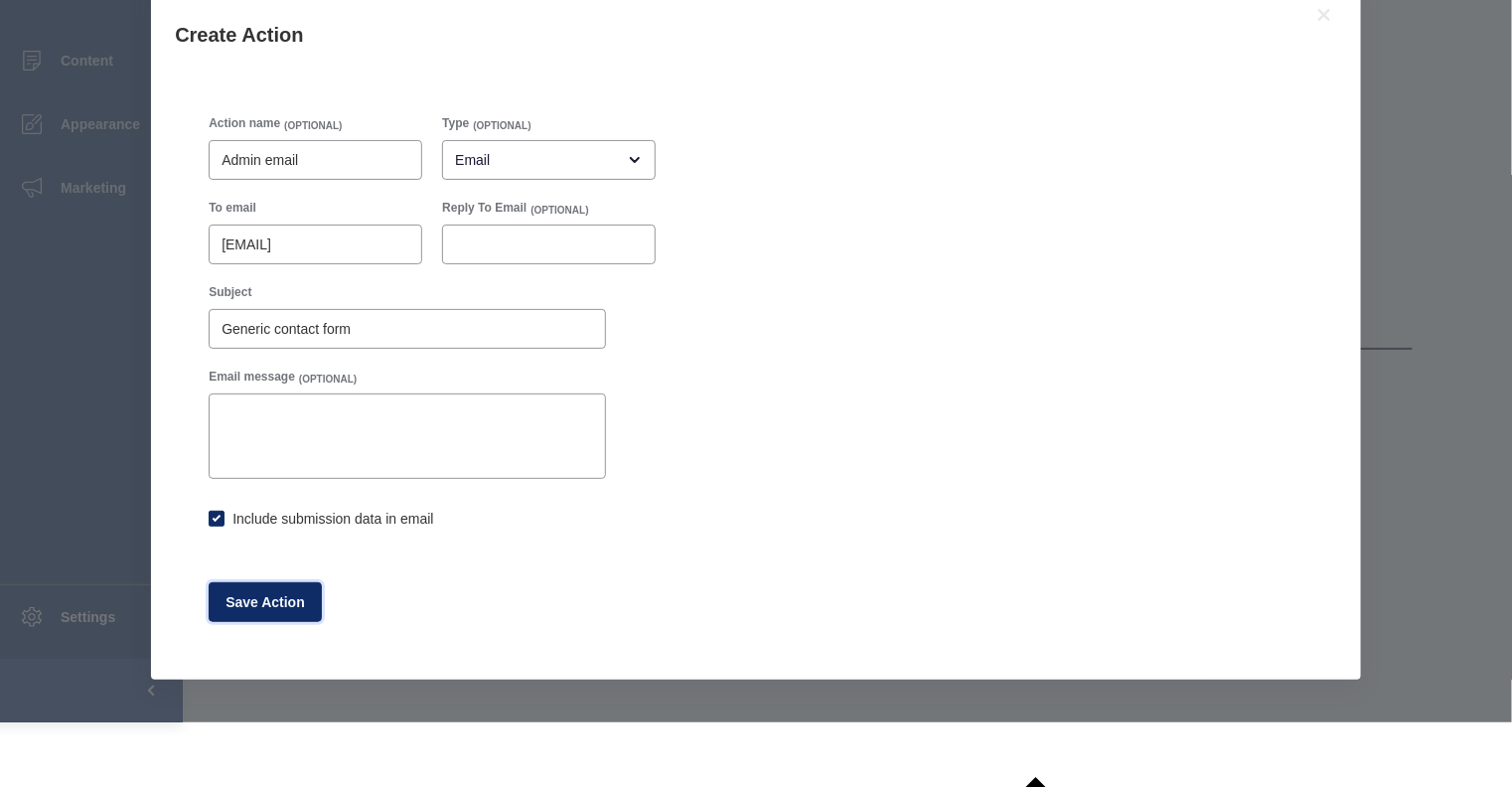 click on "Save Action" at bounding box center [265, 602] 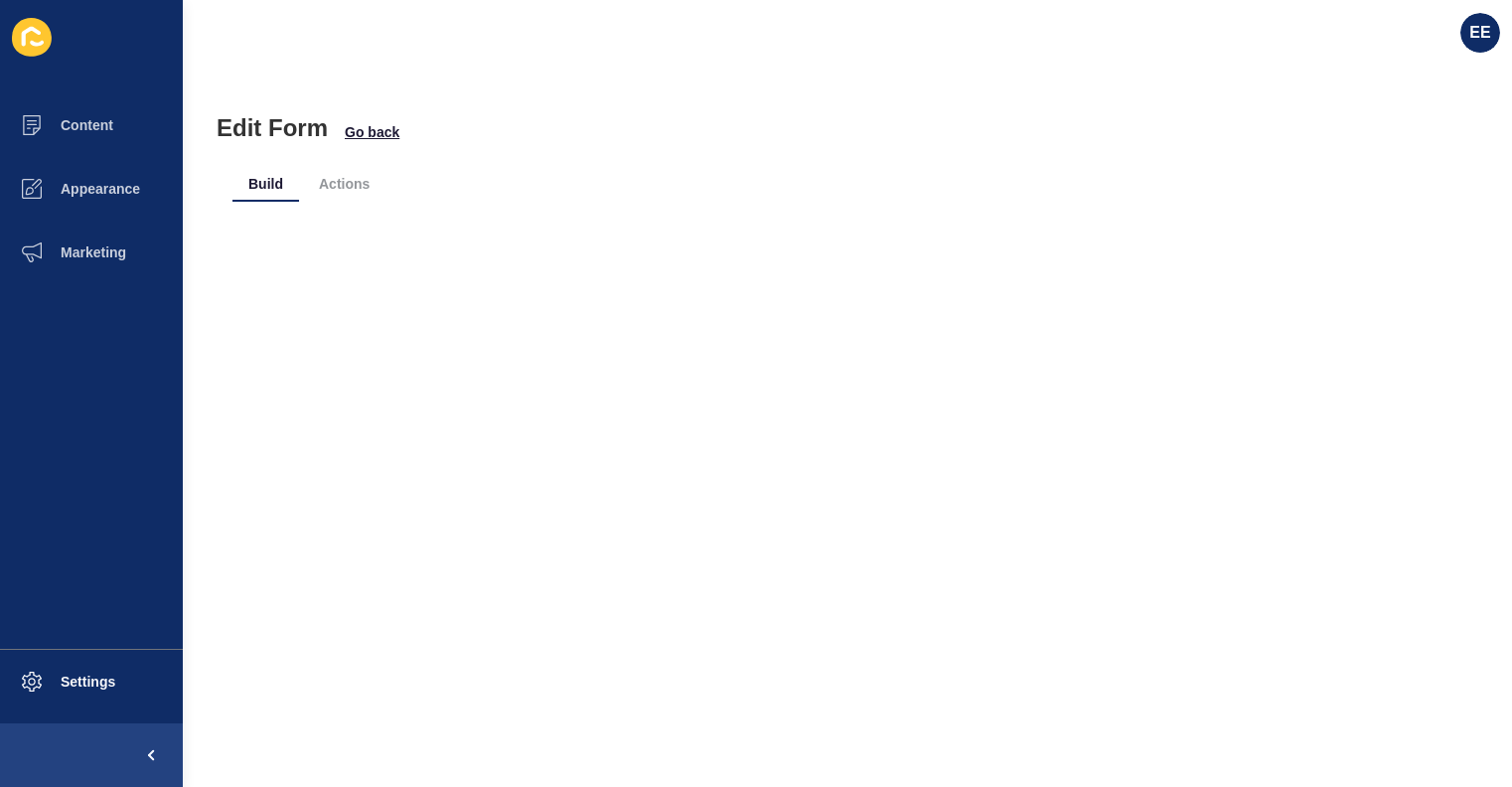 scroll, scrollTop: 0, scrollLeft: 0, axis: both 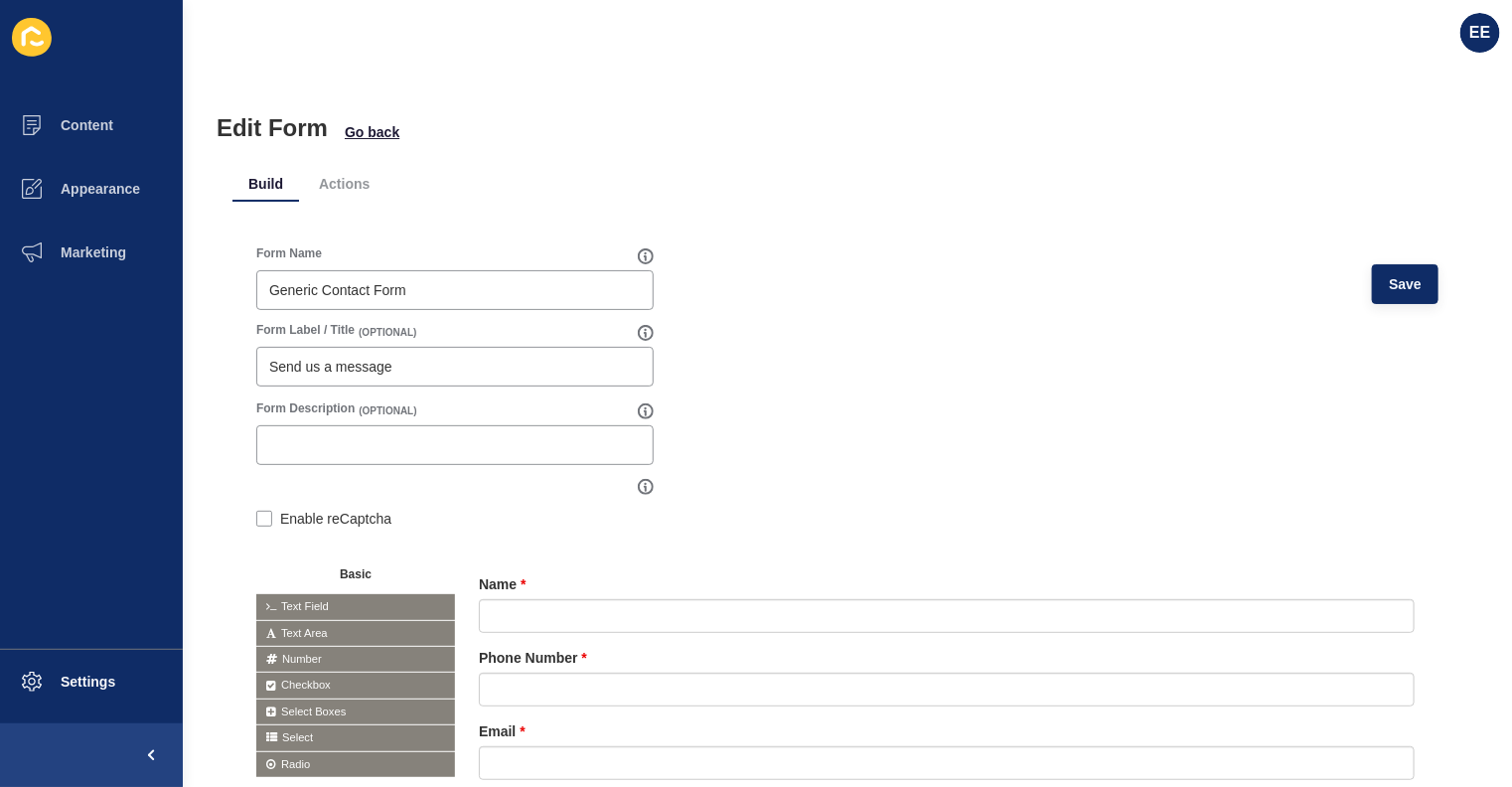 click on "Actions" at bounding box center [344, 184] 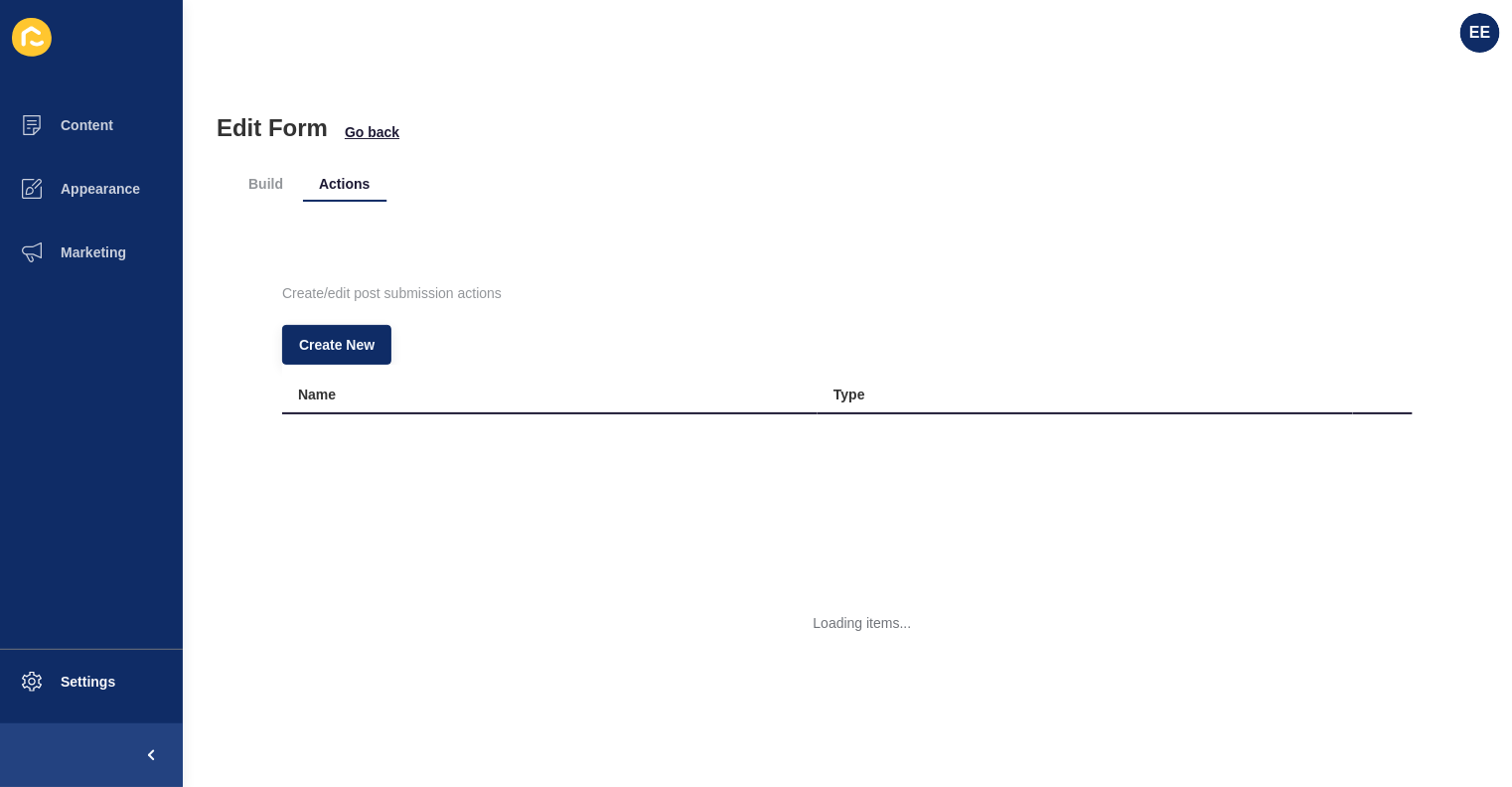 scroll, scrollTop: 0, scrollLeft: 0, axis: both 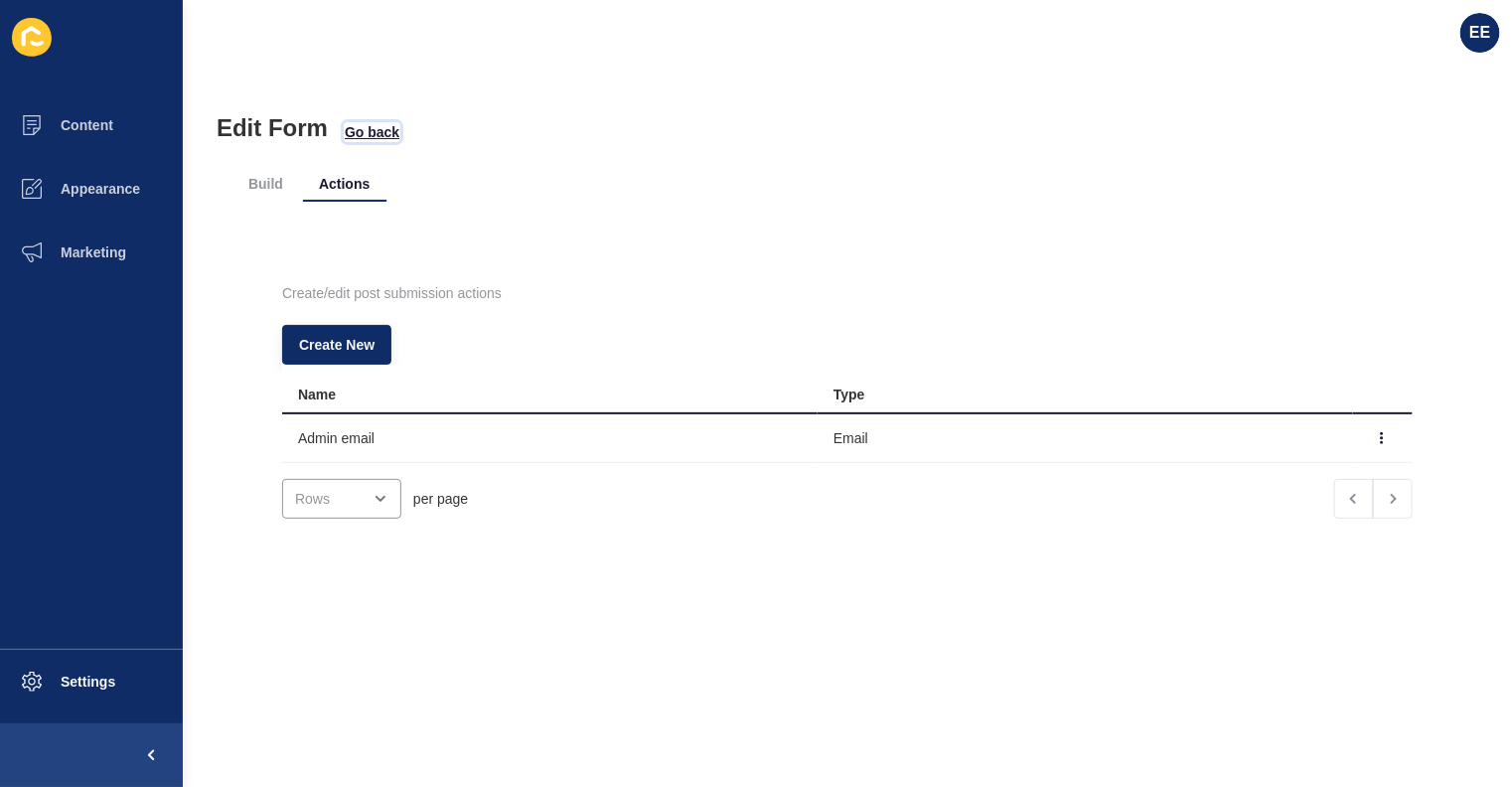 click on "Go back" at bounding box center (372, 132) 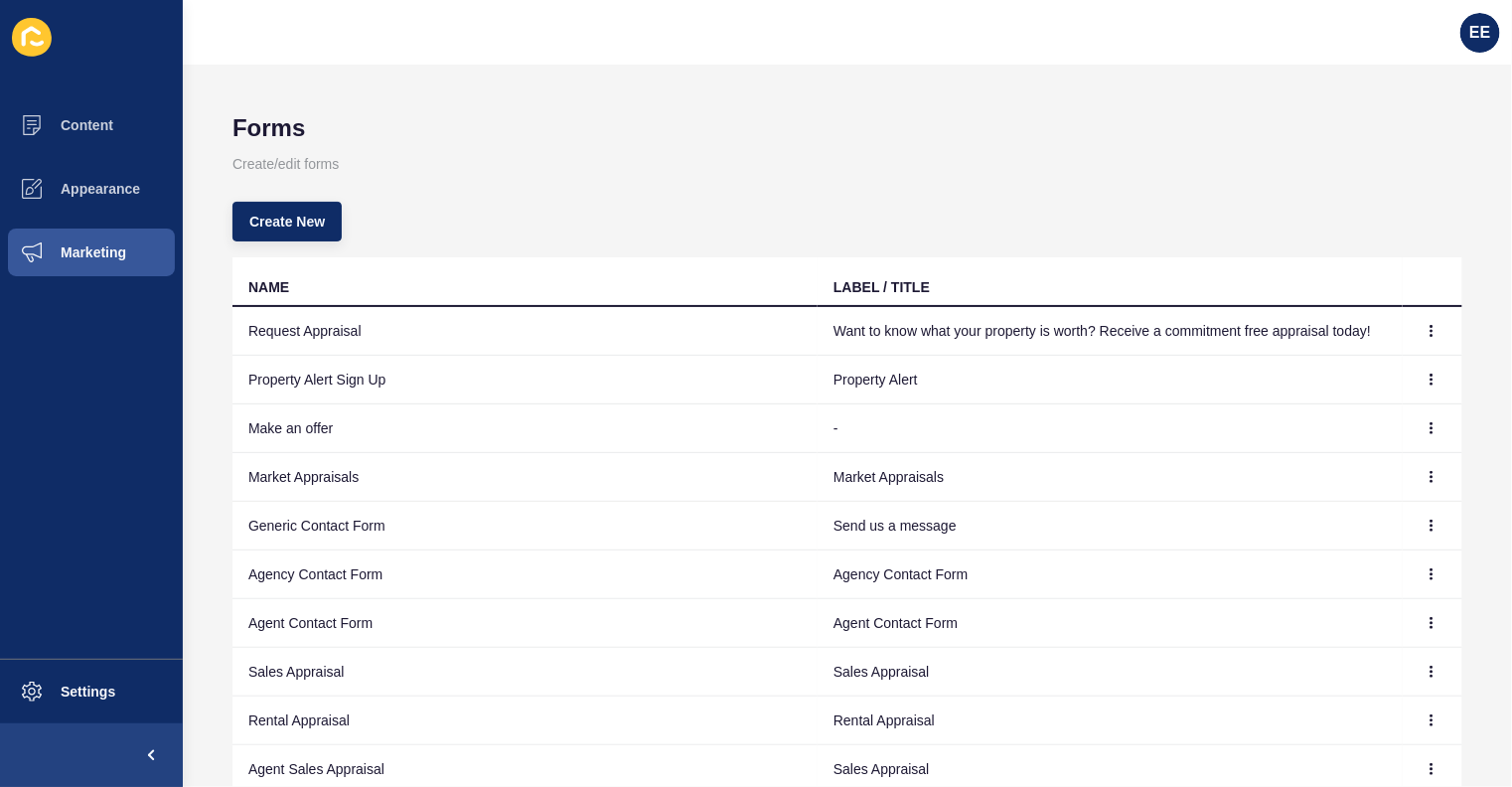 scroll, scrollTop: 145, scrollLeft: 0, axis: vertical 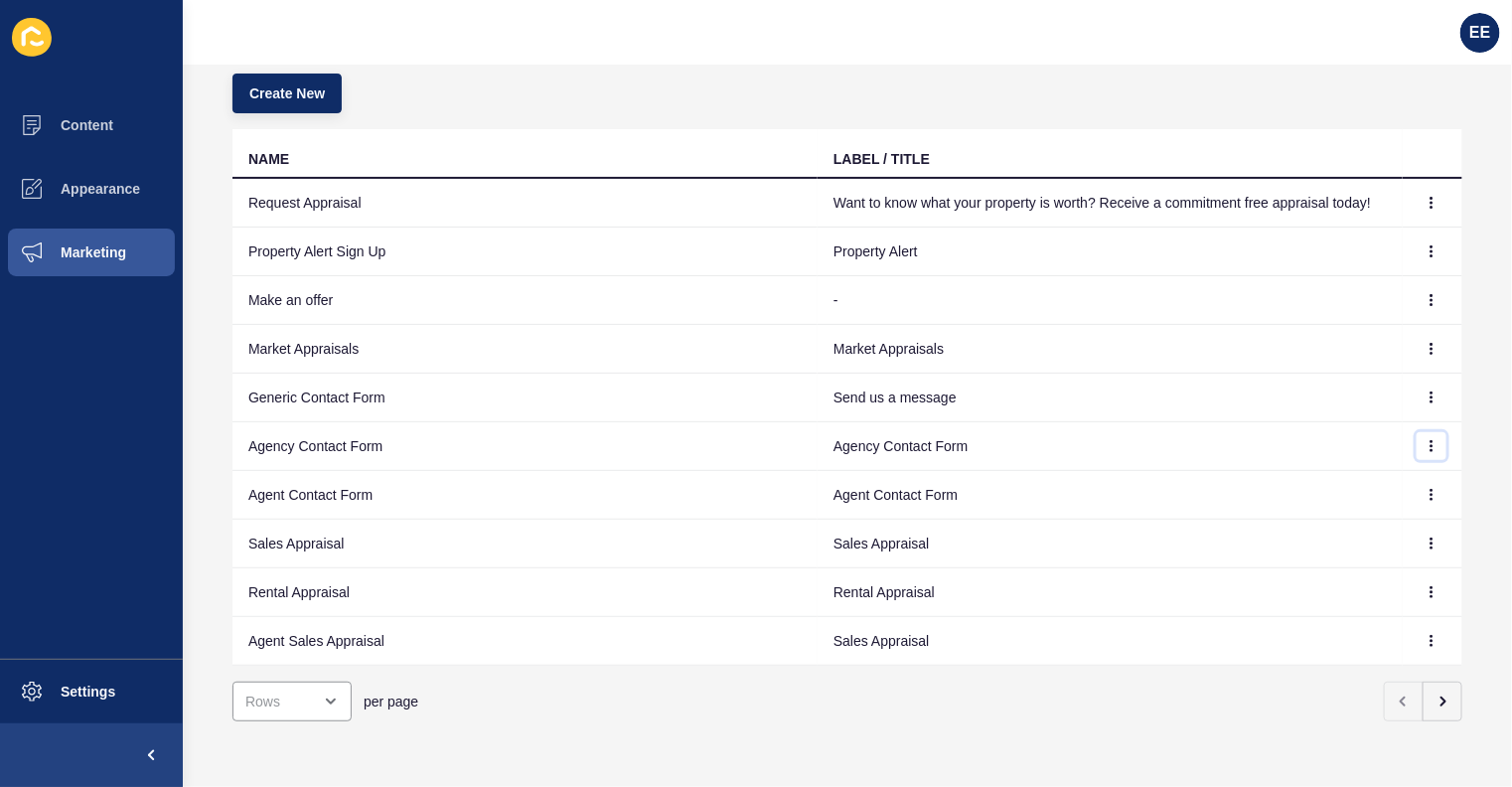 click at bounding box center (1432, 203) 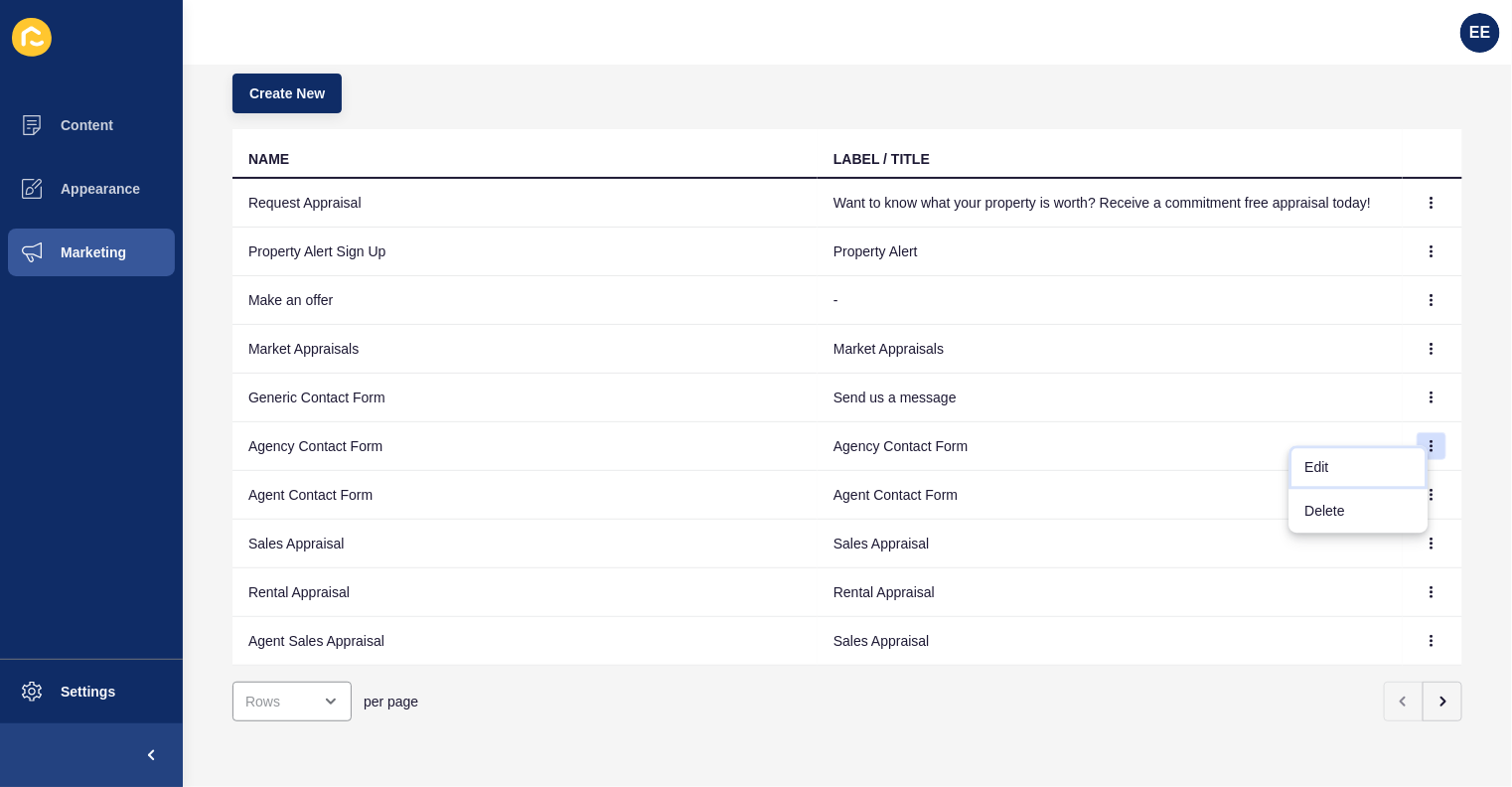 click on "Edit" at bounding box center (1359, 467) 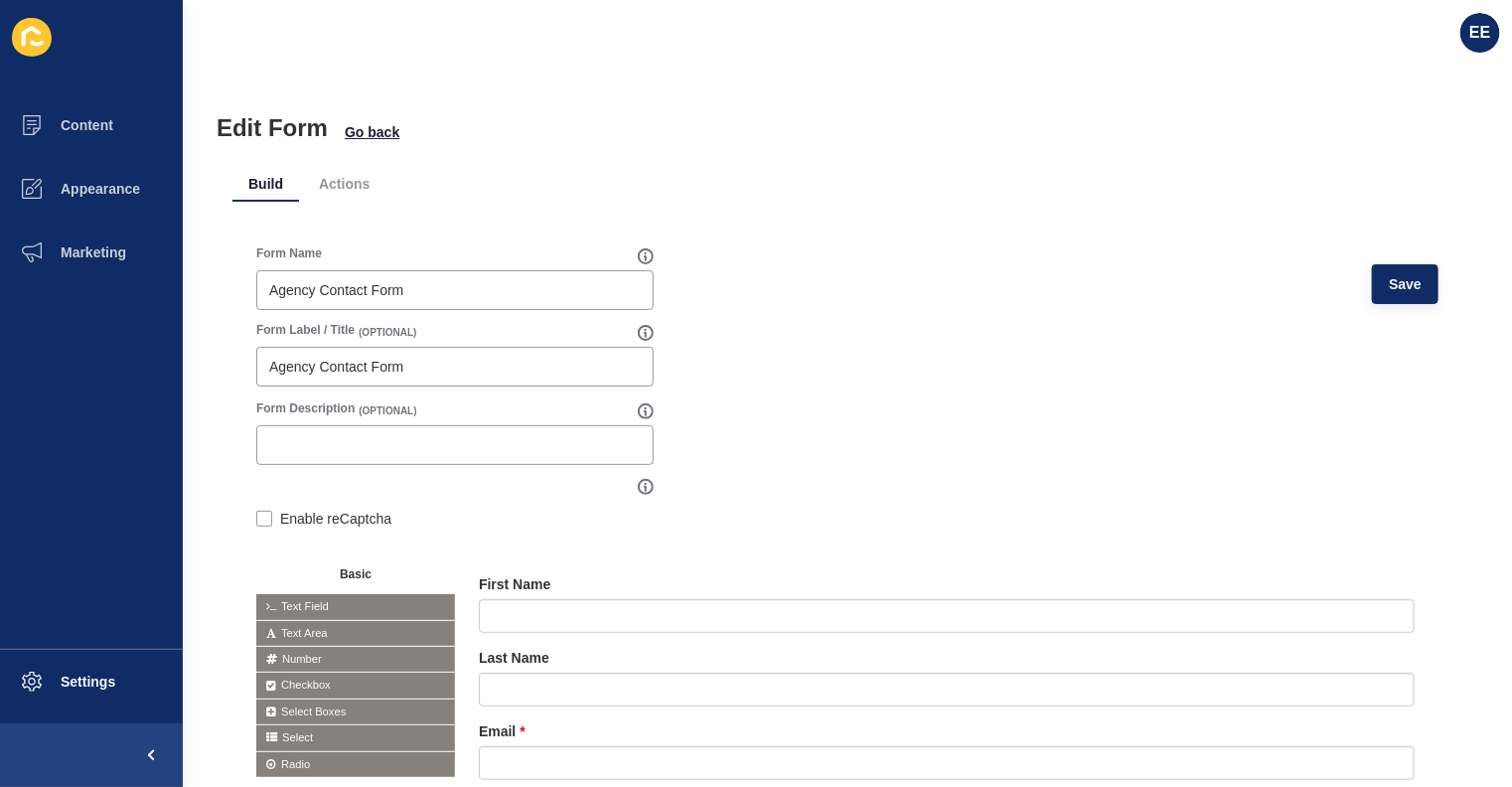 click on "Actions" at bounding box center (344, 184) 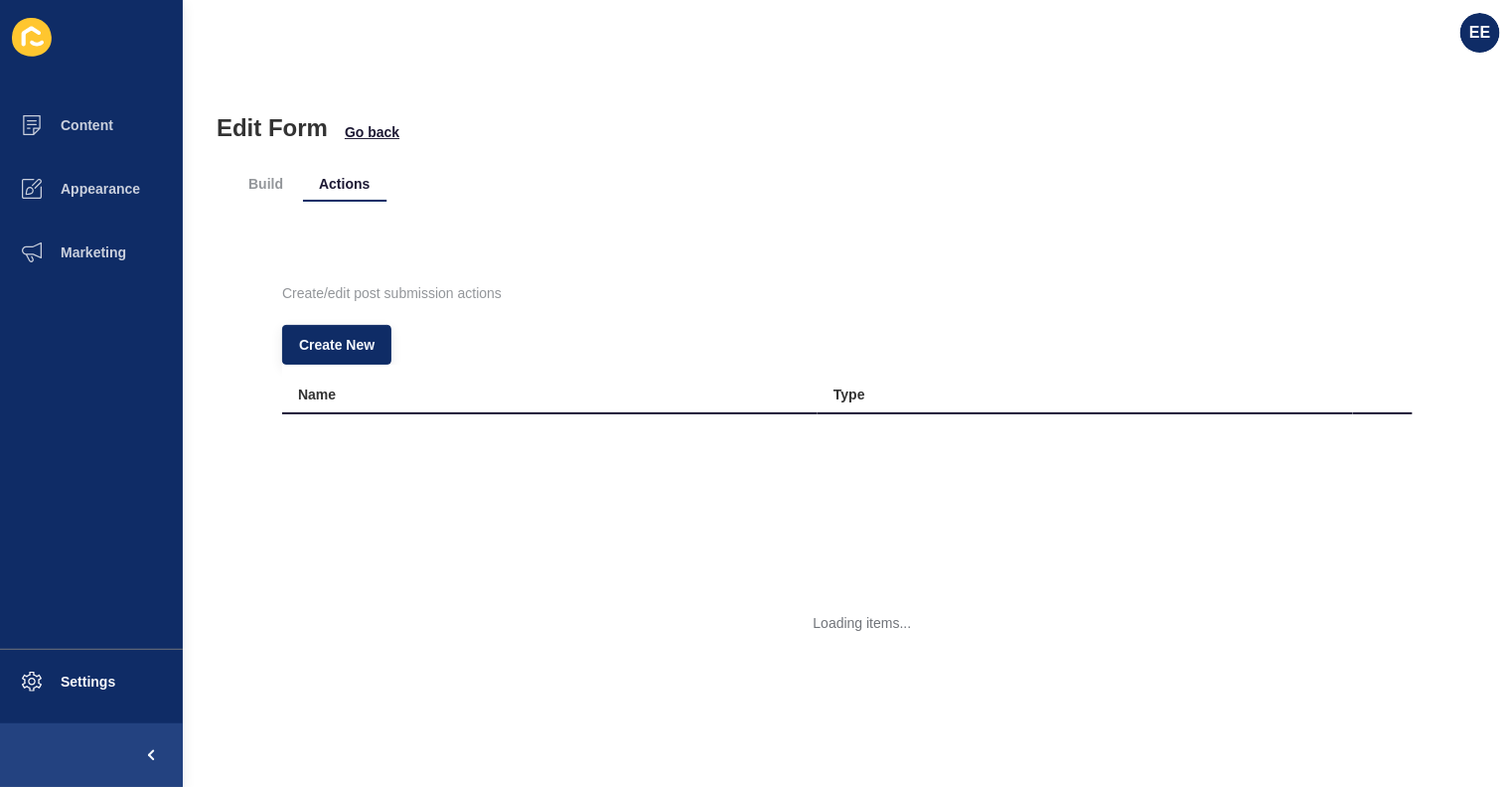 scroll, scrollTop: 0, scrollLeft: 0, axis: both 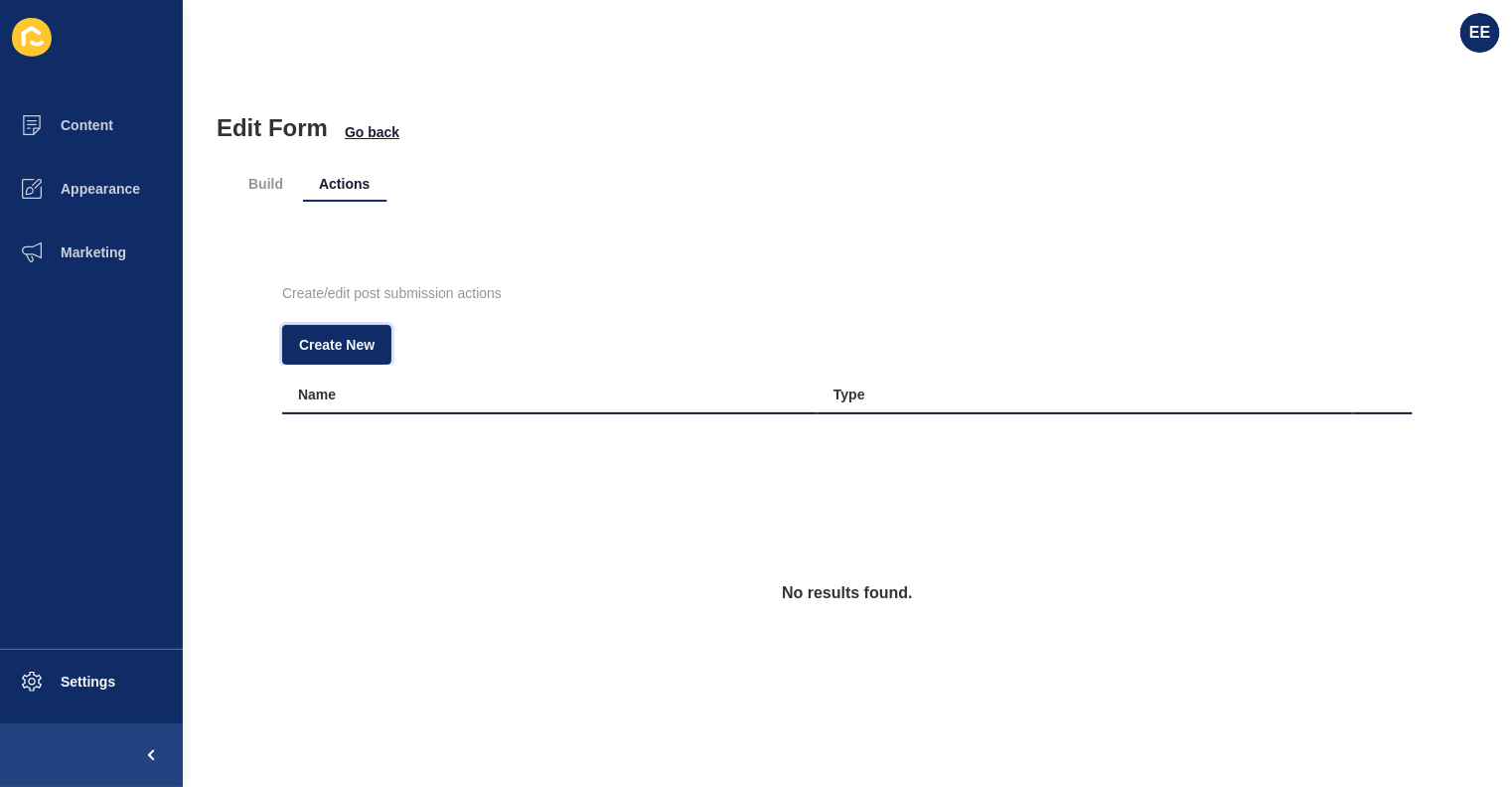 click on "Create New" at bounding box center (337, 345) 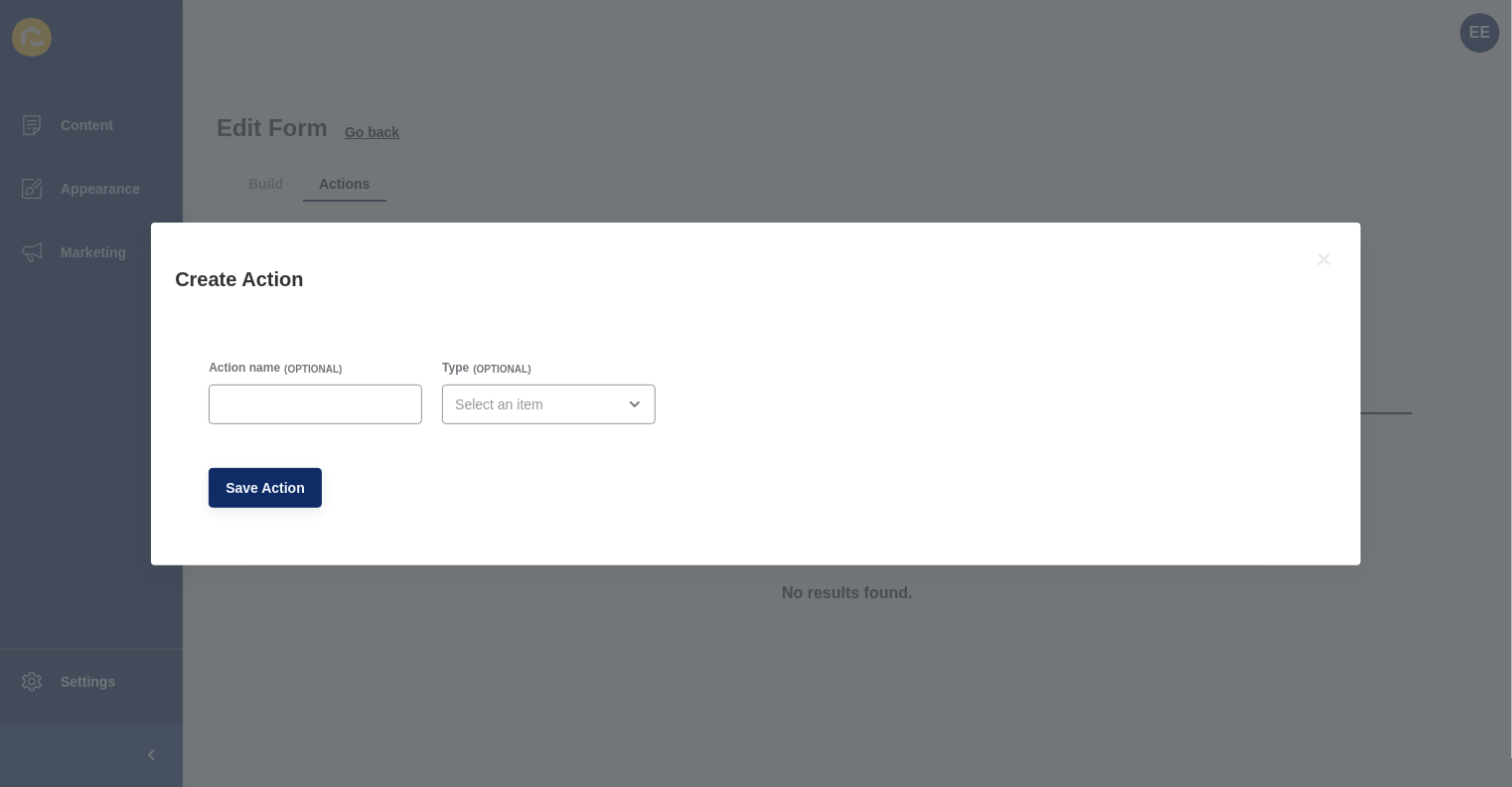 click at bounding box center [315, 404] 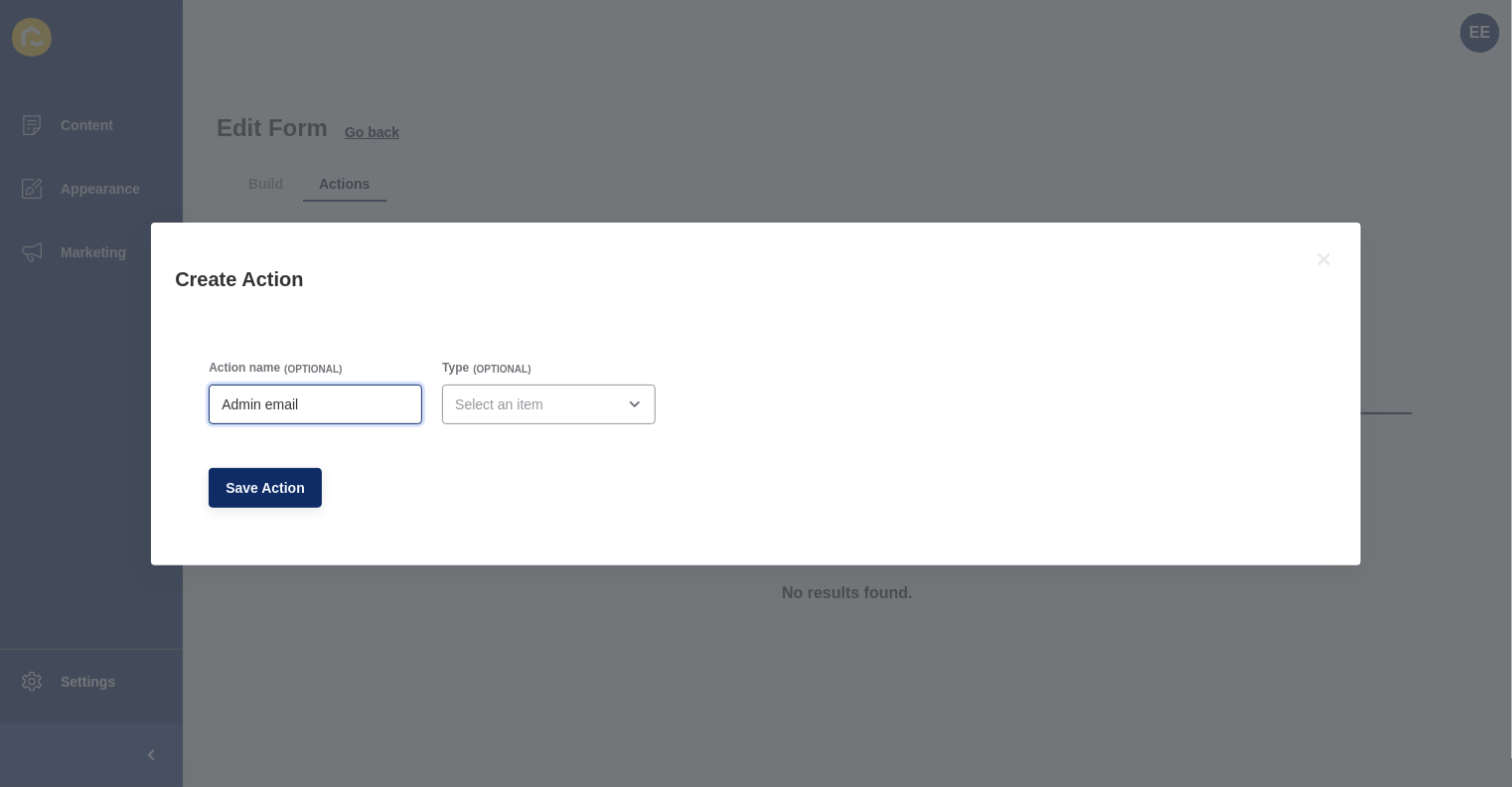 type on "[EMAIL]" 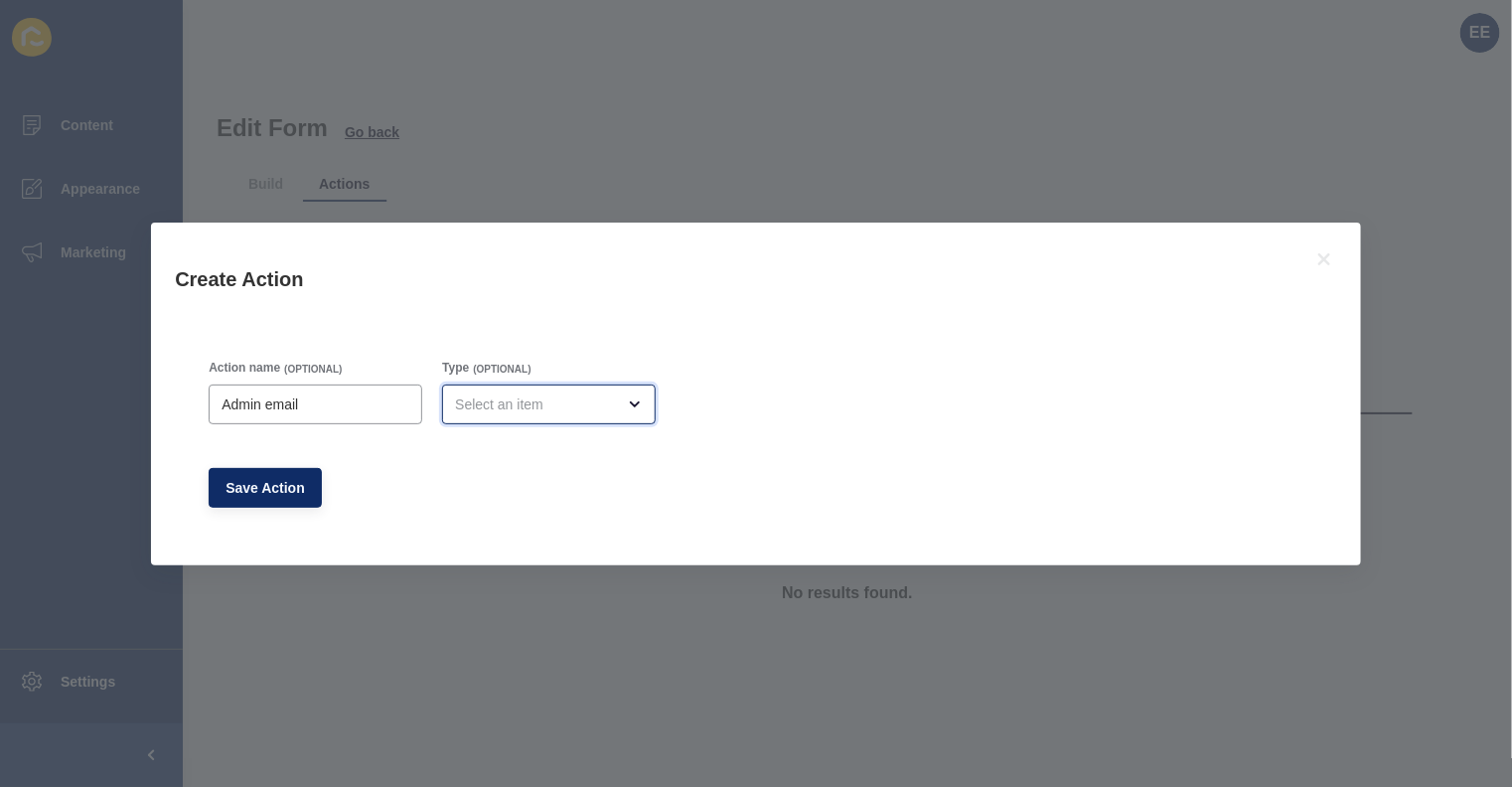 click at bounding box center (534, 404) 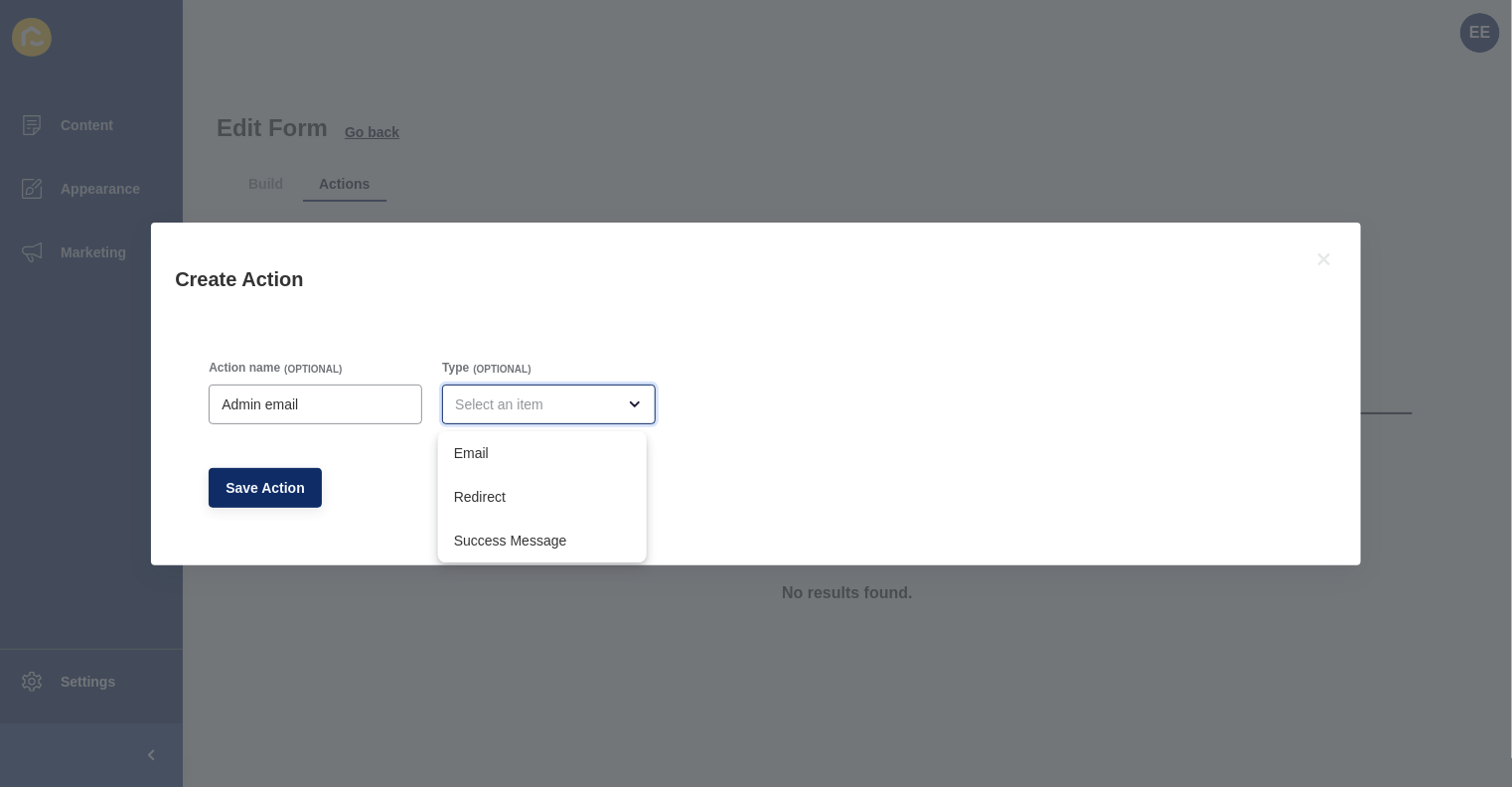 click on "Email" at bounding box center [542, 453] 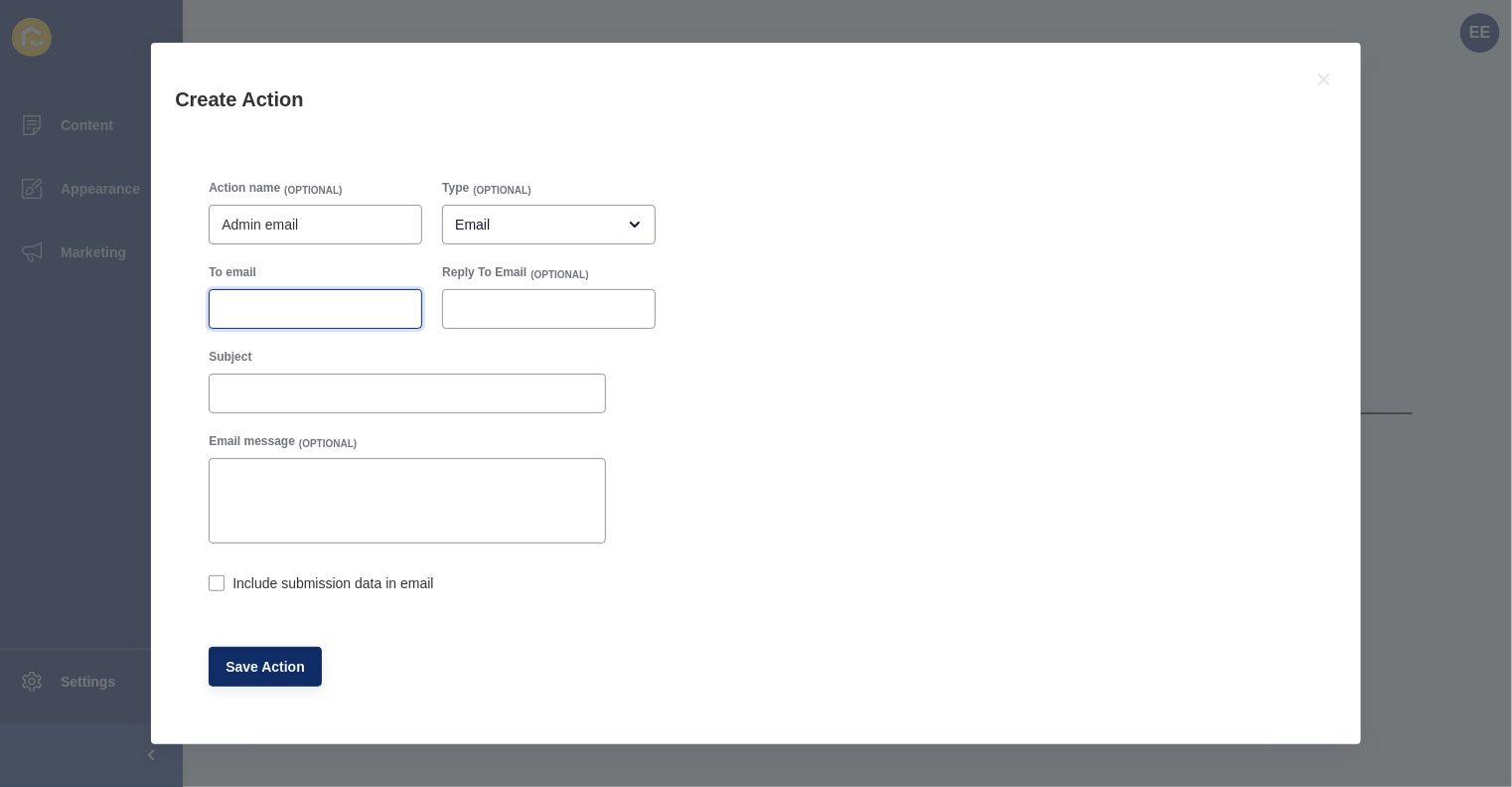 click on "To email" at bounding box center [315, 309] 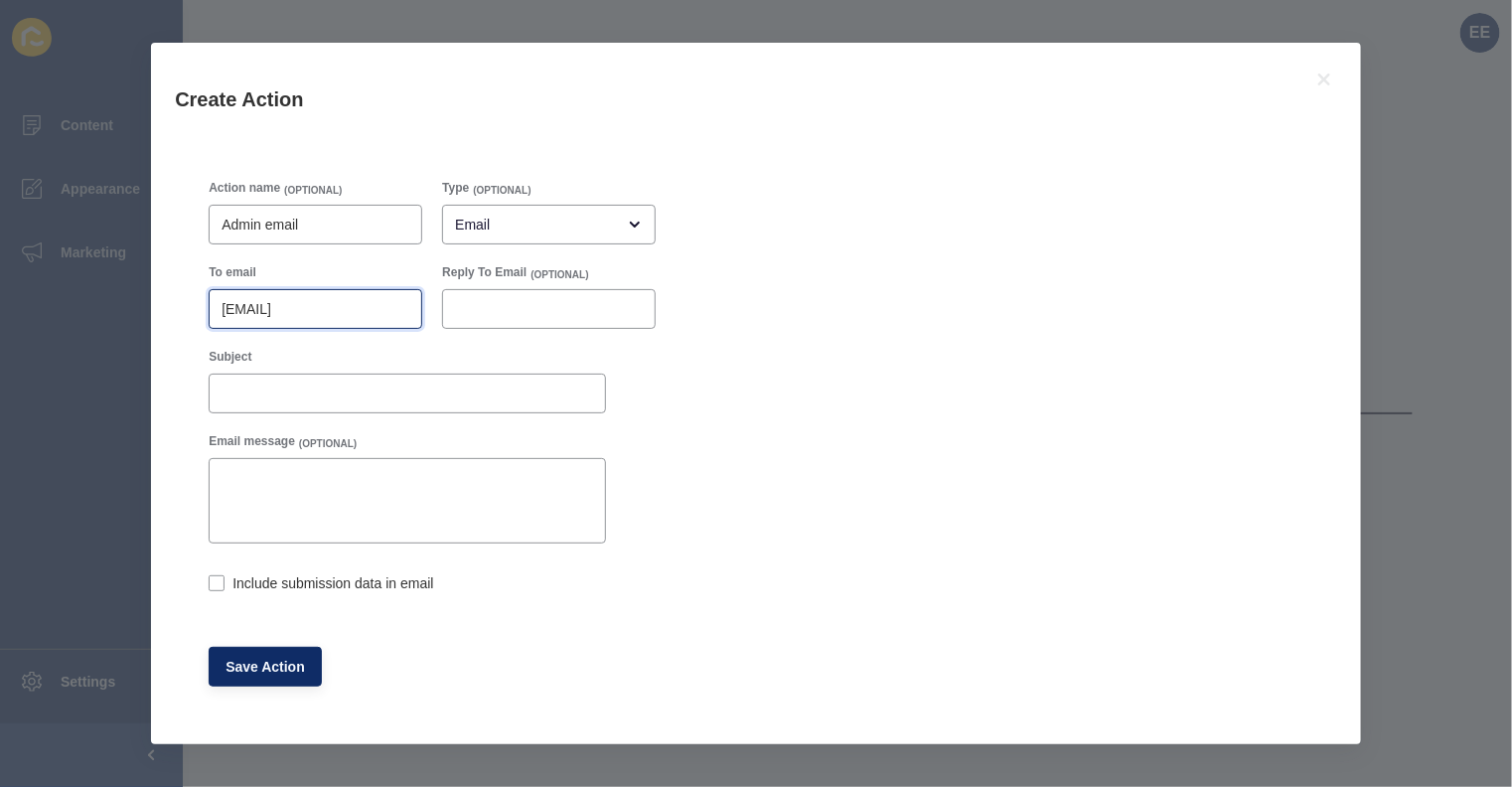 scroll, scrollTop: 0, scrollLeft: 35, axis: horizontal 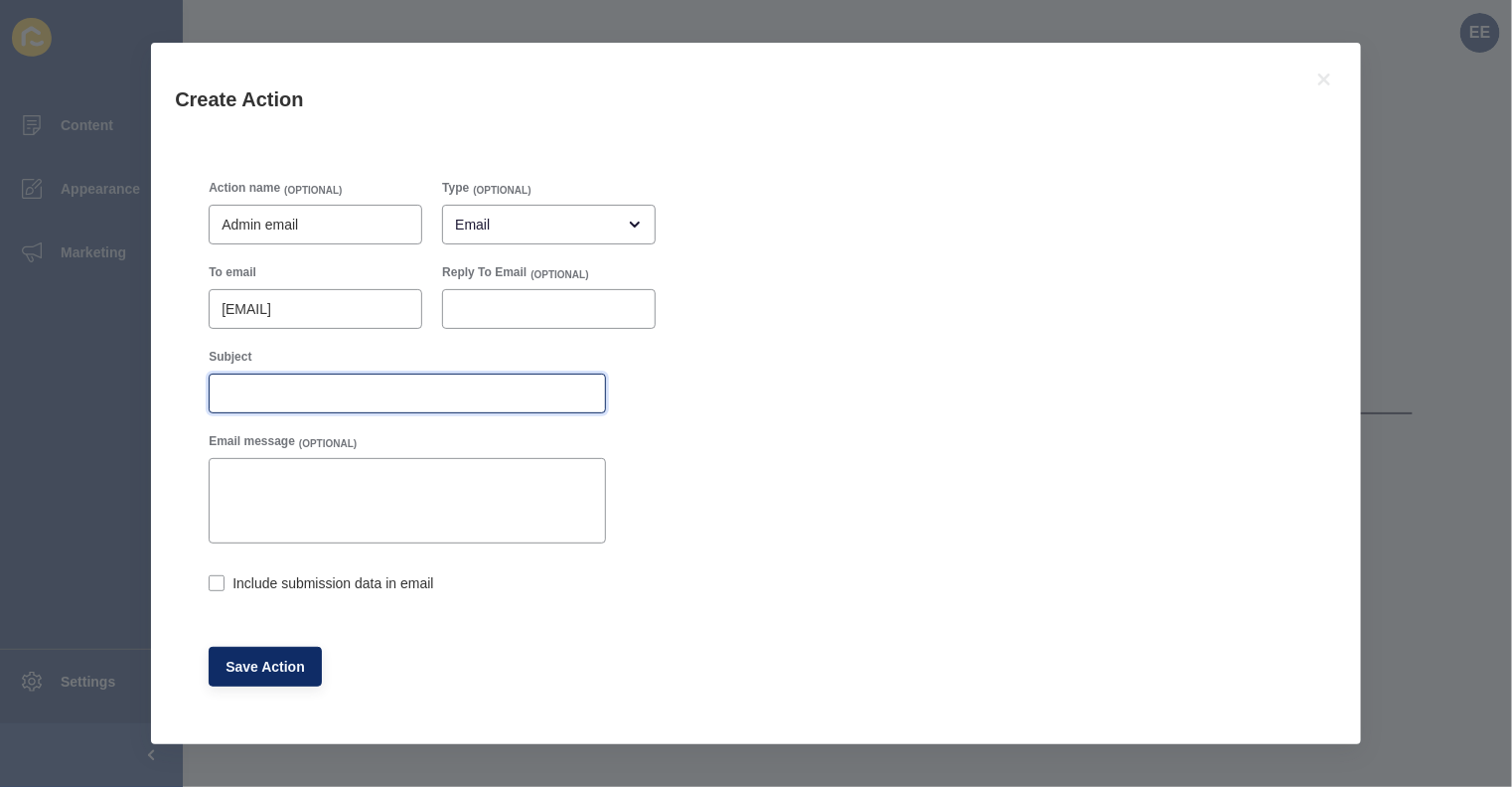 click on "Subject" at bounding box center [407, 394] 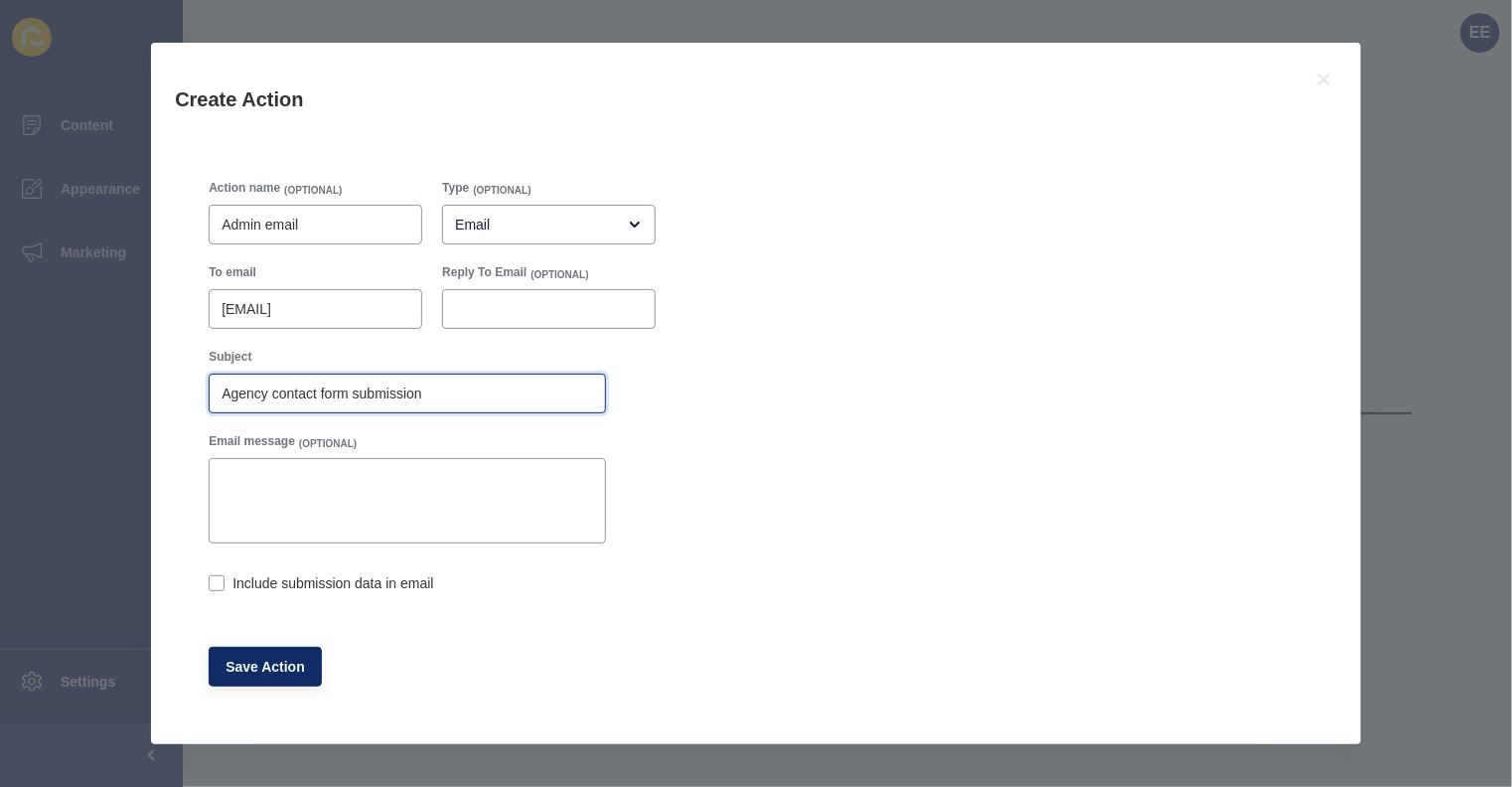 type on "Agency contact form submission" 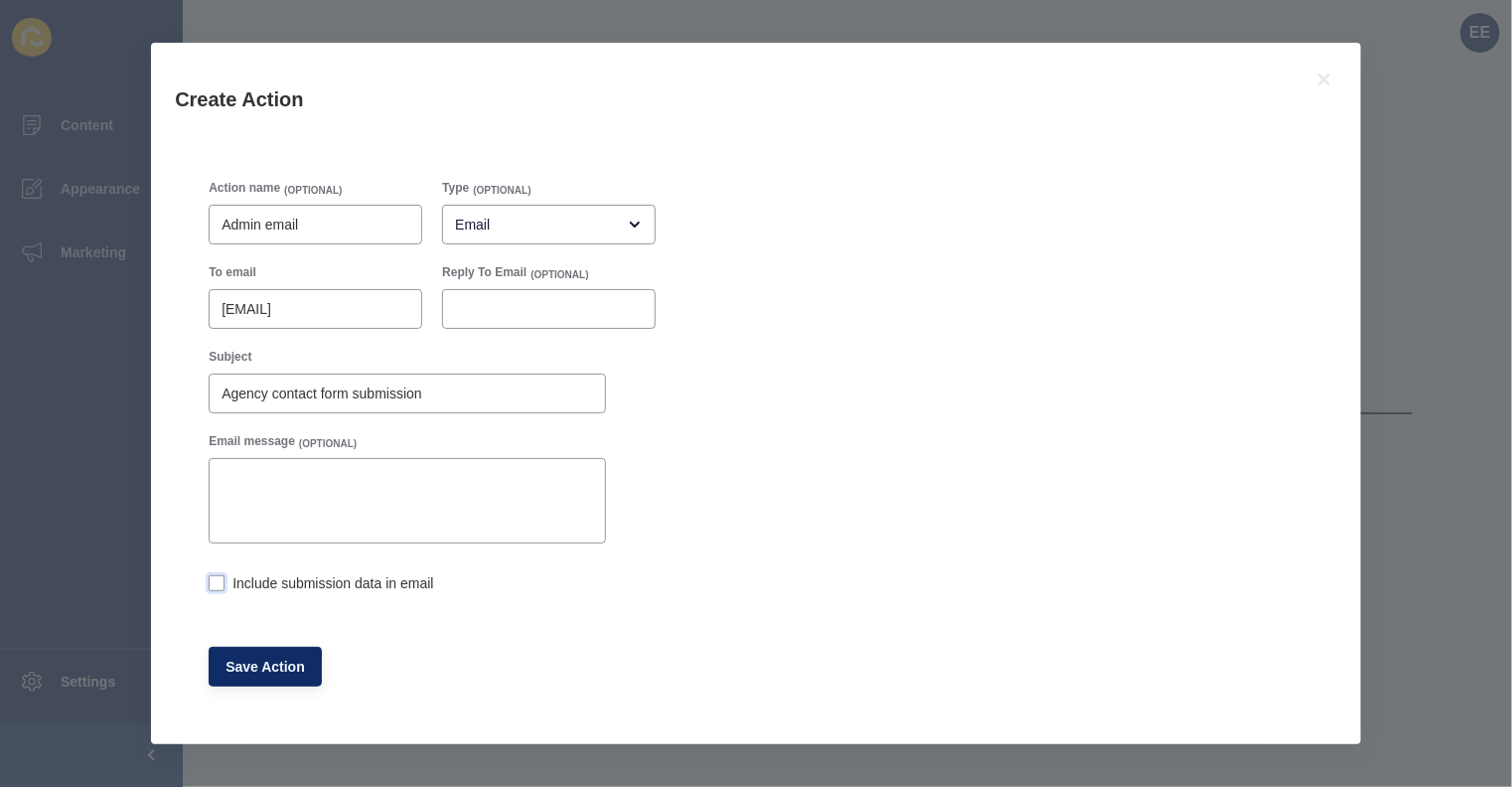 click at bounding box center [217, 583] 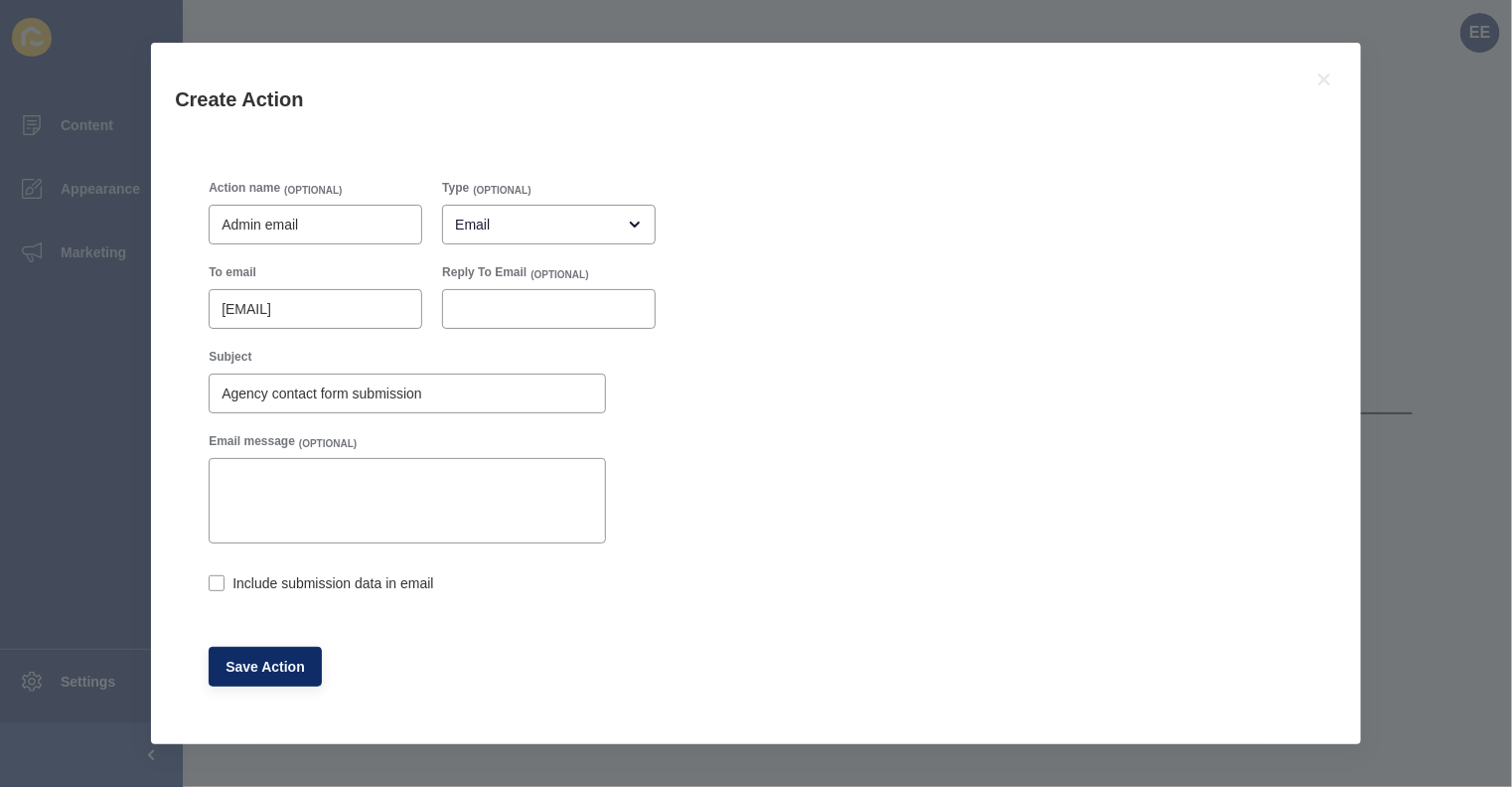 click on "Include submission data in email" at bounding box center (215, 585) 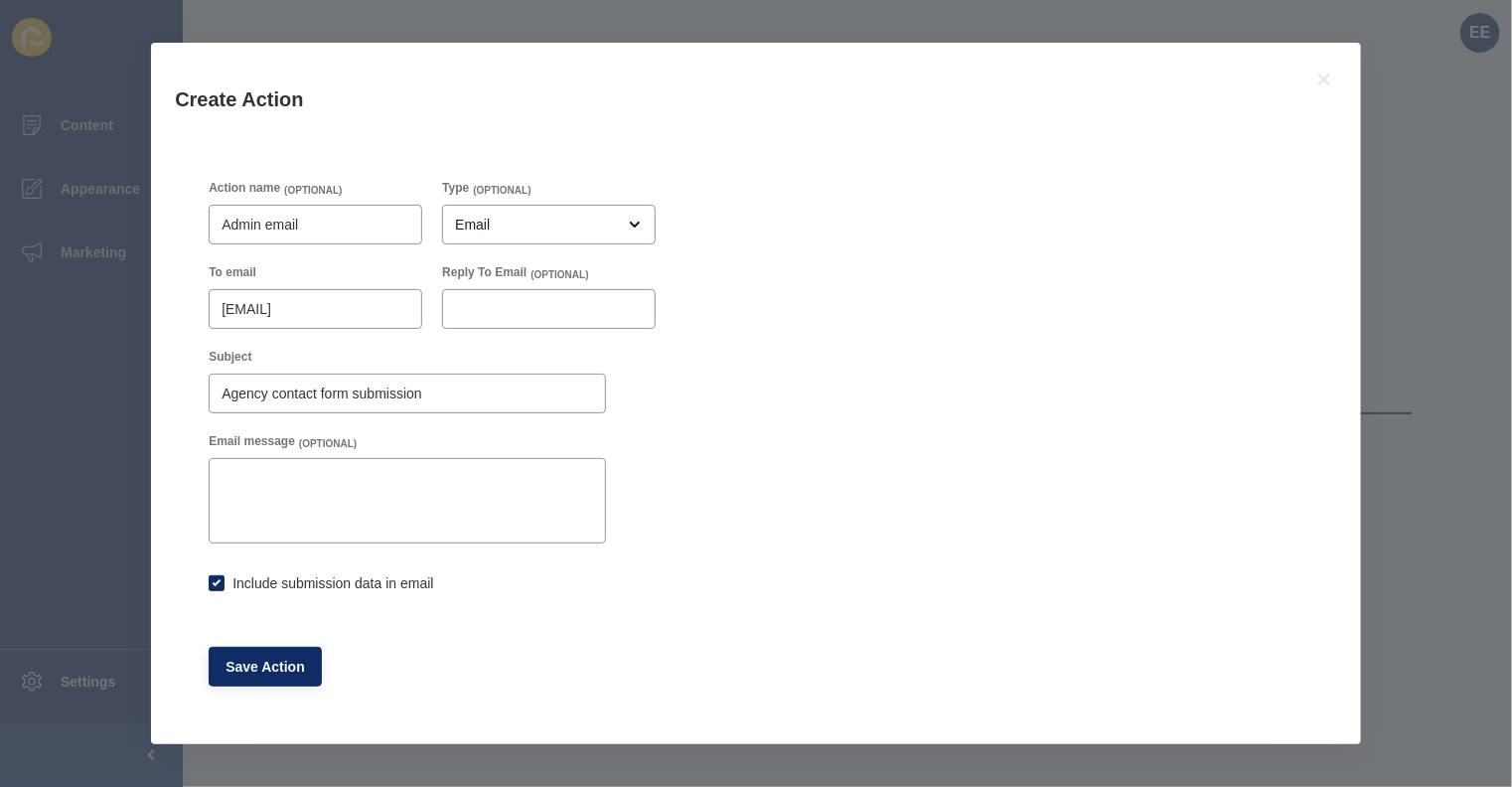 checkbox on "true" 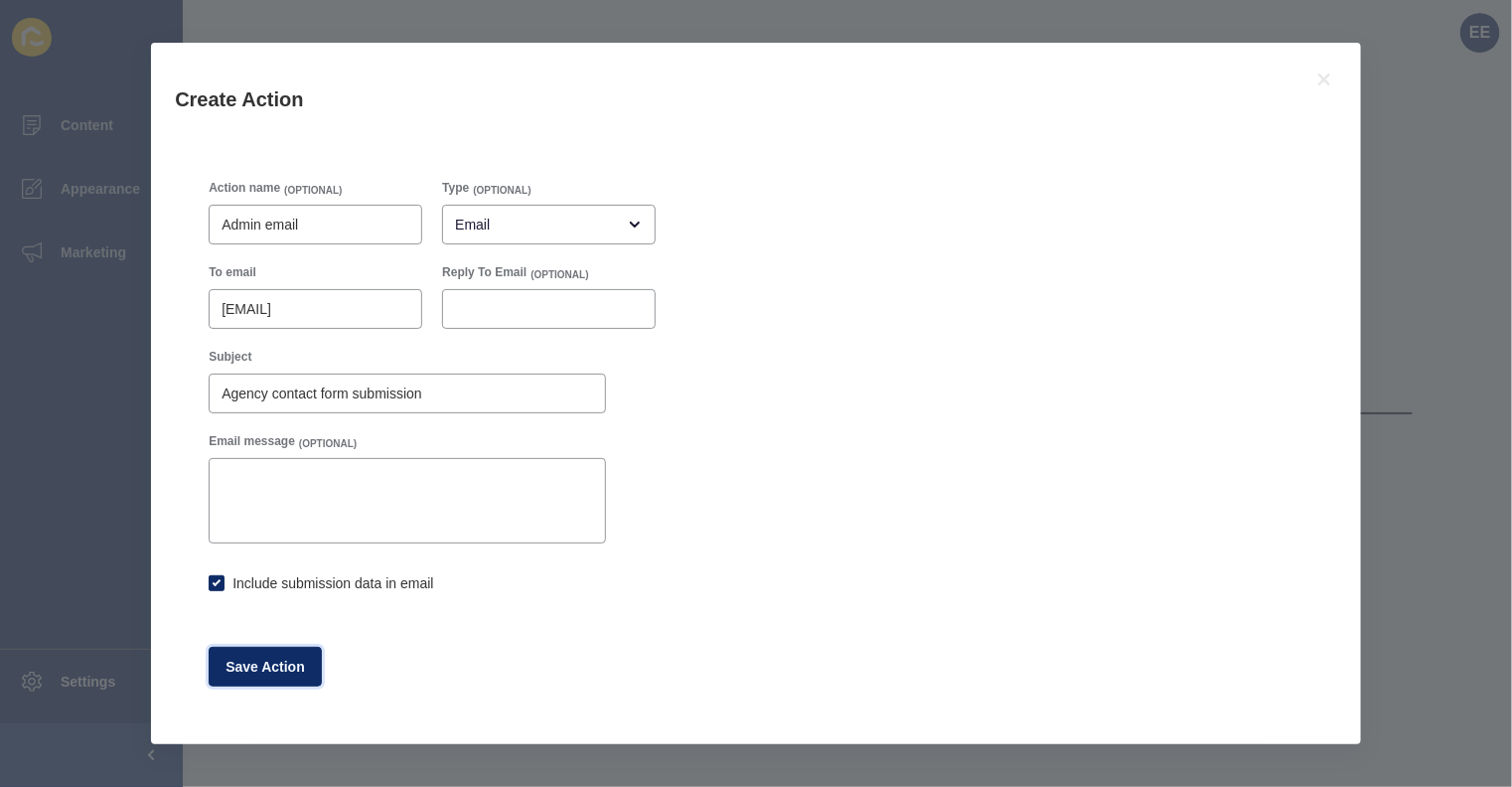 click on "Save Action" at bounding box center (265, 667) 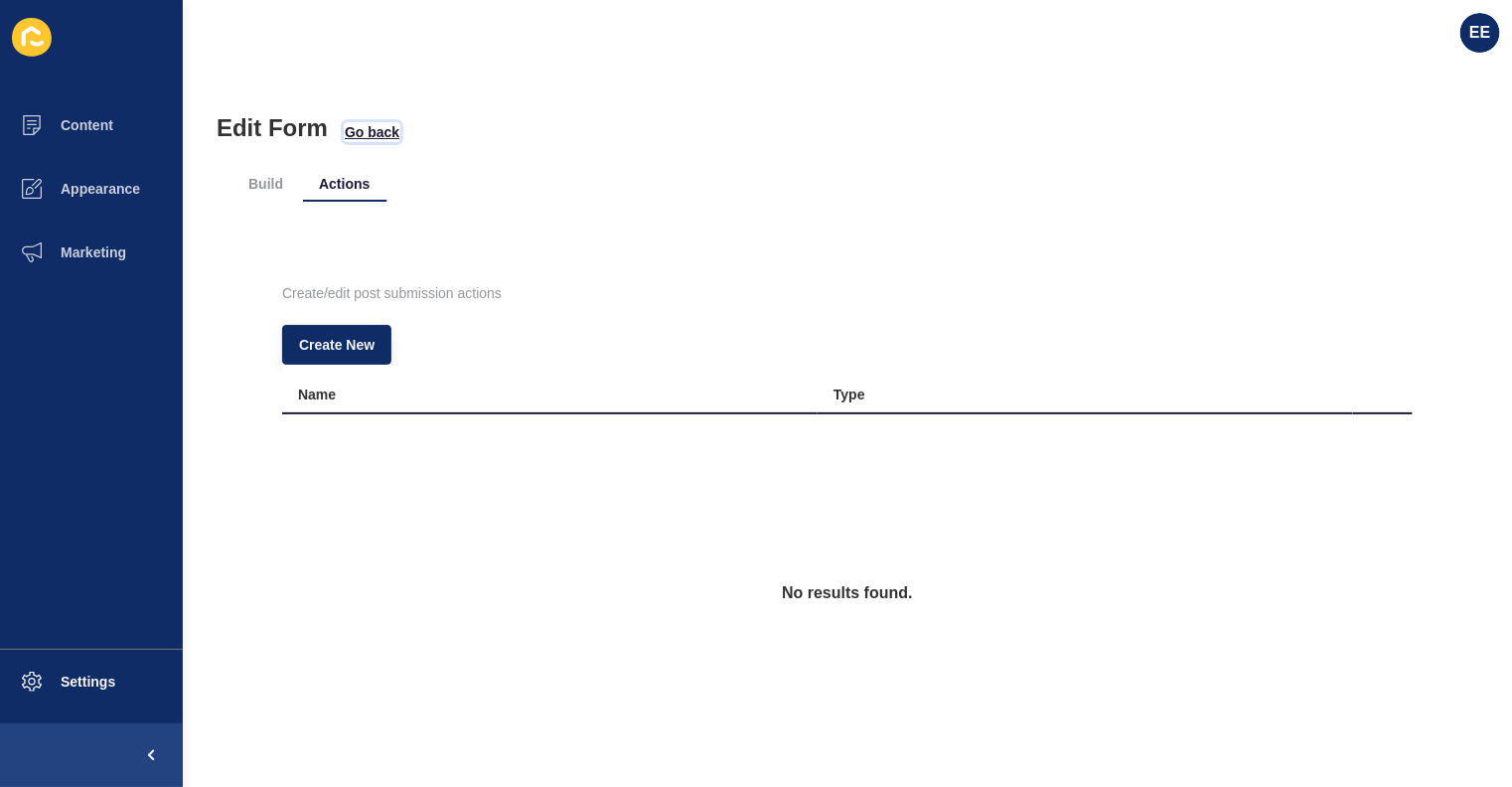 click on "Go back" at bounding box center [372, 132] 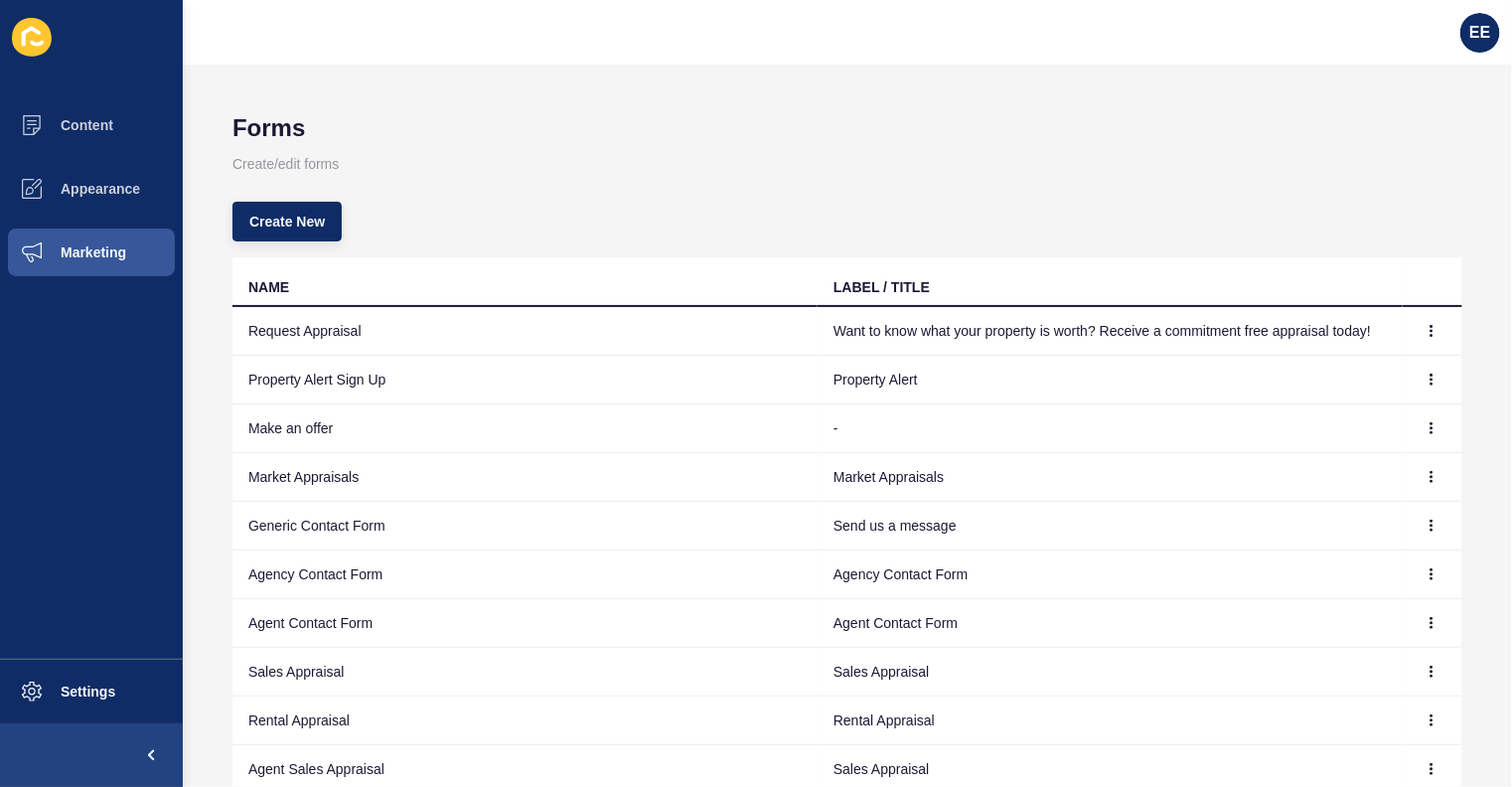 scroll, scrollTop: 145, scrollLeft: 0, axis: vertical 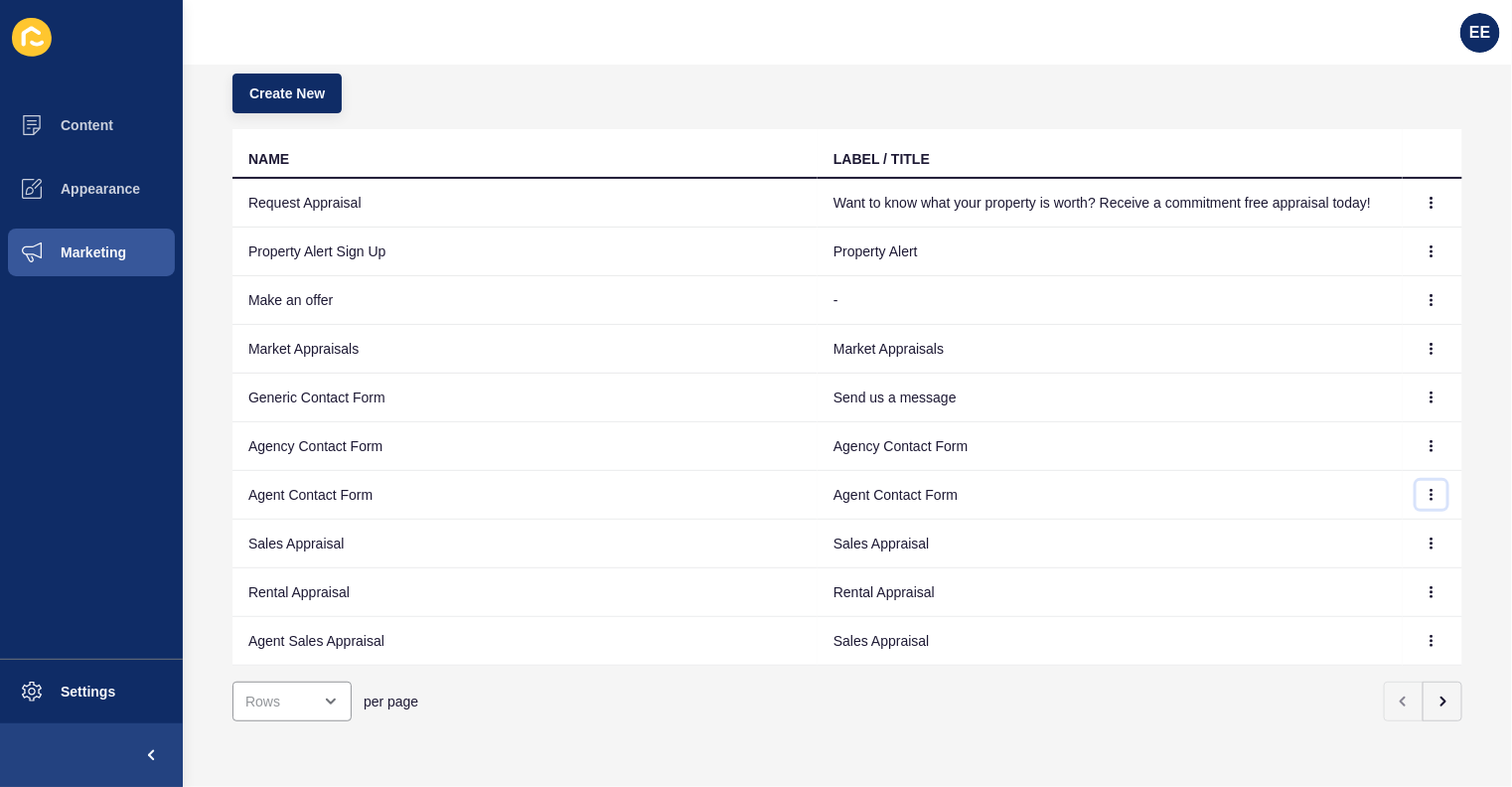 click at bounding box center [1432, 203] 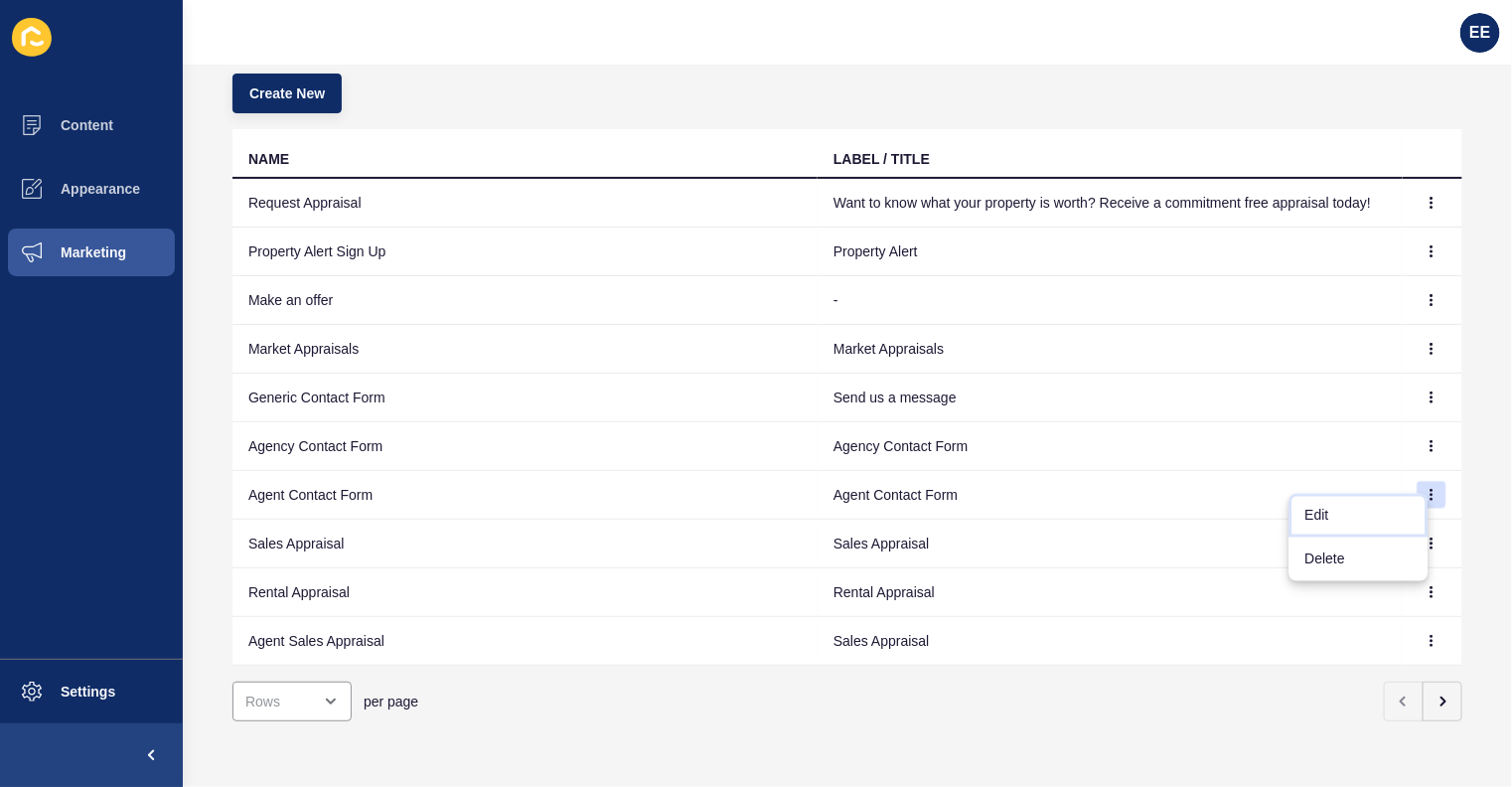 click on "Edit" at bounding box center [1359, 516] 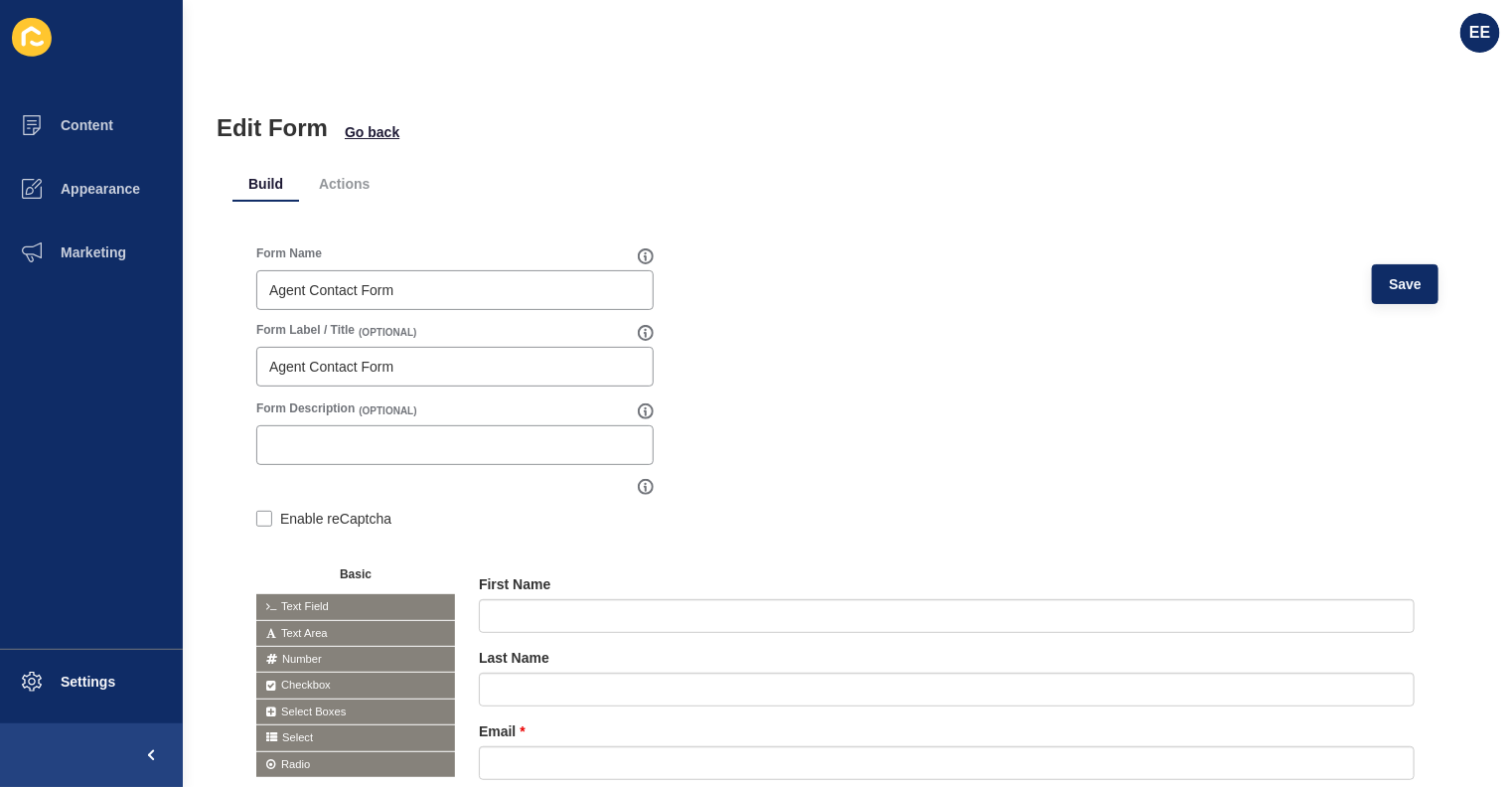 click on "Actions" at bounding box center [344, 184] 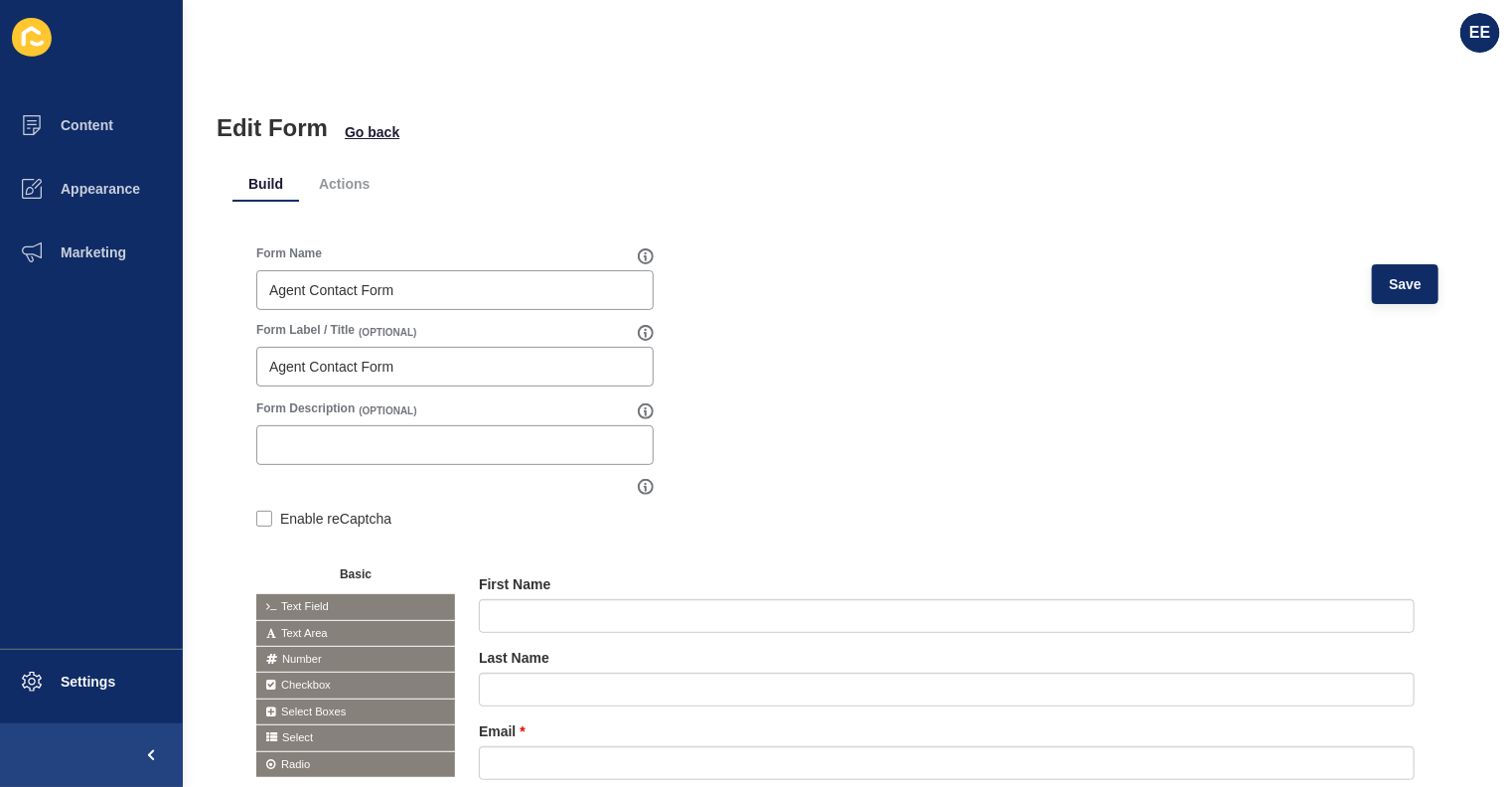 scroll, scrollTop: 0, scrollLeft: 0, axis: both 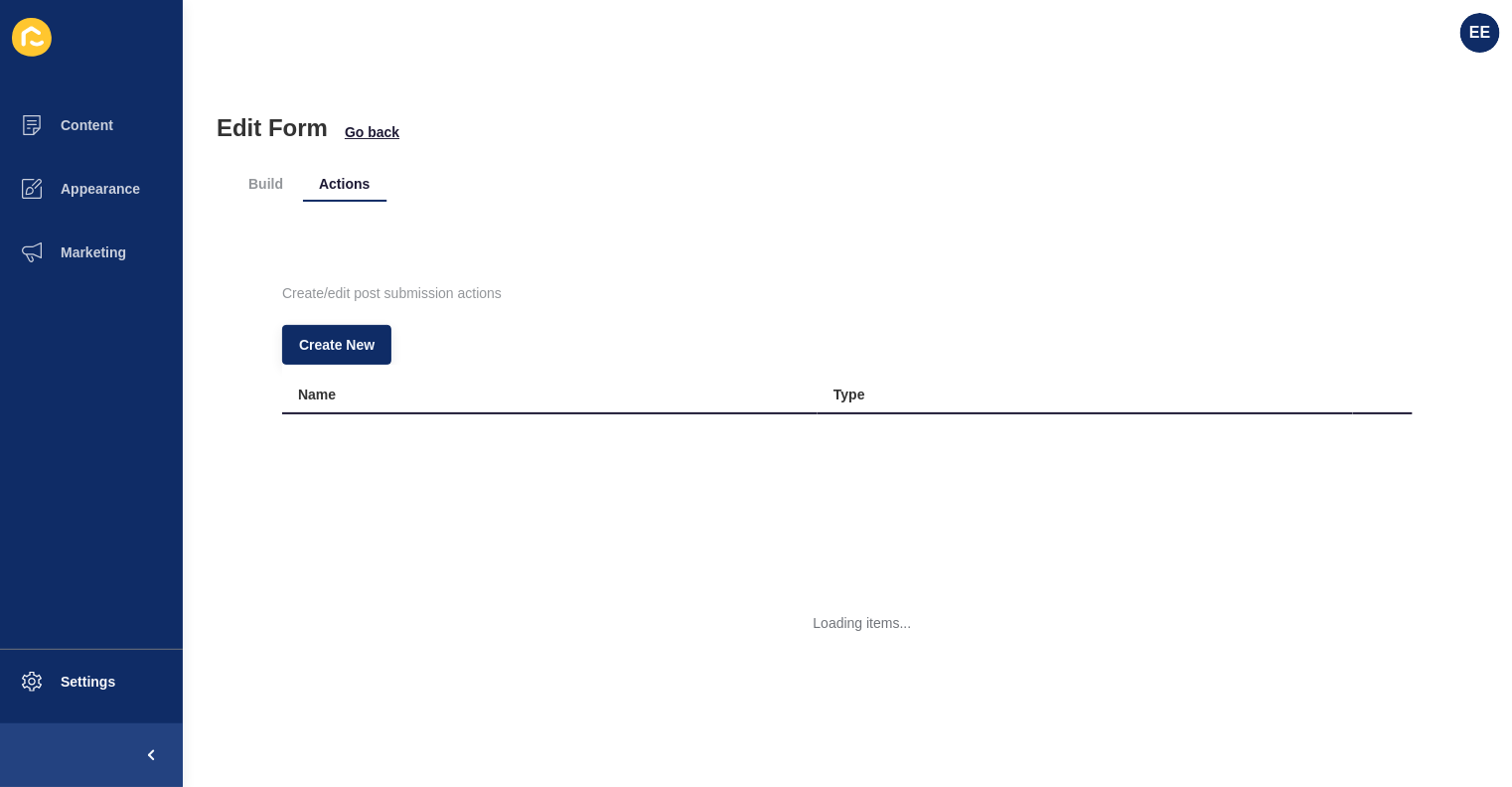 click on "Name" at bounding box center (549, 390) 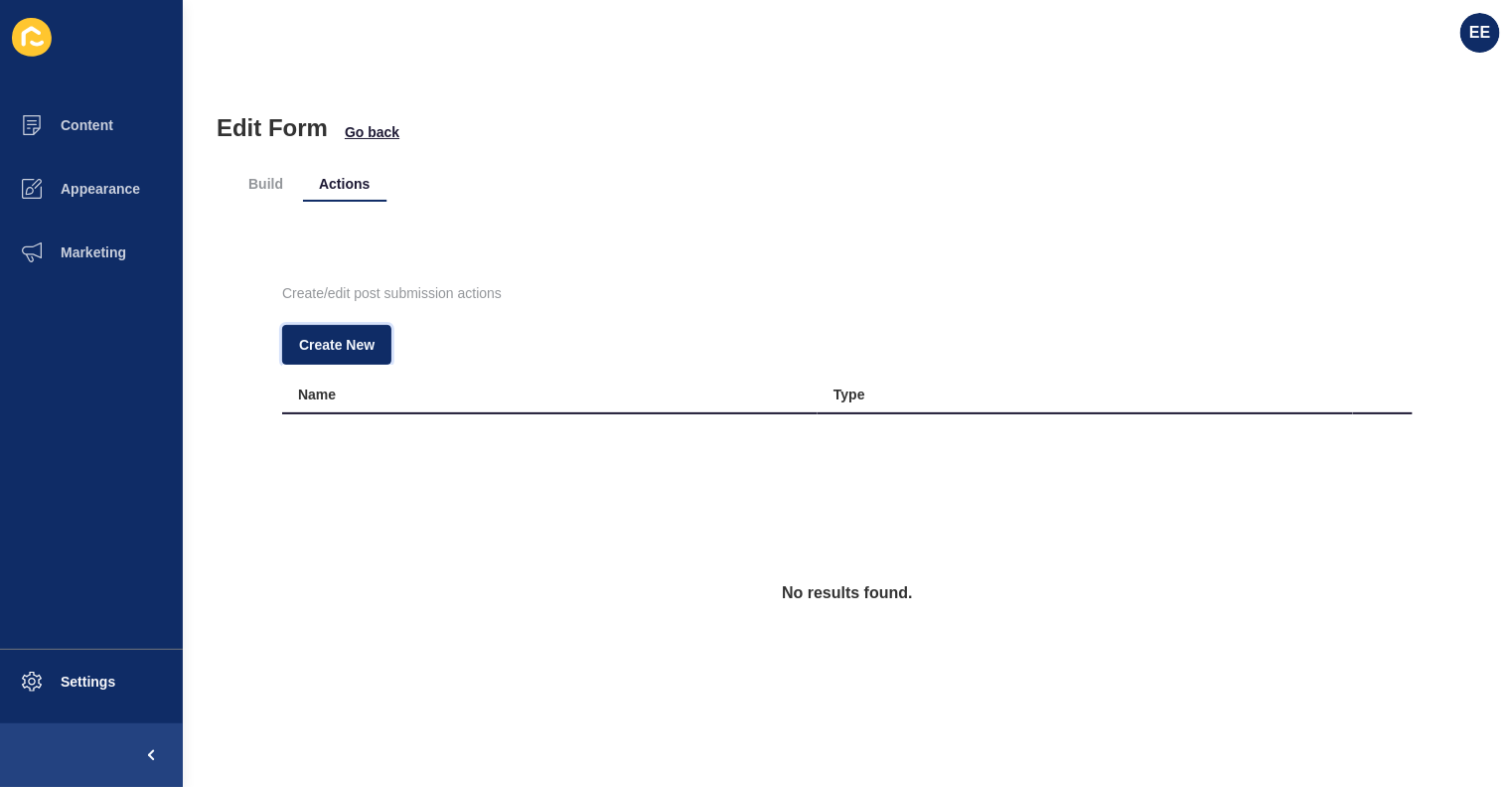 click on "Create New" at bounding box center [337, 345] 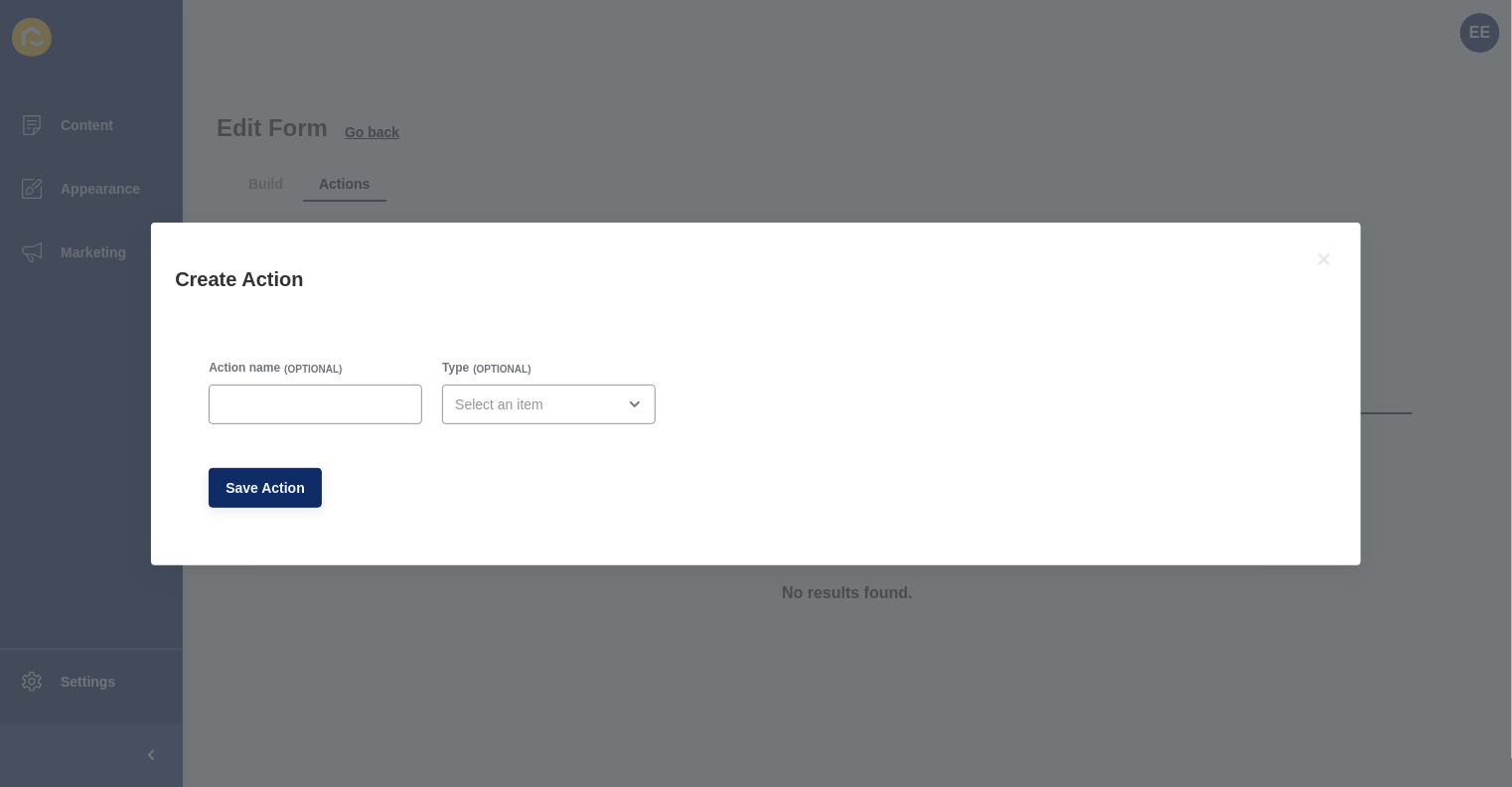 click at bounding box center [315, 404] 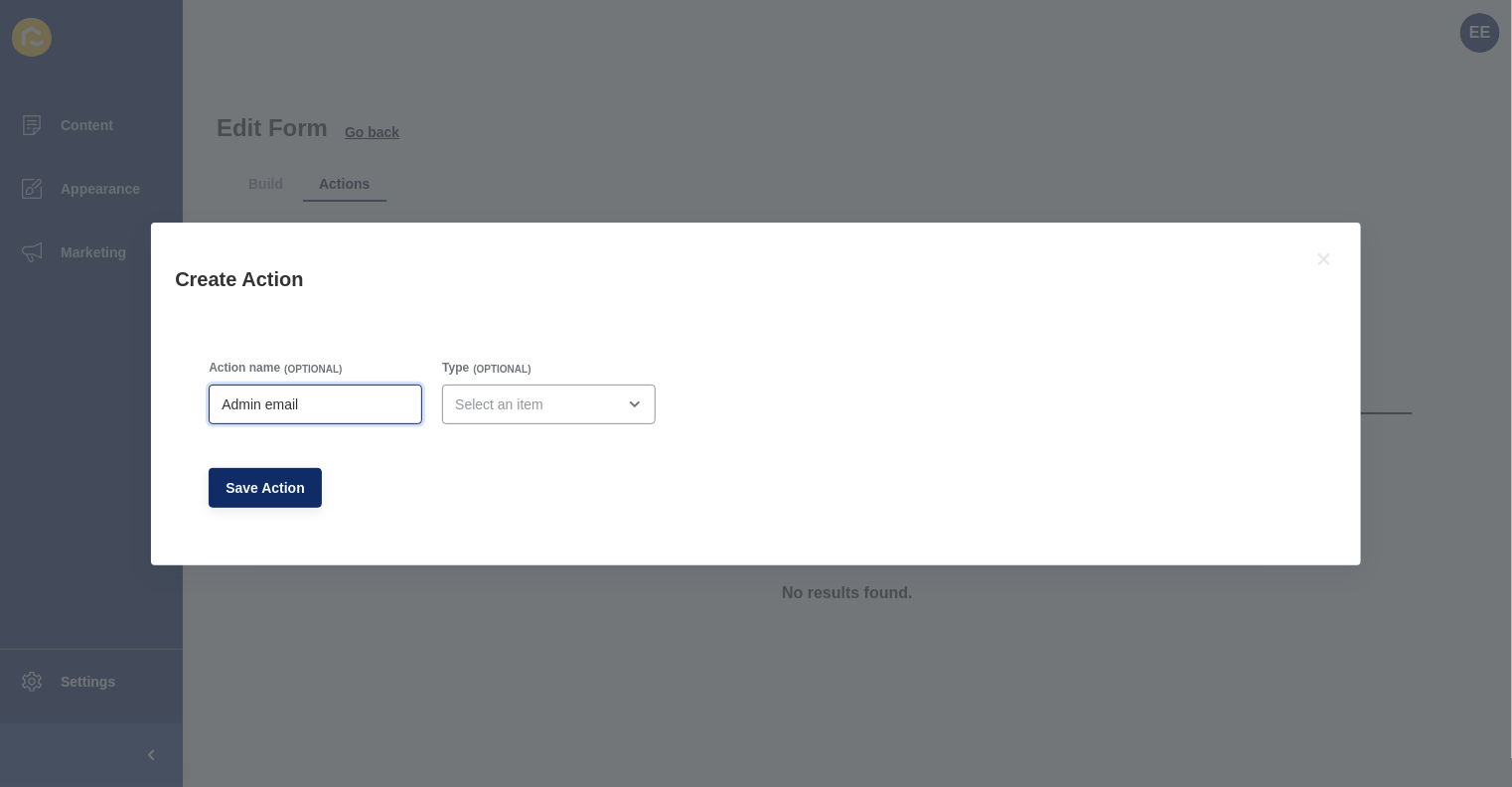 type on "Admin email" 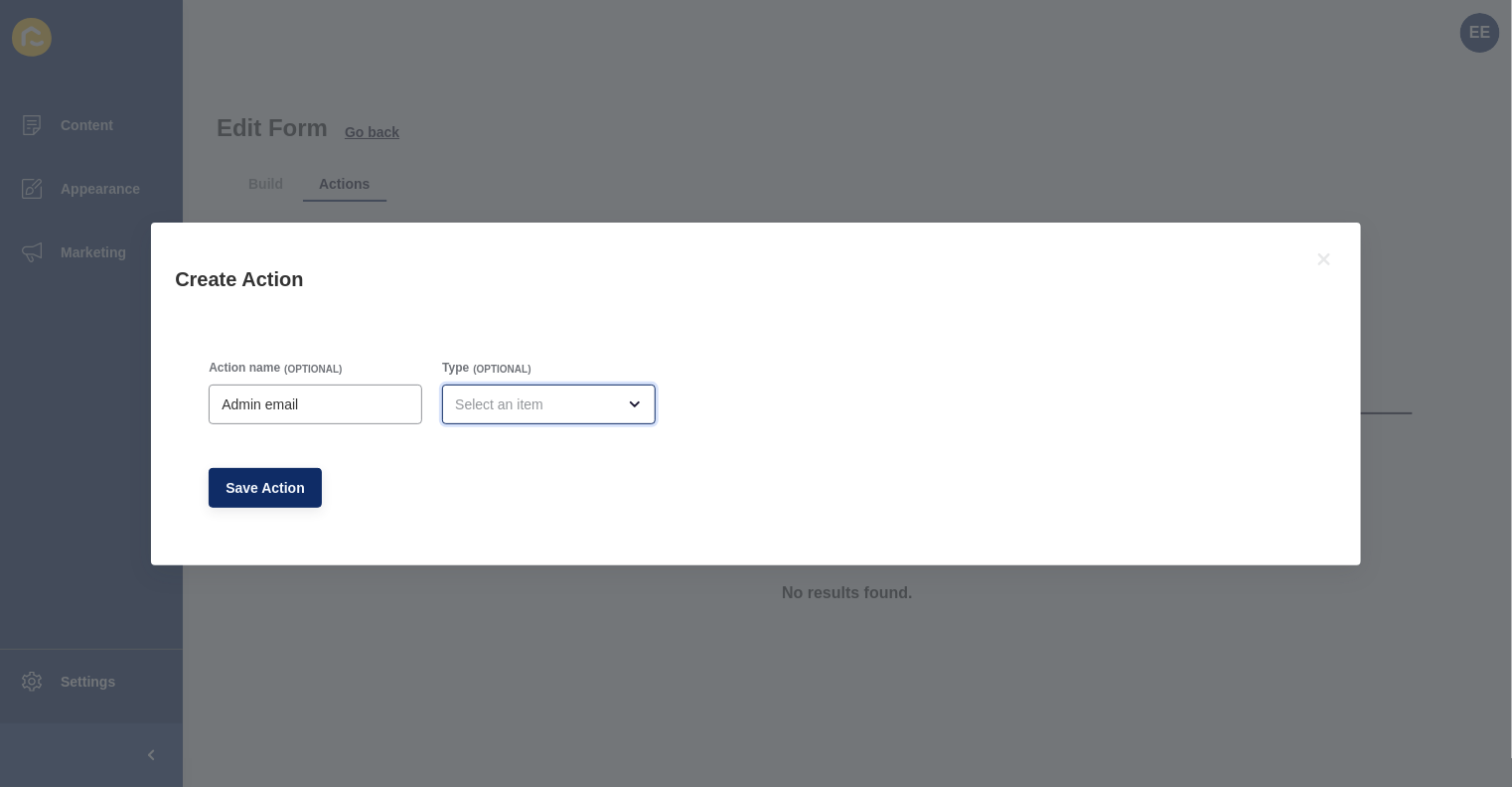 click at bounding box center (534, 404) 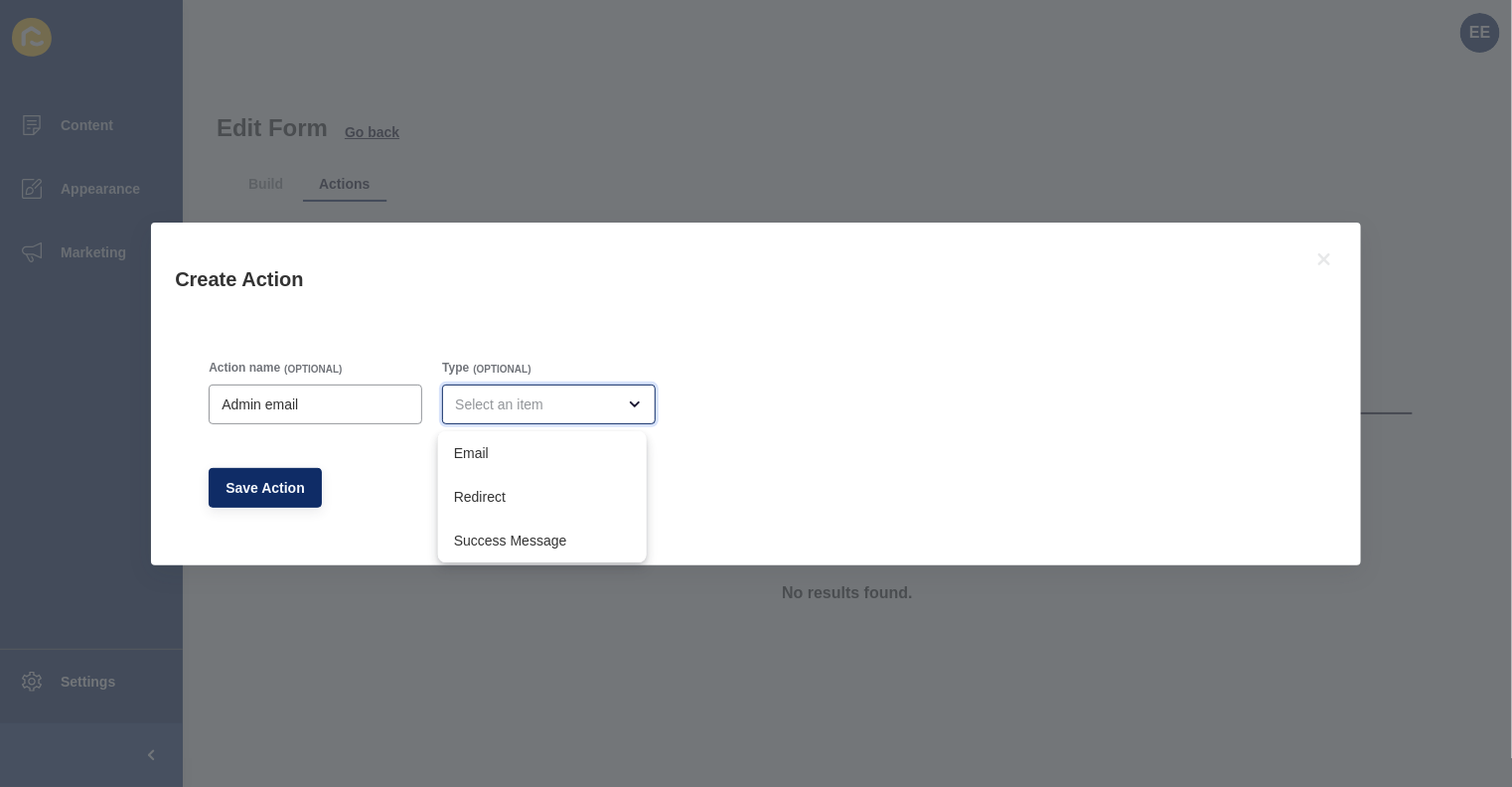 click on "Email" at bounding box center (542, 453) 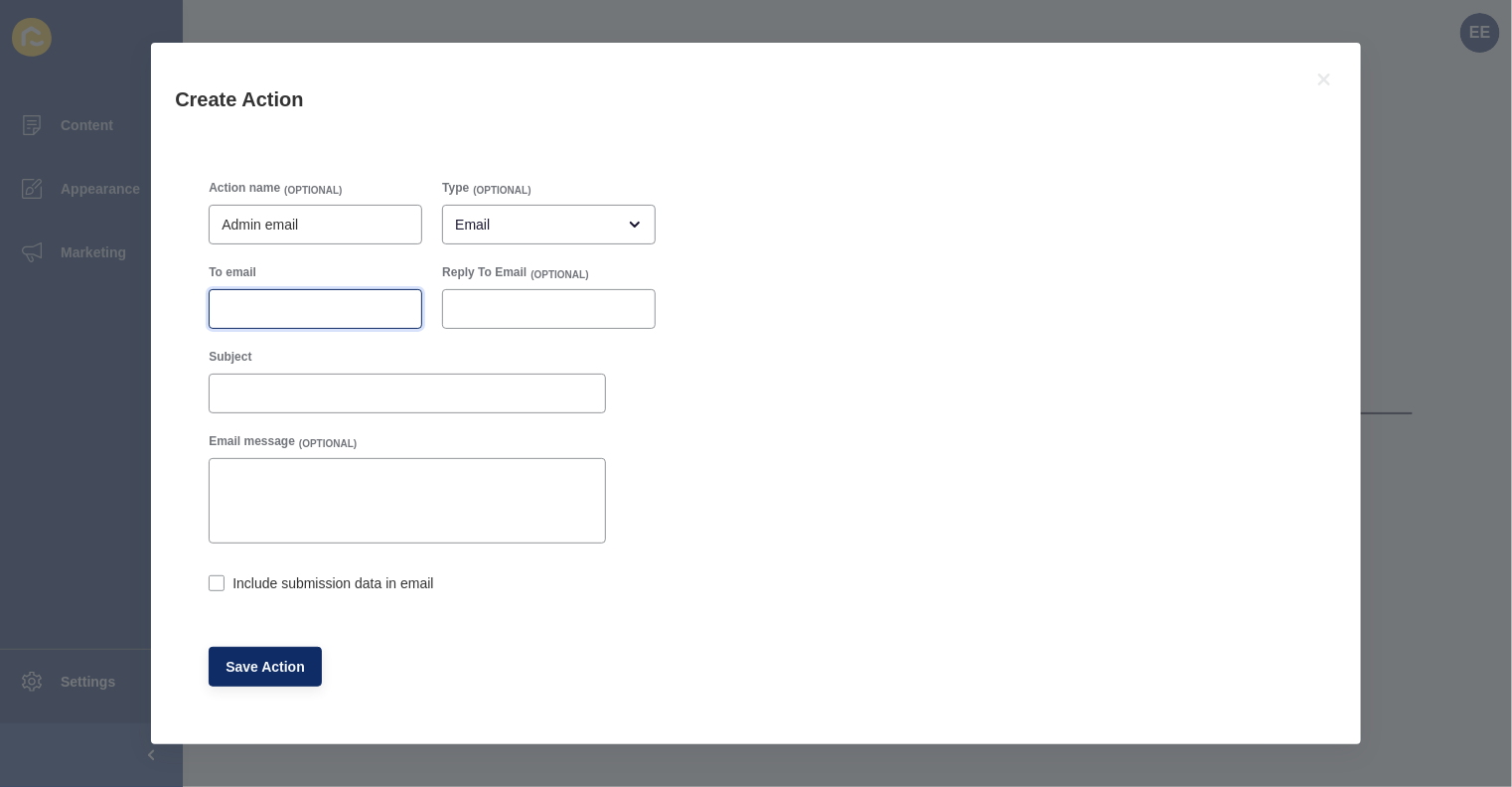 click on "To email" at bounding box center (315, 309) 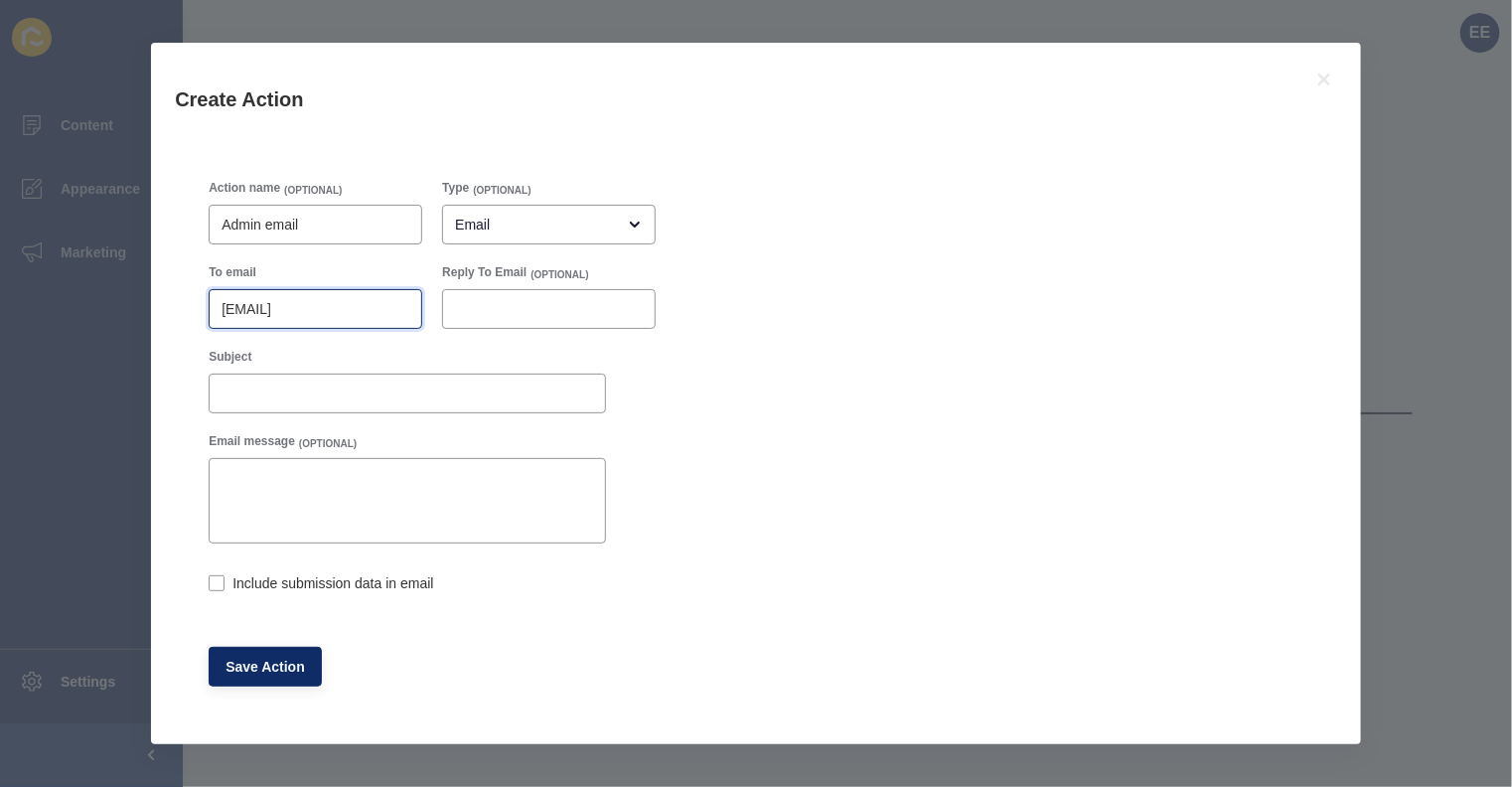 scroll, scrollTop: 0, scrollLeft: 35, axis: horizontal 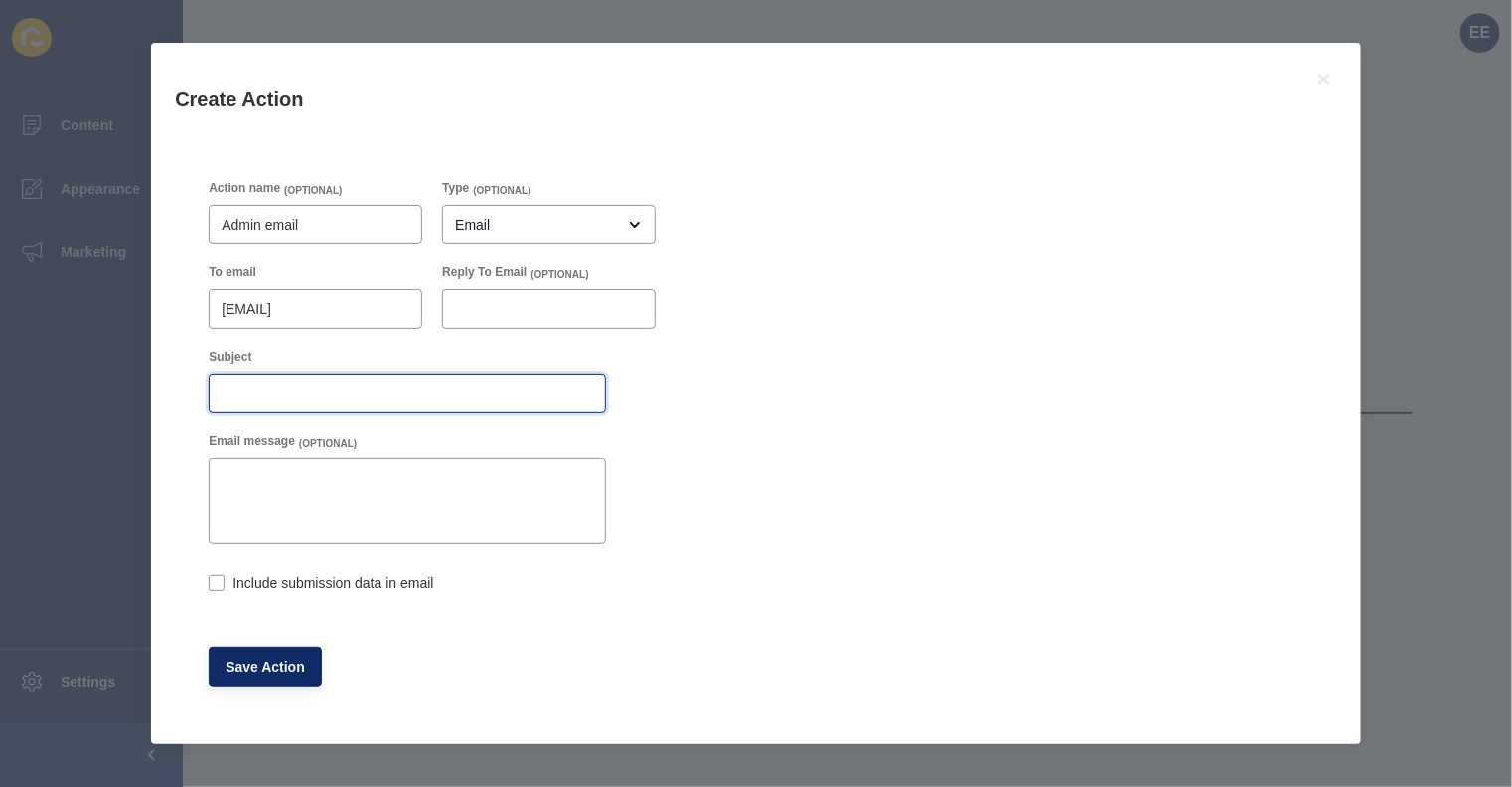 click on "Subject" at bounding box center [407, 394] 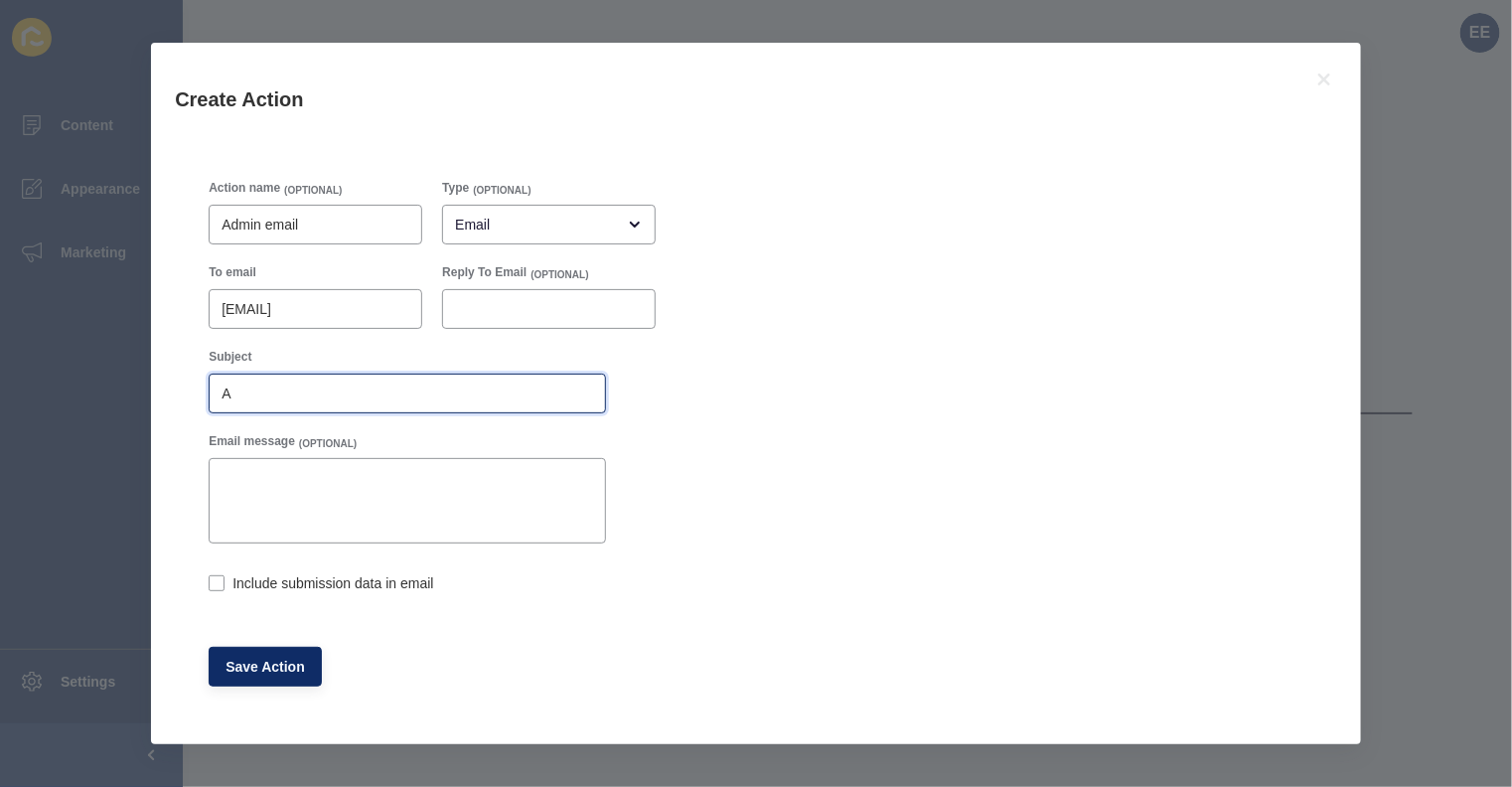 scroll, scrollTop: 0, scrollLeft: 0, axis: both 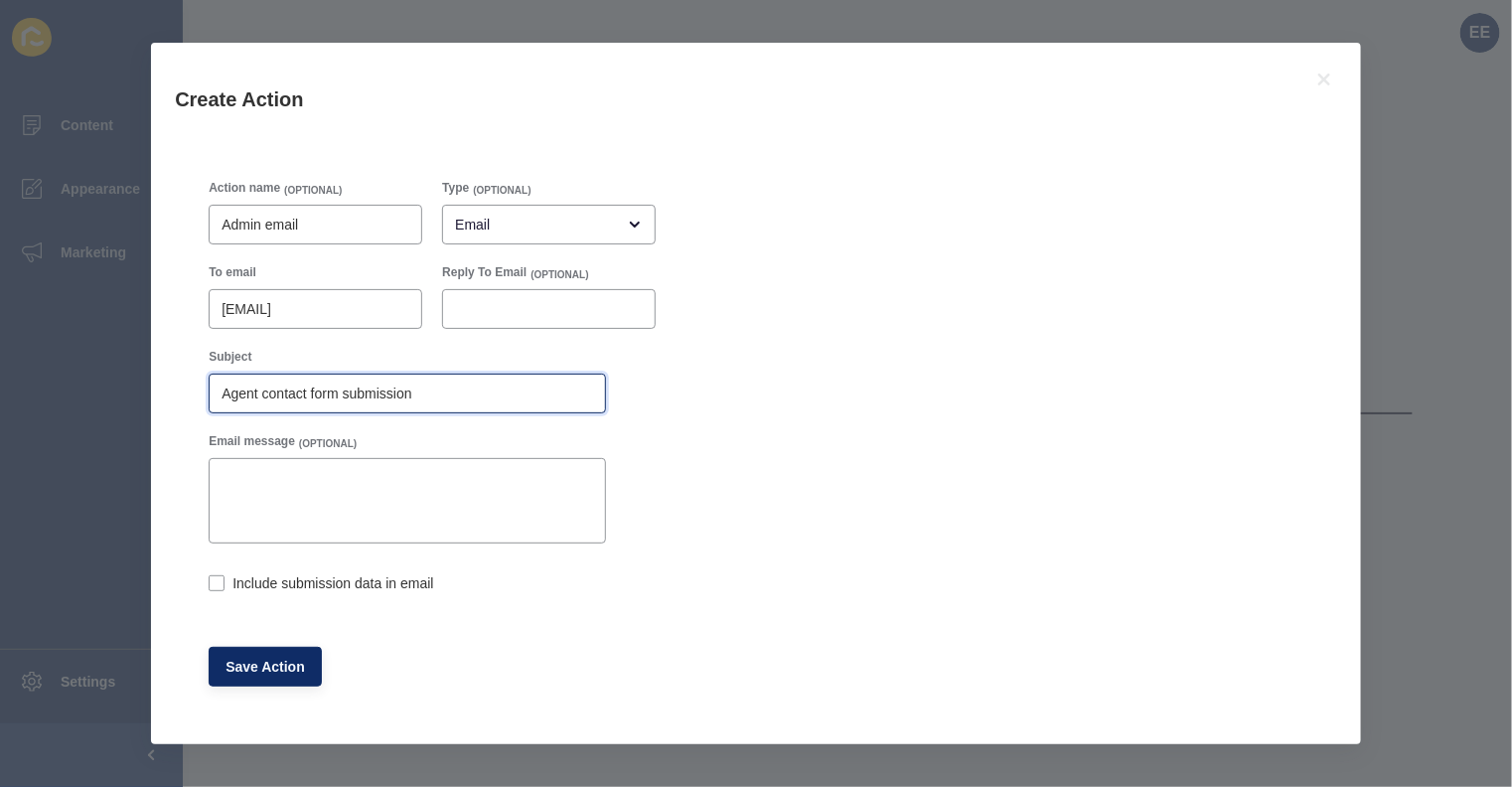 type on "Agent contact form submission" 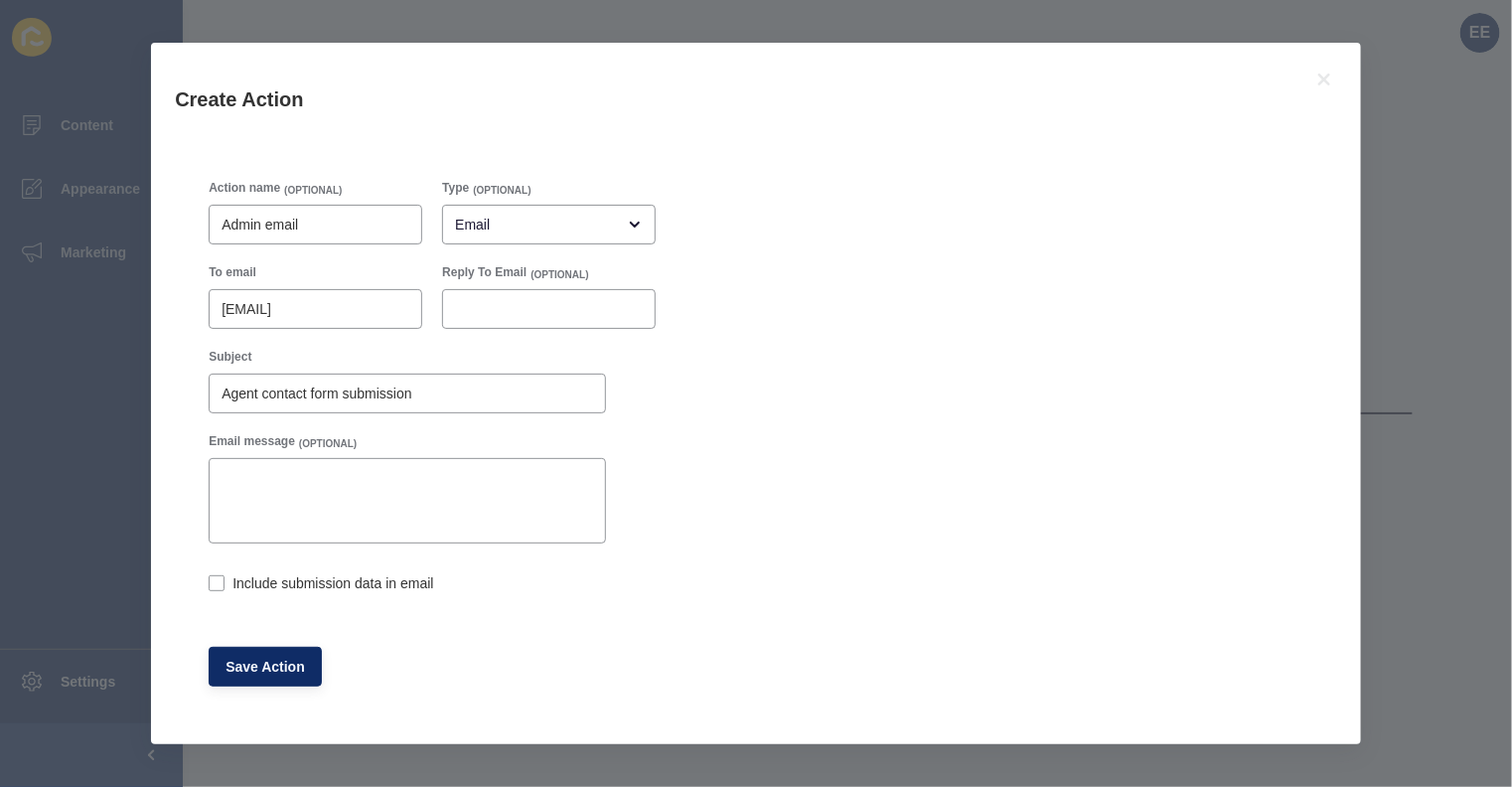 click on "Include submission data in email" at bounding box center [333, 583] 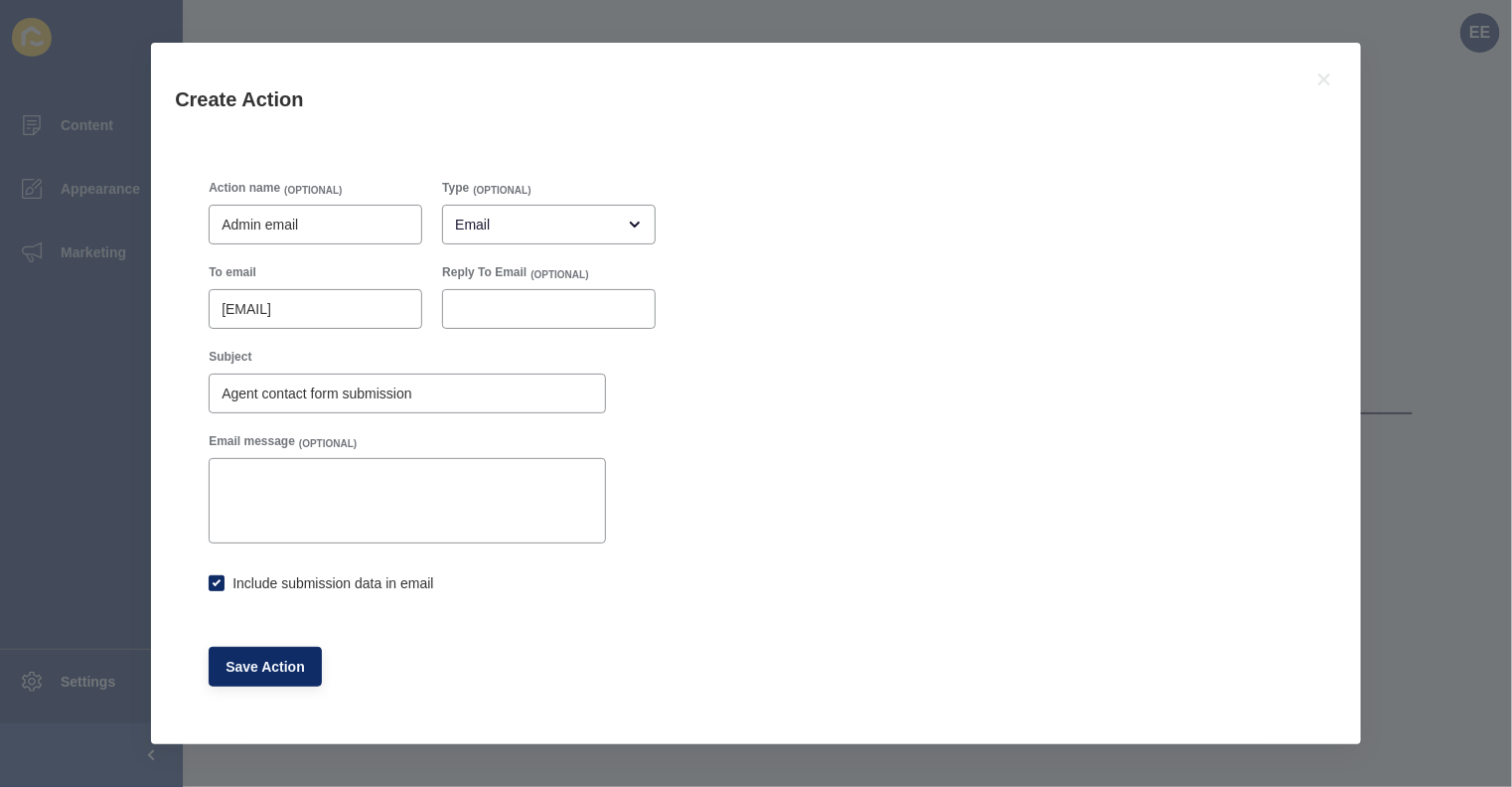 checkbox on "true" 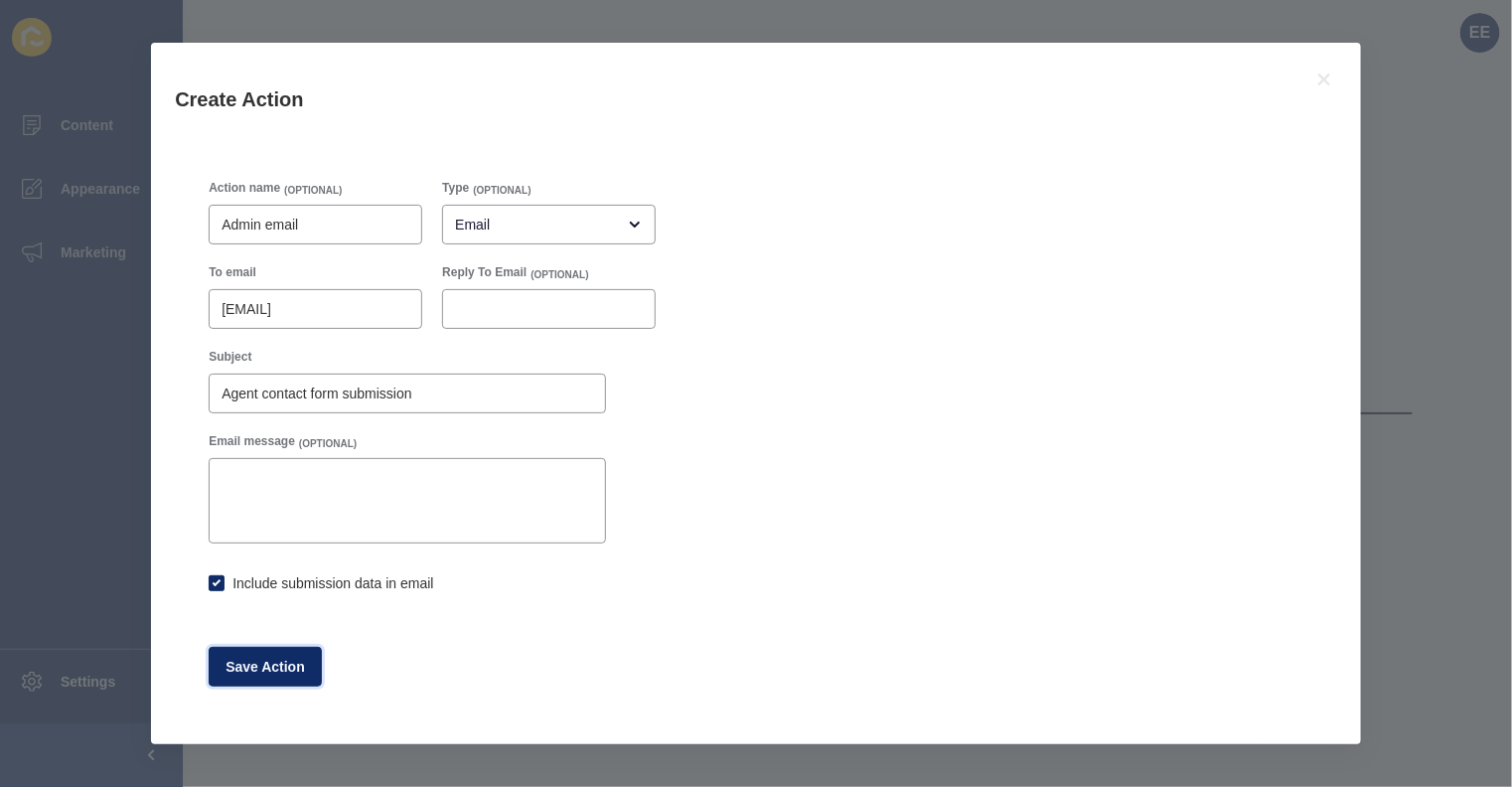 click on "Save Action" at bounding box center [265, 667] 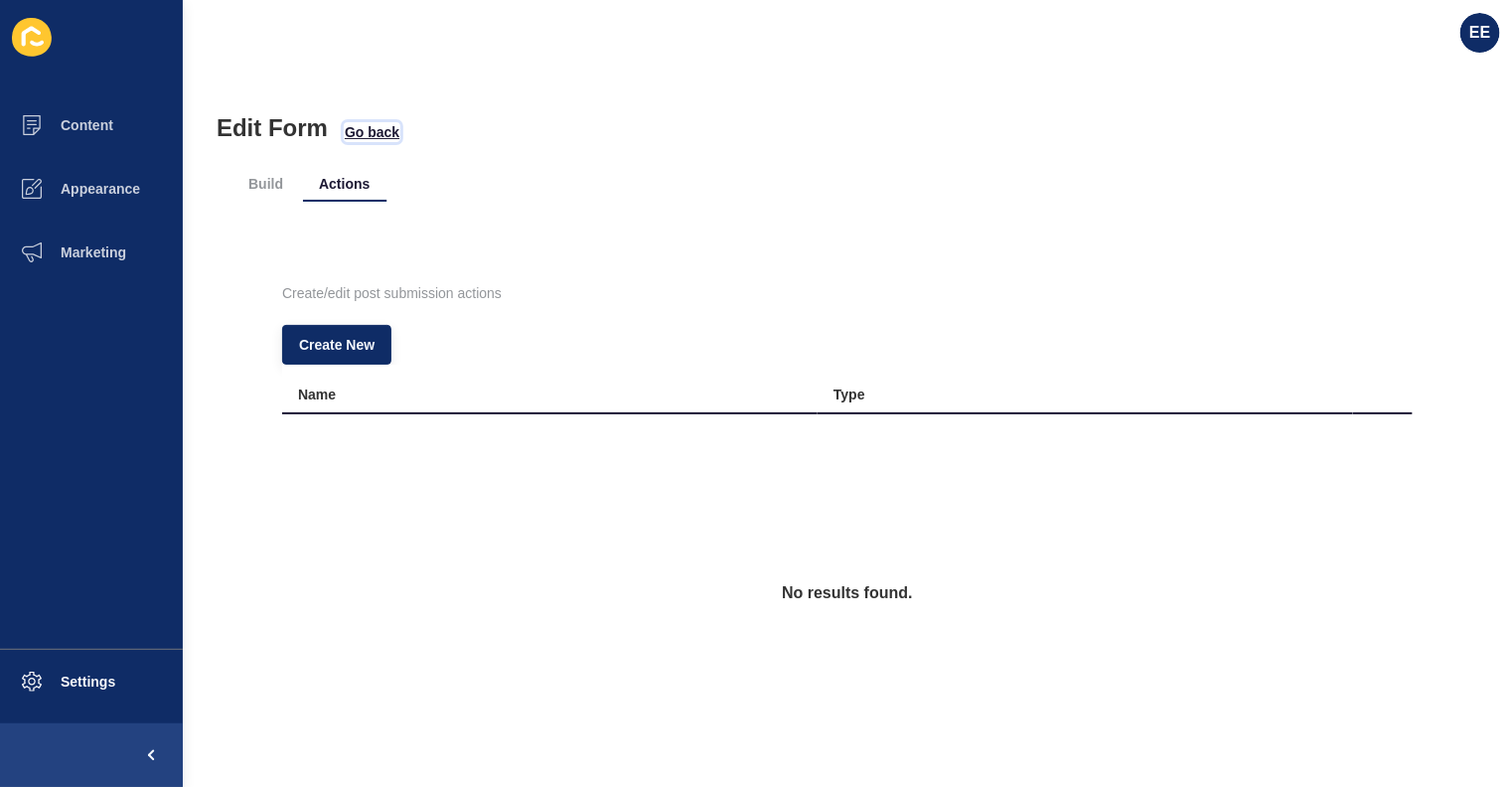 click on "Go back" at bounding box center (372, 132) 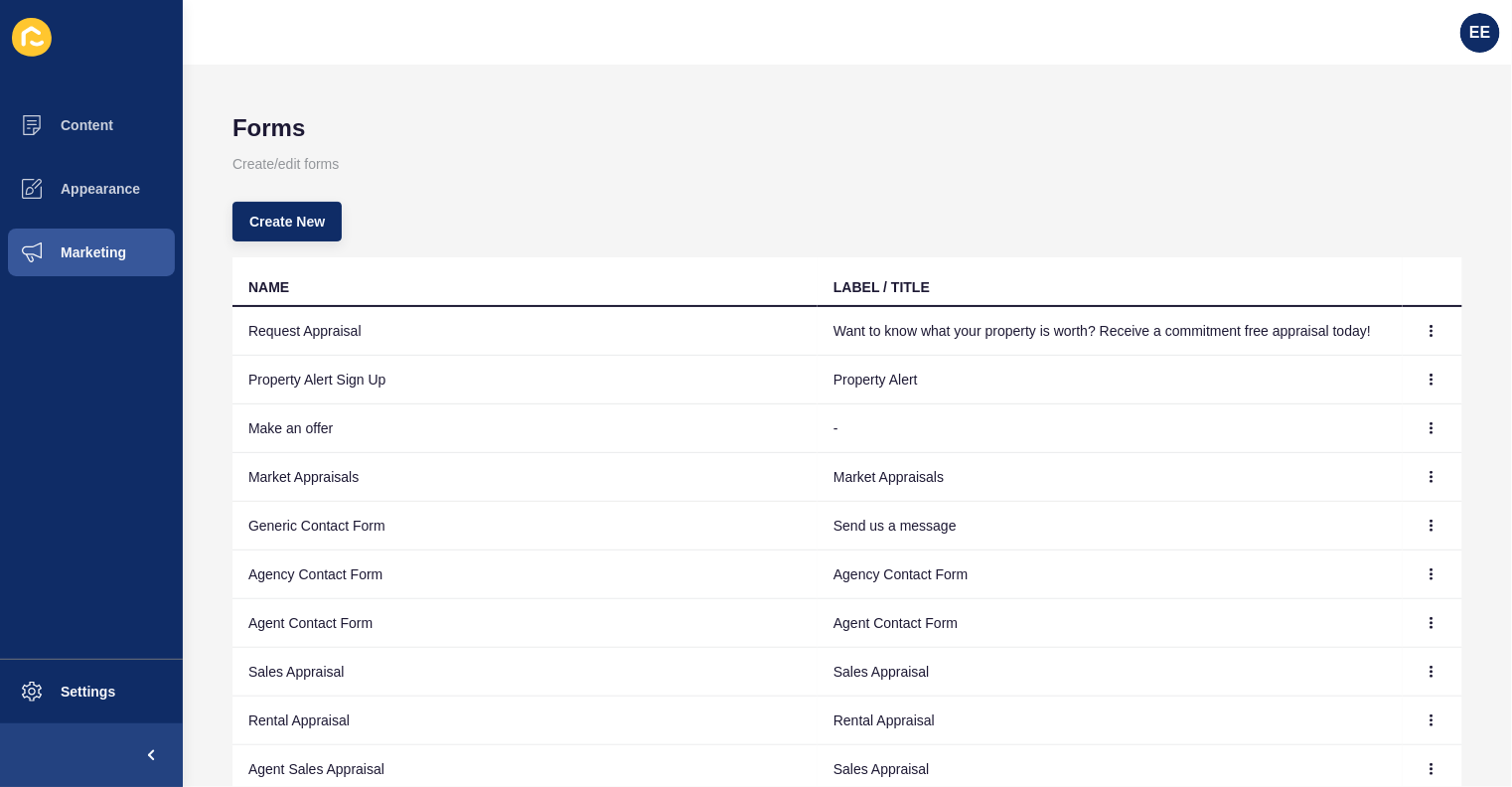scroll, scrollTop: 145, scrollLeft: 0, axis: vertical 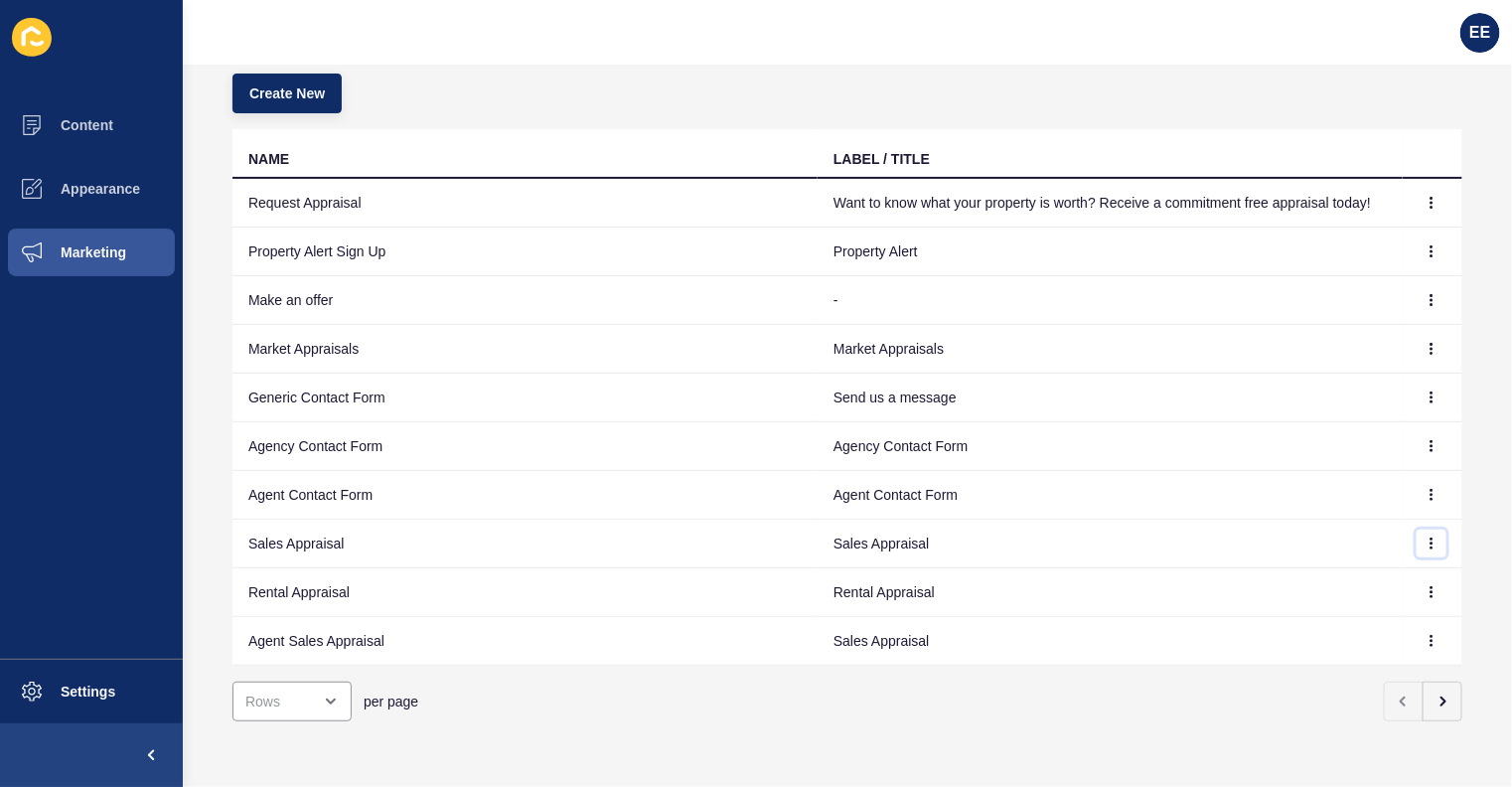 click at bounding box center (1432, 203) 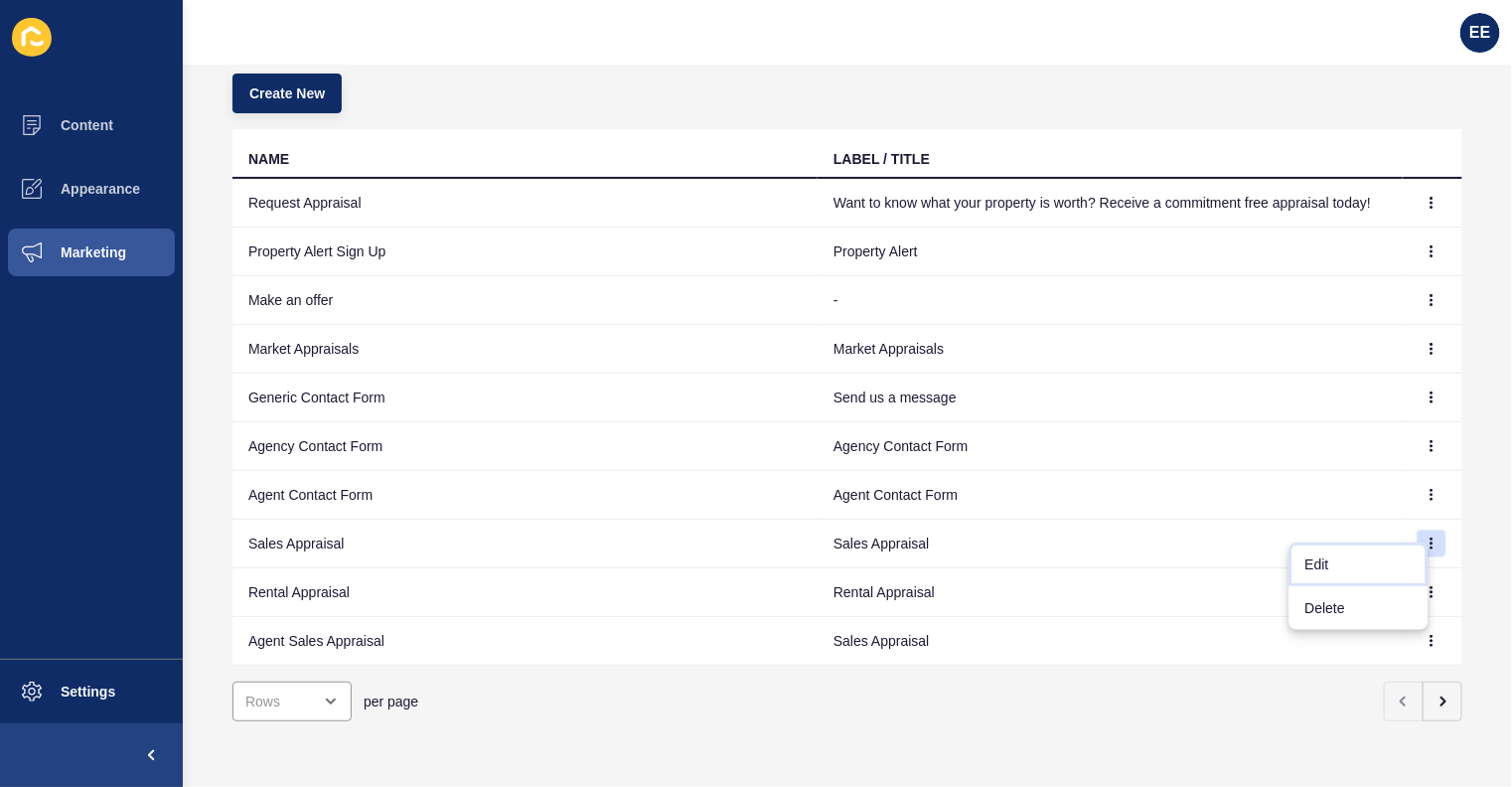 click on "Edit" at bounding box center [1359, 564] 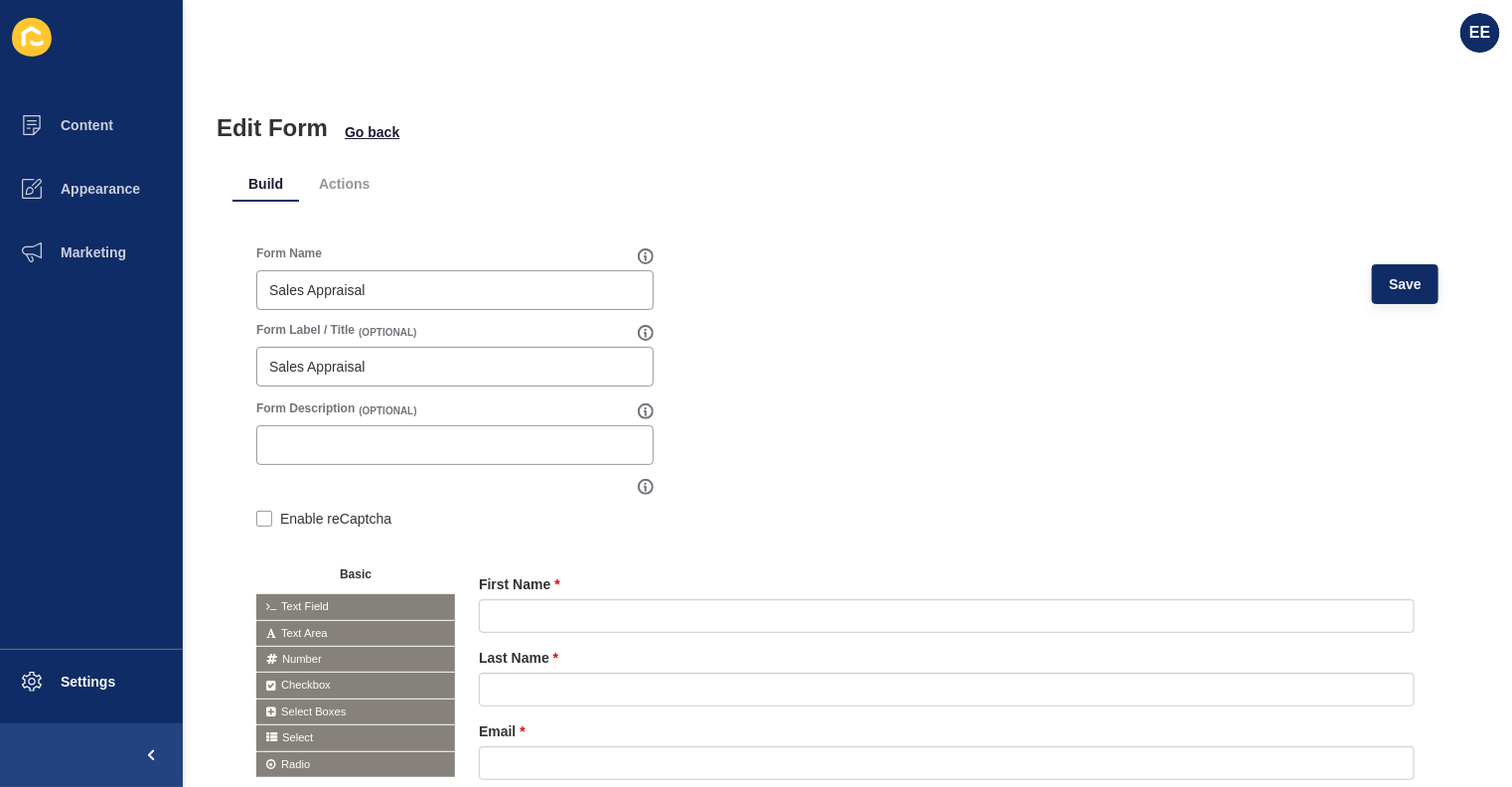 click on "Actions" at bounding box center (344, 184) 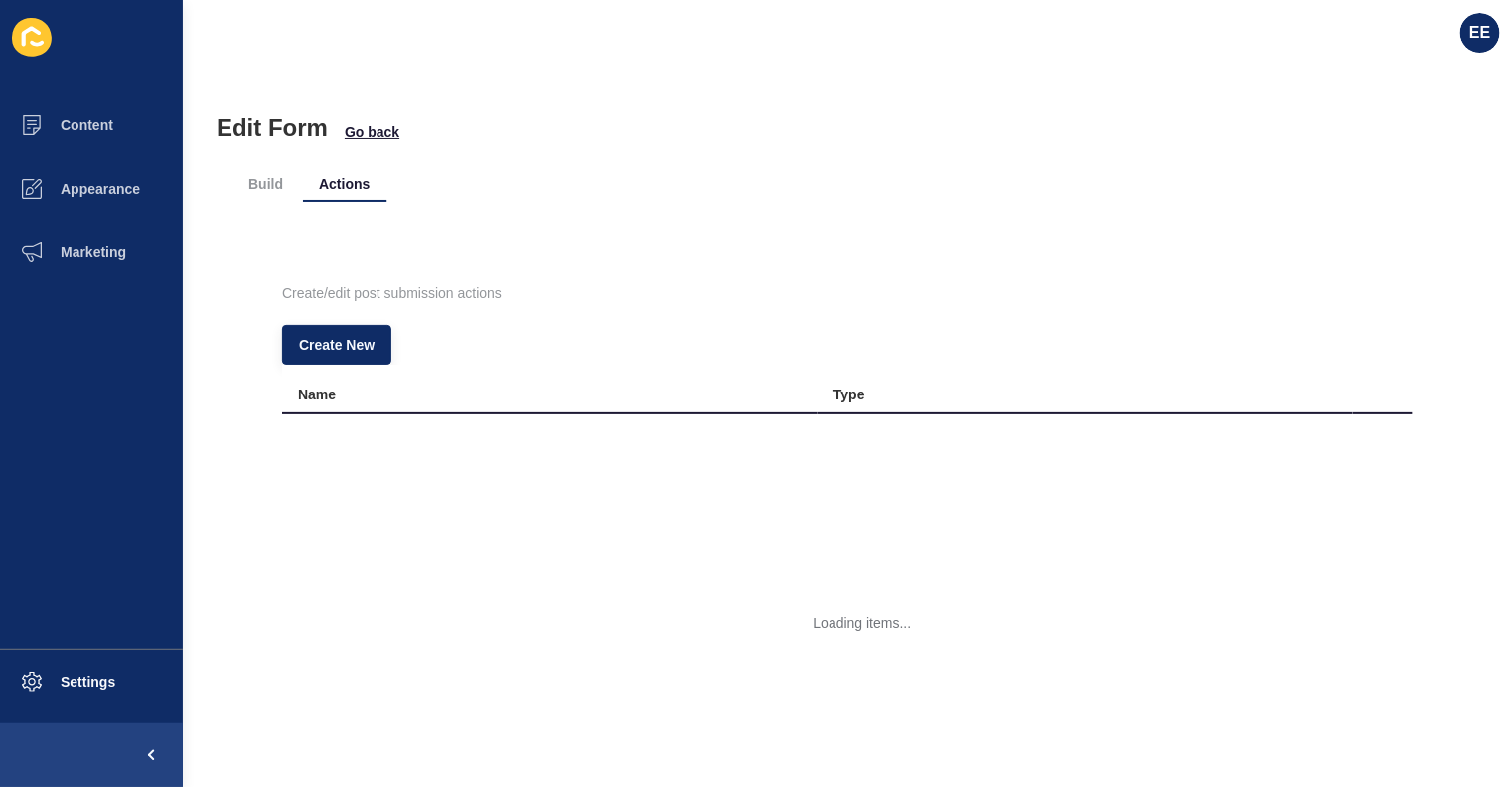 scroll, scrollTop: 0, scrollLeft: 0, axis: both 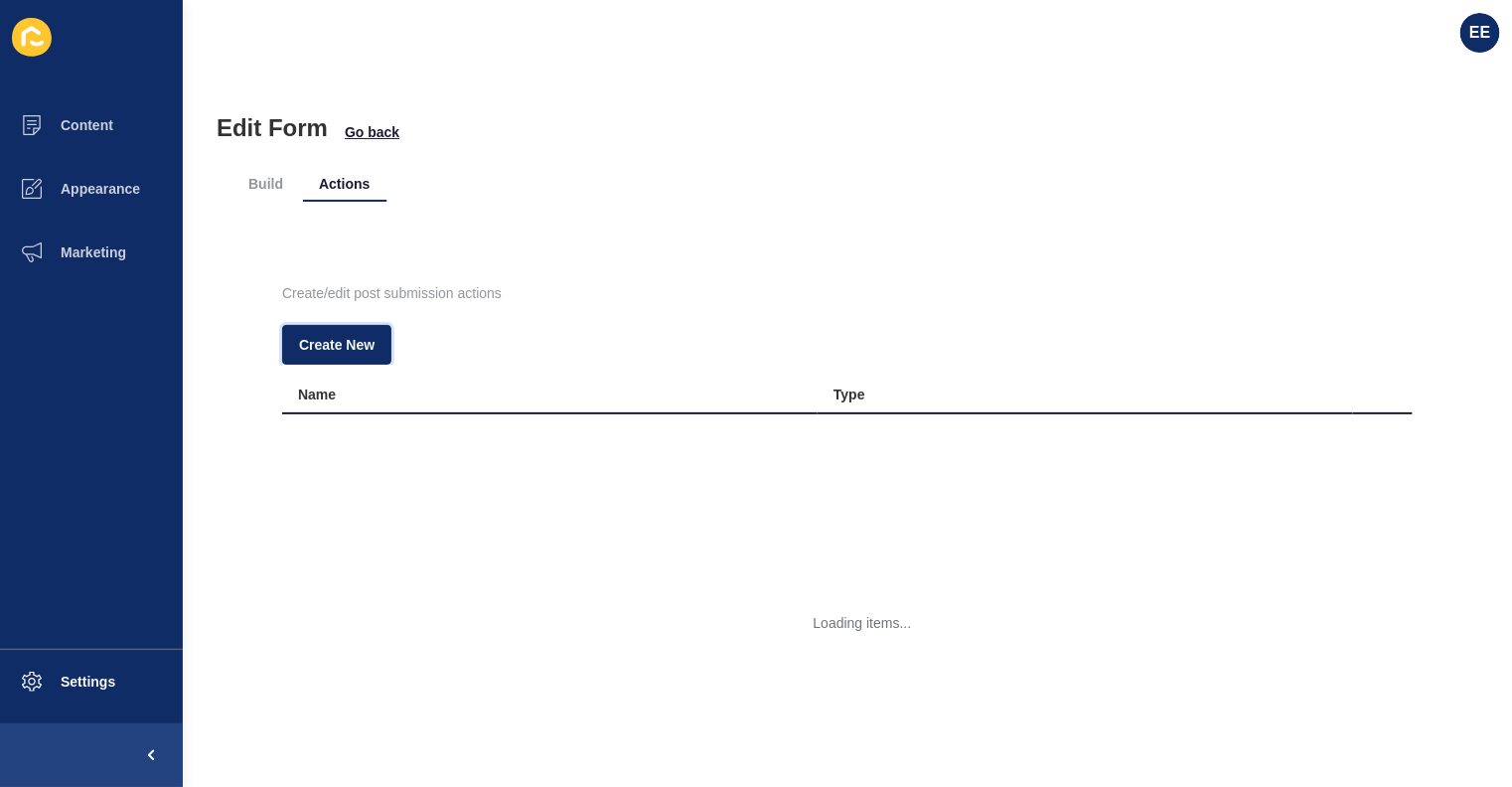 click on "Create New" at bounding box center (337, 345) 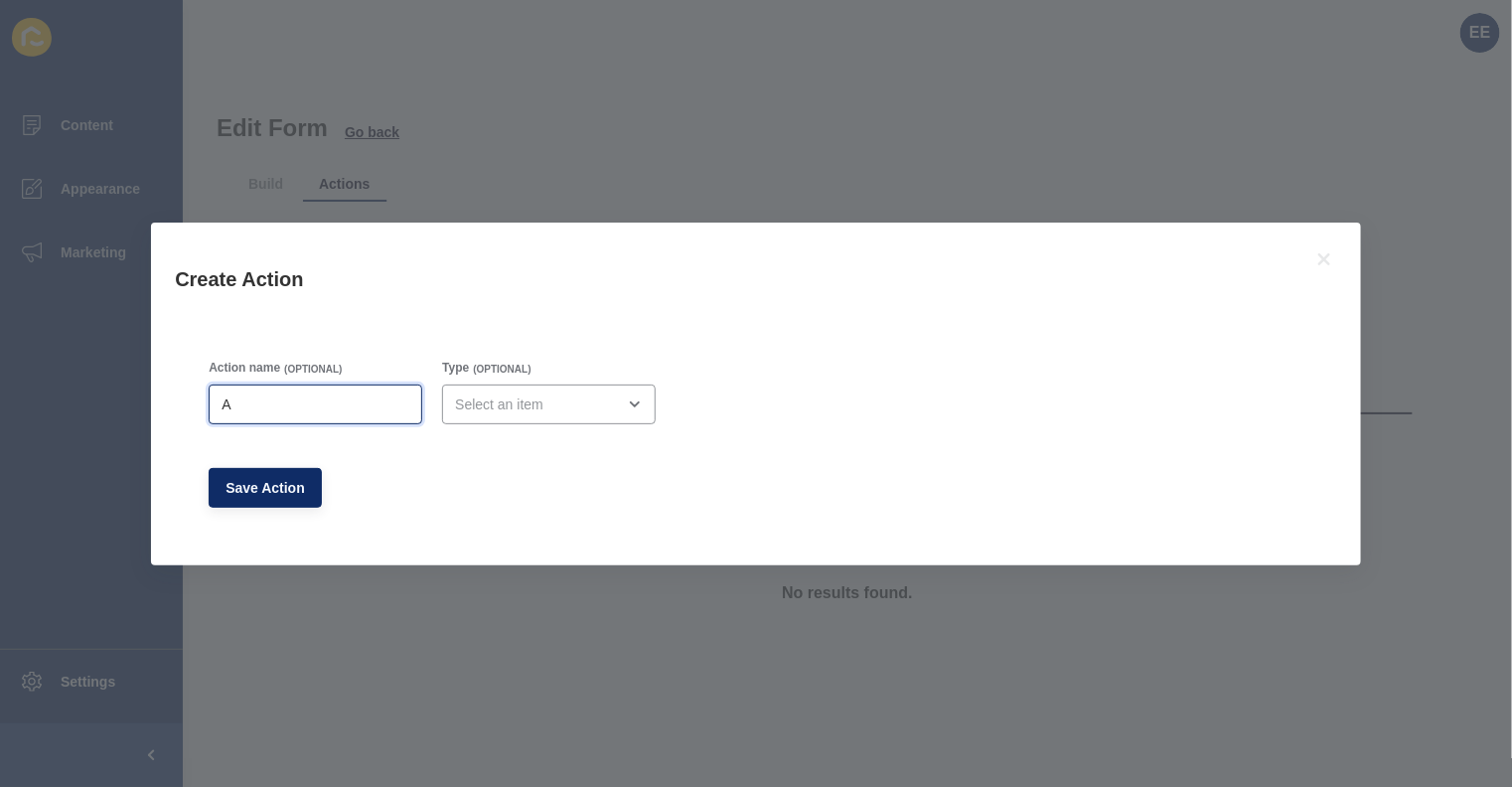click on "[NAME]" at bounding box center (315, 404) 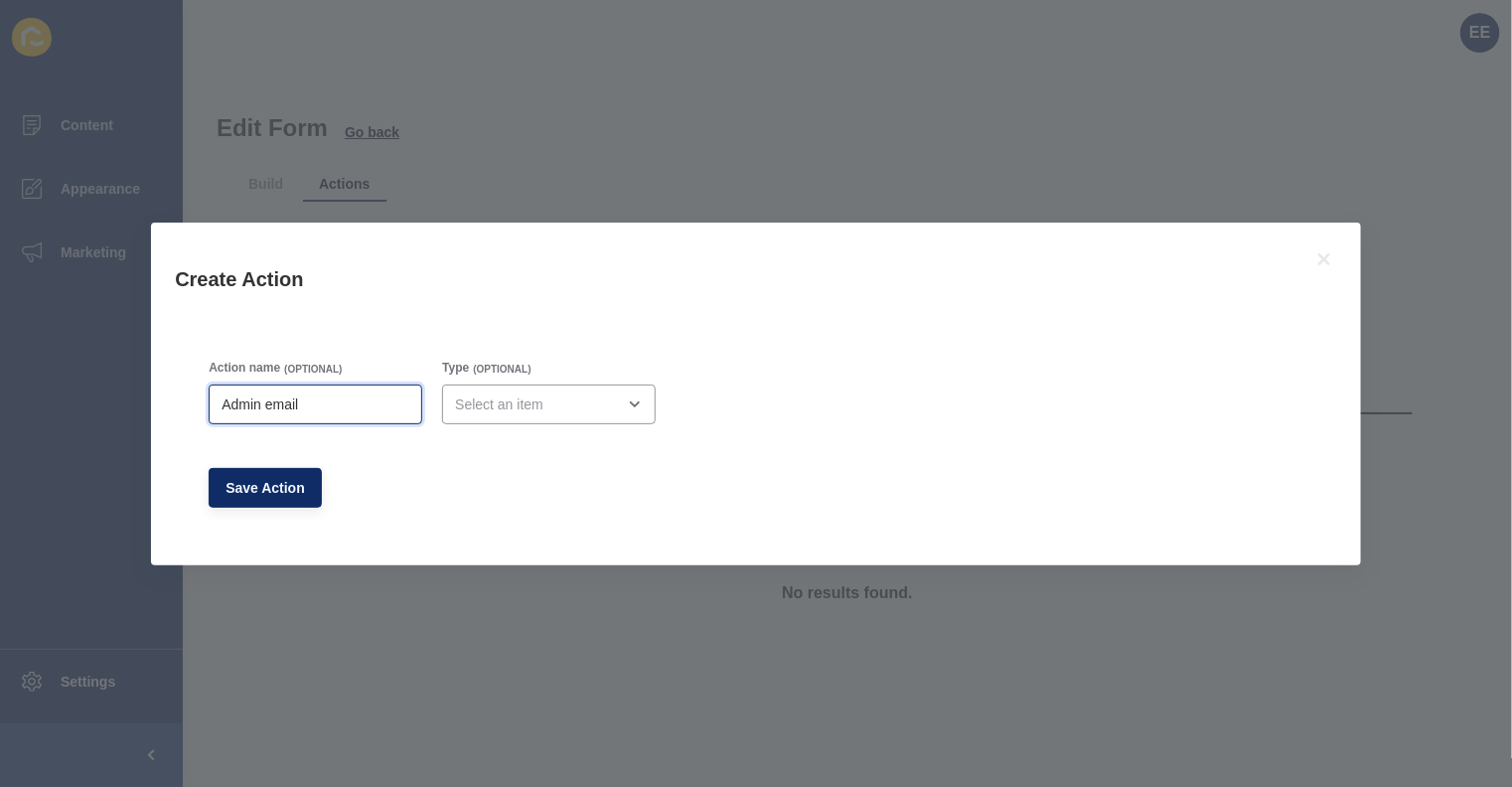 type on "Admin email" 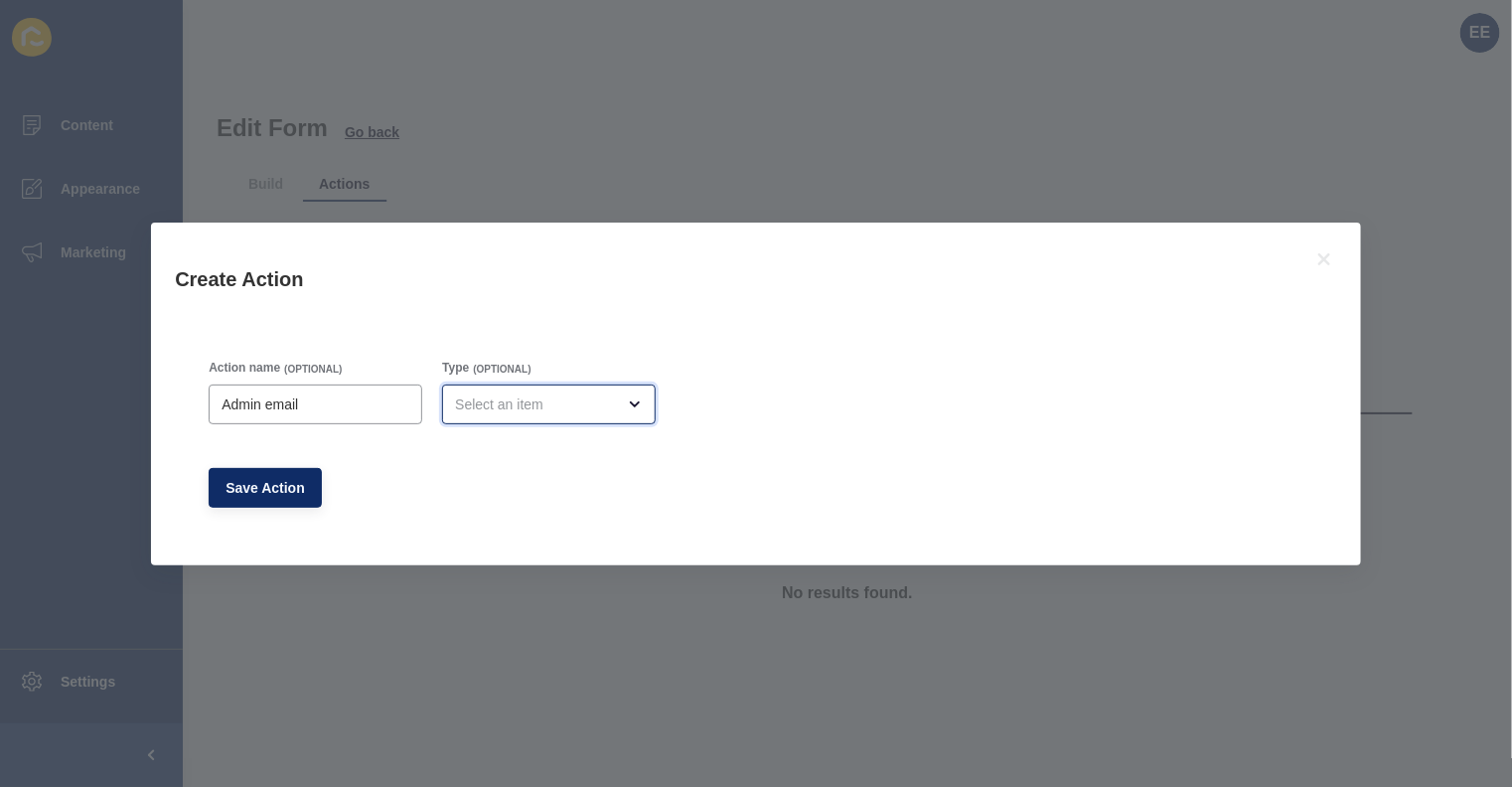 click at bounding box center [534, 404] 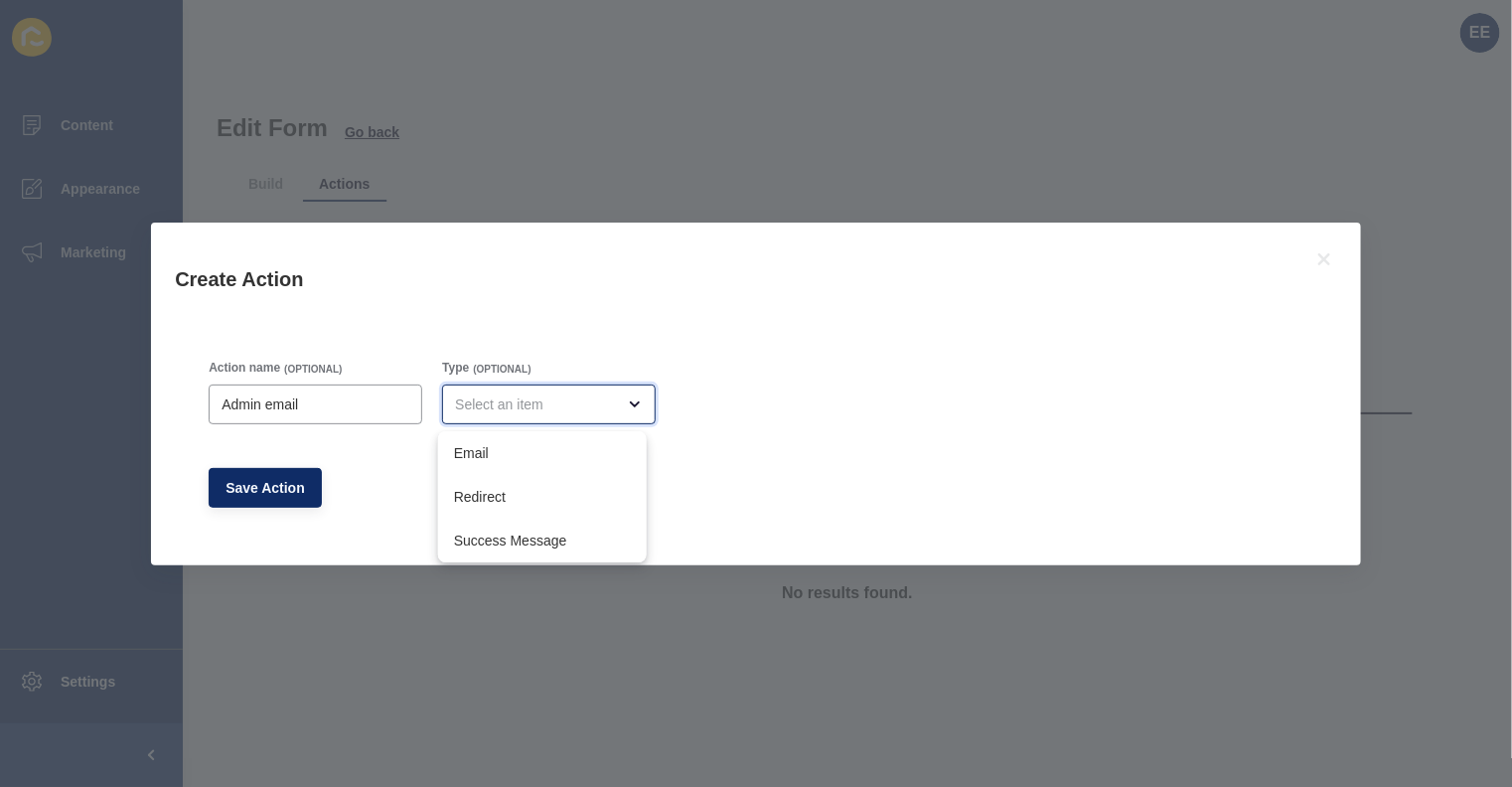 click on "Email" at bounding box center (542, 453) 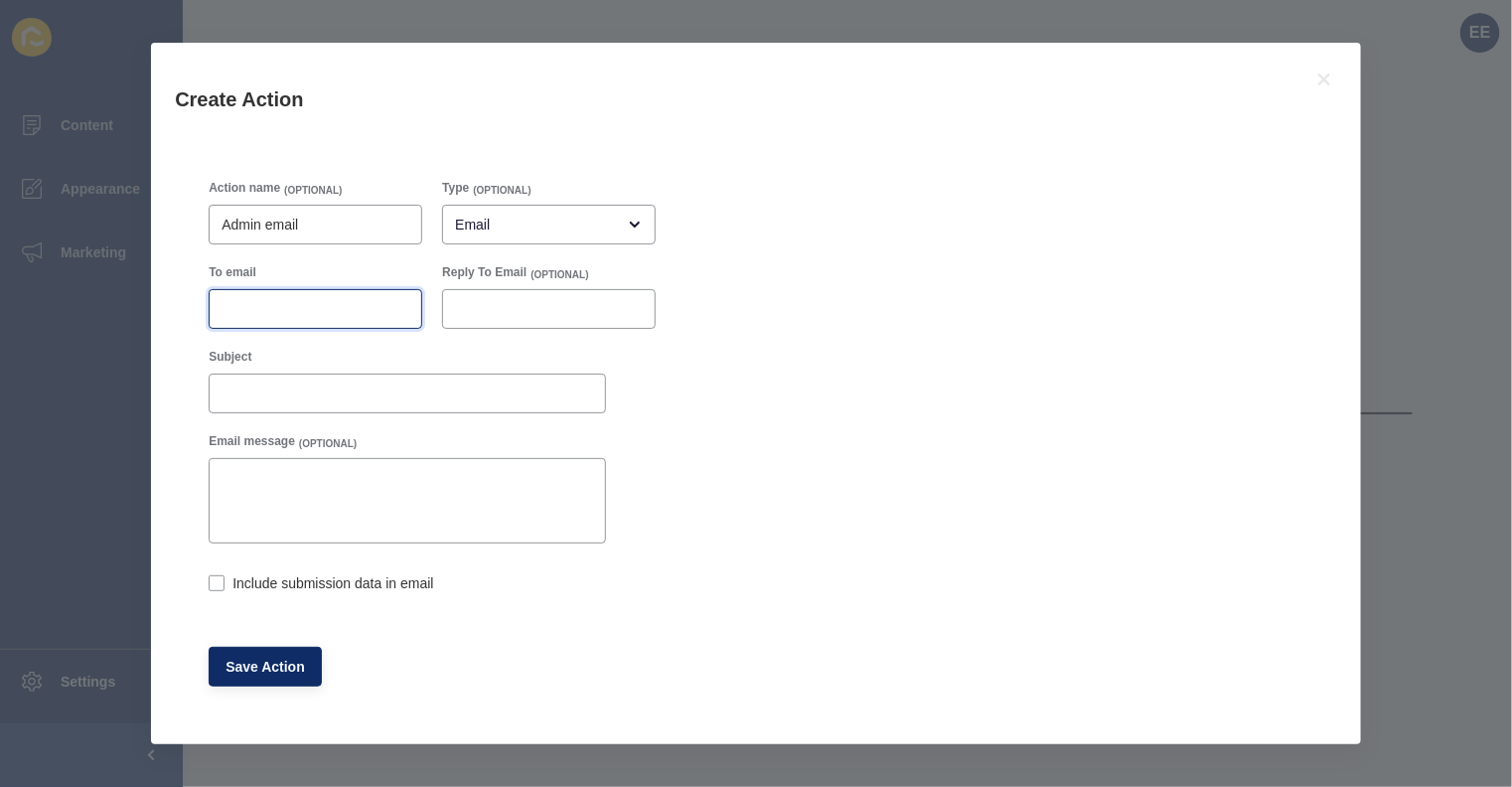 click on "To email" at bounding box center (315, 309) 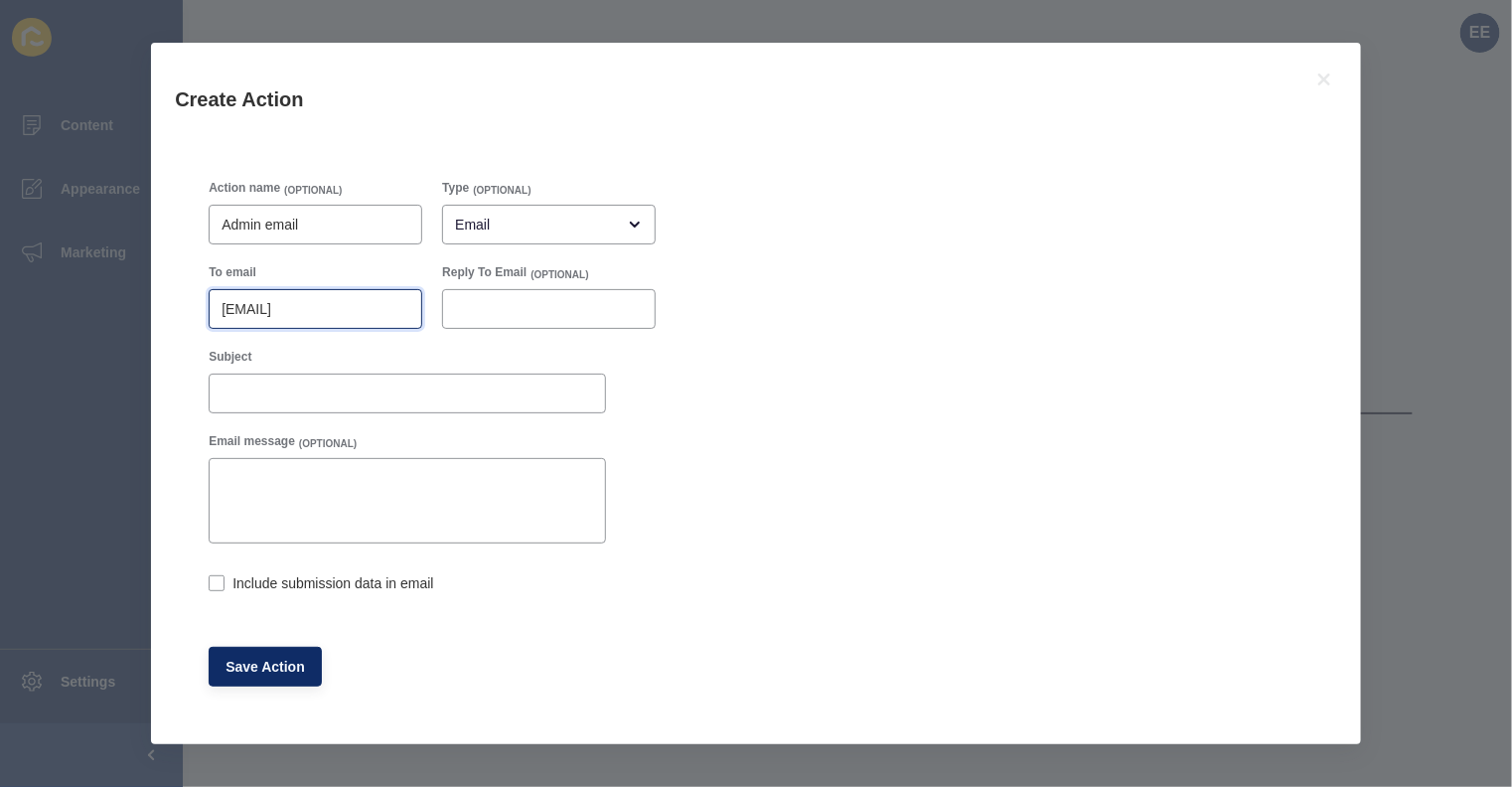 scroll, scrollTop: 0, scrollLeft: 35, axis: horizontal 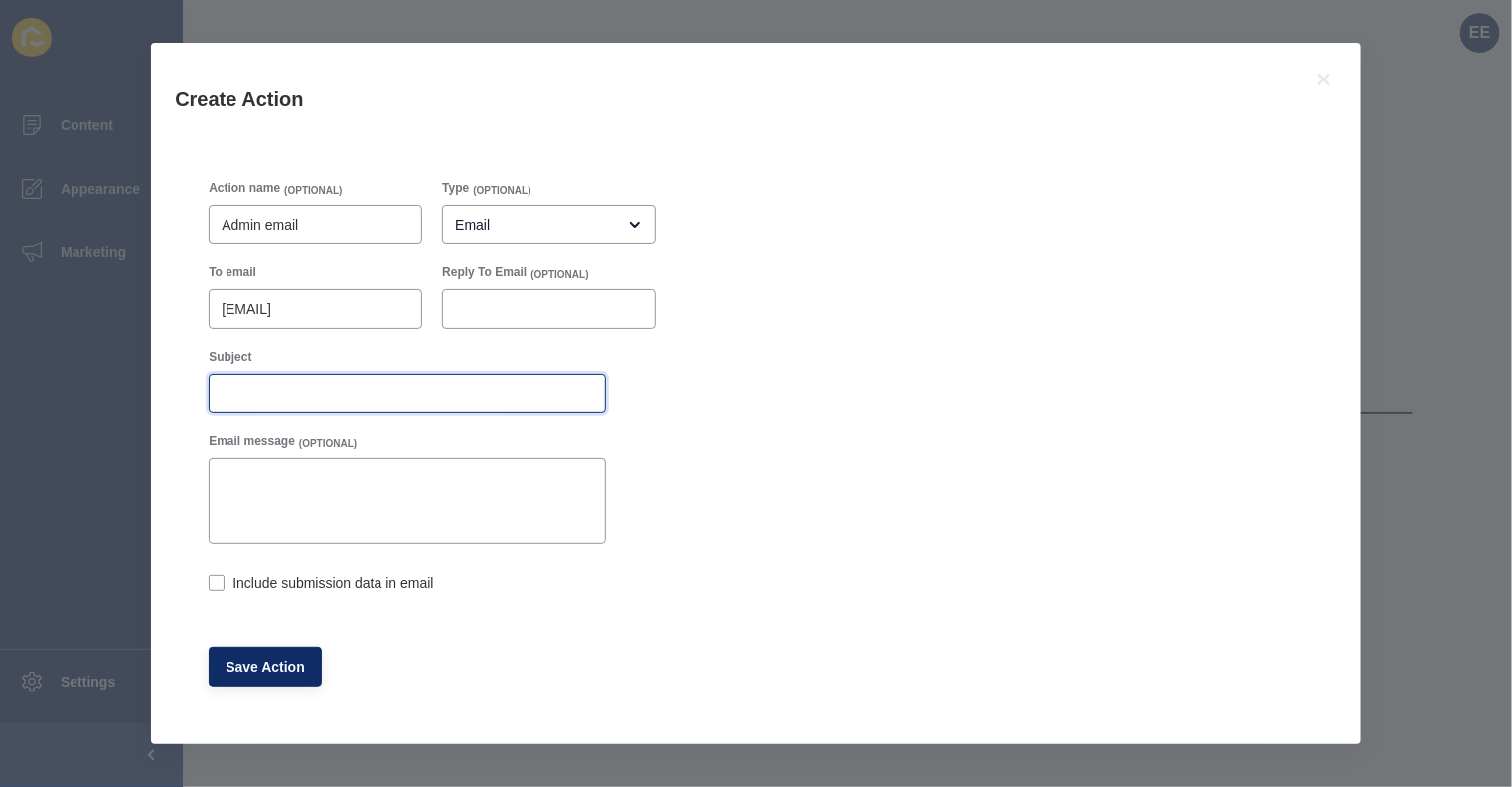 click on "Subject" at bounding box center (407, 394) 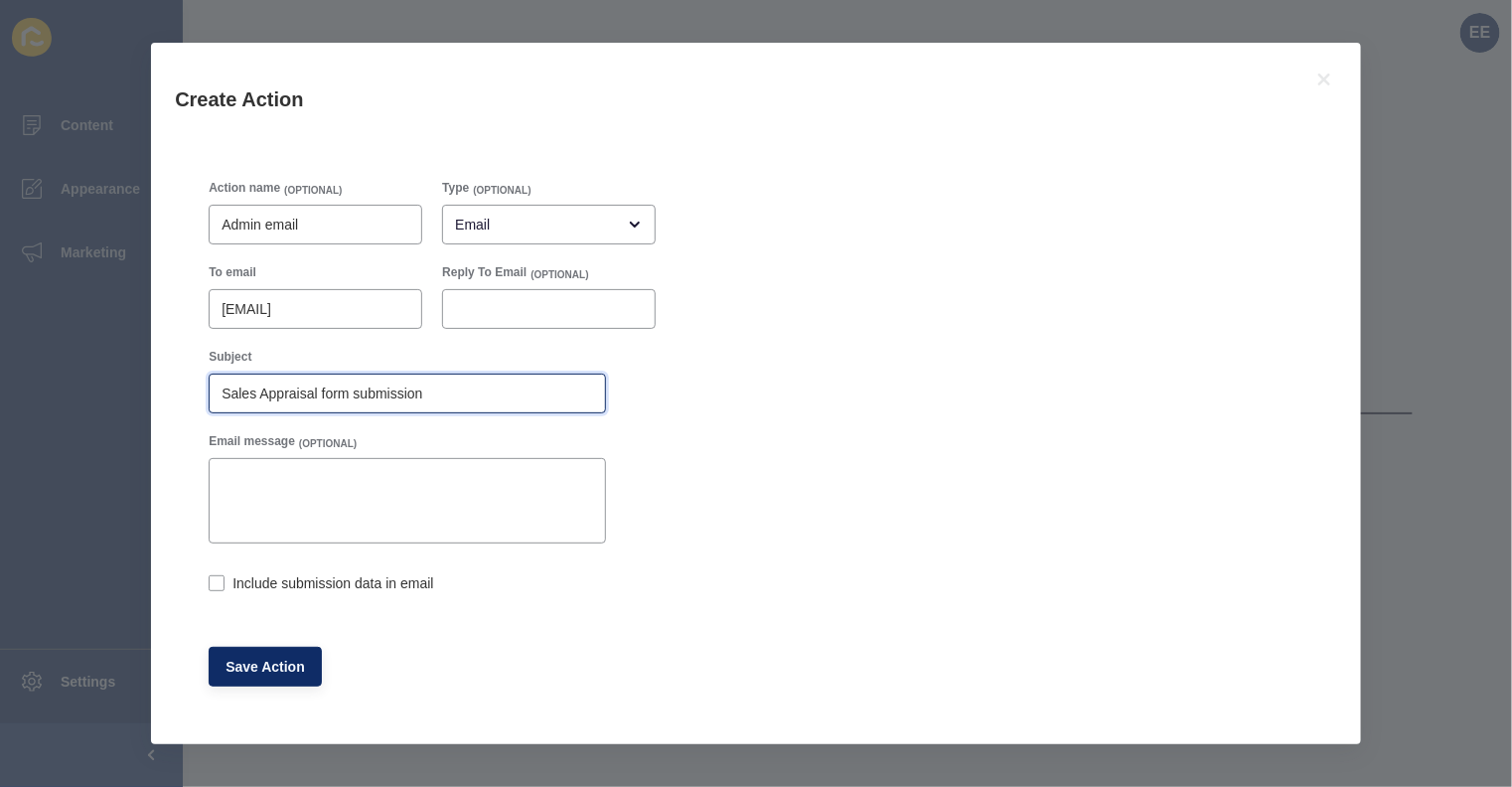 type on "Sales Appraisal form submission" 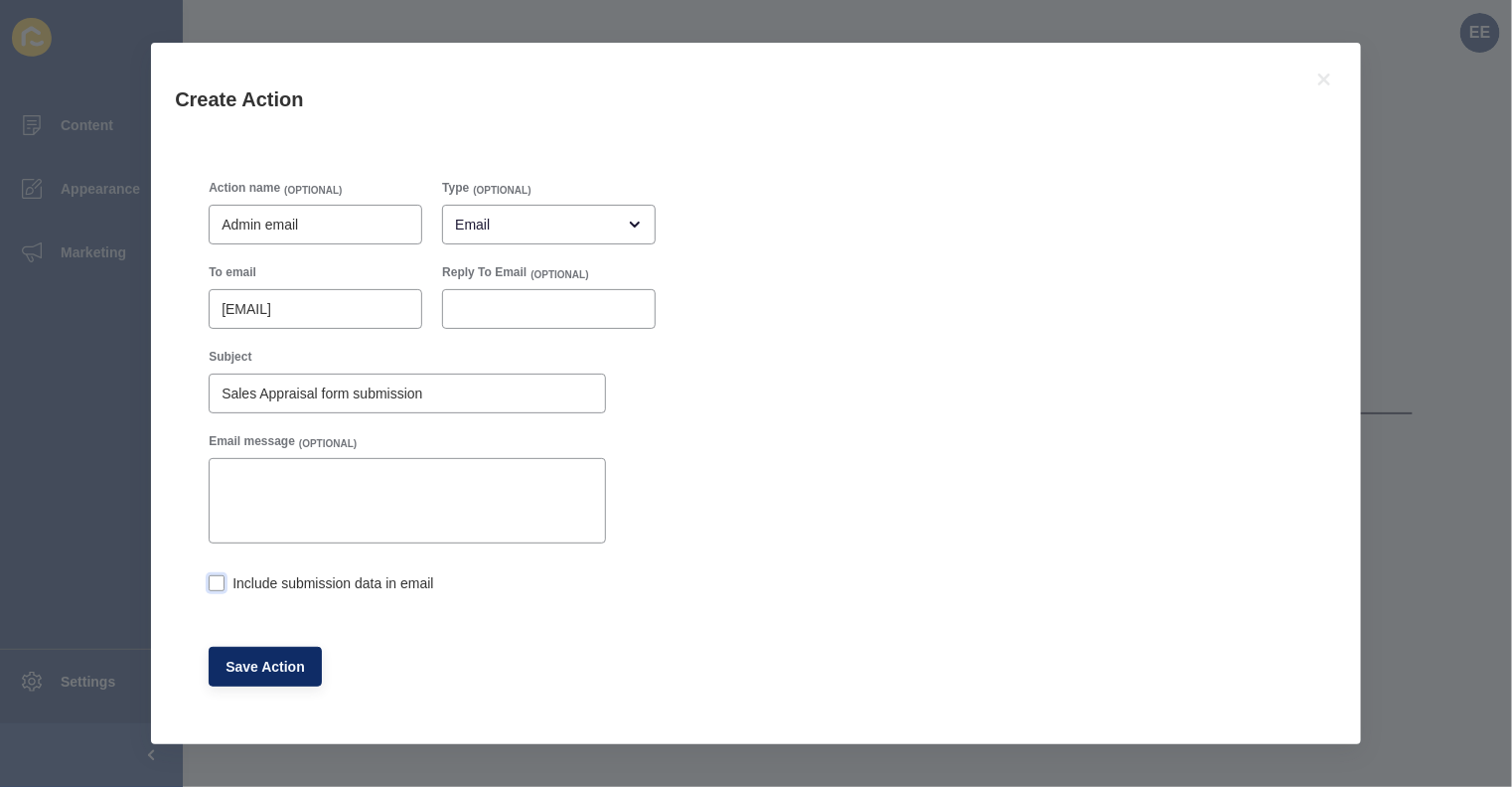 click at bounding box center (217, 583) 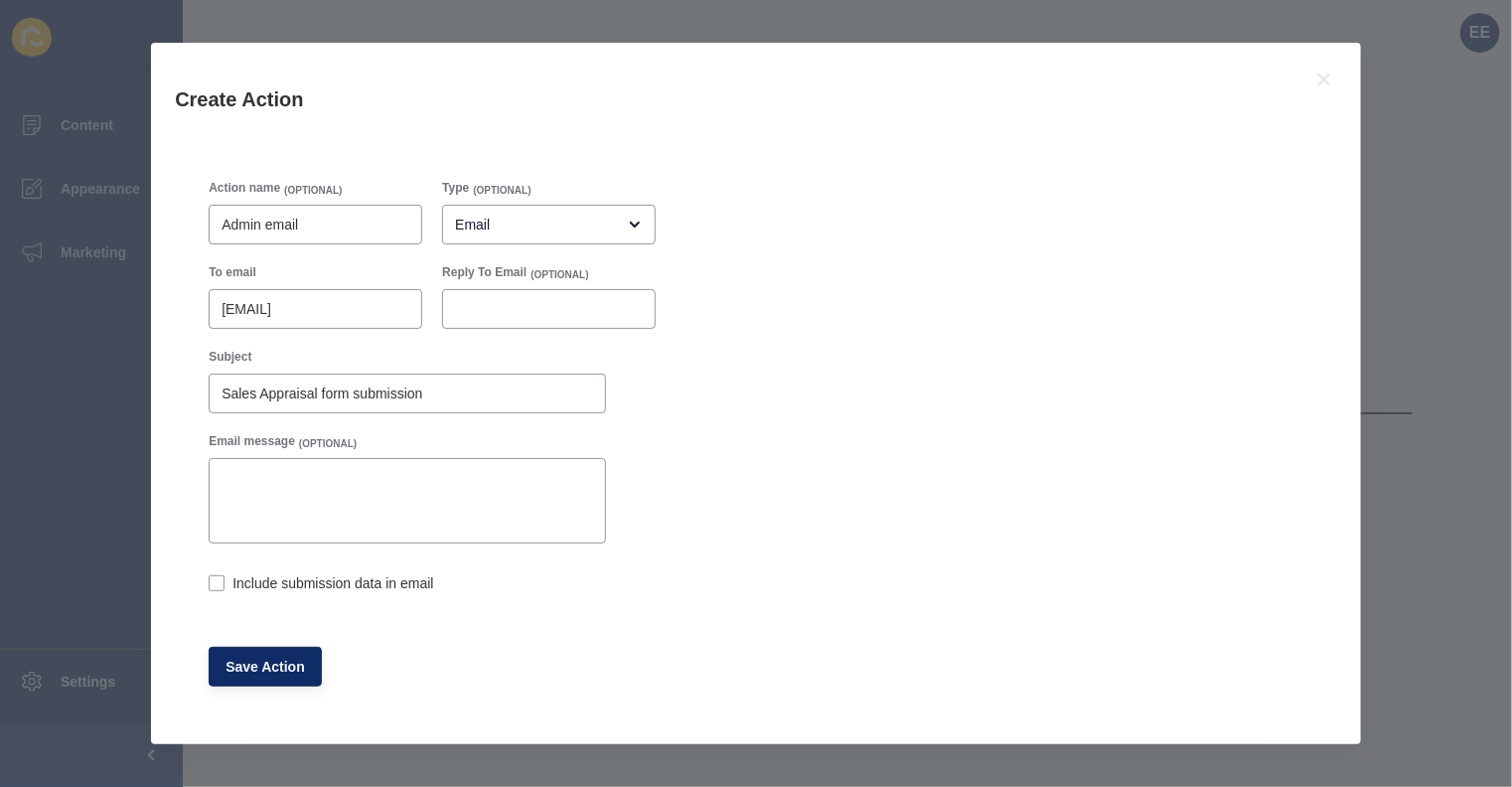 click on "Include submission data in email" at bounding box center [215, 585] 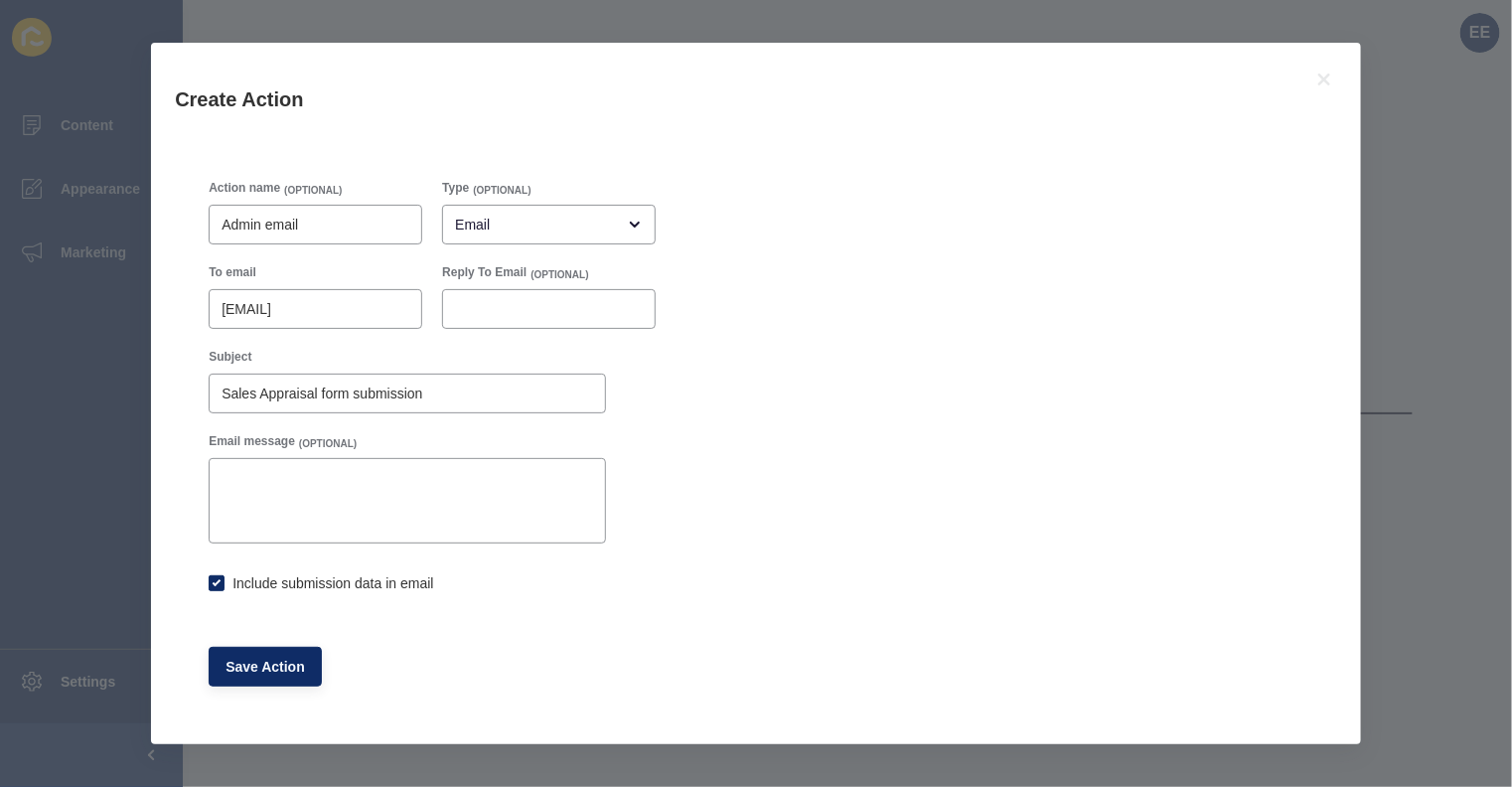 checkbox on "true" 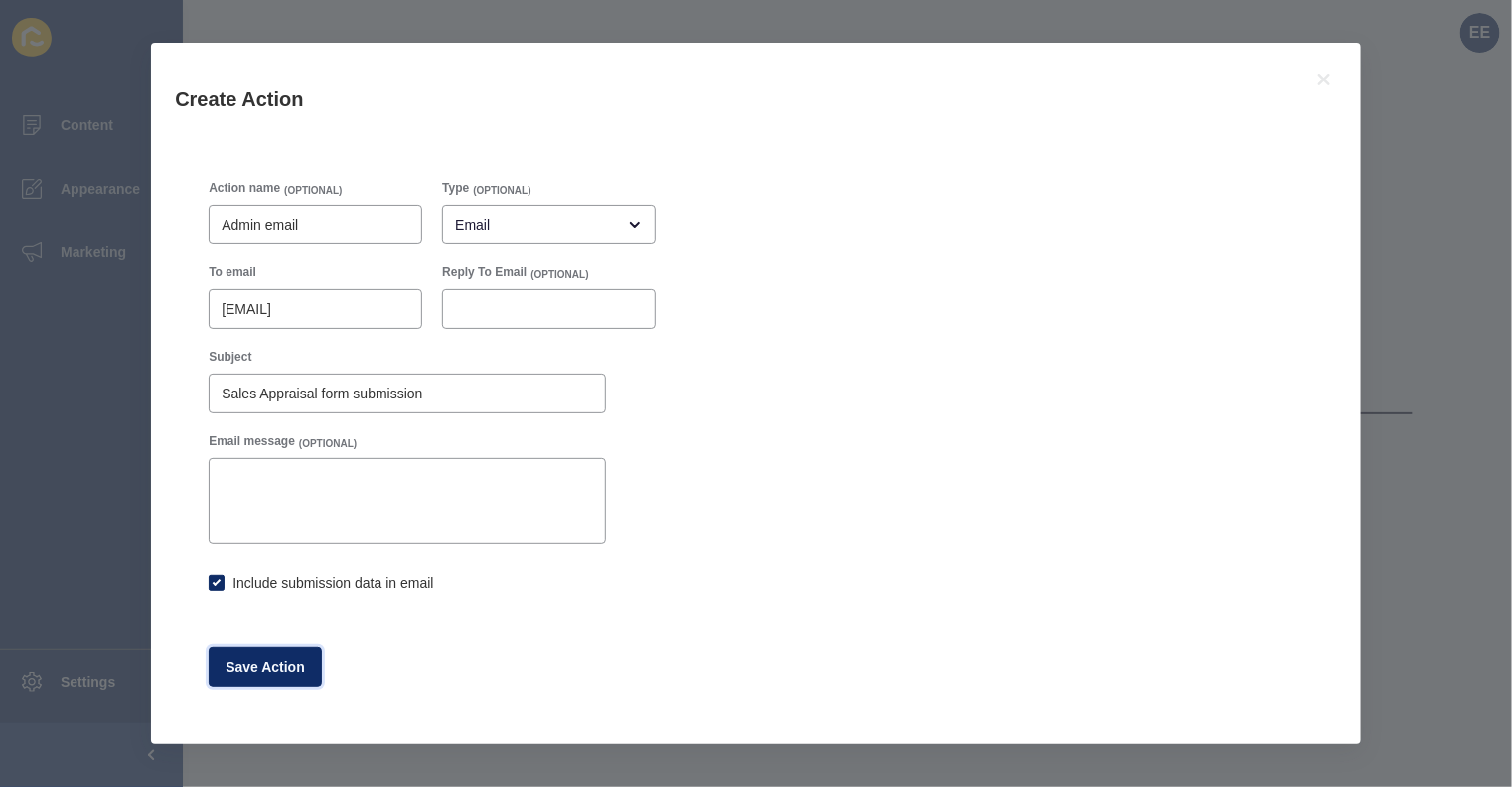 click on "Save Action" at bounding box center (265, 667) 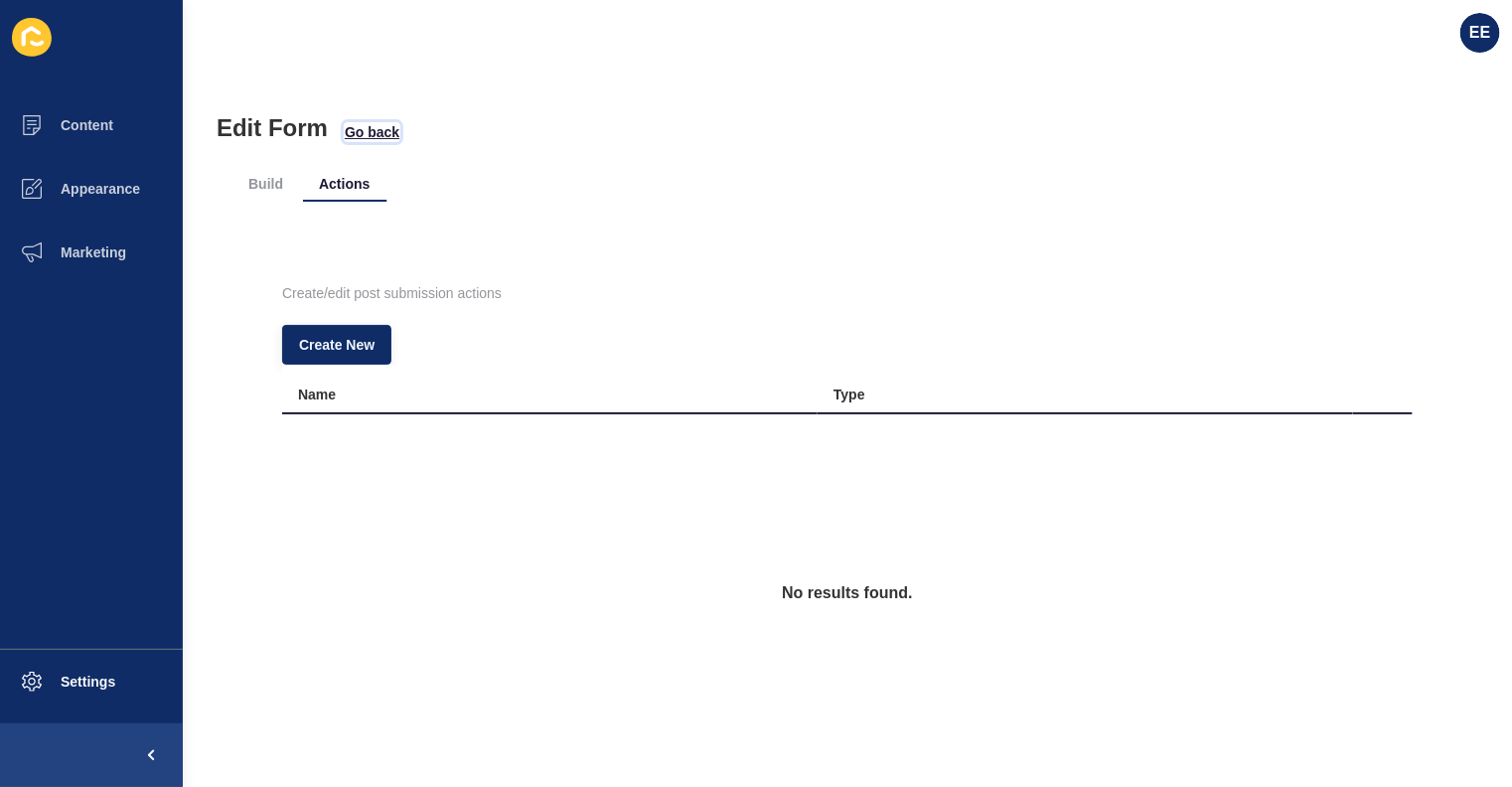 click on "Go back" at bounding box center [372, 132] 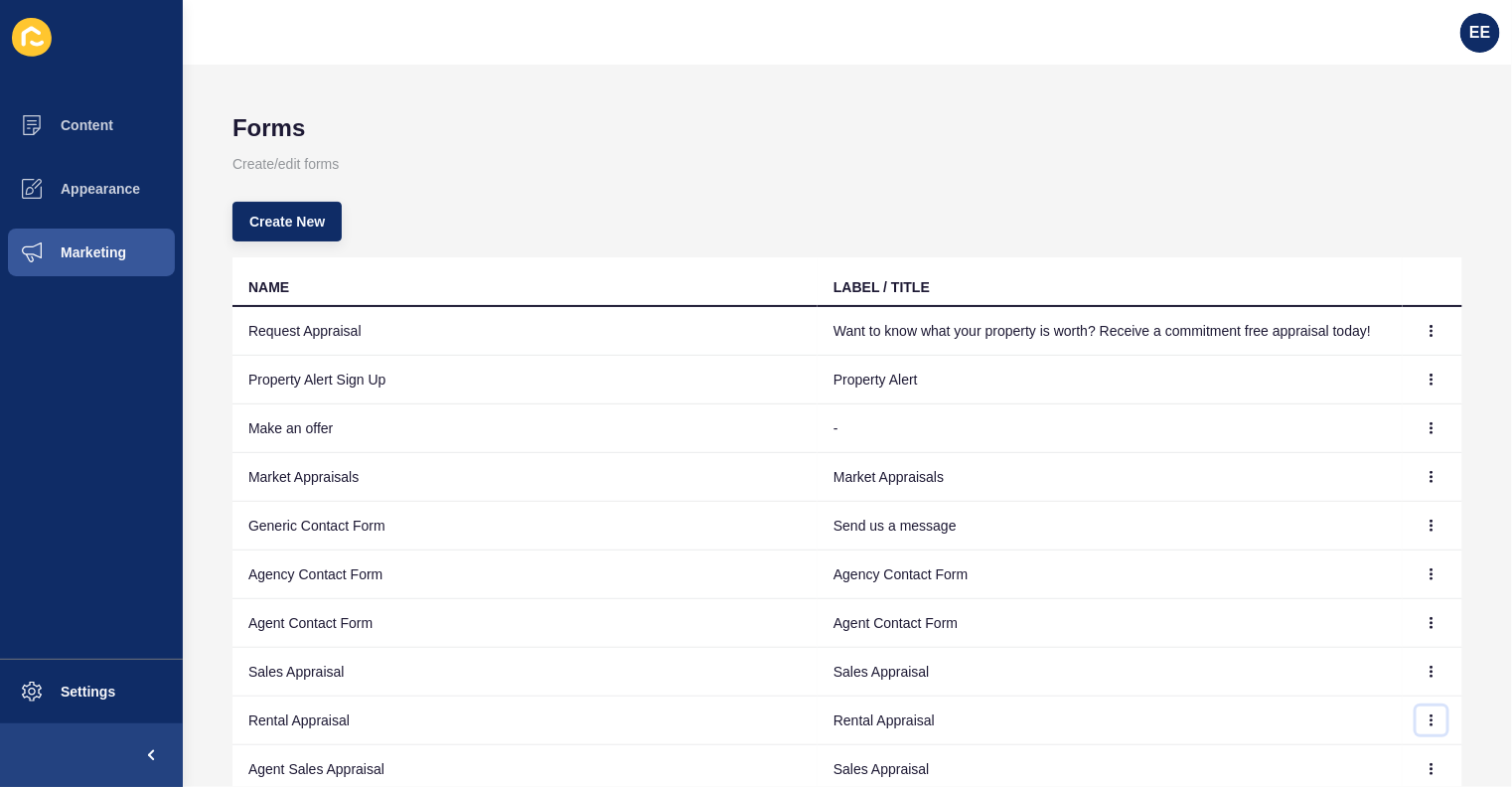click at bounding box center (1432, 331) 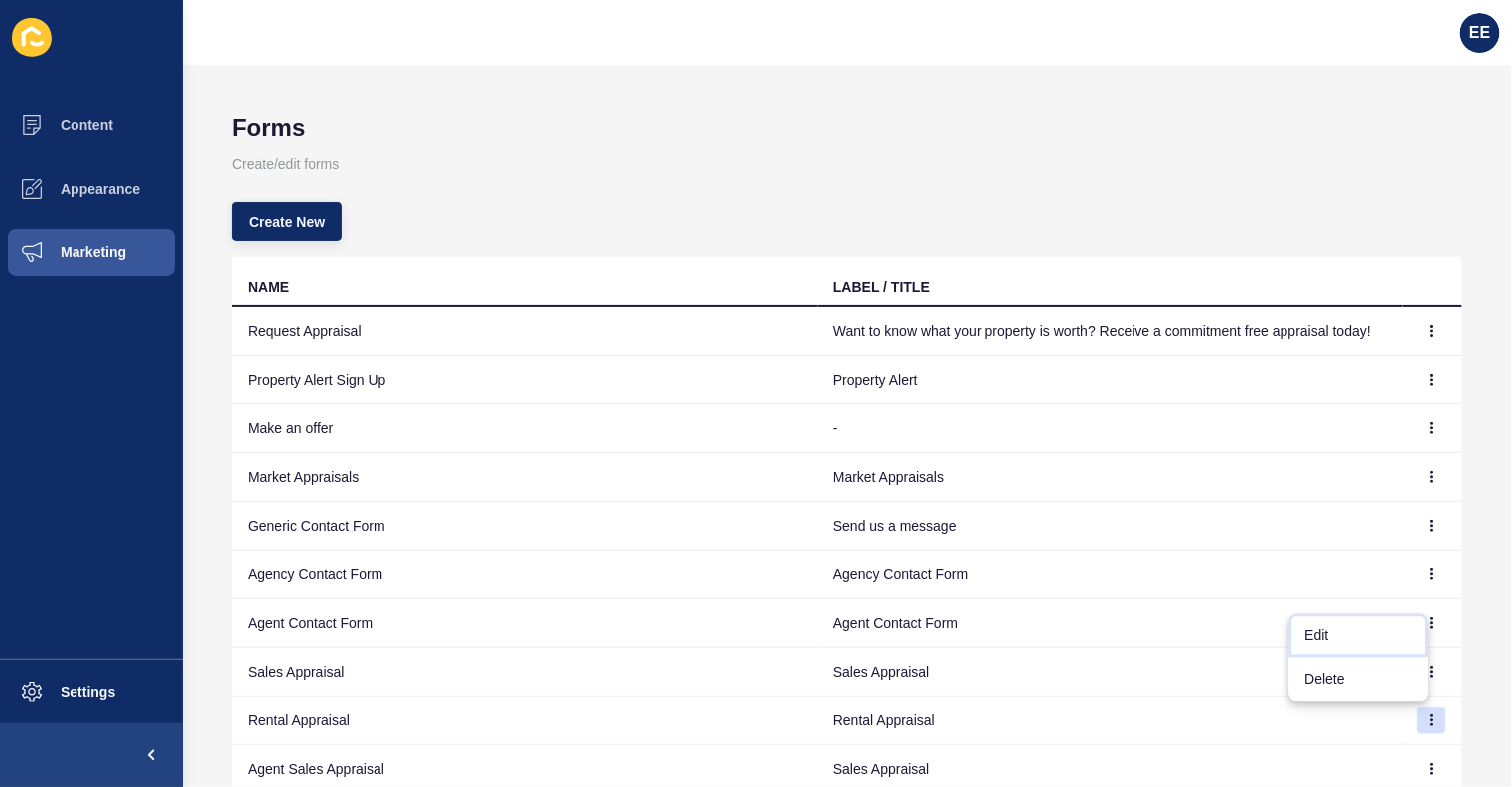 click on "Edit" at bounding box center (1359, 636) 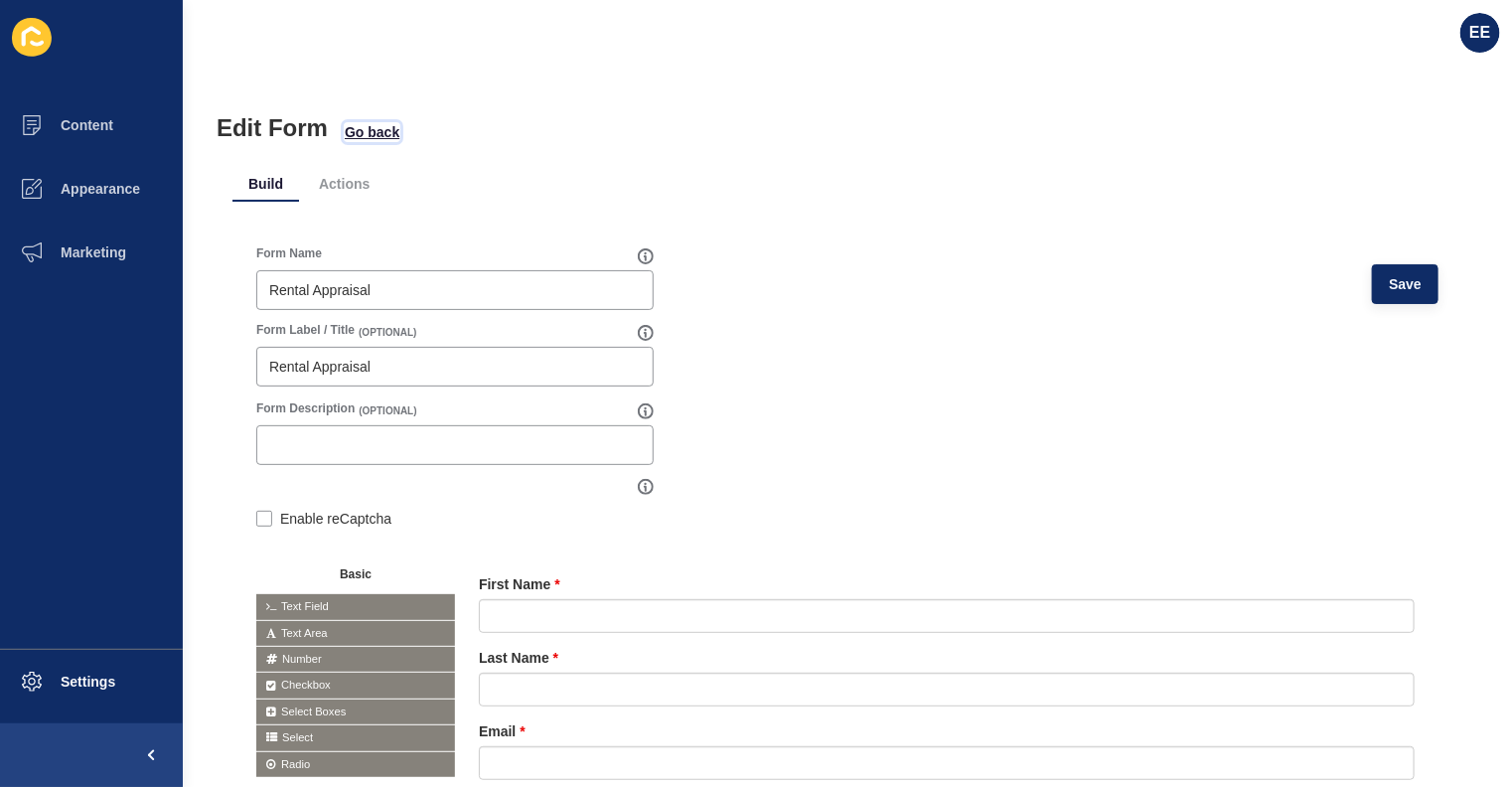 click on "Go back" at bounding box center (372, 132) 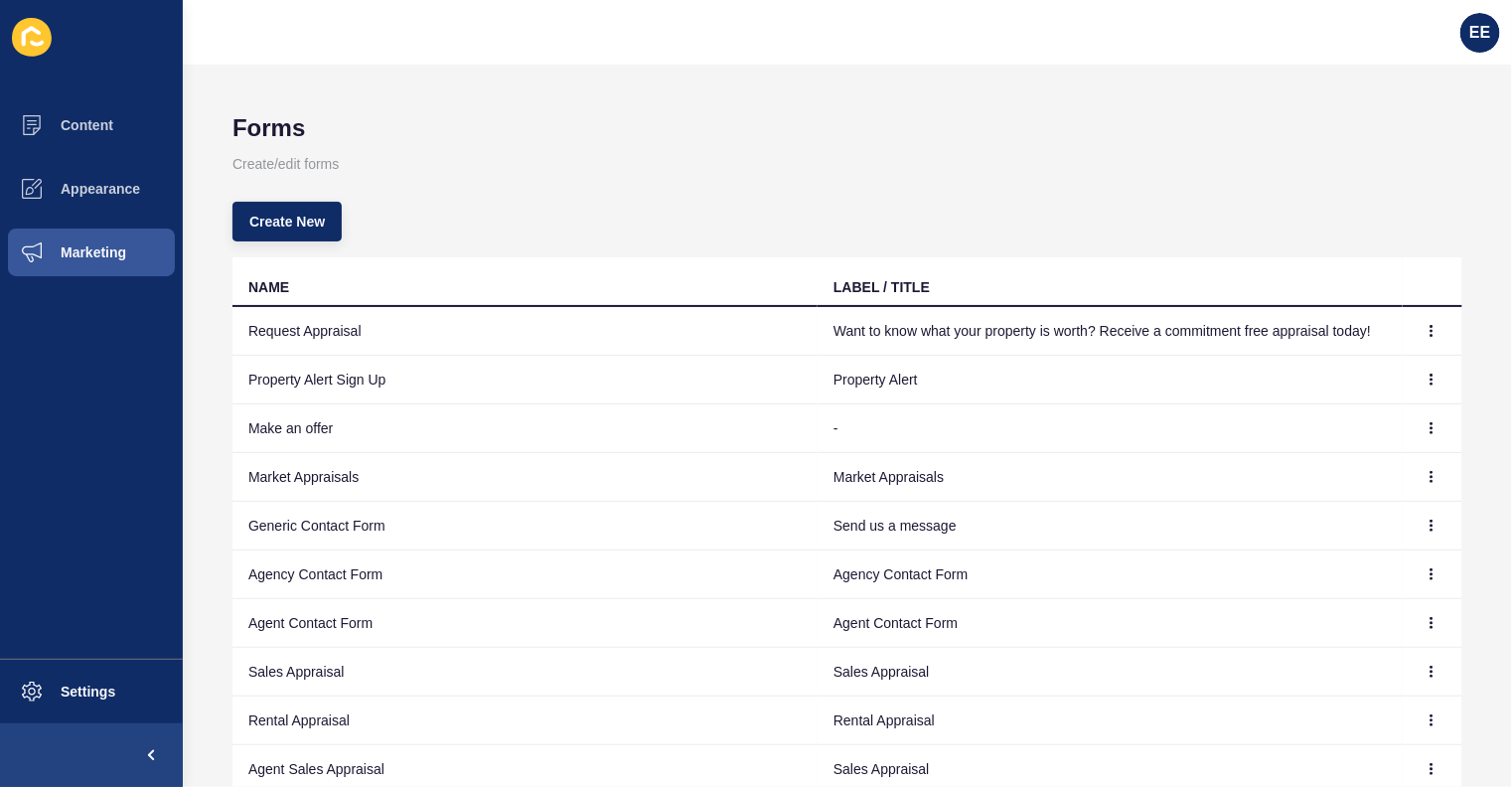 scroll, scrollTop: 145, scrollLeft: 0, axis: vertical 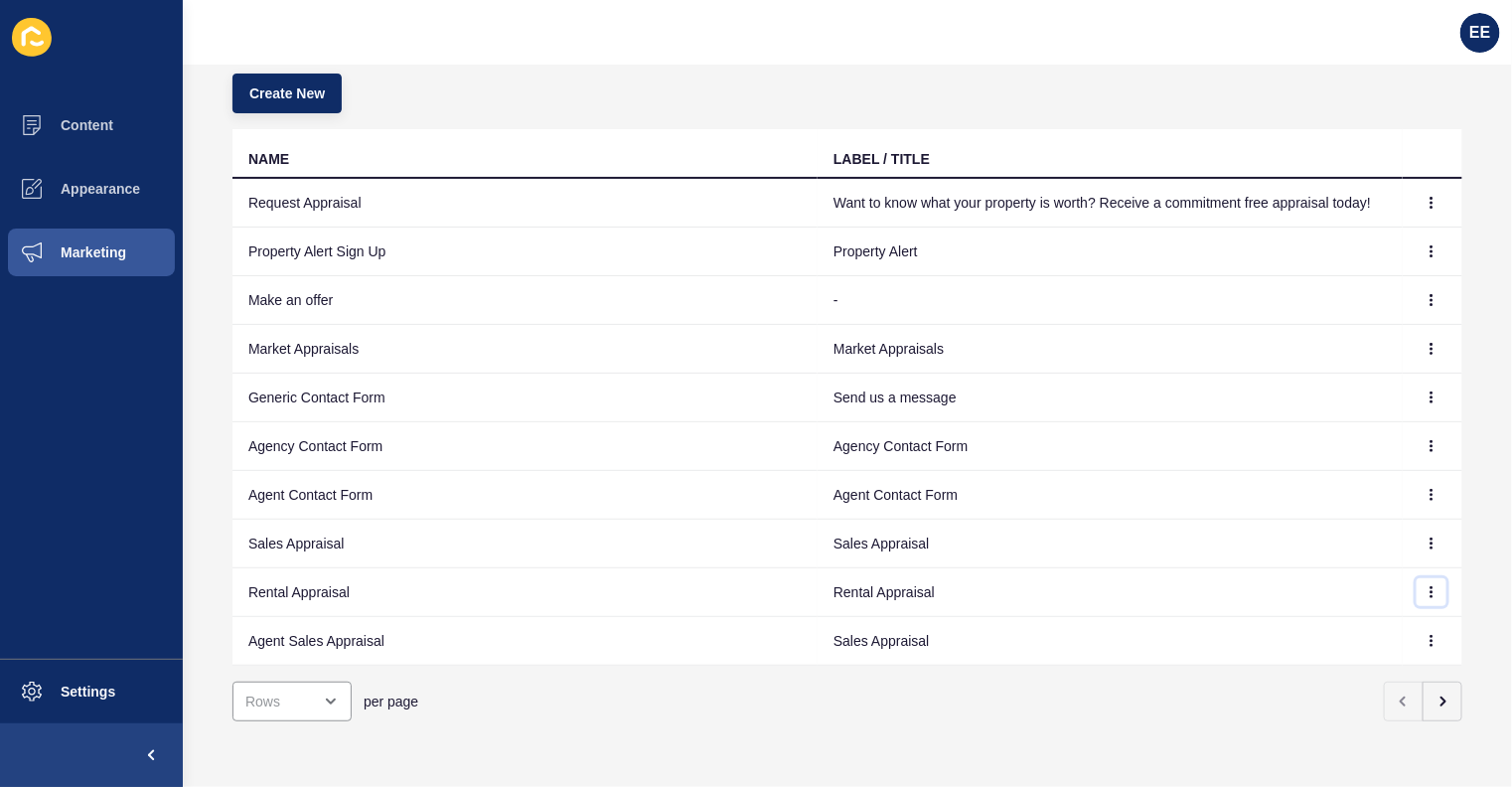 click at bounding box center [1432, 203] 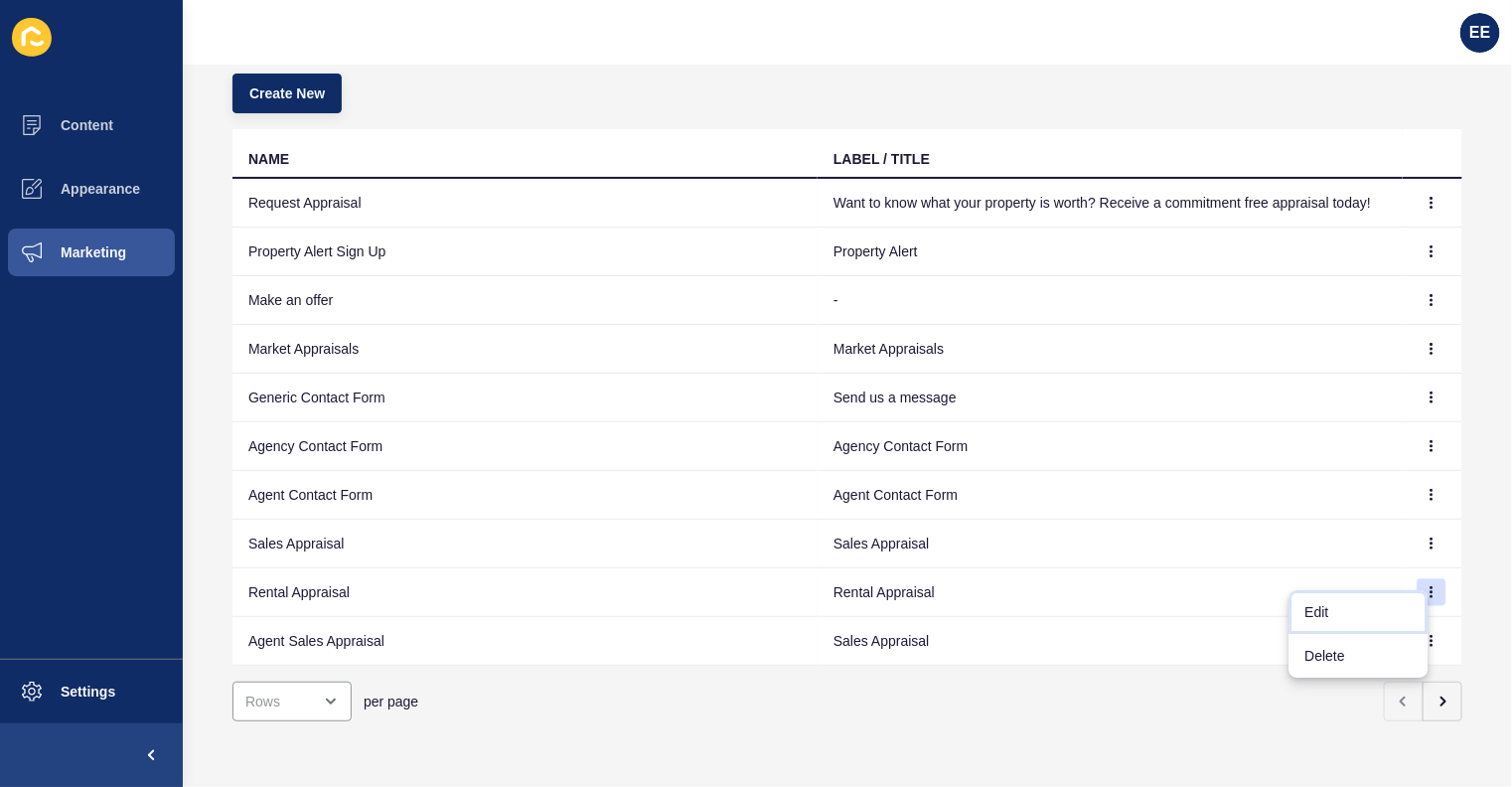 click on "Edit" at bounding box center [1359, 612] 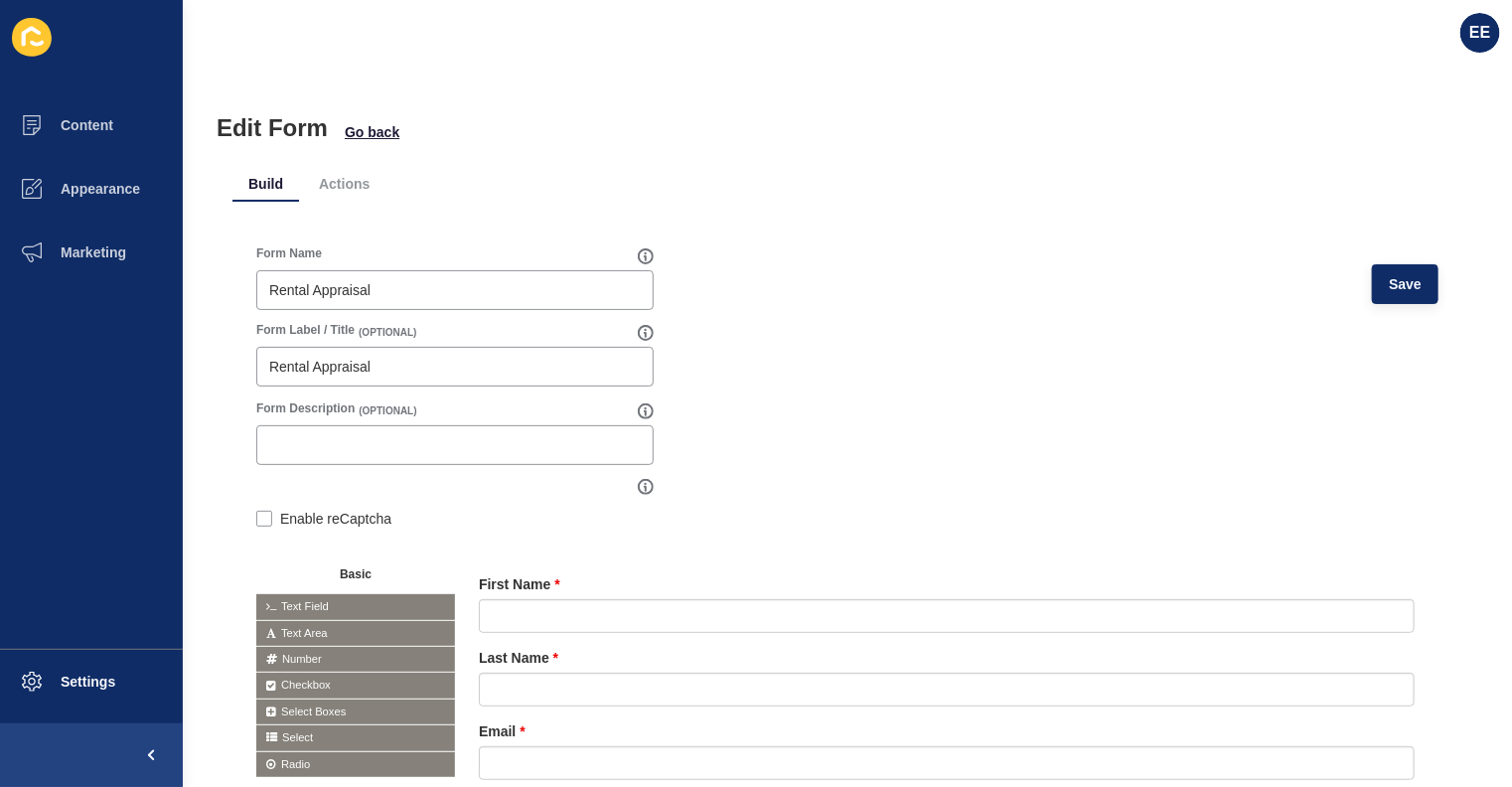 click on "Actions" at bounding box center (344, 184) 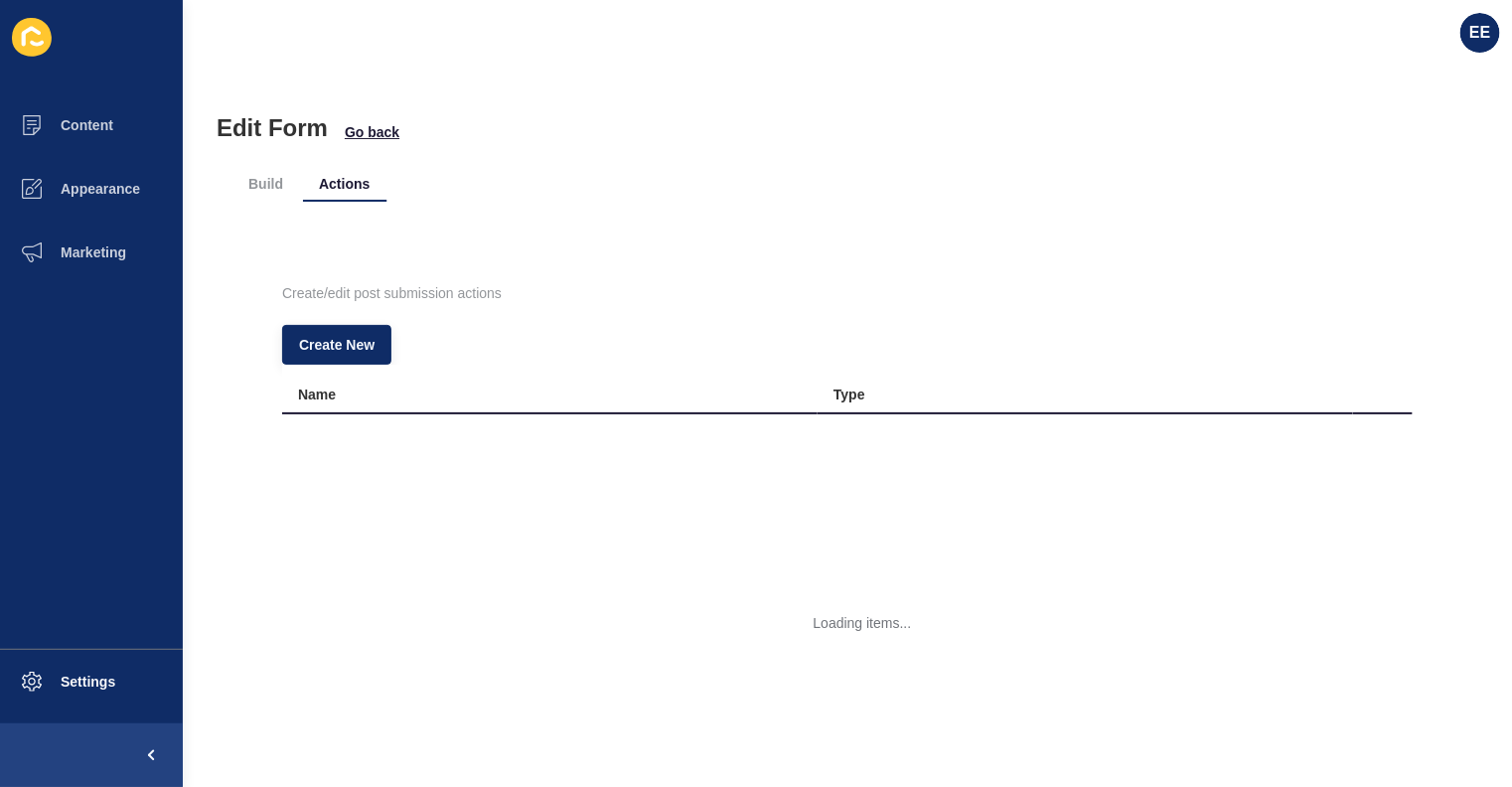 scroll, scrollTop: 0, scrollLeft: 0, axis: both 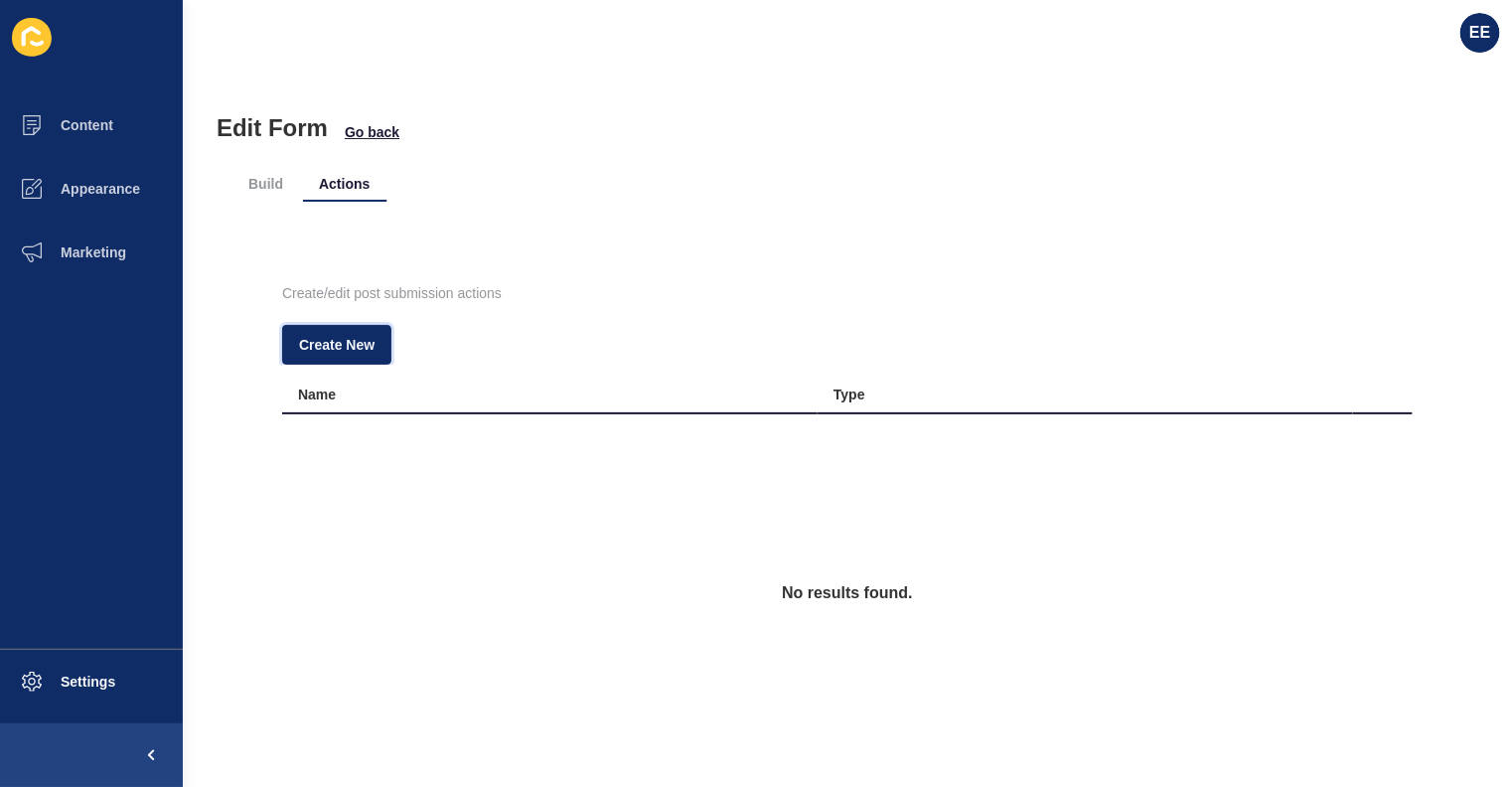 click on "Create New" at bounding box center (337, 345) 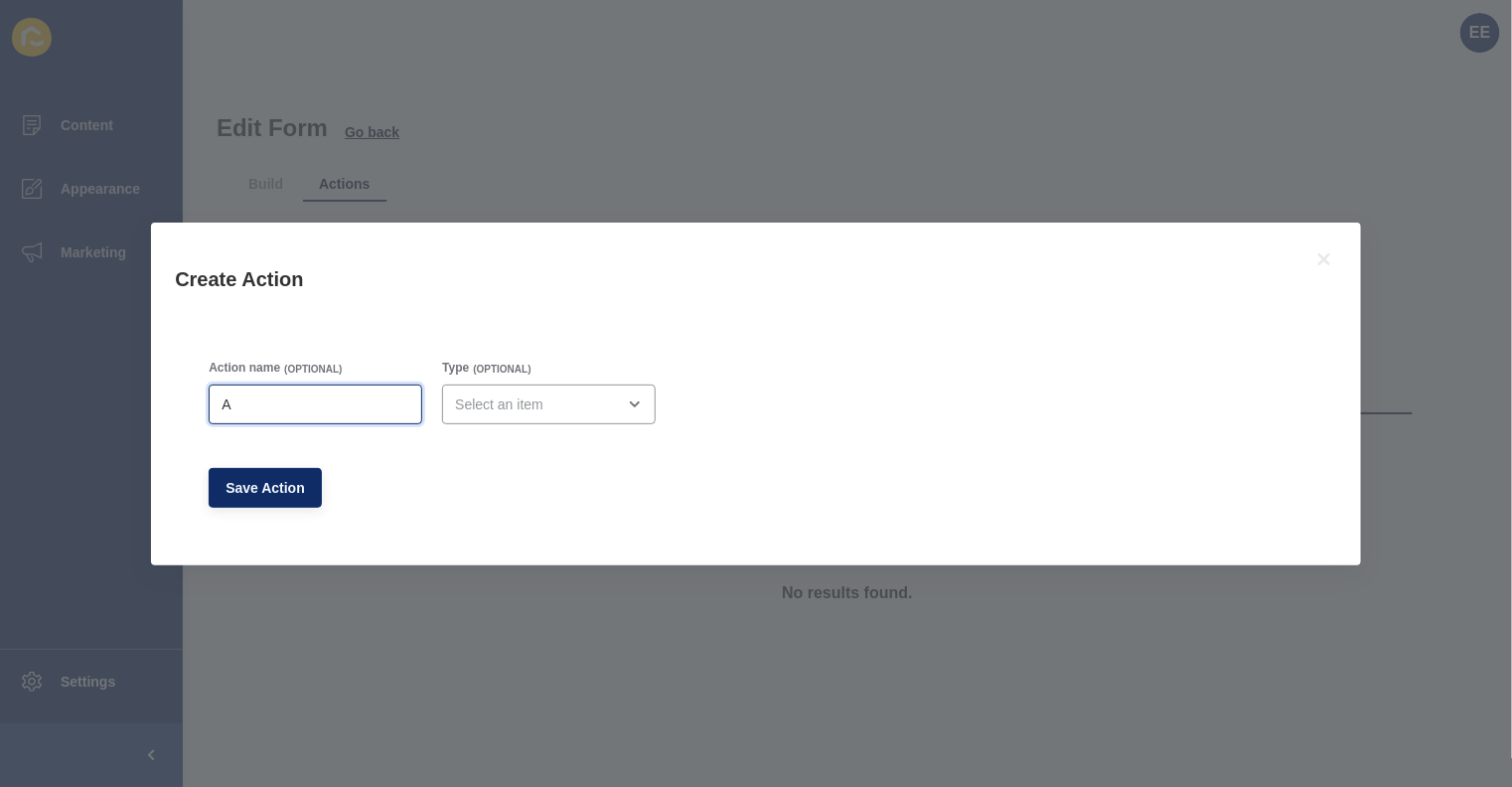 click on "[NAME]" at bounding box center (315, 404) 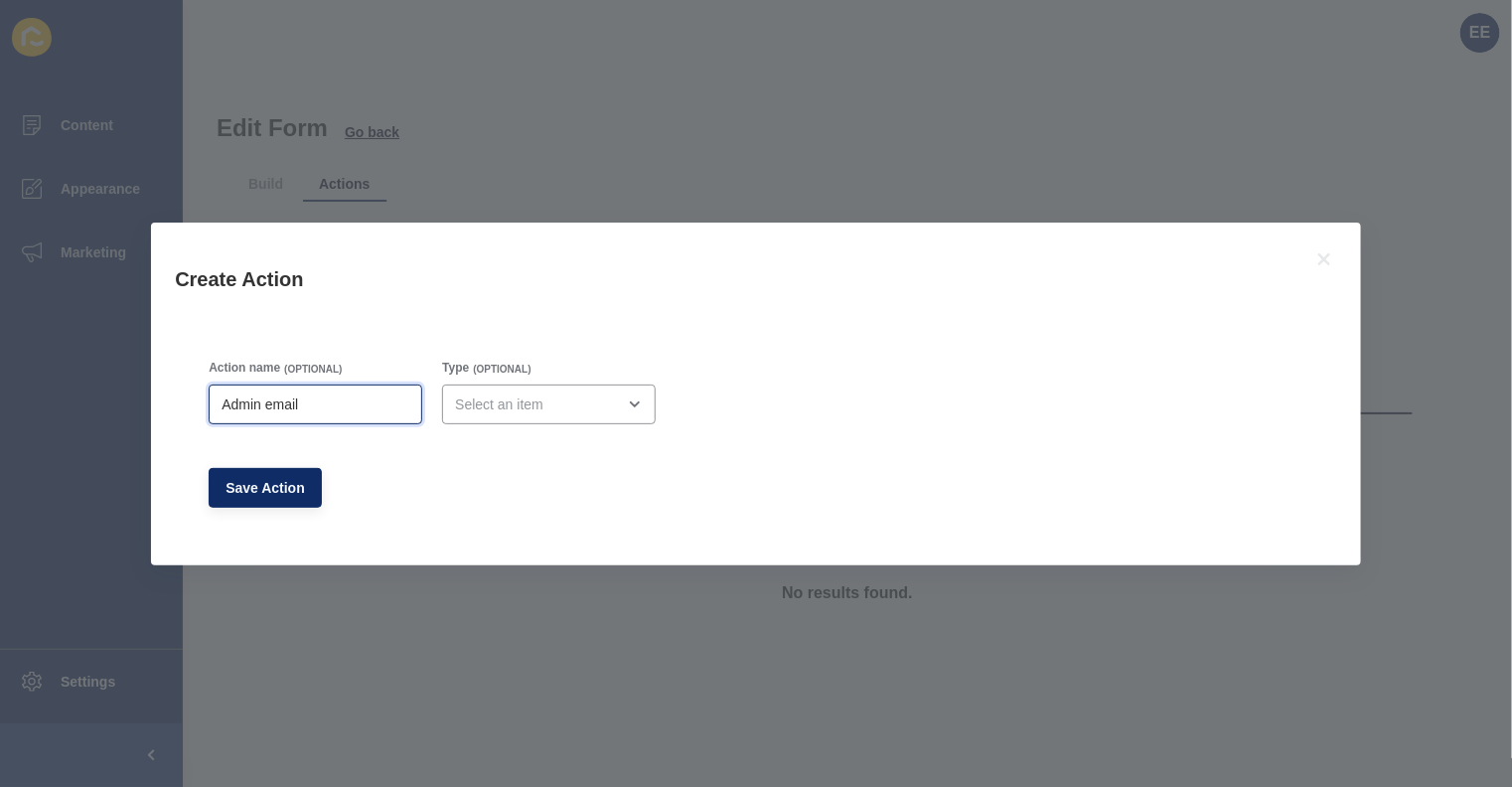 type on "Admin email" 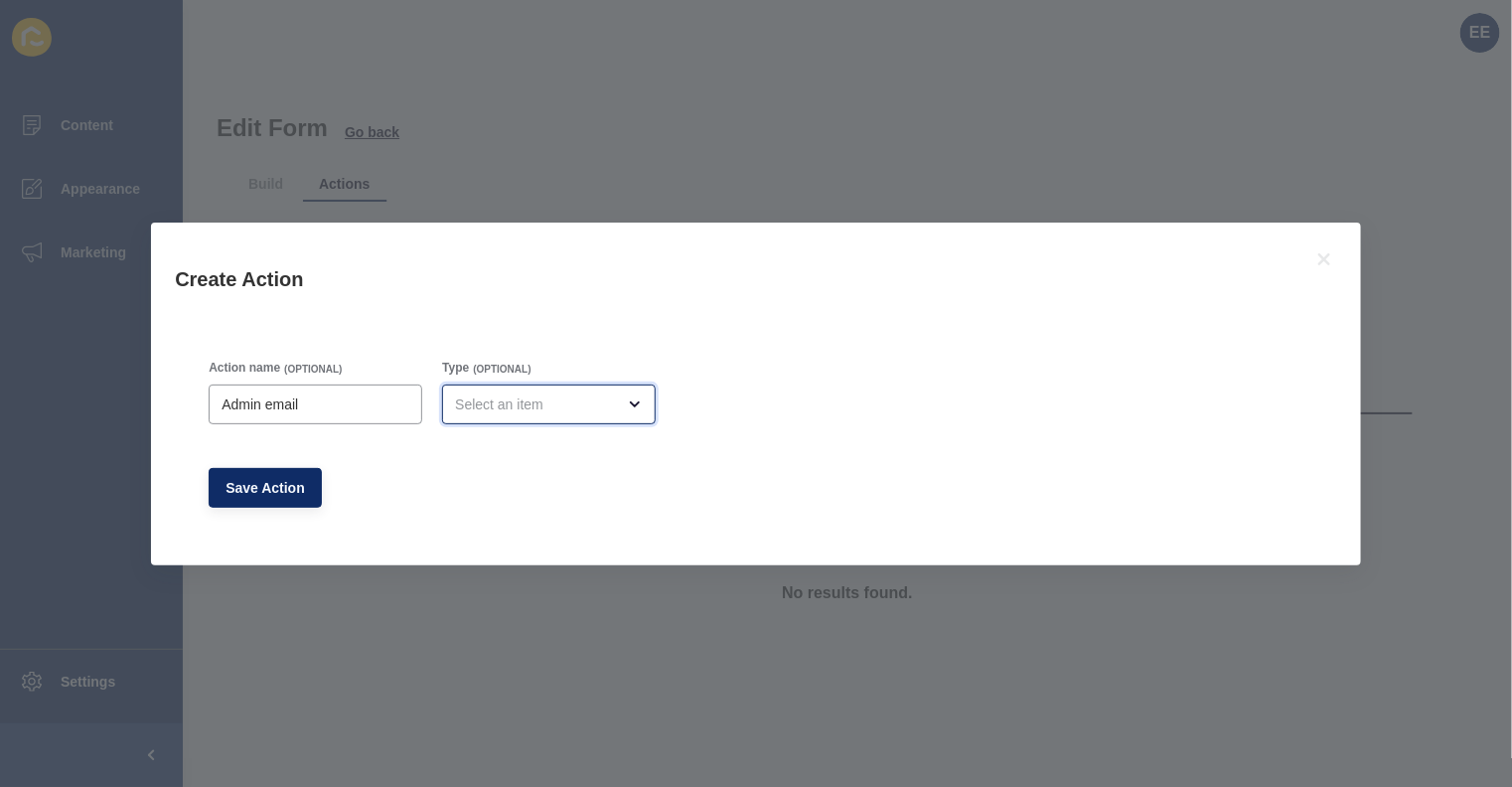 click at bounding box center [534, 404] 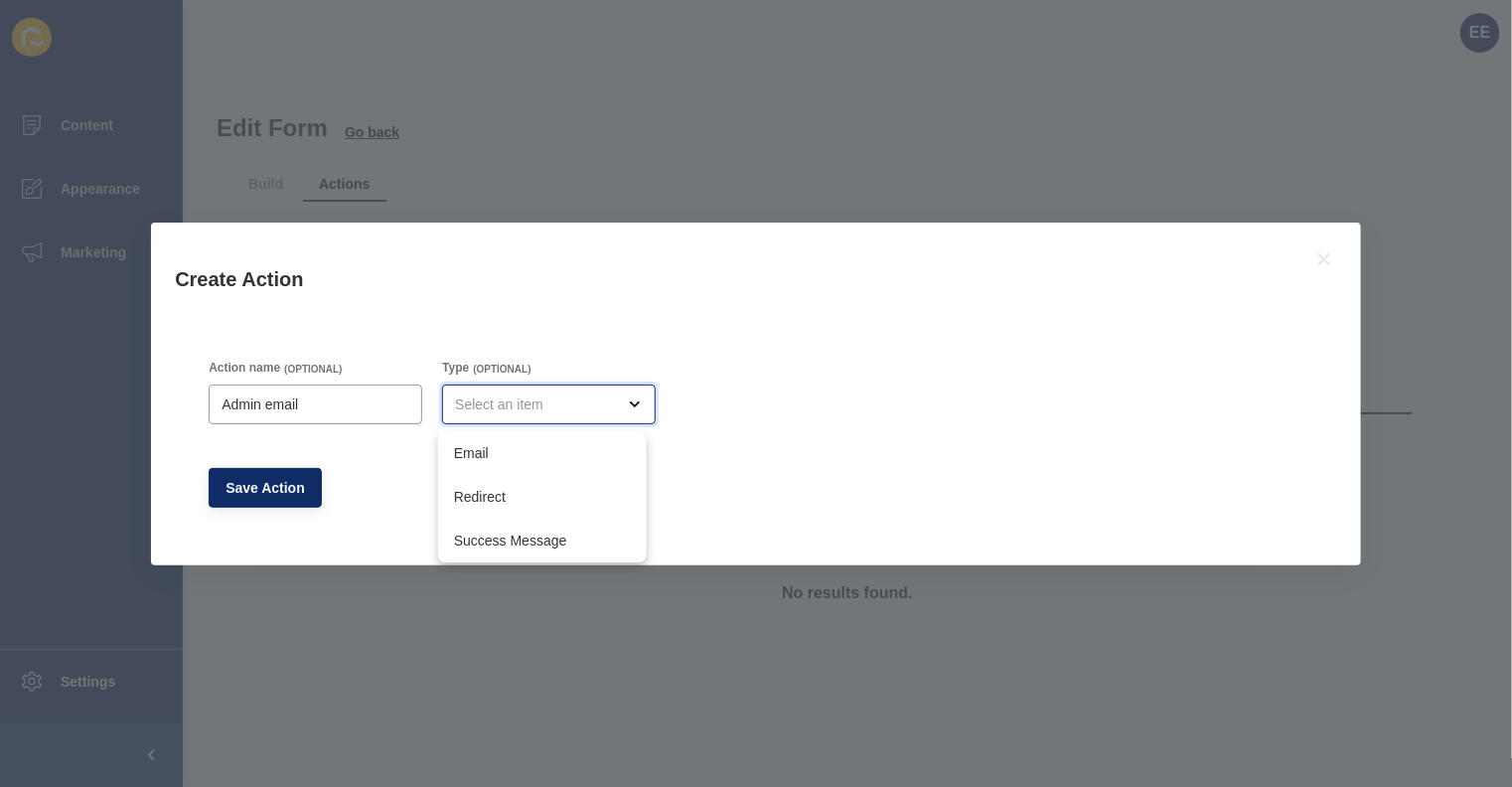 click on "Email" at bounding box center (542, 453) 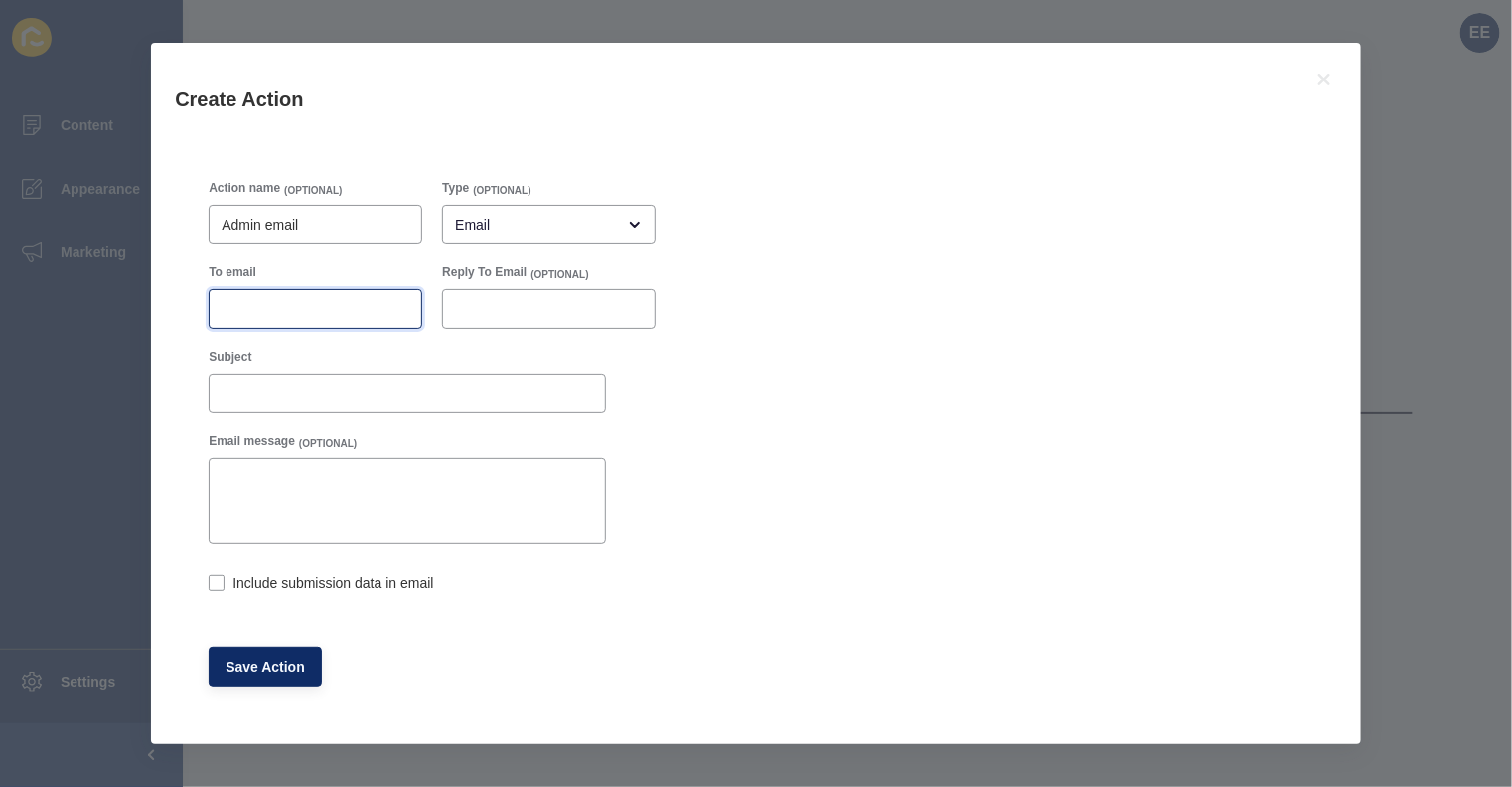 click on "To email" at bounding box center [315, 309] 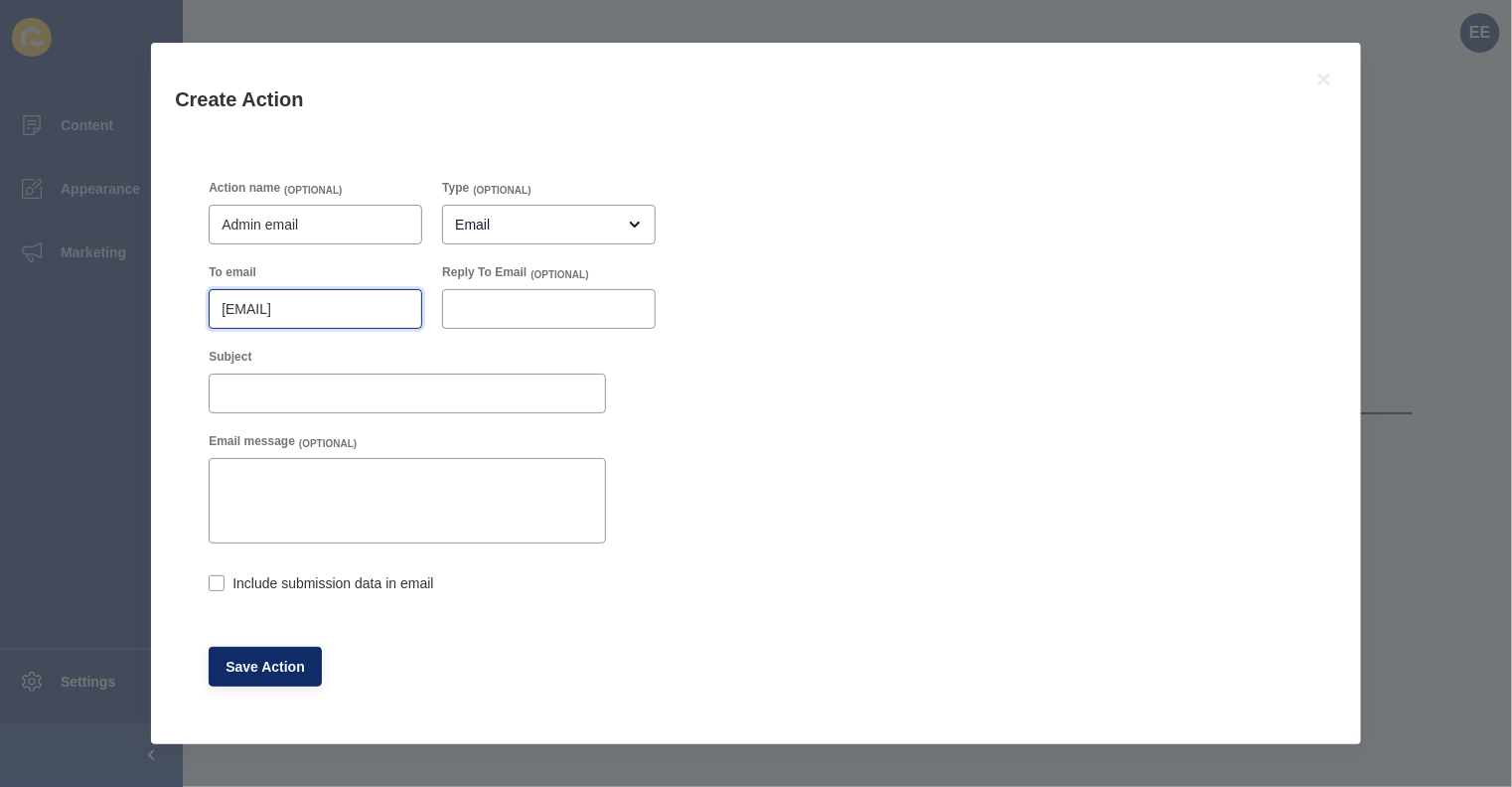 scroll, scrollTop: 0, scrollLeft: 35, axis: horizontal 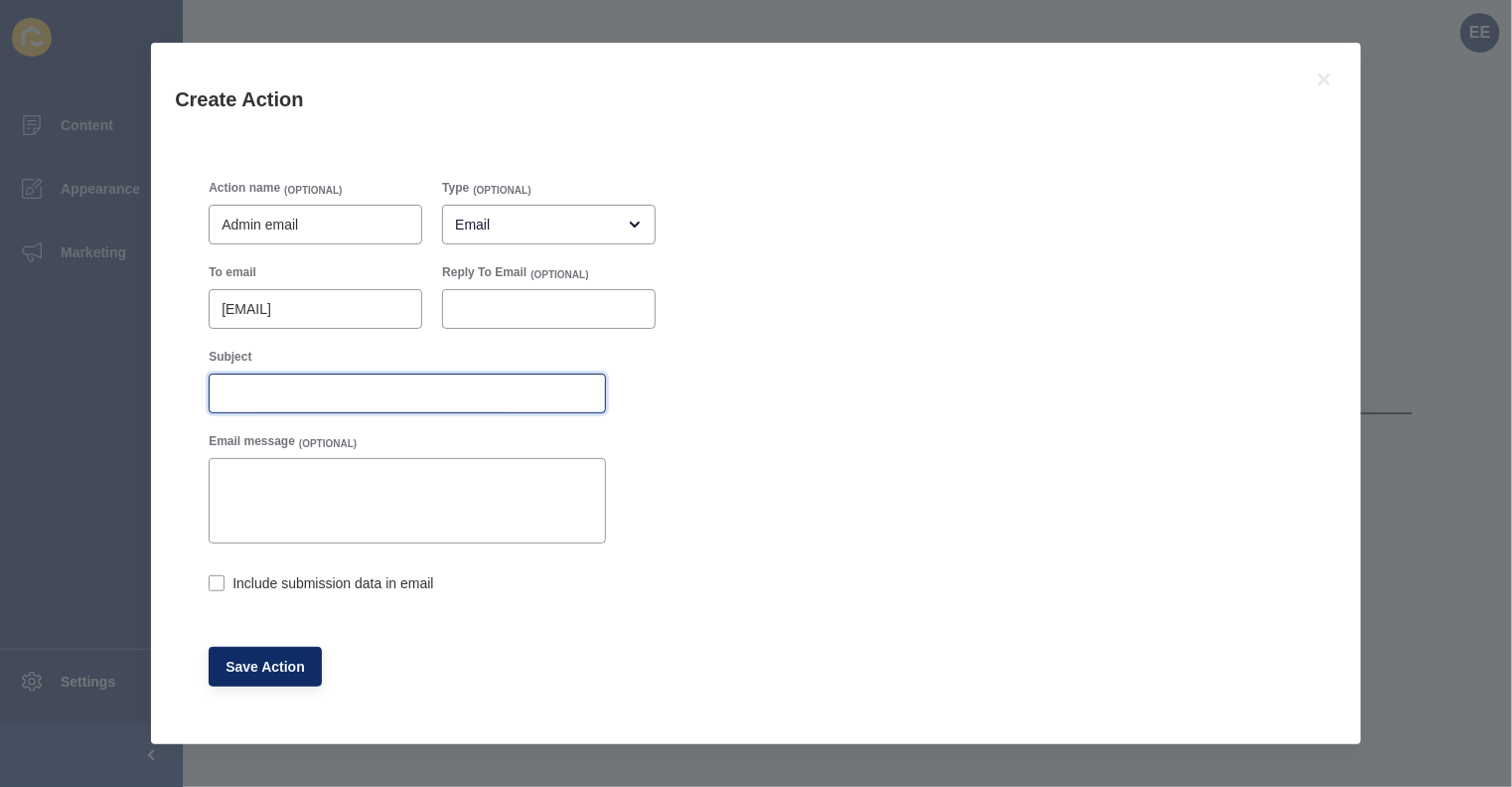 click on "Subject" at bounding box center [407, 394] 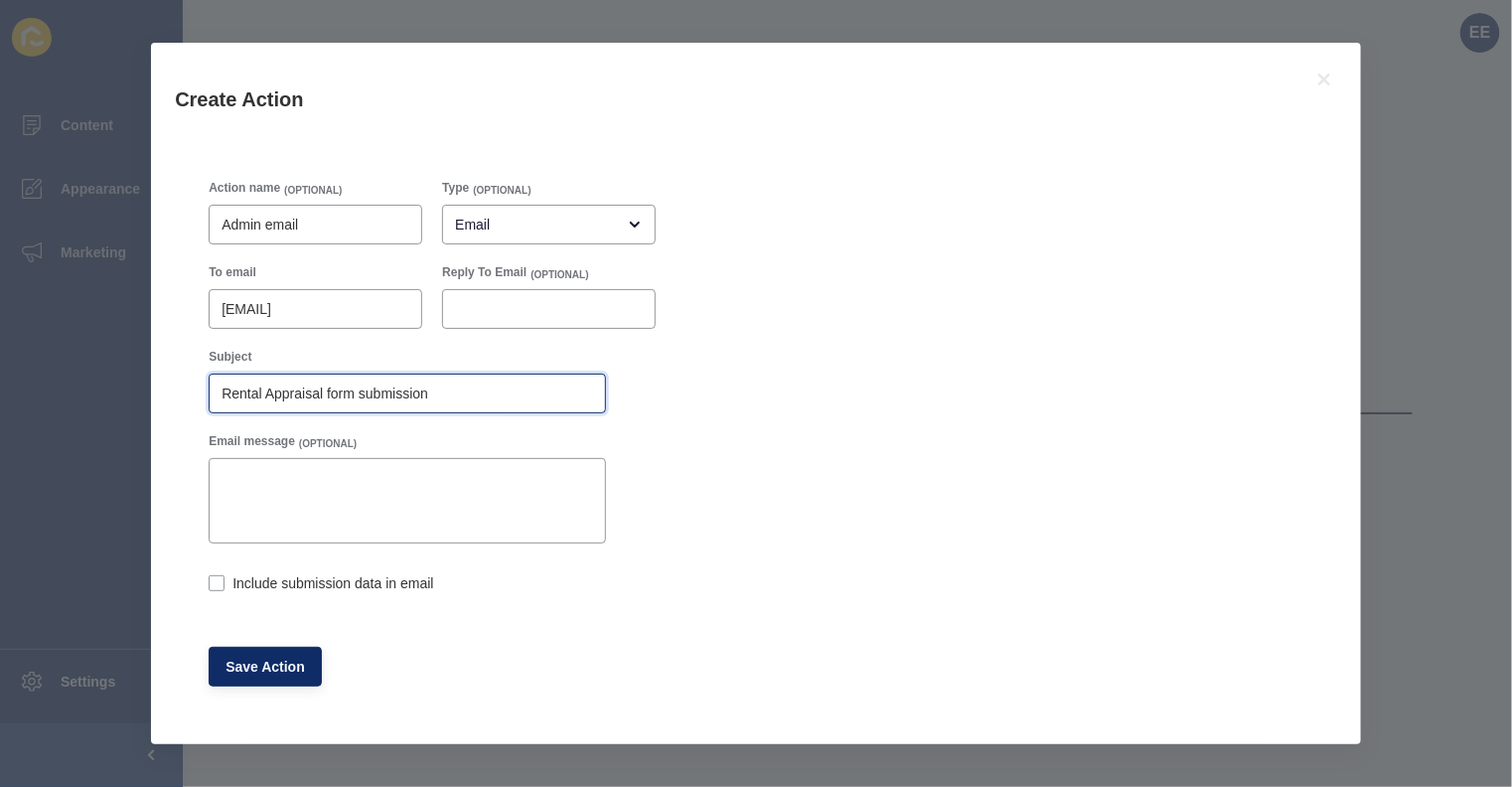 type on "Rental Appraisal form submission" 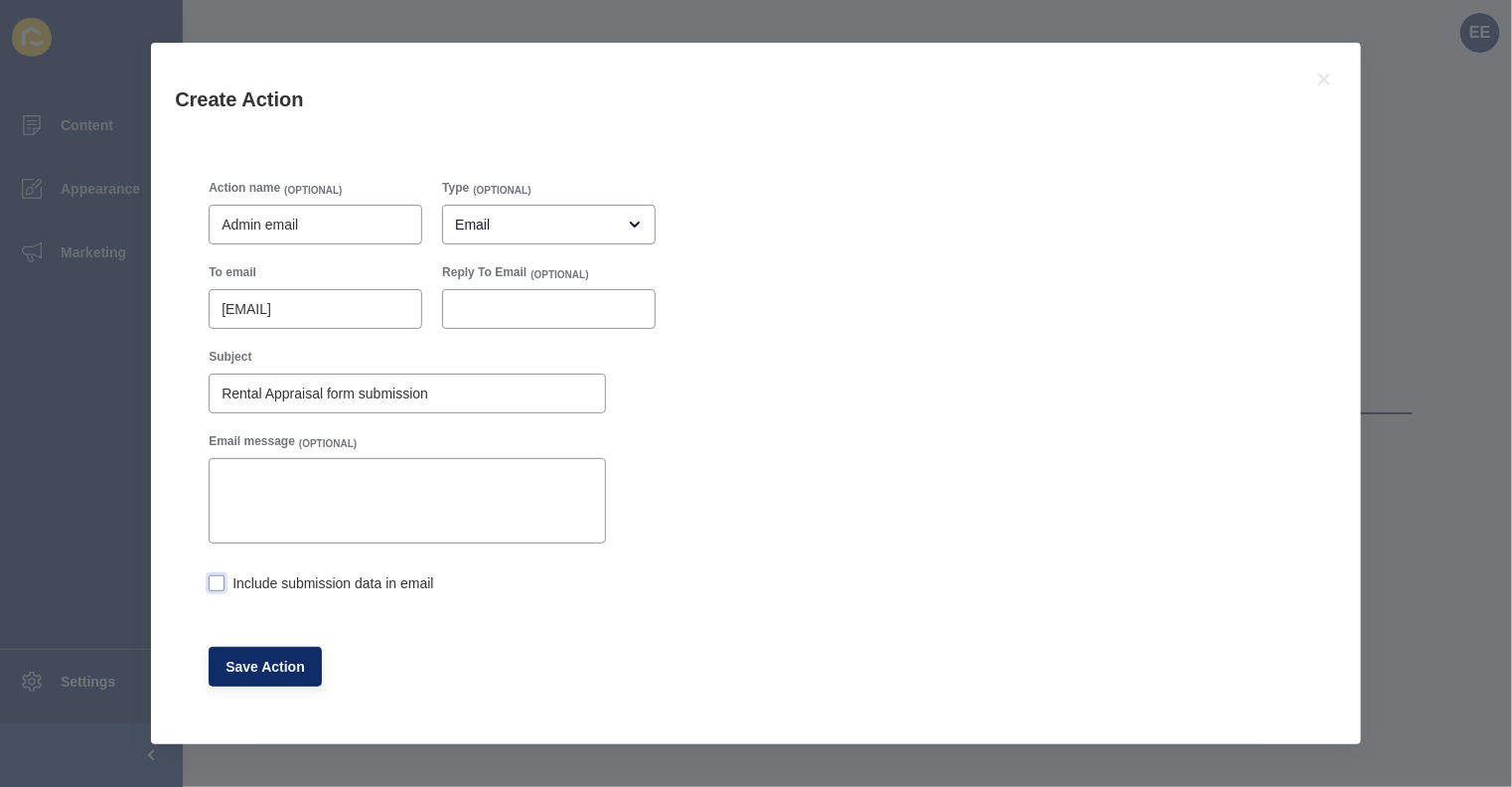 click at bounding box center (217, 583) 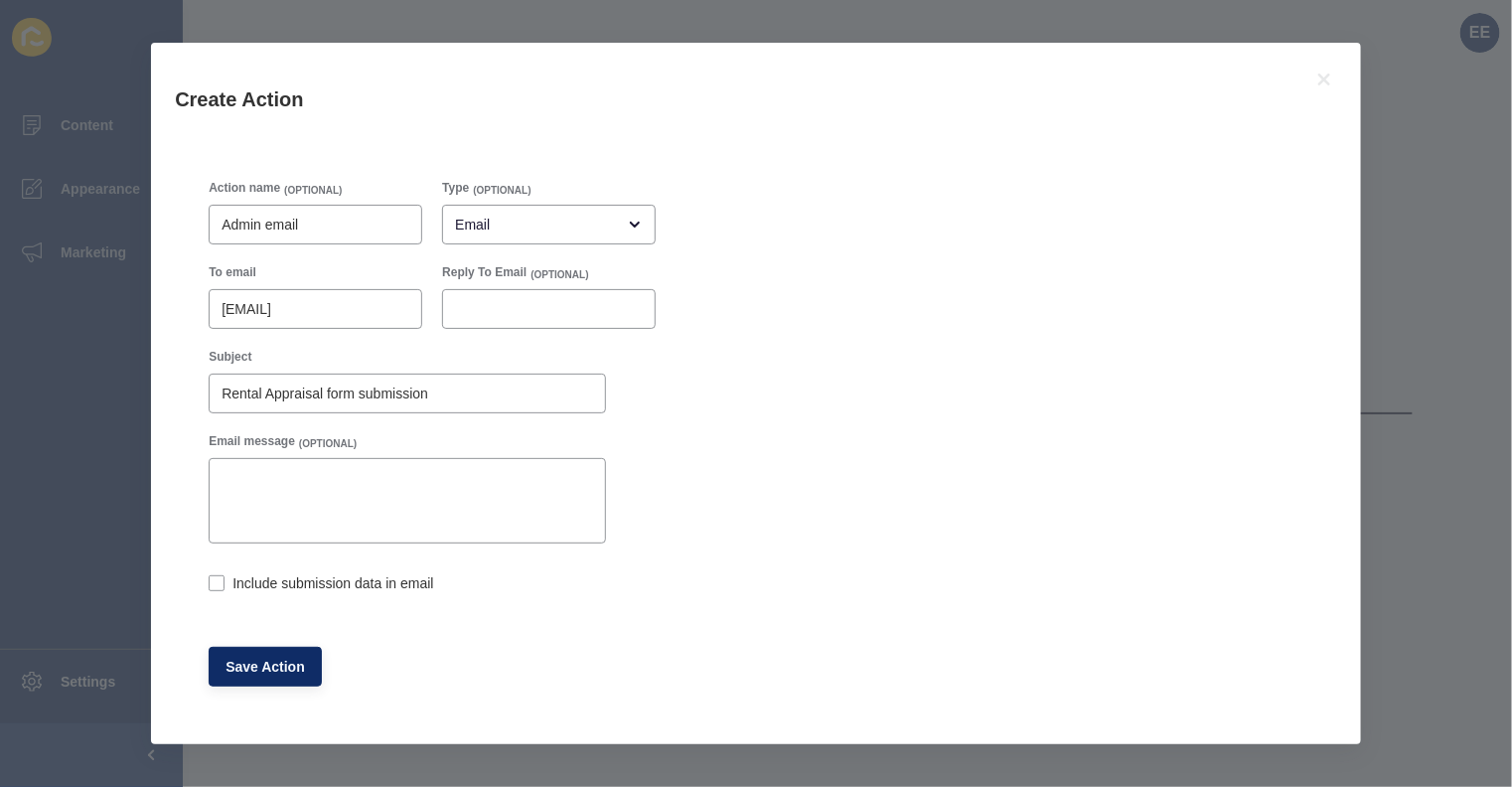 click on "Include submission data in email" at bounding box center (215, 585) 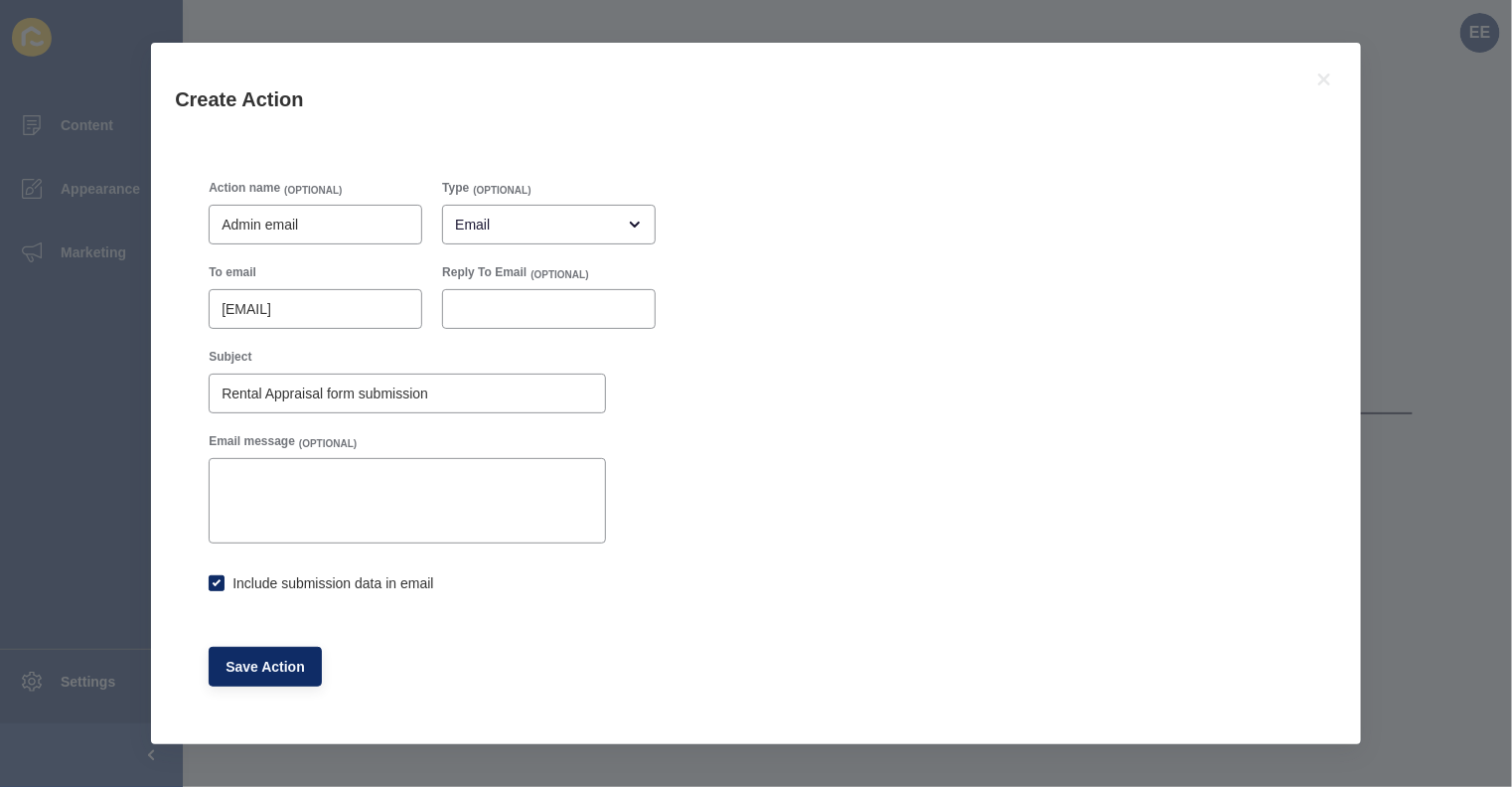 checkbox on "true" 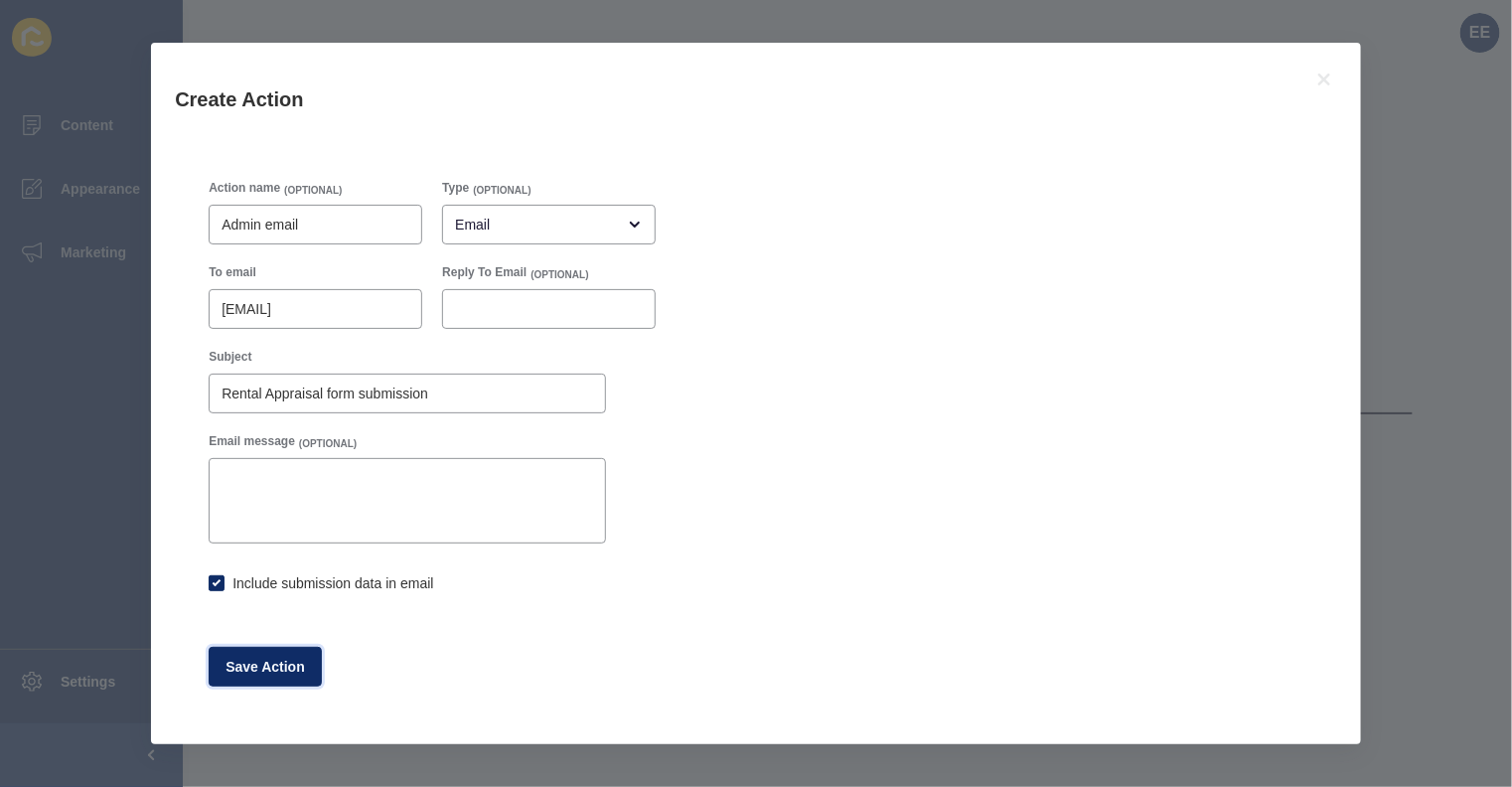 click on "Save Action" at bounding box center [265, 667] 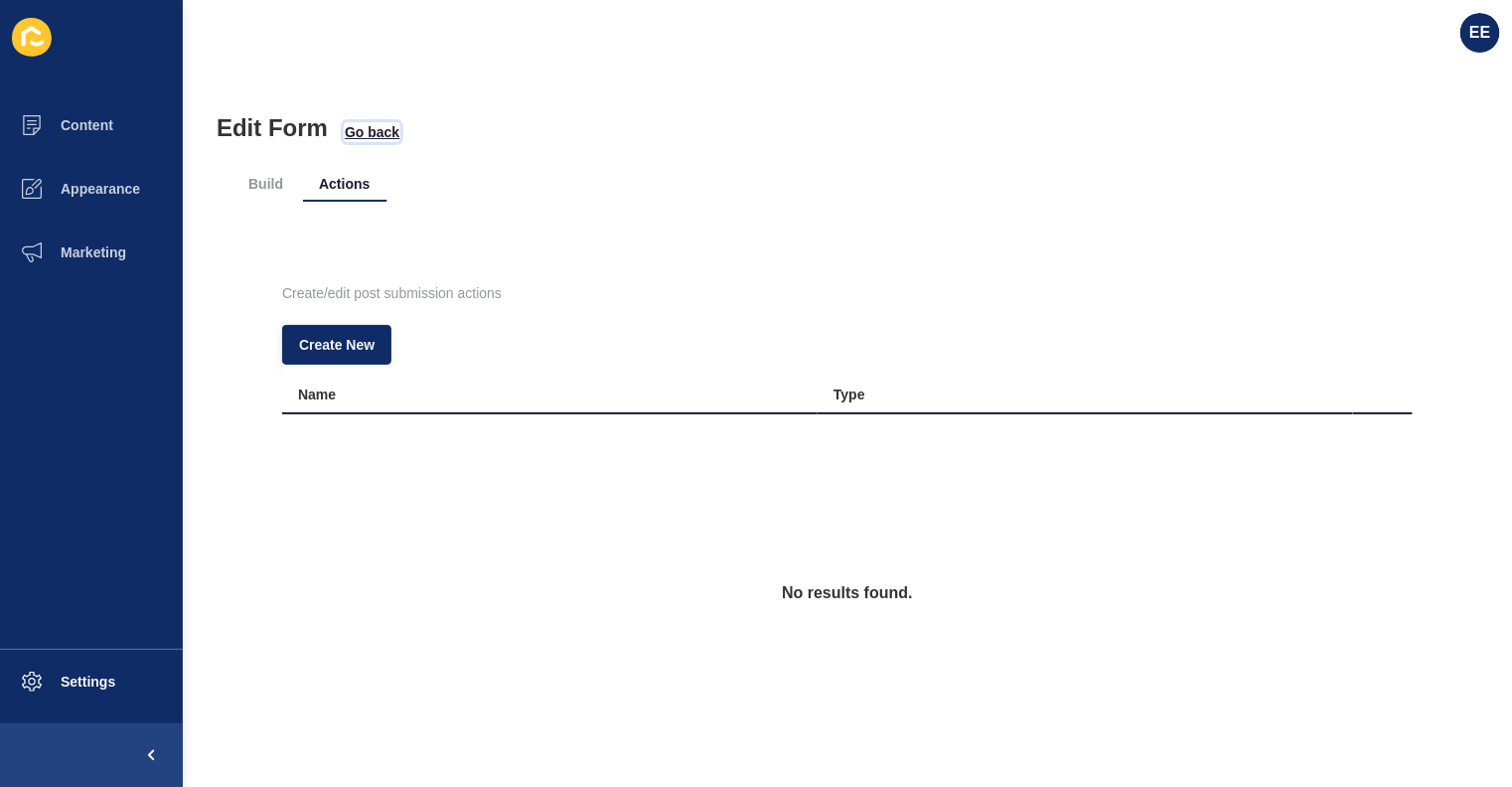 click on "Go back" at bounding box center [372, 132] 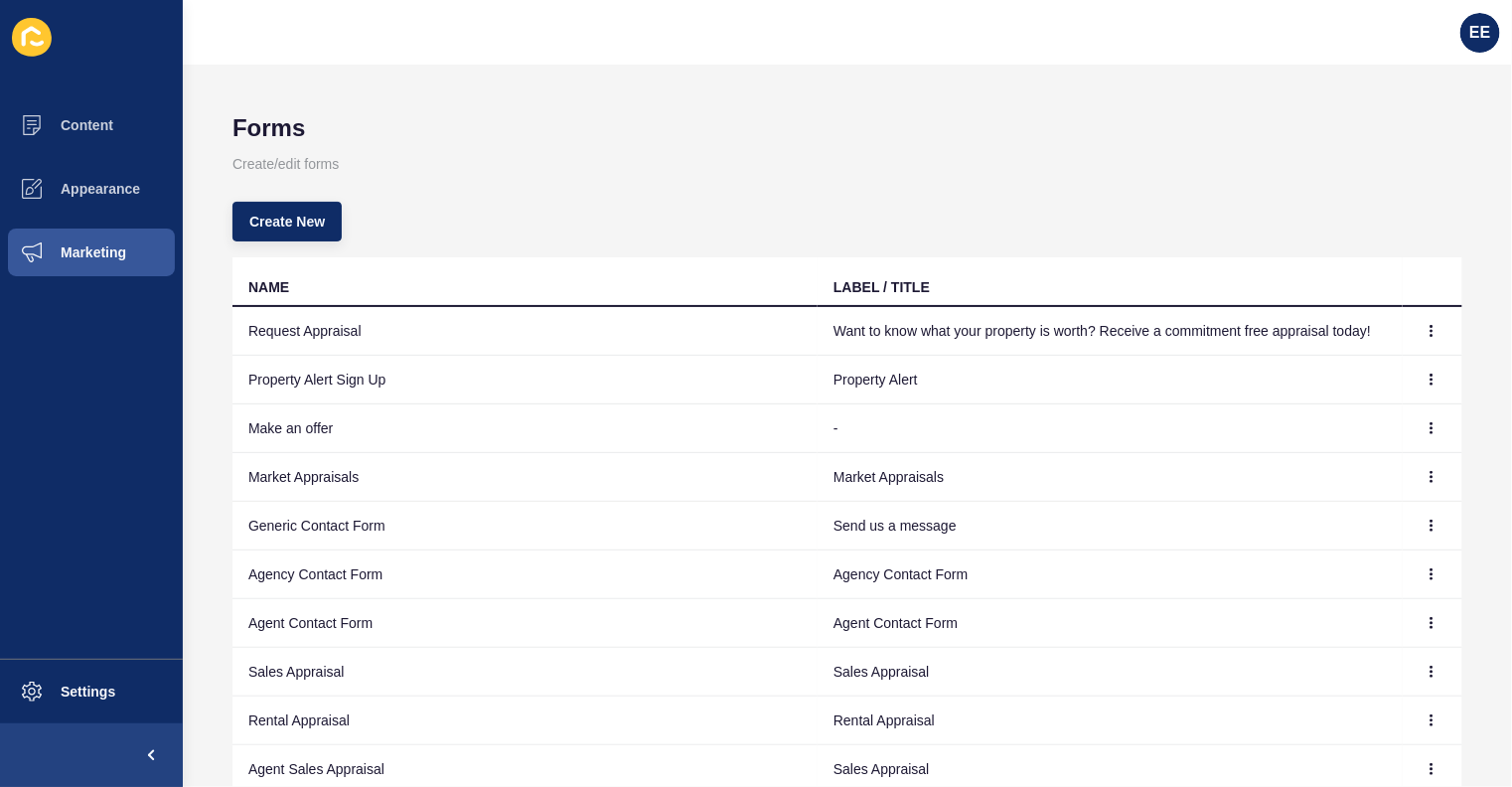 scroll, scrollTop: 145, scrollLeft: 0, axis: vertical 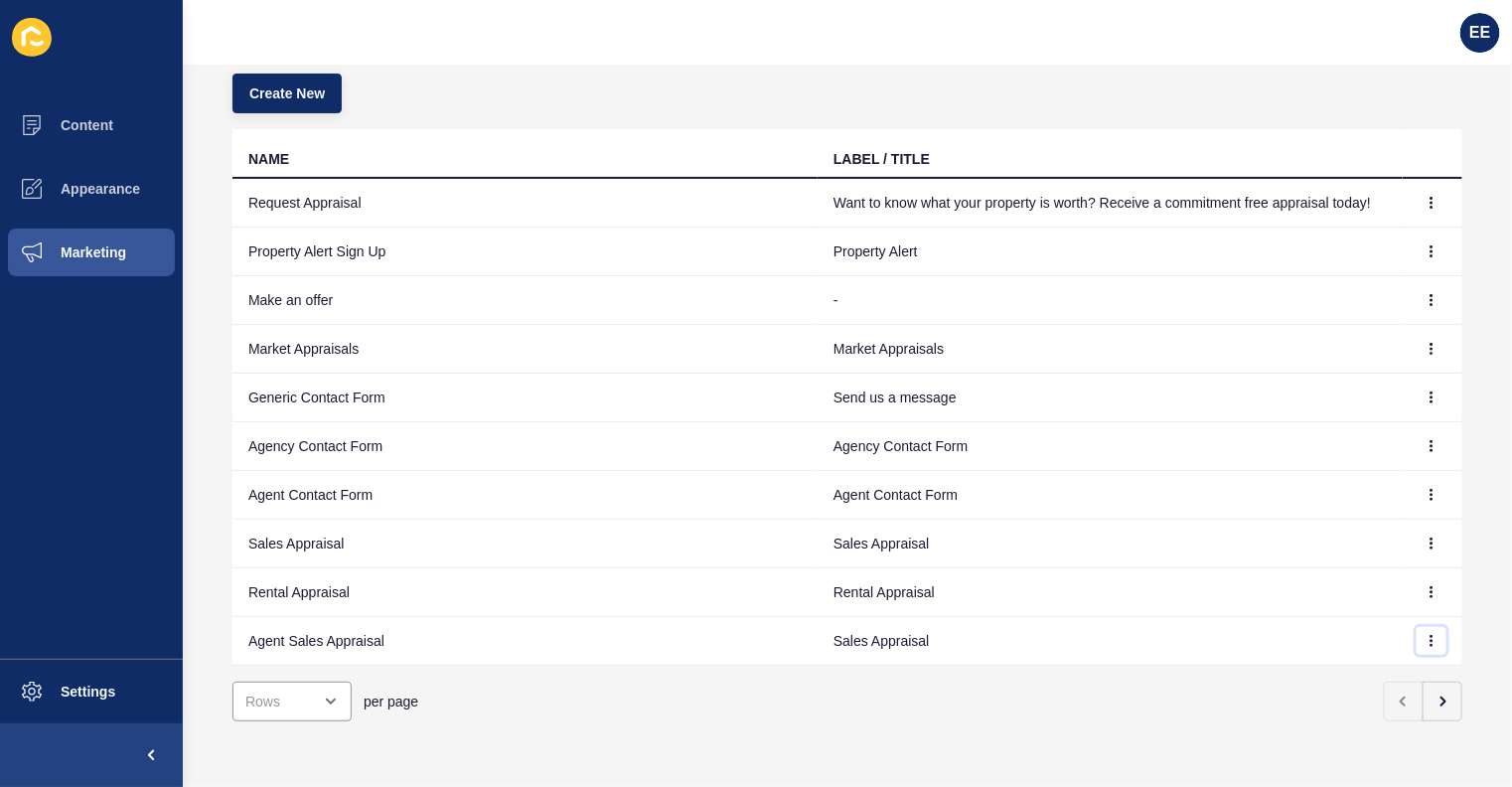 click at bounding box center (1432, 203) 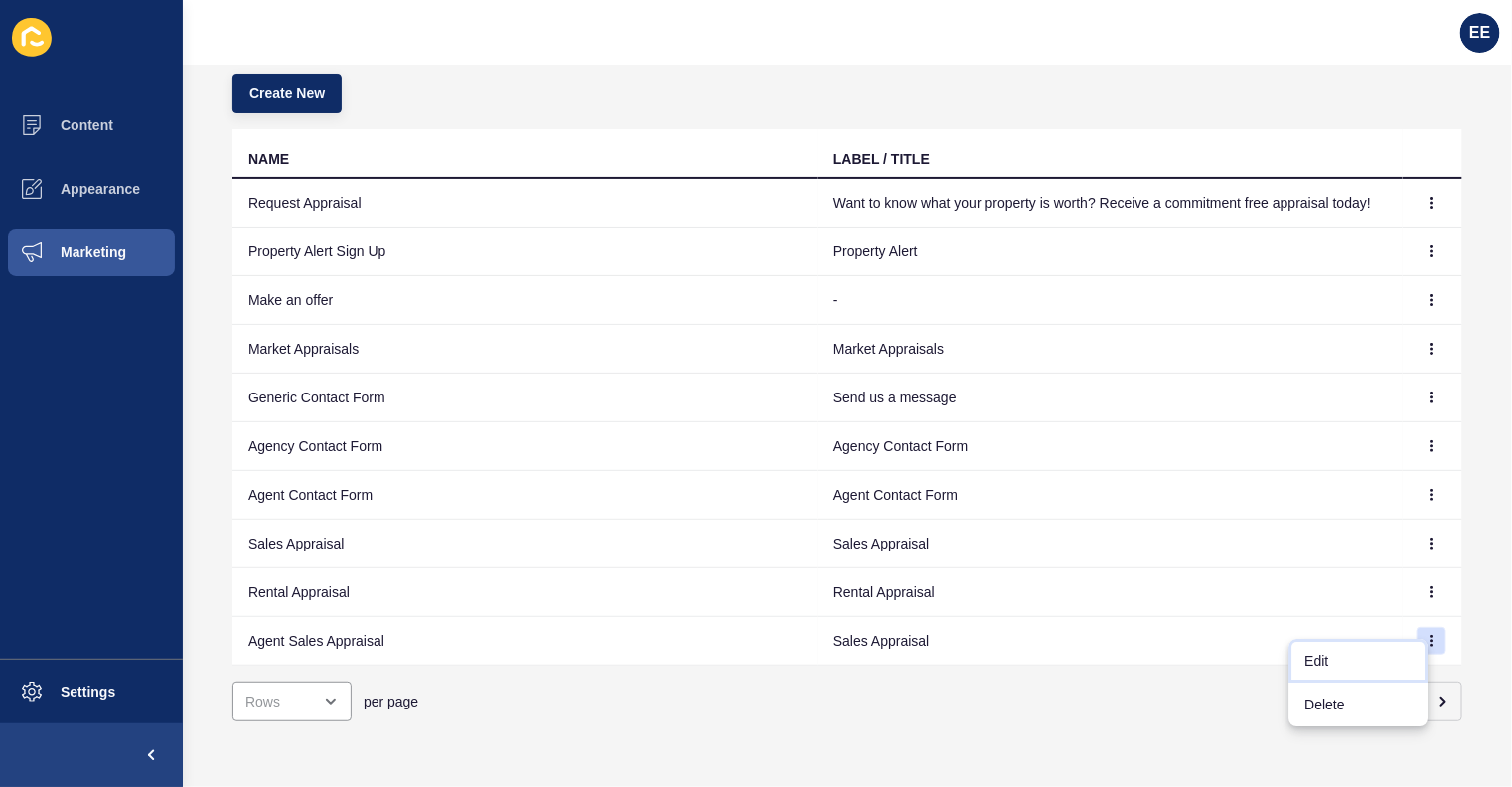 click on "Edit" at bounding box center [1359, 661] 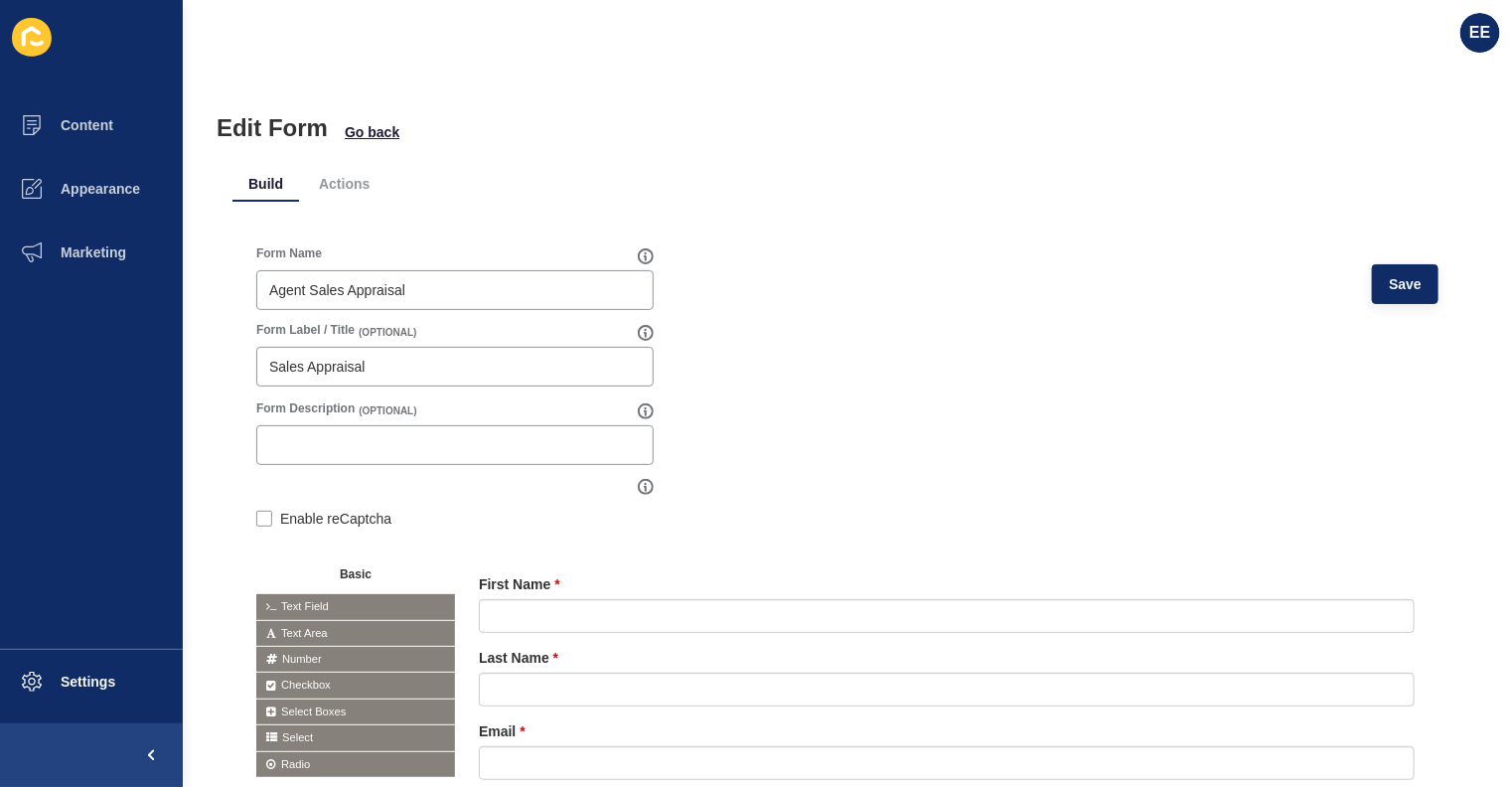click on "Actions" at bounding box center (344, 184) 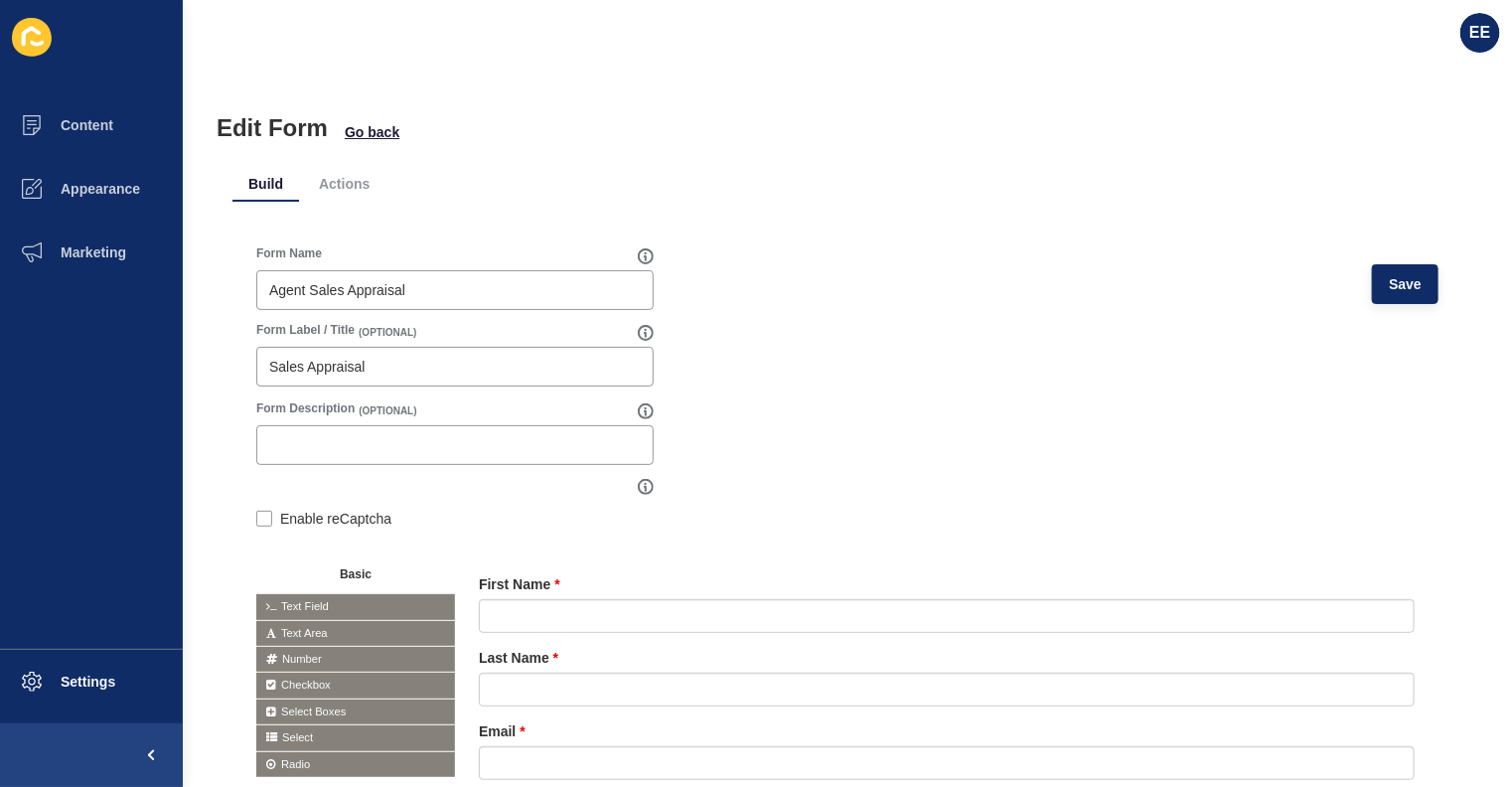 scroll, scrollTop: 0, scrollLeft: 0, axis: both 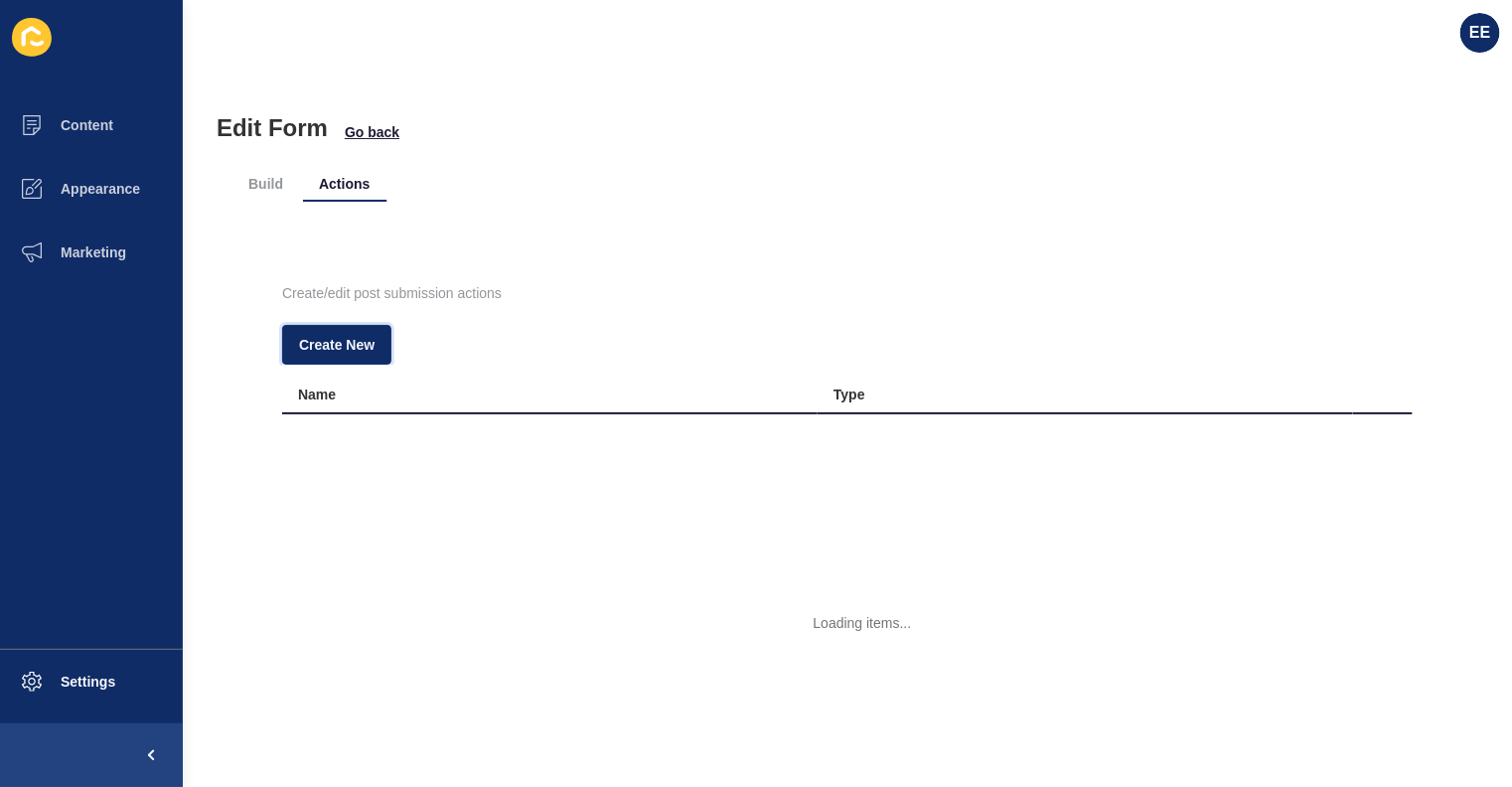 click on "Create New" at bounding box center (337, 345) 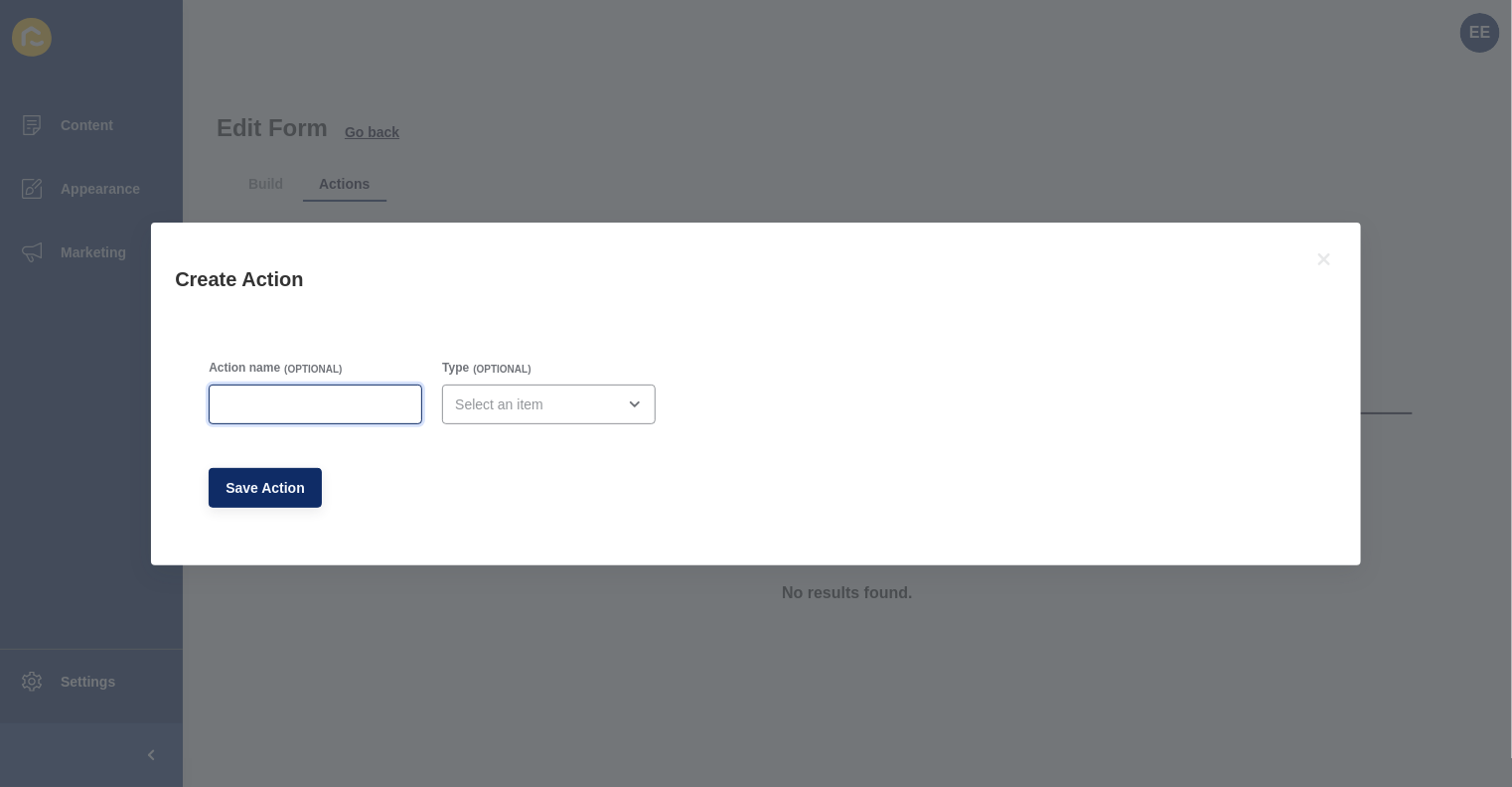 click on "Action name" at bounding box center (315, 404) 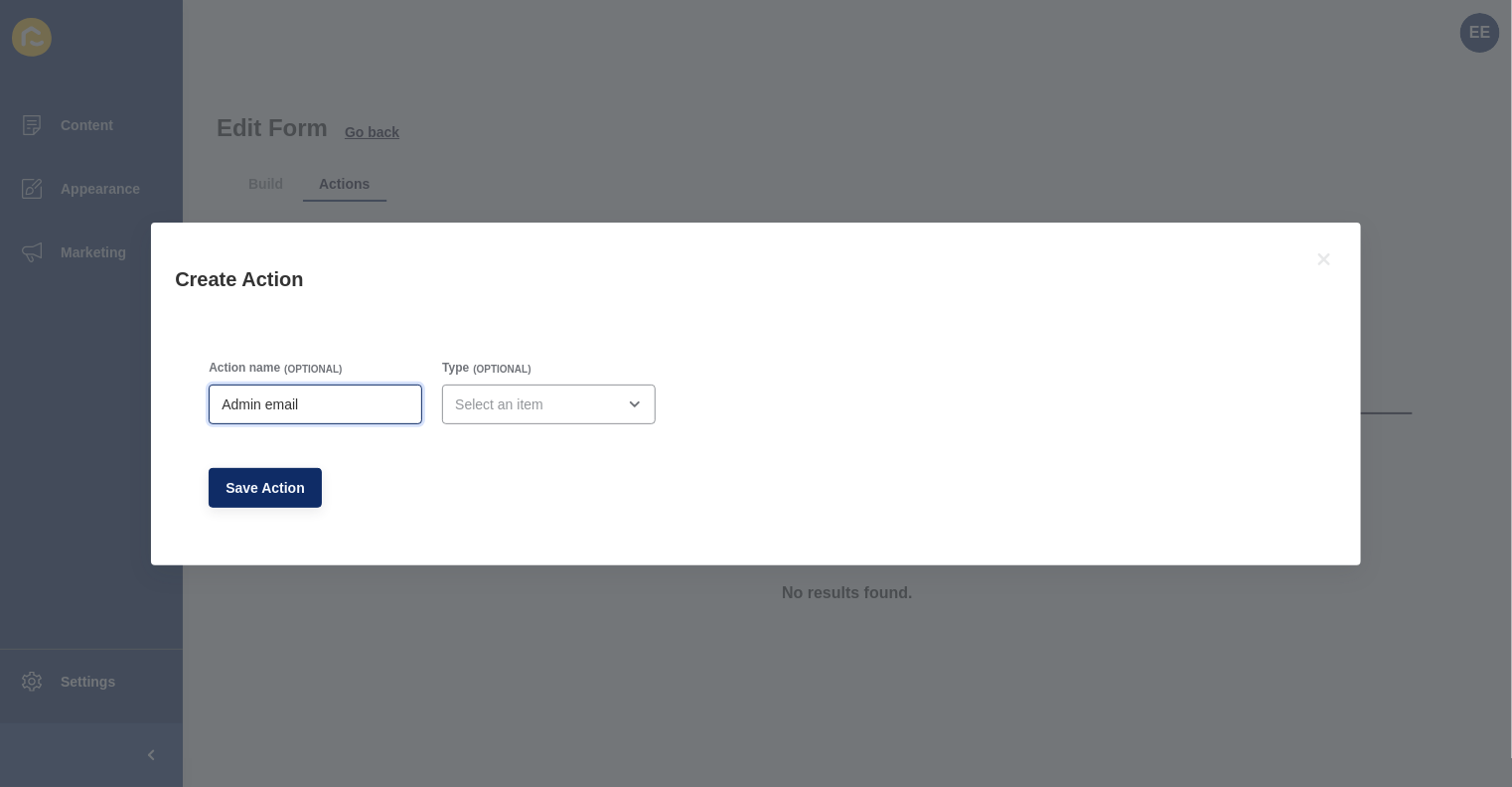 type on "Admin email" 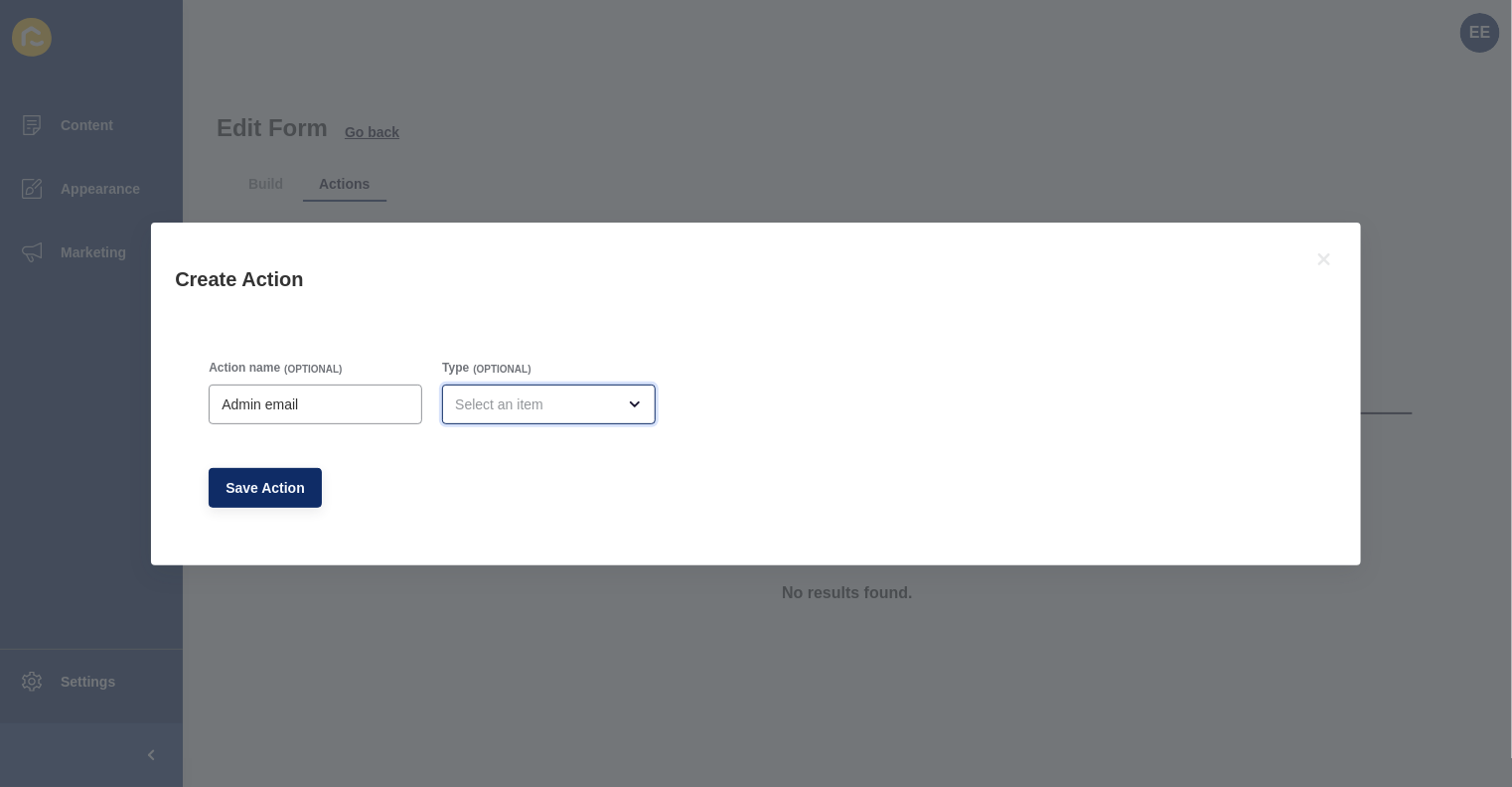 click at bounding box center (534, 404) 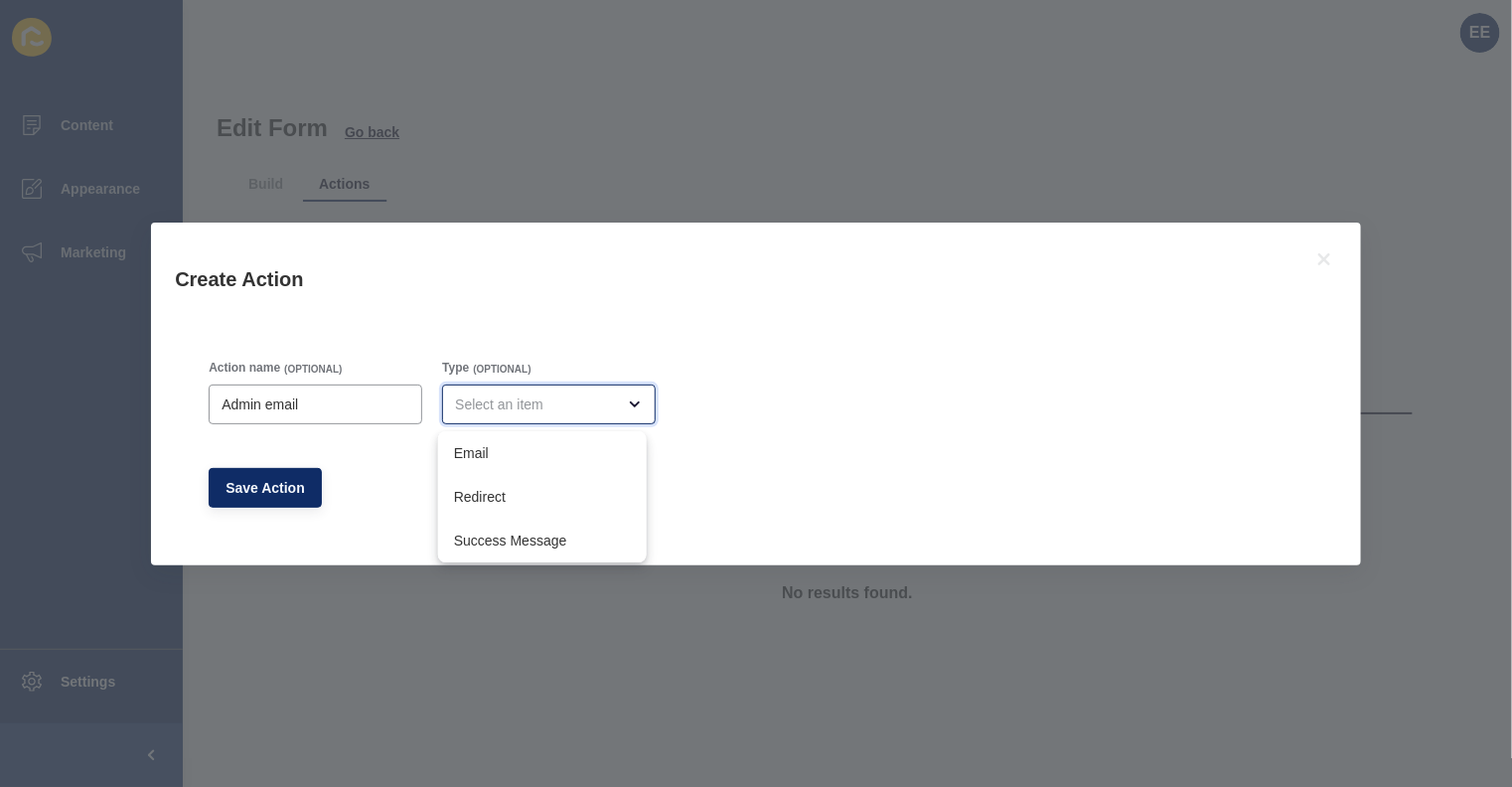 click on "Email" at bounding box center [542, 453] 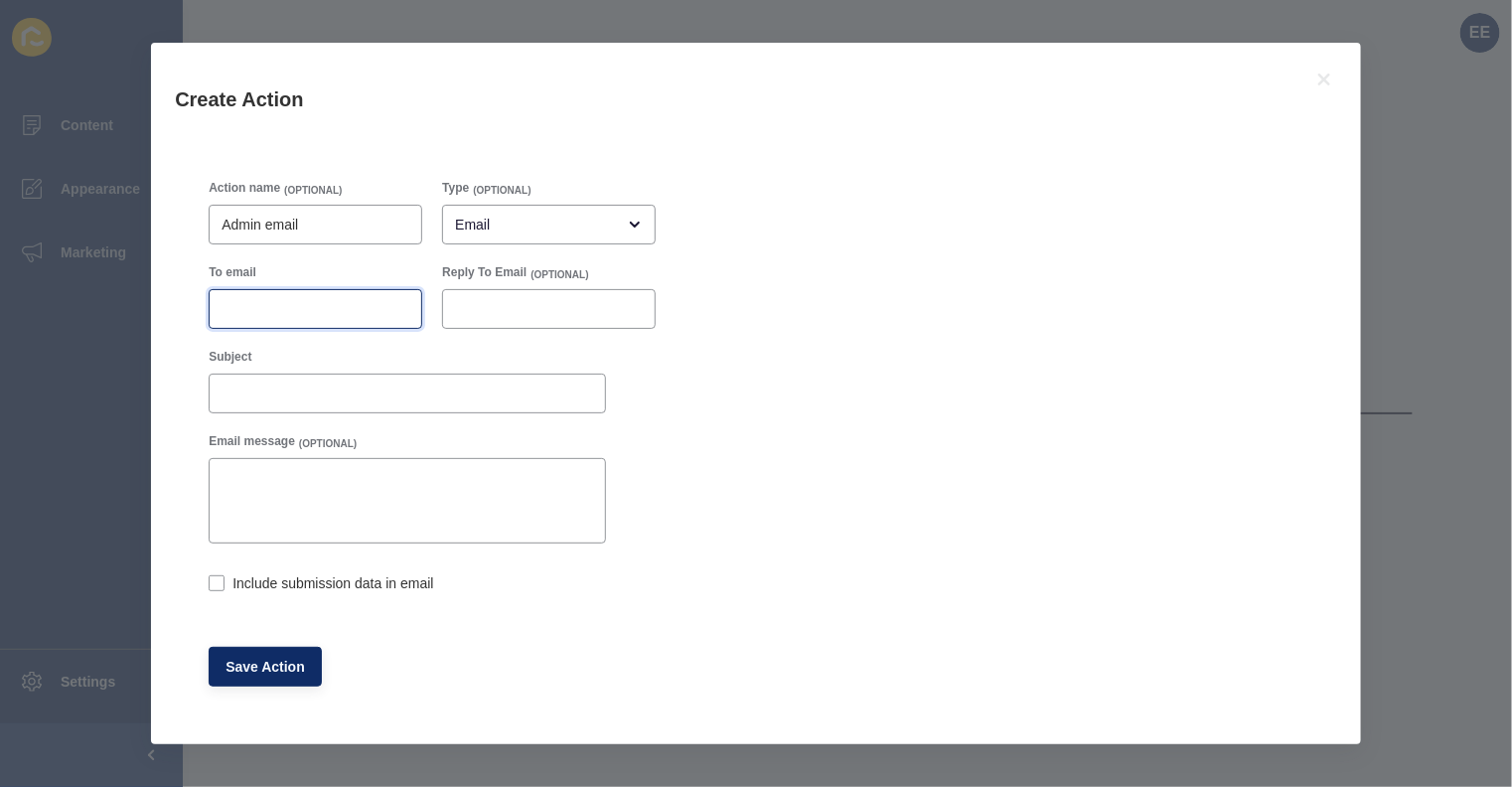 click on "To email" at bounding box center [315, 309] 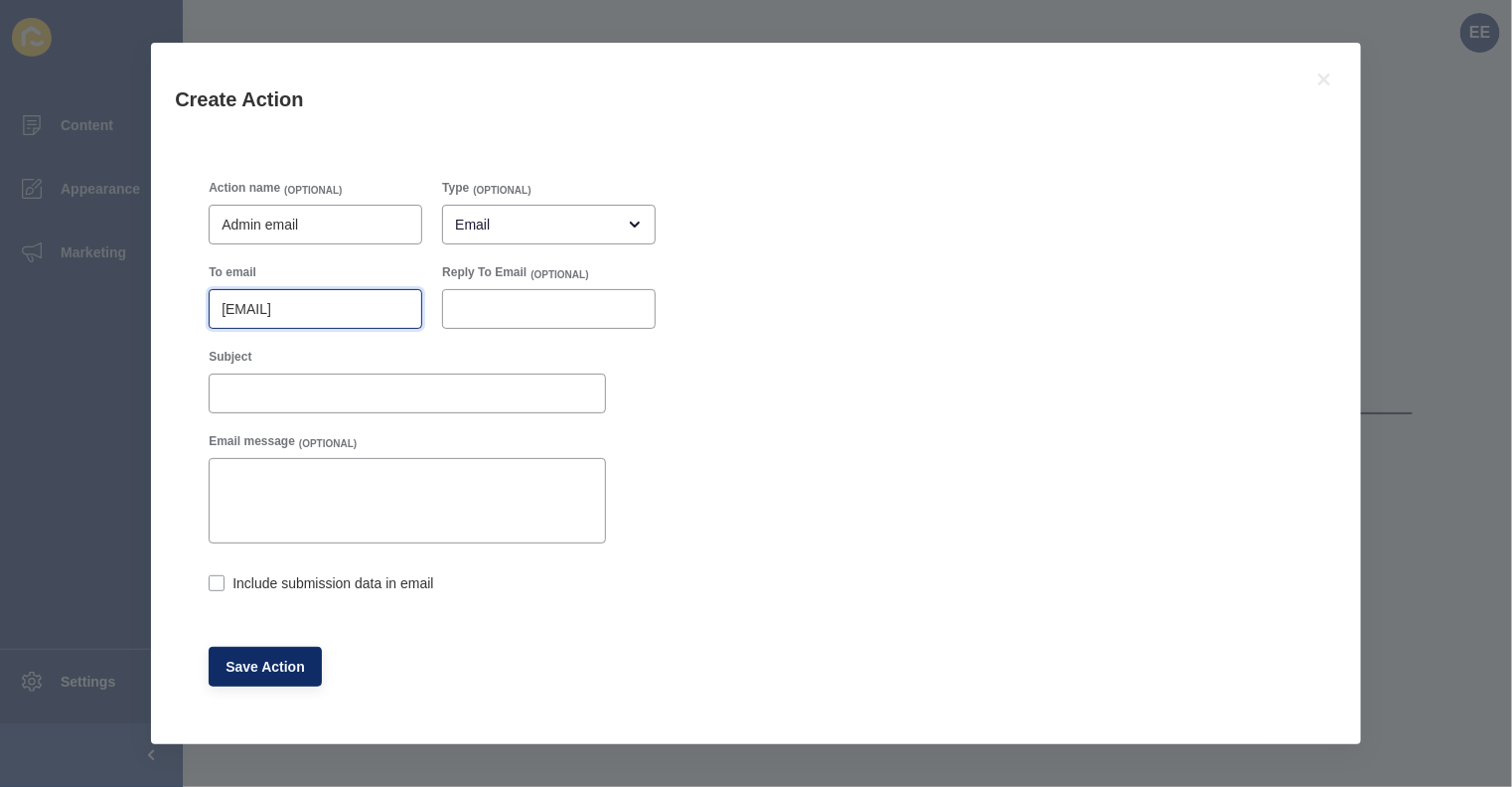 scroll, scrollTop: 0, scrollLeft: 35, axis: horizontal 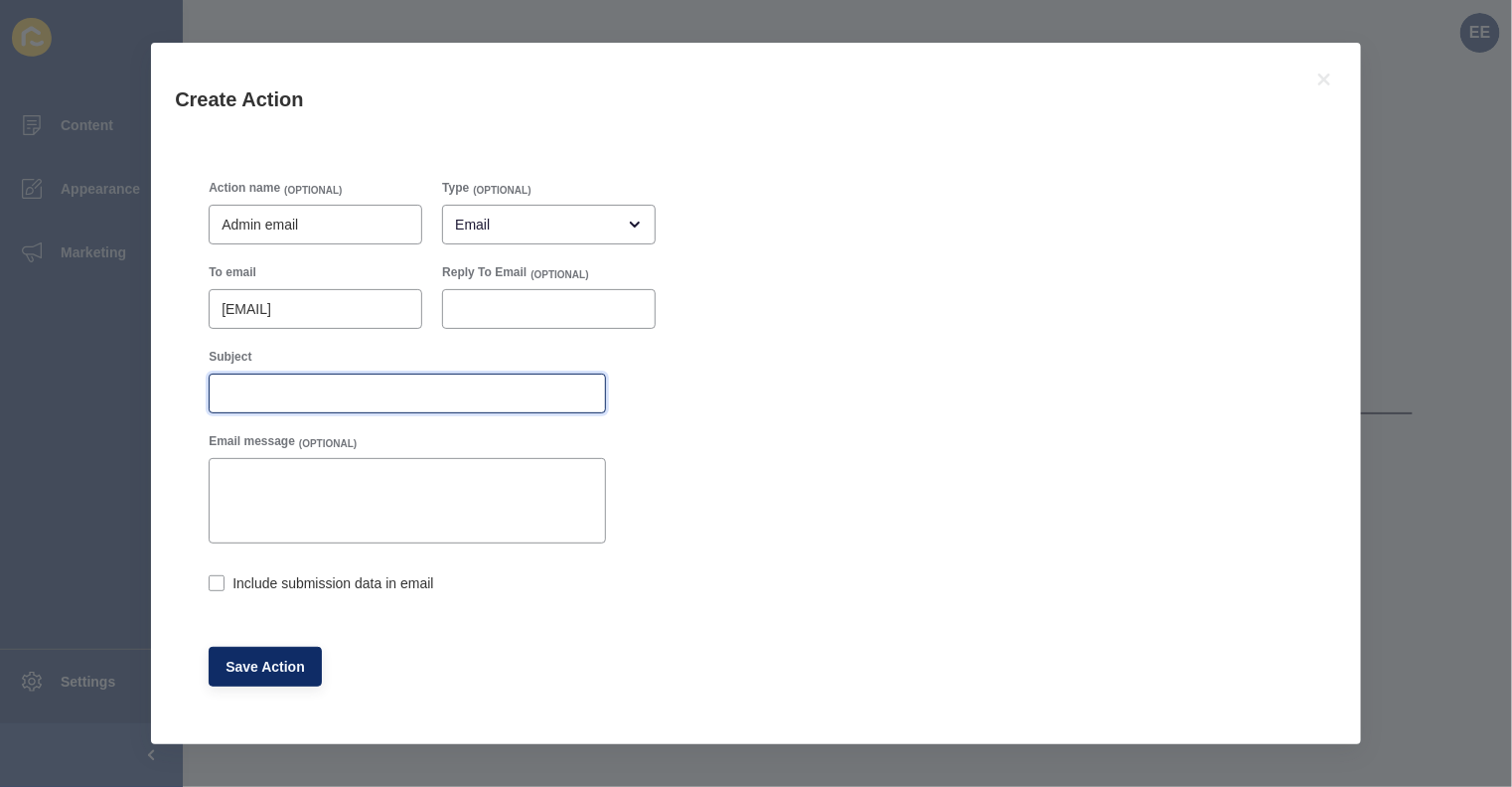 click on "Subject" at bounding box center [407, 394] 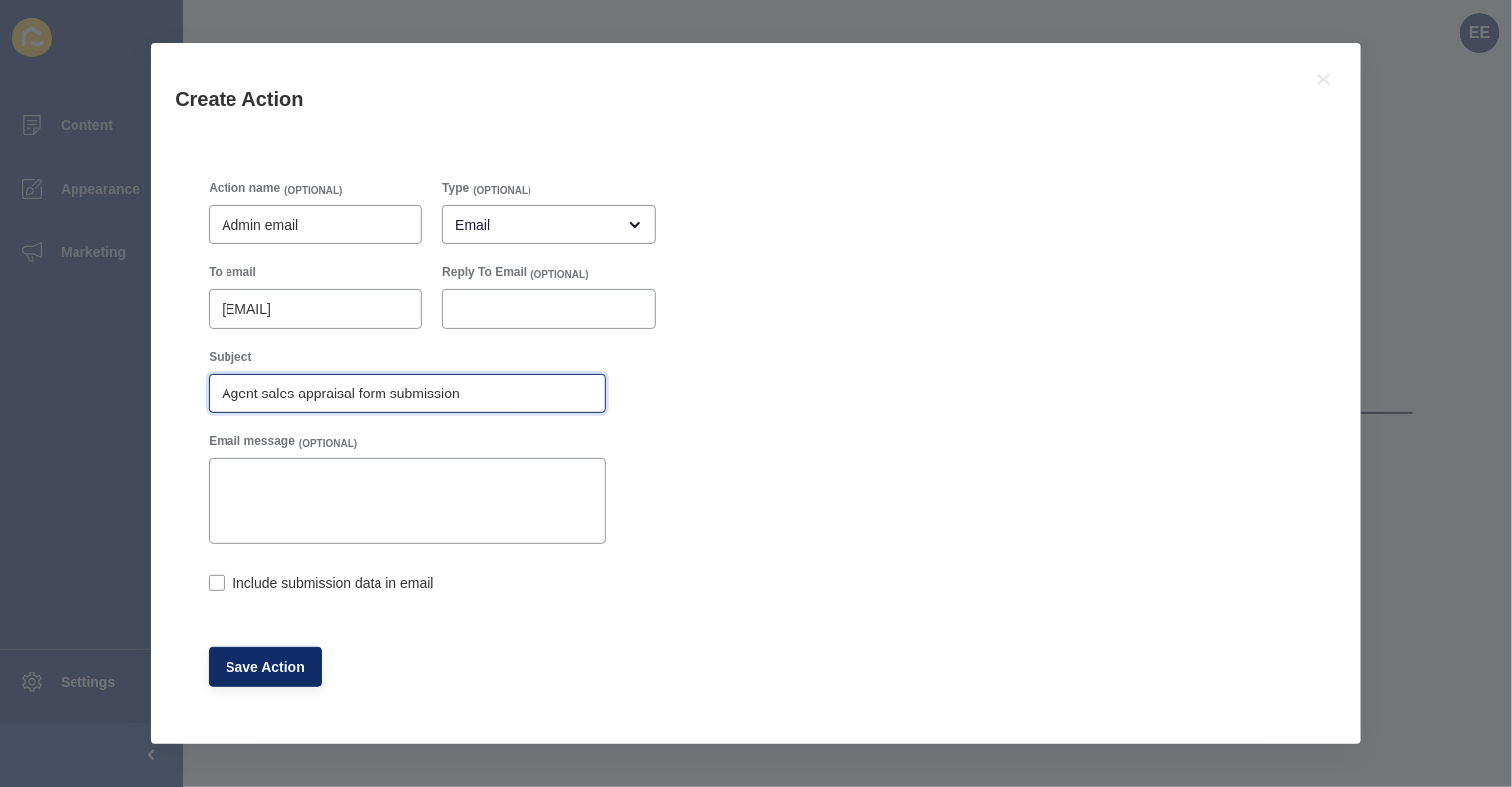 type on "Agent sales appraisal form submission" 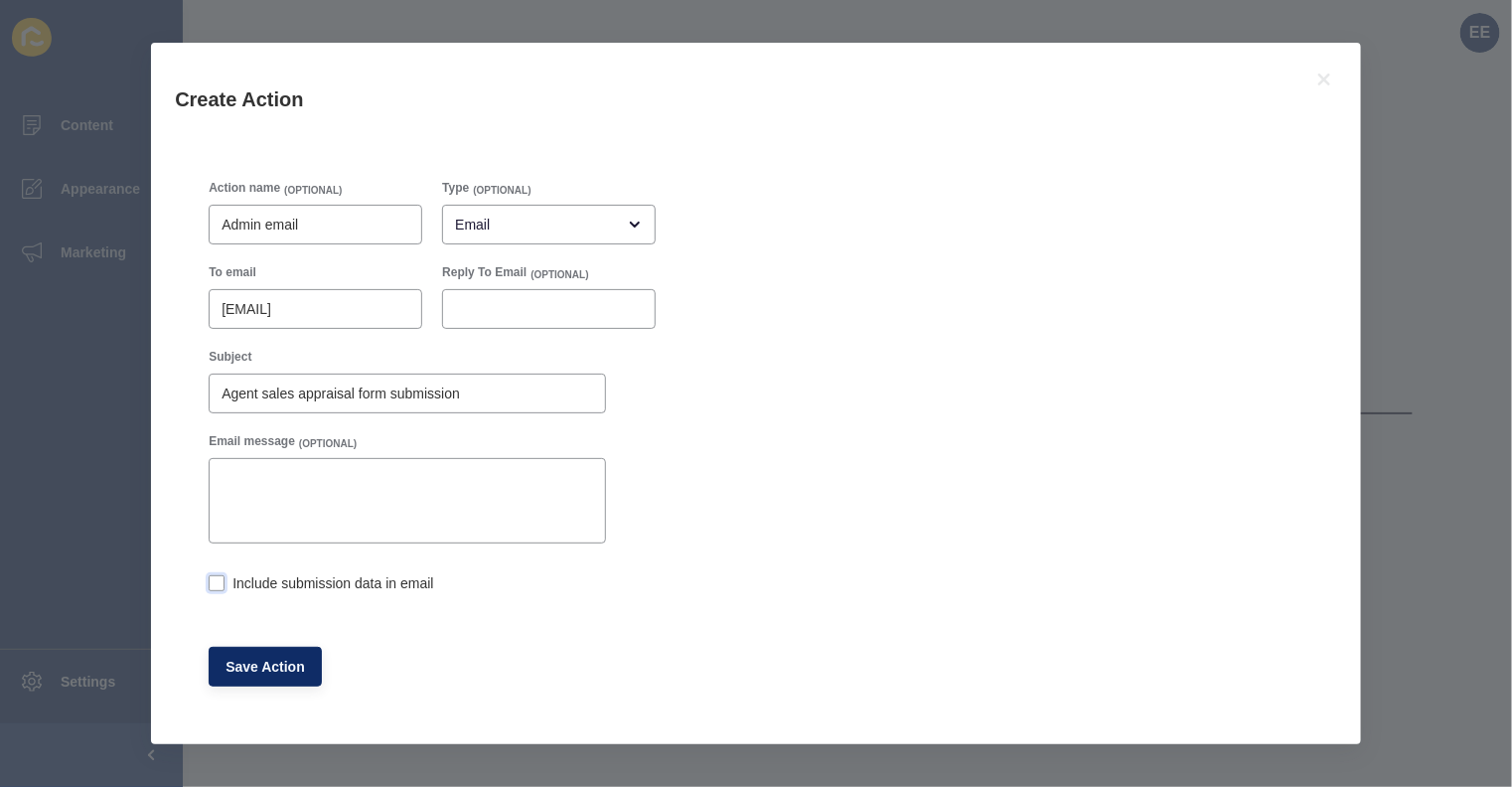 click at bounding box center (217, 583) 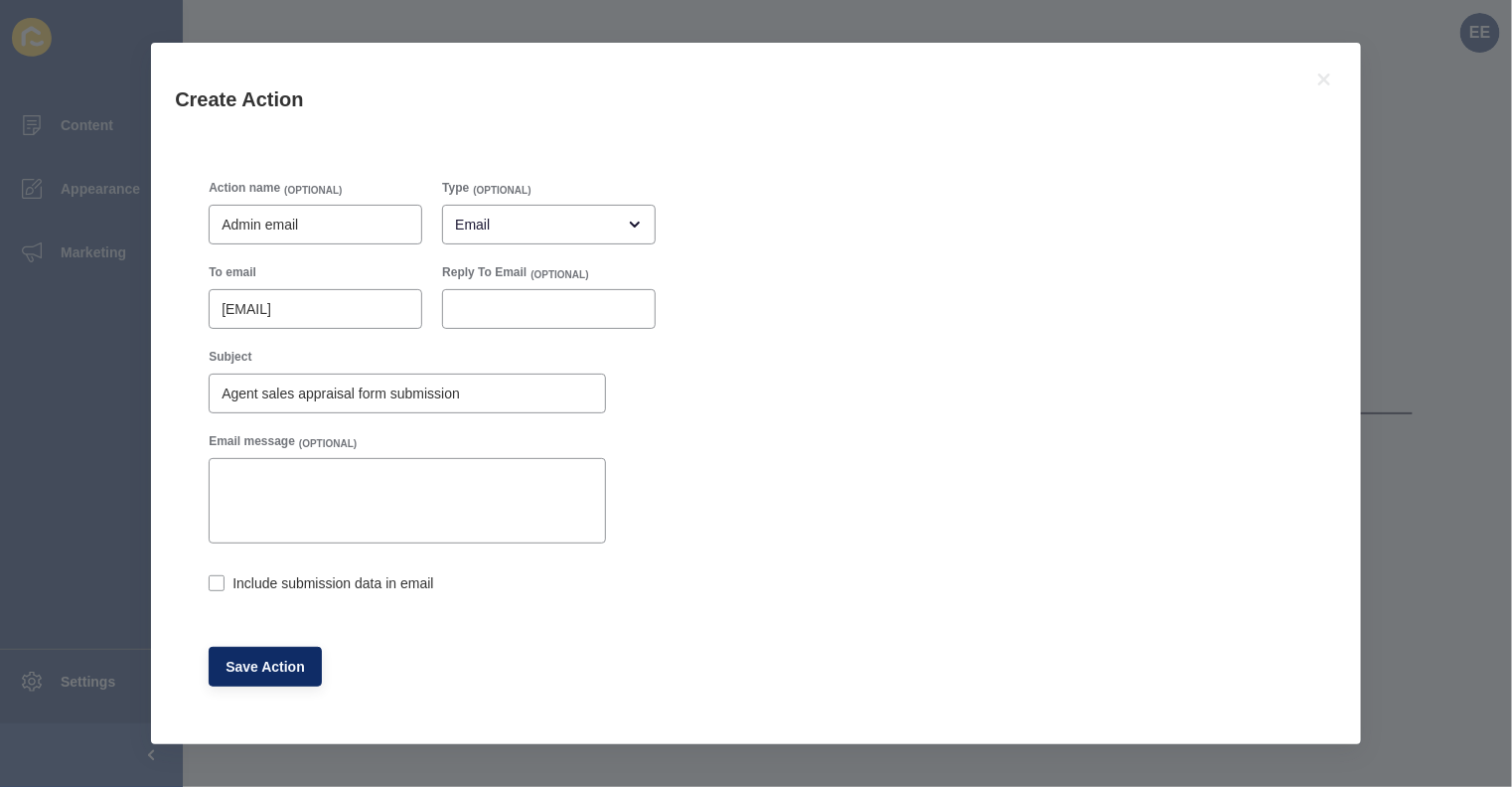 click on "Include submission data in email" at bounding box center (215, 585) 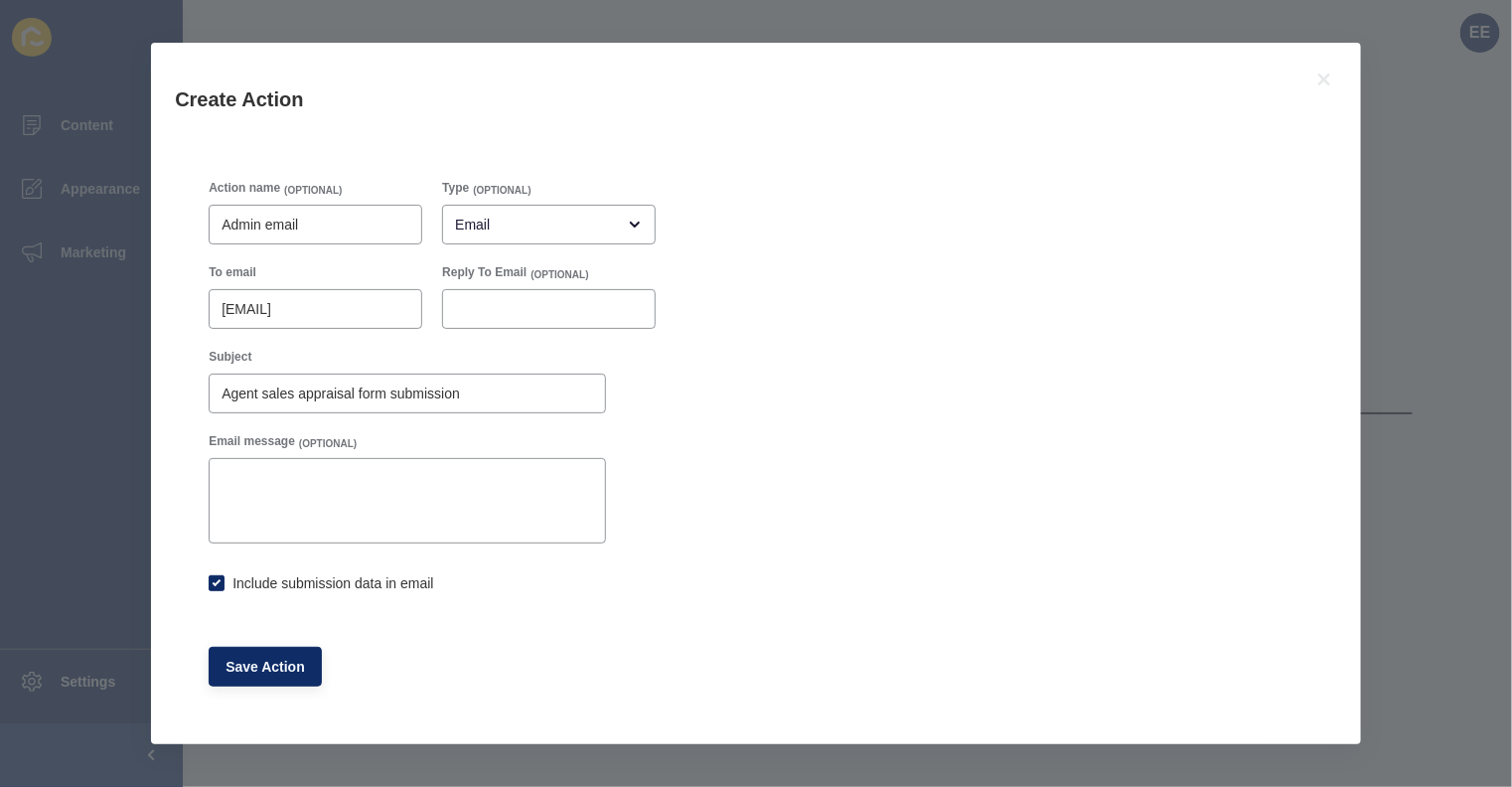 checkbox on "true" 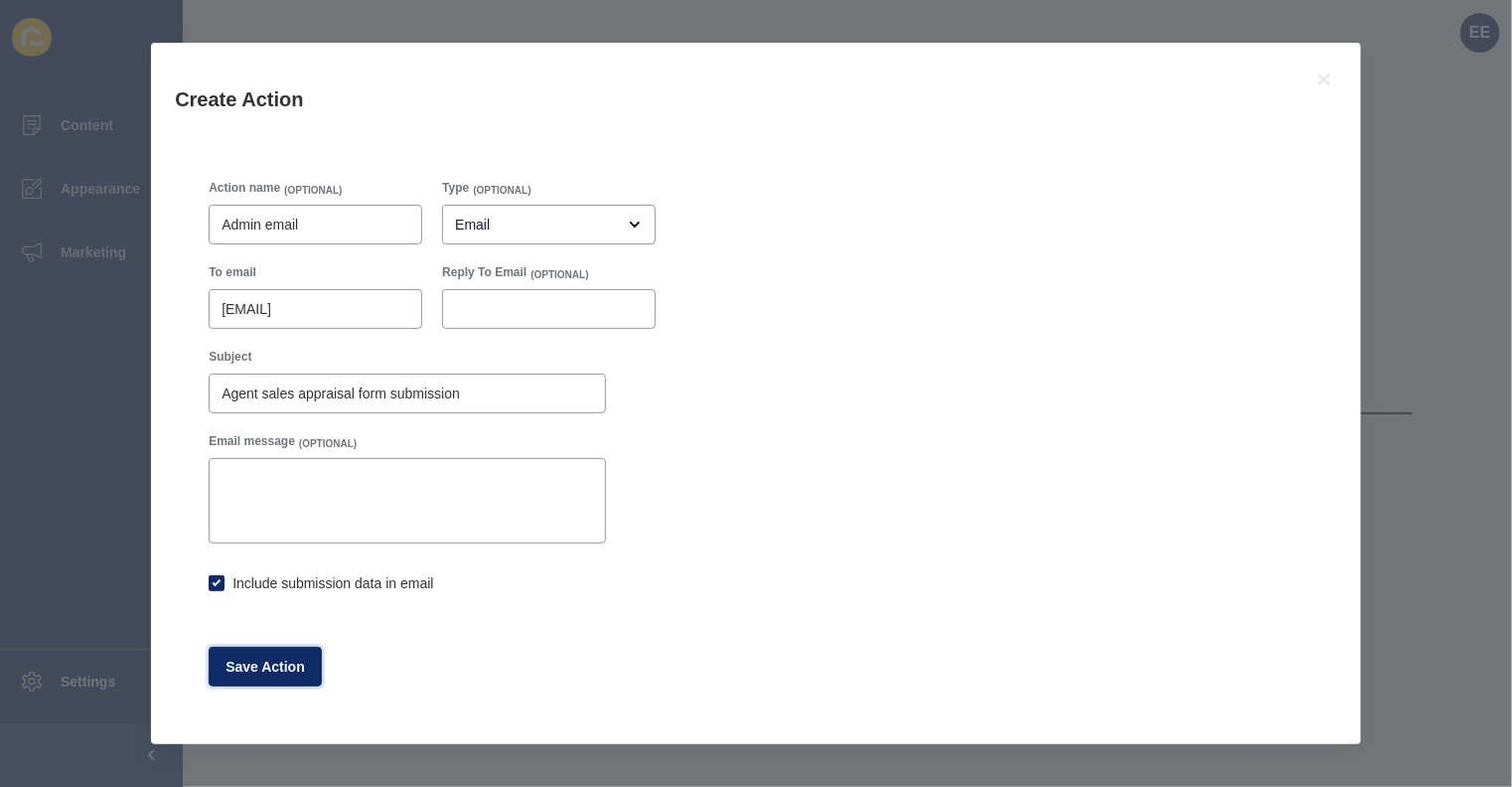 click on "Save Action" at bounding box center (265, 667) 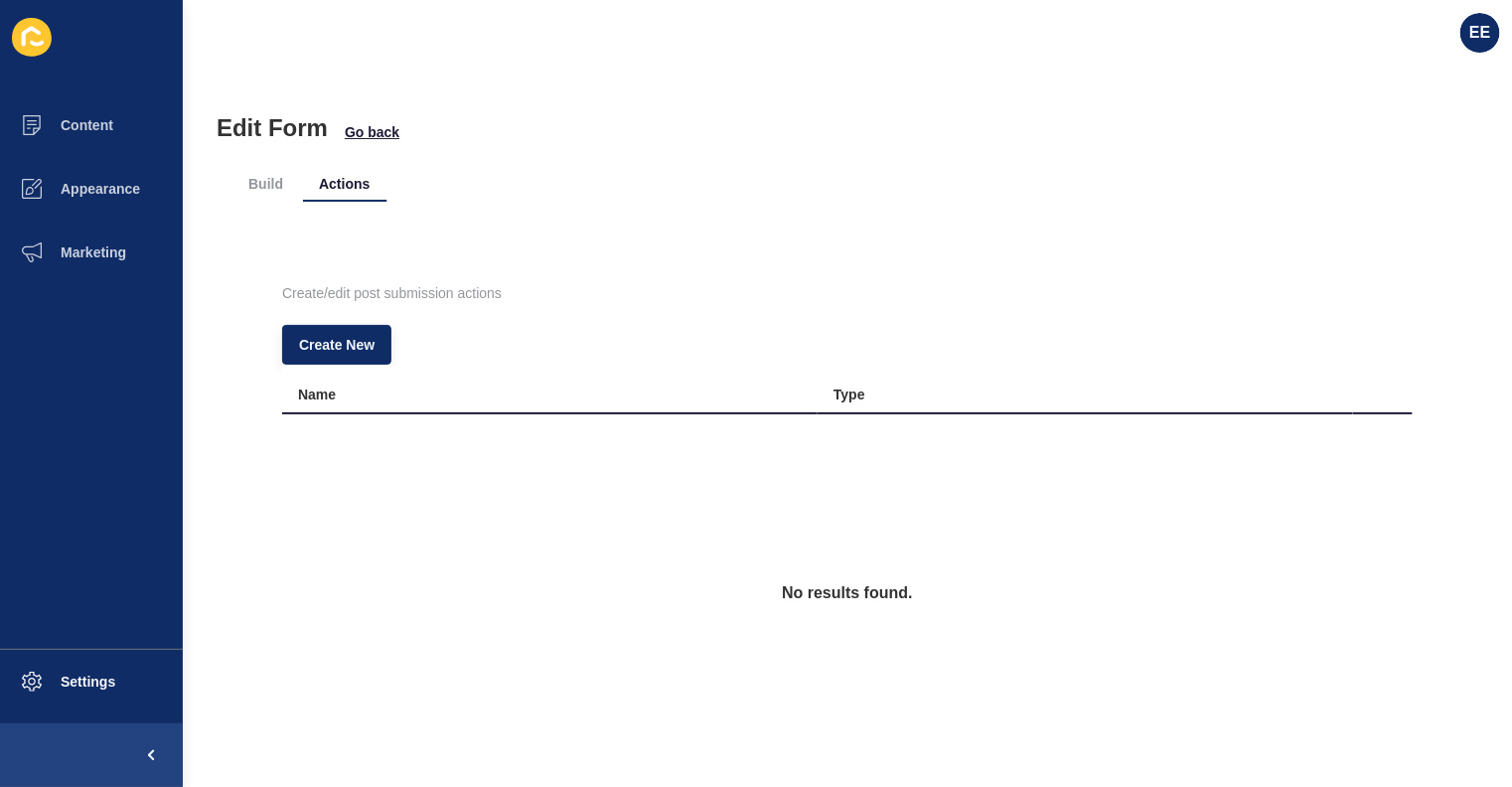 click on "Go back" at bounding box center [372, 132] 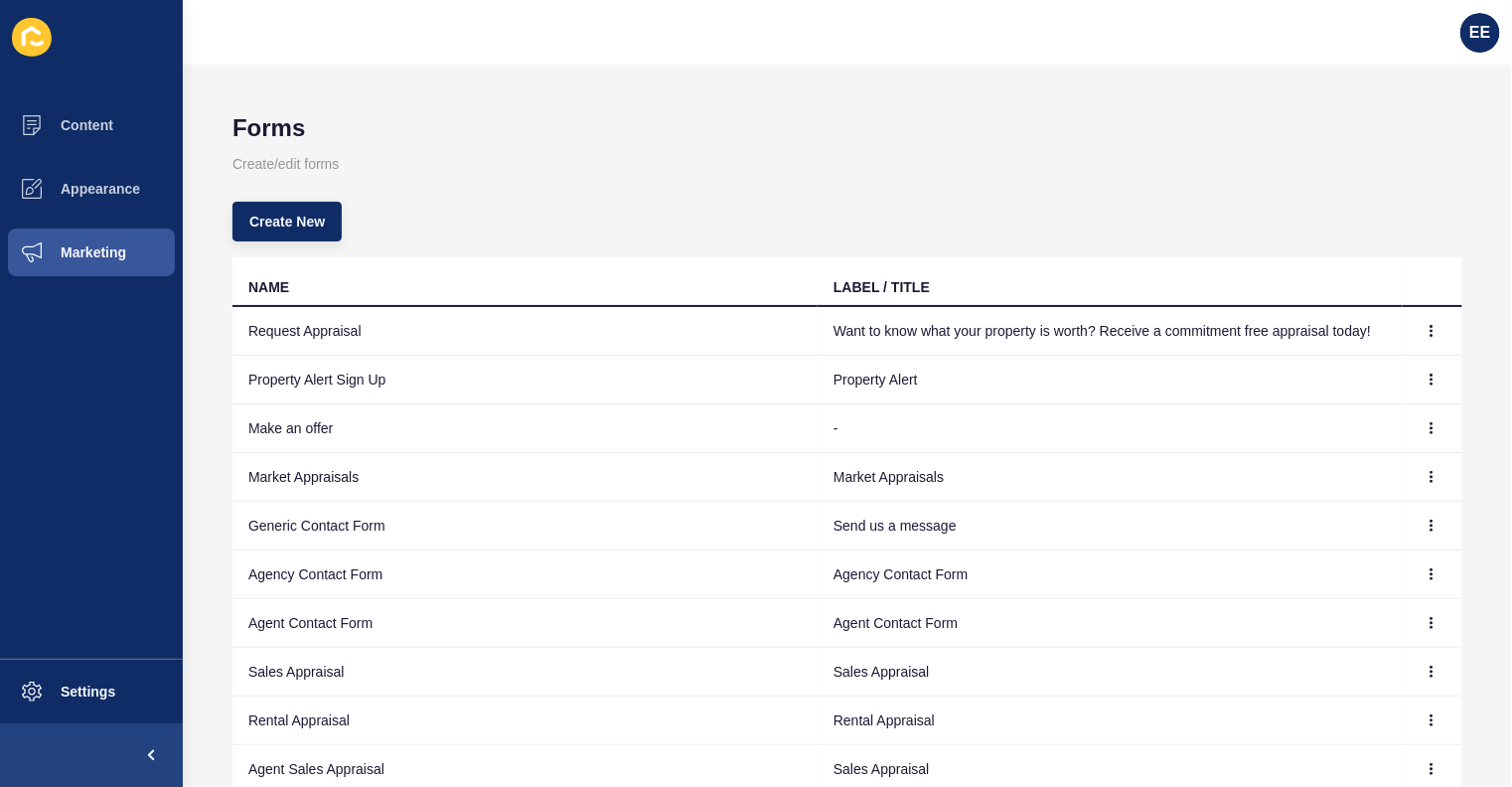 scroll, scrollTop: 145, scrollLeft: 0, axis: vertical 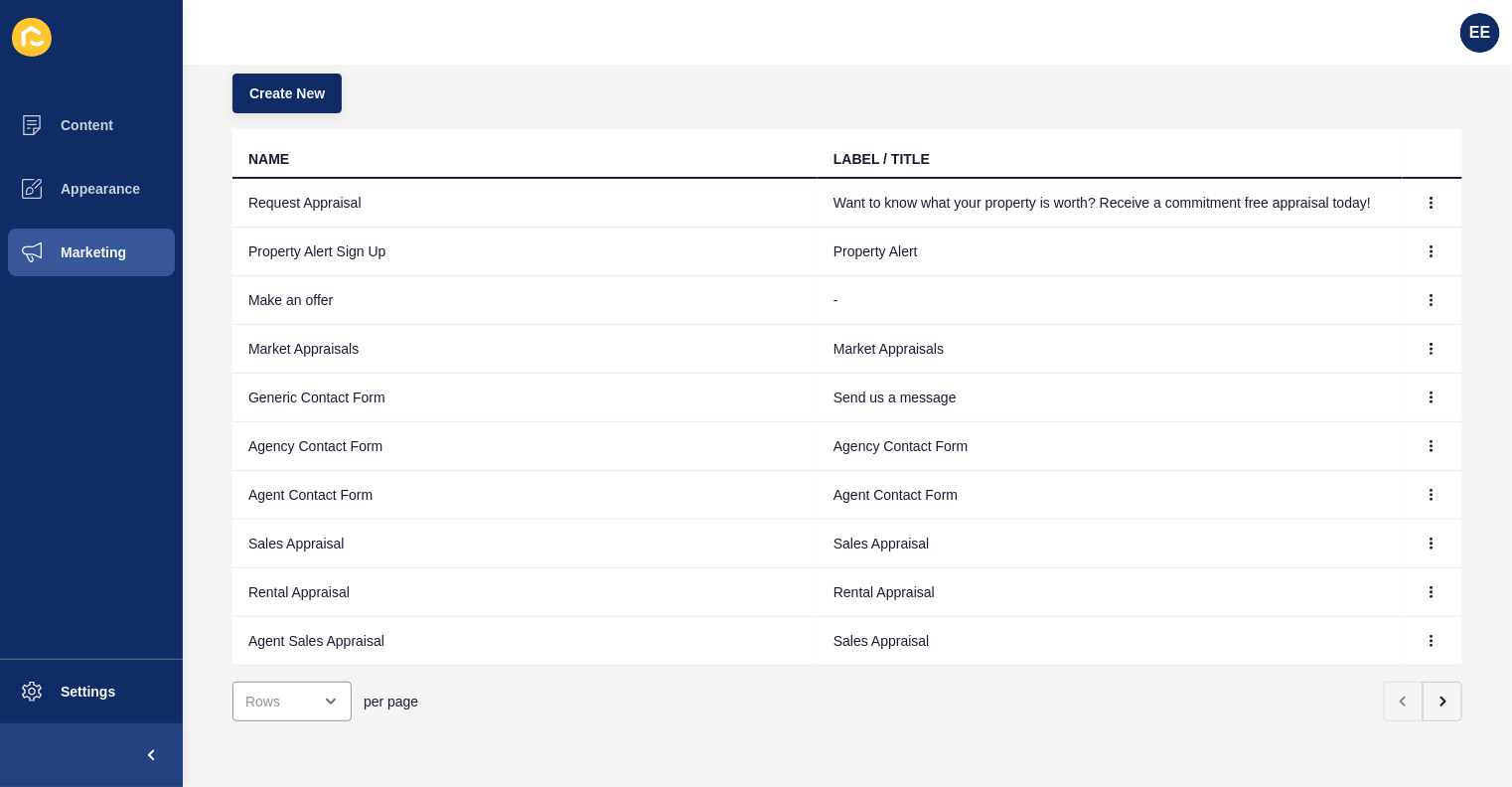 click at bounding box center (1442, 702) 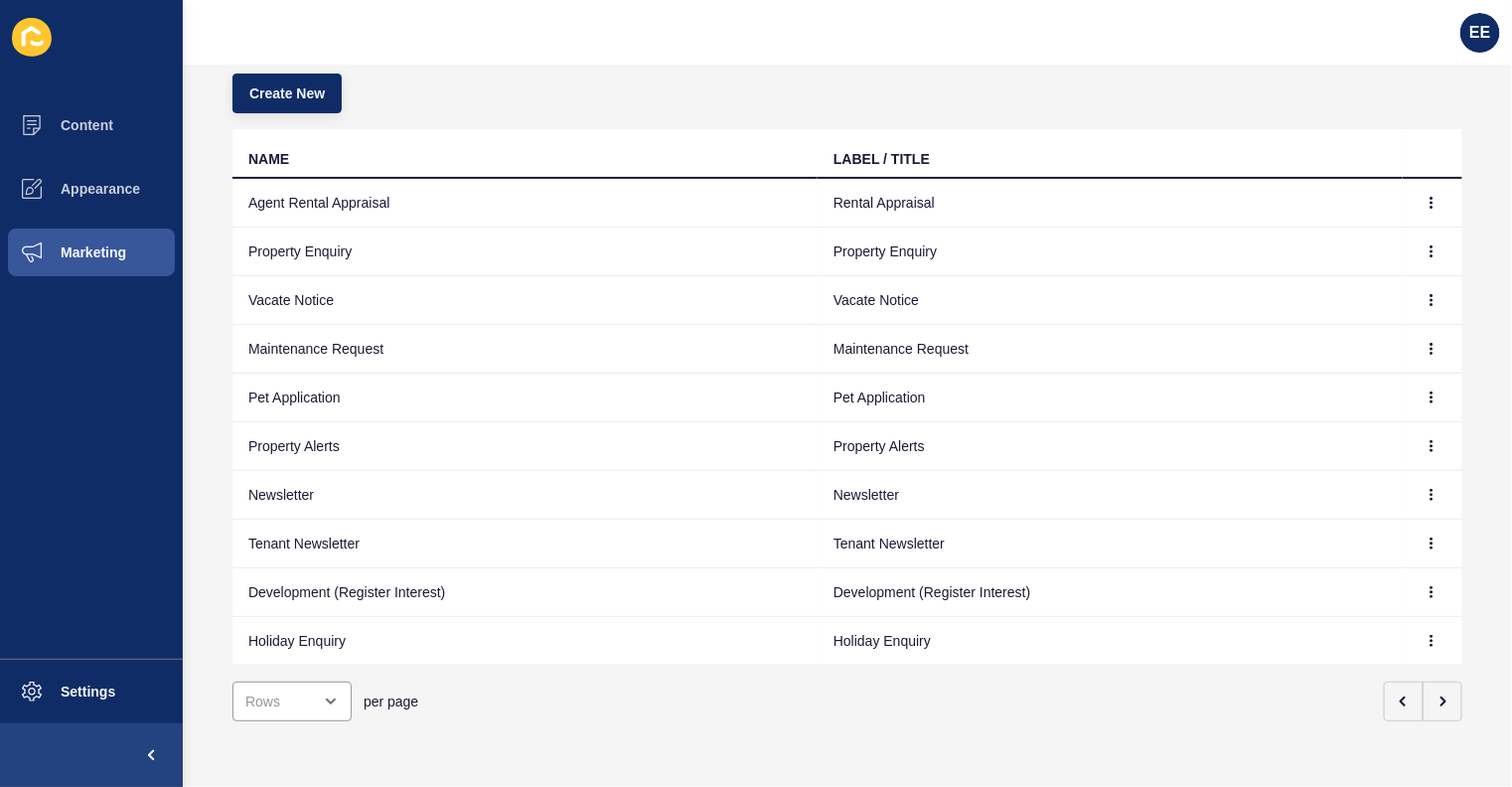 click at bounding box center (1432, 203) 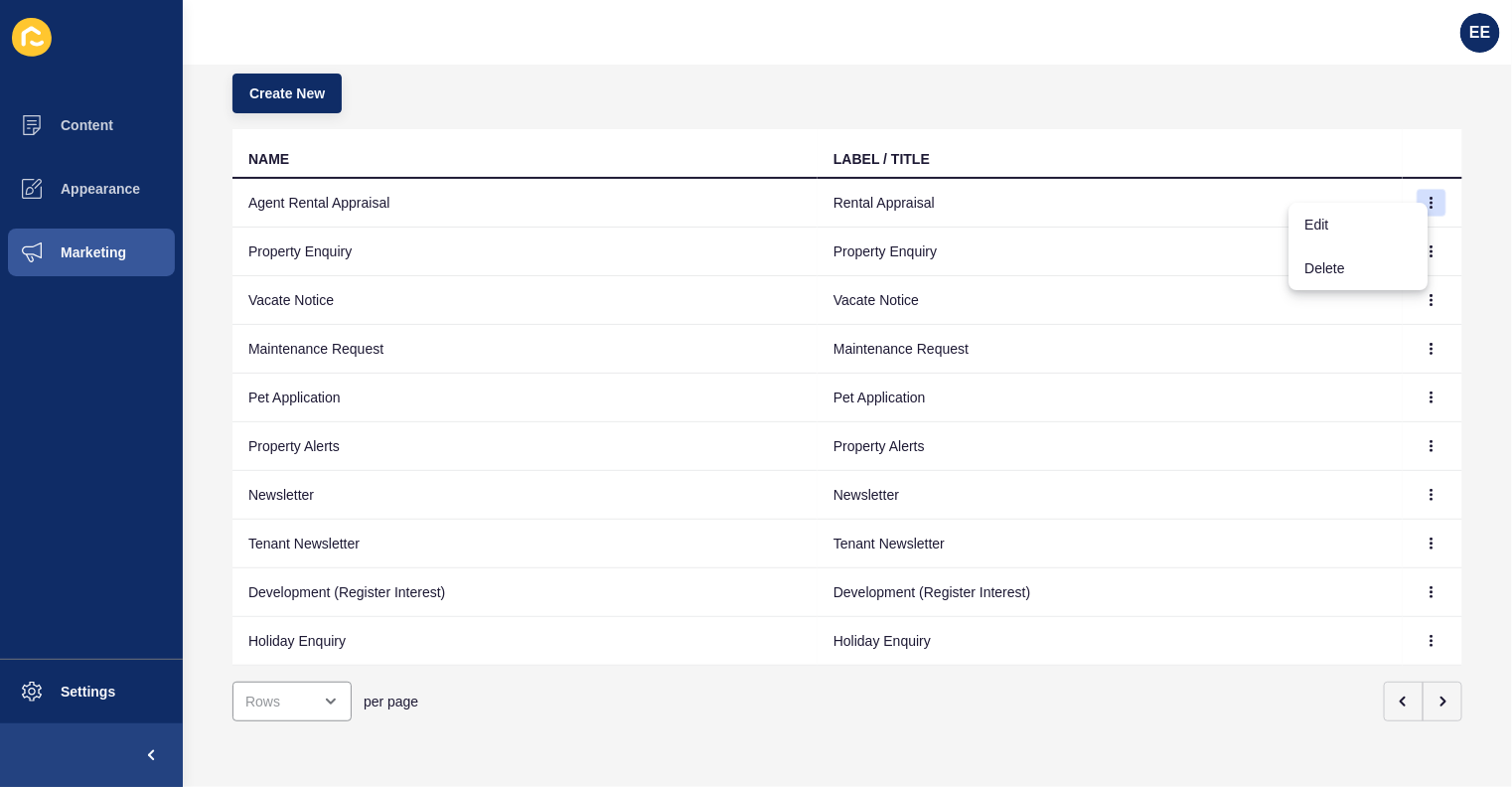 click on "Edit" at bounding box center (1359, 225) 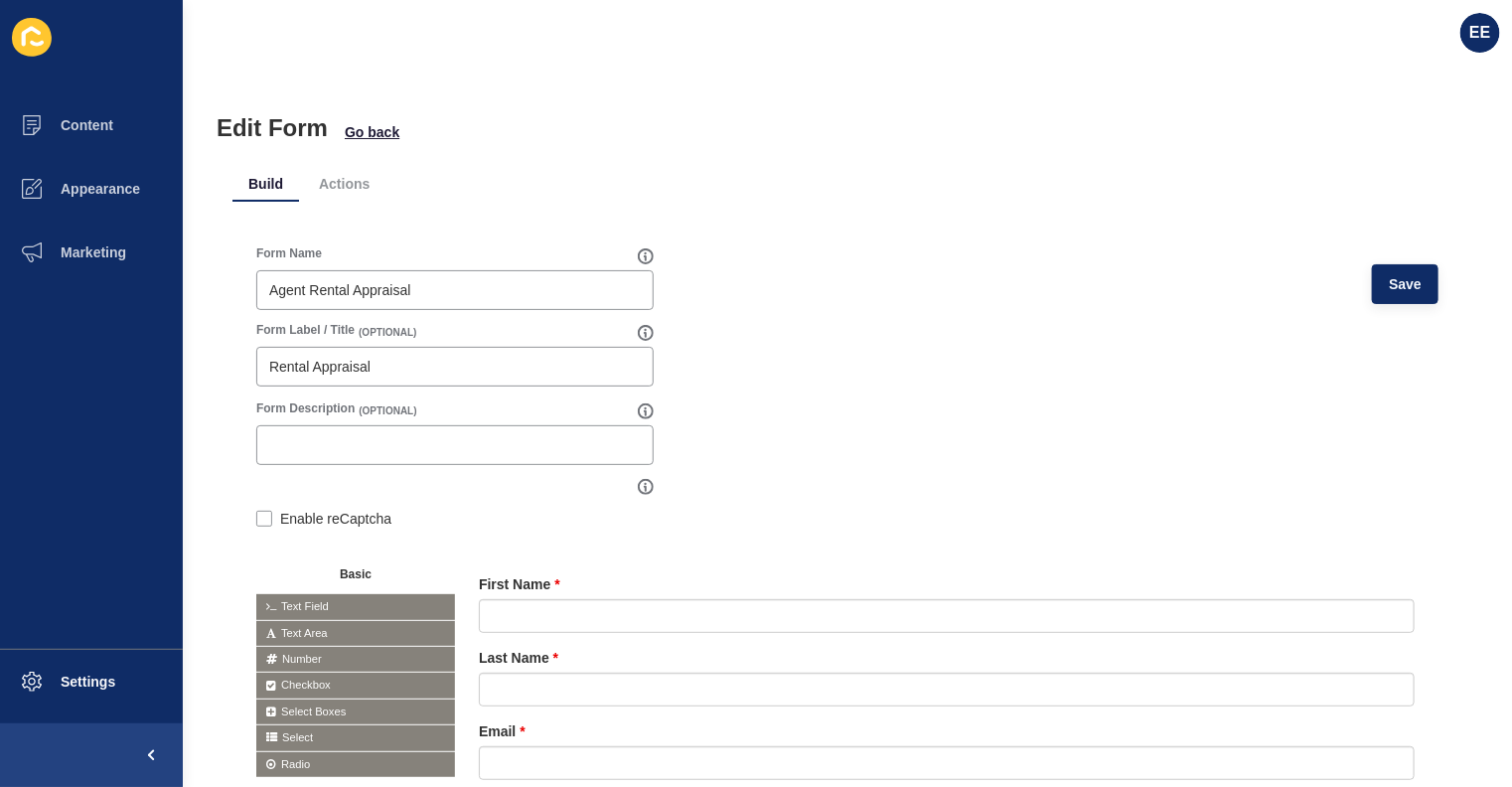 click on "Actions" at bounding box center [344, 184] 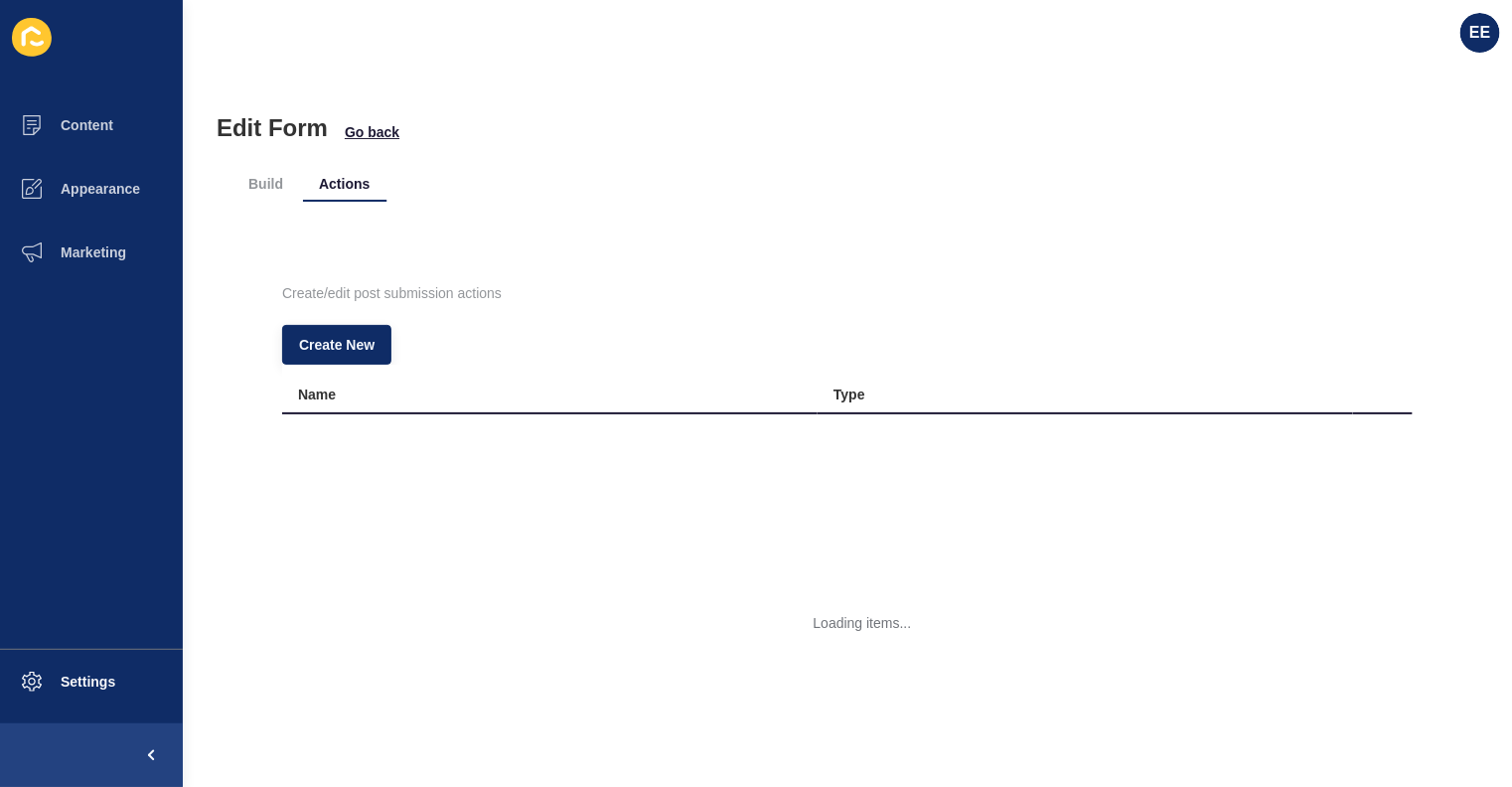 scroll, scrollTop: 0, scrollLeft: 0, axis: both 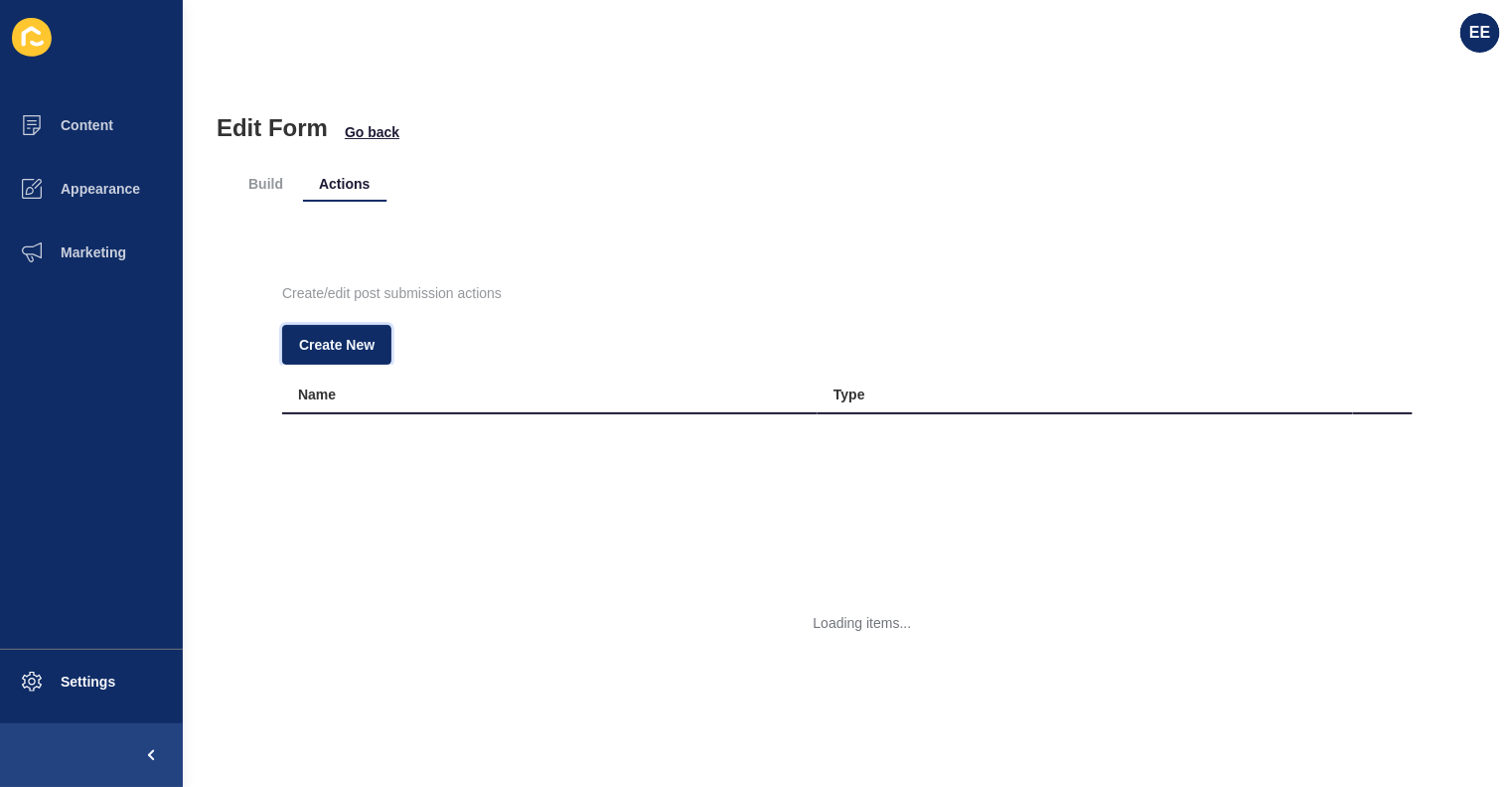 click on "Create New" at bounding box center (337, 345) 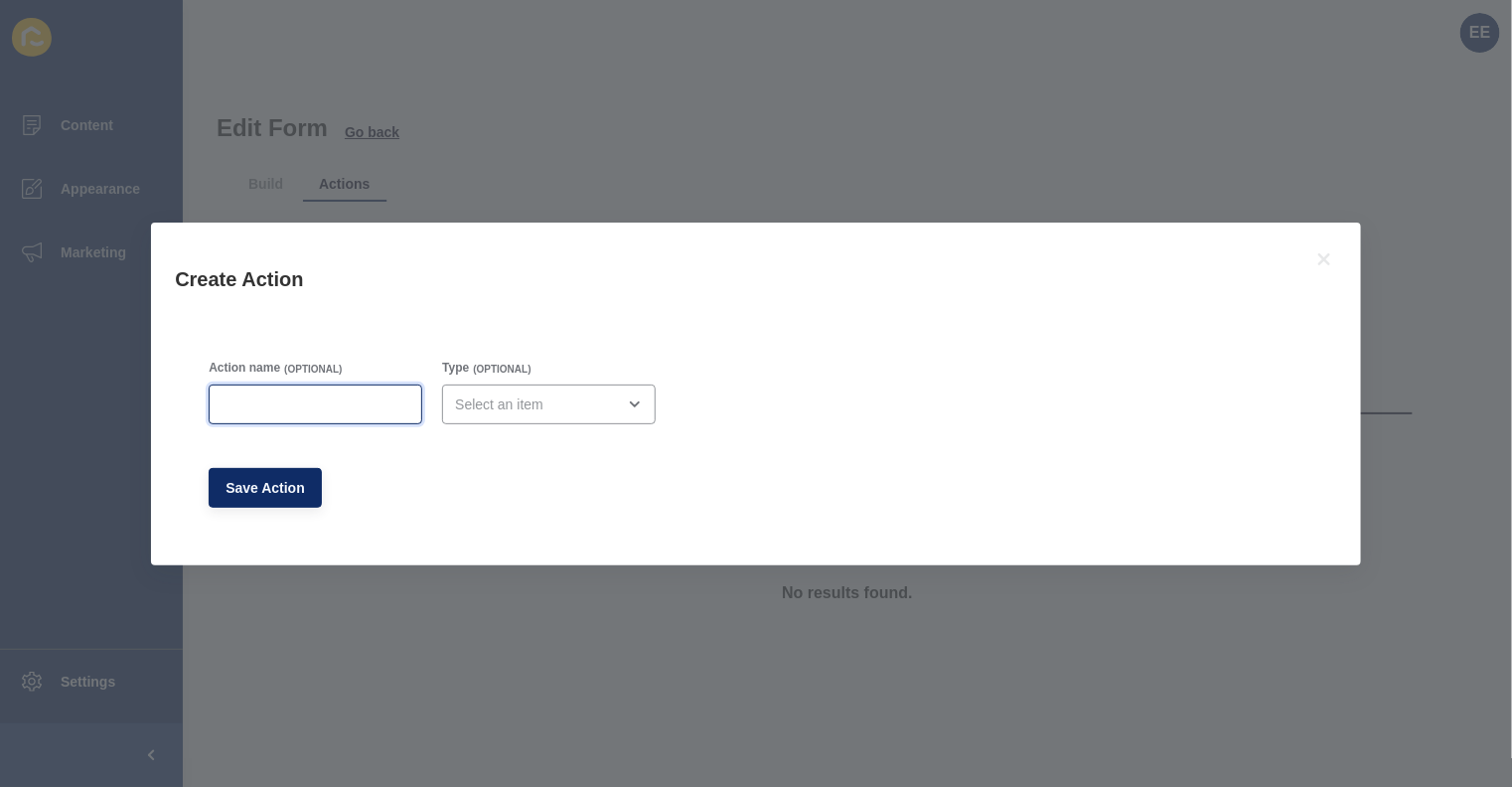 click on "Action name" at bounding box center [315, 404] 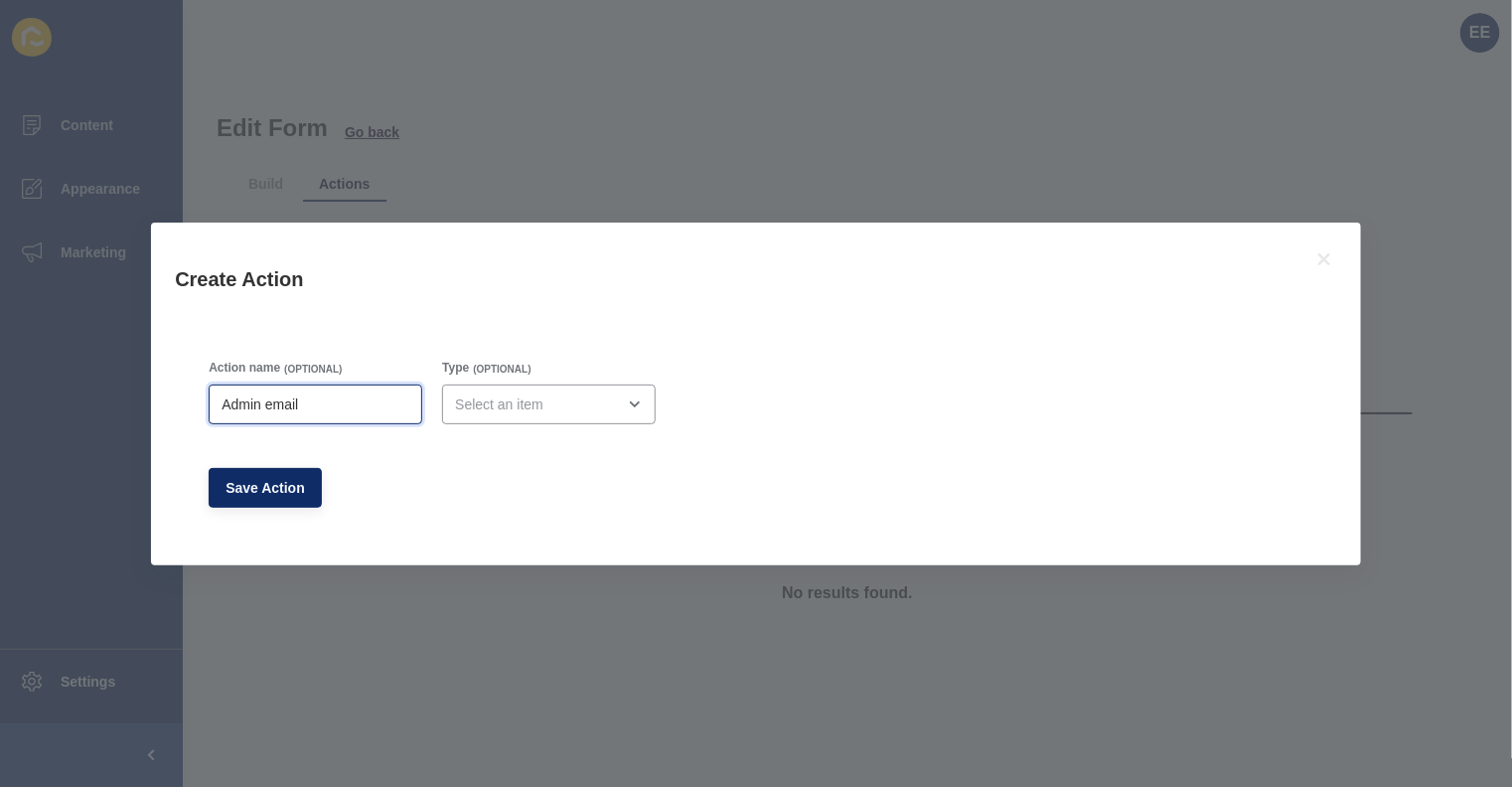 type on "Admin email" 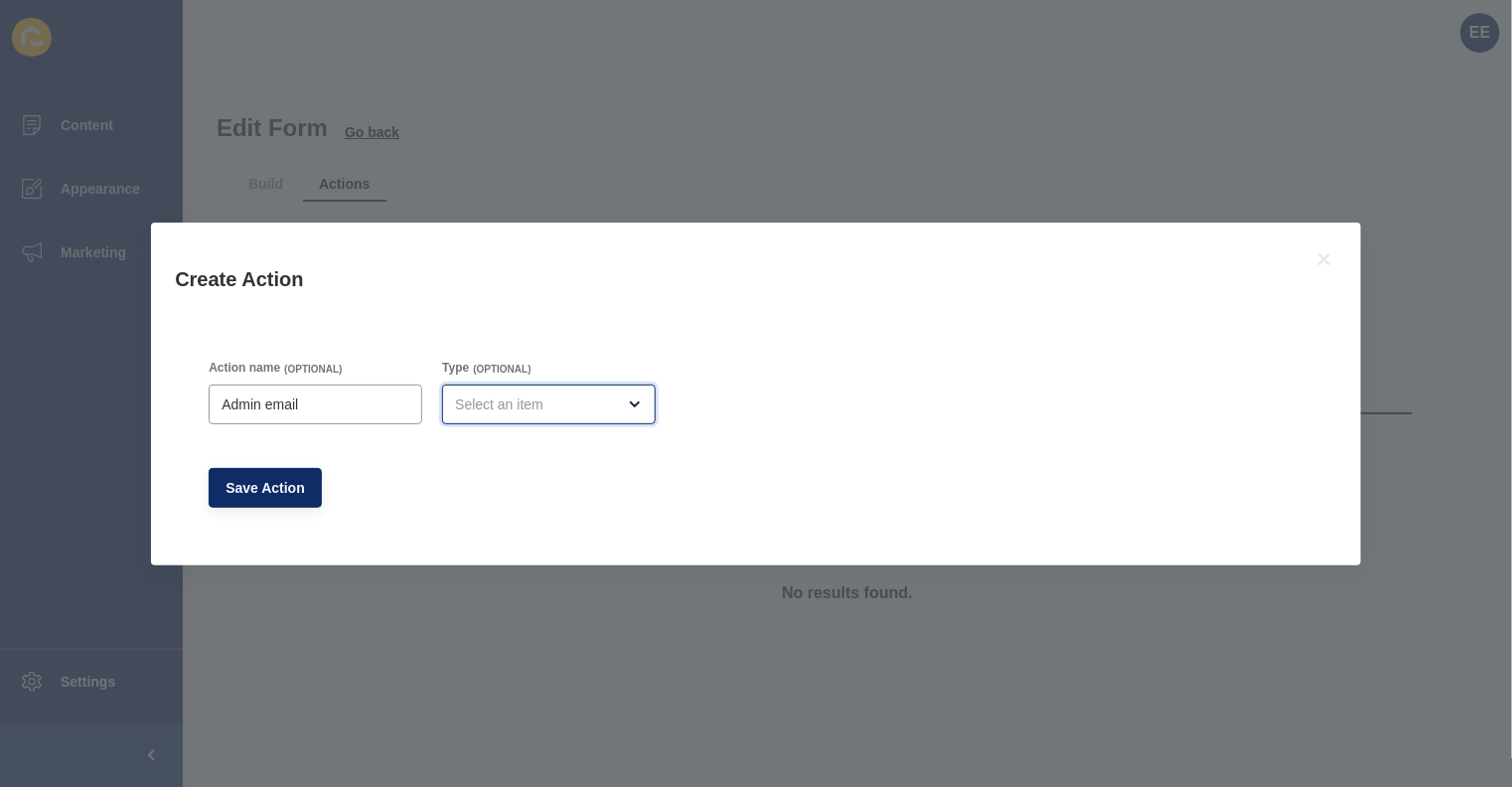 click at bounding box center (548, 404) 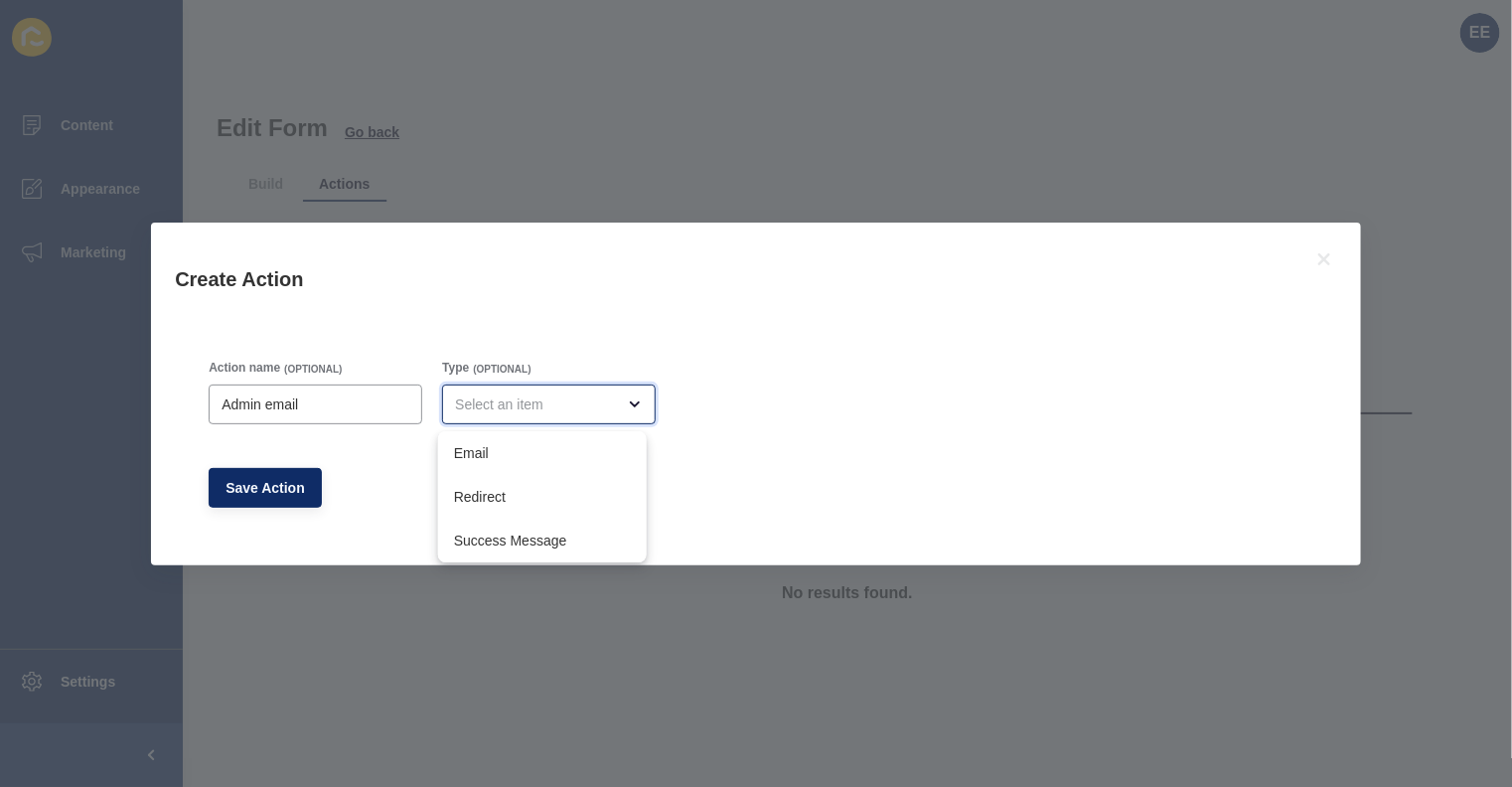 click on "Email" at bounding box center [542, 453] 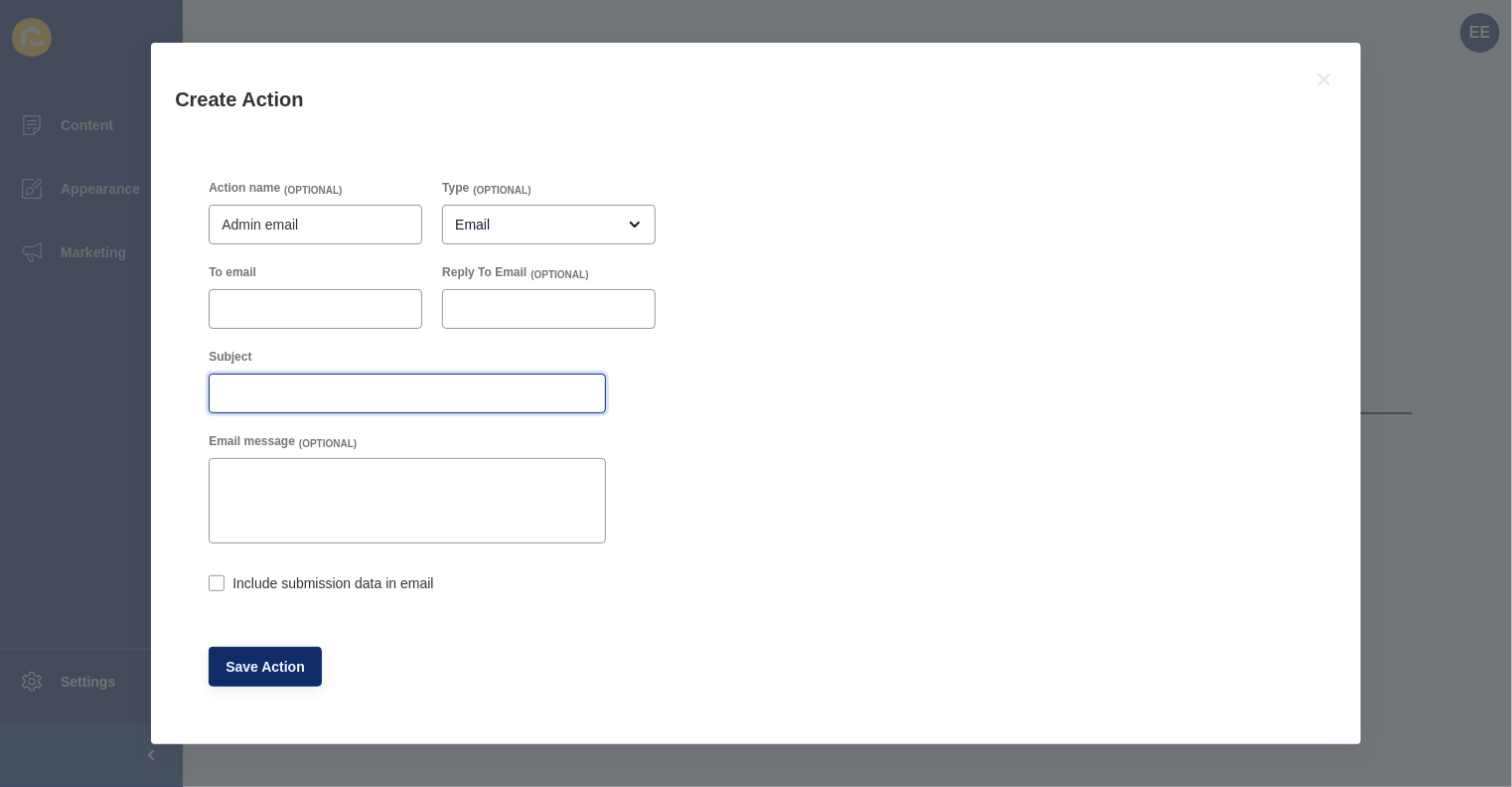 click on "Subject" at bounding box center (407, 394) 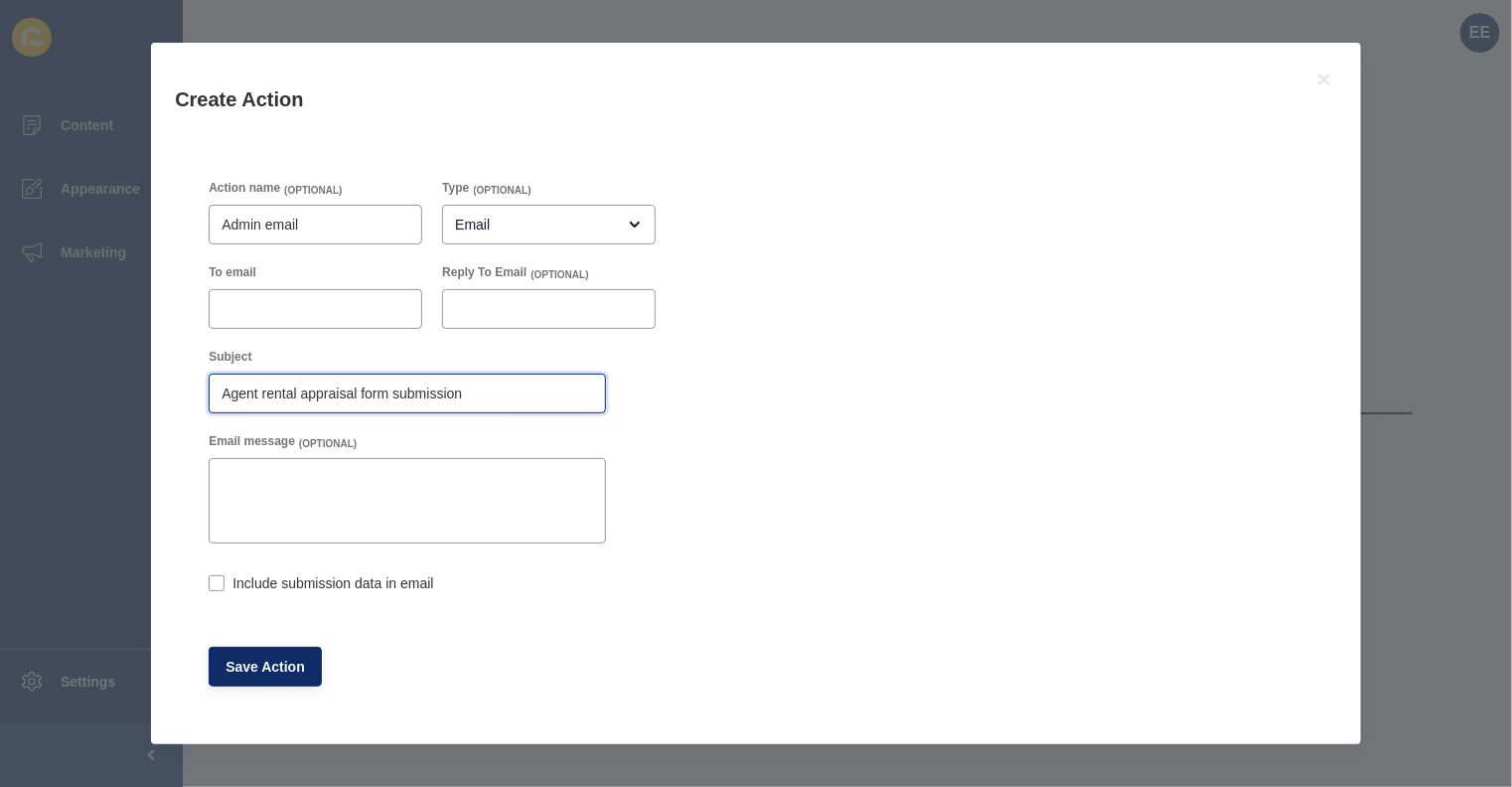 type on "Agent rental appraisal form submission" 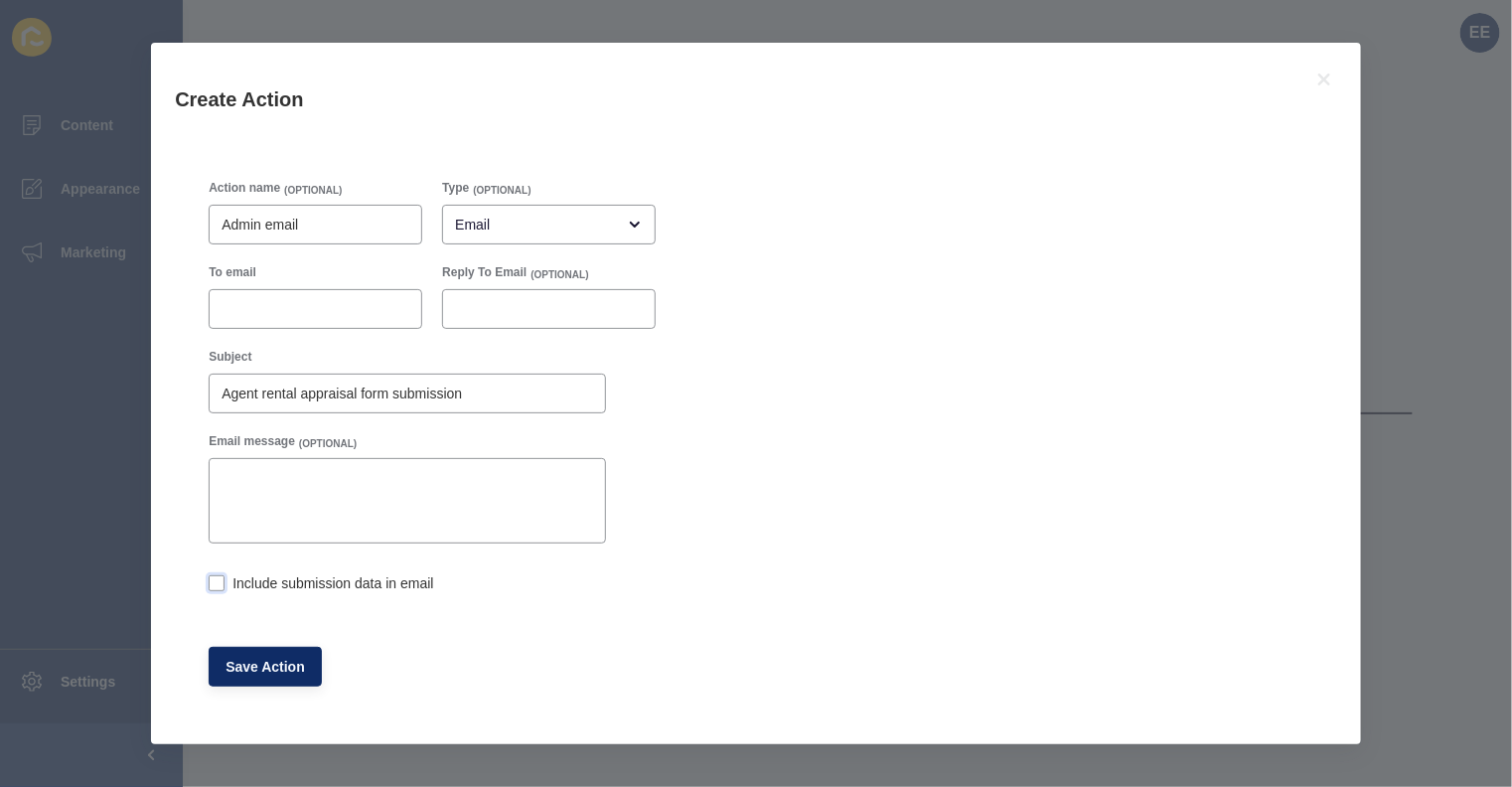 click at bounding box center (217, 583) 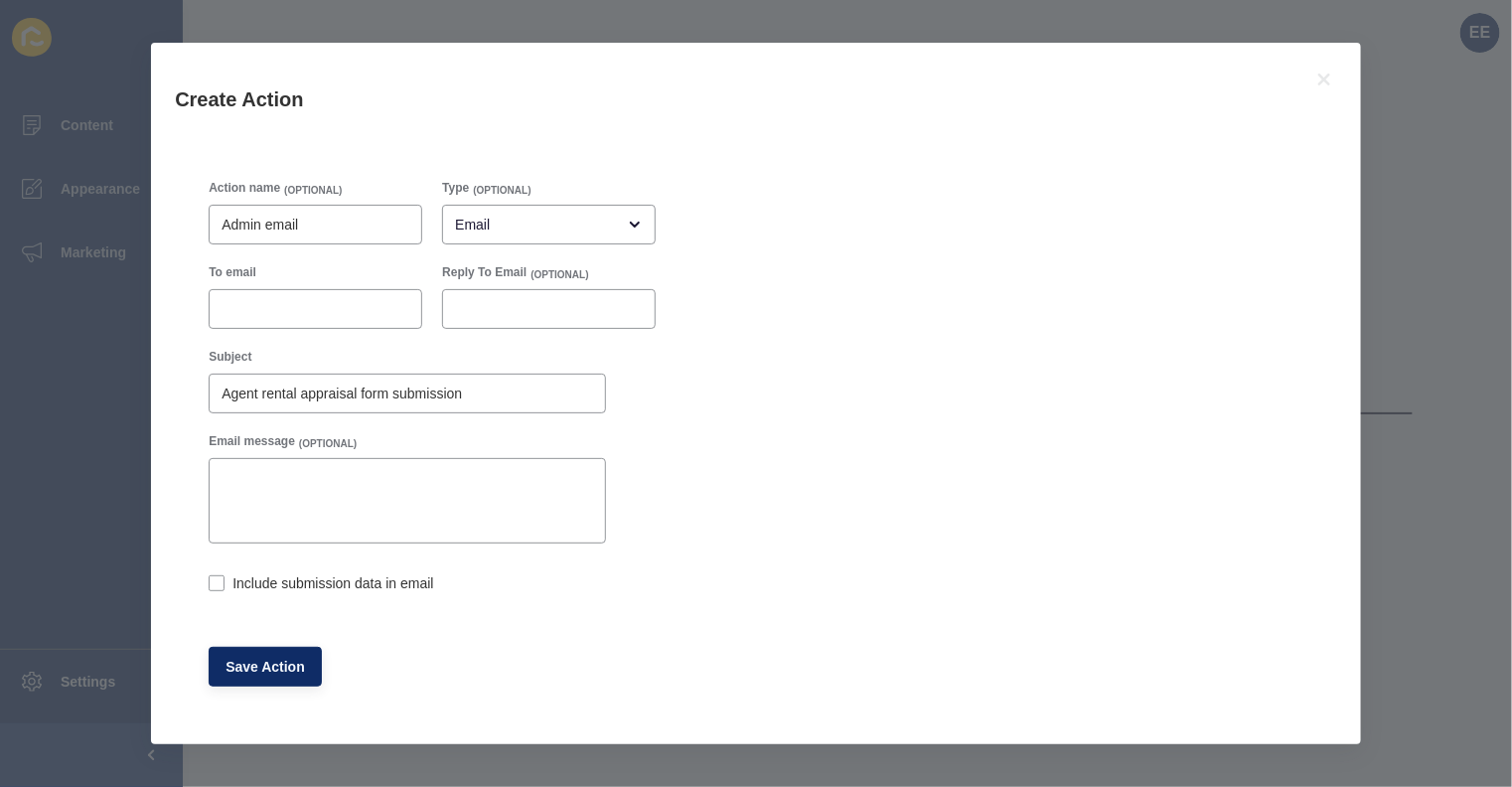 click on "Include submission data in email" at bounding box center [215, 585] 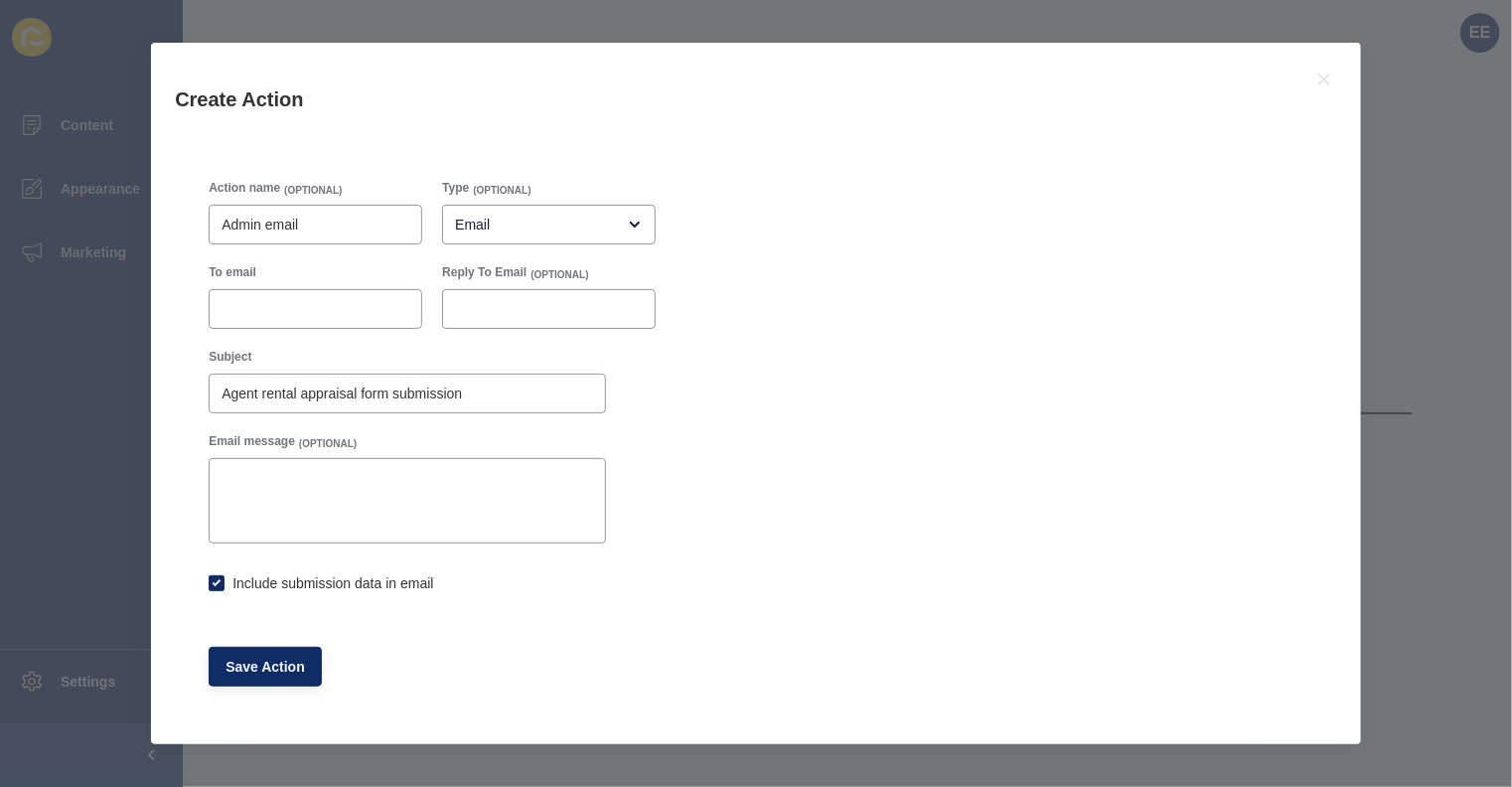 checkbox on "true" 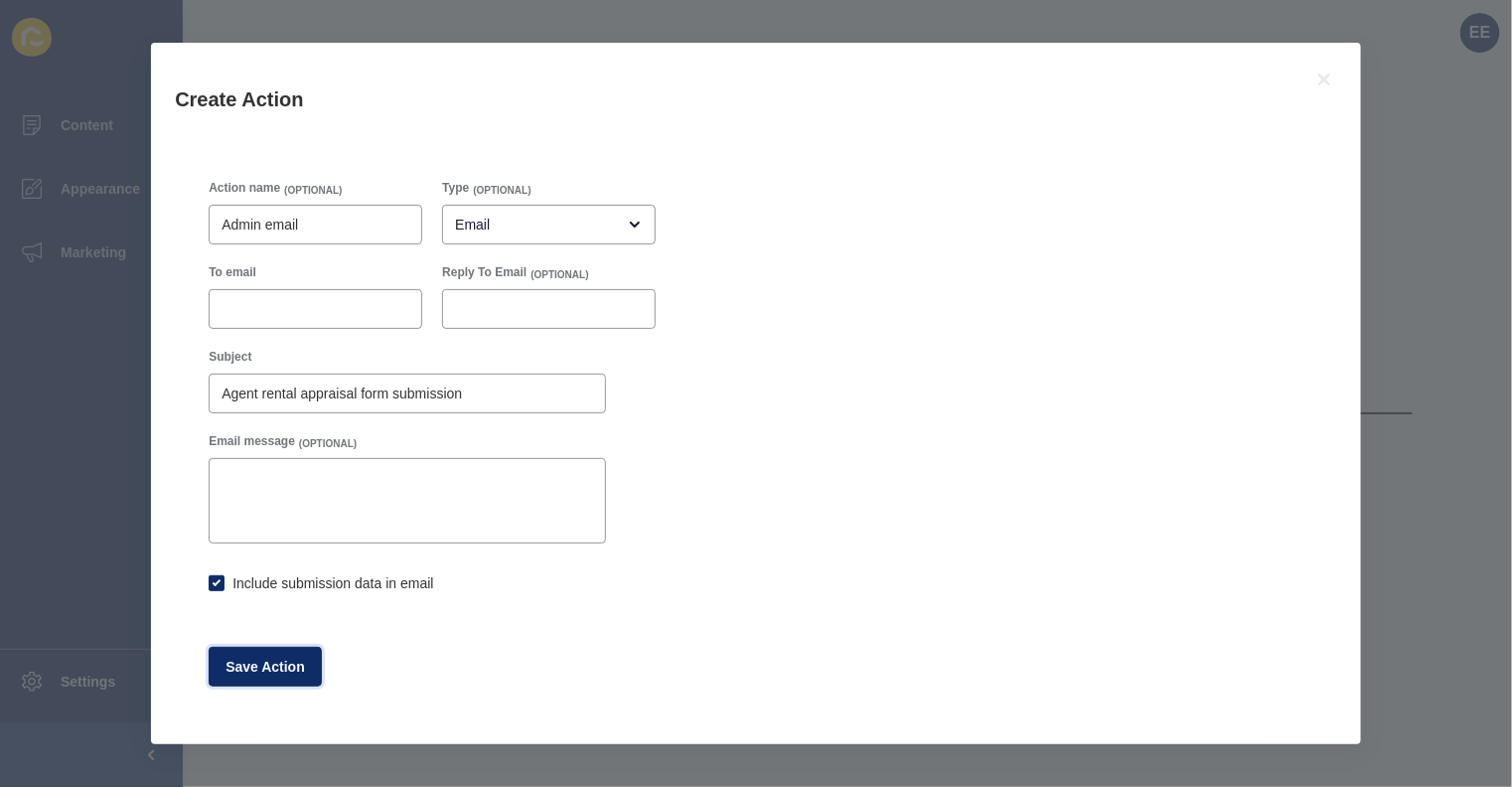 click on "Save Action" at bounding box center (265, 667) 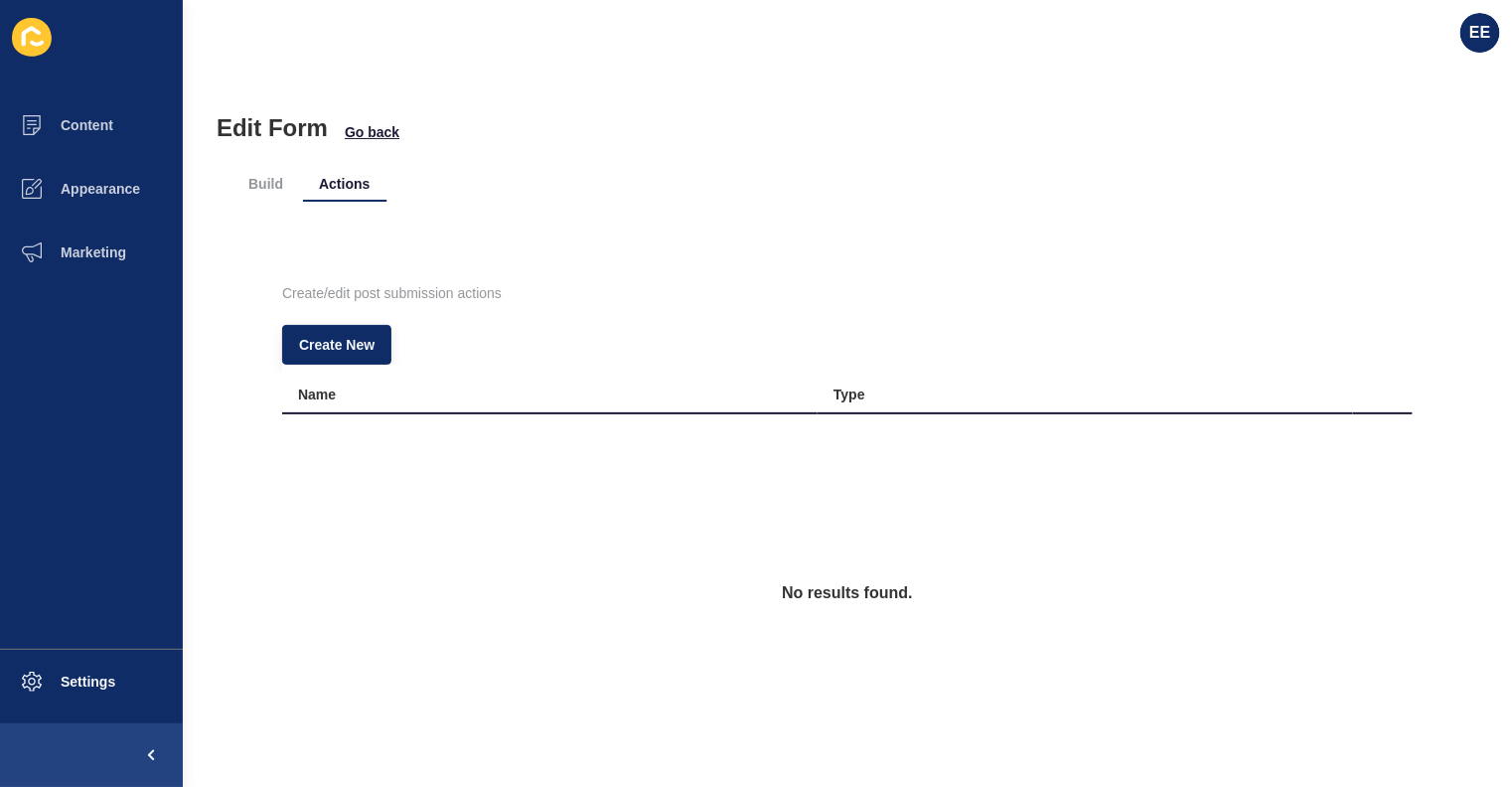 click on "Build" at bounding box center [265, 184] 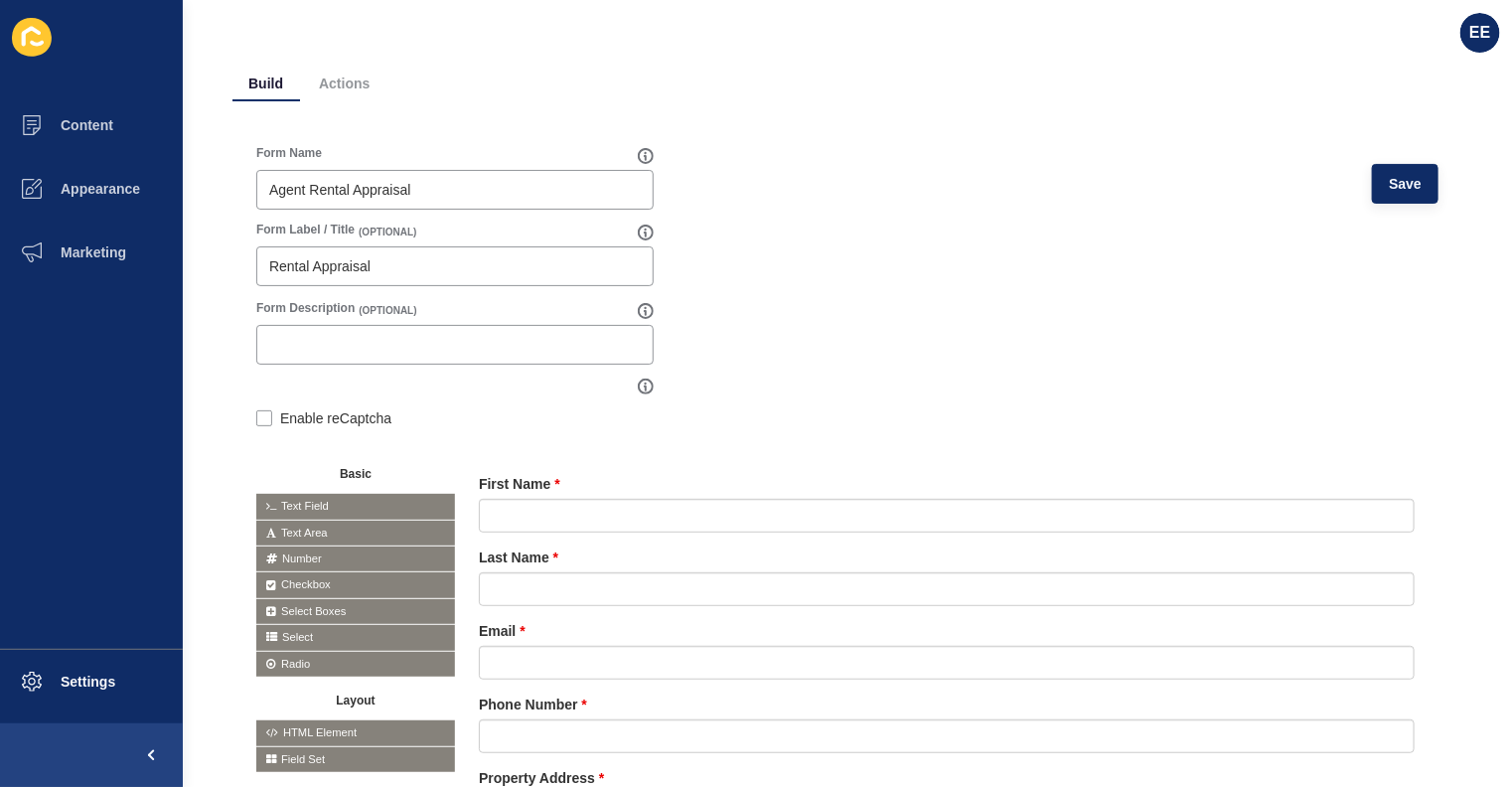 click on "Actions" at bounding box center (344, 83) 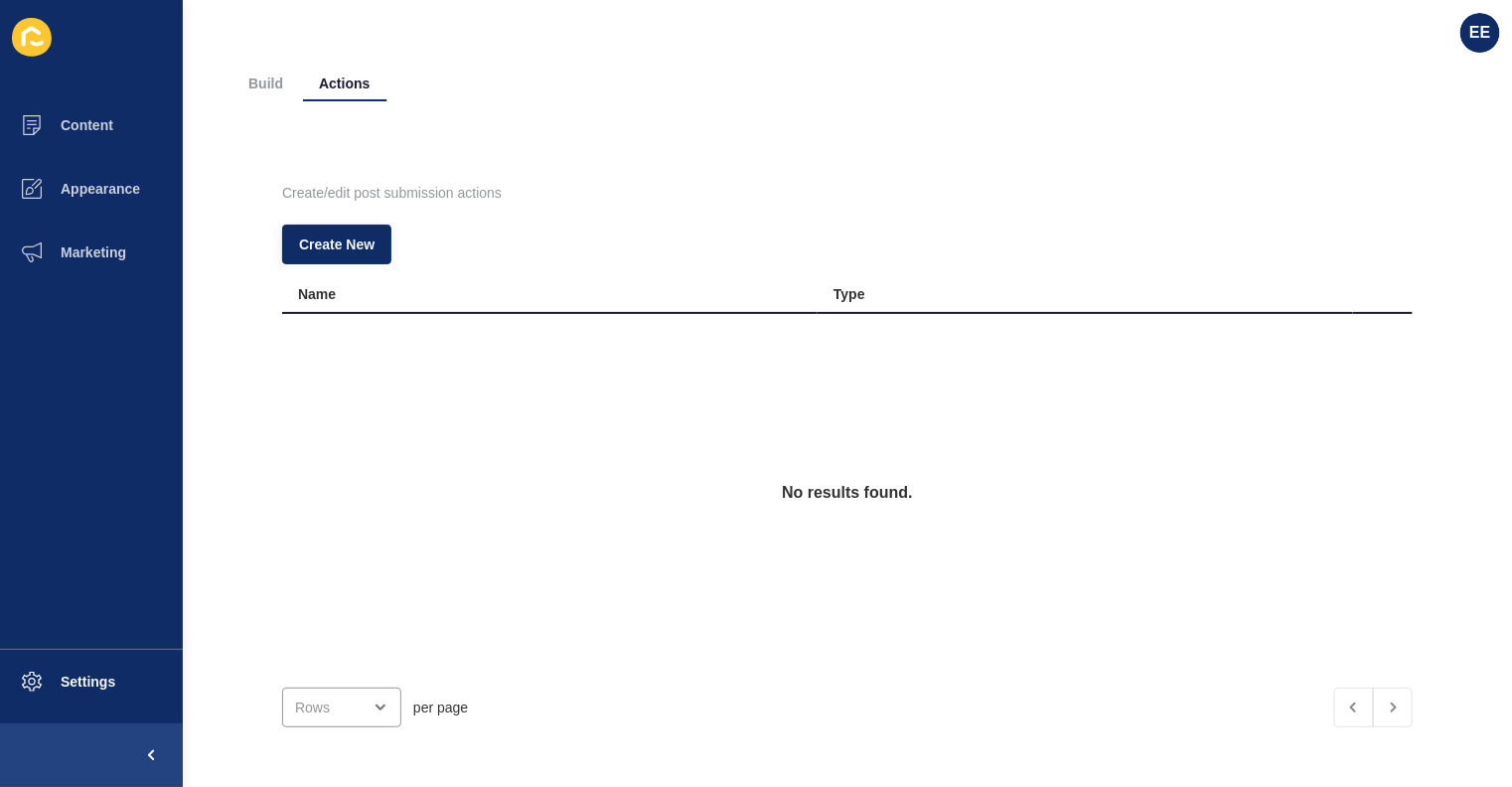 scroll, scrollTop: 0, scrollLeft: 0, axis: both 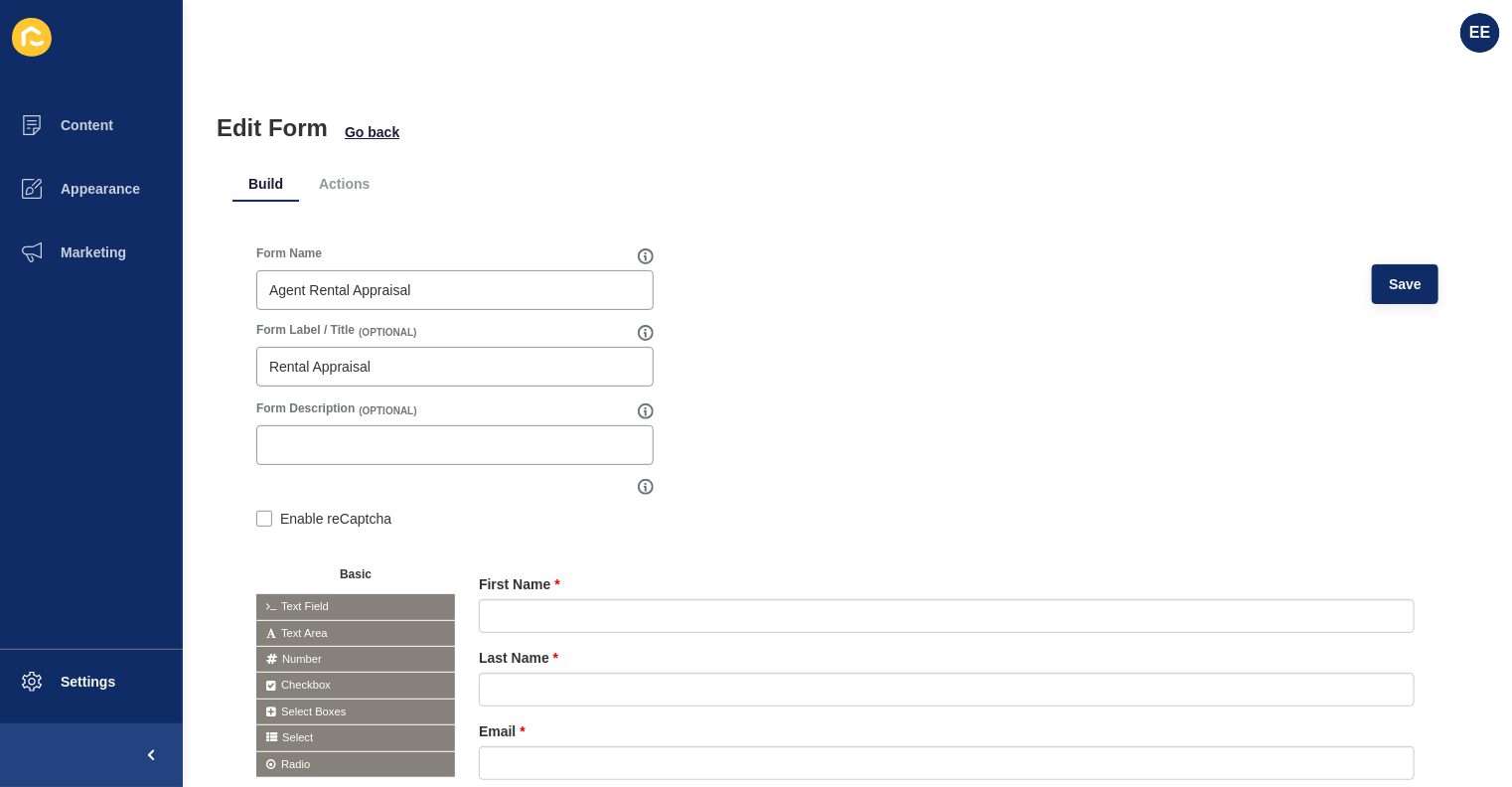 click on "Actions" at bounding box center (344, 184) 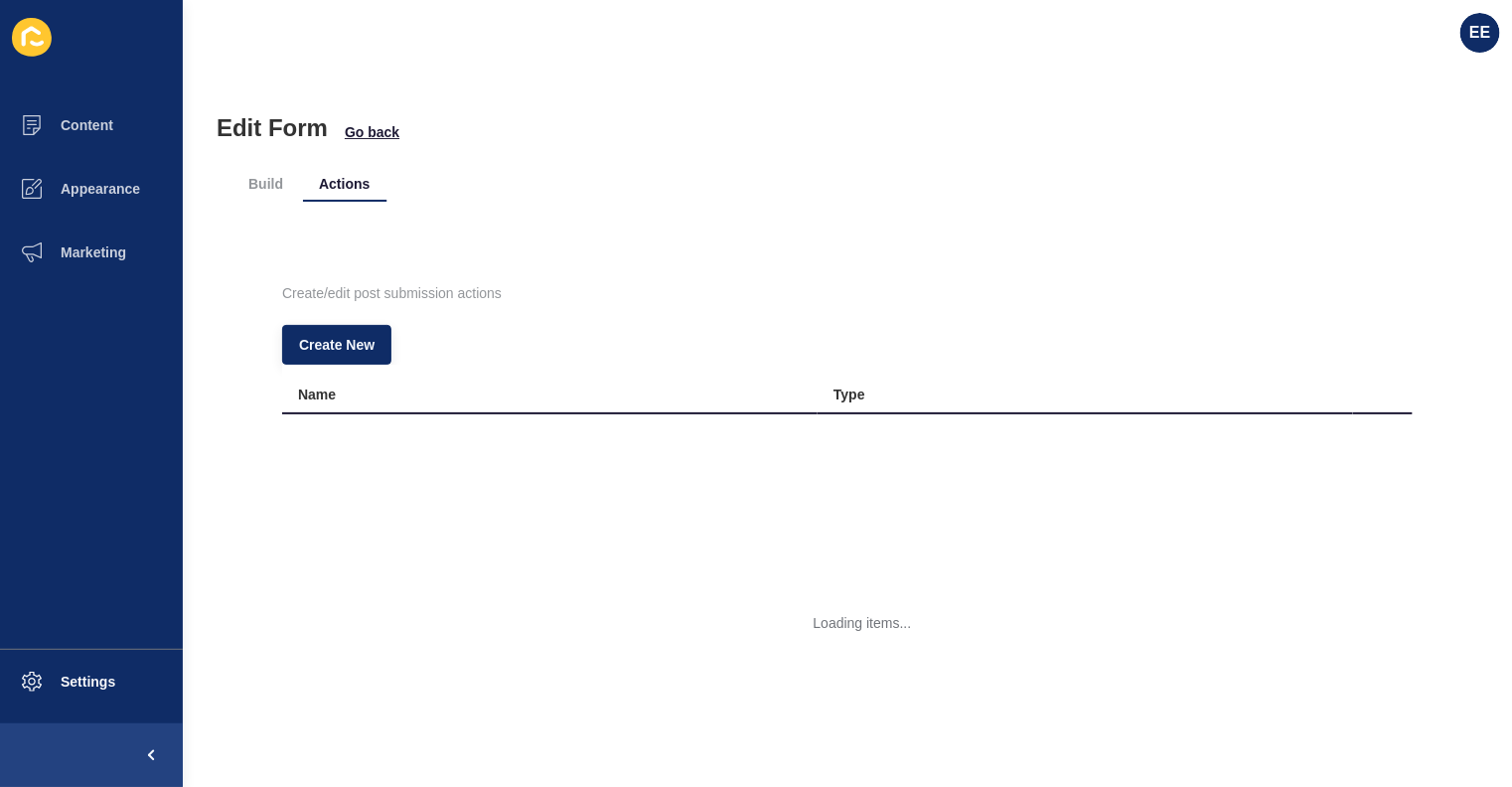 scroll, scrollTop: 0, scrollLeft: 0, axis: both 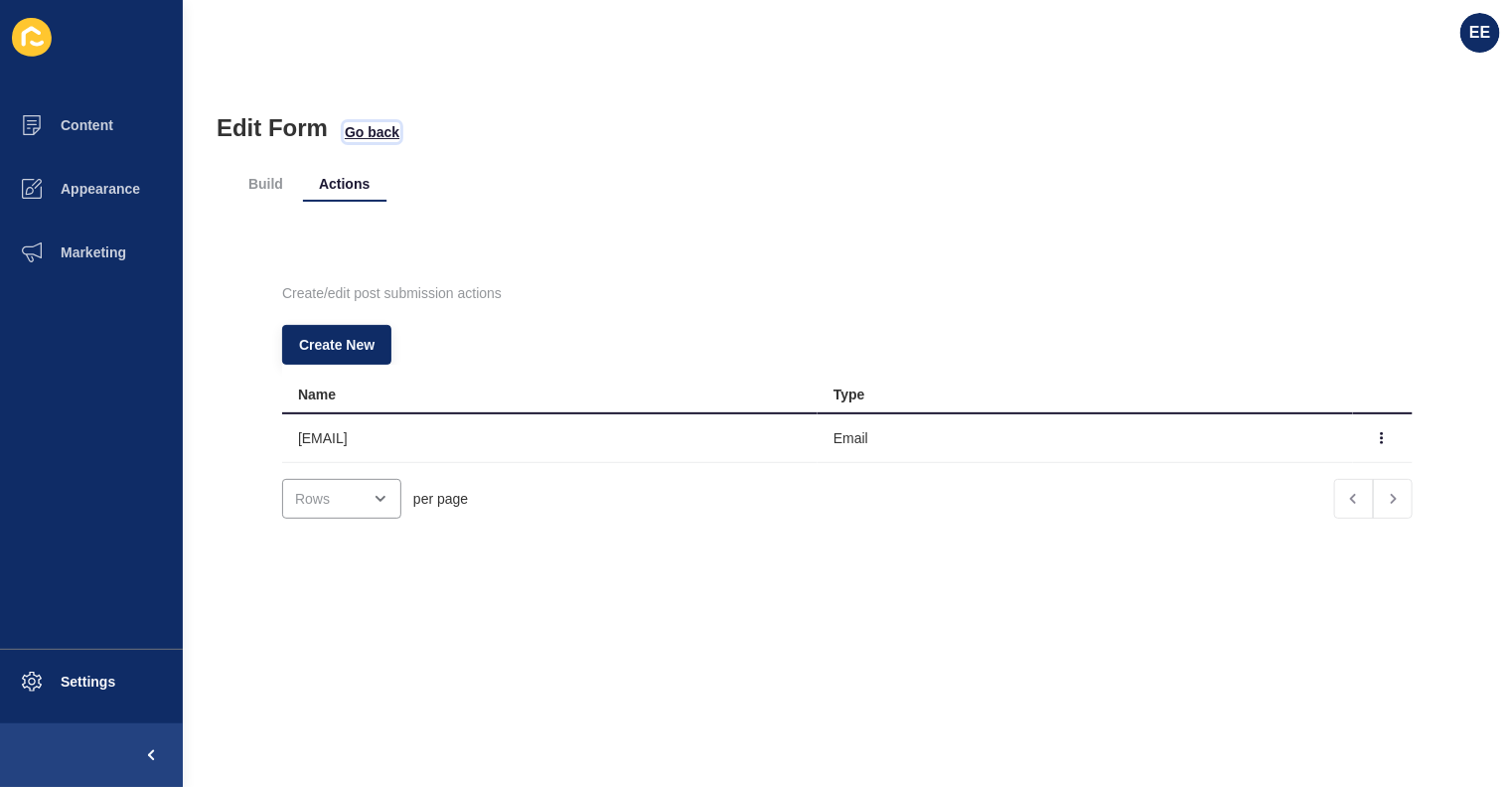 click on "Go back" at bounding box center [372, 132] 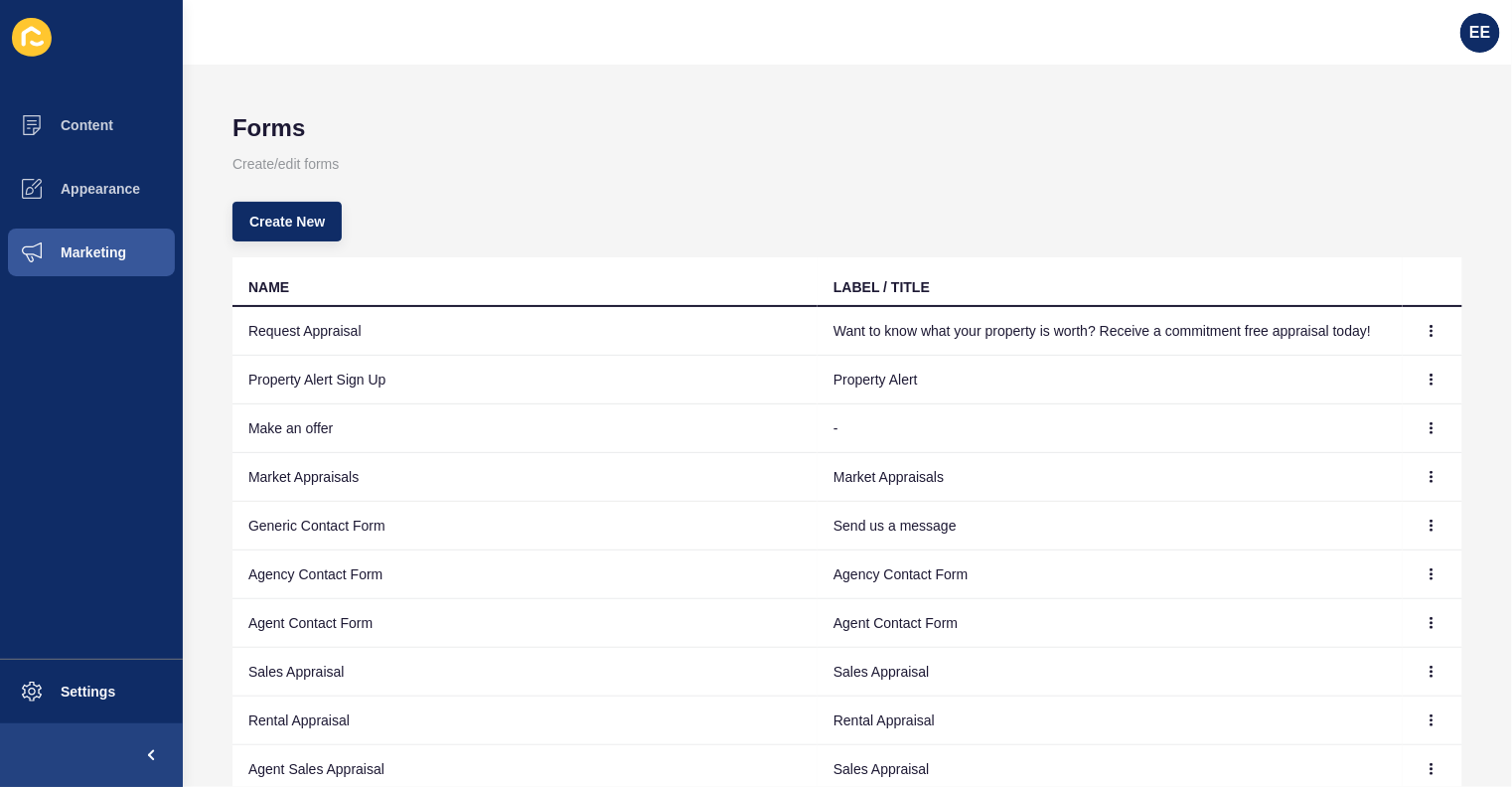 scroll, scrollTop: 145, scrollLeft: 0, axis: vertical 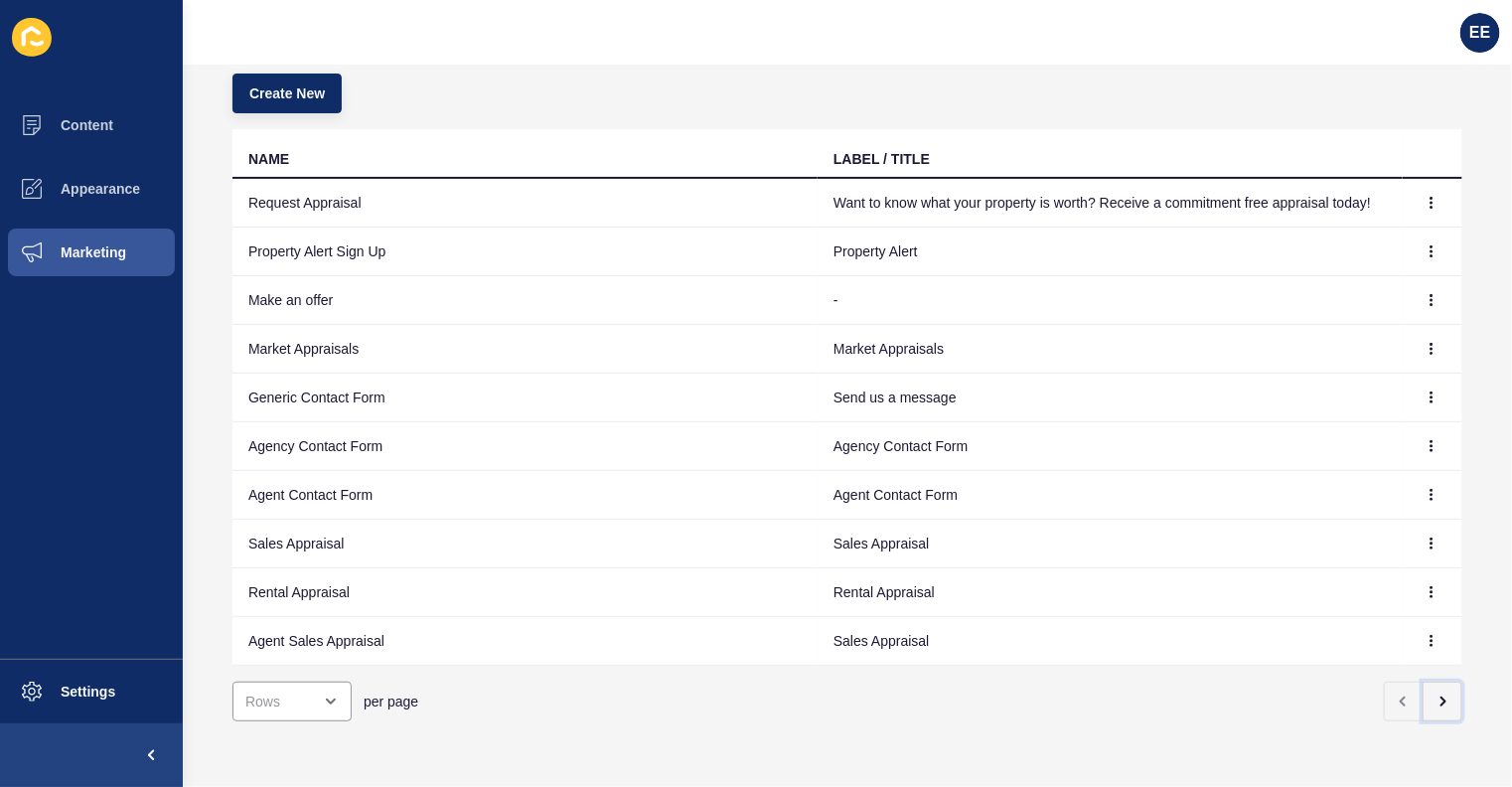 click at bounding box center (1442, 702) 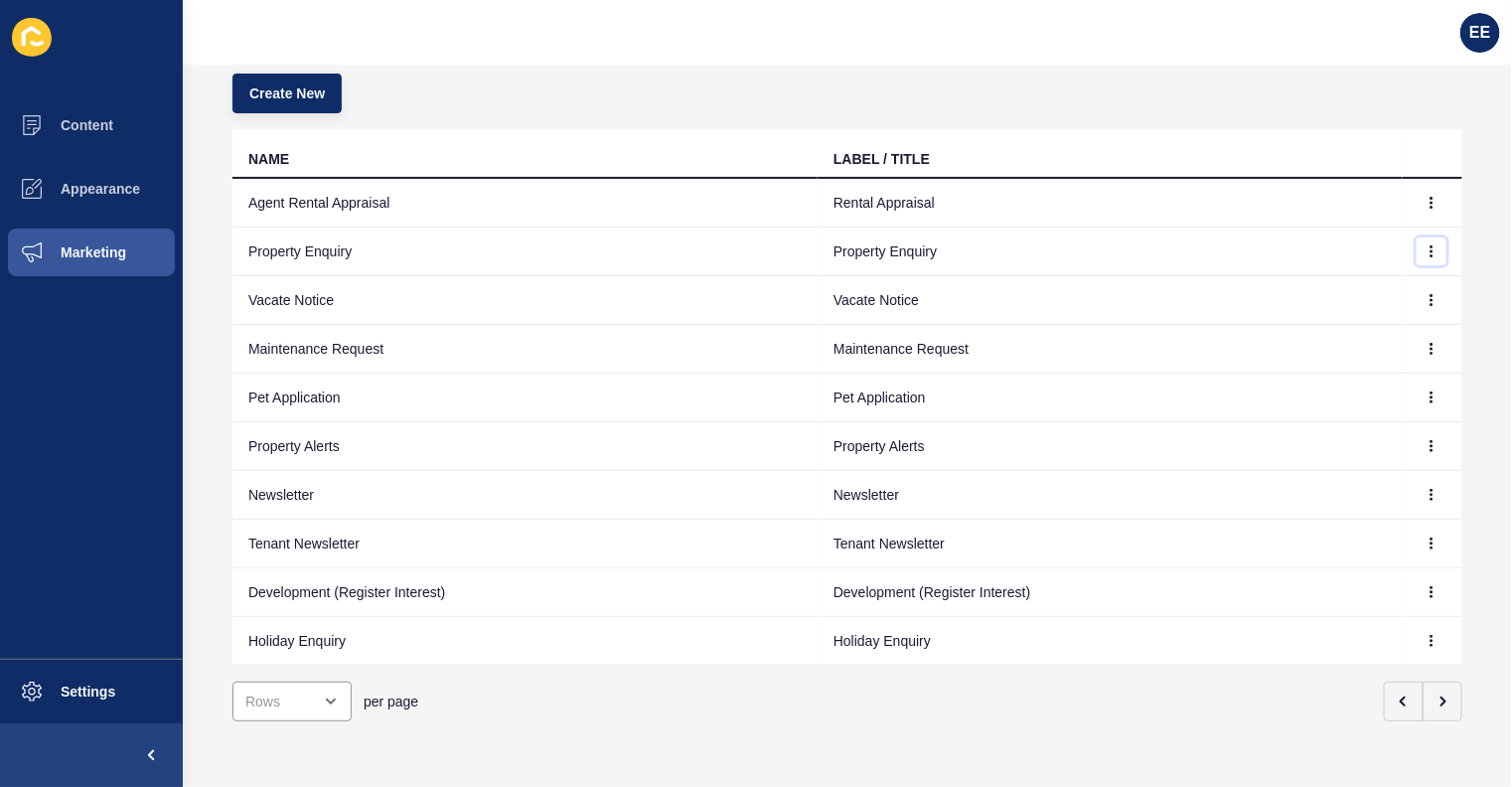 click at bounding box center [1432, 203] 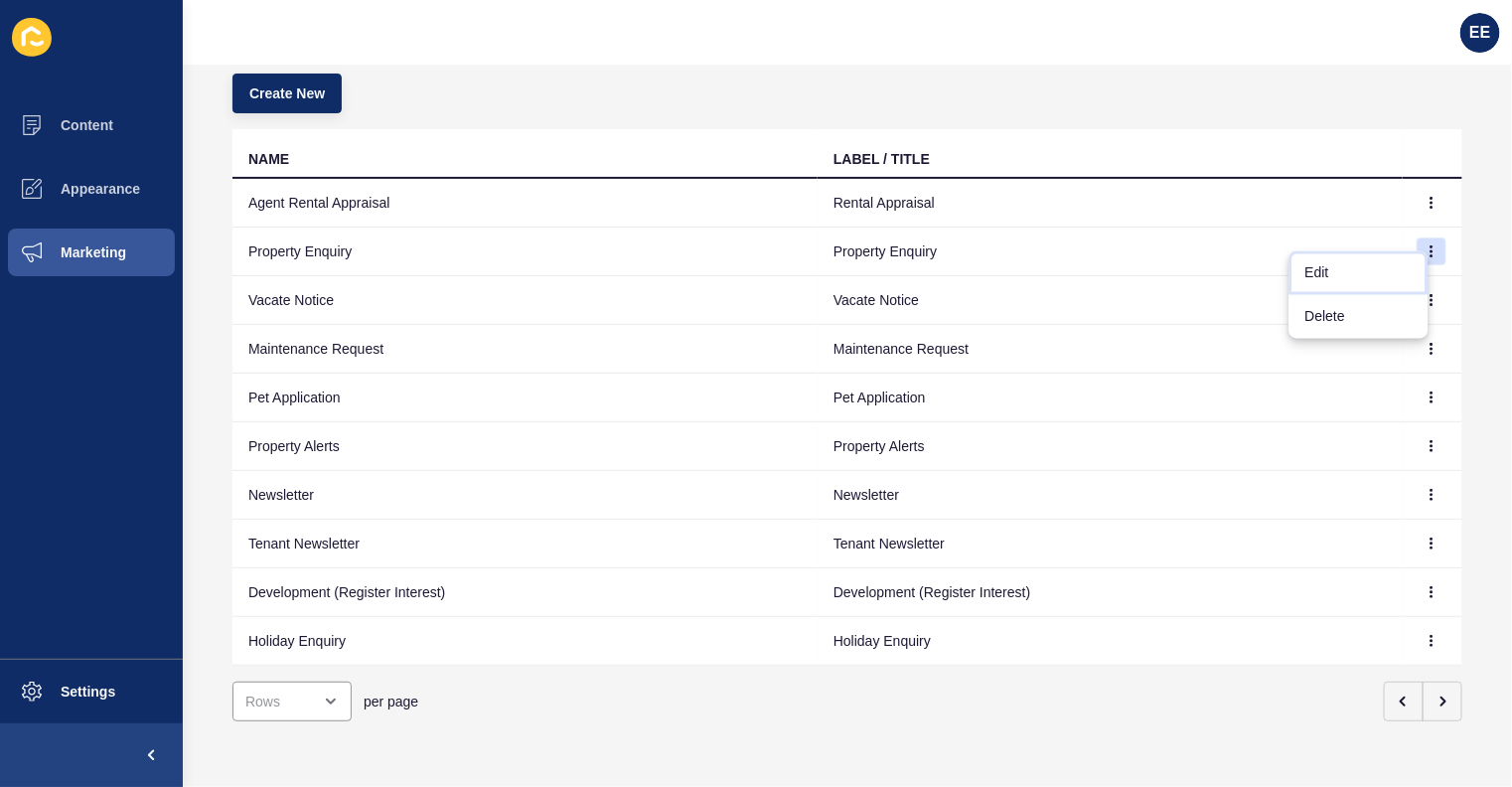 click on "Edit" at bounding box center (1359, 273) 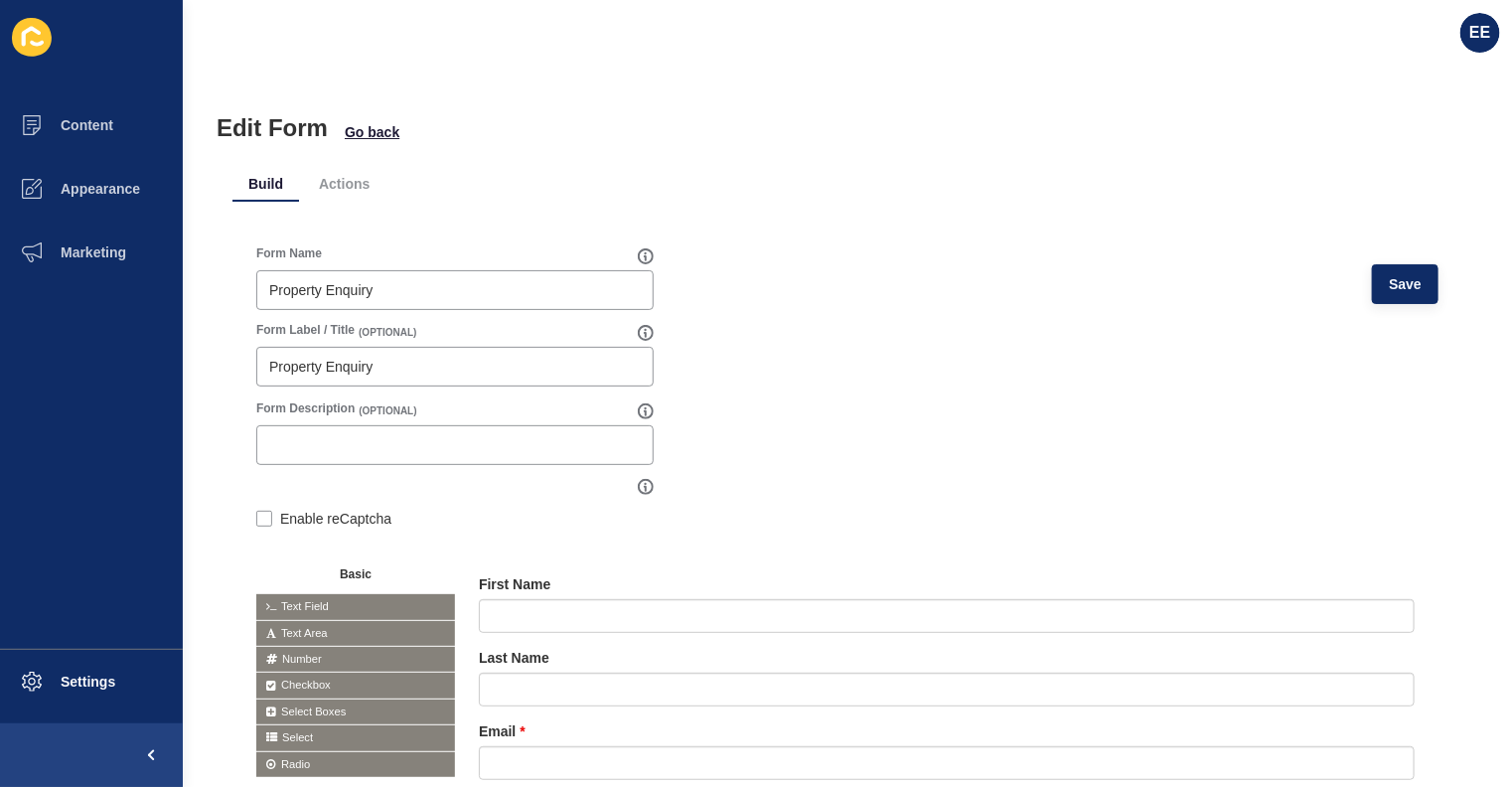 click on "Actions" at bounding box center [344, 184] 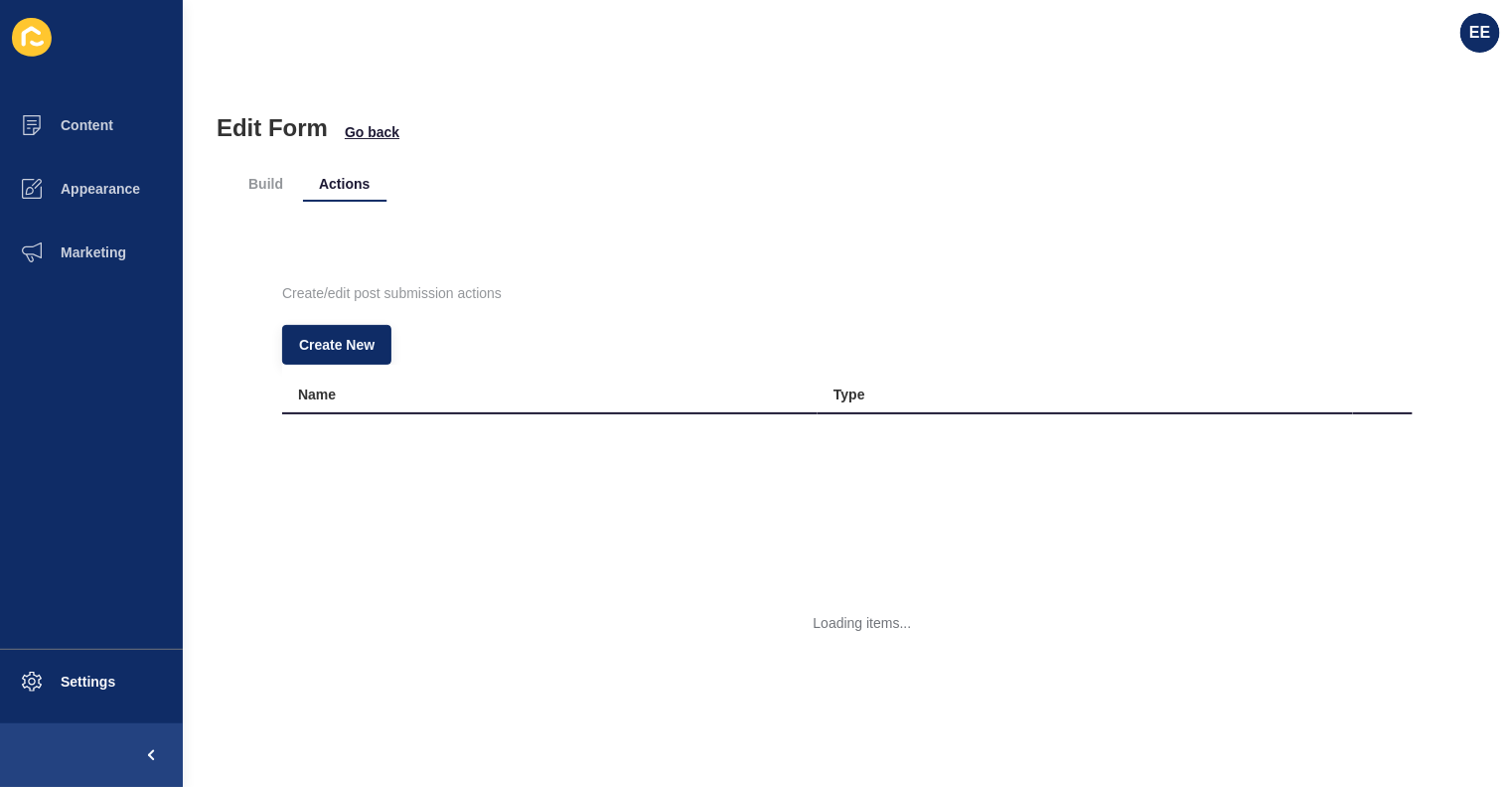 scroll, scrollTop: 0, scrollLeft: 0, axis: both 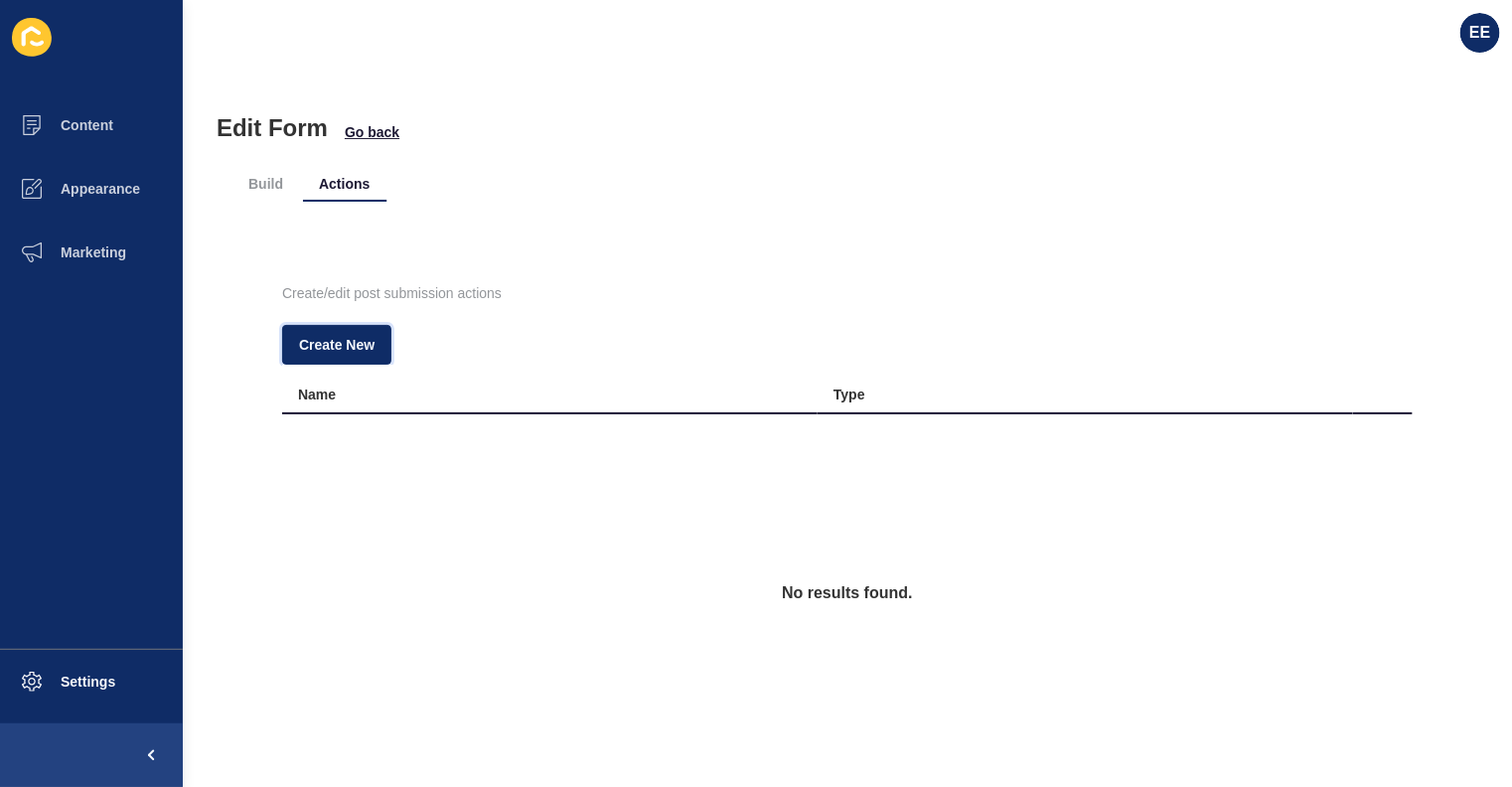click on "Create New" at bounding box center (337, 345) 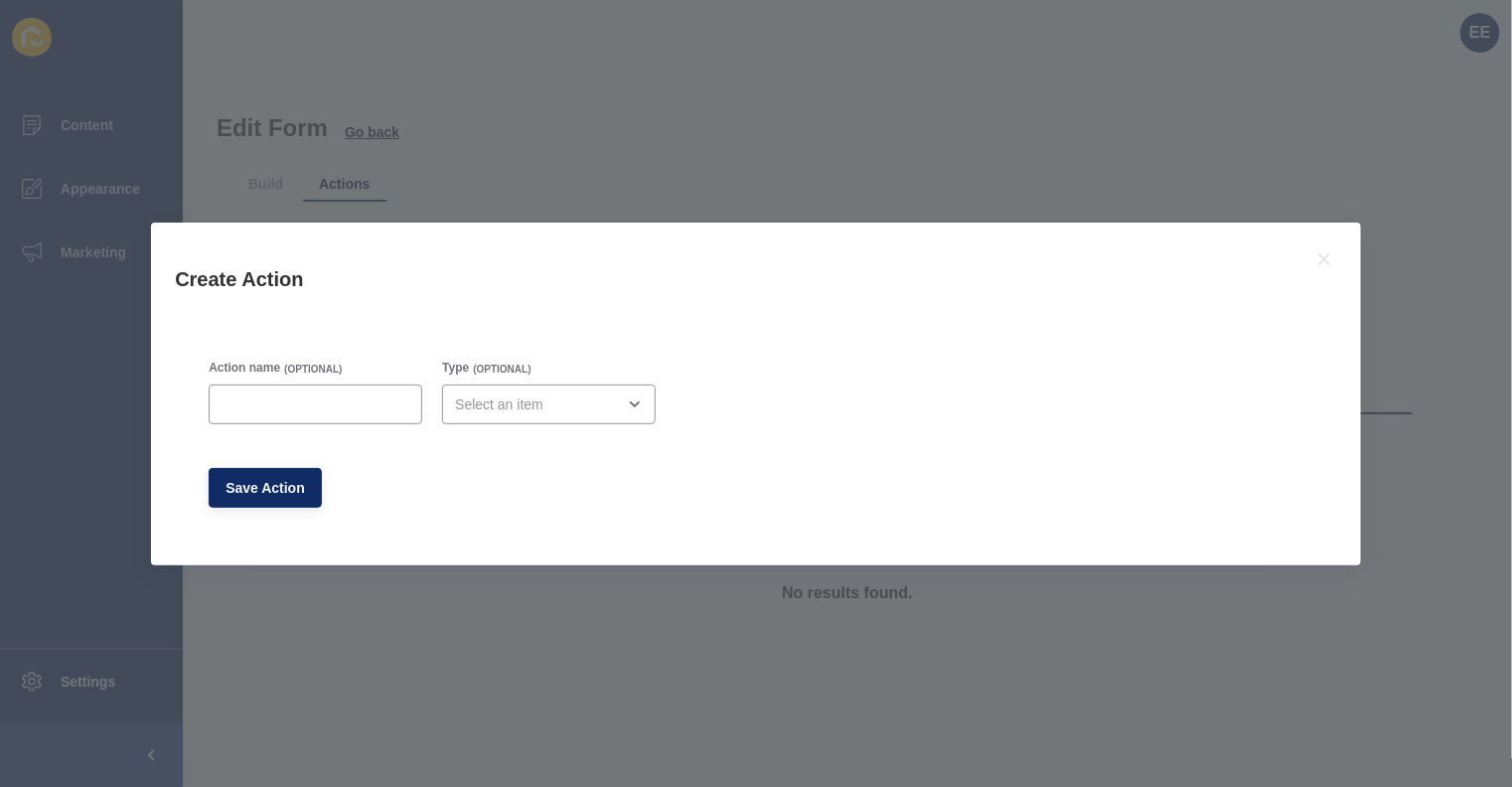 click at bounding box center [315, 404] 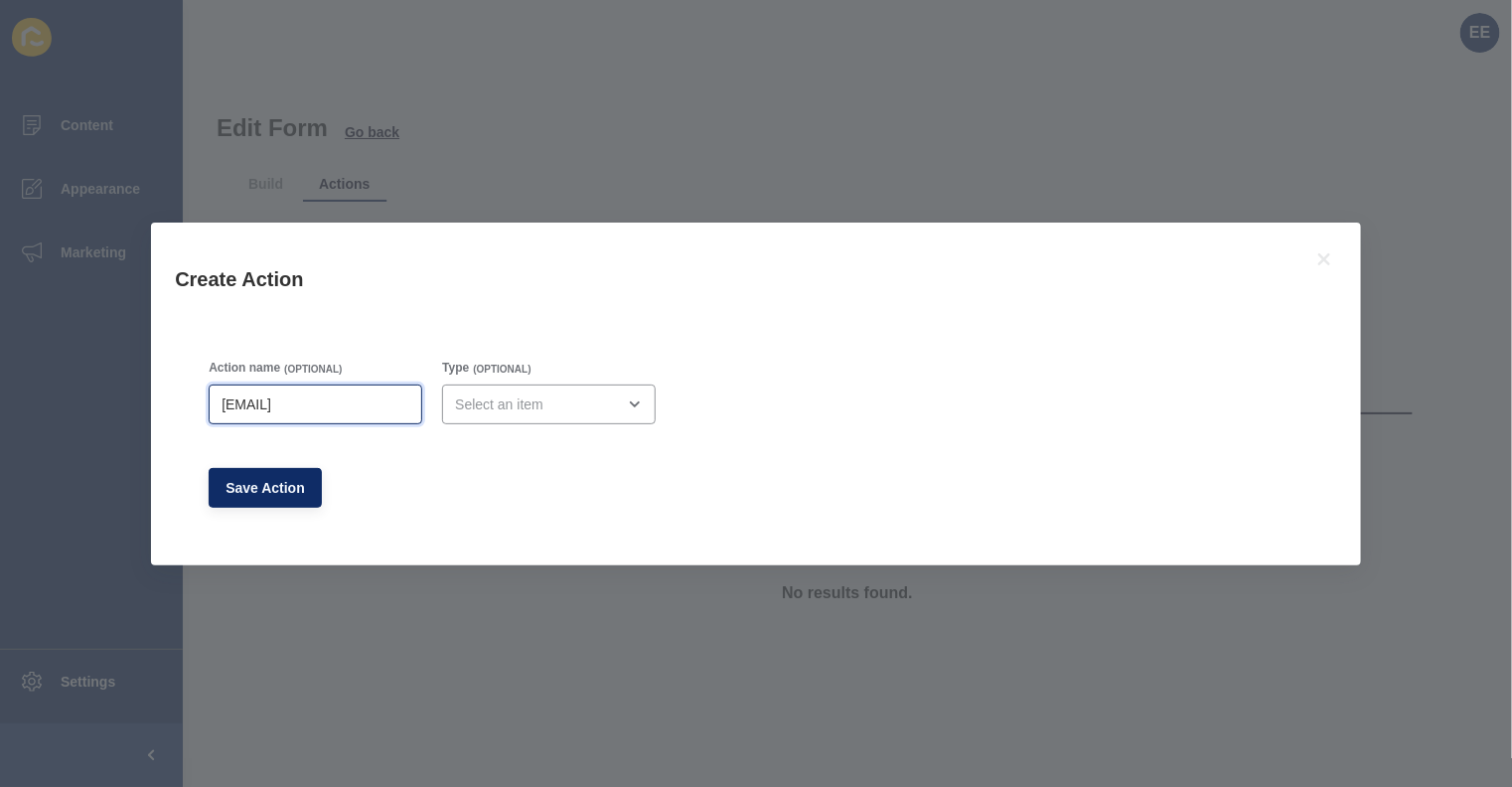 type on "[EMAIL]" 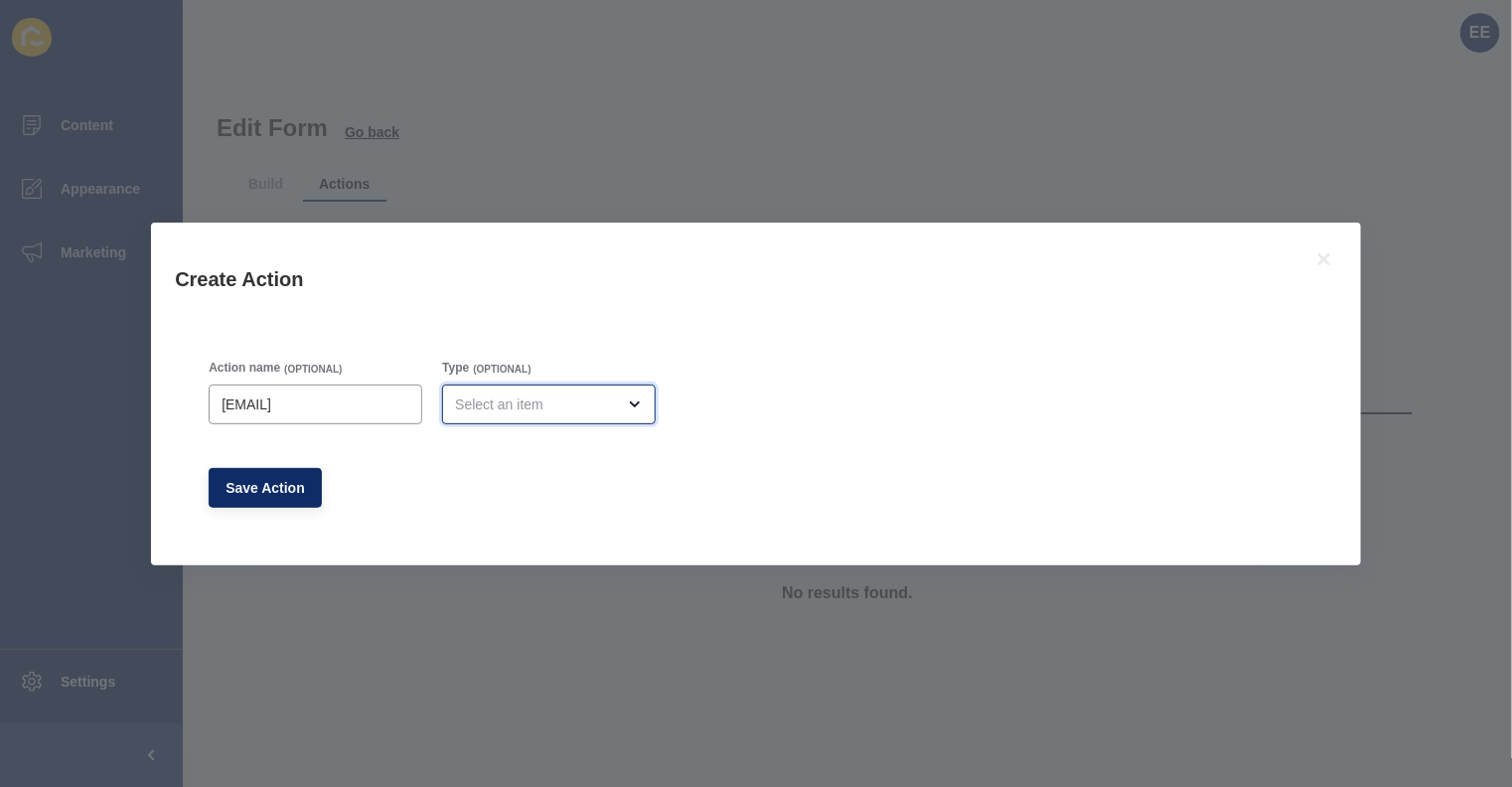 click at bounding box center [534, 404] 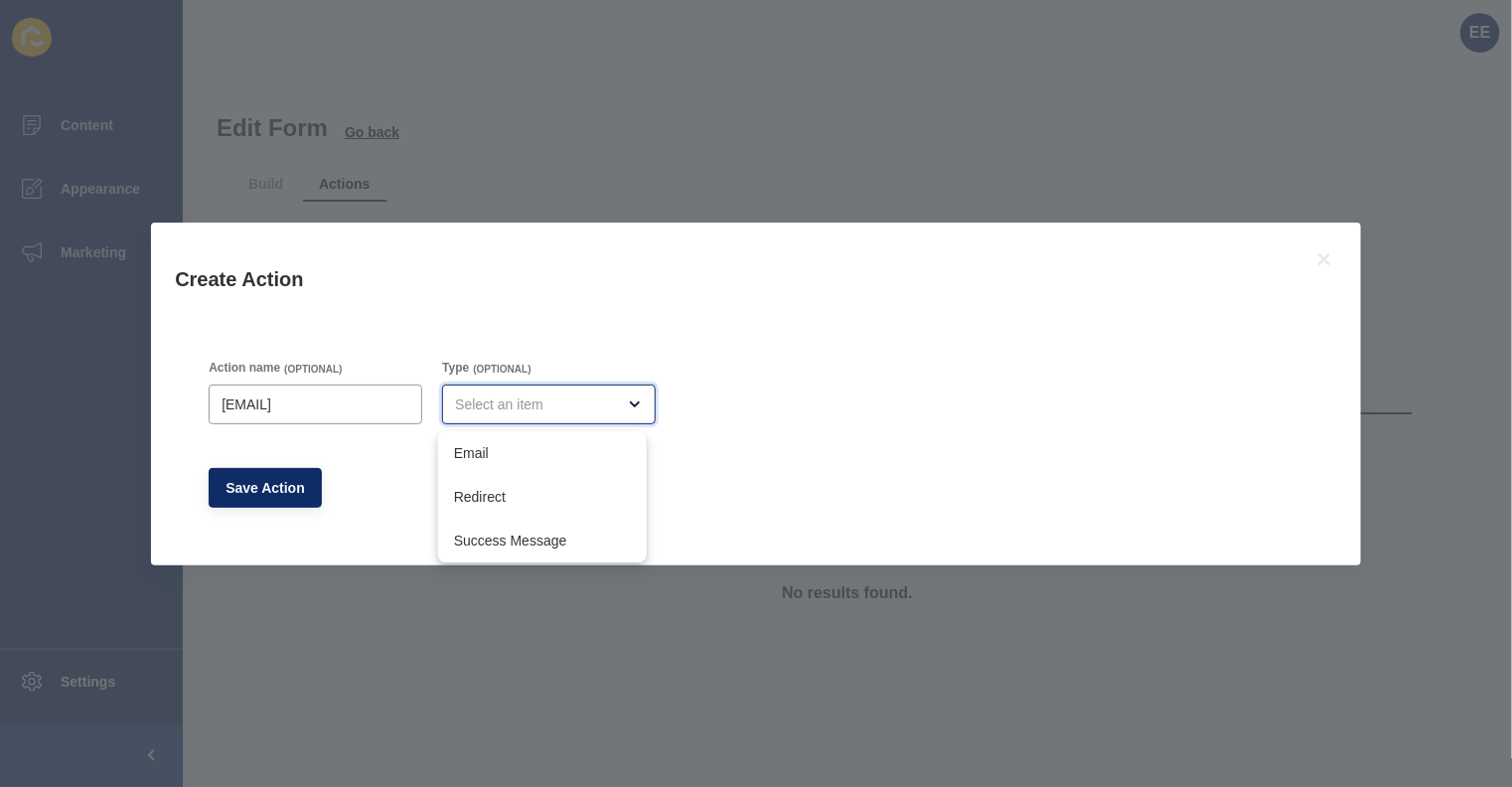 click on "Email" at bounding box center [542, 453] 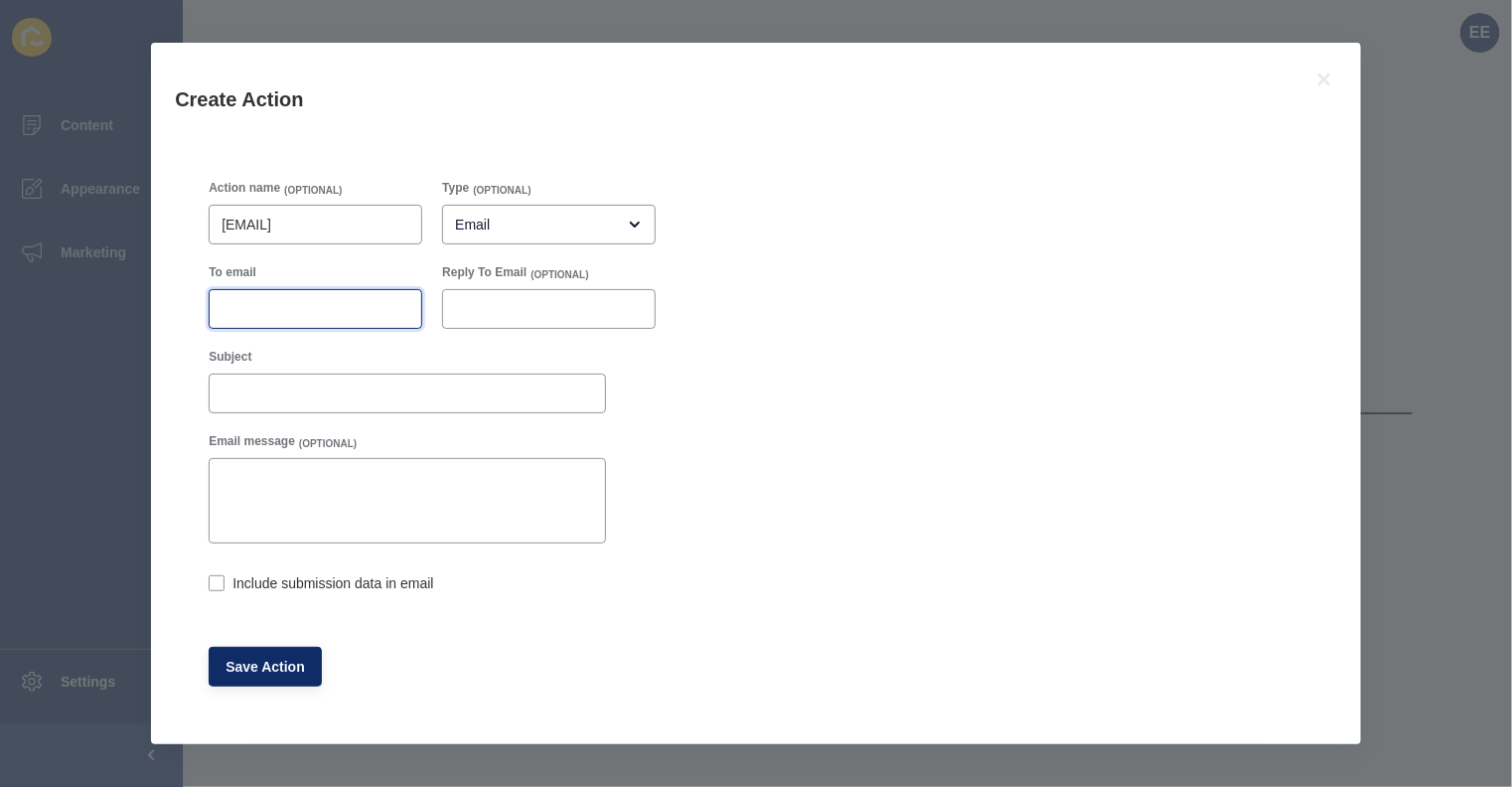 click on "To email" at bounding box center (315, 309) 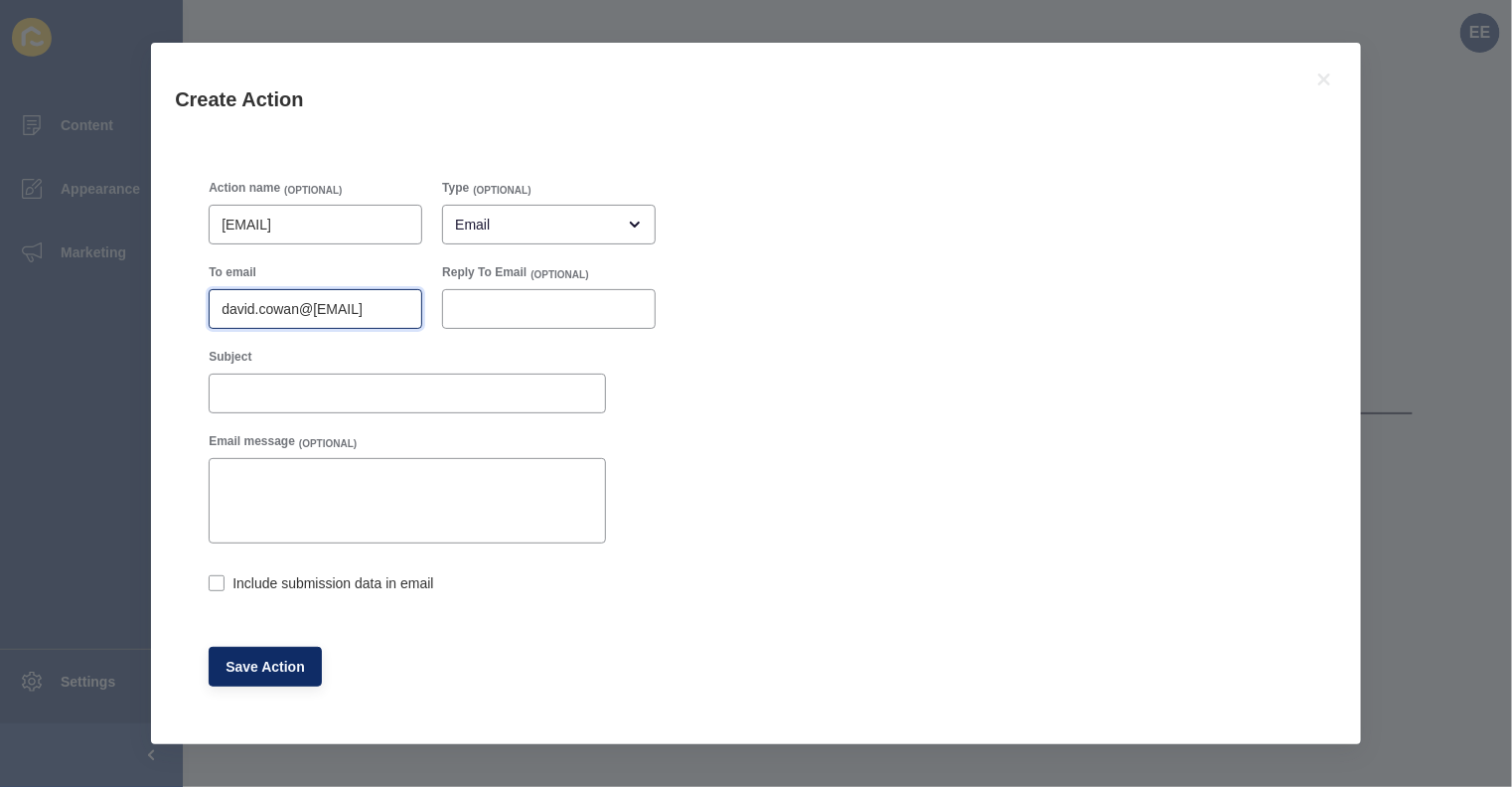 scroll, scrollTop: 0, scrollLeft: 35, axis: horizontal 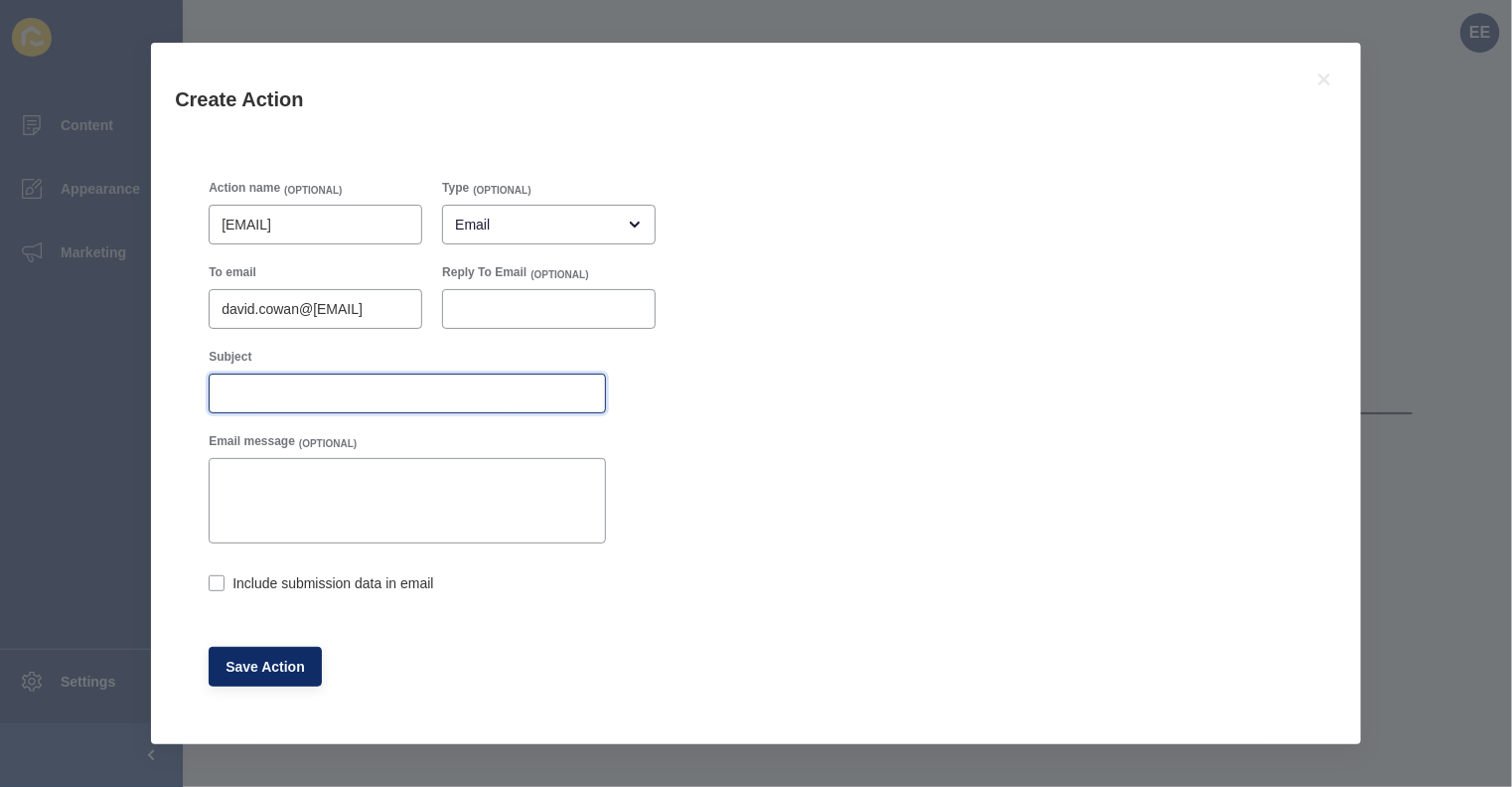 click on "Subject" at bounding box center [407, 394] 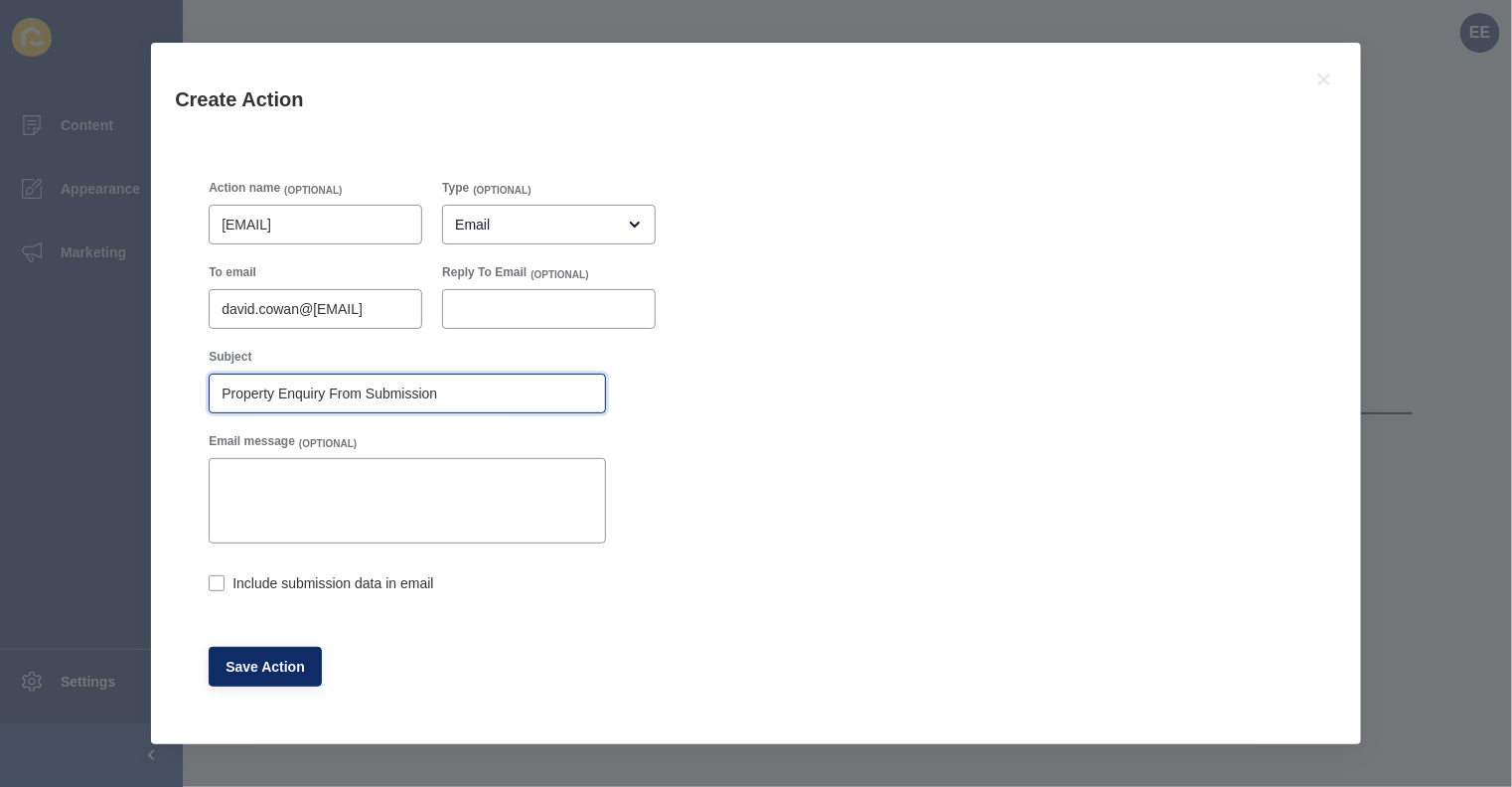 type on "Property Enquiry From Submission" 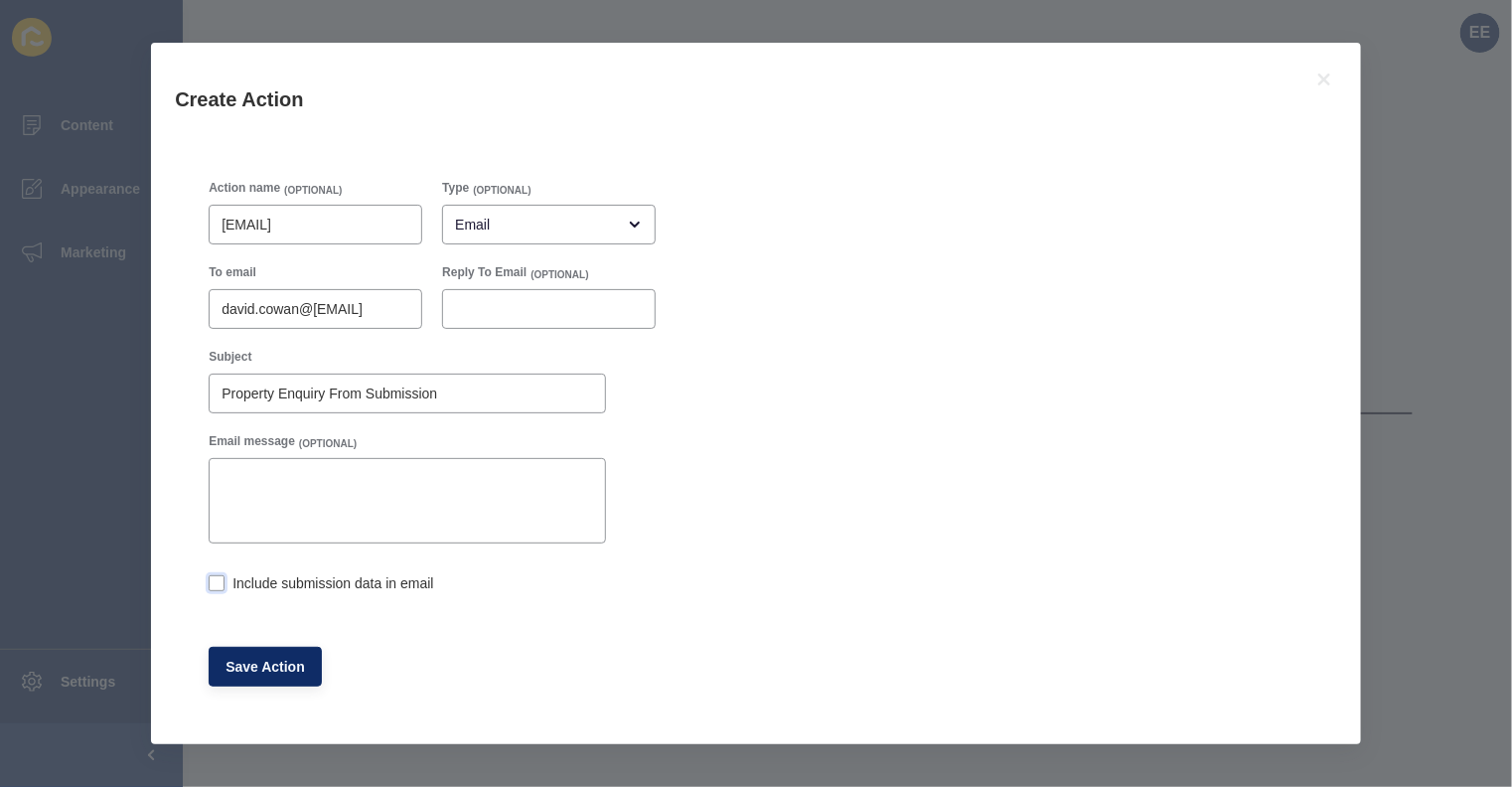 click at bounding box center [217, 583] 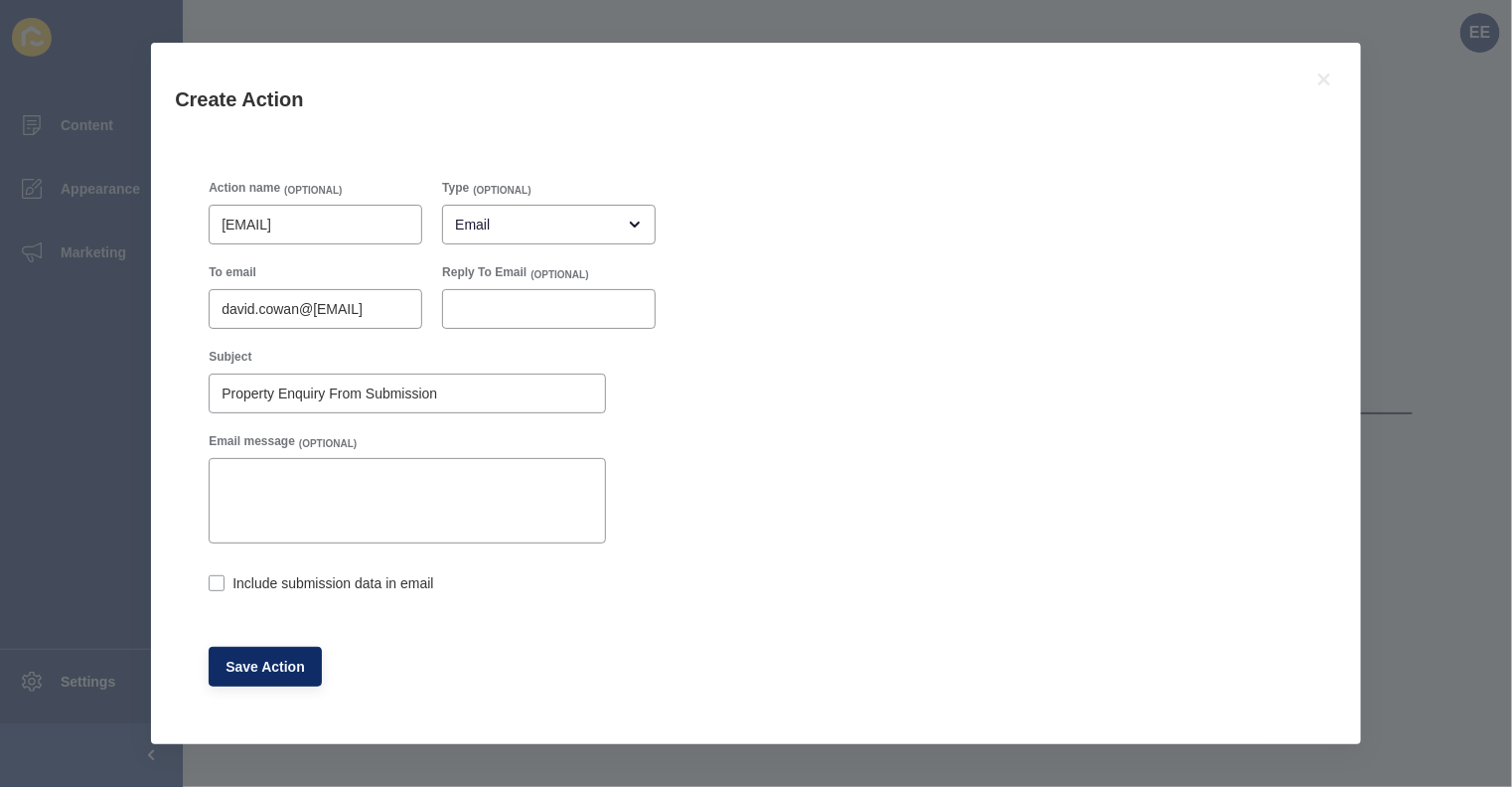click on "Include submission data in email" at bounding box center [215, 585] 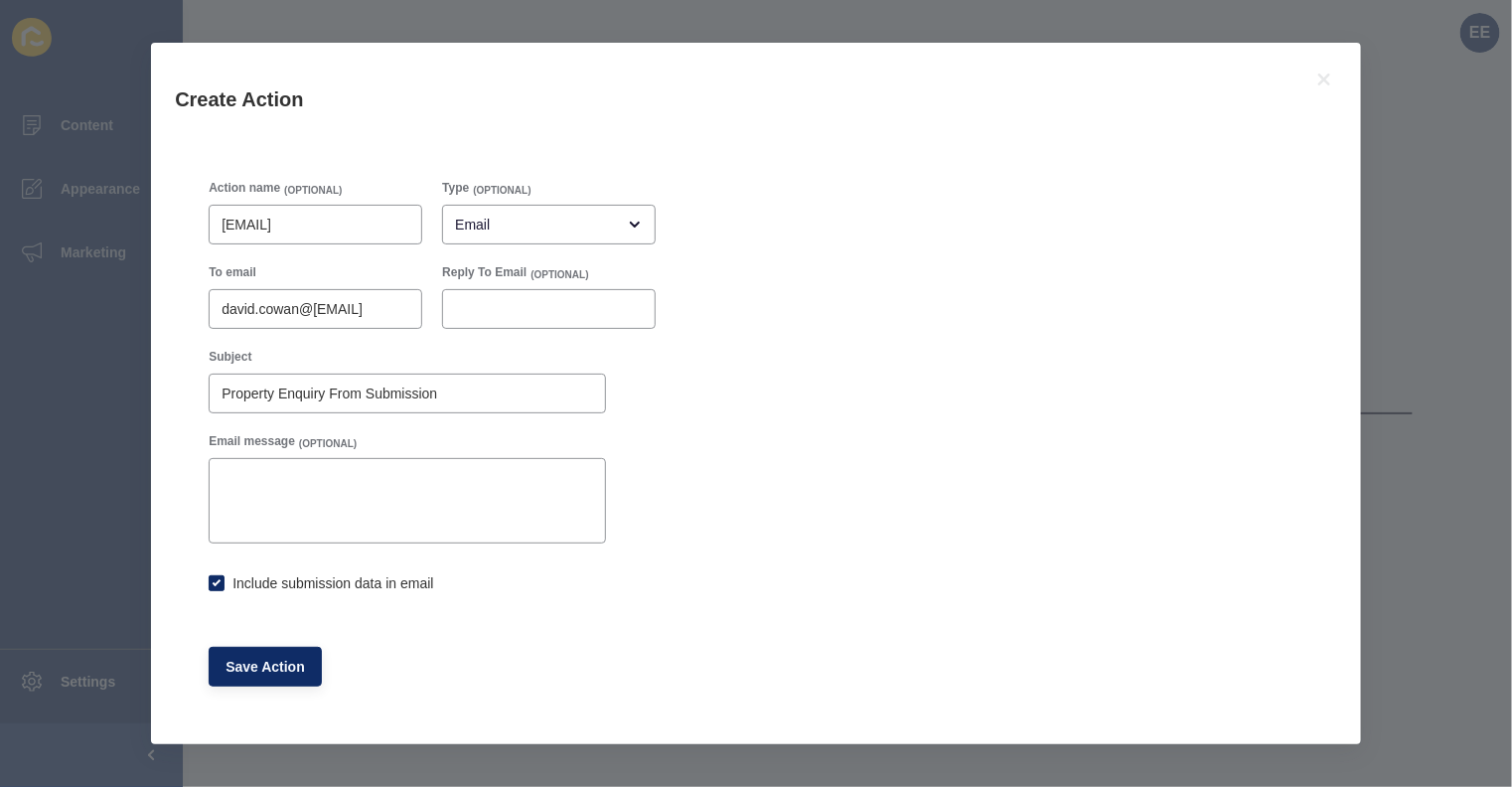 checkbox on "true" 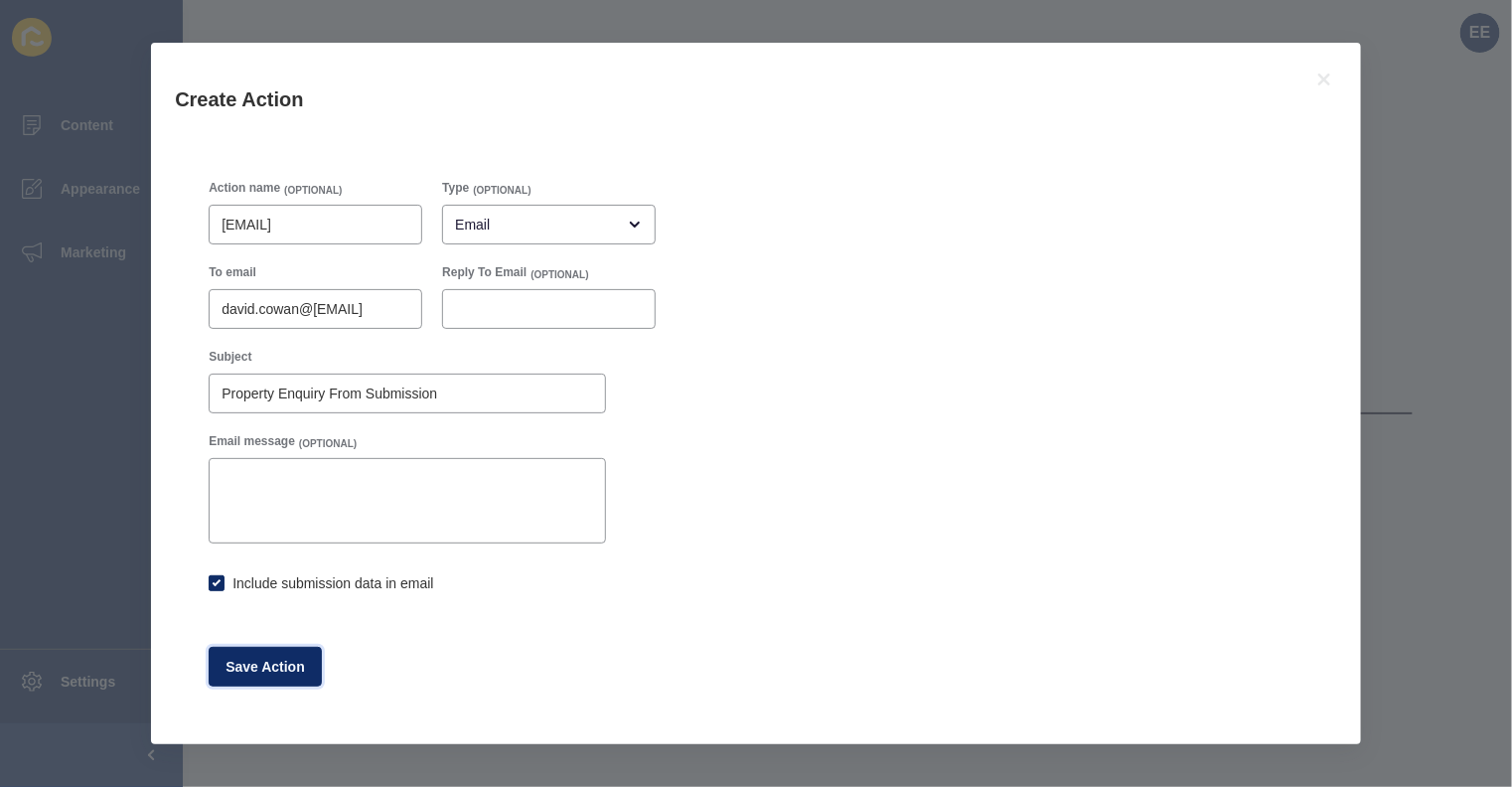 click on "Save Action" at bounding box center [265, 667] 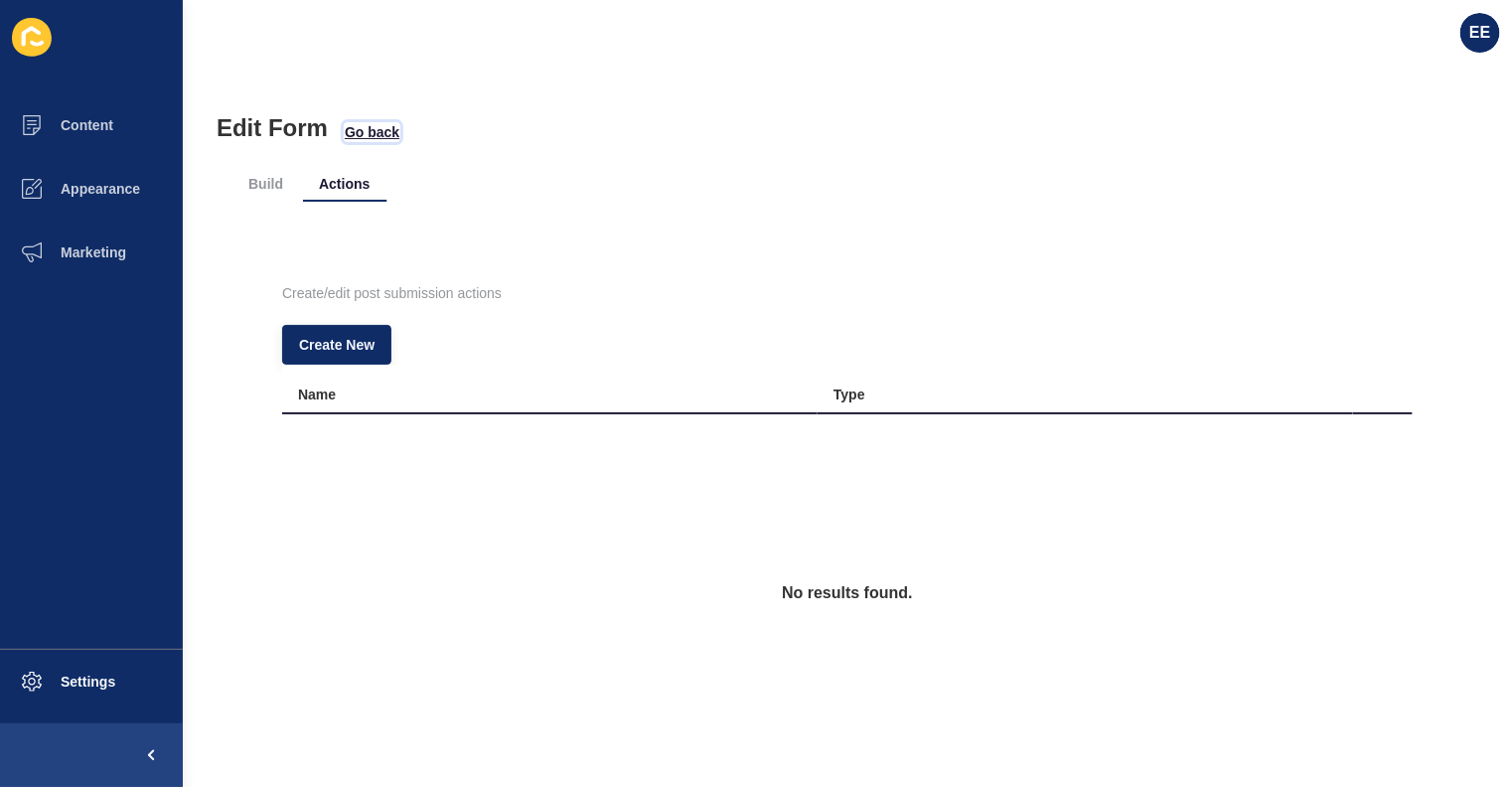 click on "Go back" at bounding box center (372, 132) 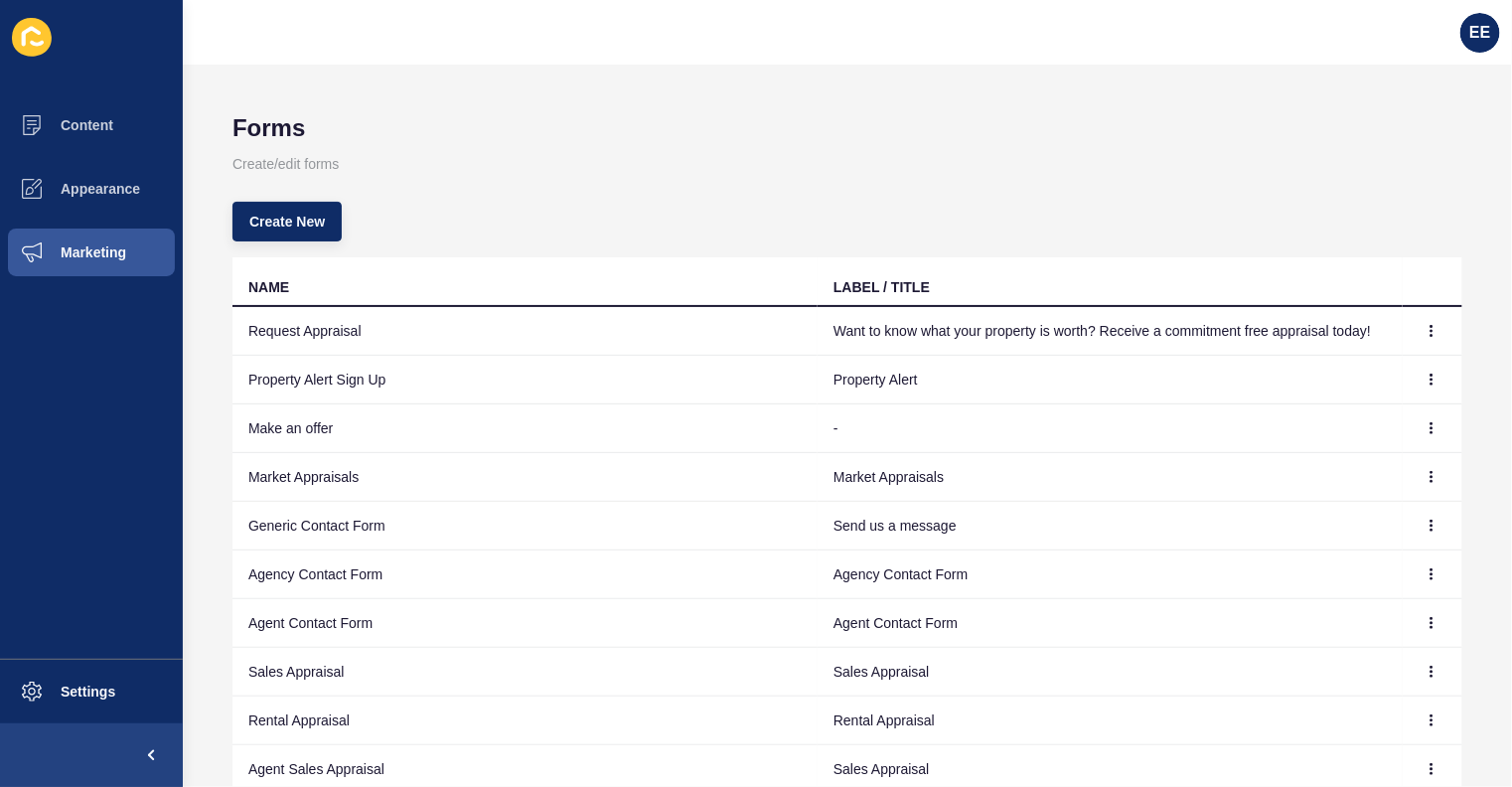 scroll, scrollTop: 145, scrollLeft: 0, axis: vertical 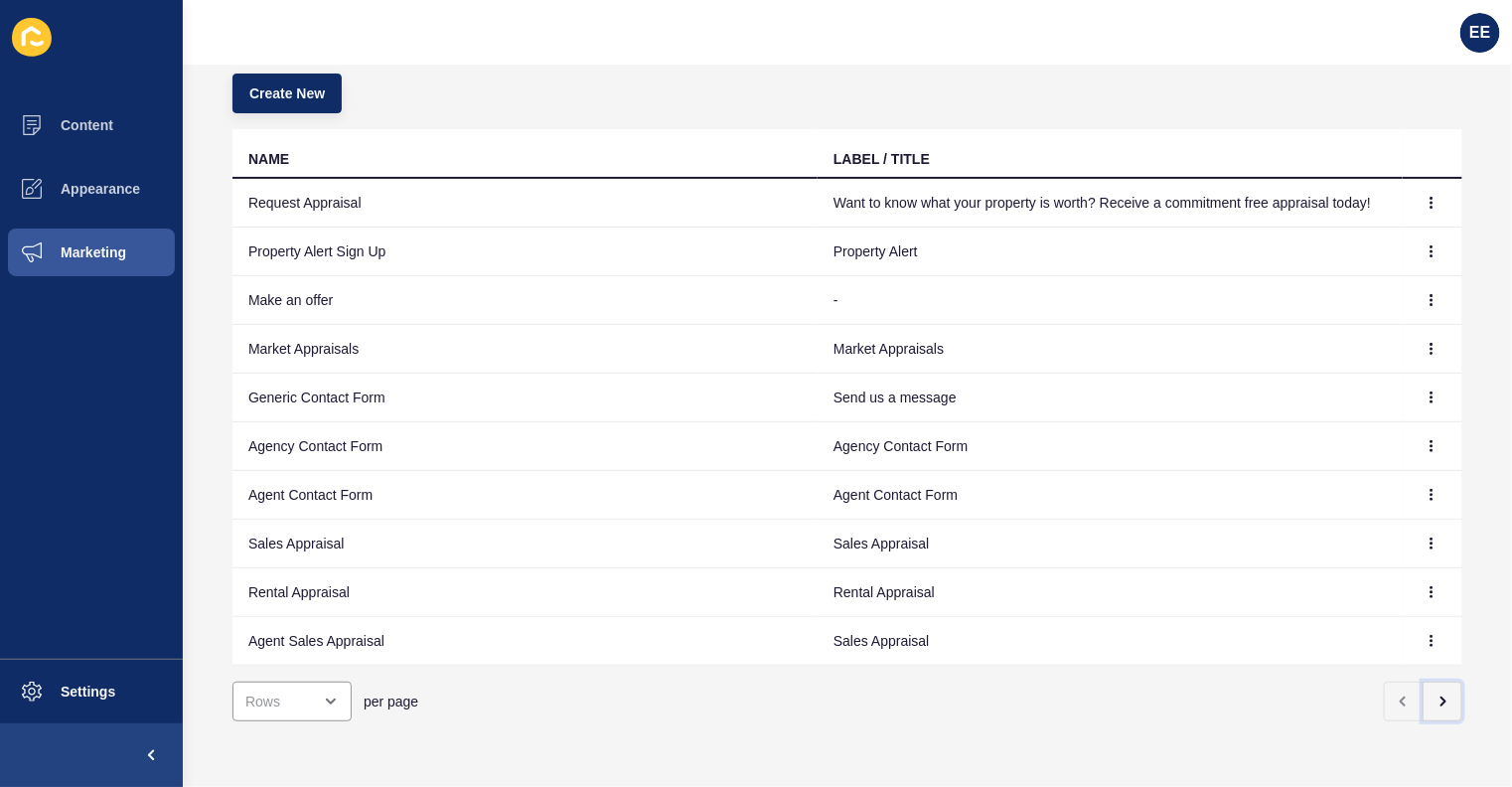 click at bounding box center [1442, 702] 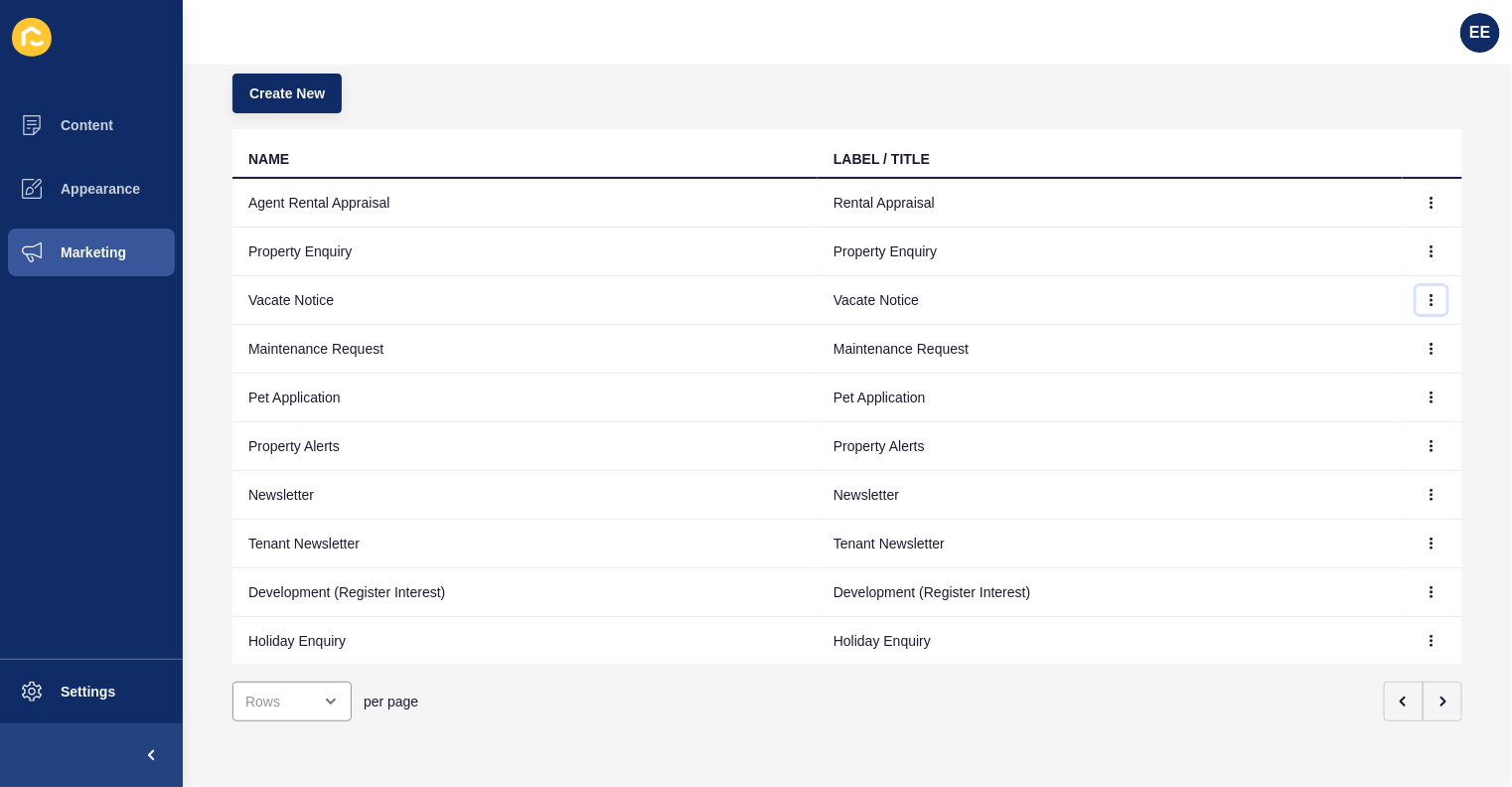 click at bounding box center [1432, 203] 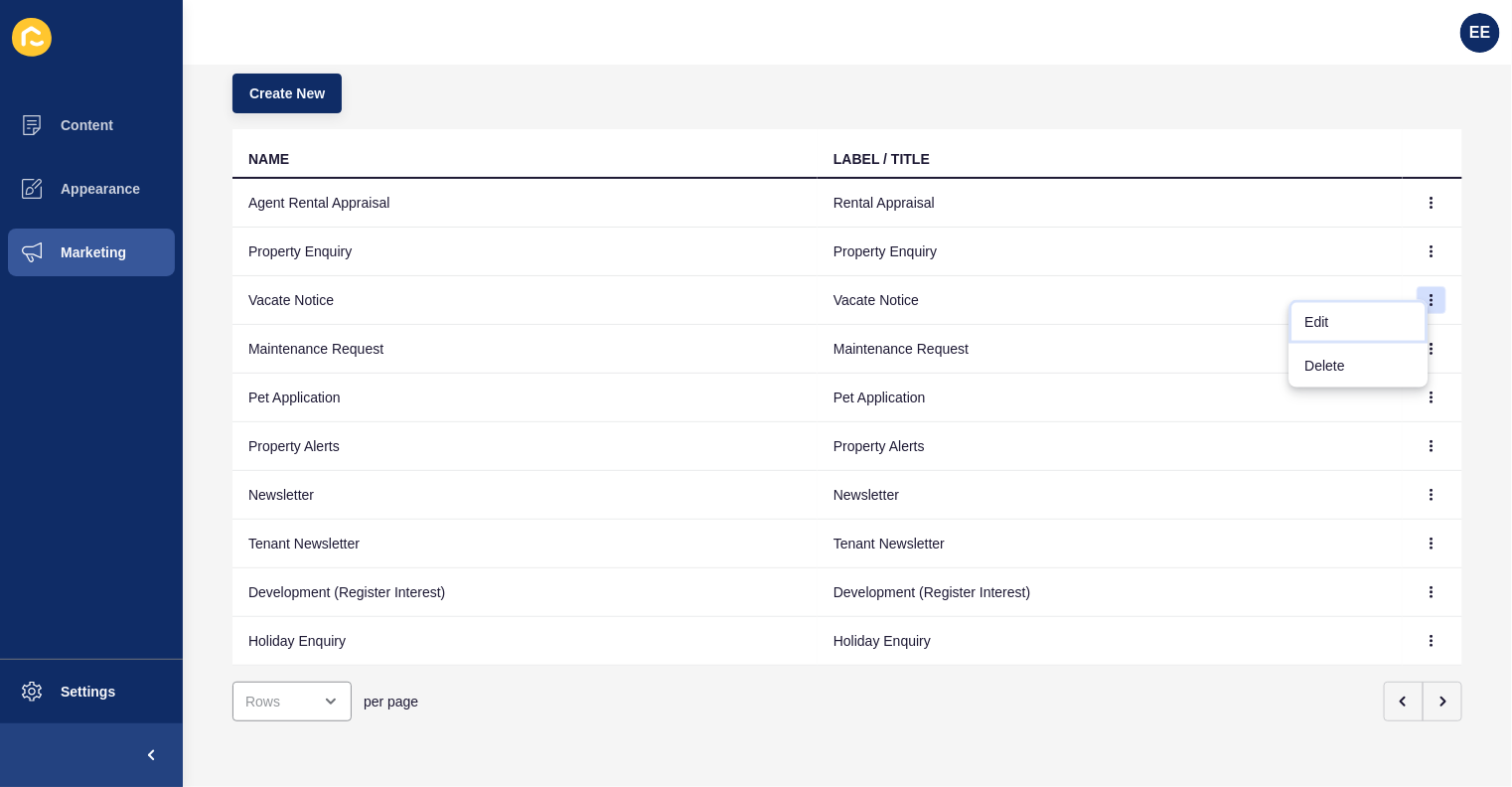 click on "Edit" at bounding box center [1359, 322] 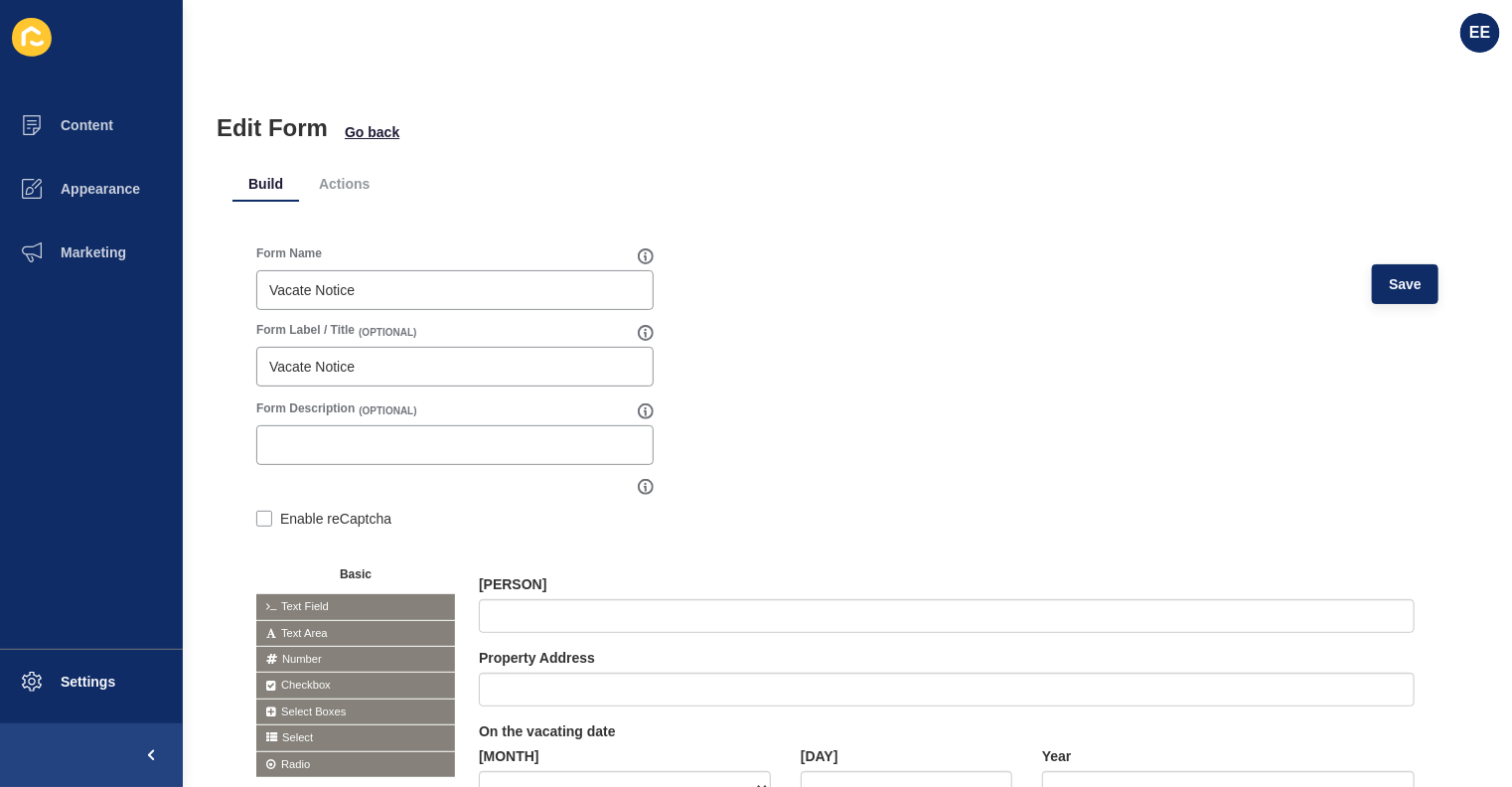 click on "Actions" at bounding box center (344, 184) 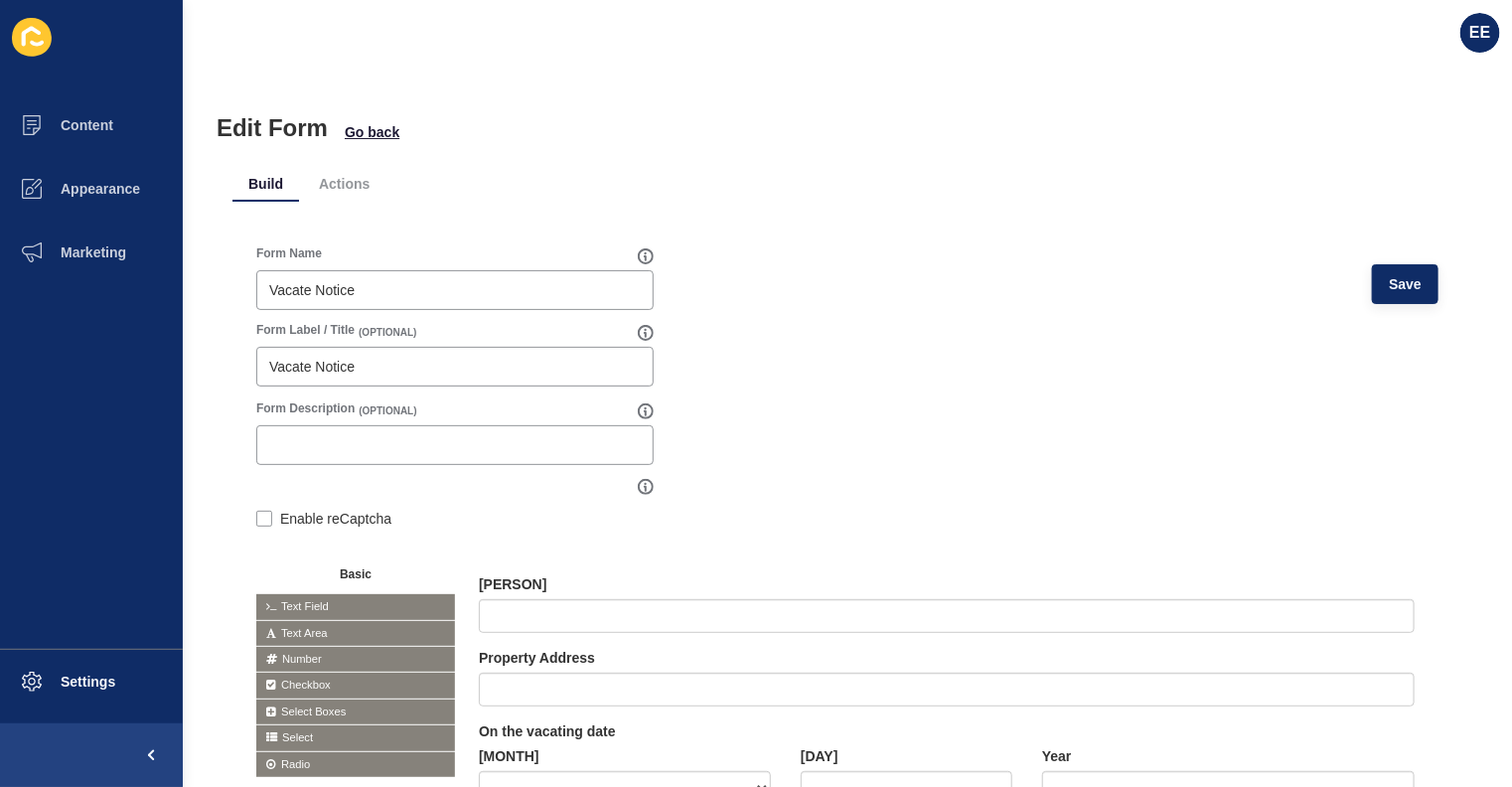 scroll, scrollTop: 0, scrollLeft: 0, axis: both 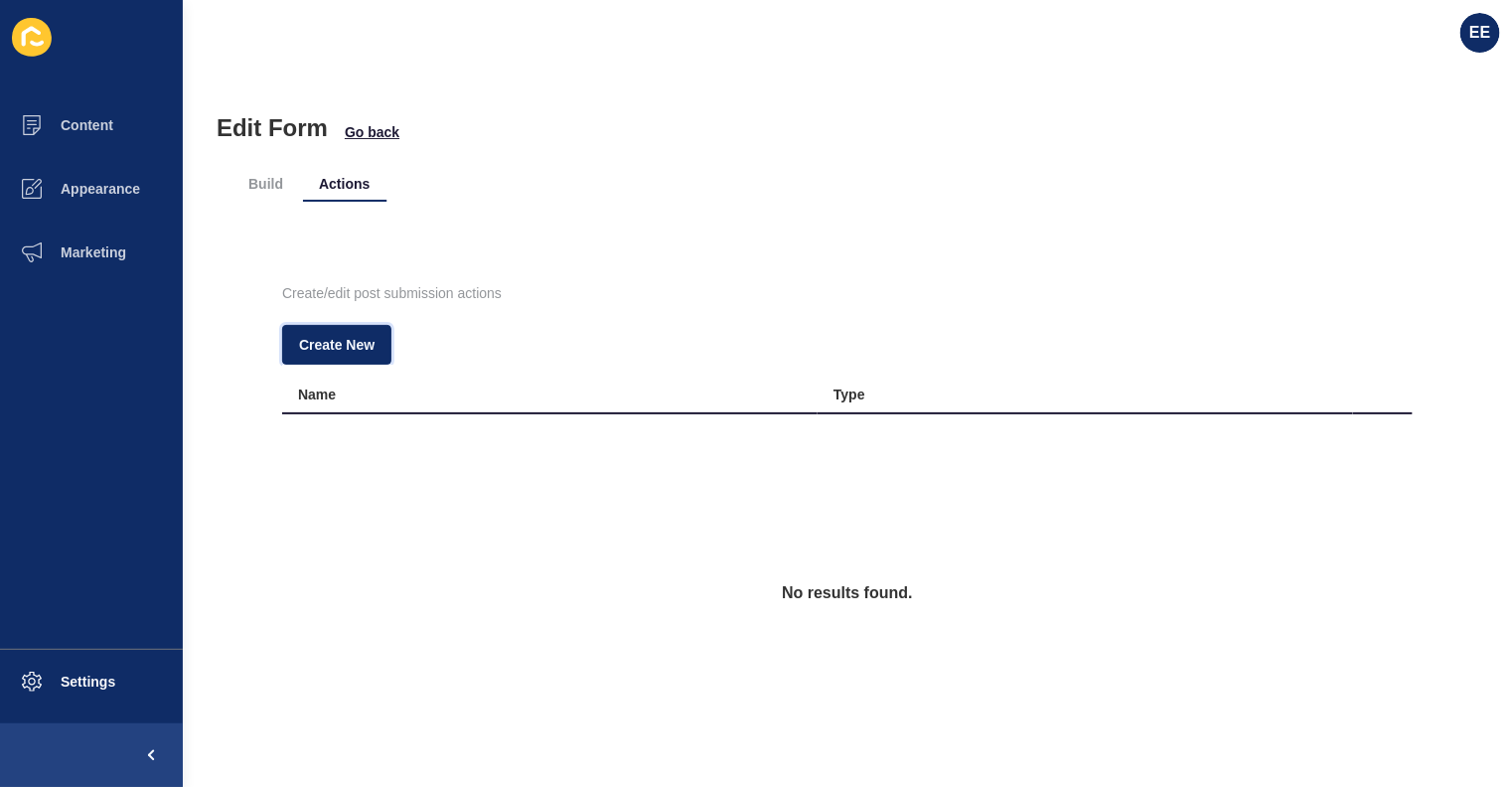 click on "Create New" at bounding box center [337, 345] 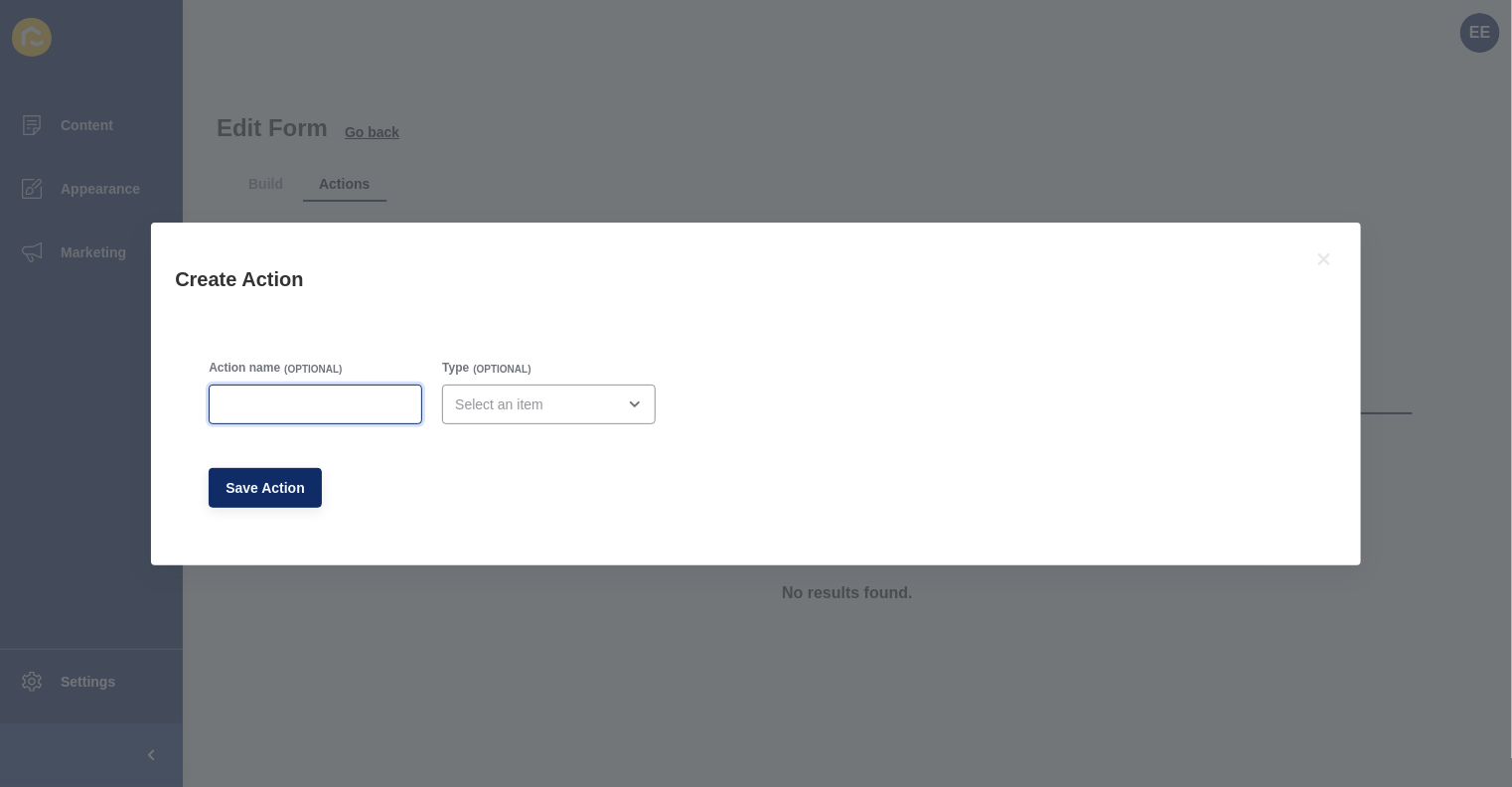 click on "Action name" at bounding box center (315, 404) 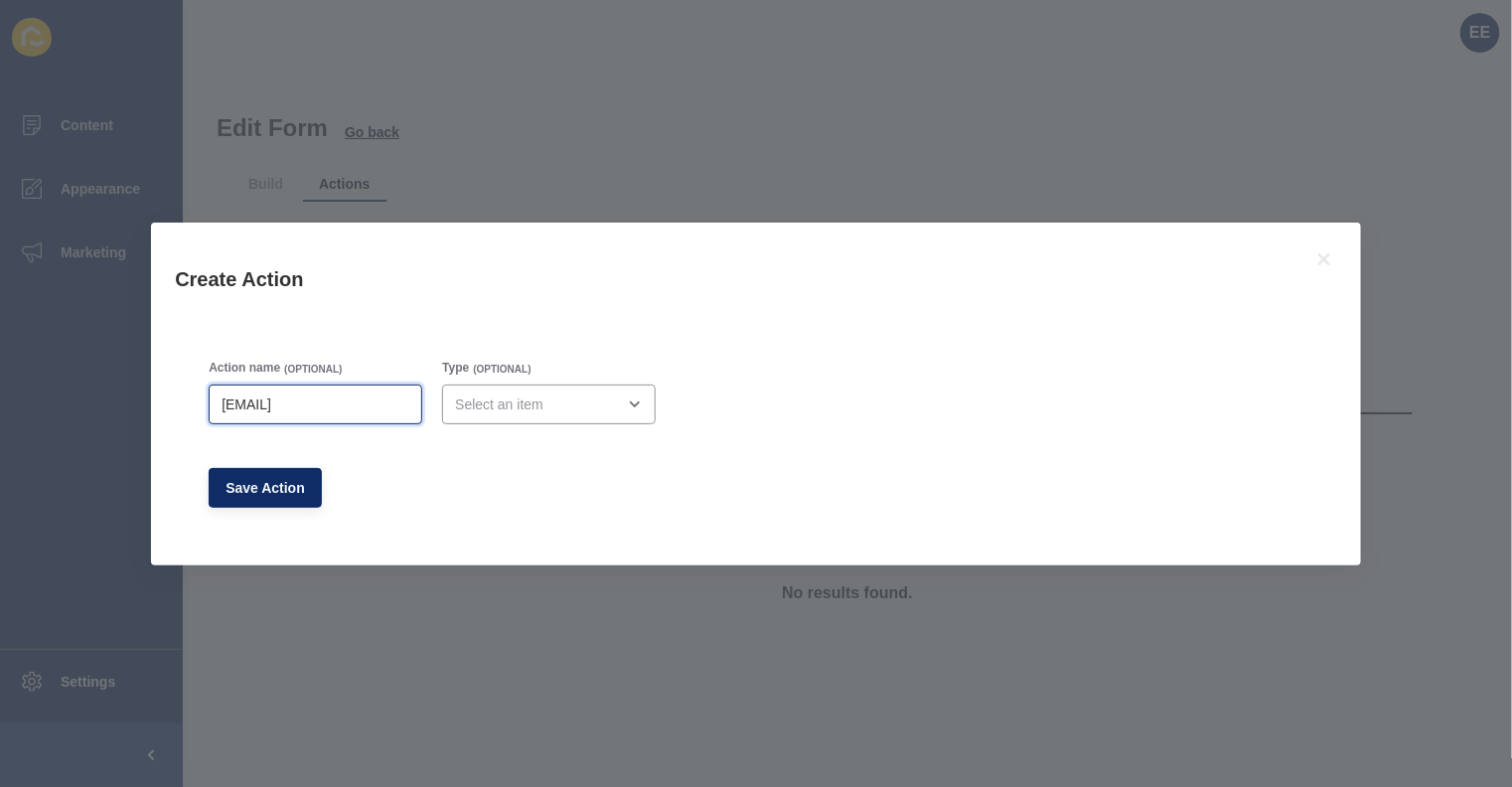 type on "Admin Email" 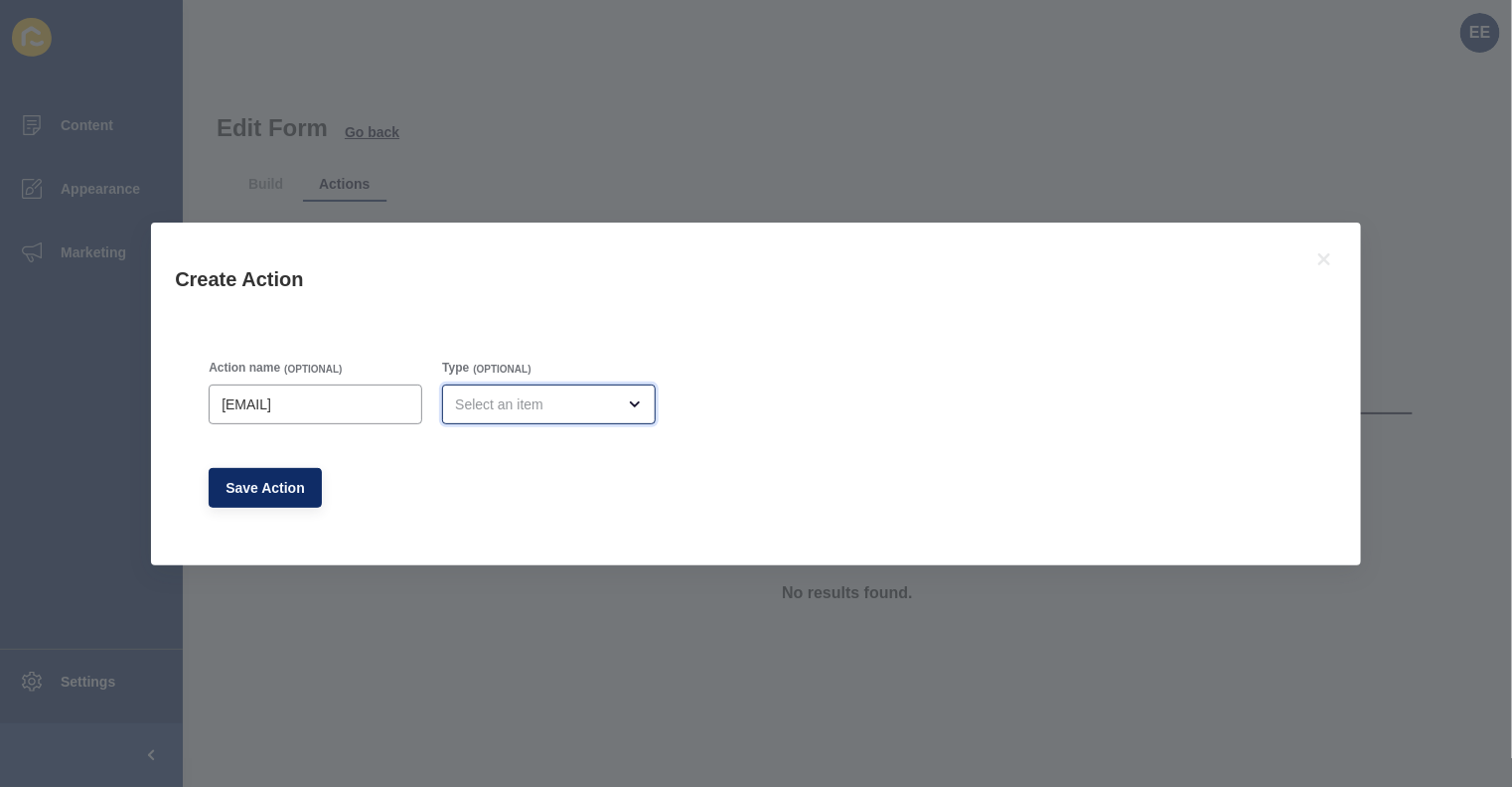 click at bounding box center [534, 404] 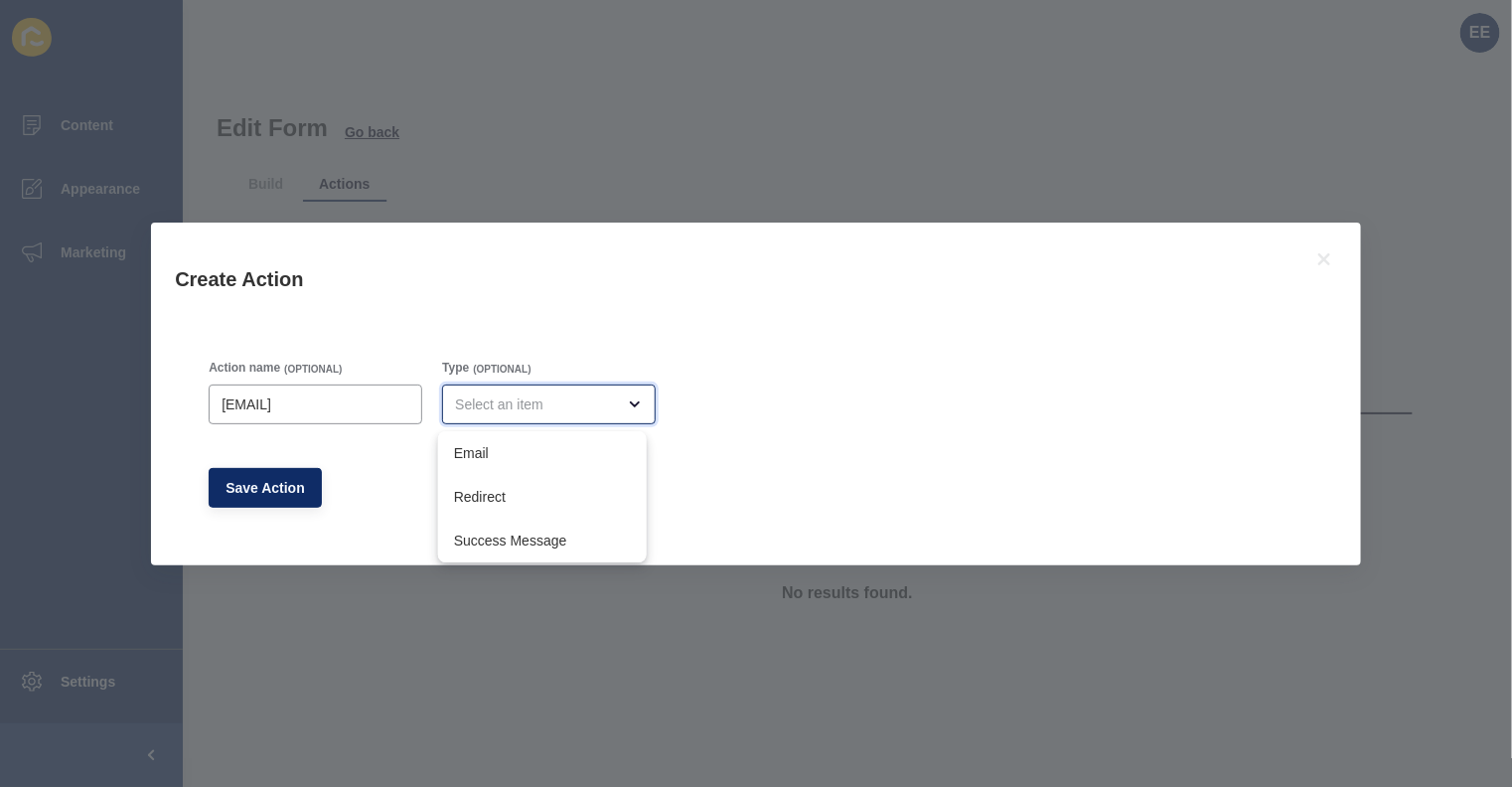 click on "Email" at bounding box center (542, 453) 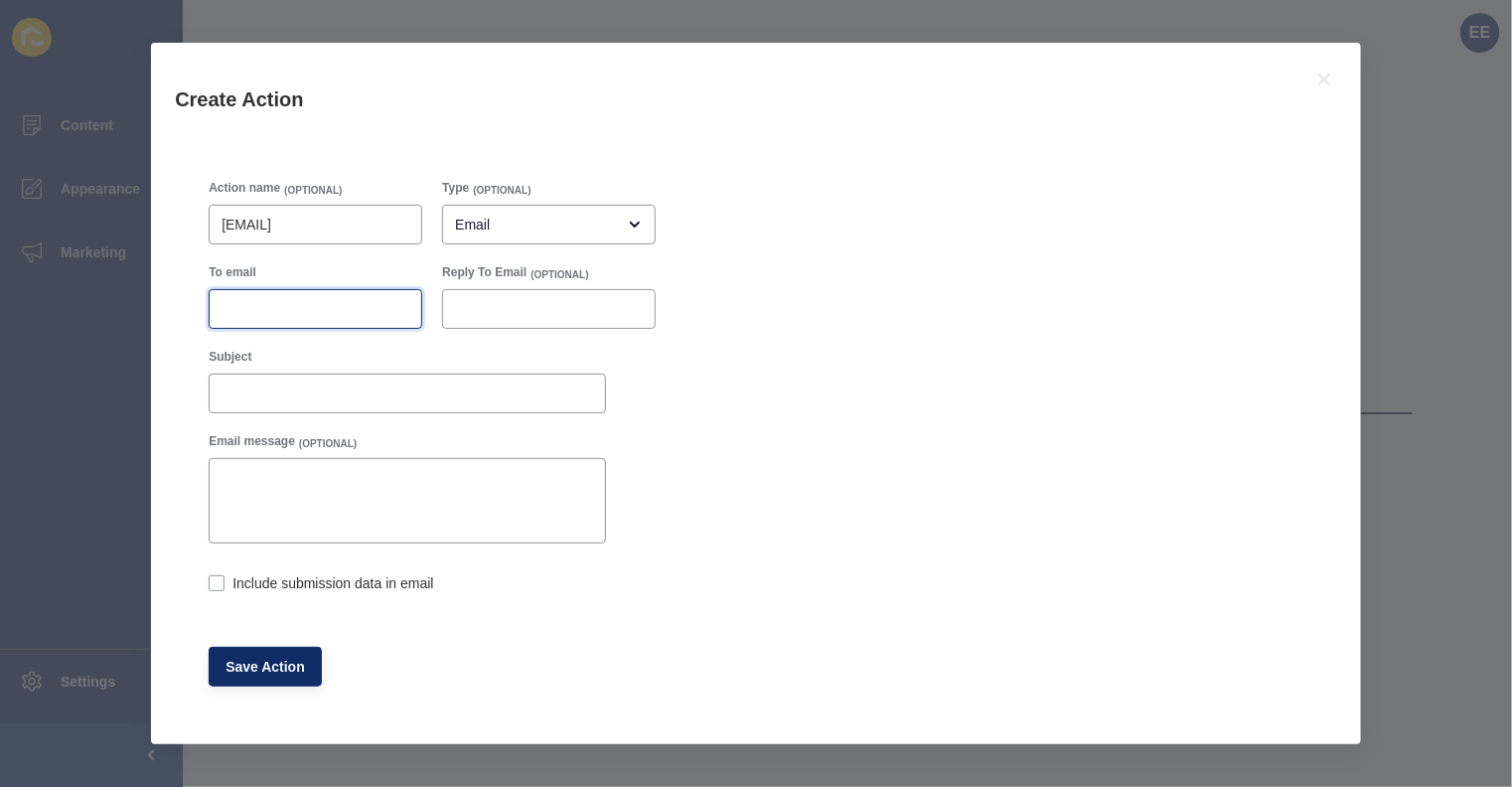 click on "To email" at bounding box center (315, 309) 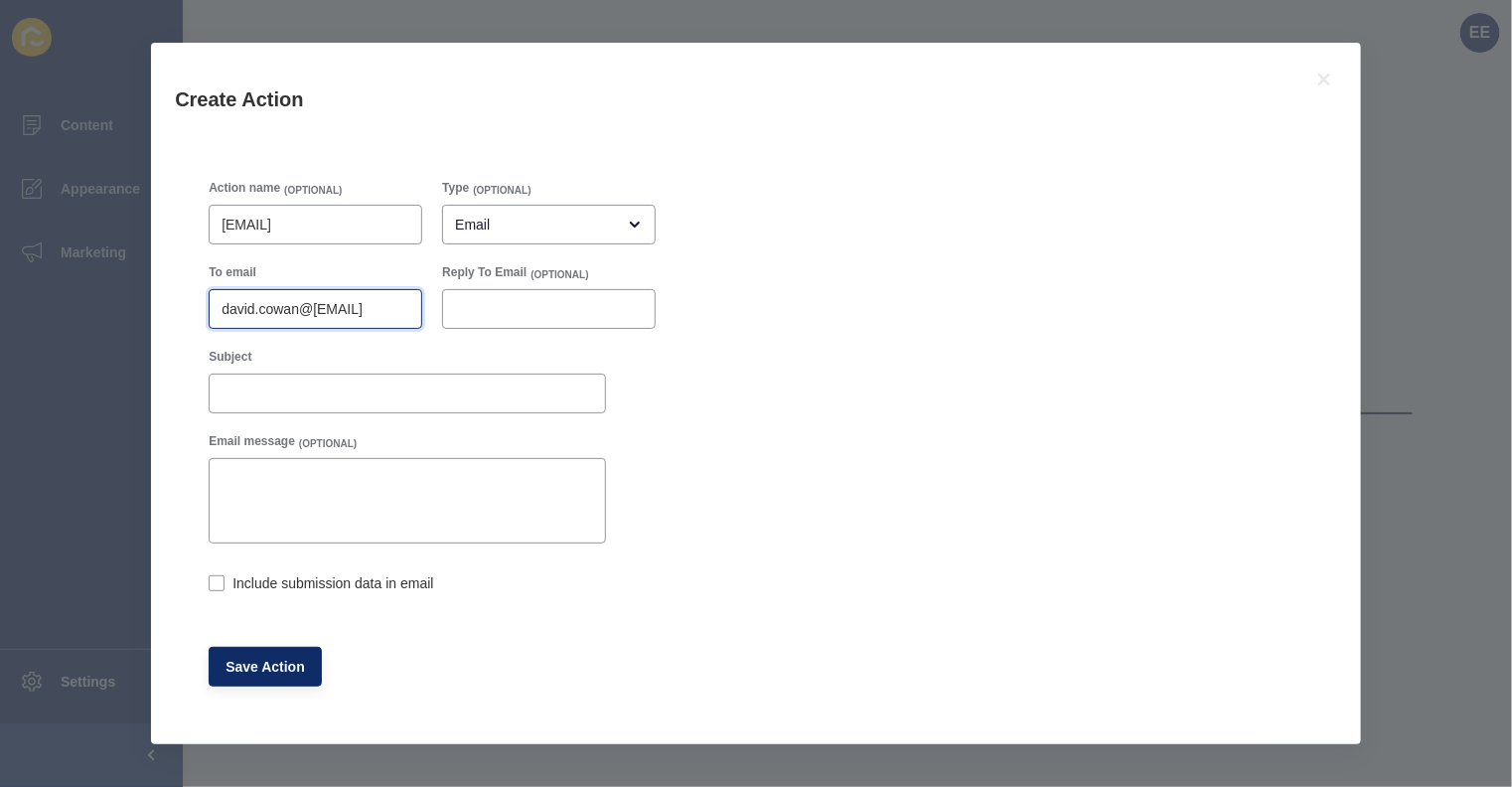 scroll, scrollTop: 0, scrollLeft: 35, axis: horizontal 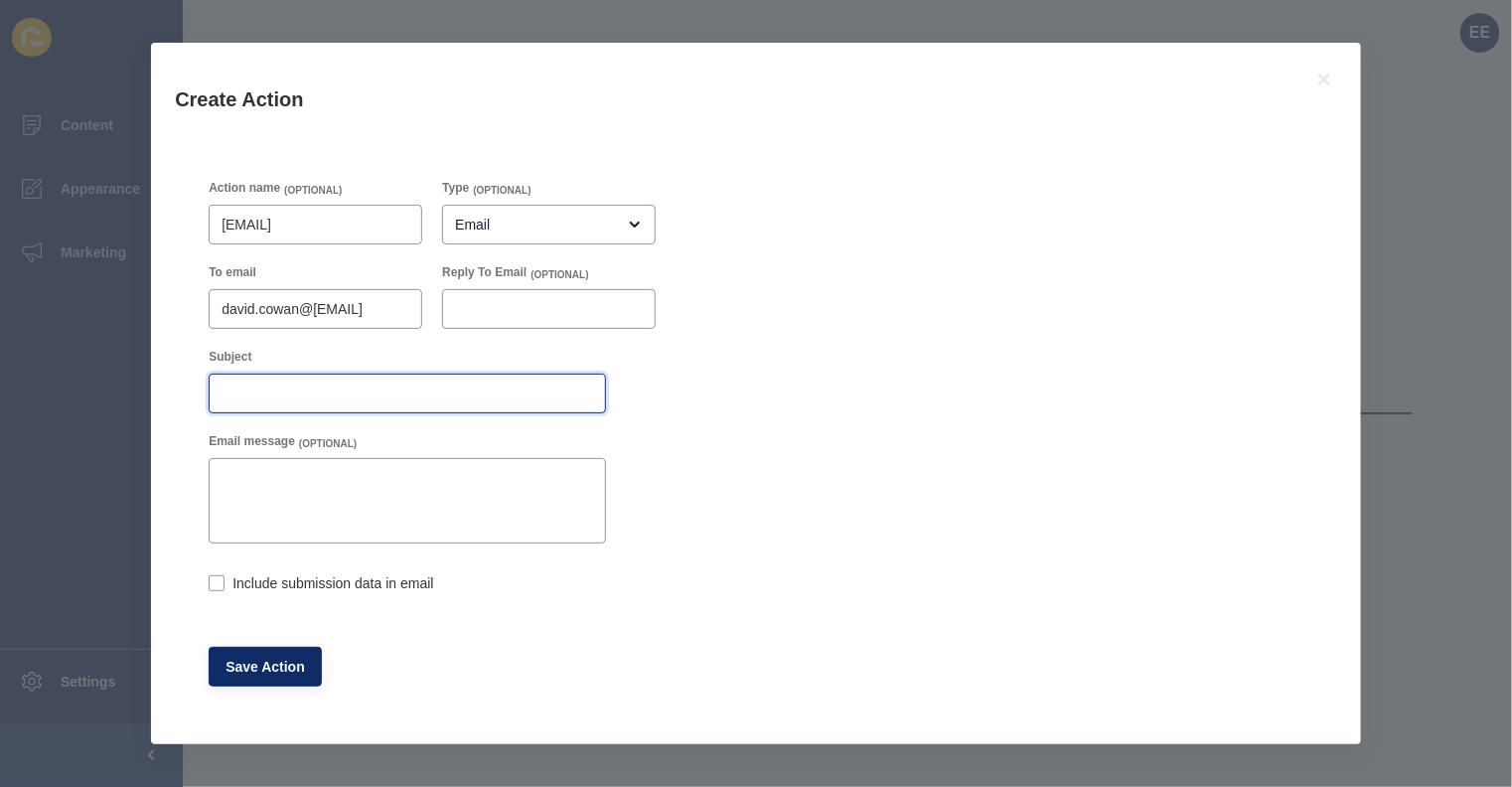 click on "Subject" at bounding box center [407, 394] 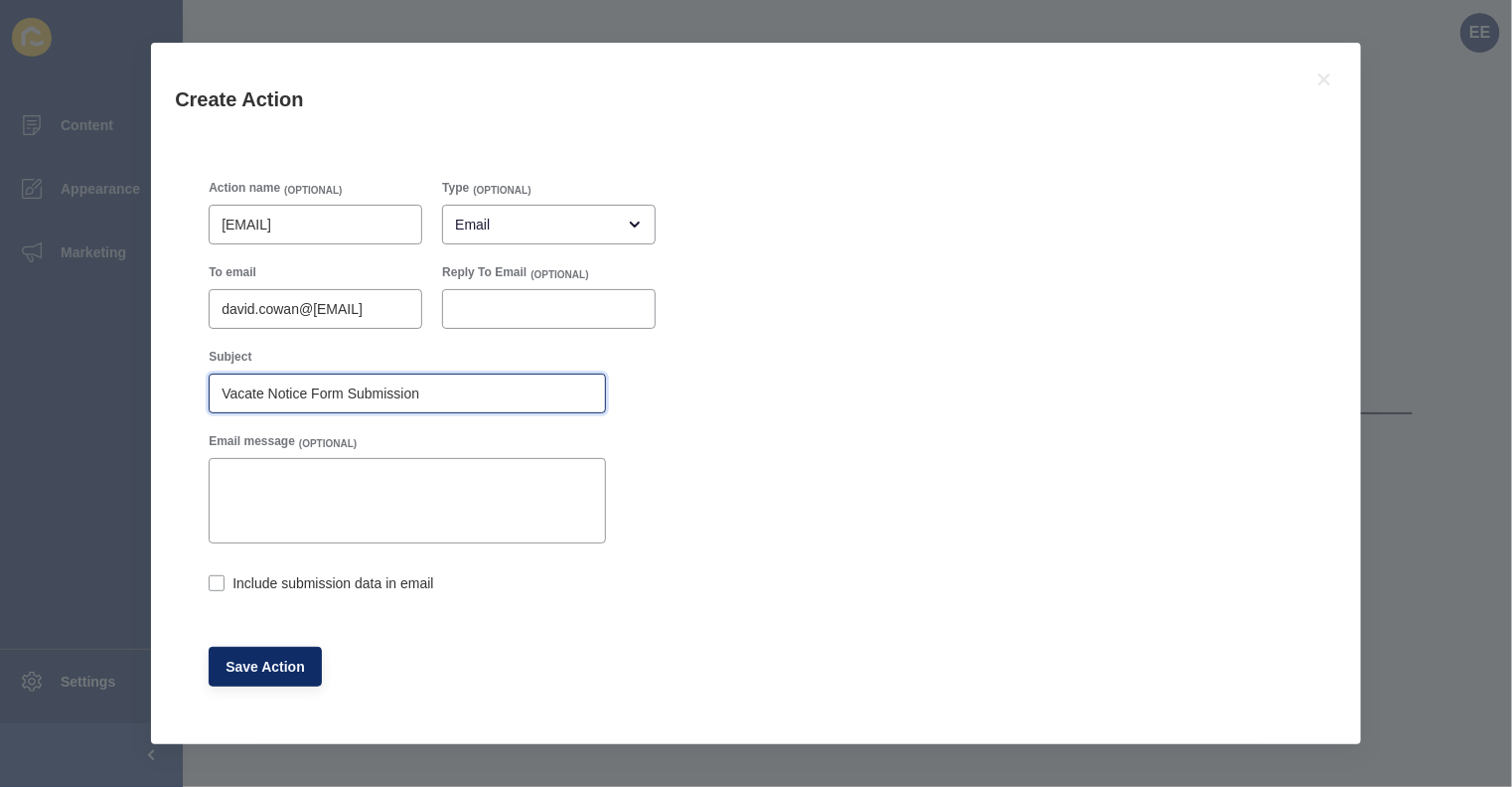 type on "Vacate Notice Form Submission" 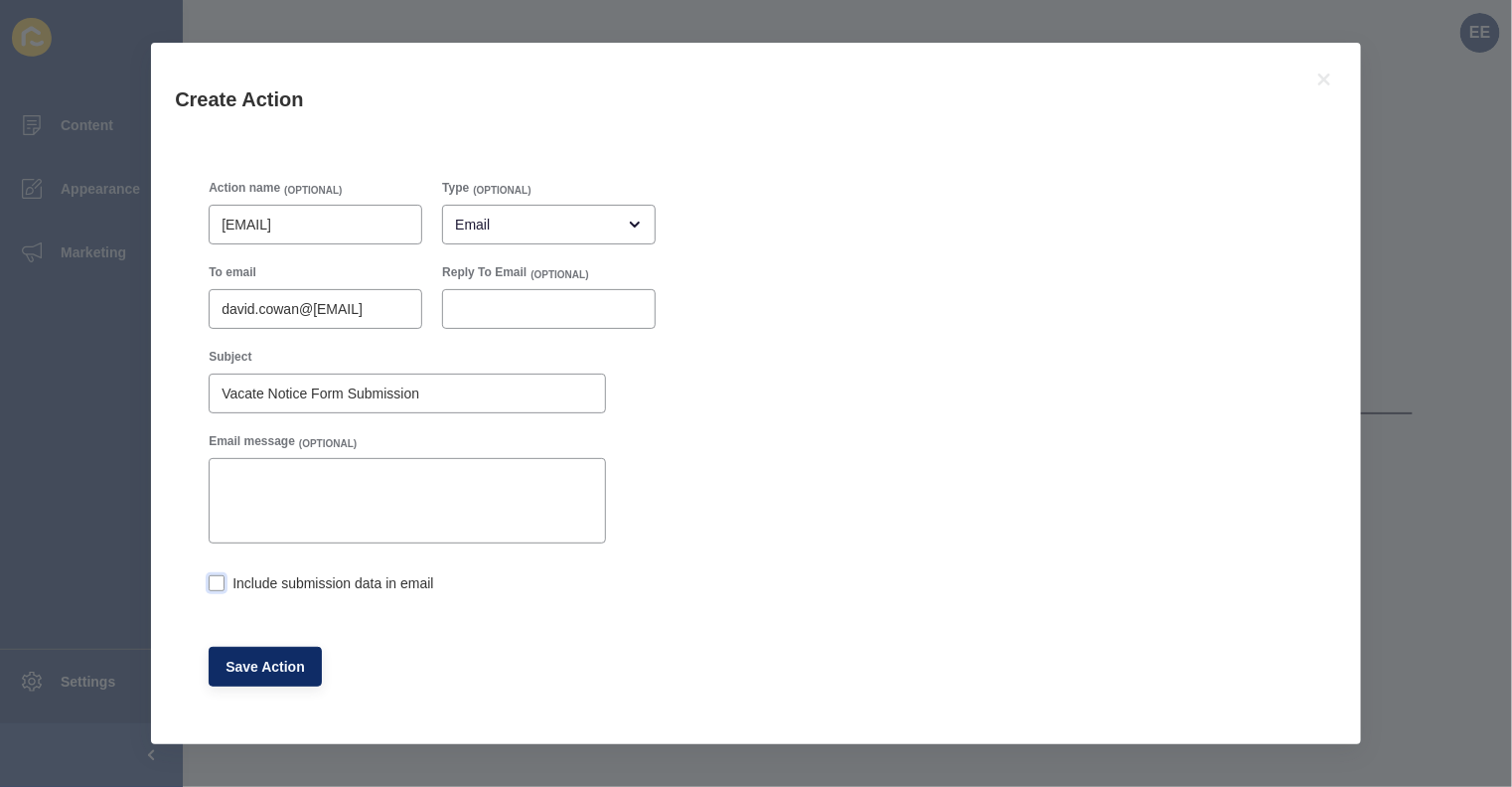 click at bounding box center [217, 583] 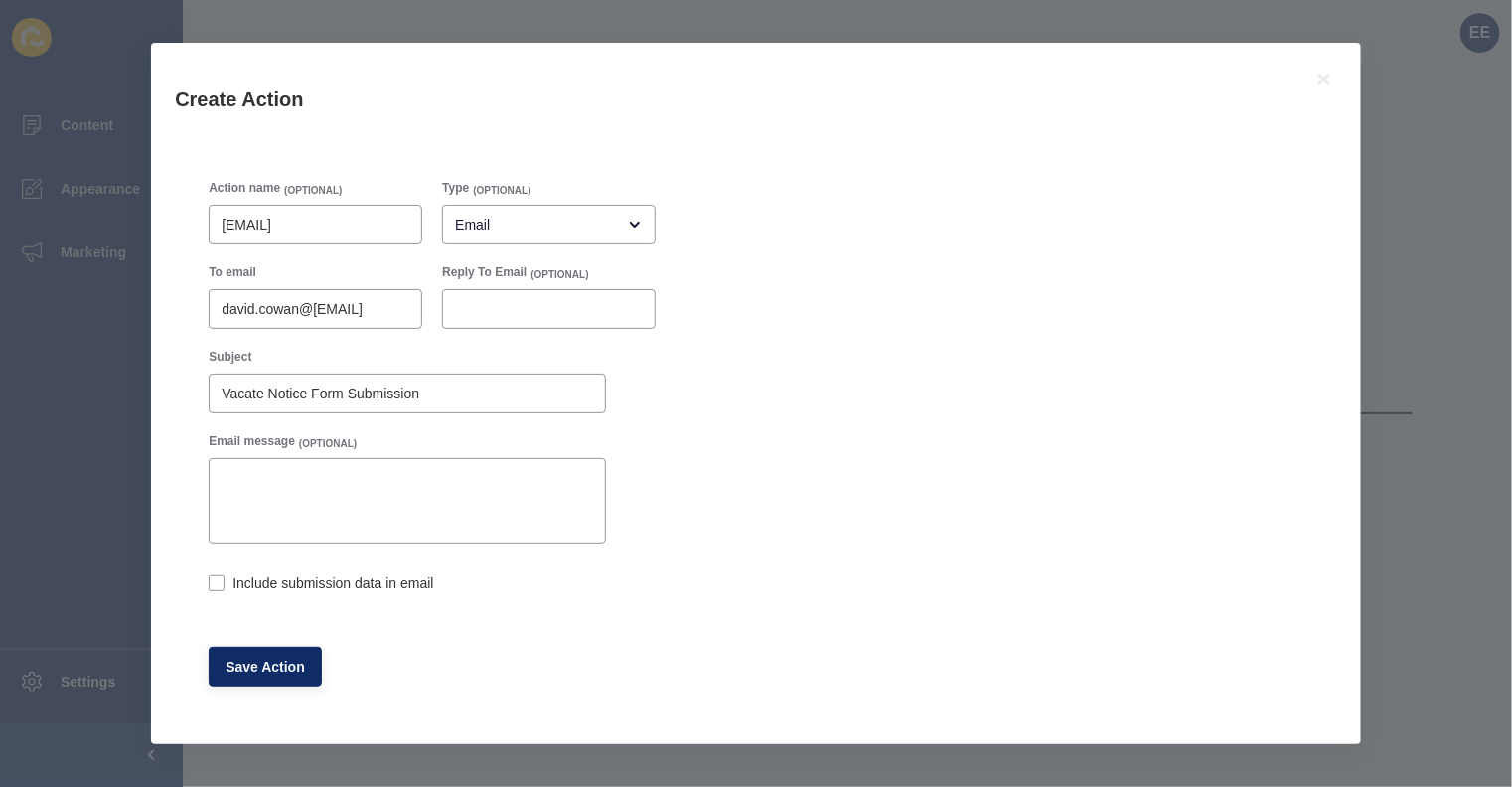 click on "Include submission data in email" at bounding box center [215, 585] 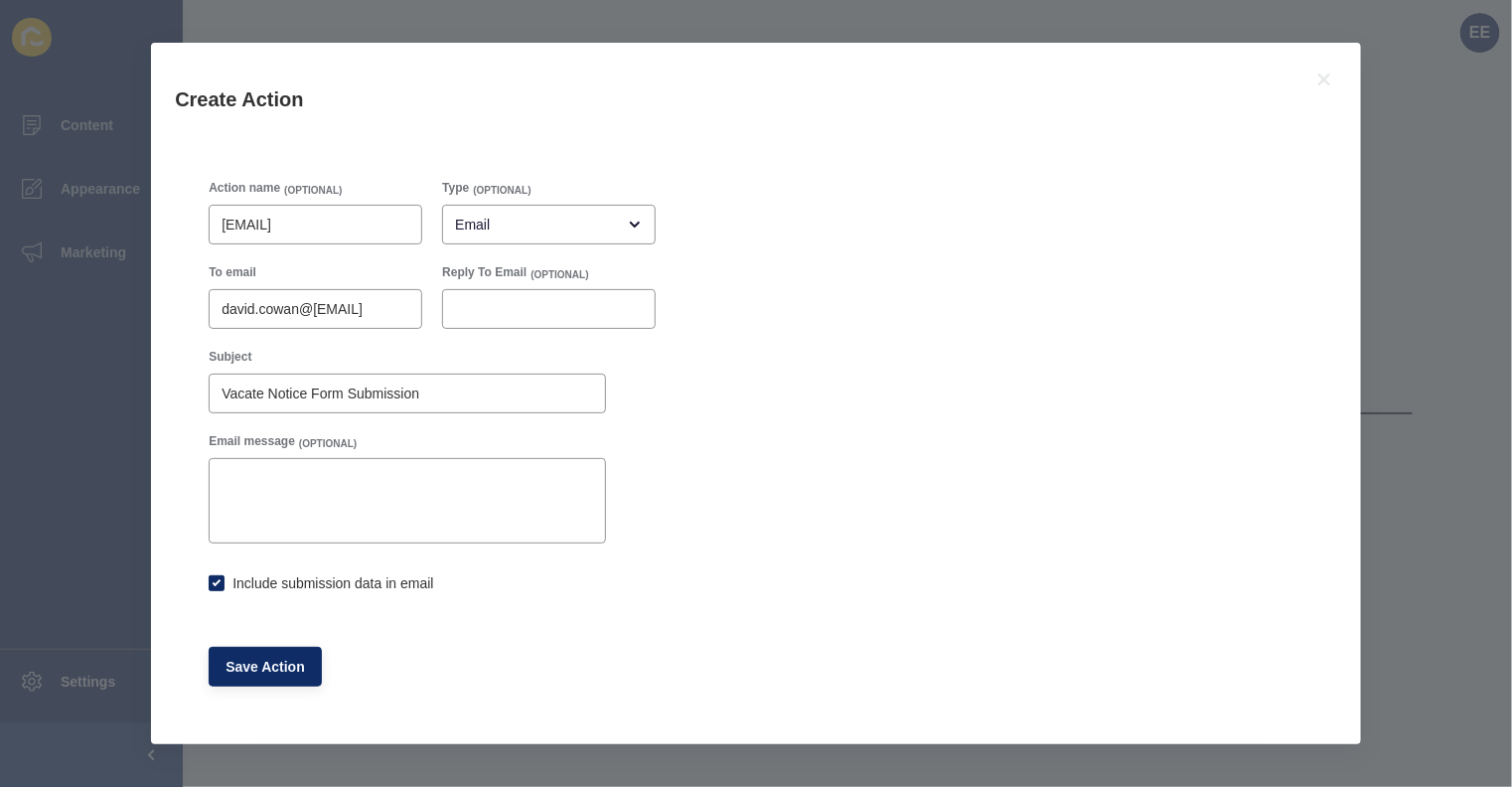 checkbox on "true" 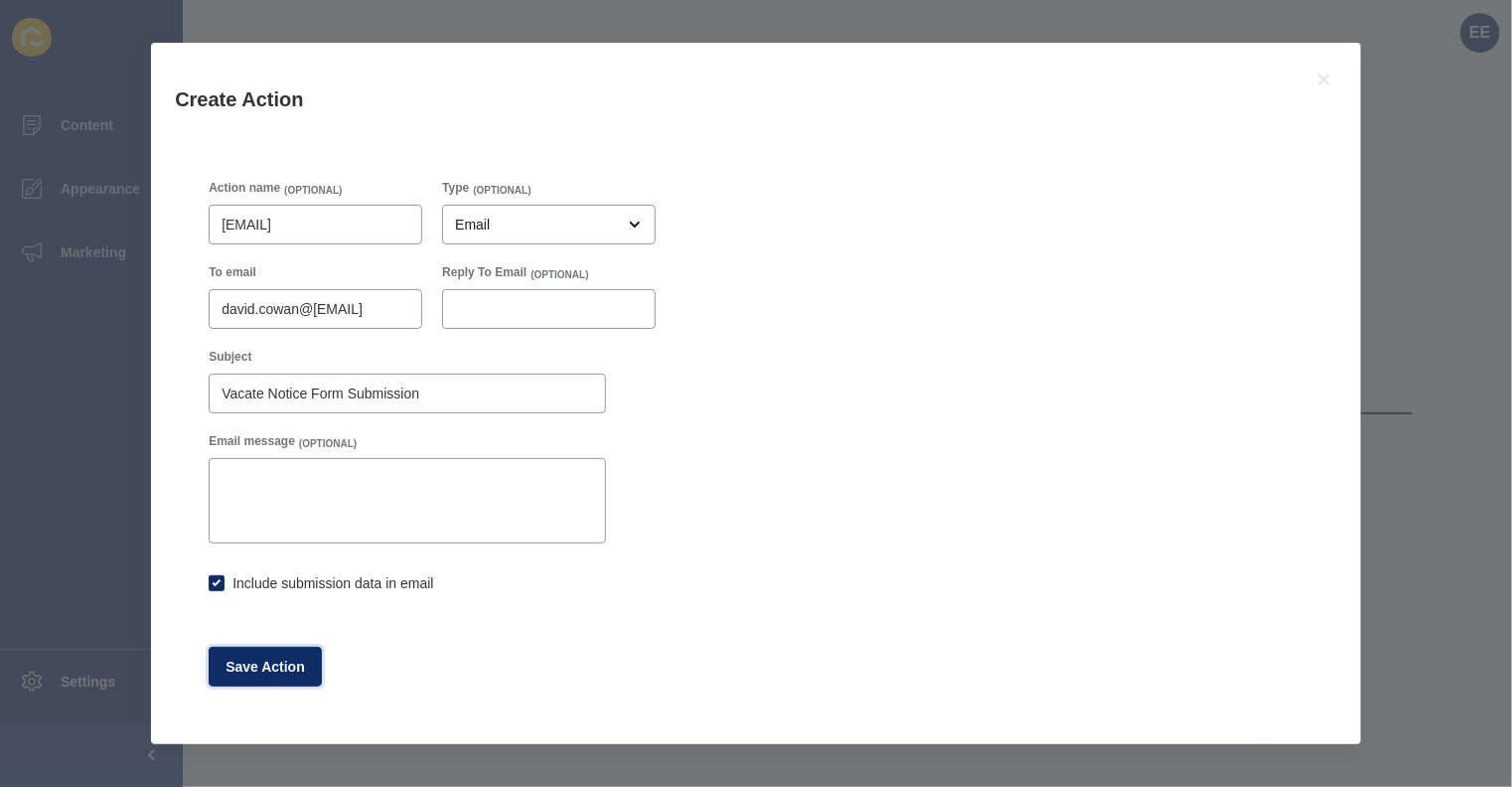 click on "Save Action" at bounding box center (265, 667) 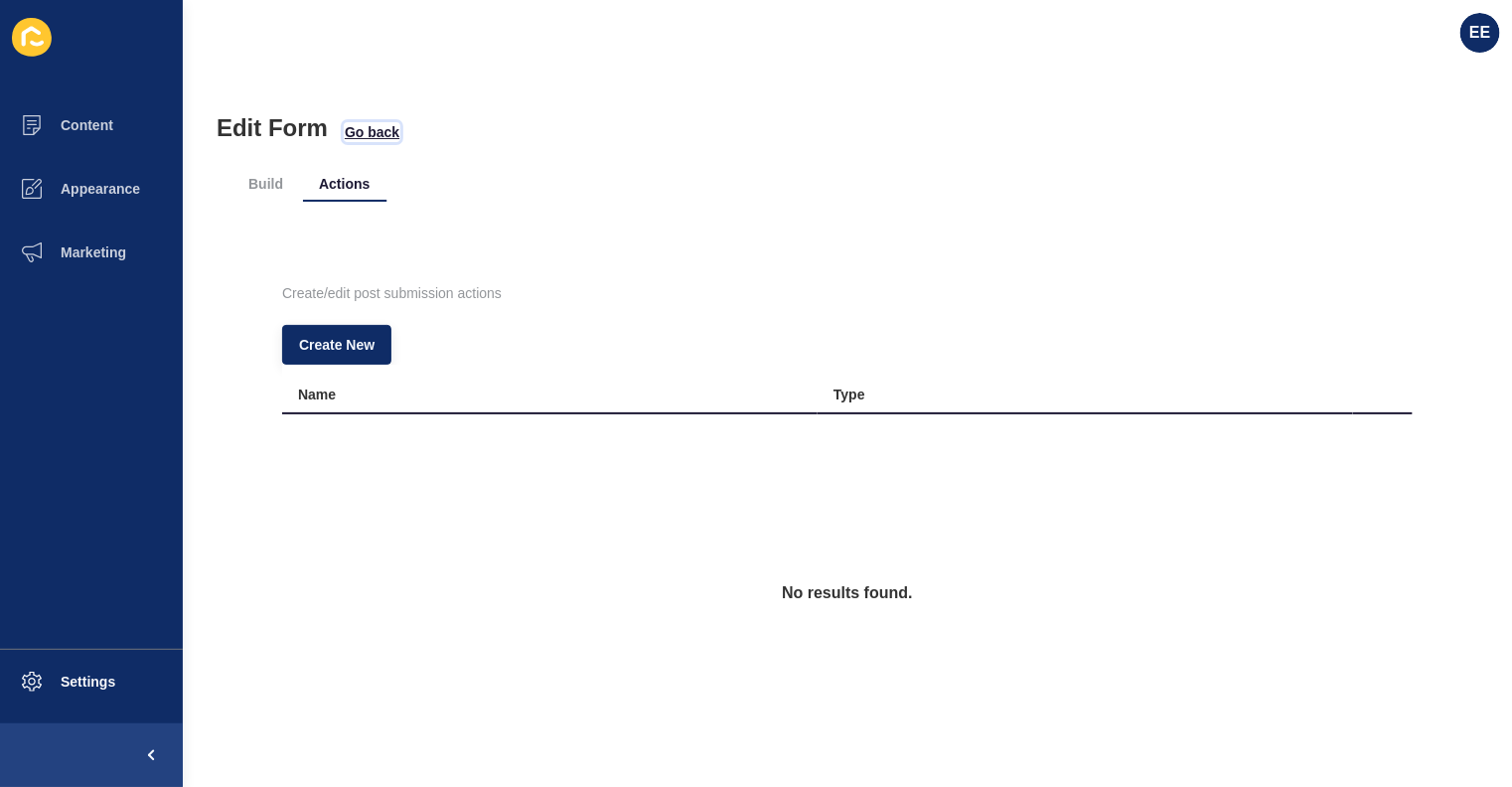 click on "Go back" at bounding box center [372, 132] 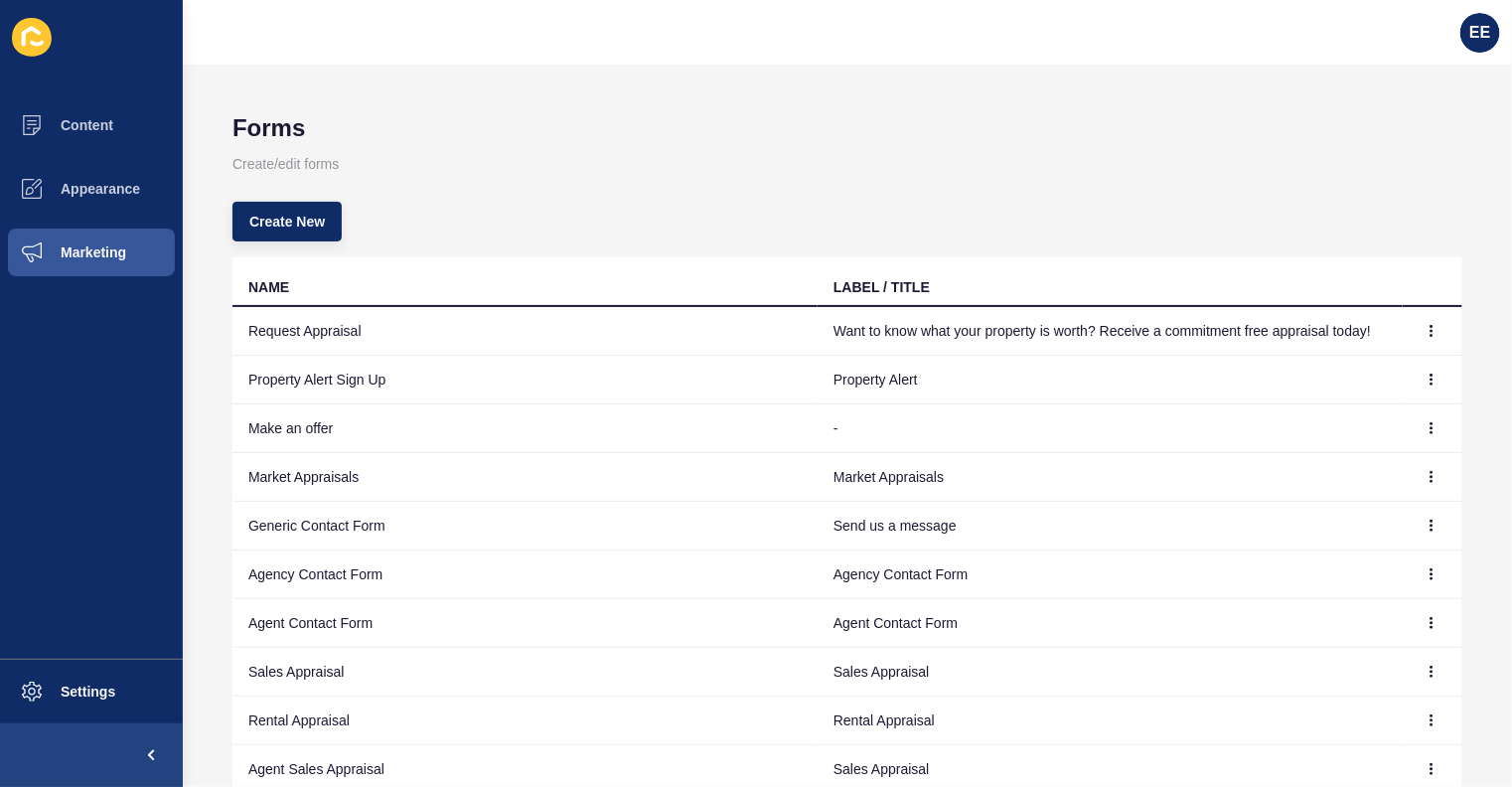 scroll, scrollTop: 145, scrollLeft: 0, axis: vertical 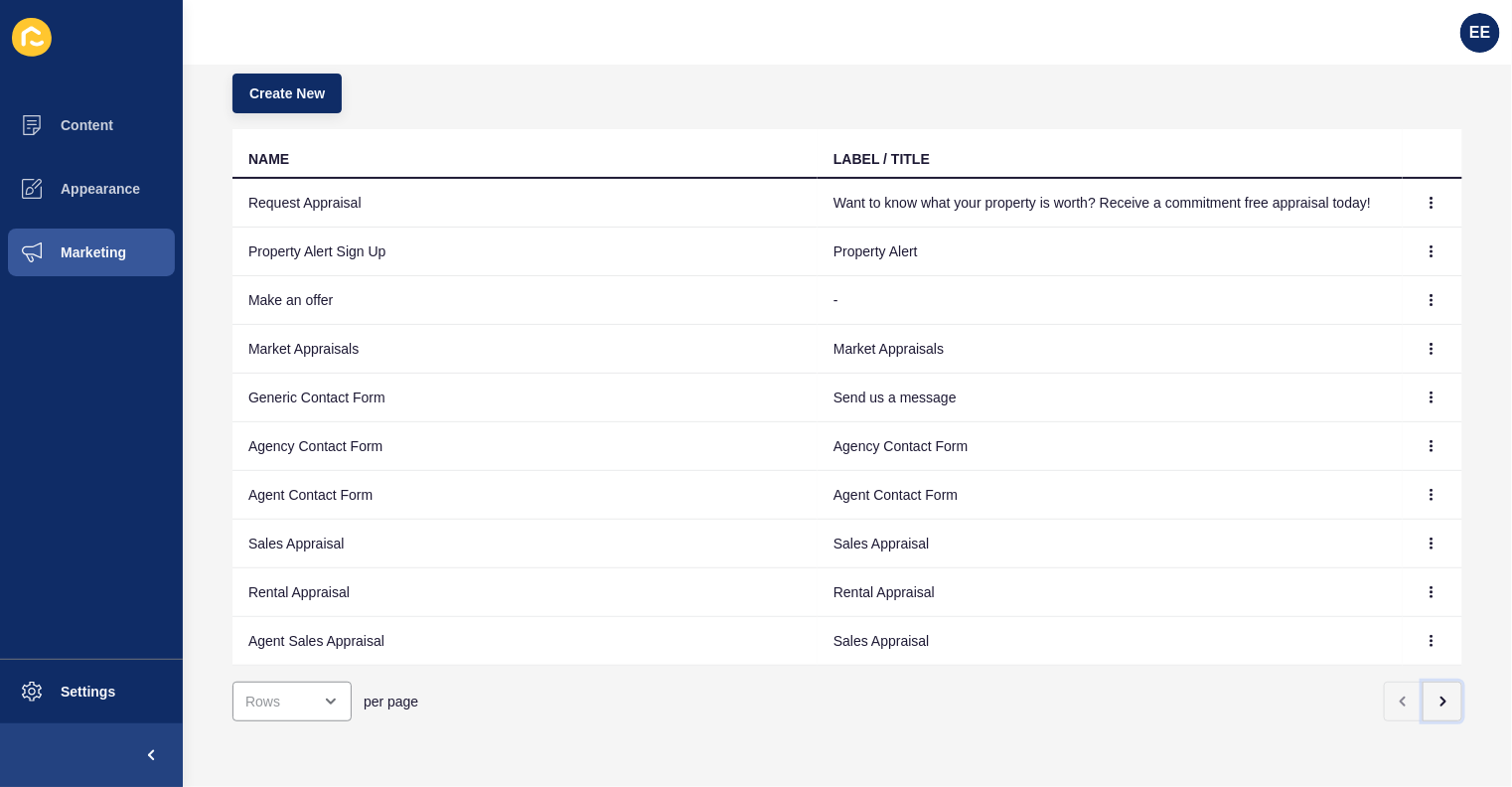 click at bounding box center [1442, 702] 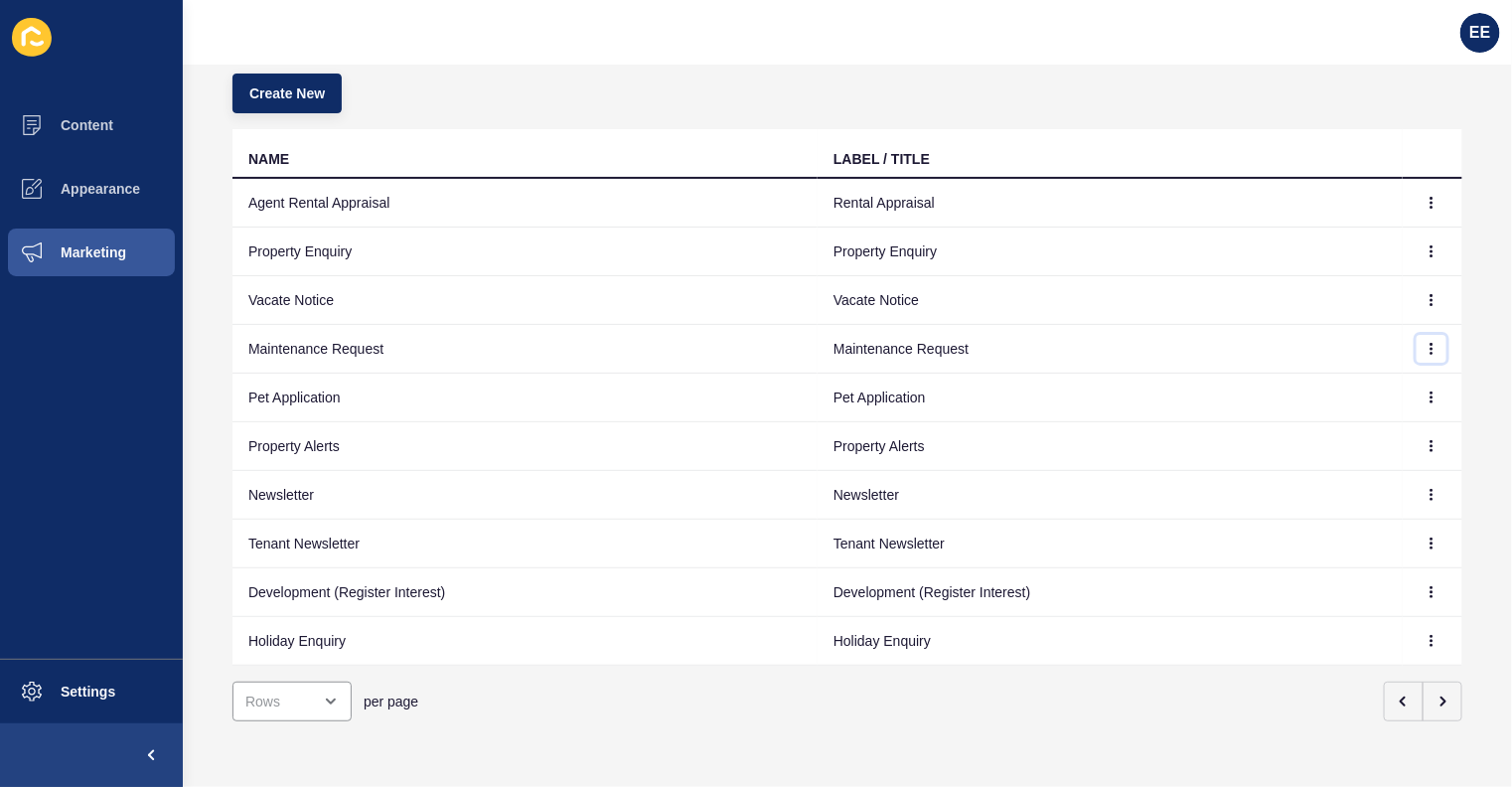 click at bounding box center [1432, 203] 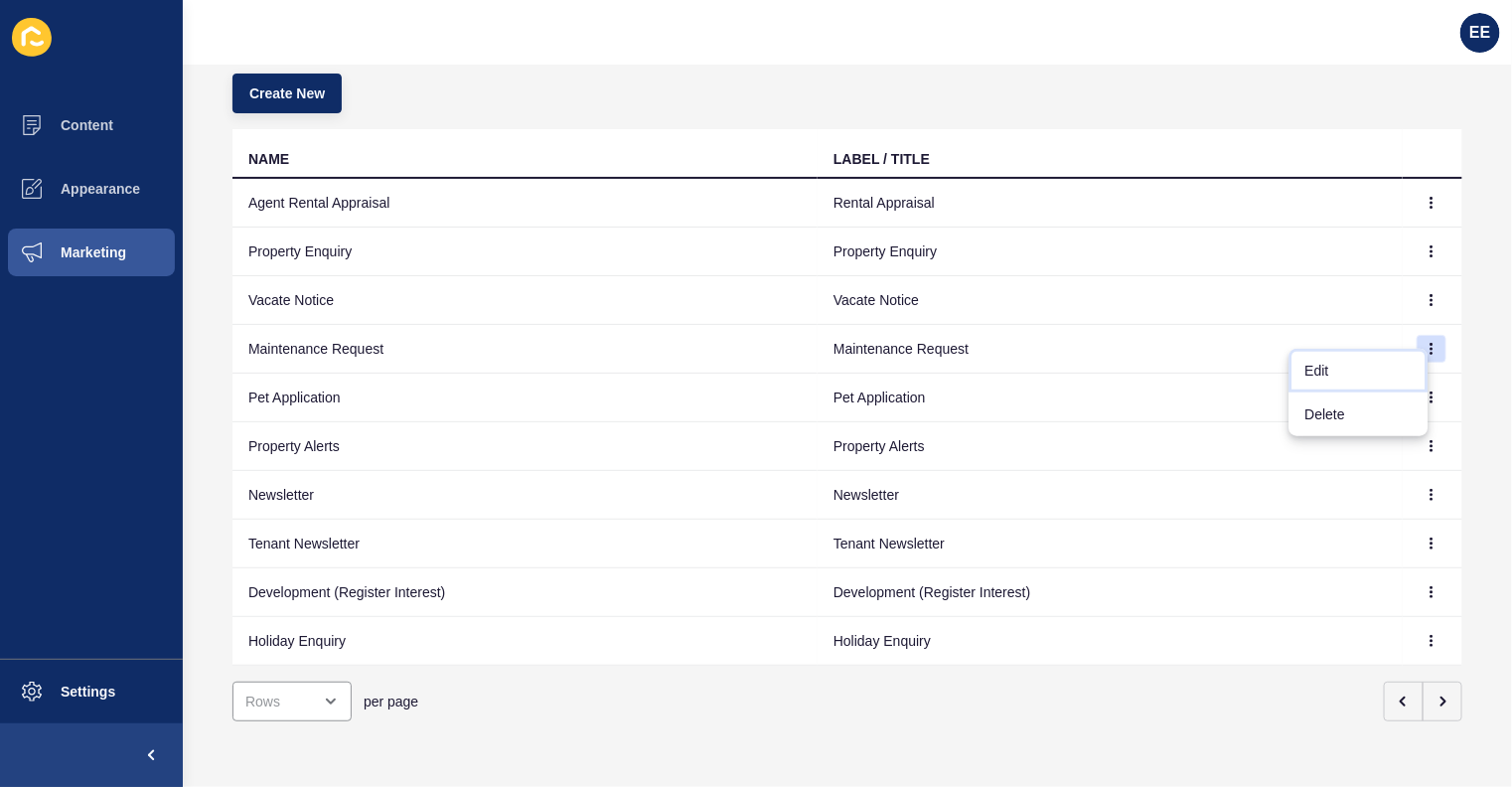 click on "Edit" at bounding box center [1359, 371] 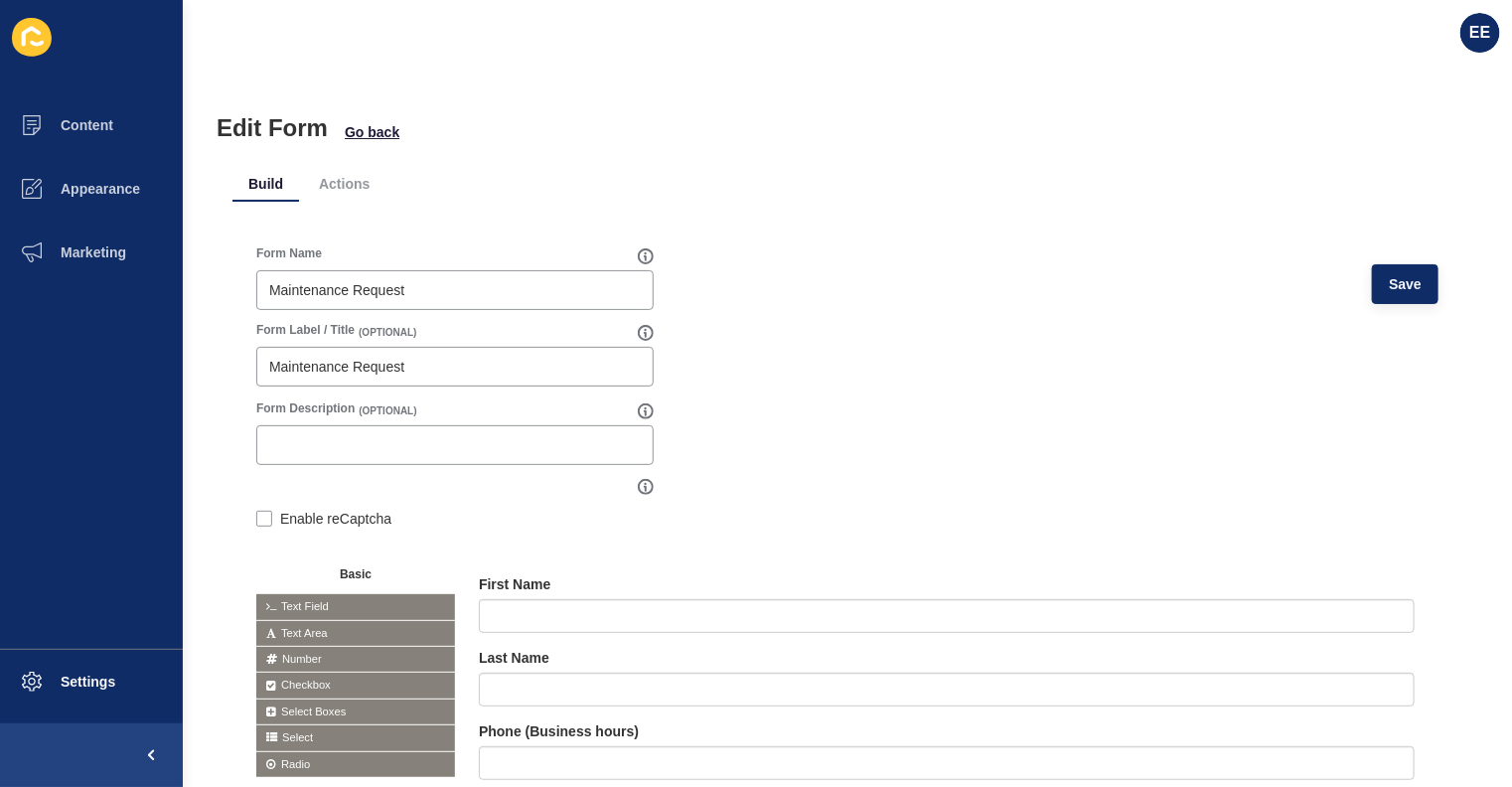 click on "Actions" at bounding box center (344, 184) 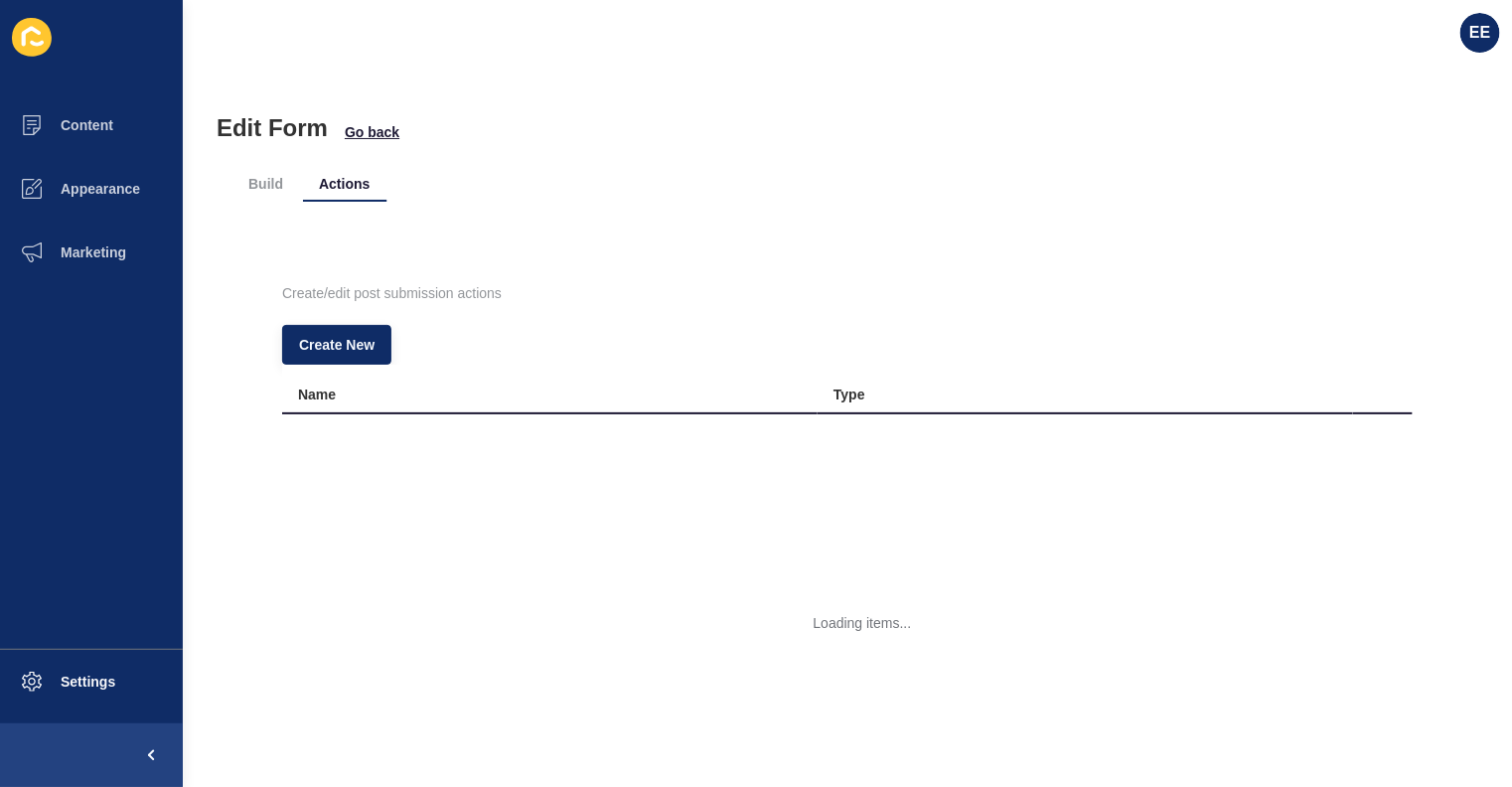 scroll, scrollTop: 0, scrollLeft: 0, axis: both 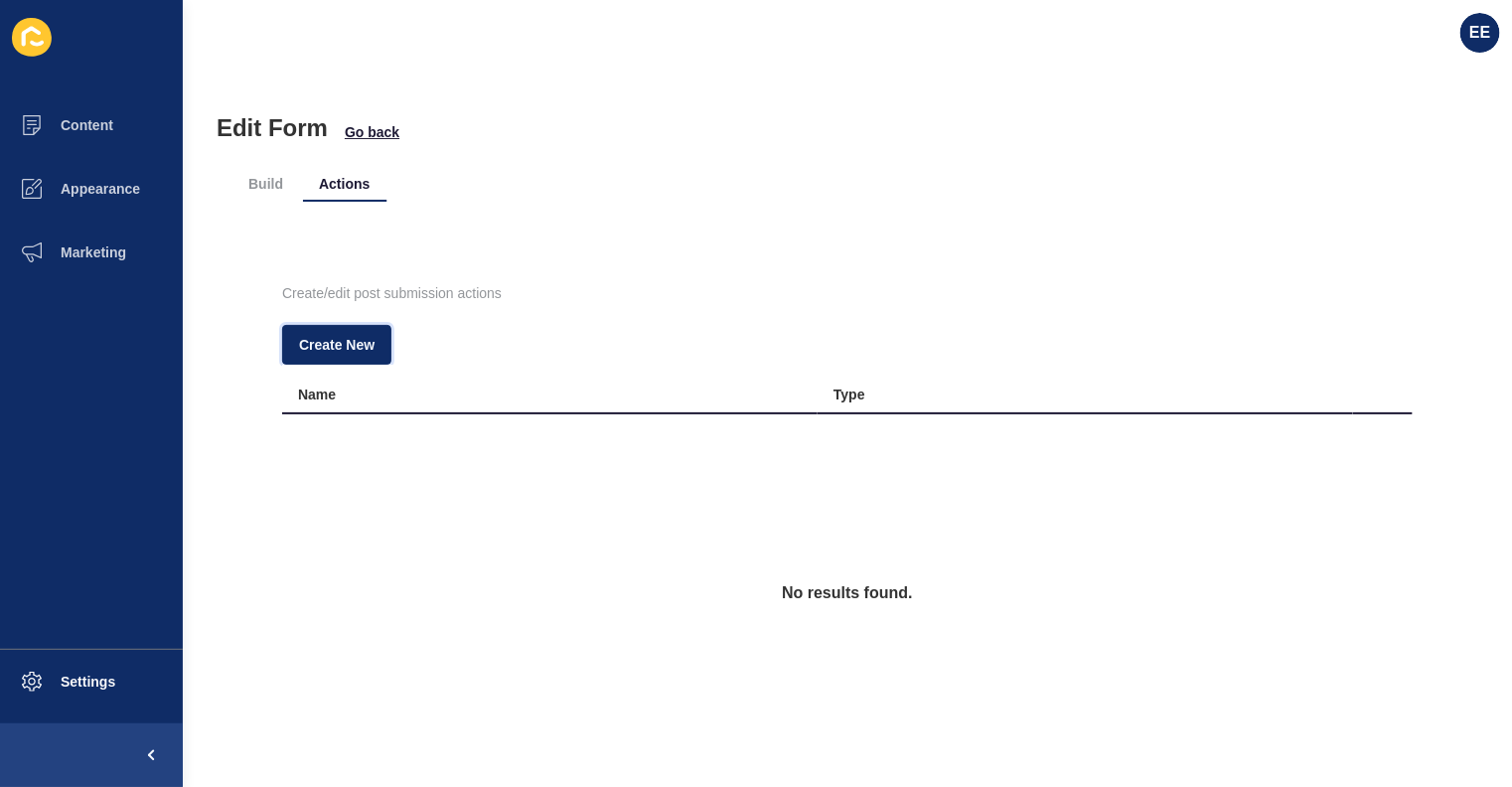 click on "Create New" at bounding box center (337, 345) 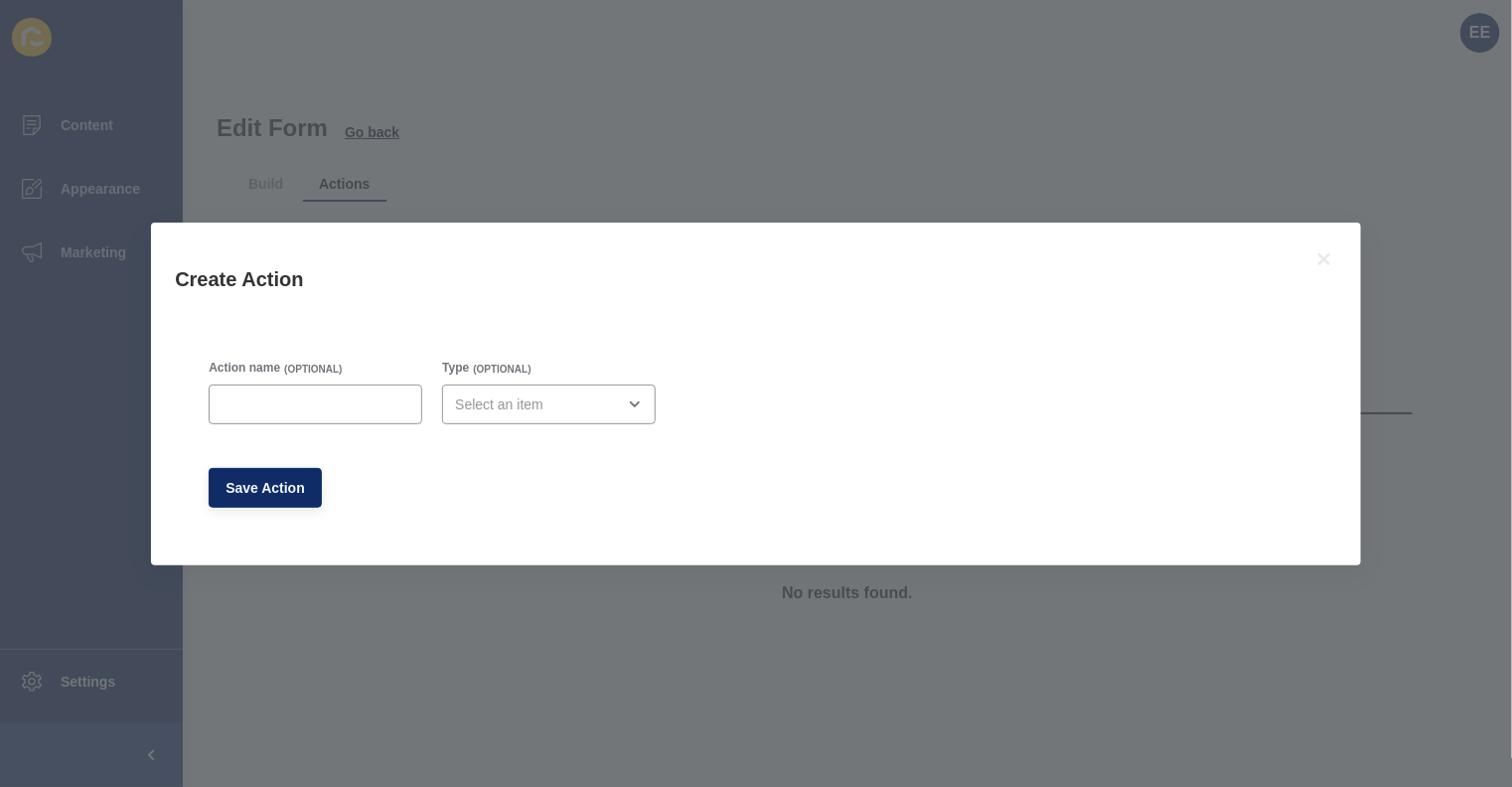 click at bounding box center [315, 404] 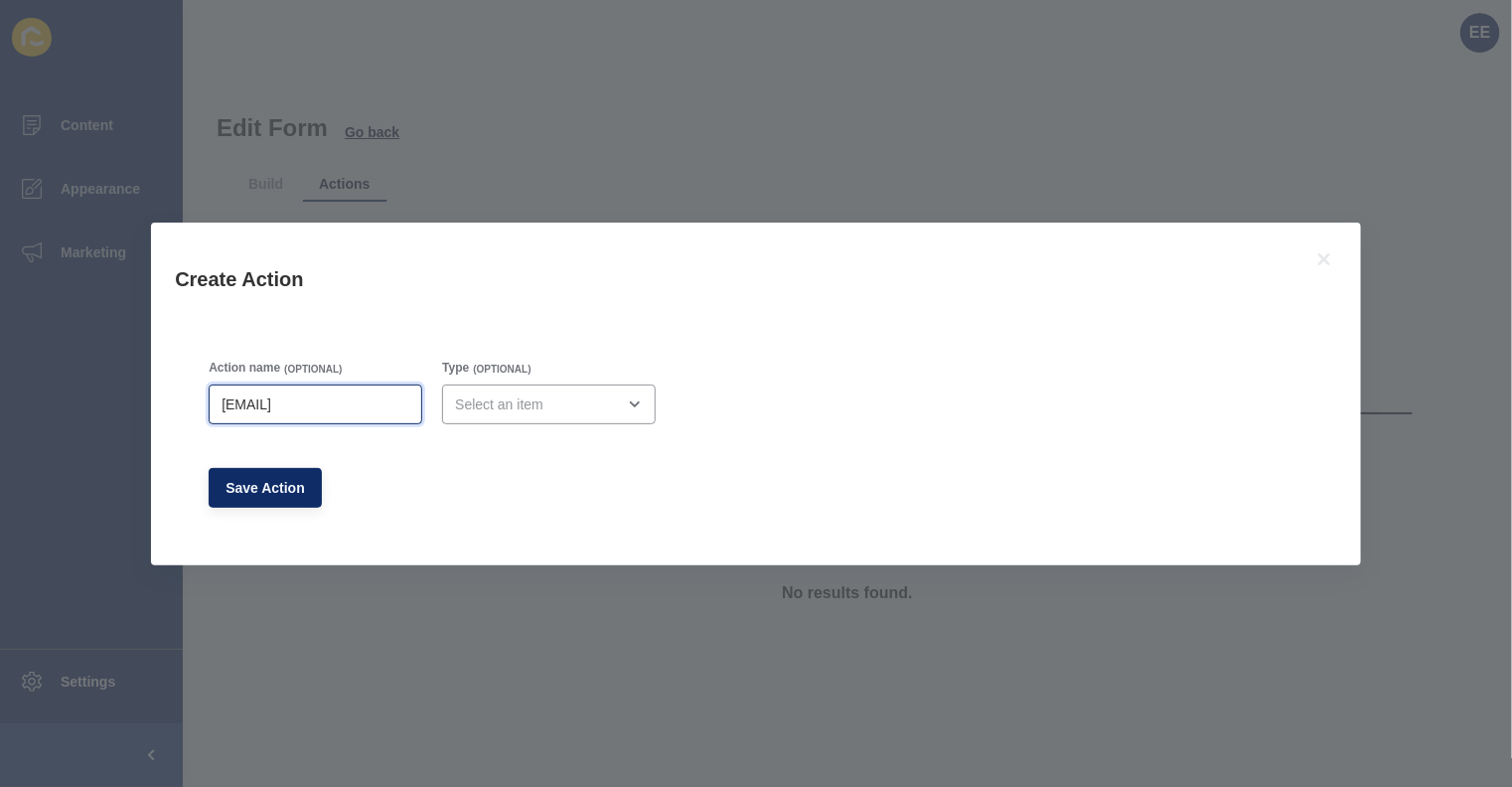 type on "[EMAIL]" 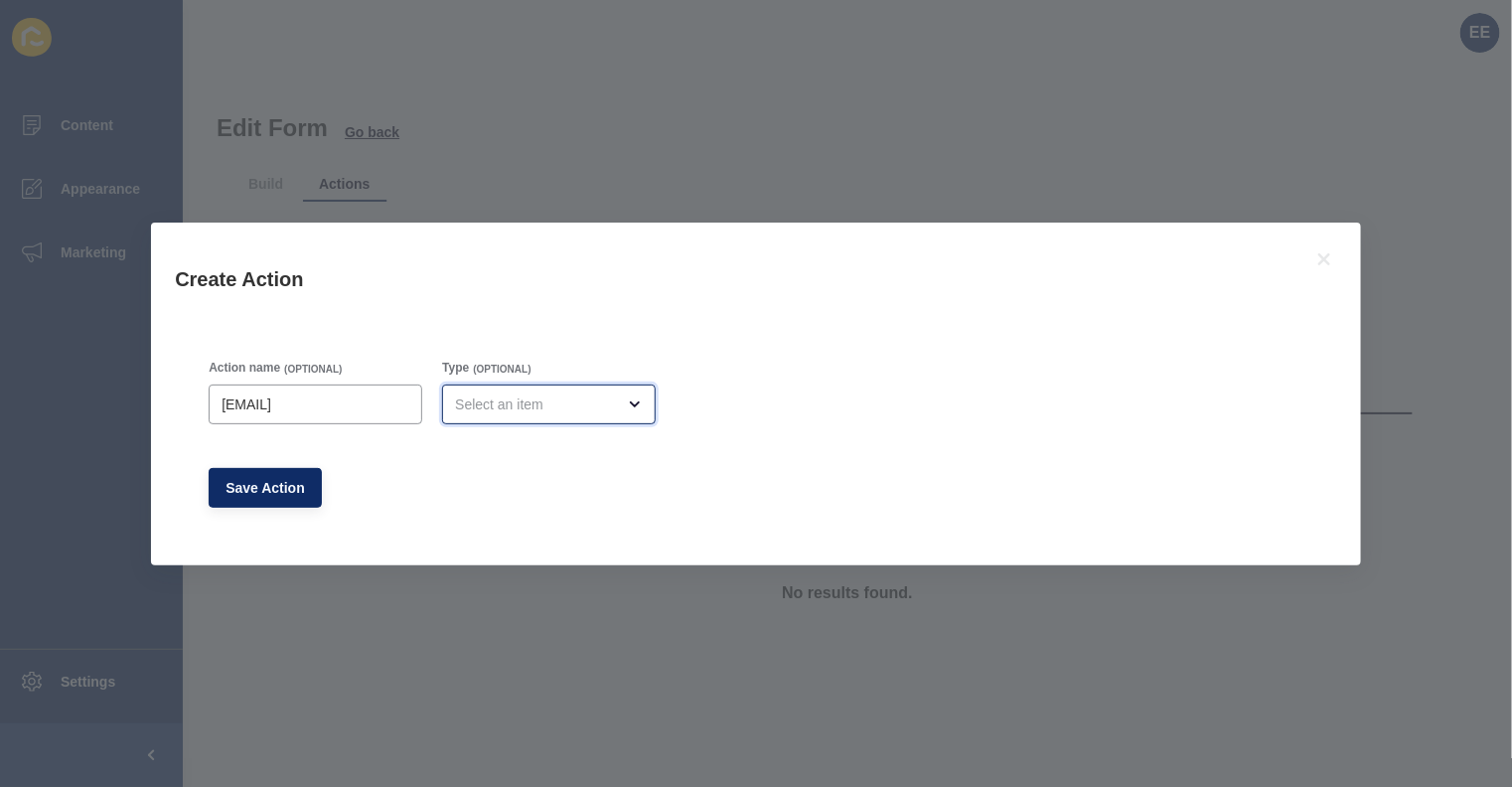 click at bounding box center [534, 404] 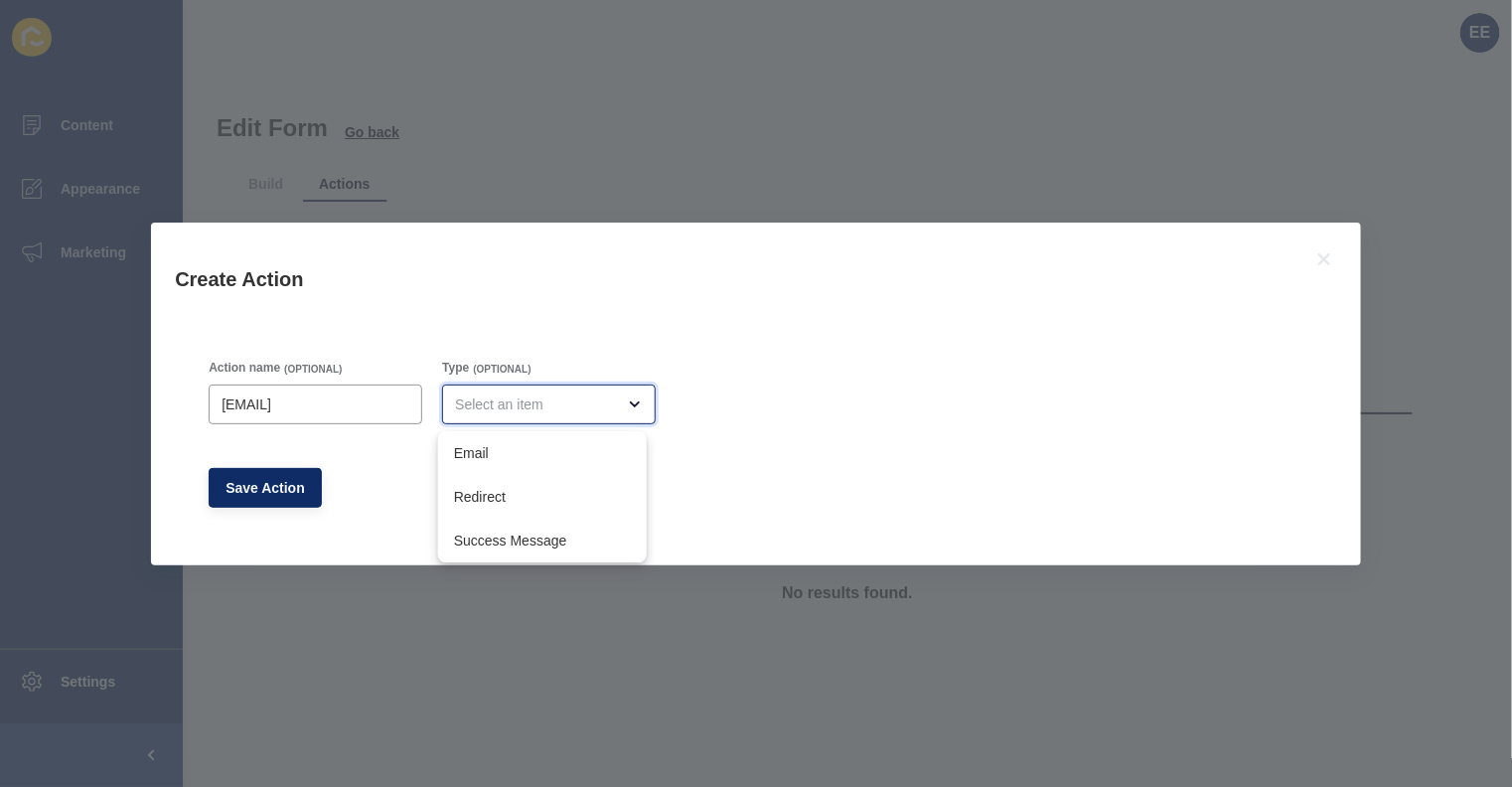 click on "Email" at bounding box center [542, 453] 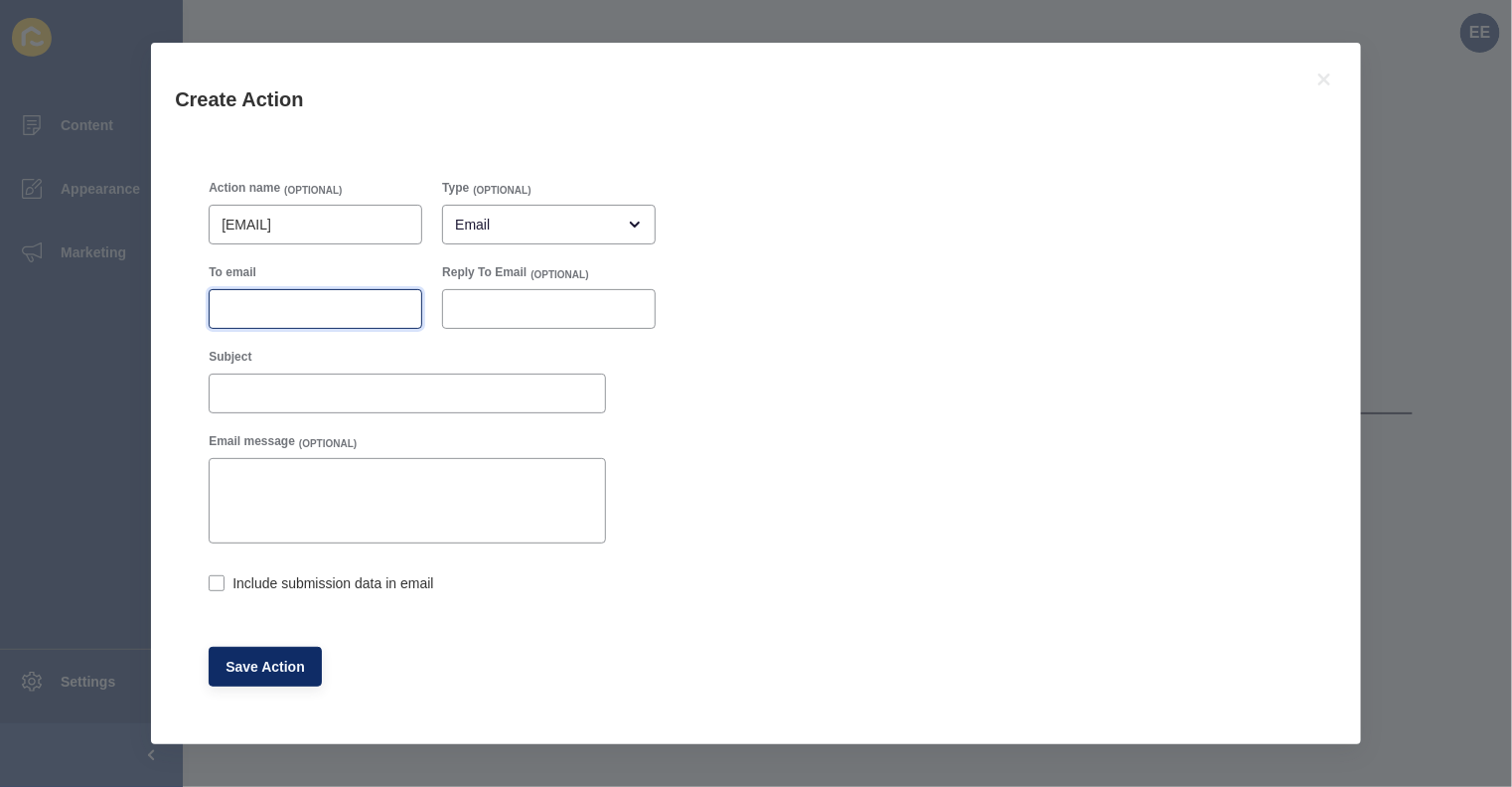 click on "To email" at bounding box center [315, 309] 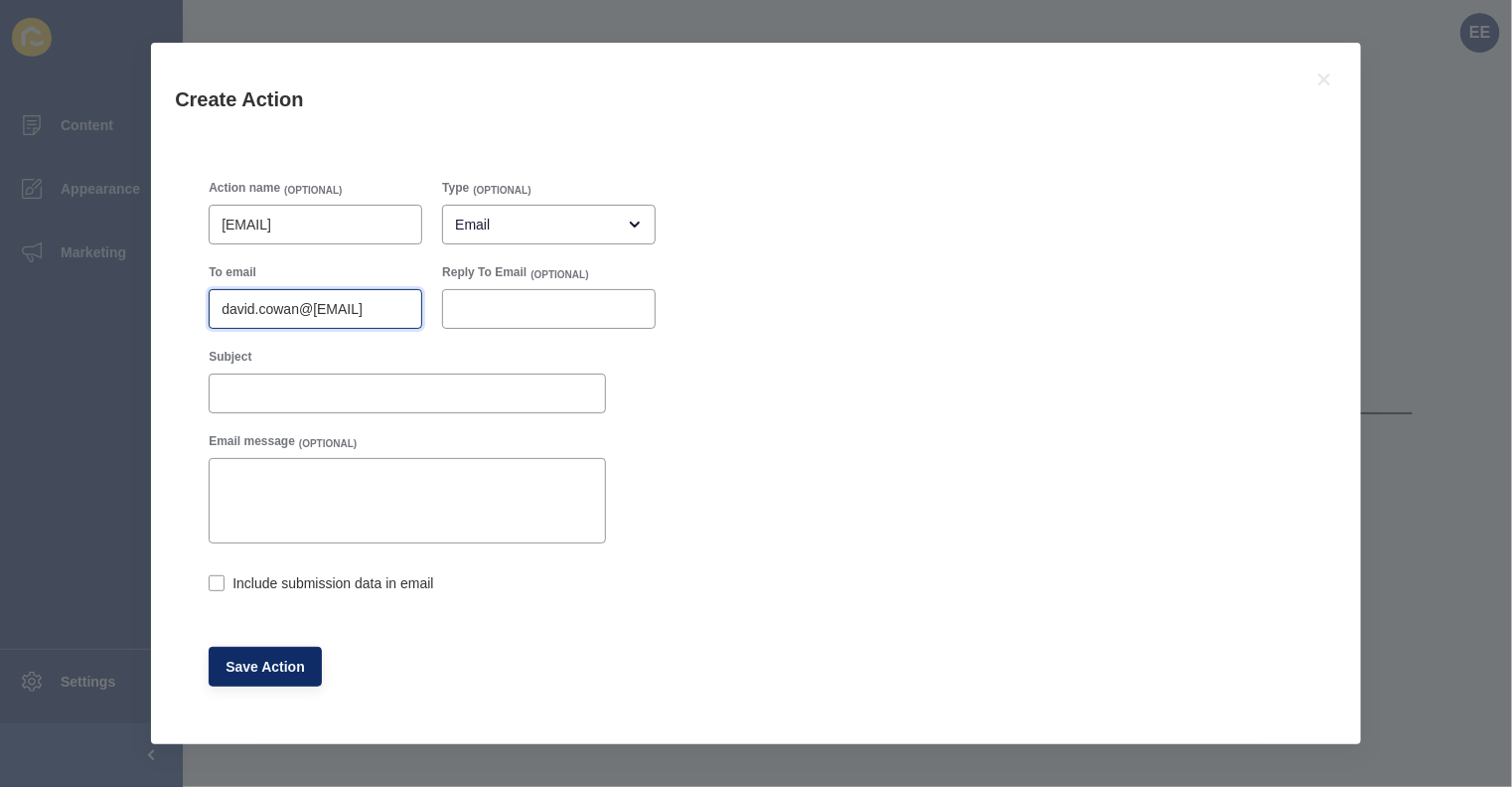 scroll, scrollTop: 0, scrollLeft: 35, axis: horizontal 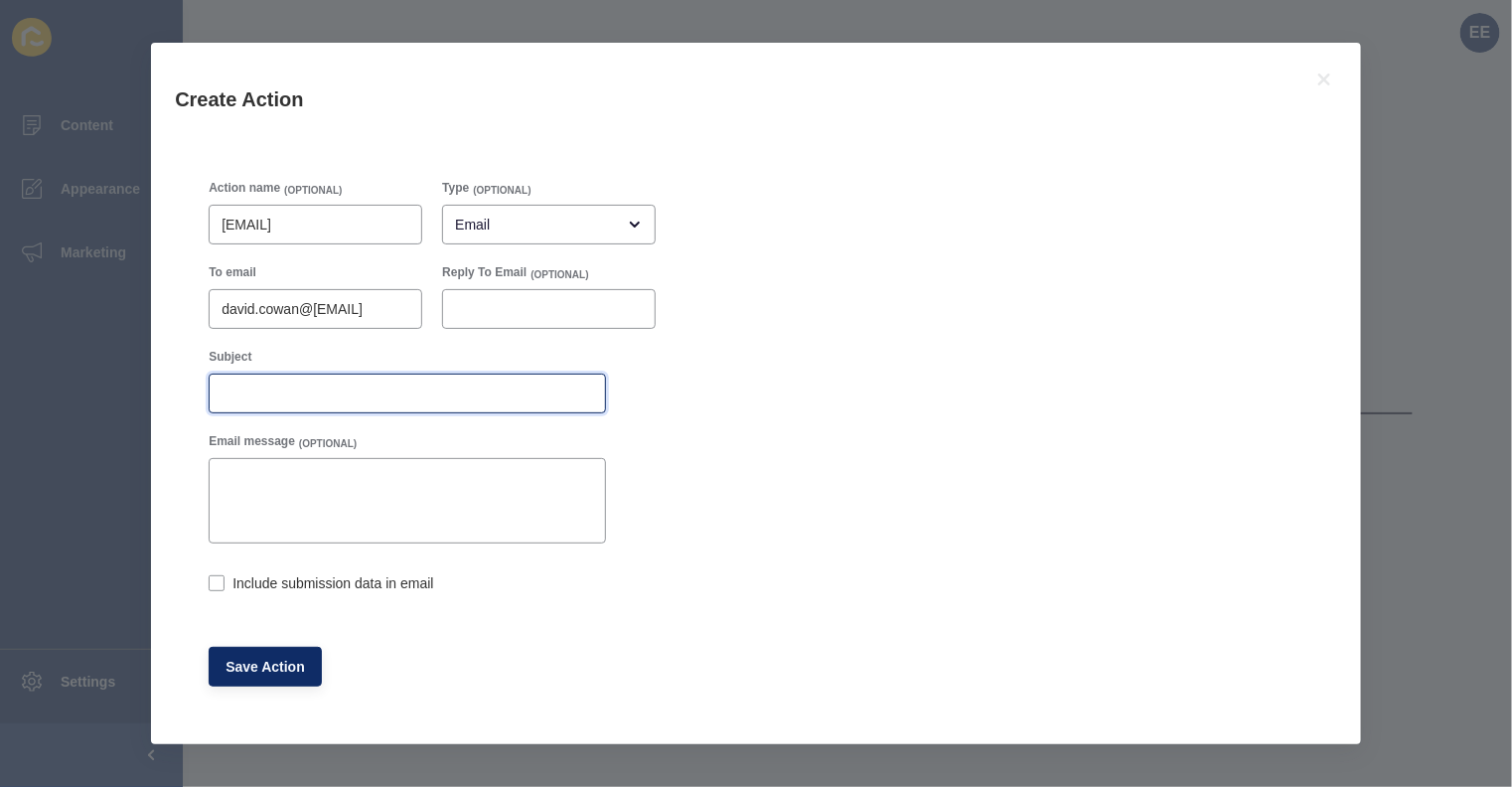 click on "Subject" at bounding box center (407, 394) 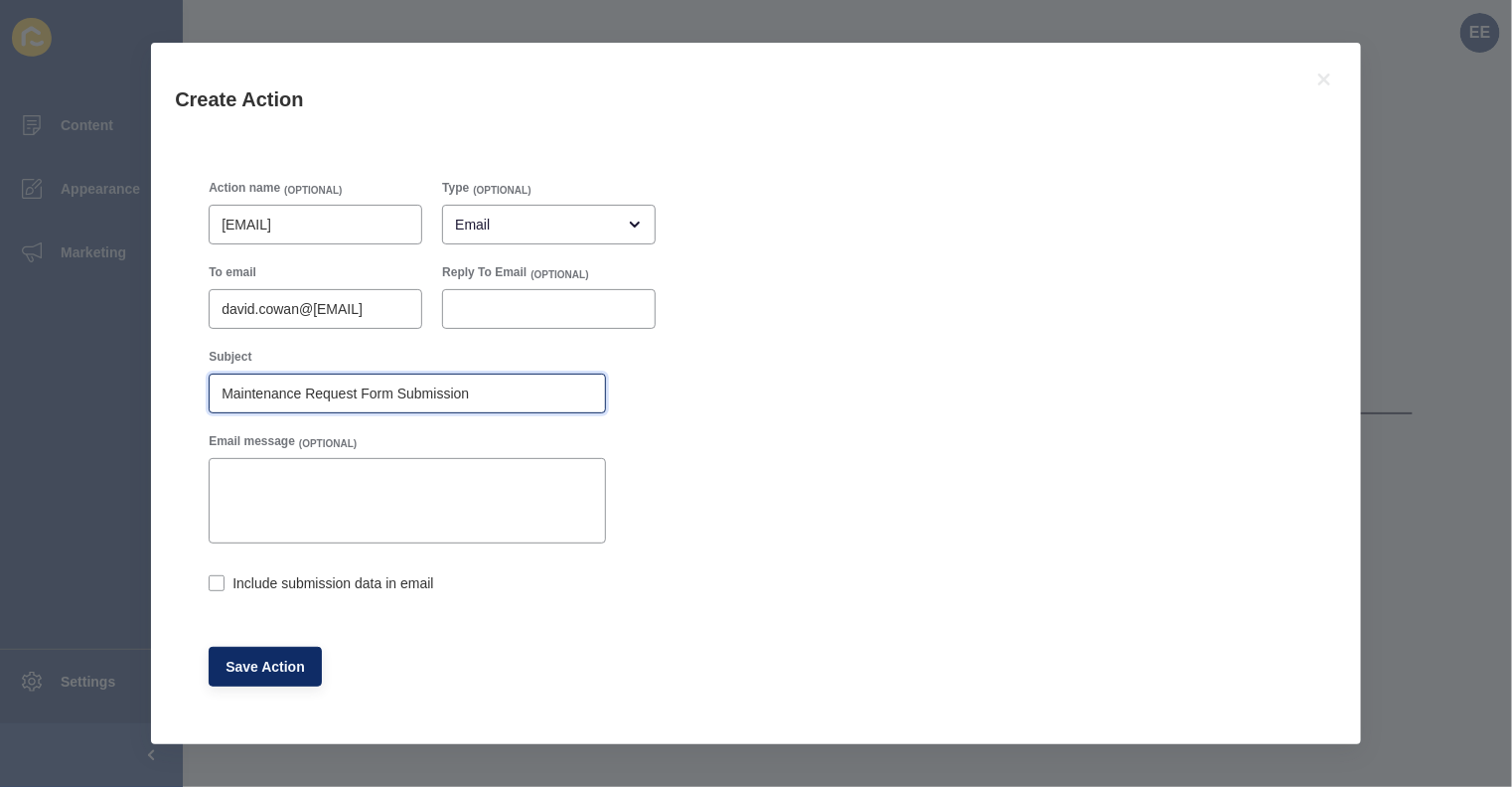type on "Maintenance Request Form Submission" 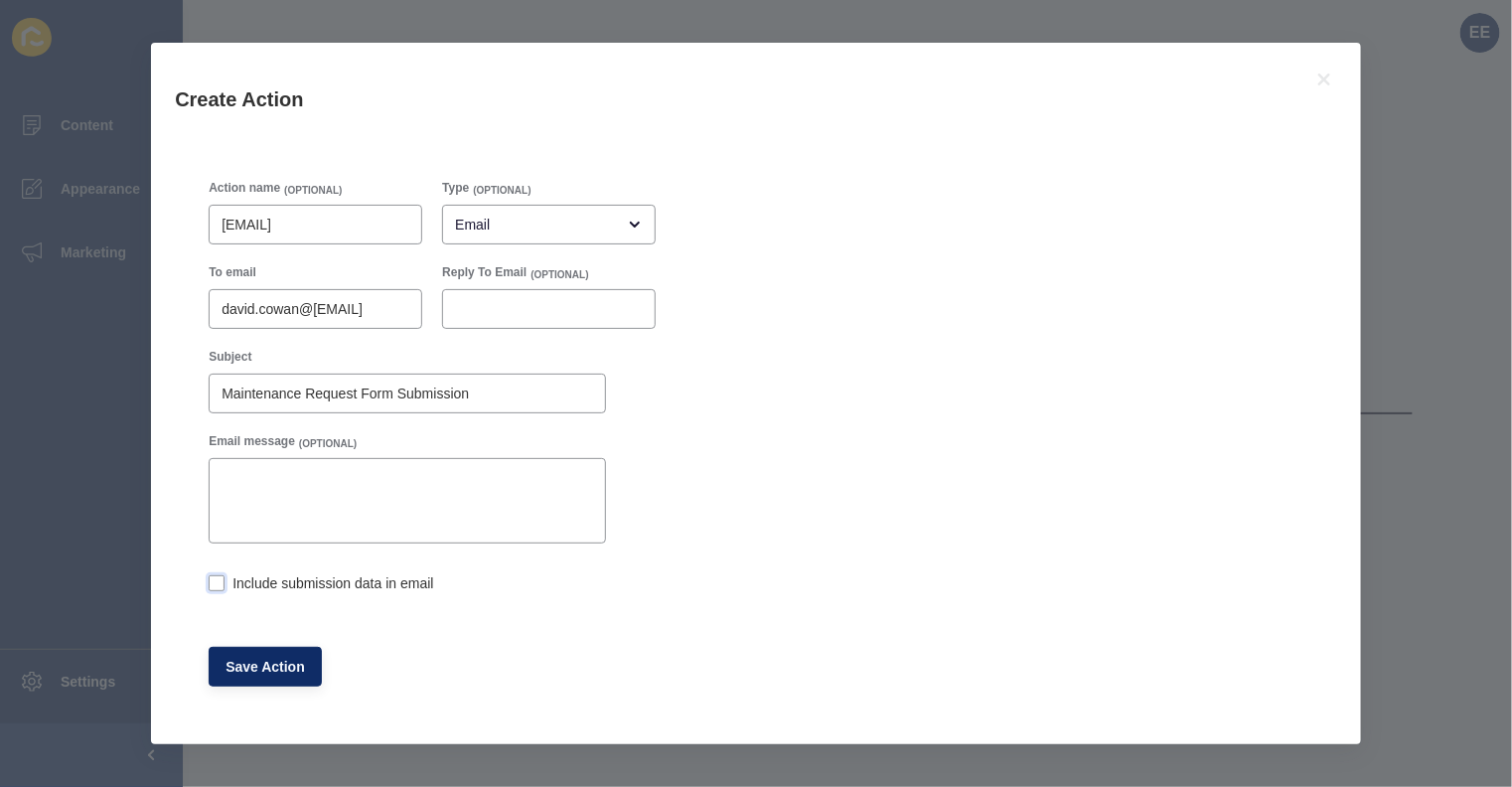 click at bounding box center [217, 583] 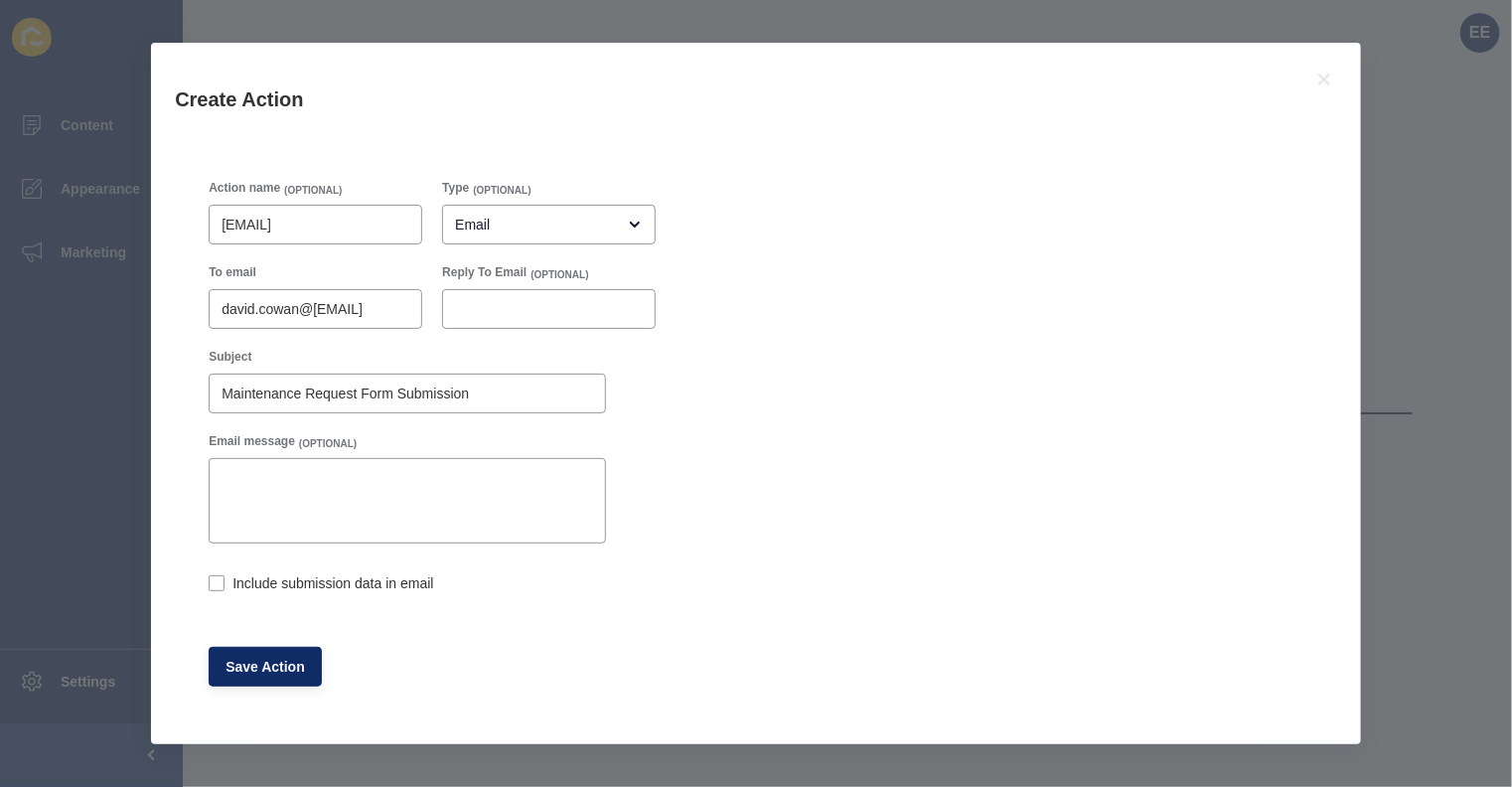 click on "Include submission data in email" at bounding box center [215, 585] 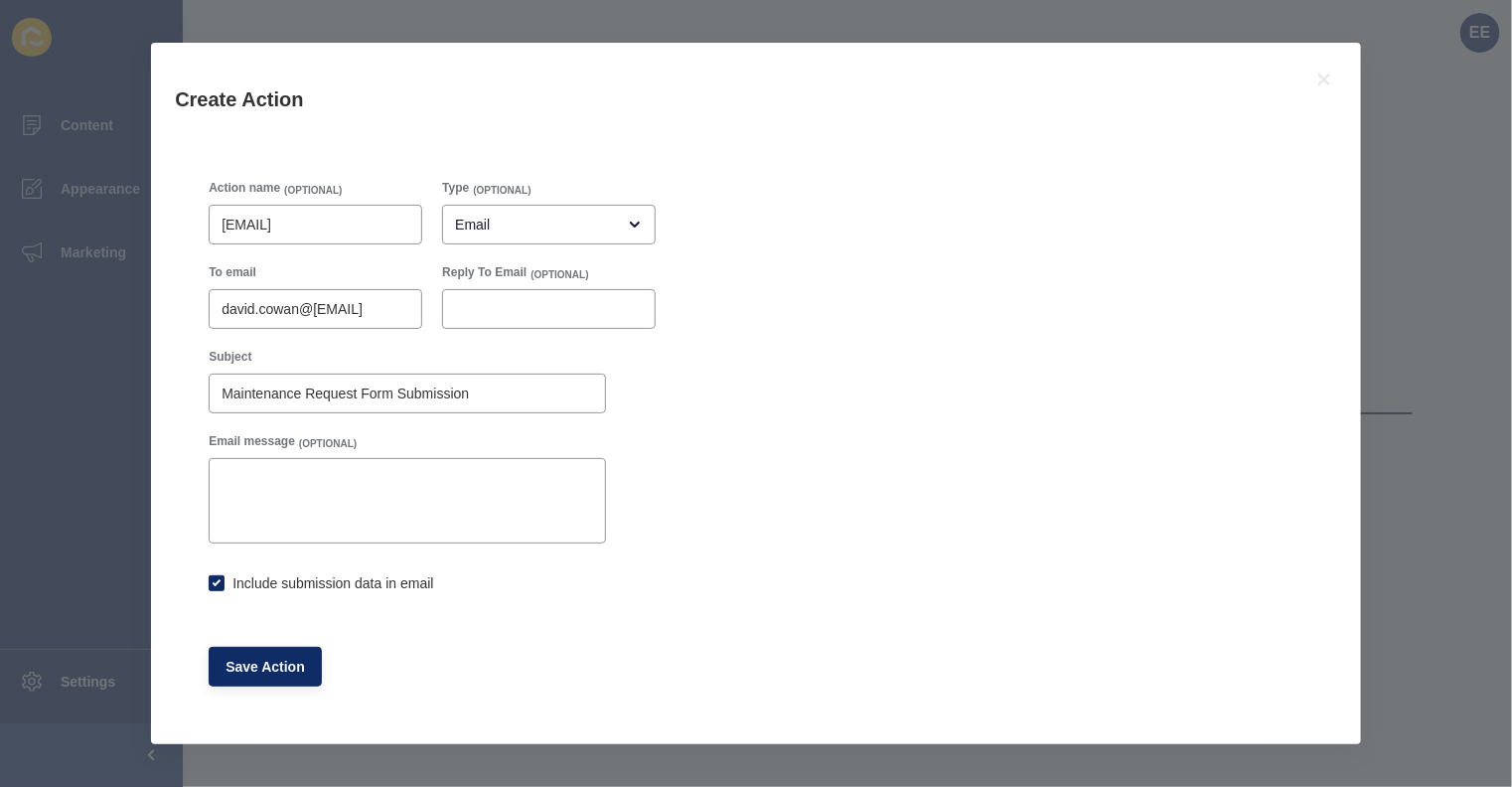 checkbox on "true" 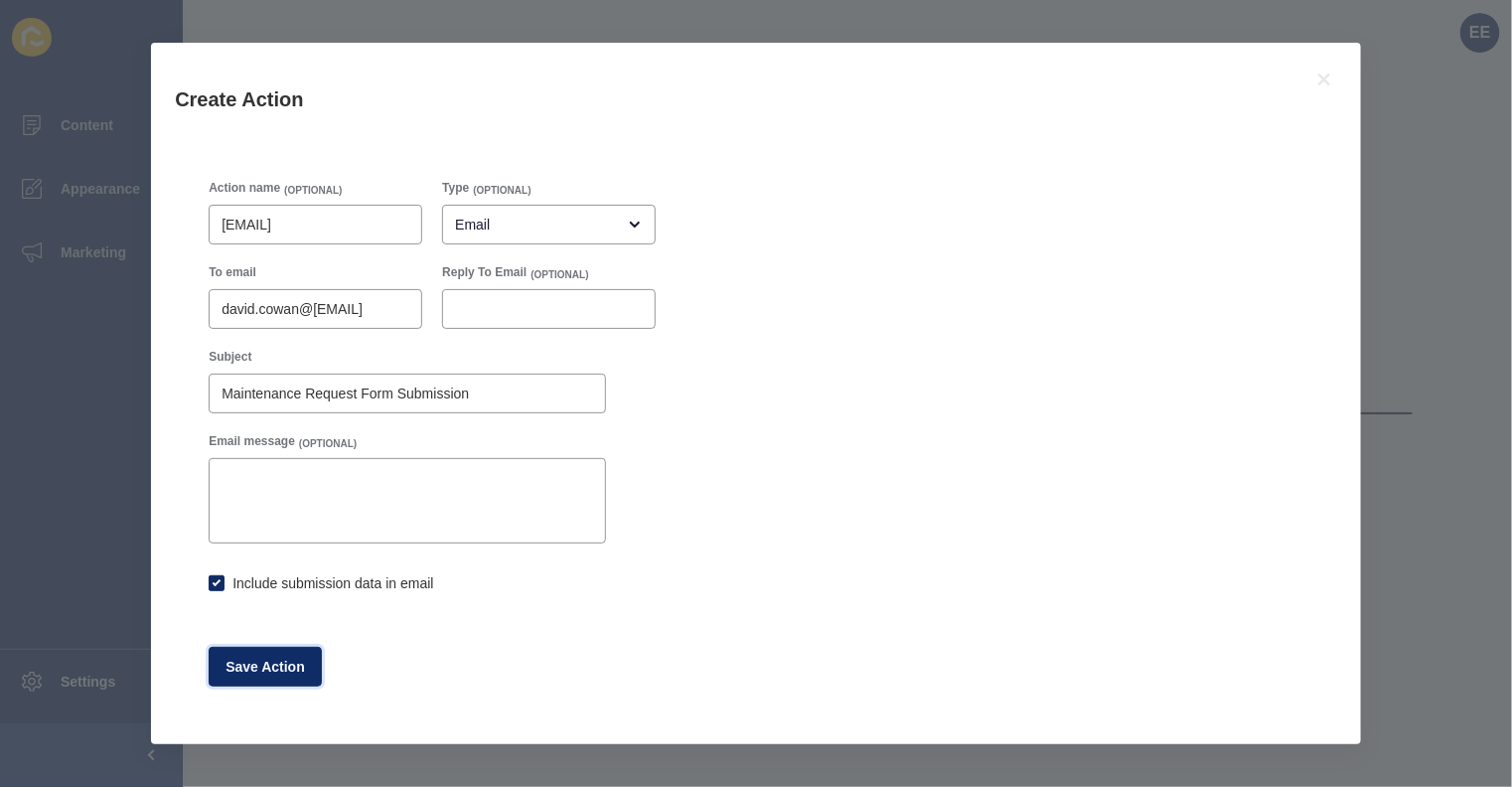 click on "Save Action" at bounding box center (265, 667) 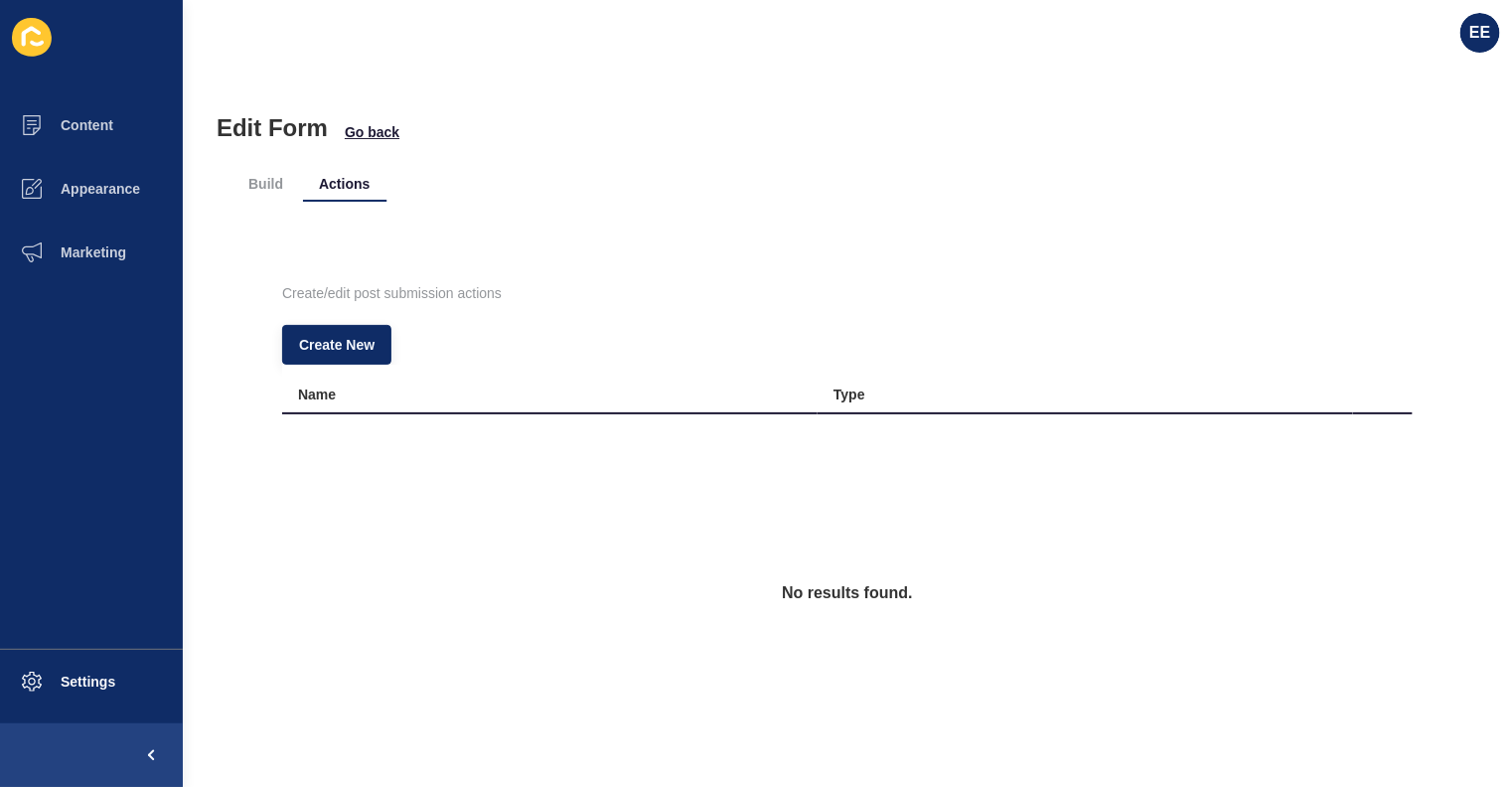 click on "Go back" at bounding box center (372, 132) 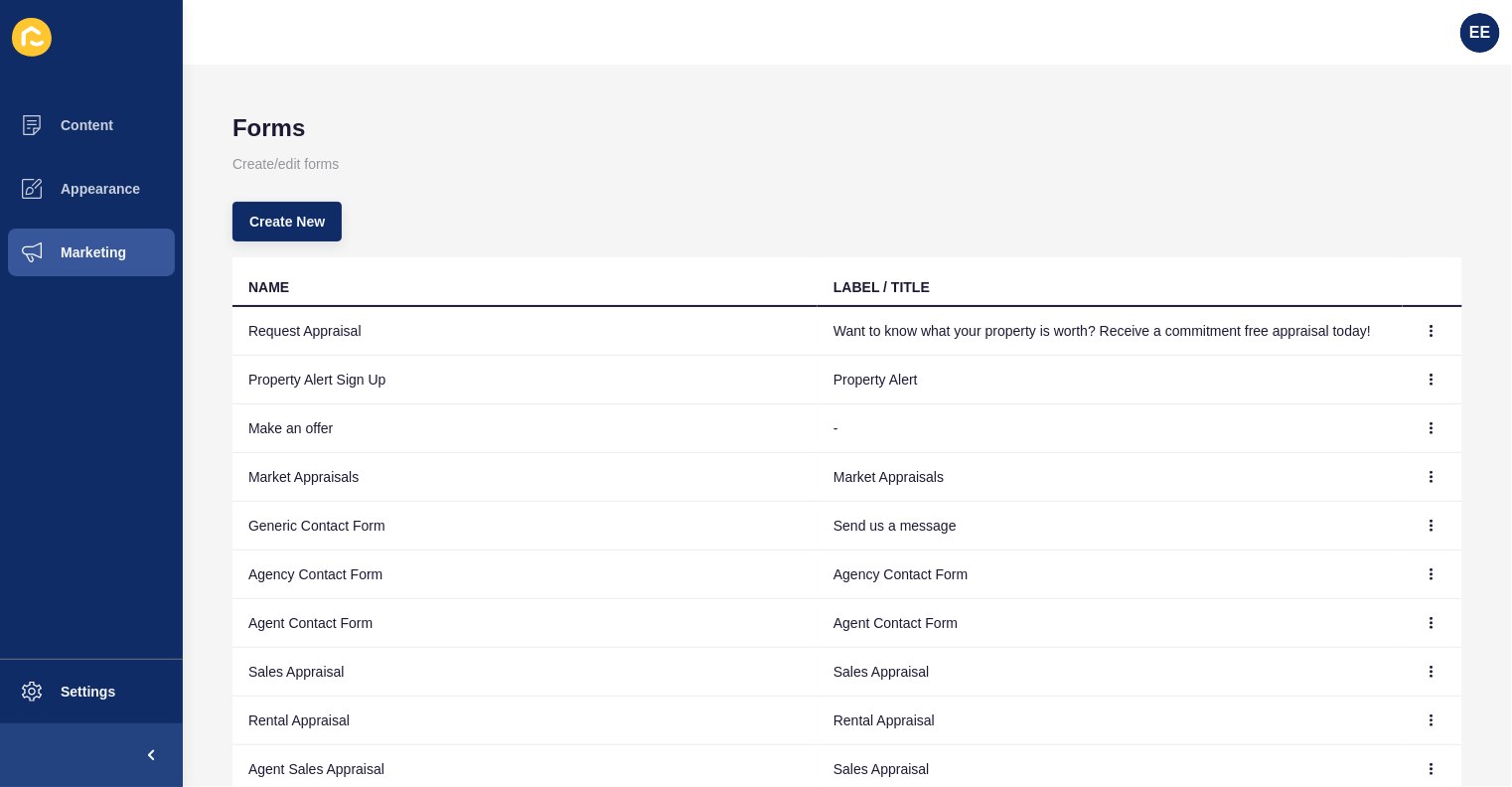 scroll, scrollTop: 145, scrollLeft: 0, axis: vertical 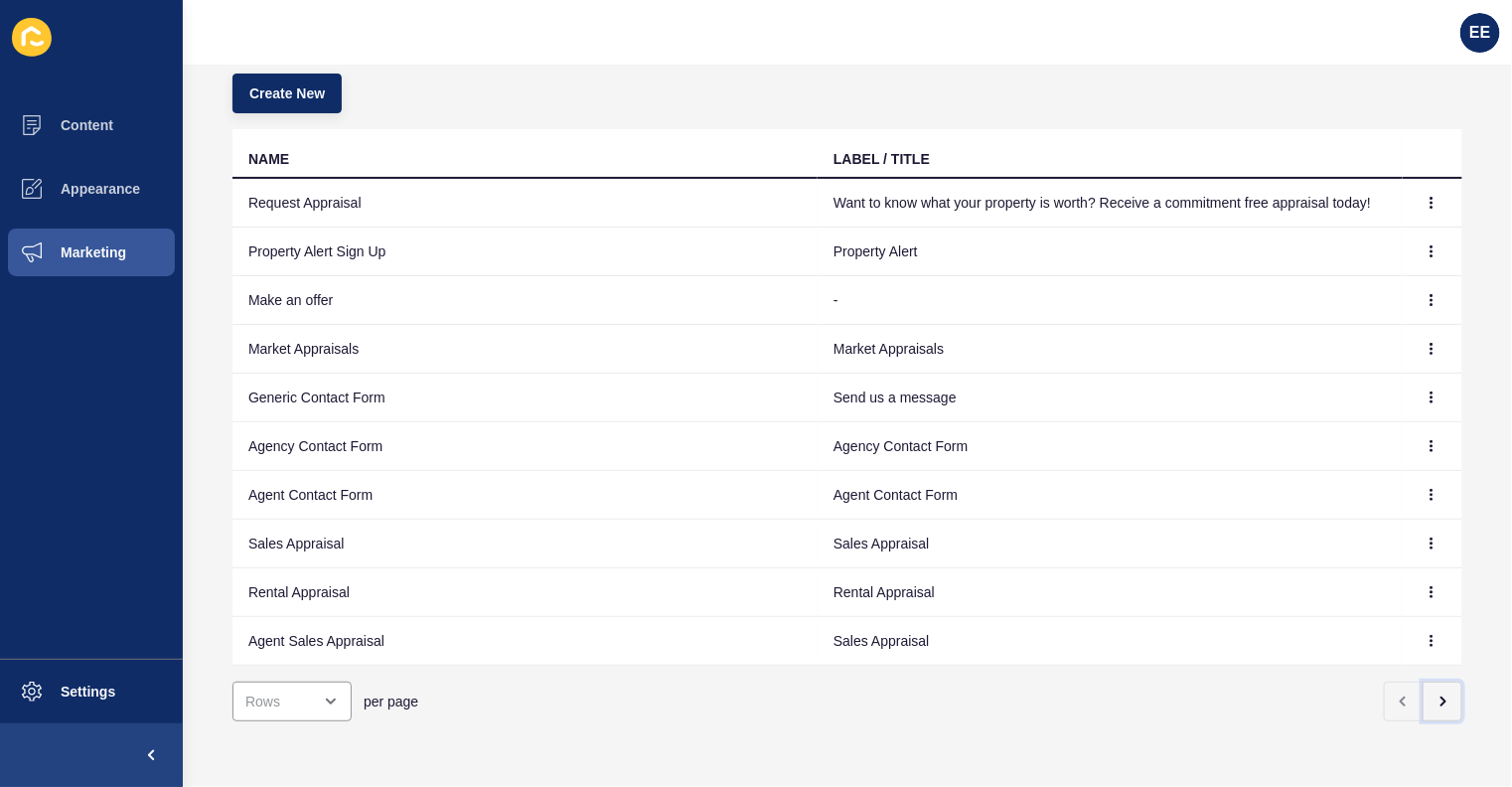 click at bounding box center (1443, 702) 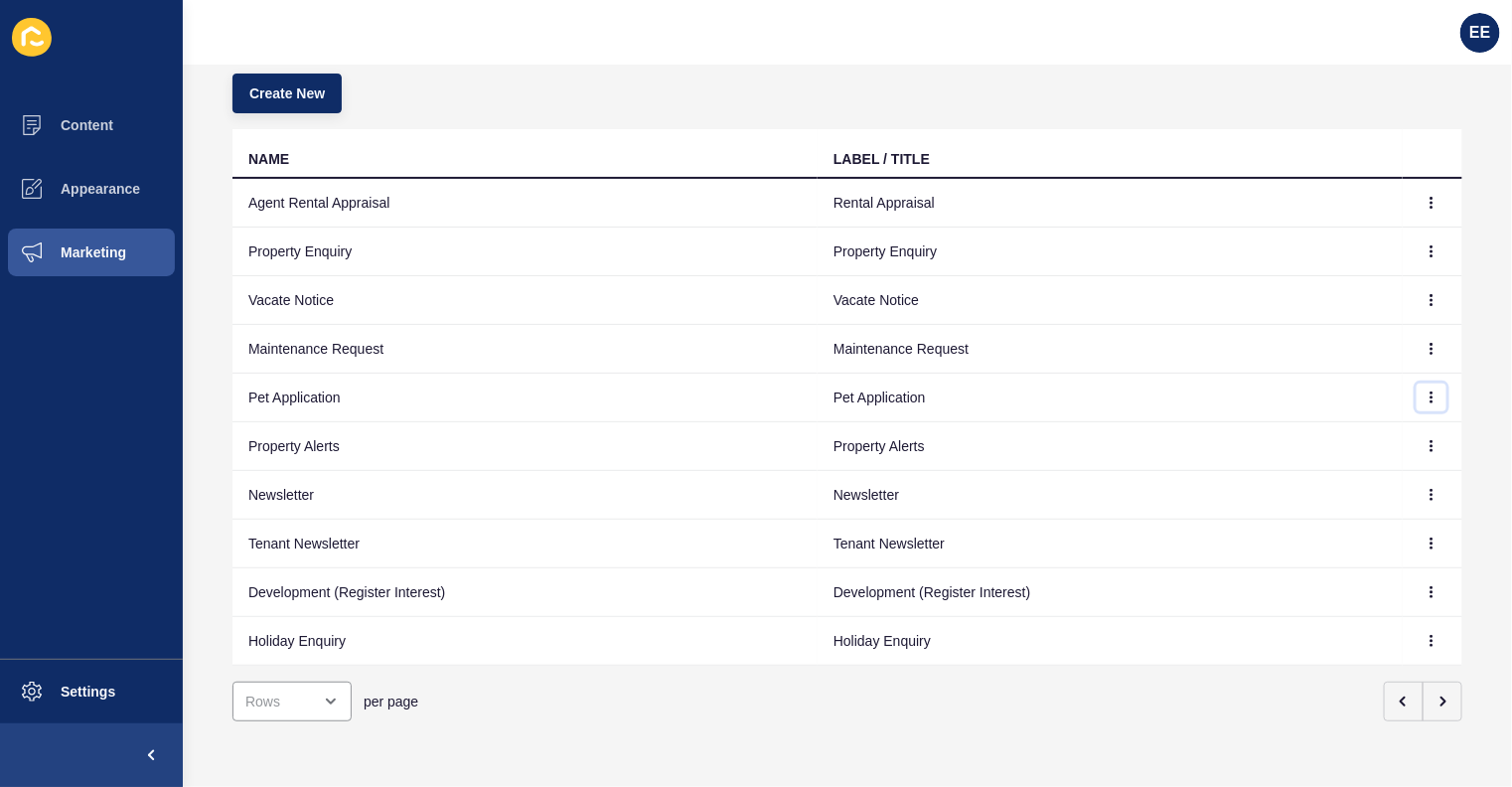 click at bounding box center [1432, 203] 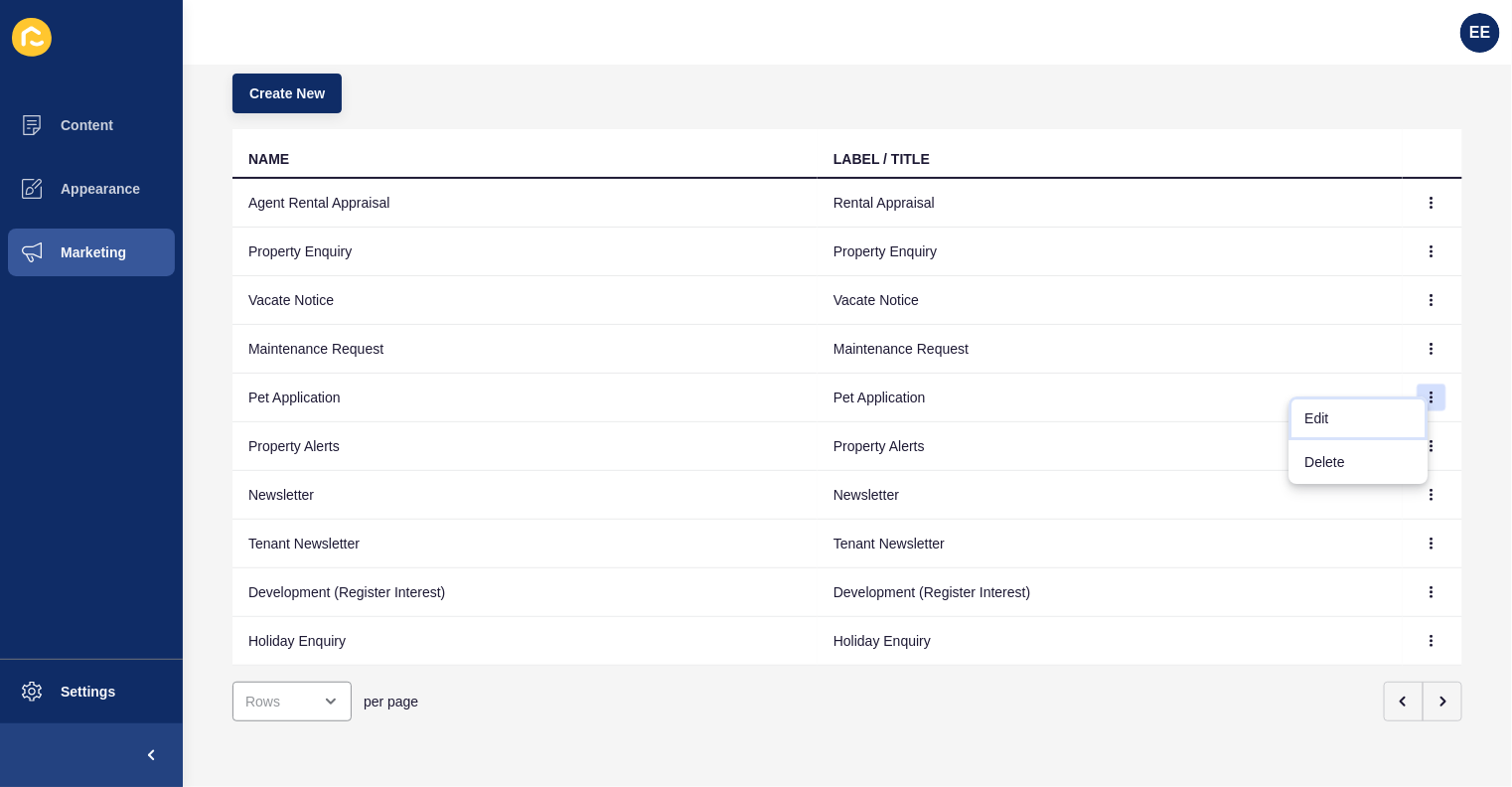 click on "Edit" at bounding box center [1359, 418] 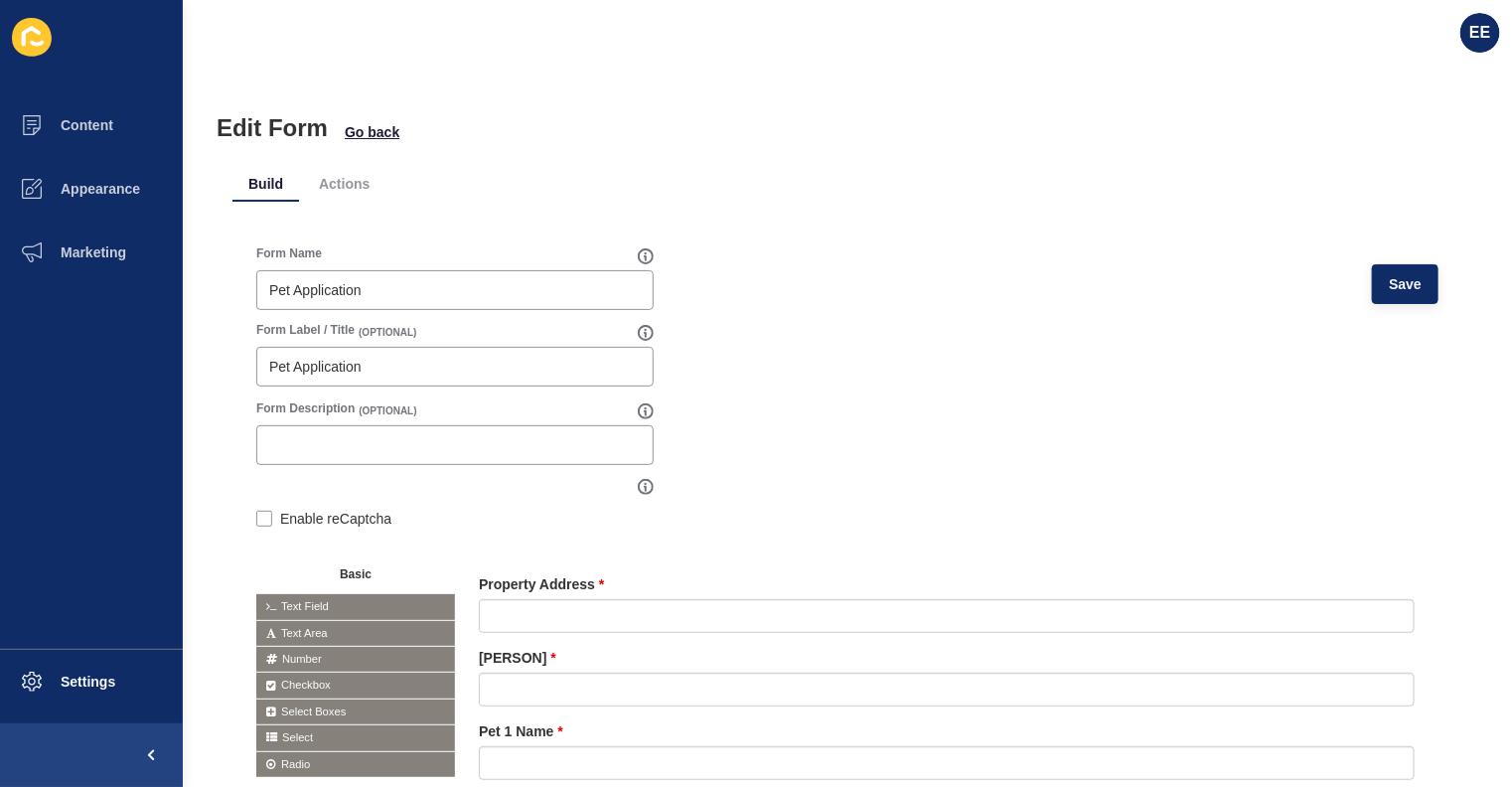 click on "Actions" at bounding box center [344, 184] 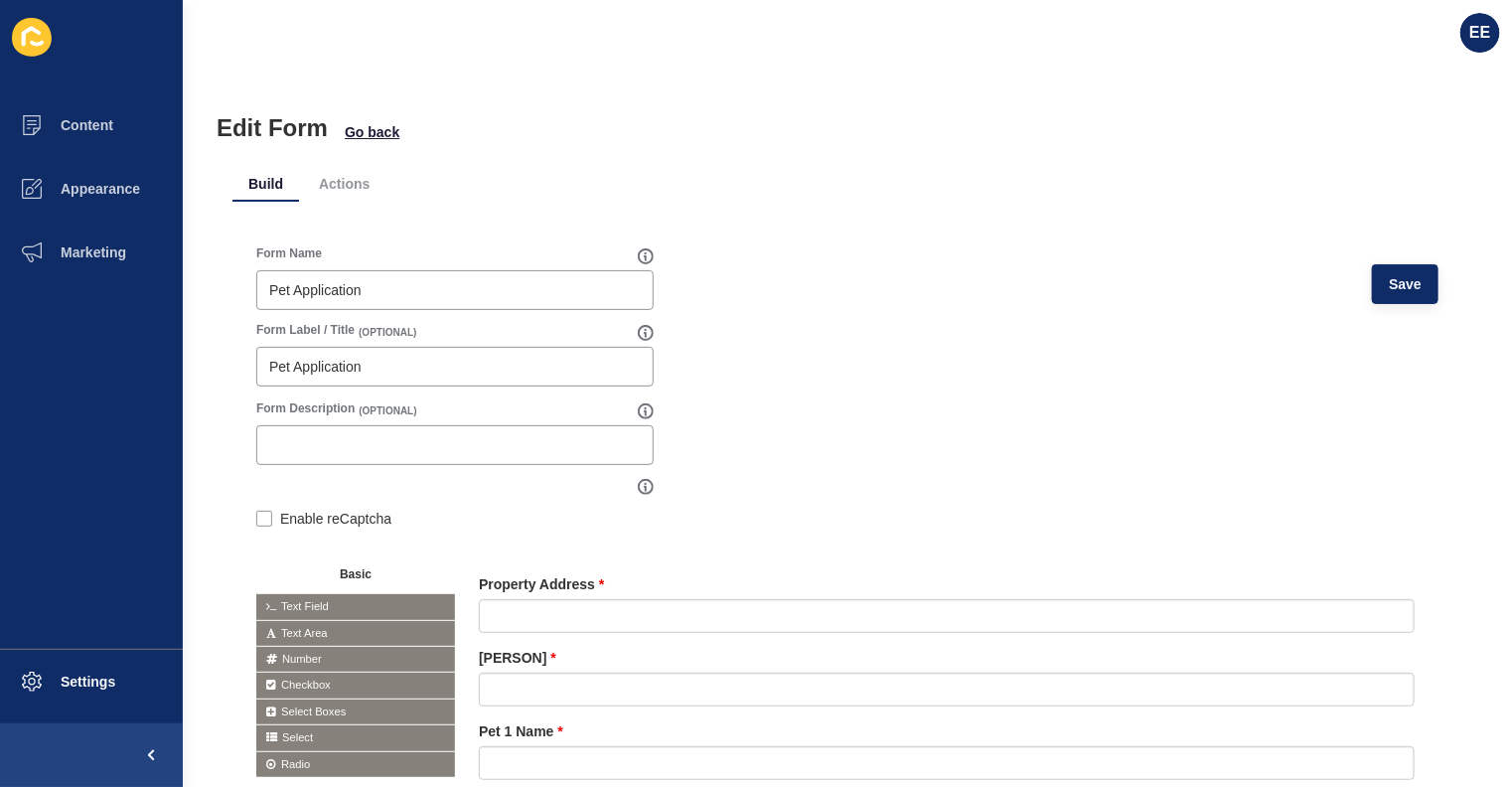 scroll, scrollTop: 0, scrollLeft: 0, axis: both 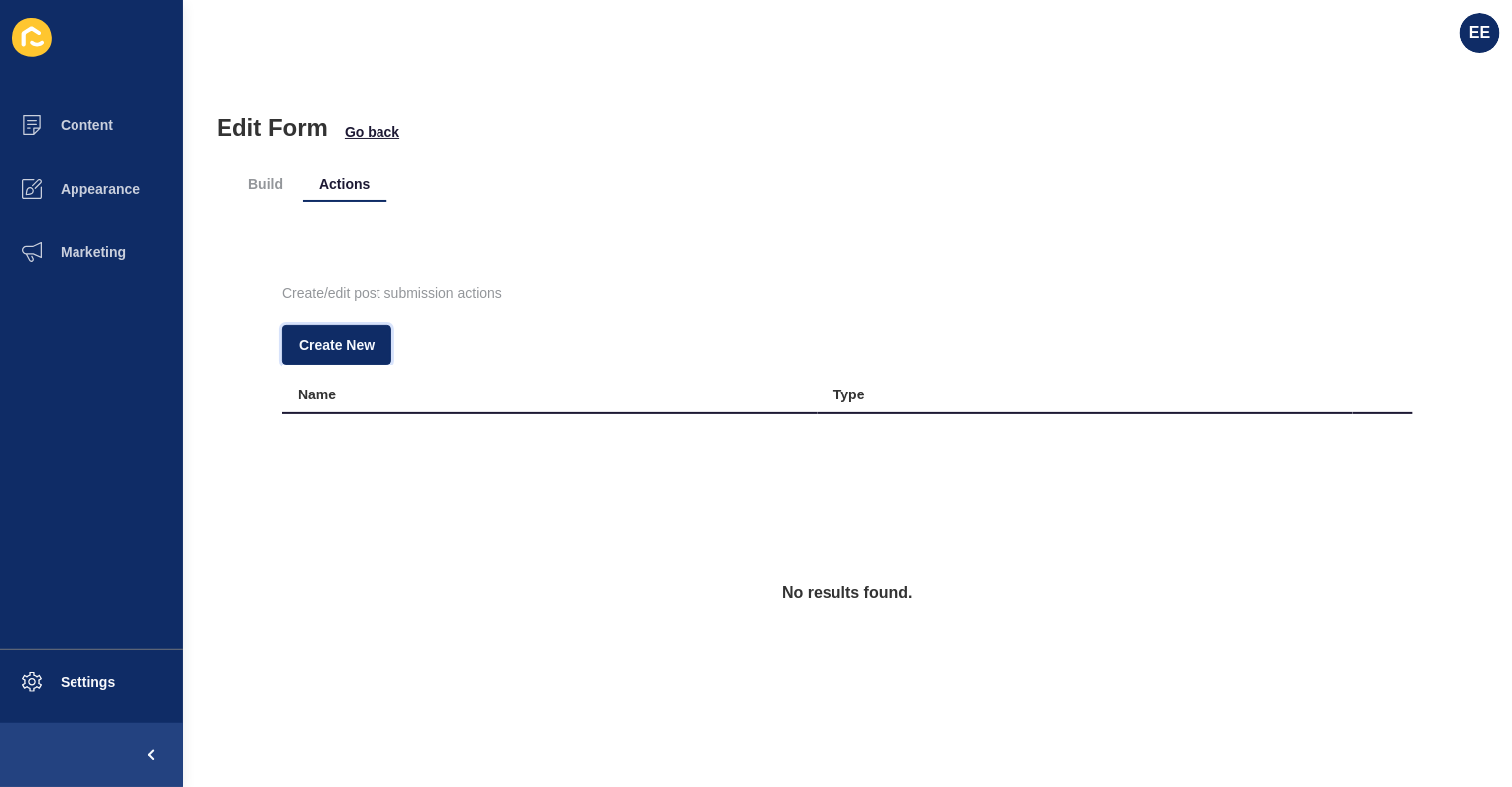 click on "Create New" at bounding box center (337, 345) 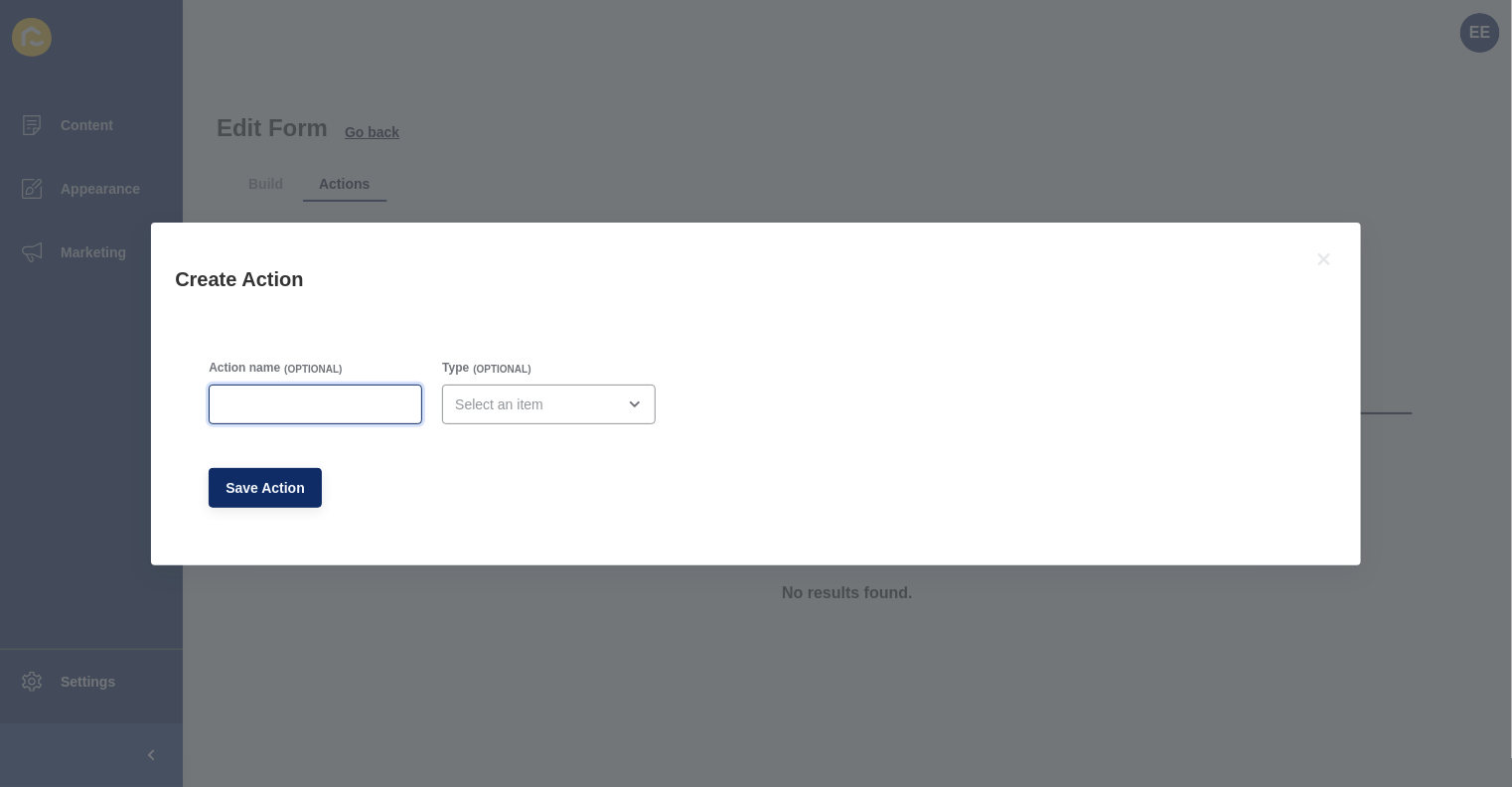 click on "Action name" at bounding box center (315, 404) 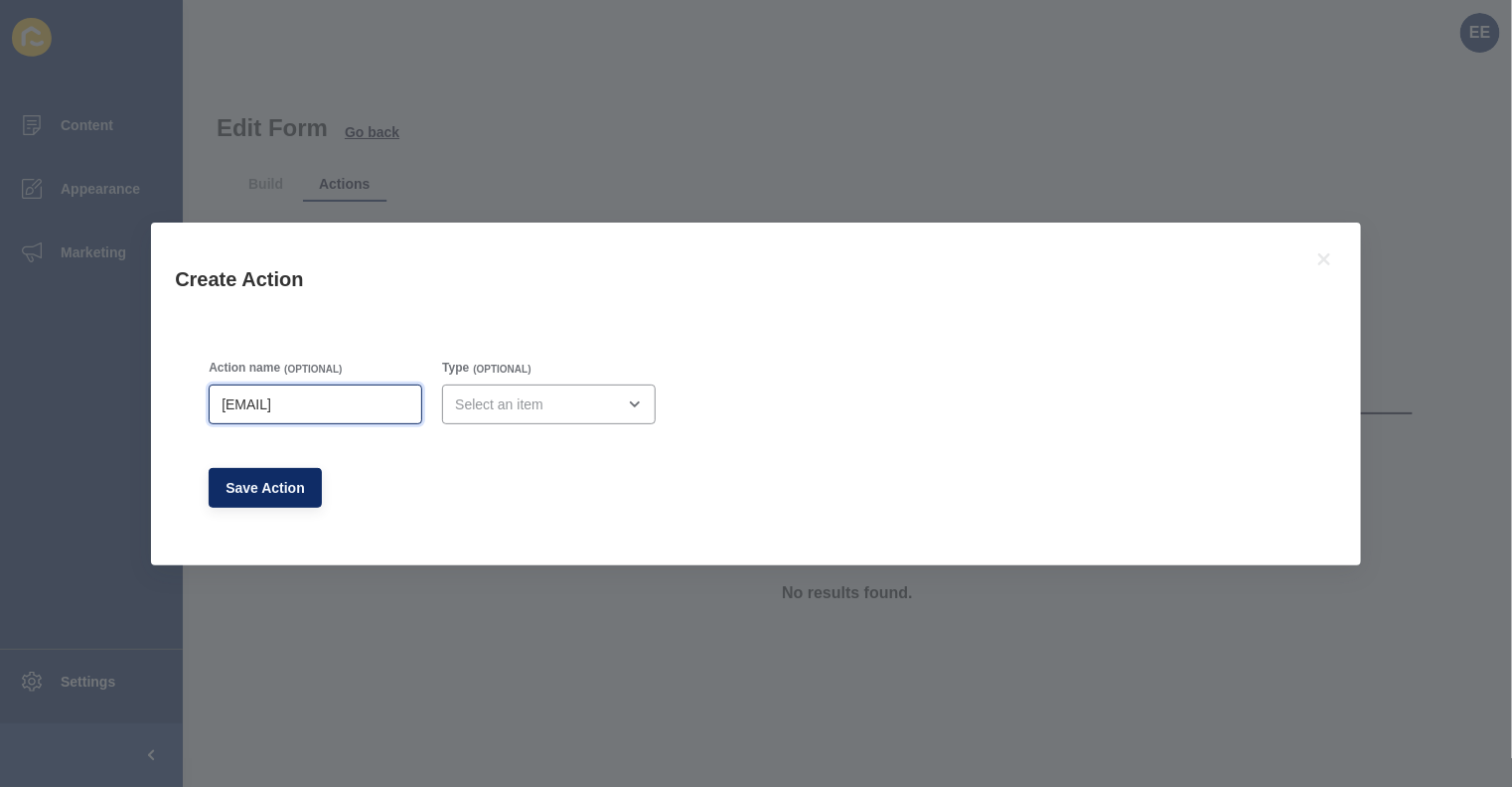 type on "[EMAIL]" 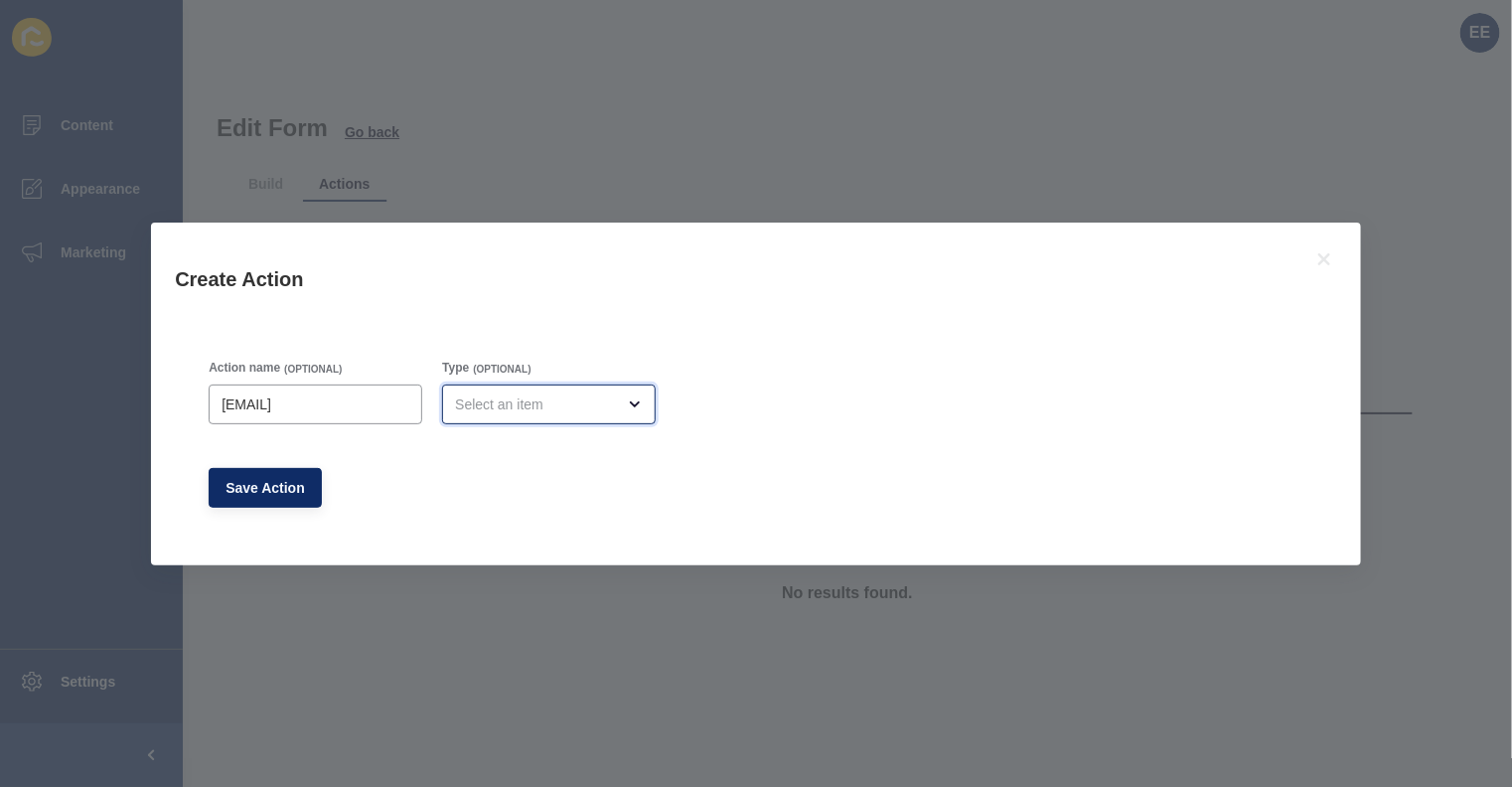 click at bounding box center (534, 404) 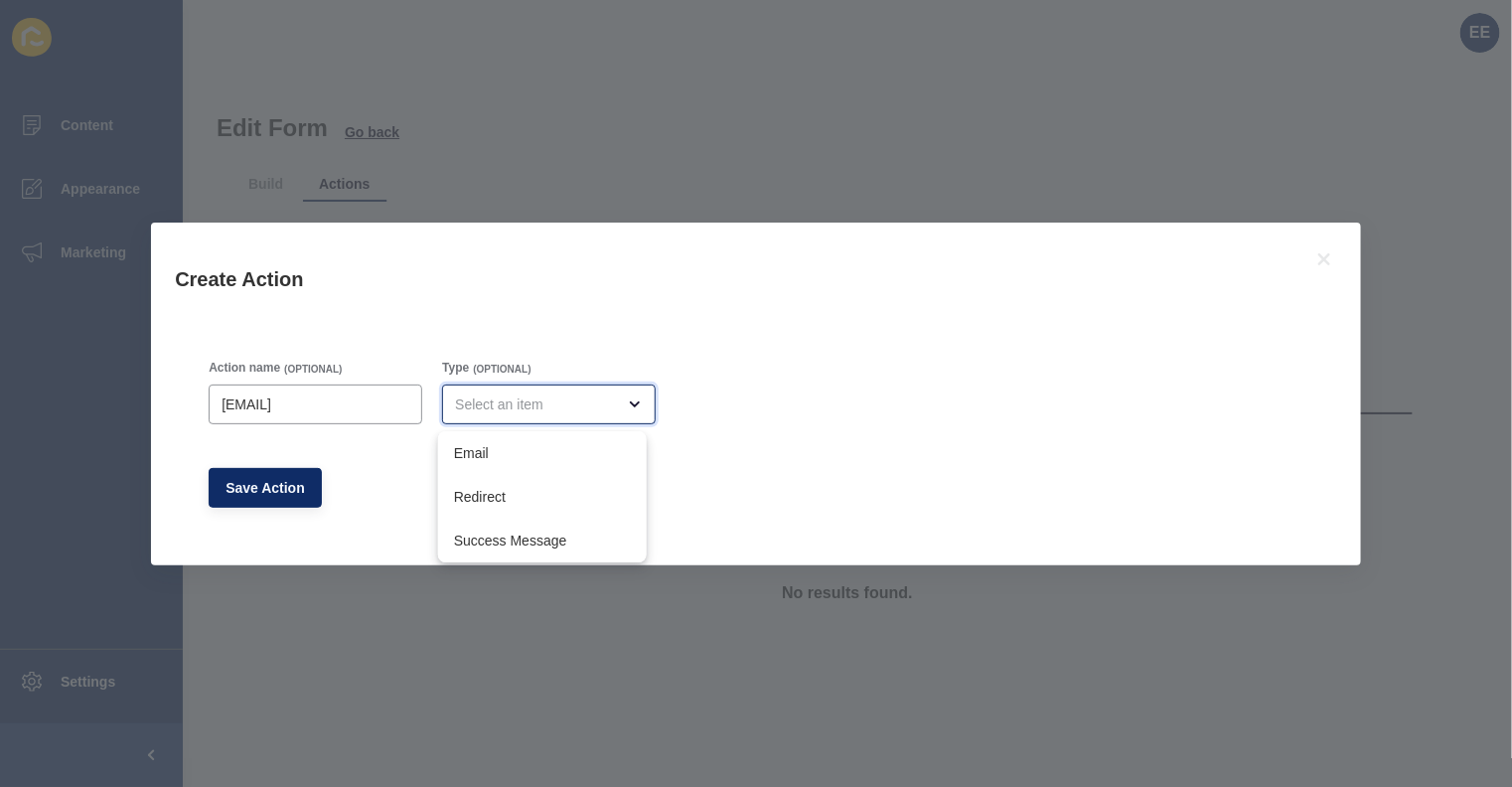 click on "Email" at bounding box center [542, 453] 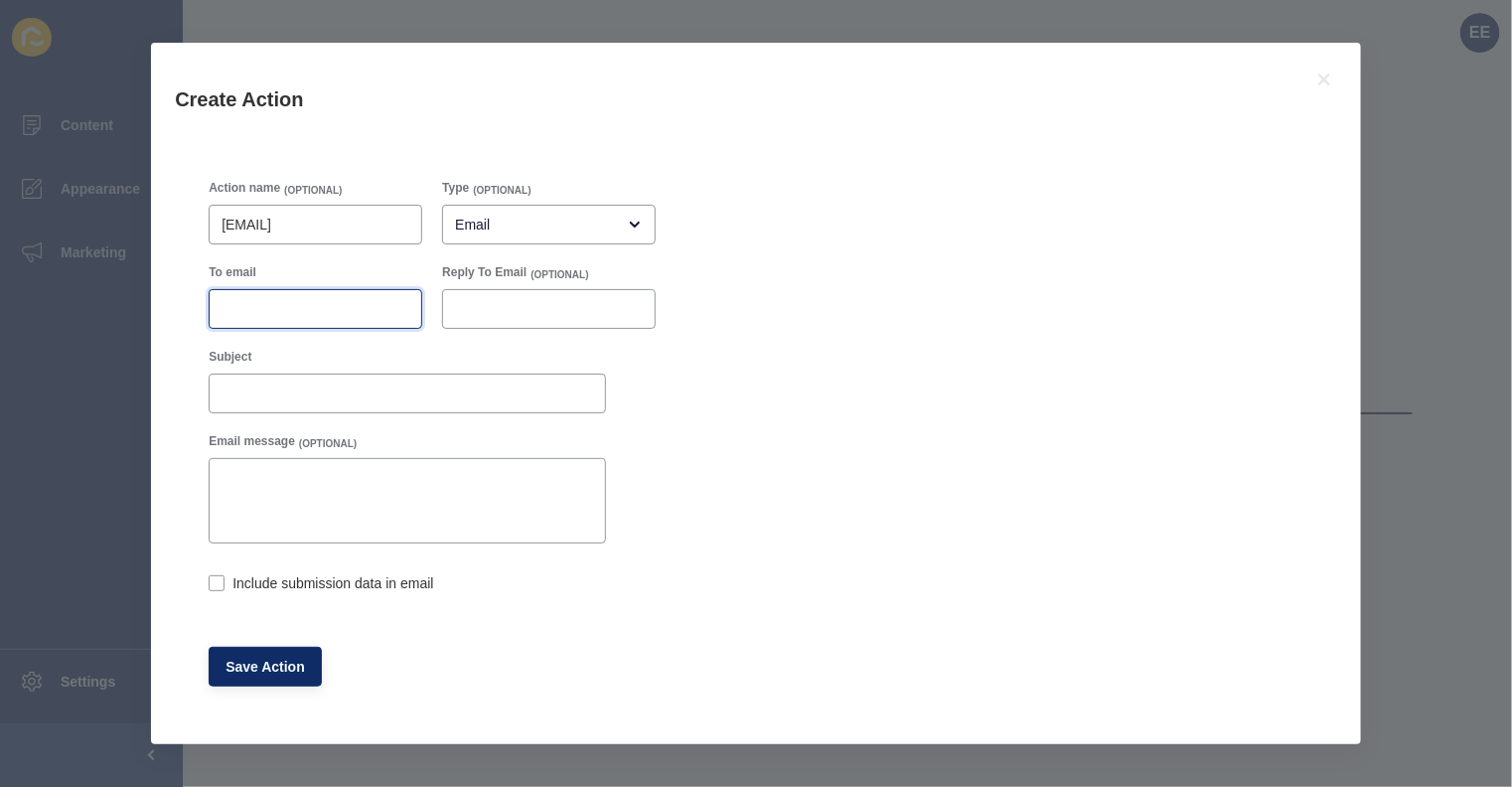click on "To email" at bounding box center (315, 309) 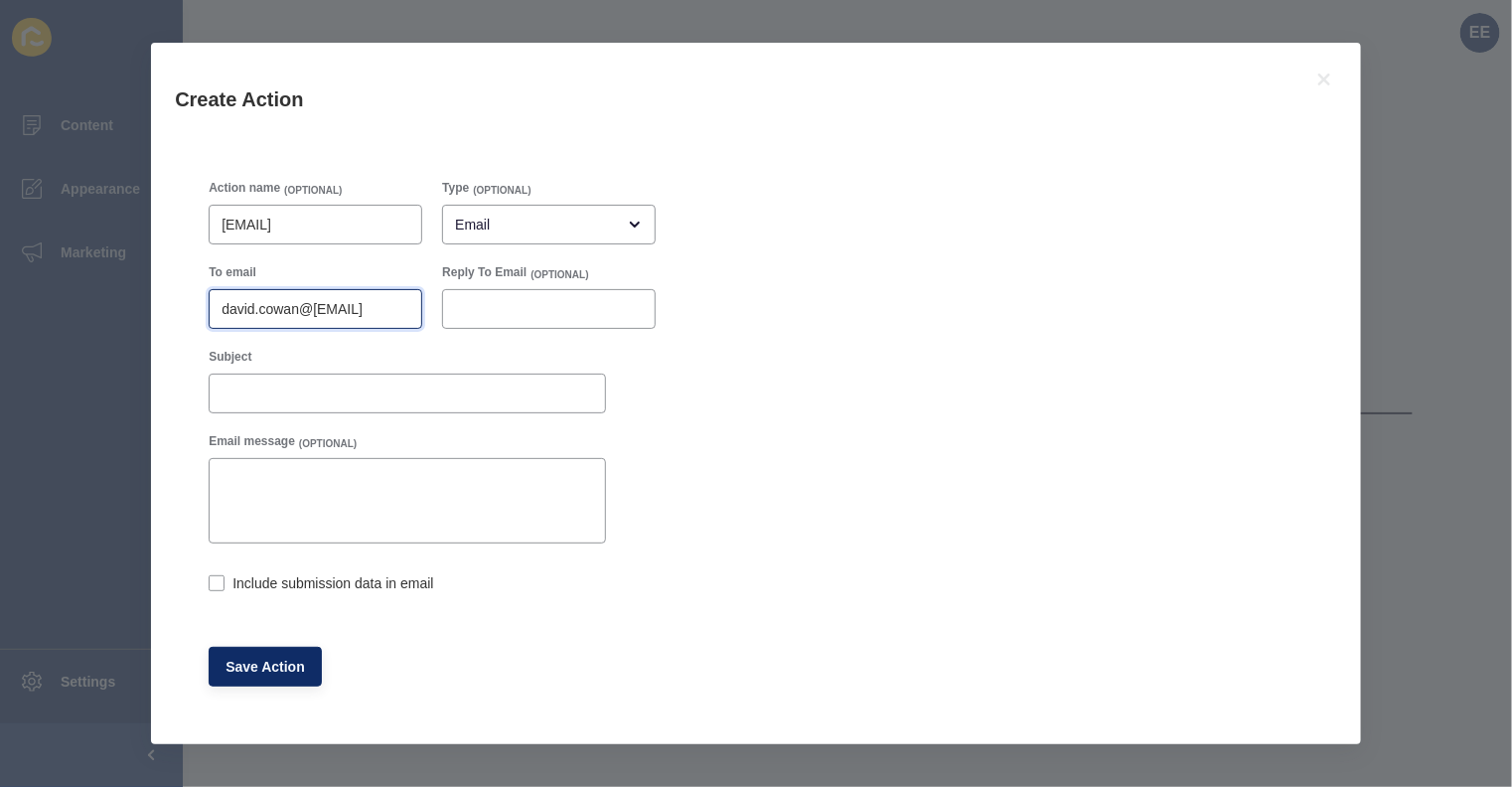 scroll, scrollTop: 0, scrollLeft: 35, axis: horizontal 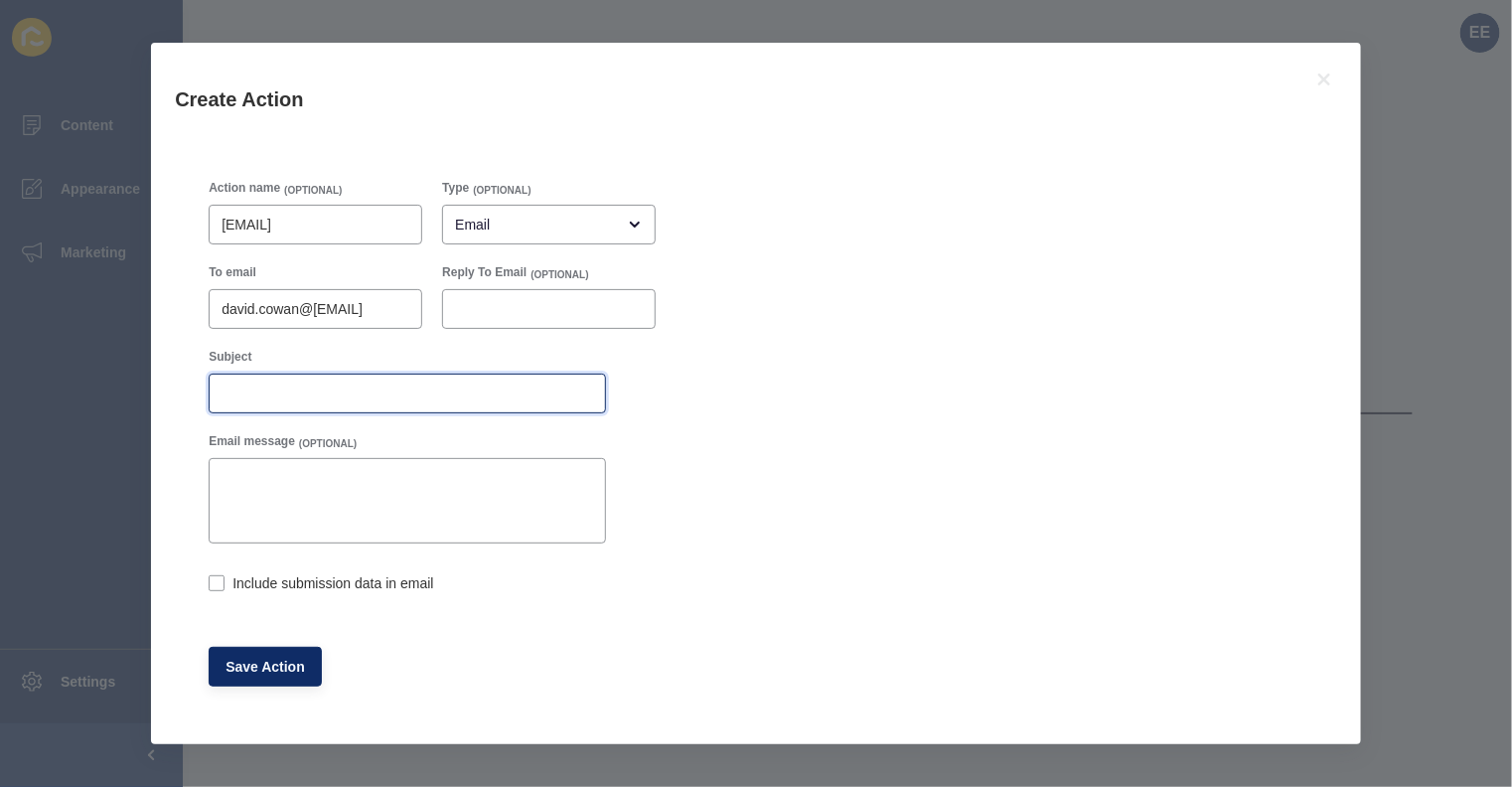 click on "Subject" at bounding box center (407, 394) 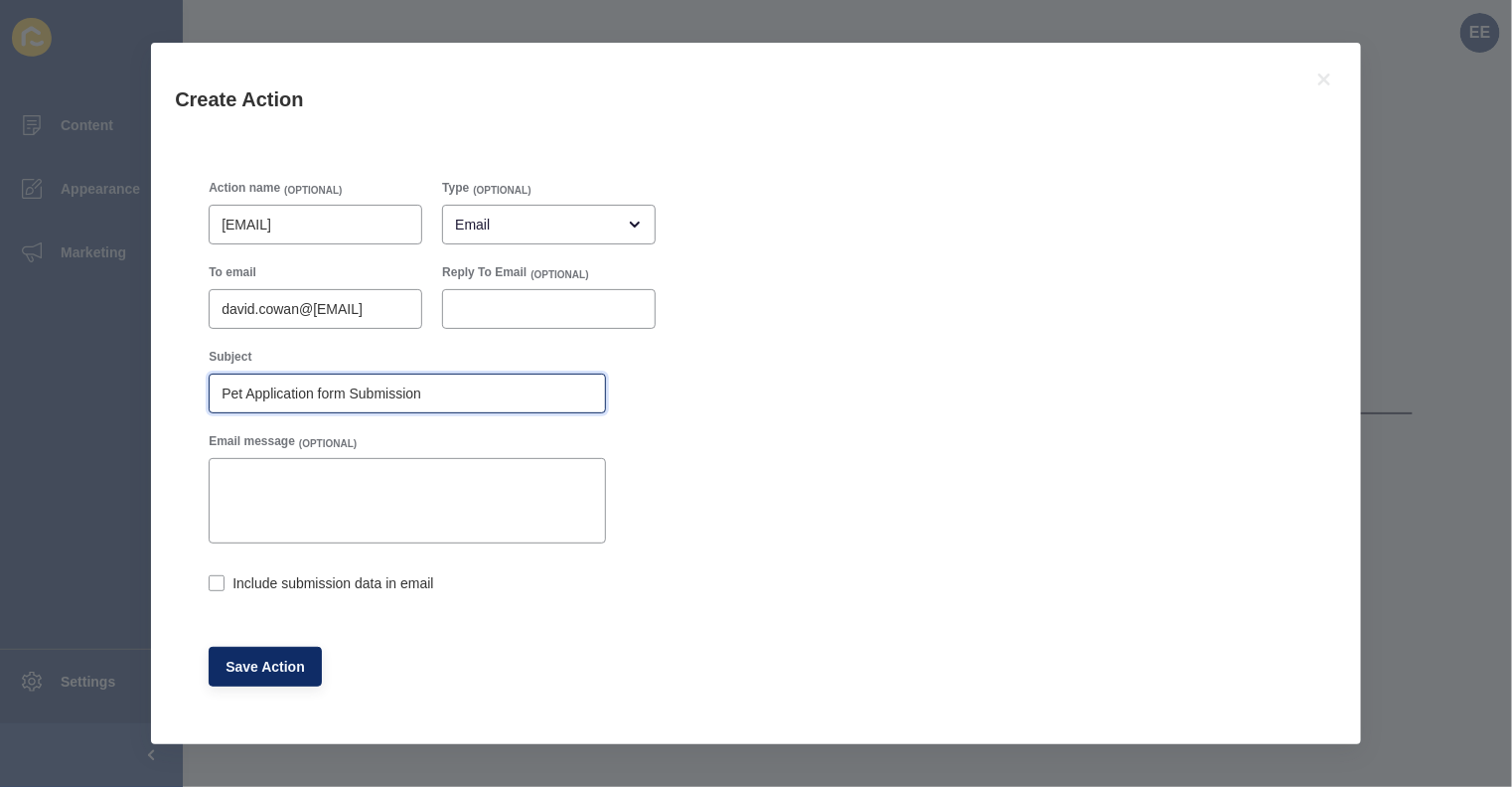 click on "Pet Application form Submission" at bounding box center [407, 394] 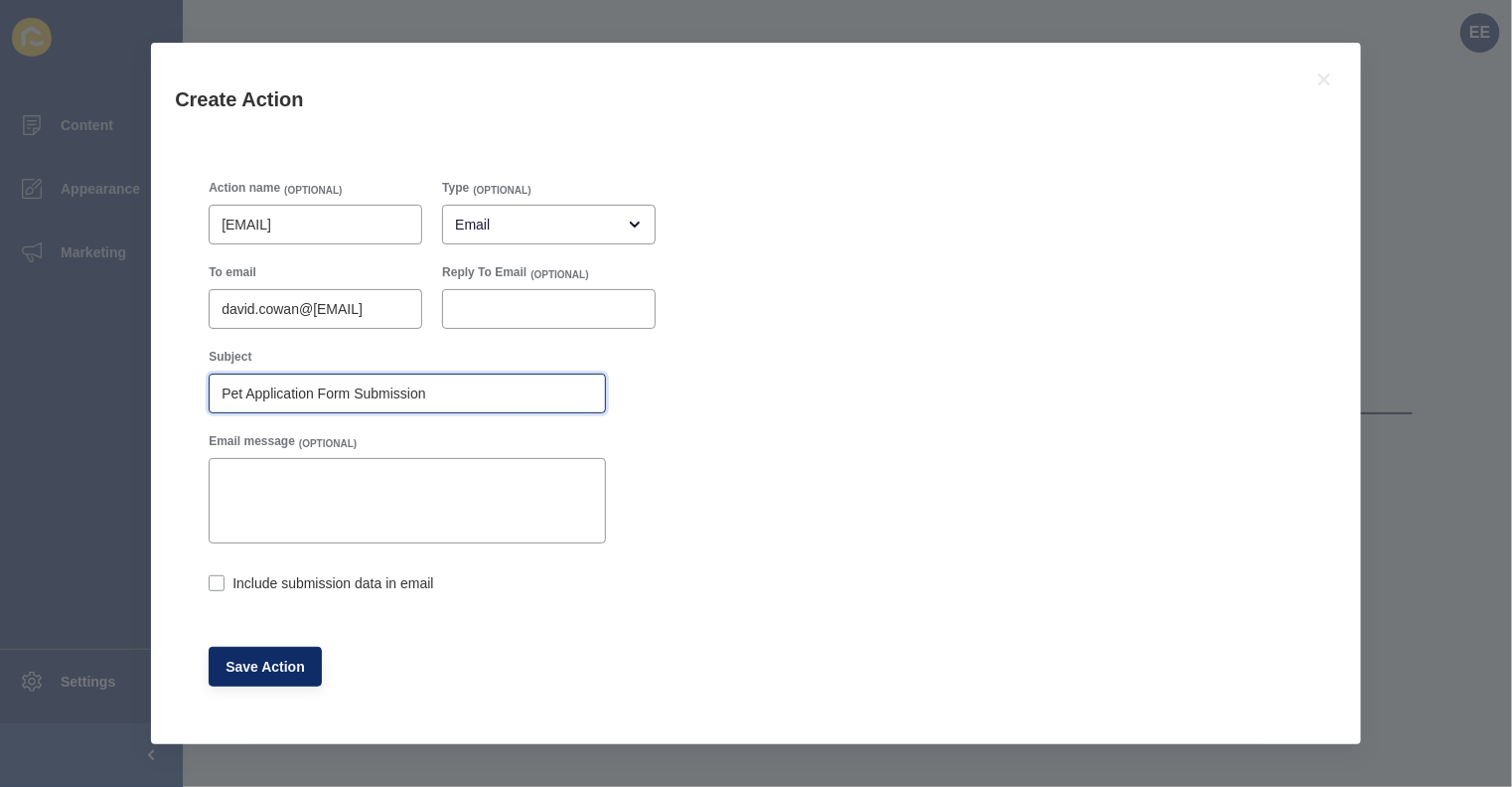 type on "Pet Application Form Submission" 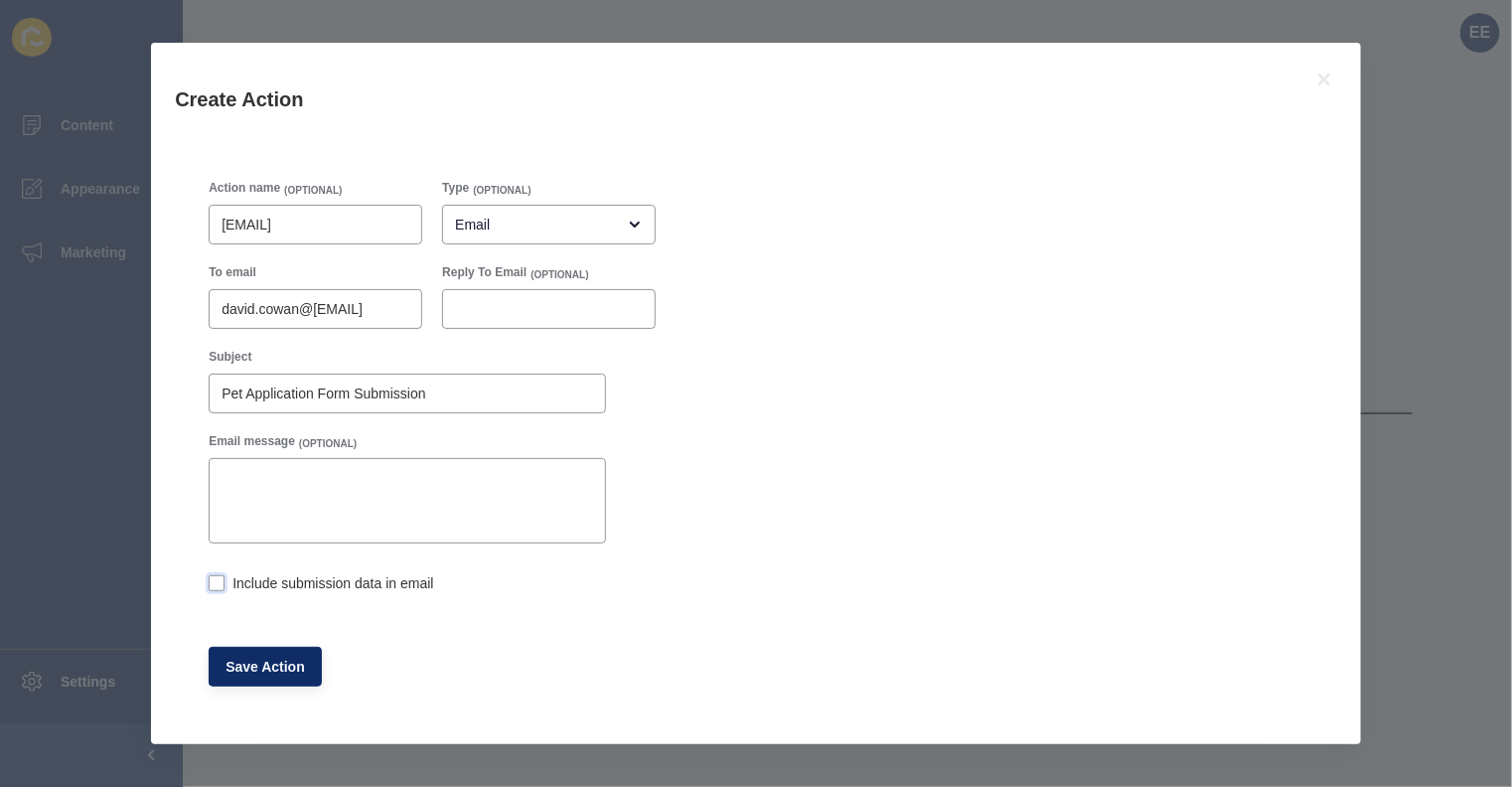 click at bounding box center (217, 583) 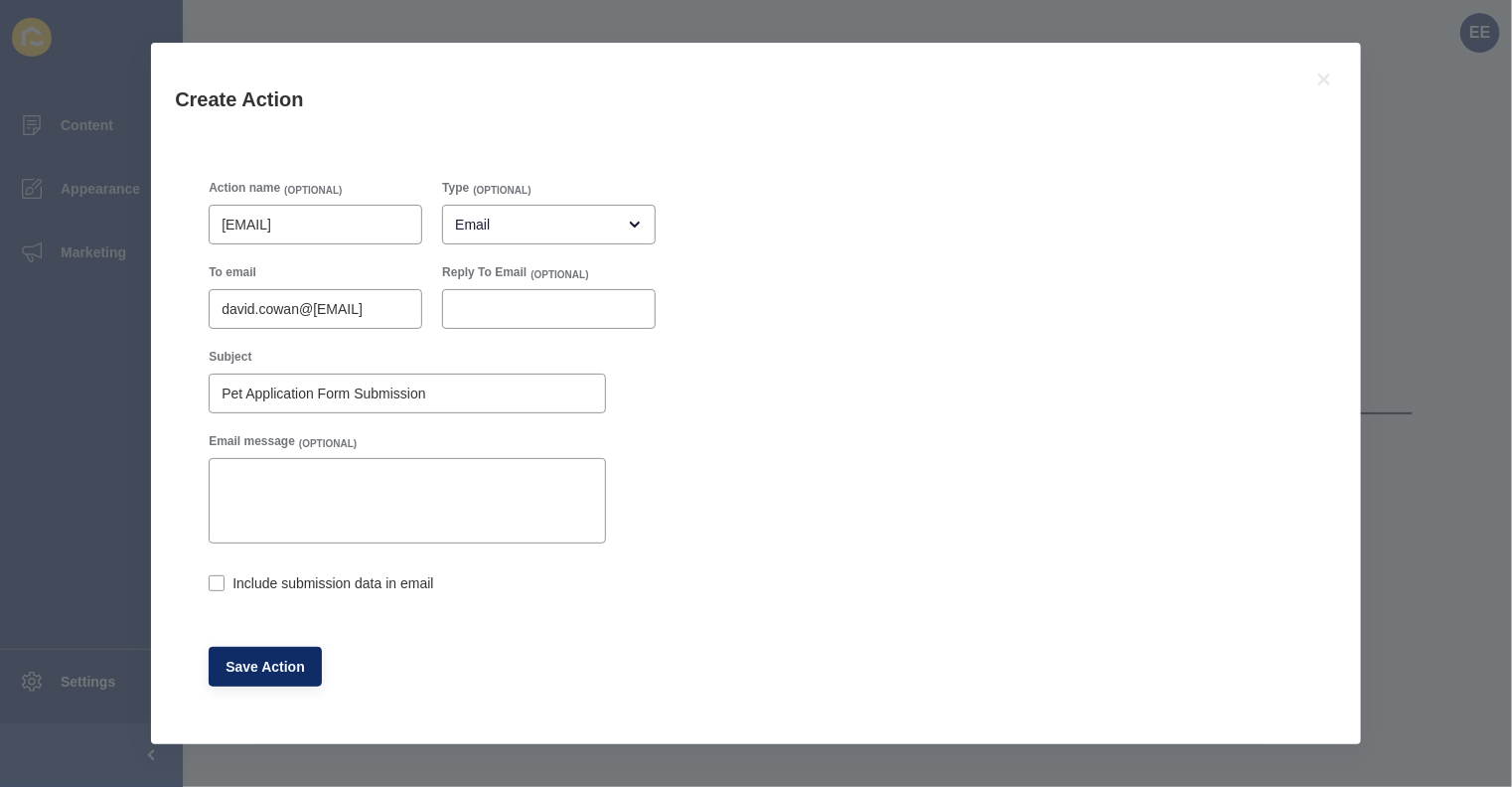 click on "Include submission data in email" at bounding box center [215, 585] 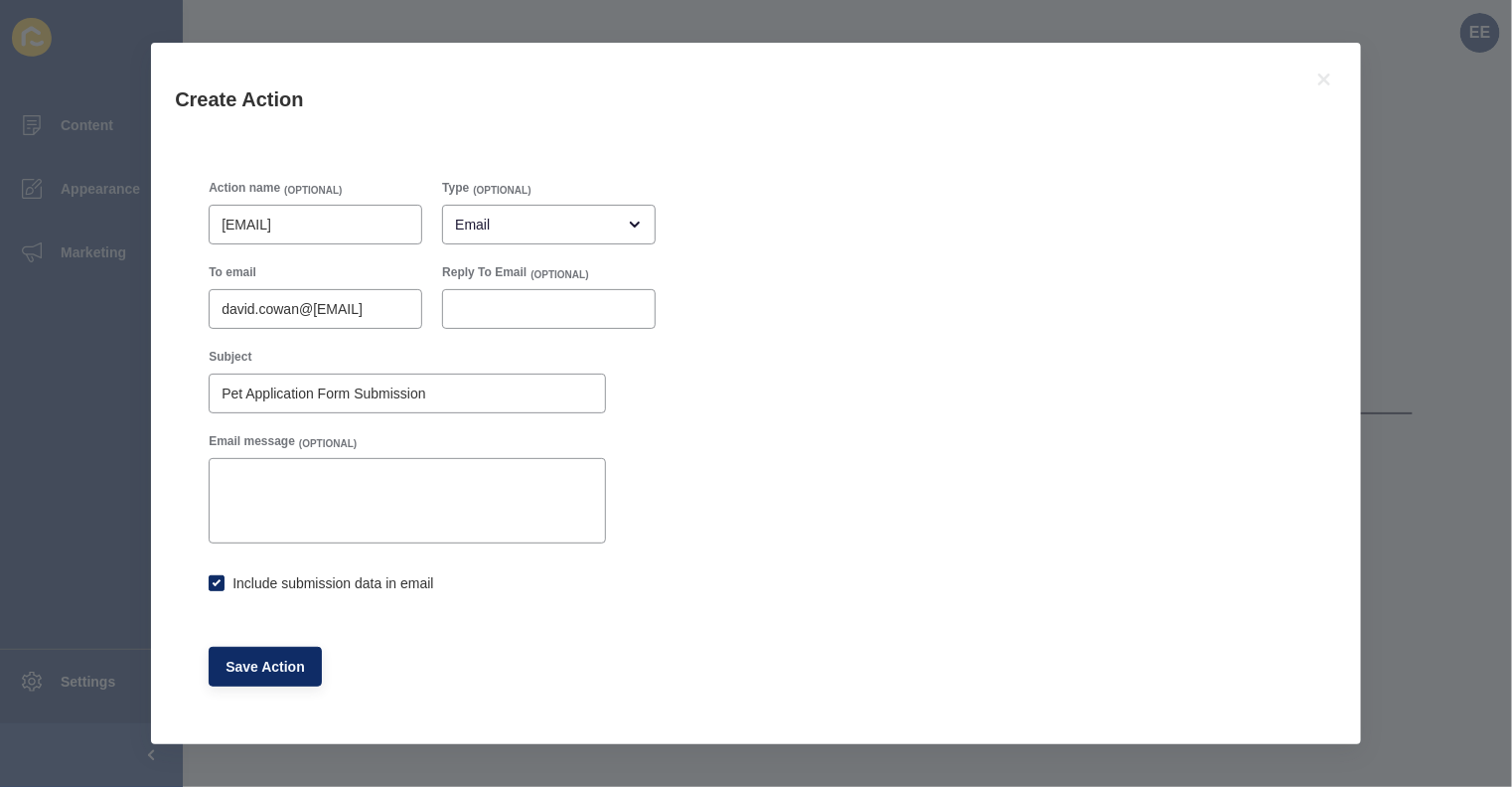 checkbox on "true" 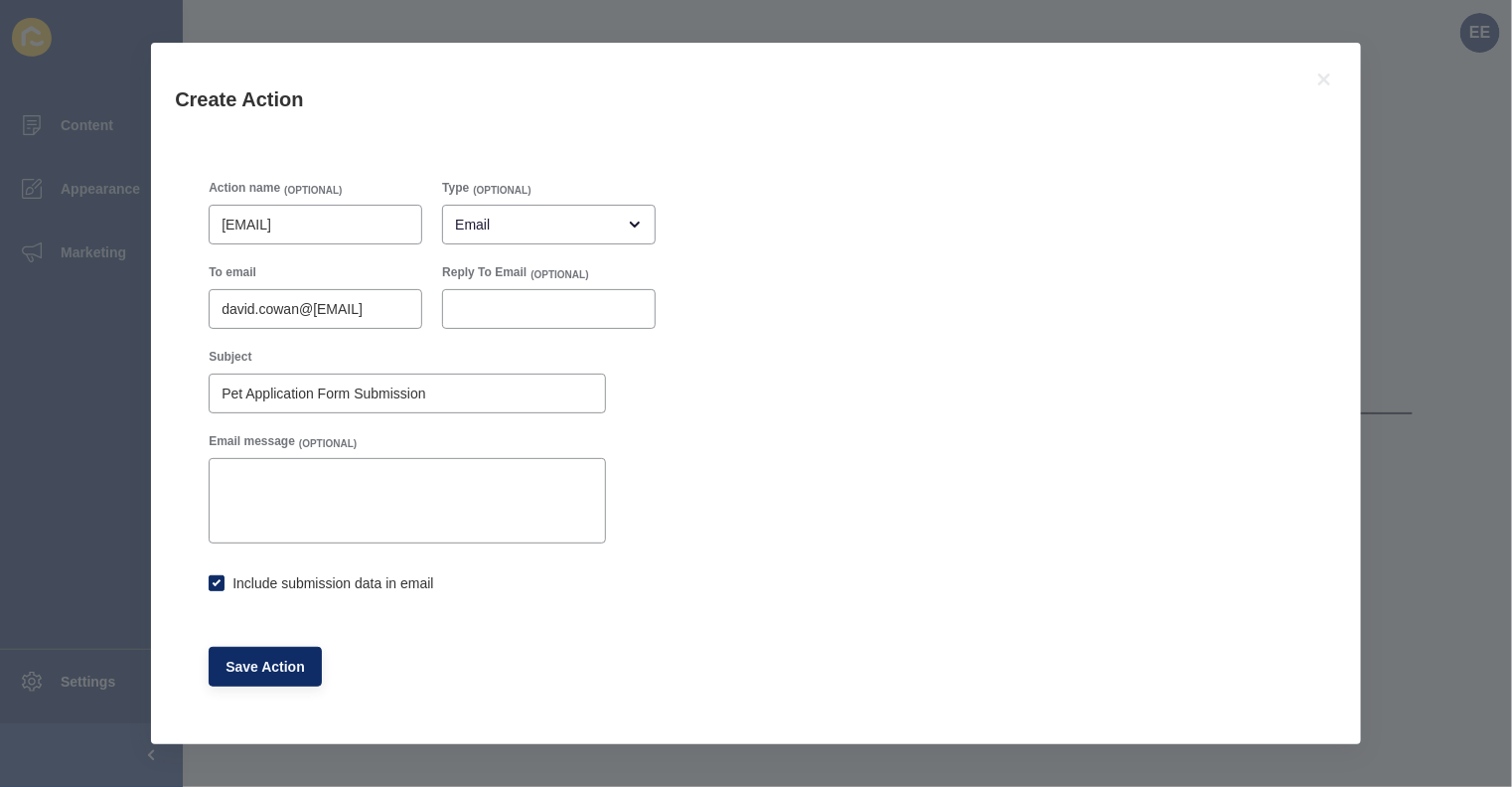 click on "Save Action" at bounding box center (265, 667) 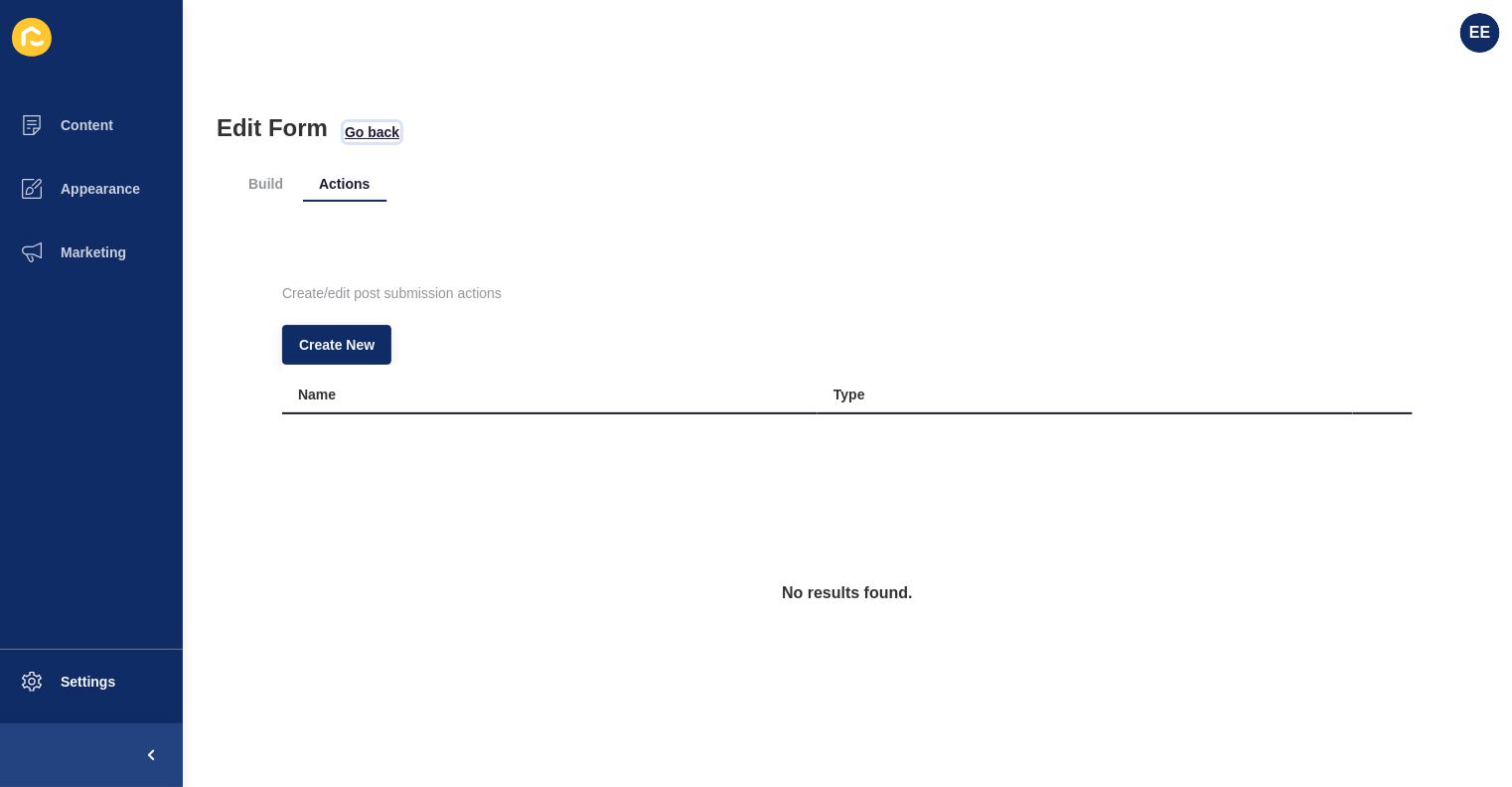 click on "Go back" at bounding box center [372, 132] 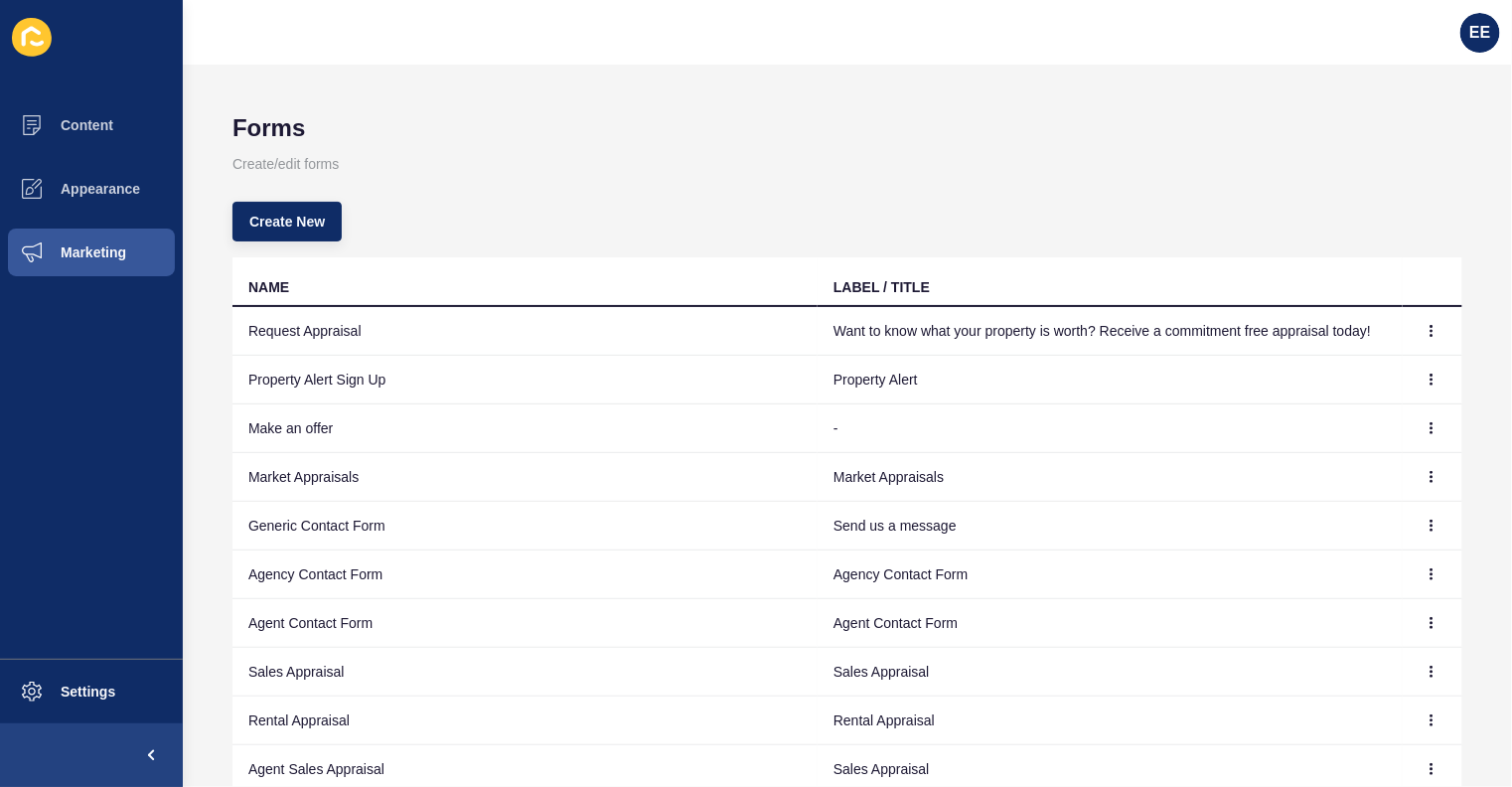 scroll, scrollTop: 145, scrollLeft: 0, axis: vertical 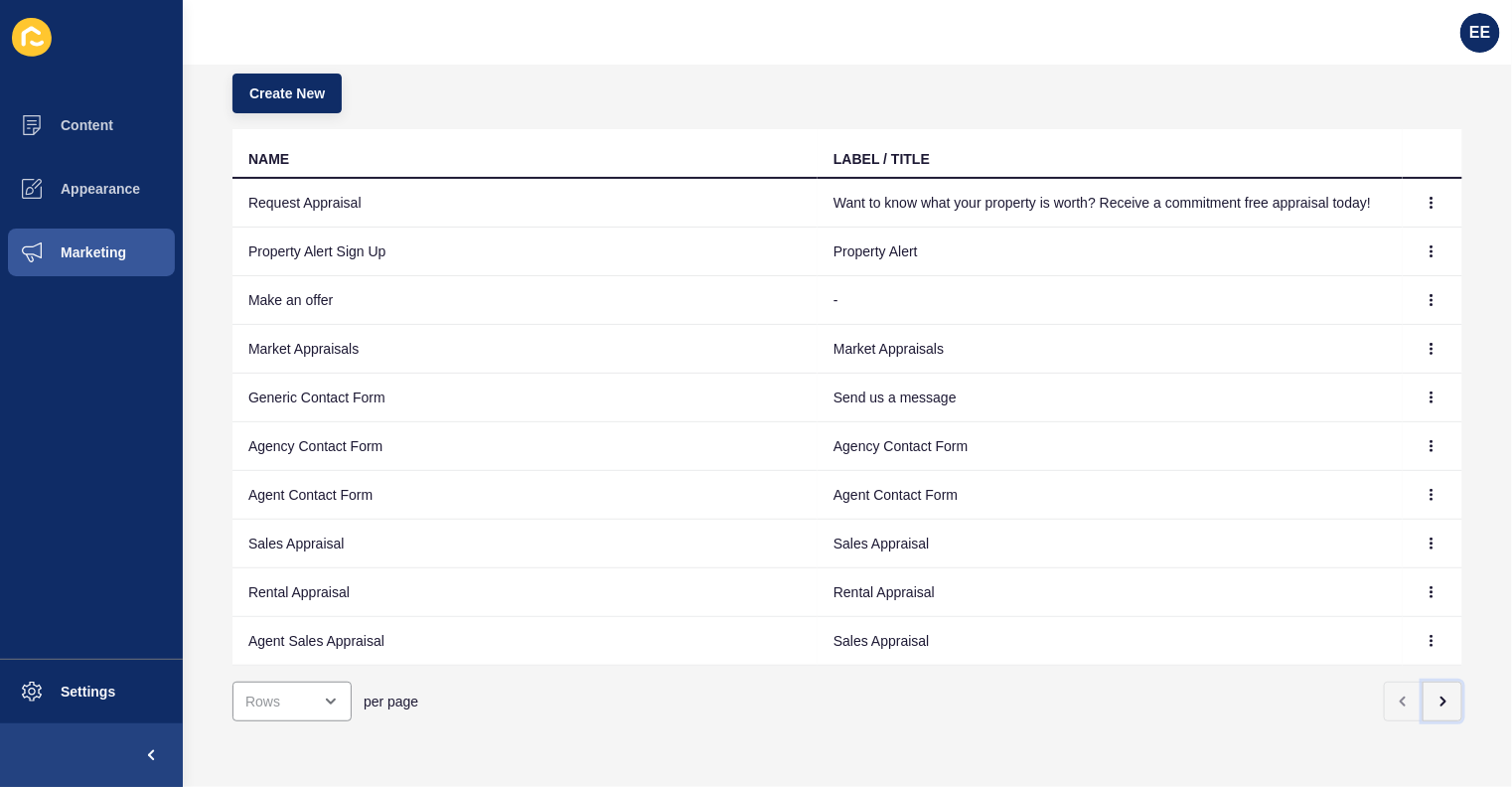 click at bounding box center [1442, 702] 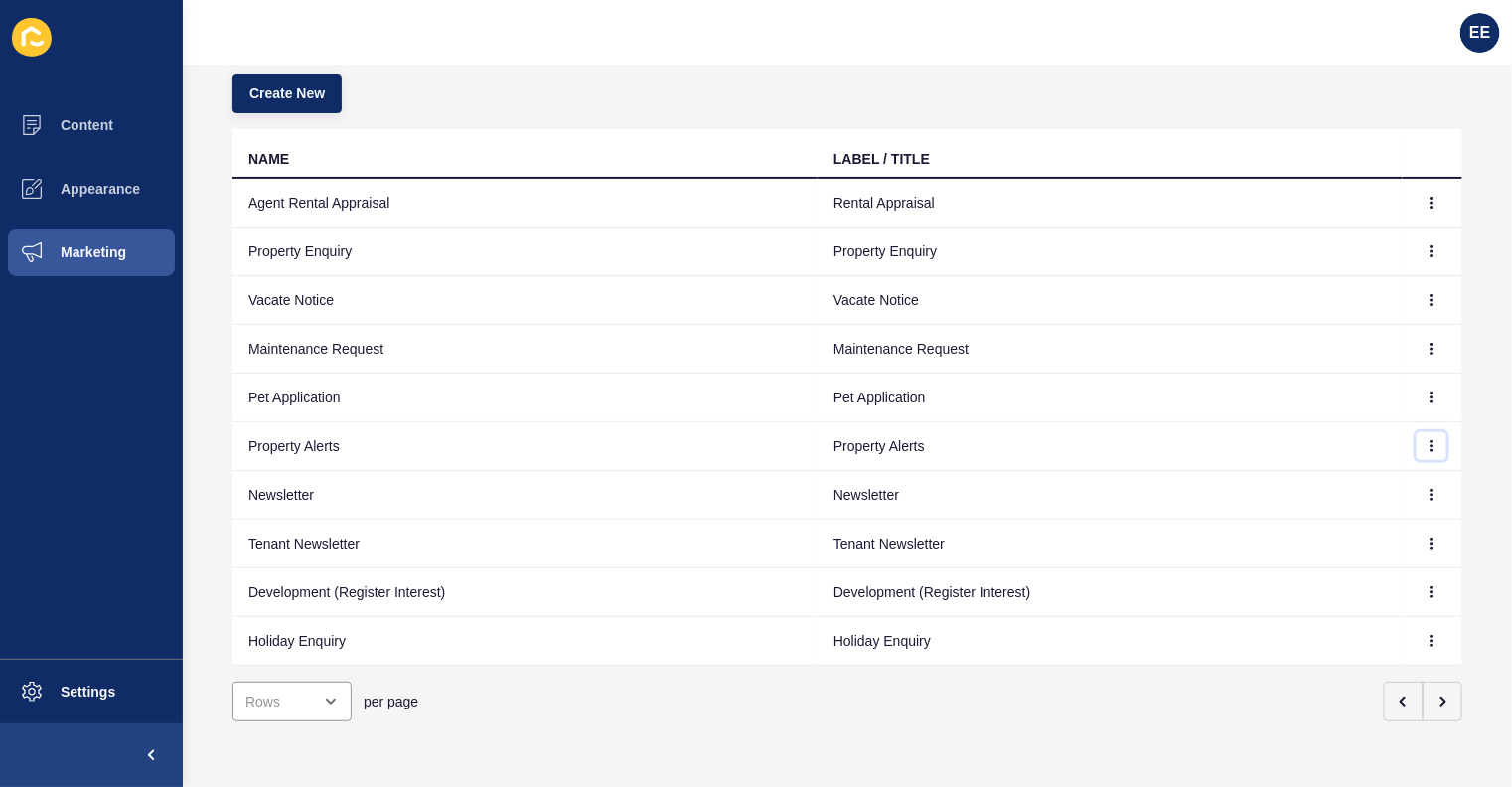 click at bounding box center [1432, 203] 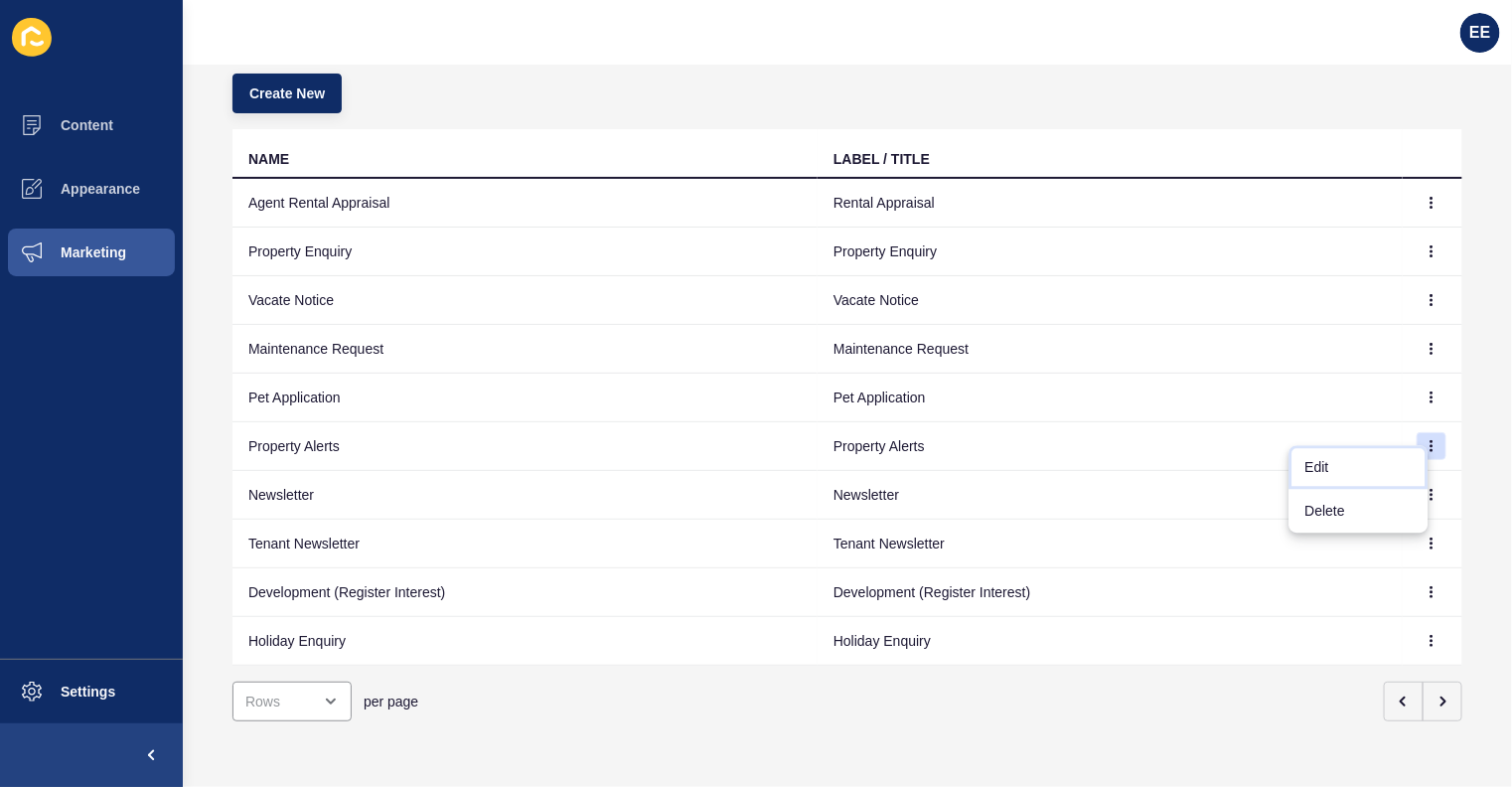 click on "Edit" at bounding box center [1359, 467] 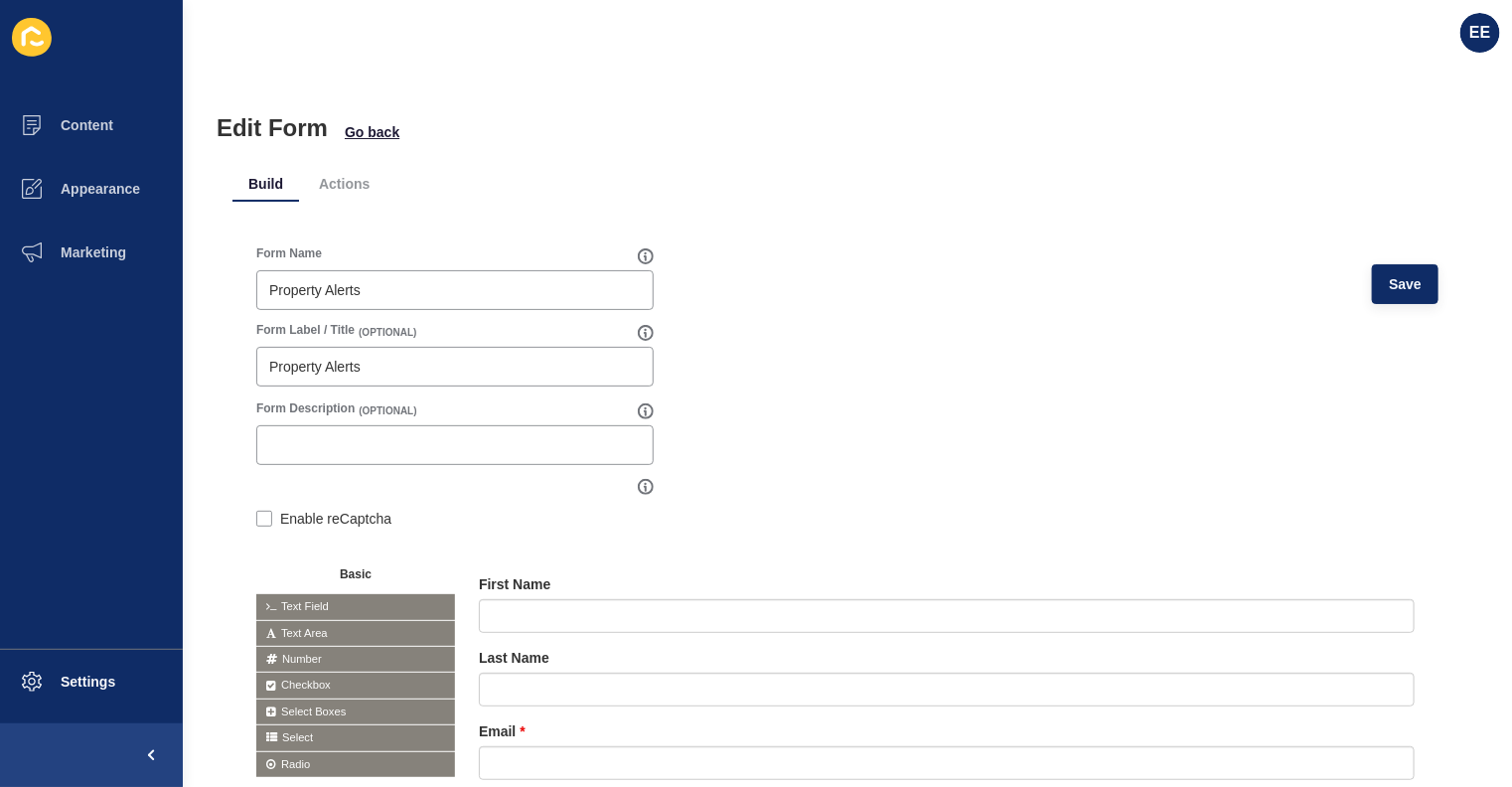 click on "Actions" at bounding box center [344, 184] 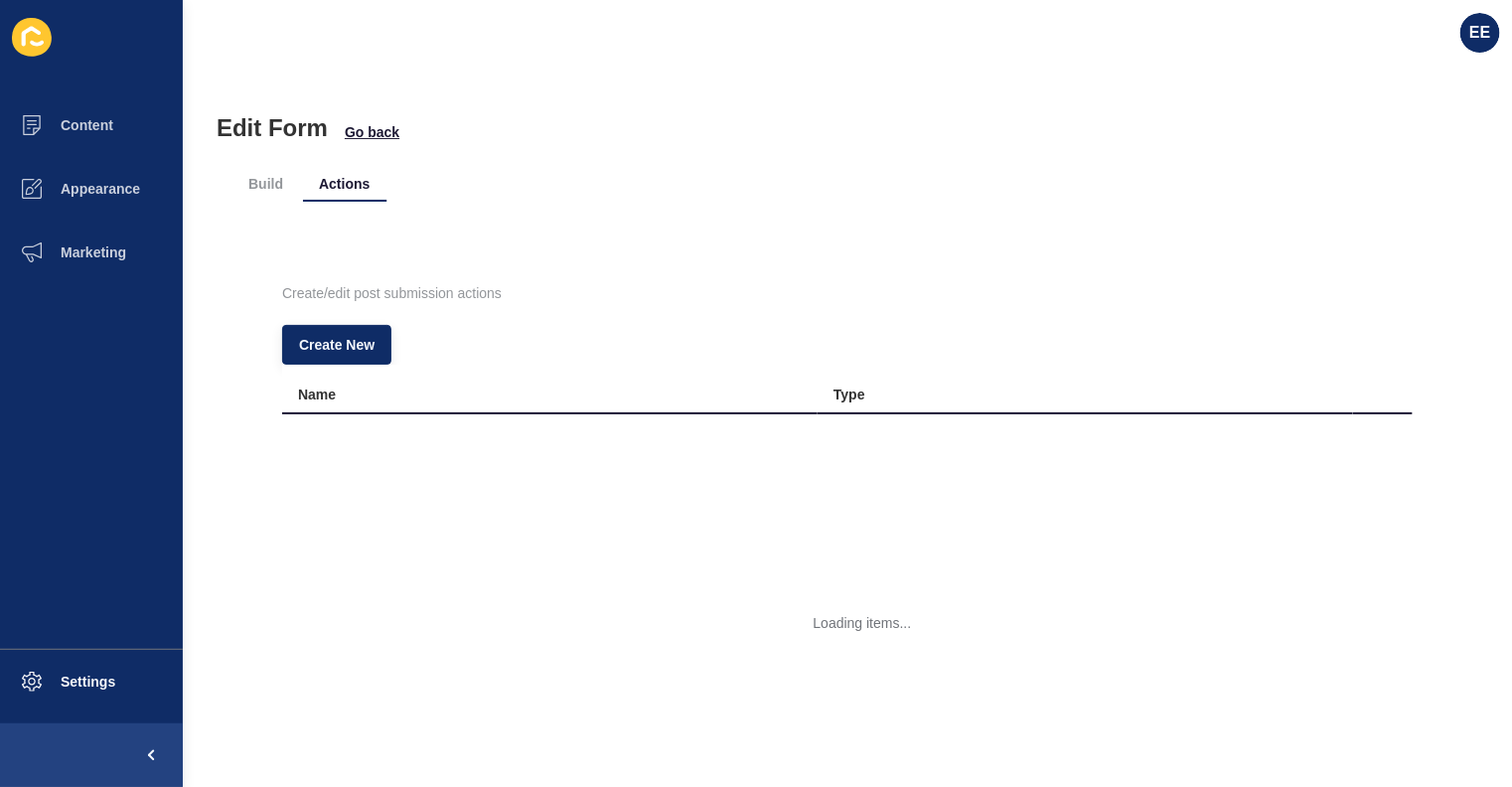 scroll, scrollTop: 0, scrollLeft: 0, axis: both 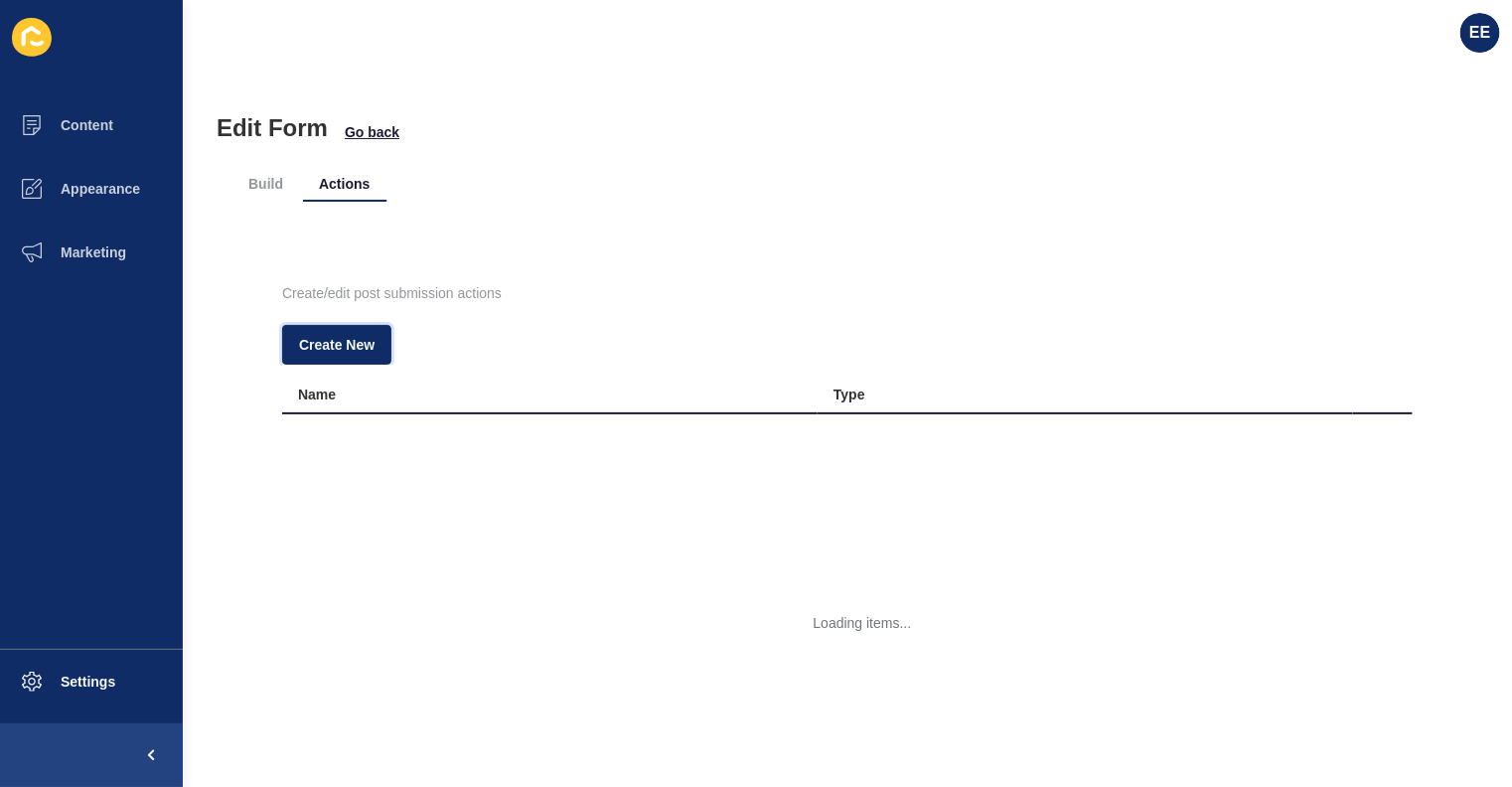 click on "Create New" at bounding box center (337, 345) 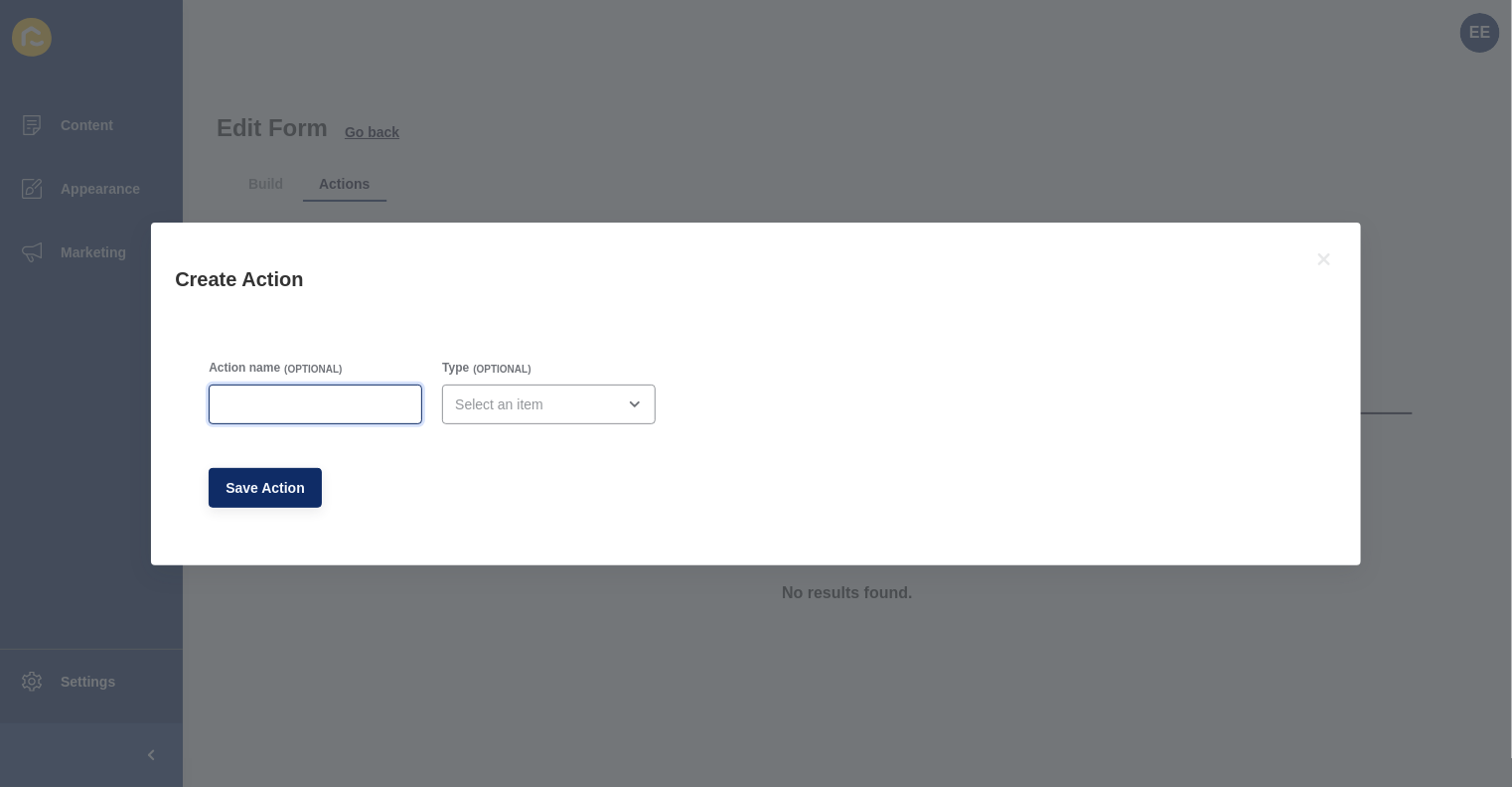 click on "Action name" at bounding box center [315, 404] 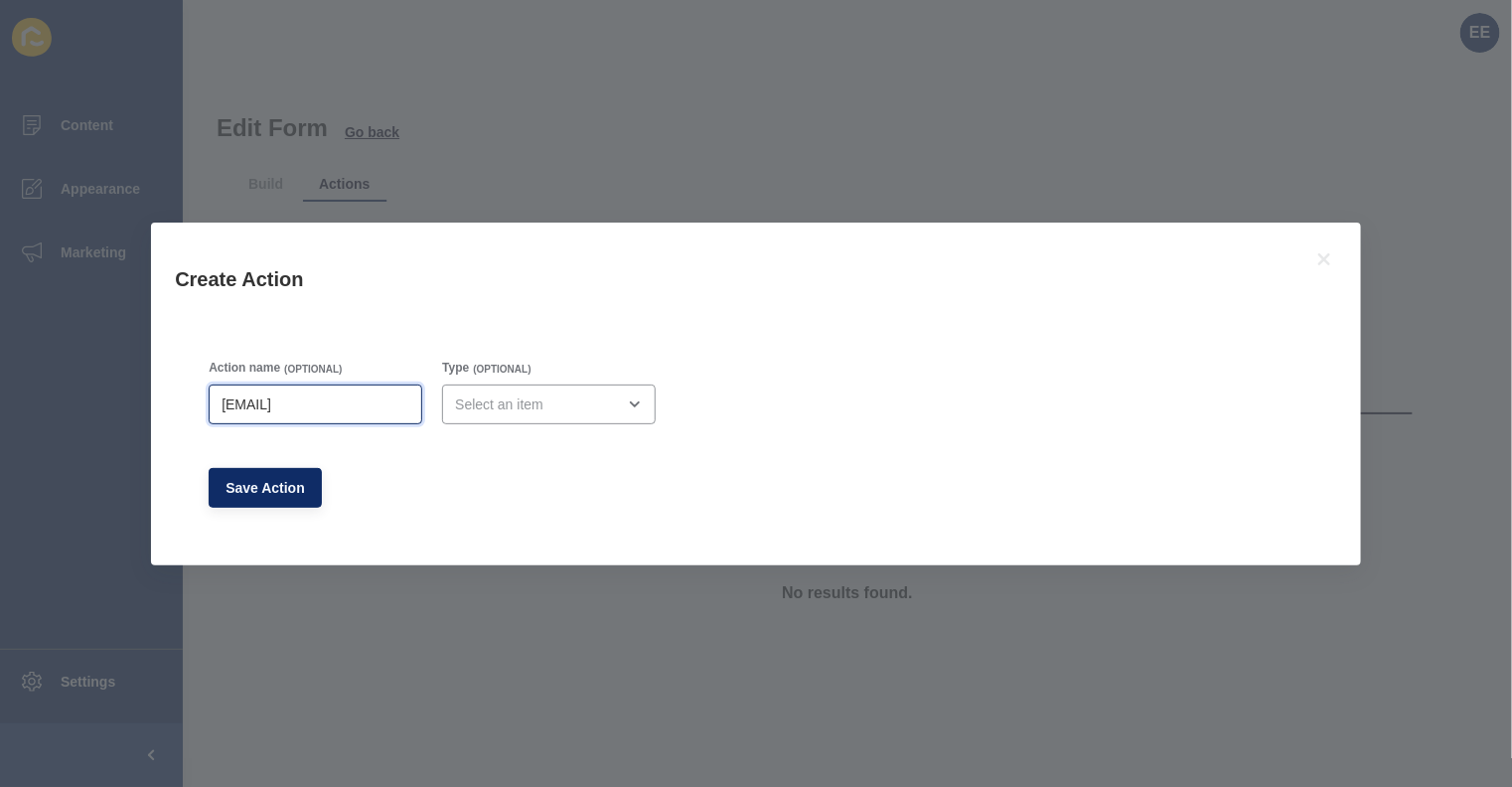 type on "[EMAIL]" 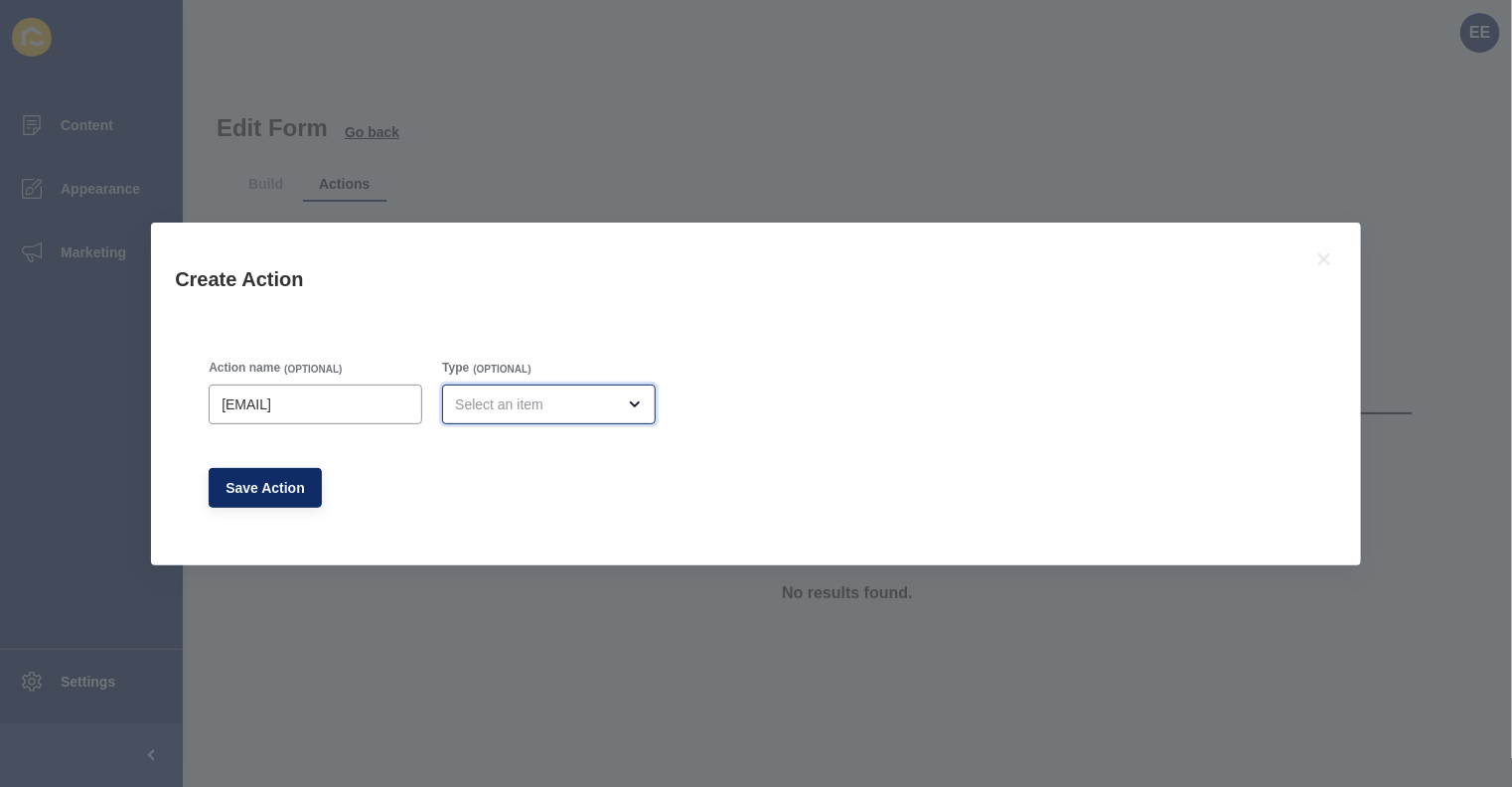 click at bounding box center (548, 404) 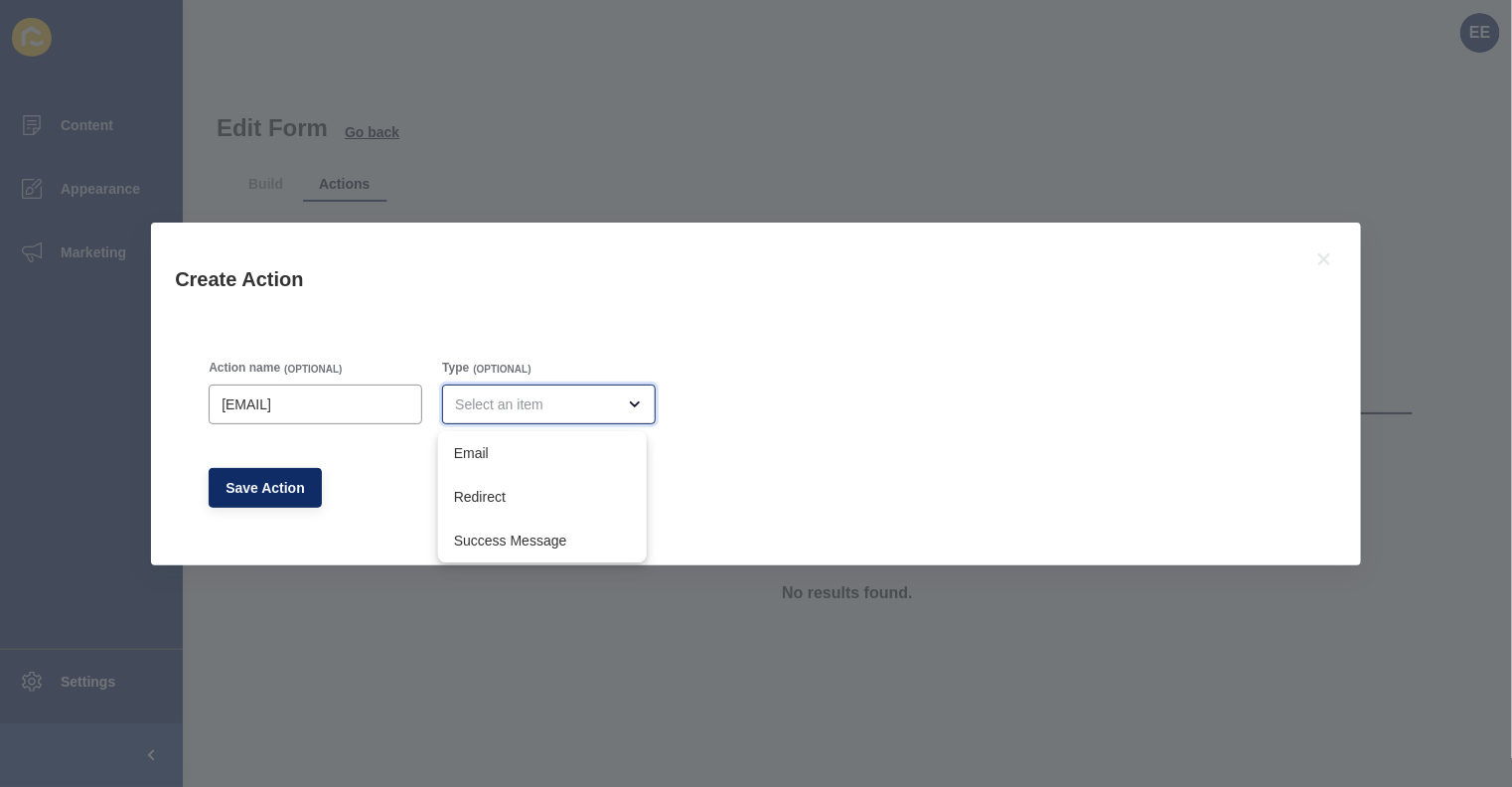 click on "Email" at bounding box center [542, 453] 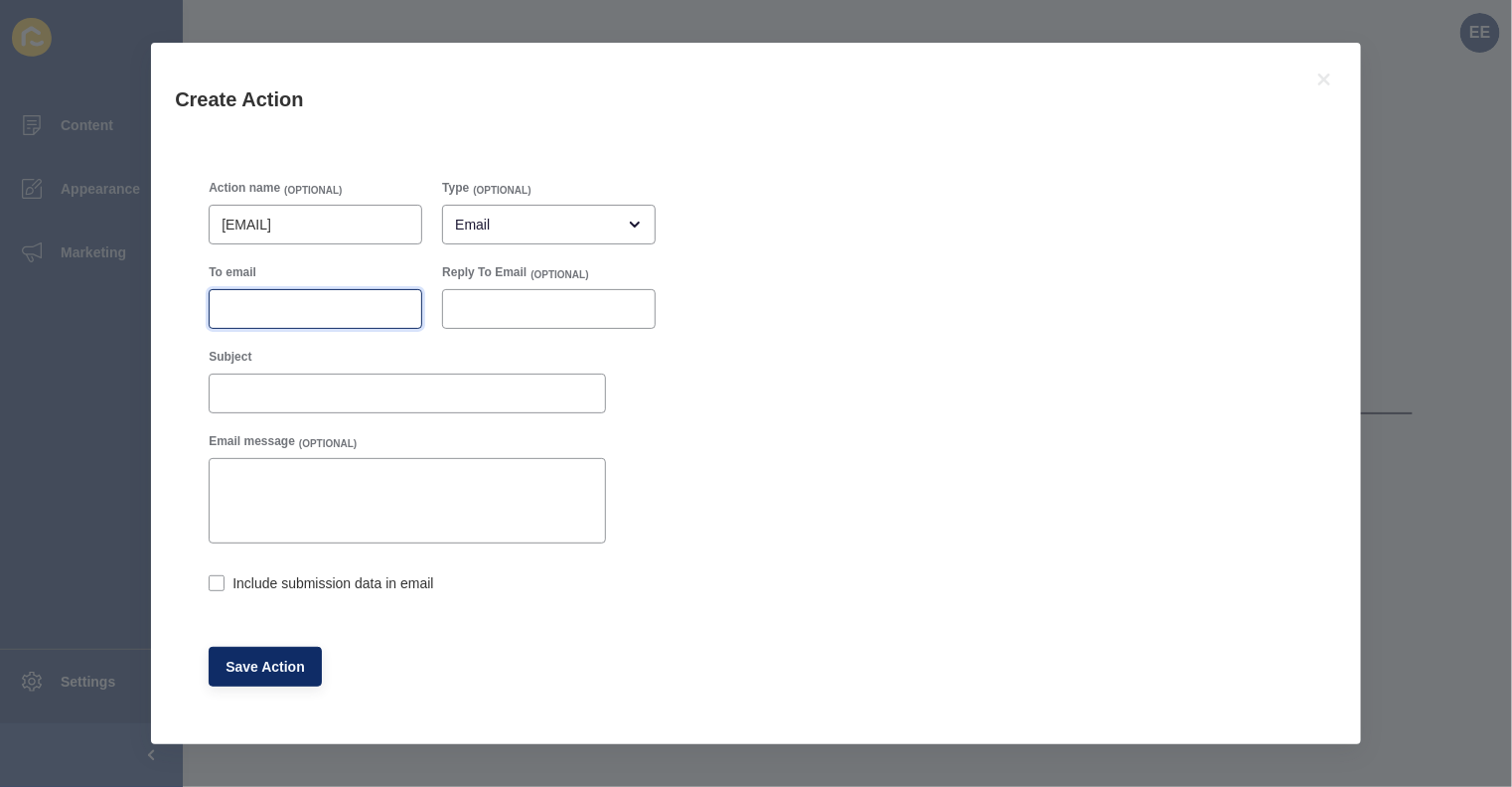 click on "To email" at bounding box center [315, 309] 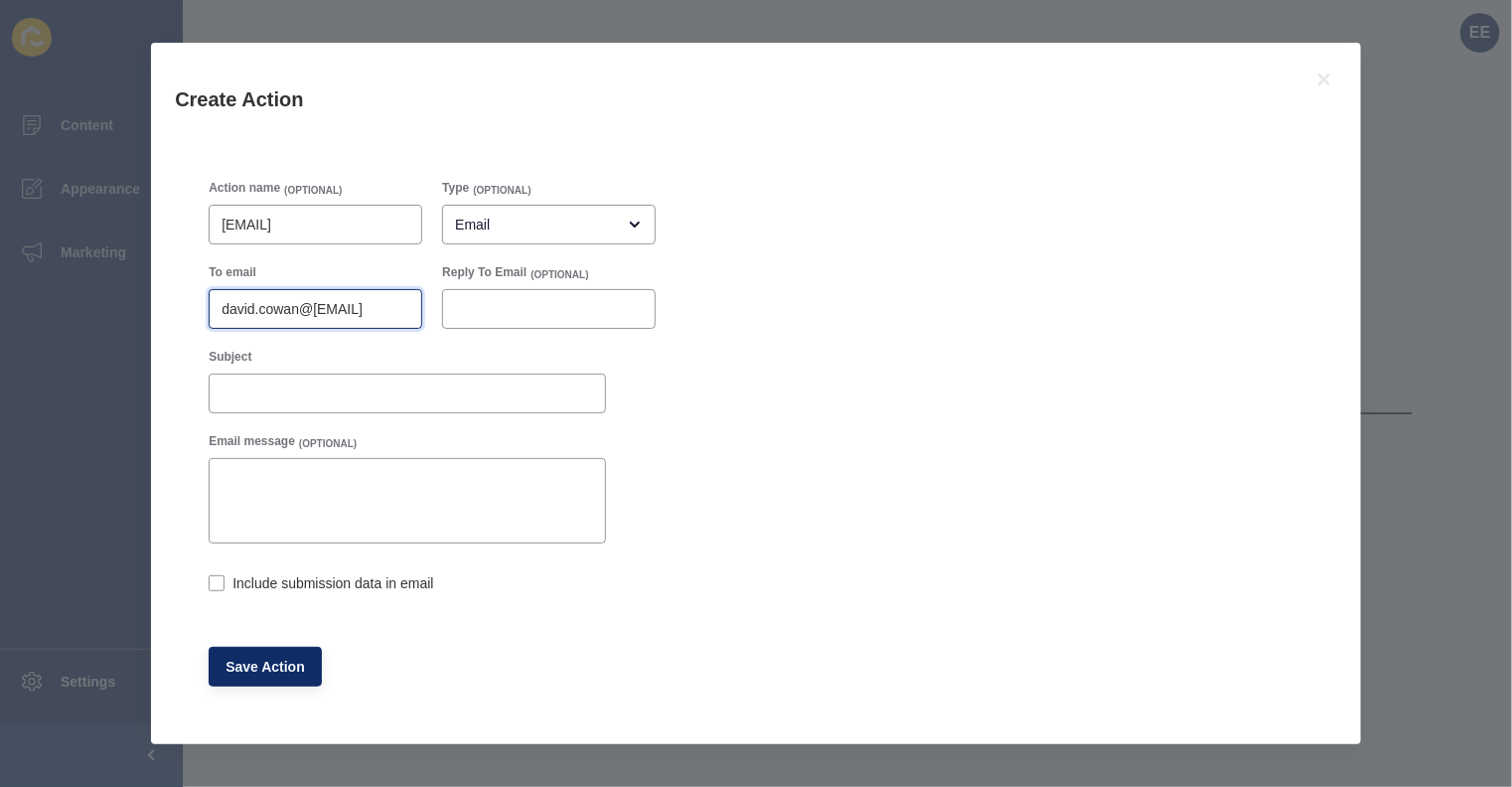 scroll, scrollTop: 0, scrollLeft: 35, axis: horizontal 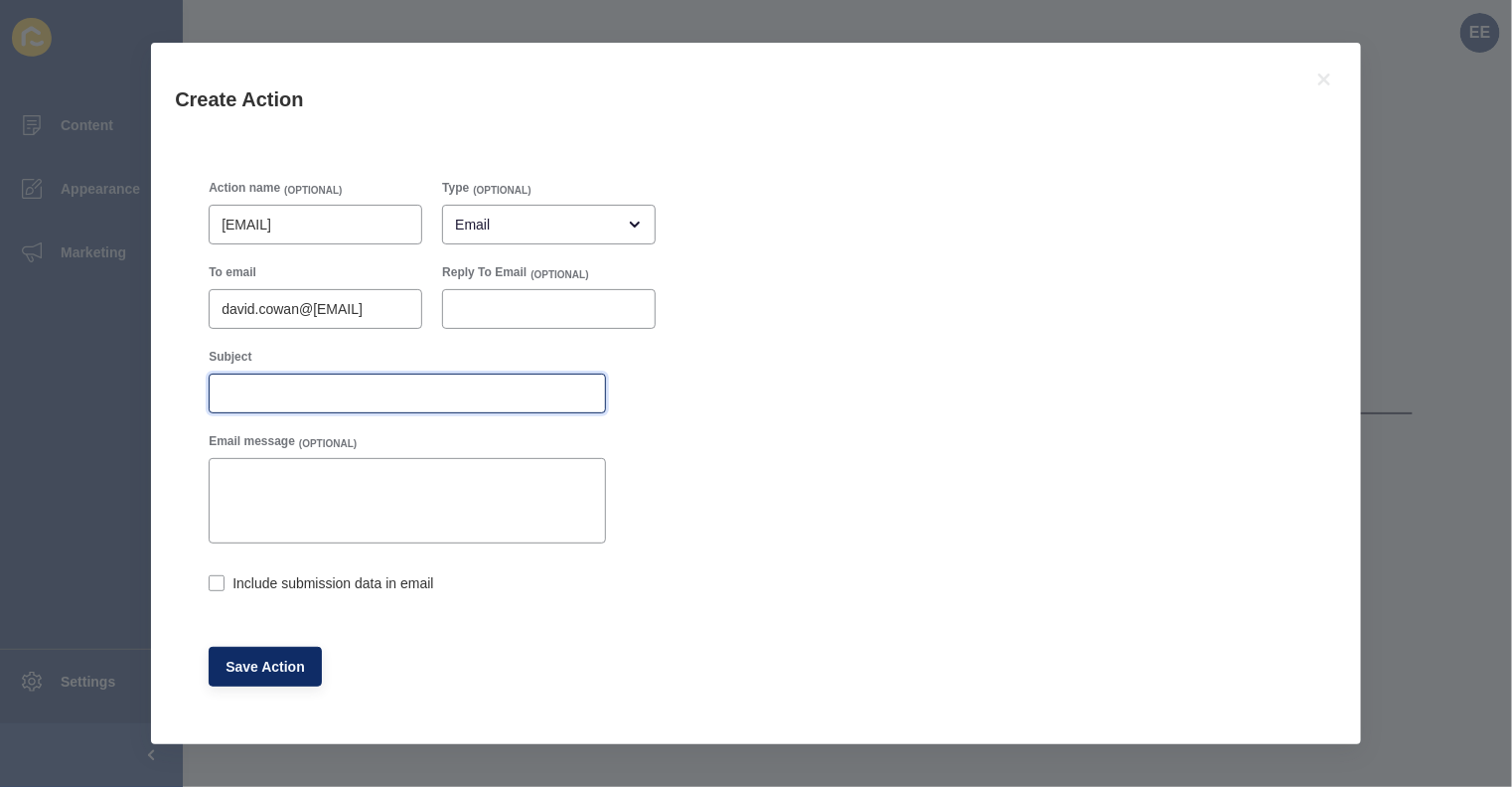 click on "Subject" at bounding box center [407, 394] 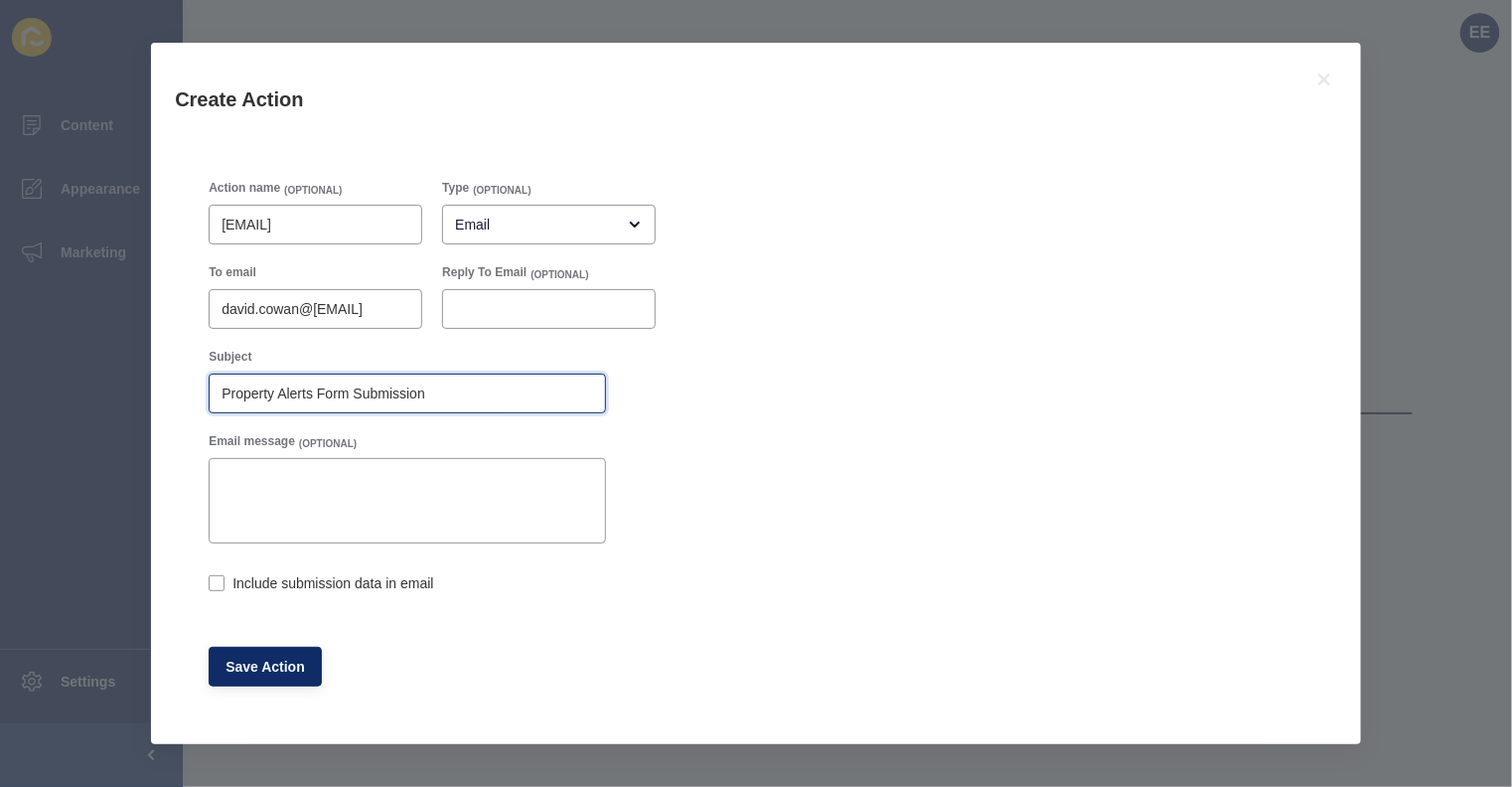 type on "Property Alerts Form Submission" 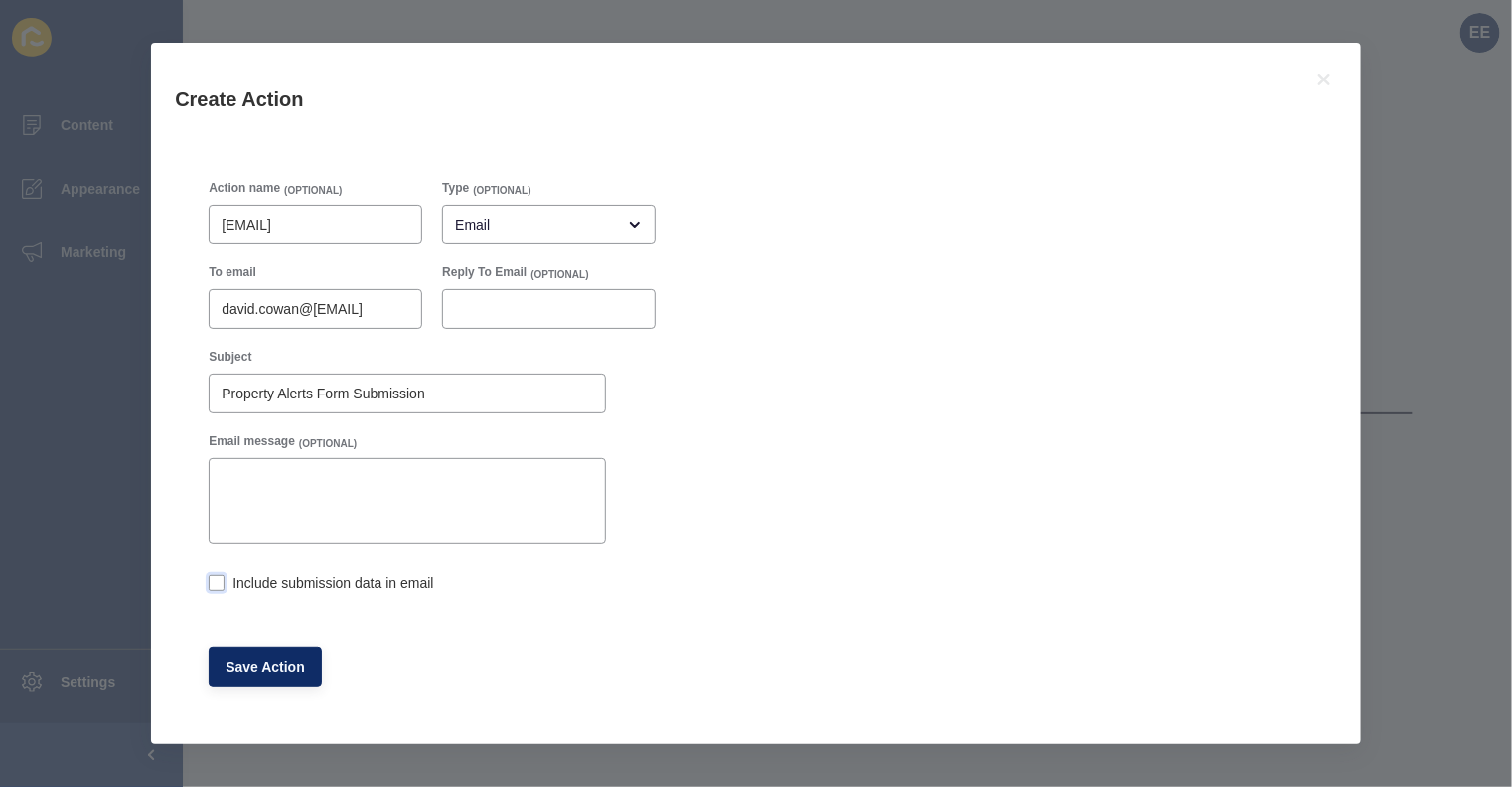 click at bounding box center [217, 583] 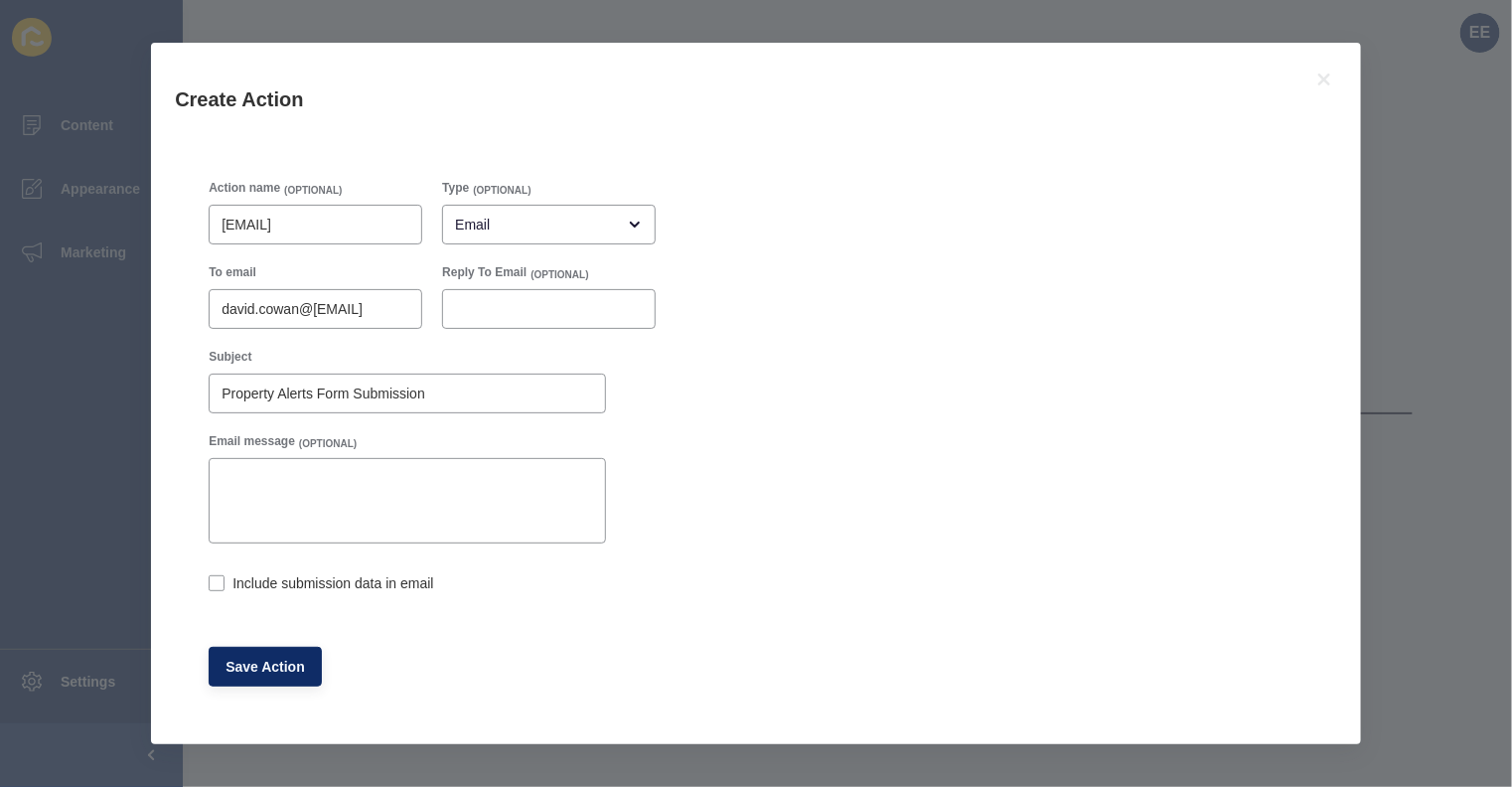 click on "Include submission data in email" at bounding box center [215, 585] 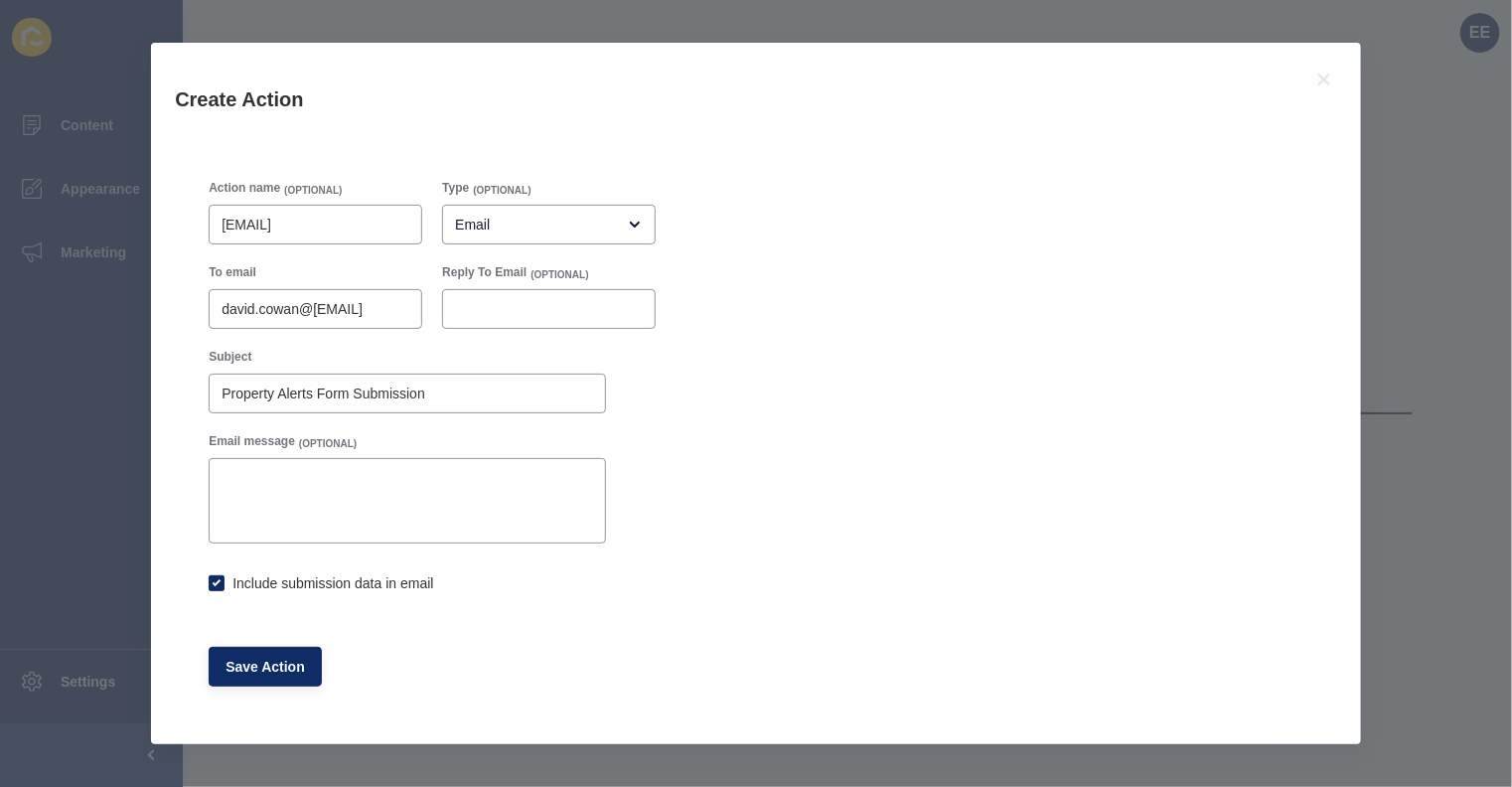 checkbox on "true" 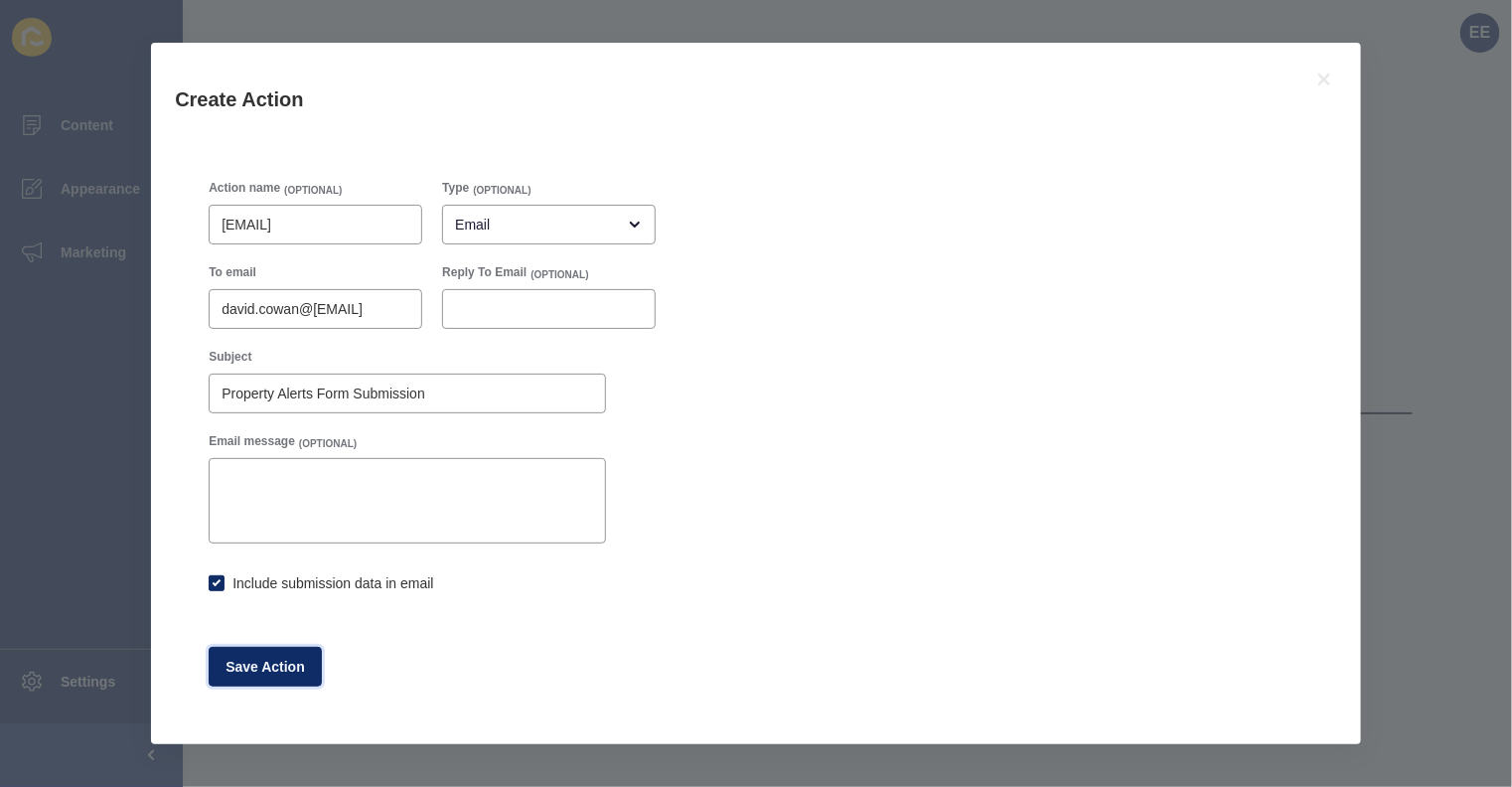 click on "Save Action" at bounding box center (265, 667) 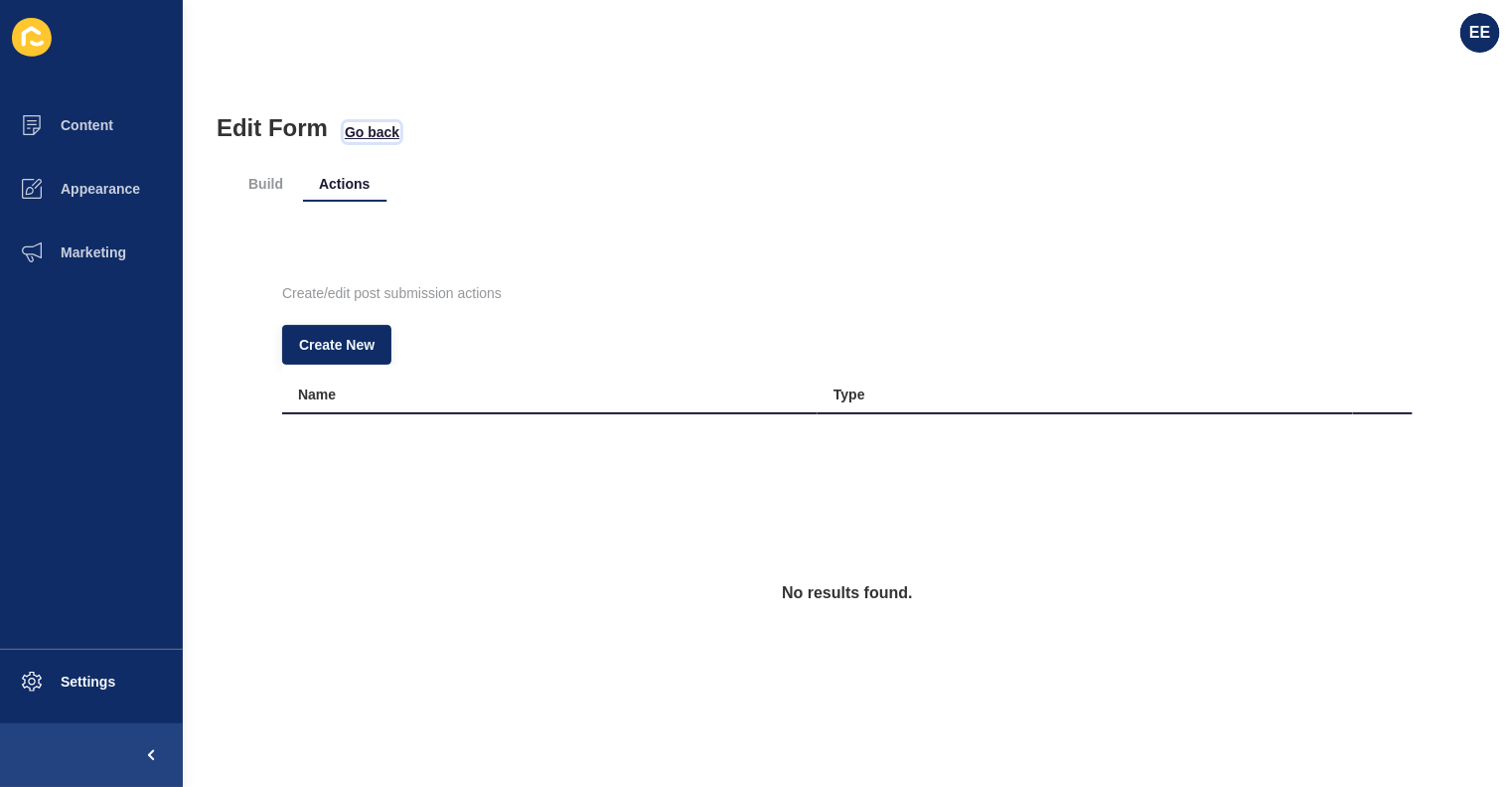 click on "Go back" at bounding box center (372, 132) 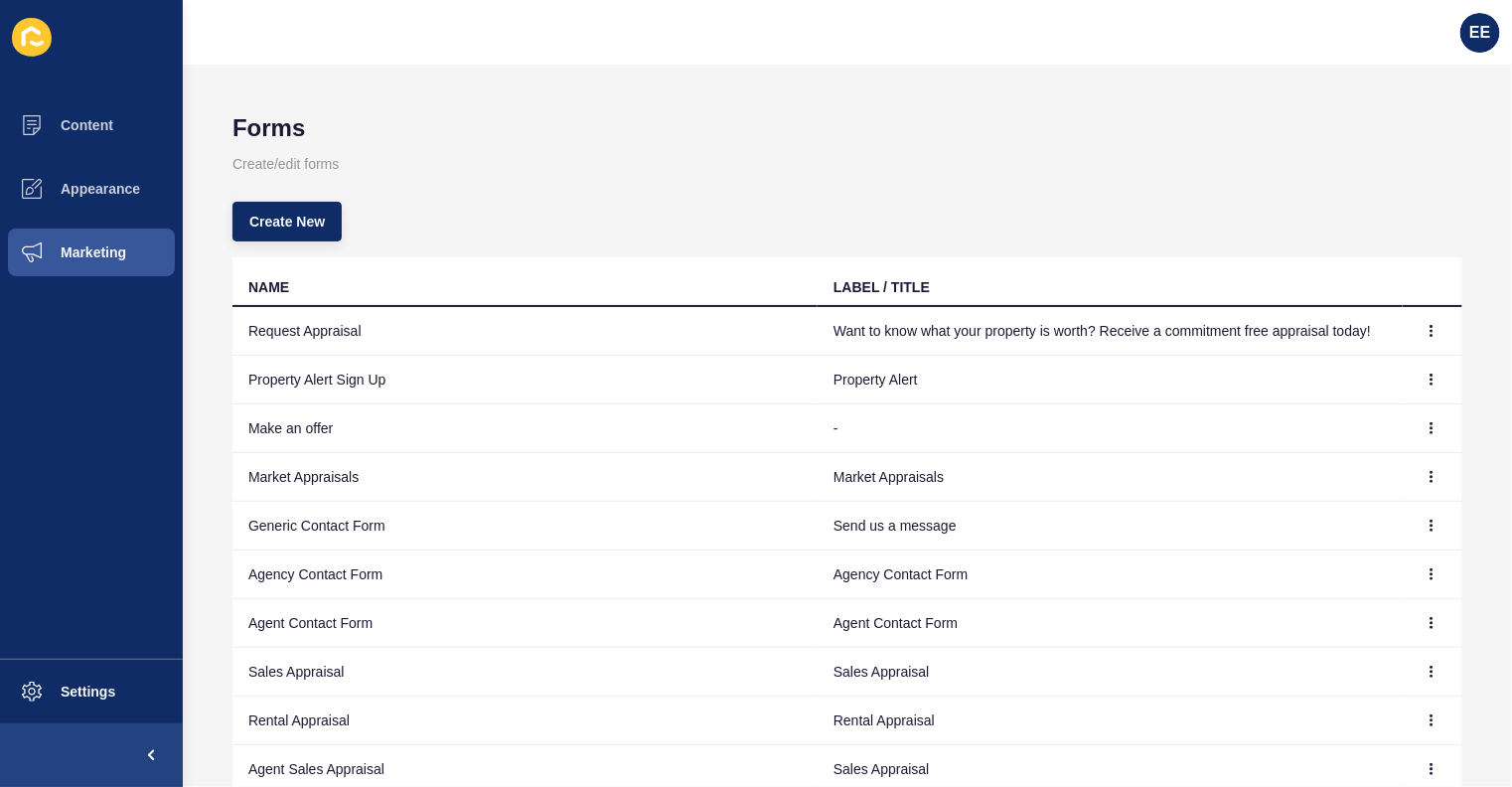 scroll, scrollTop: 145, scrollLeft: 0, axis: vertical 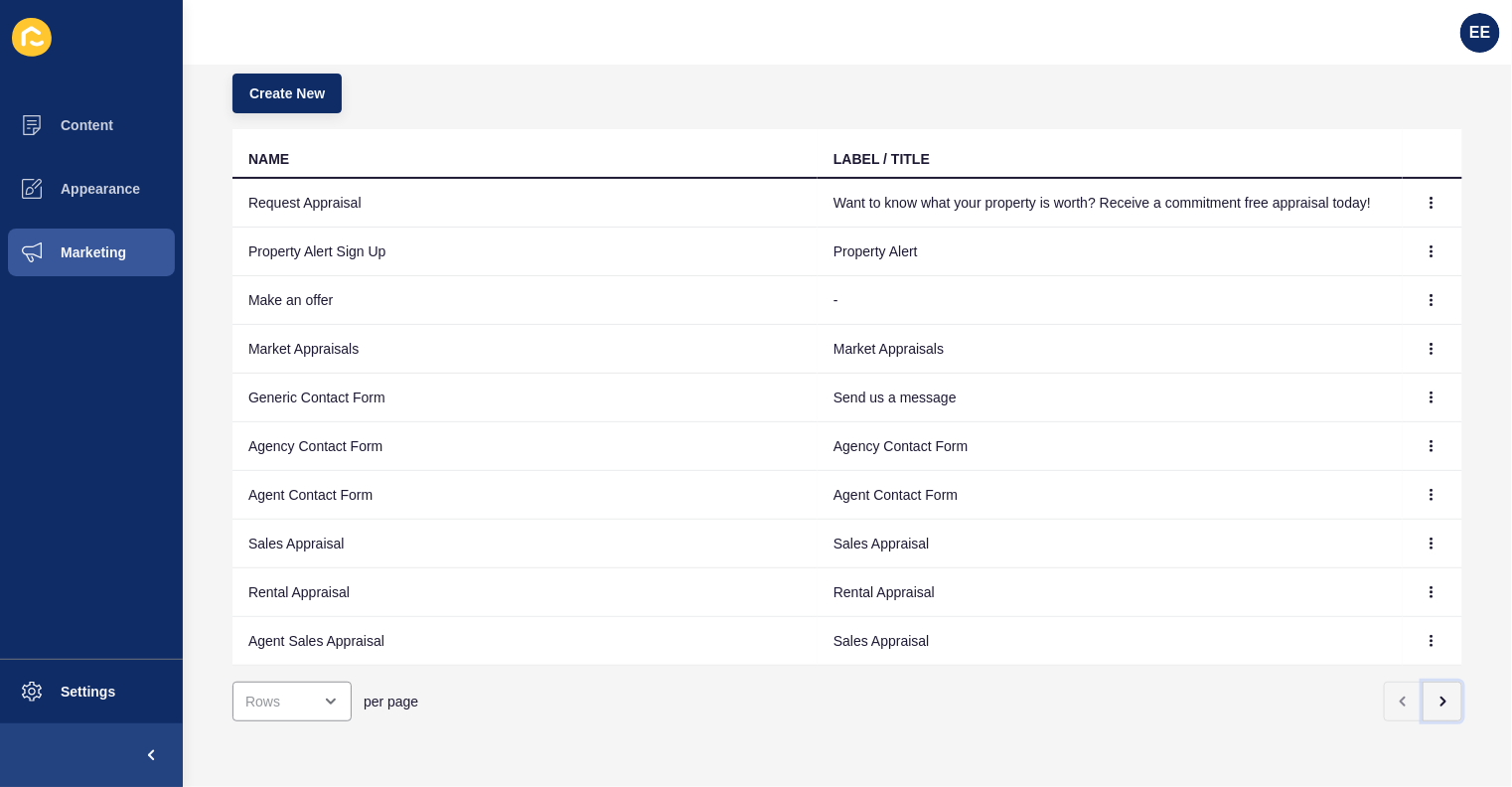 click at bounding box center [1442, 702] 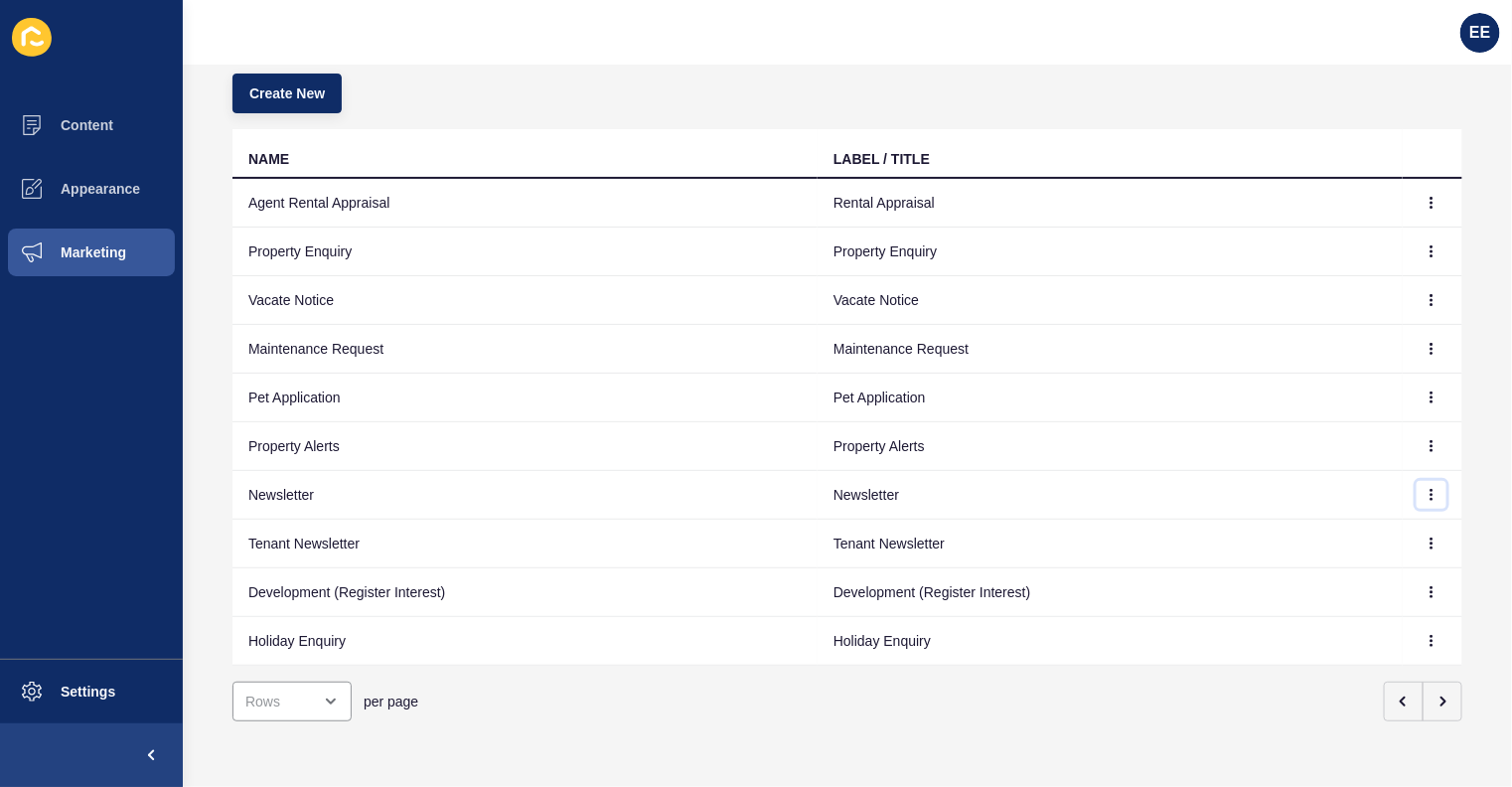 click at bounding box center [1432, 203] 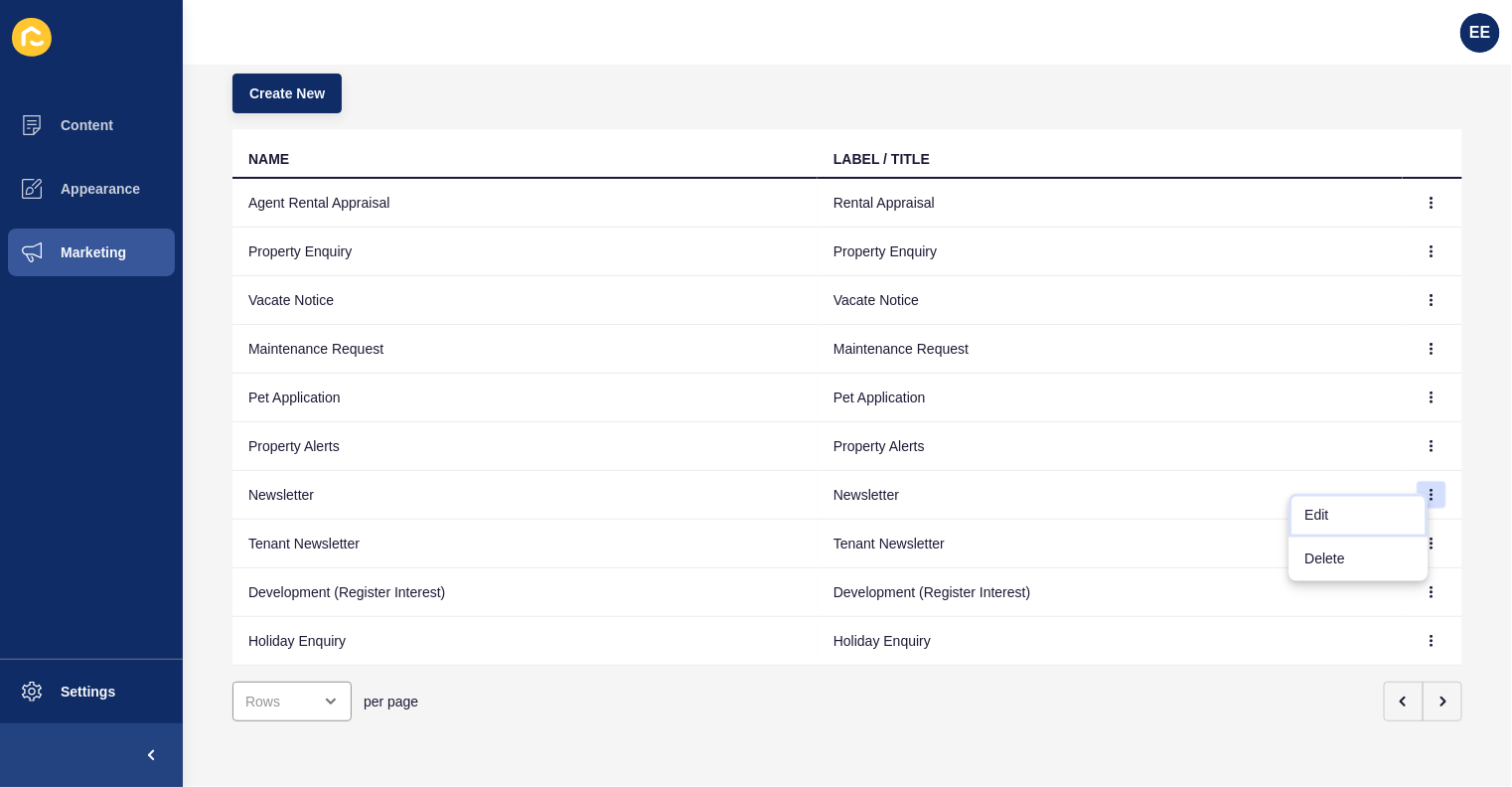 click on "Edit" at bounding box center (1359, 516) 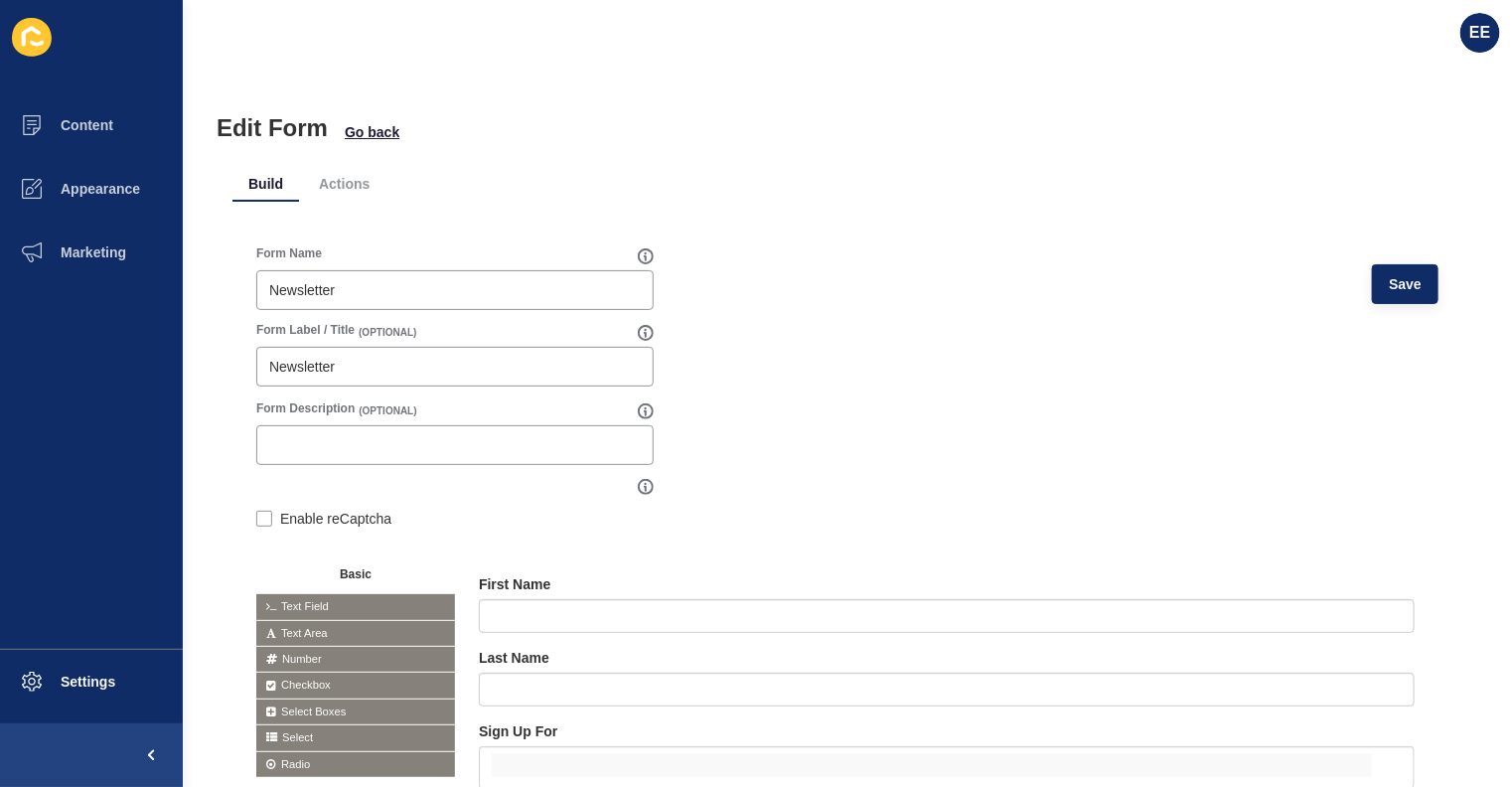 click on "Actions" at bounding box center [344, 184] 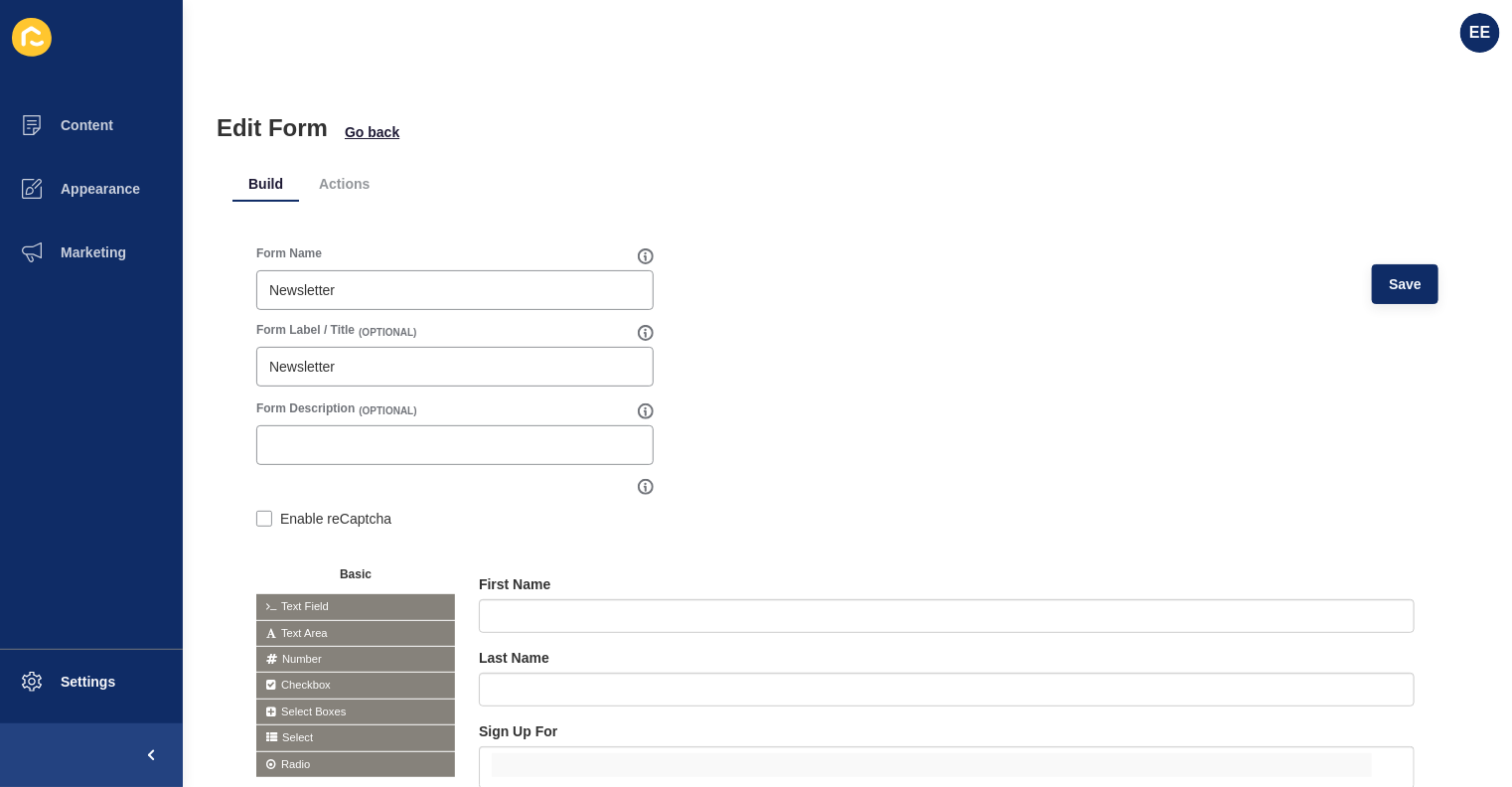 scroll, scrollTop: 0, scrollLeft: 0, axis: both 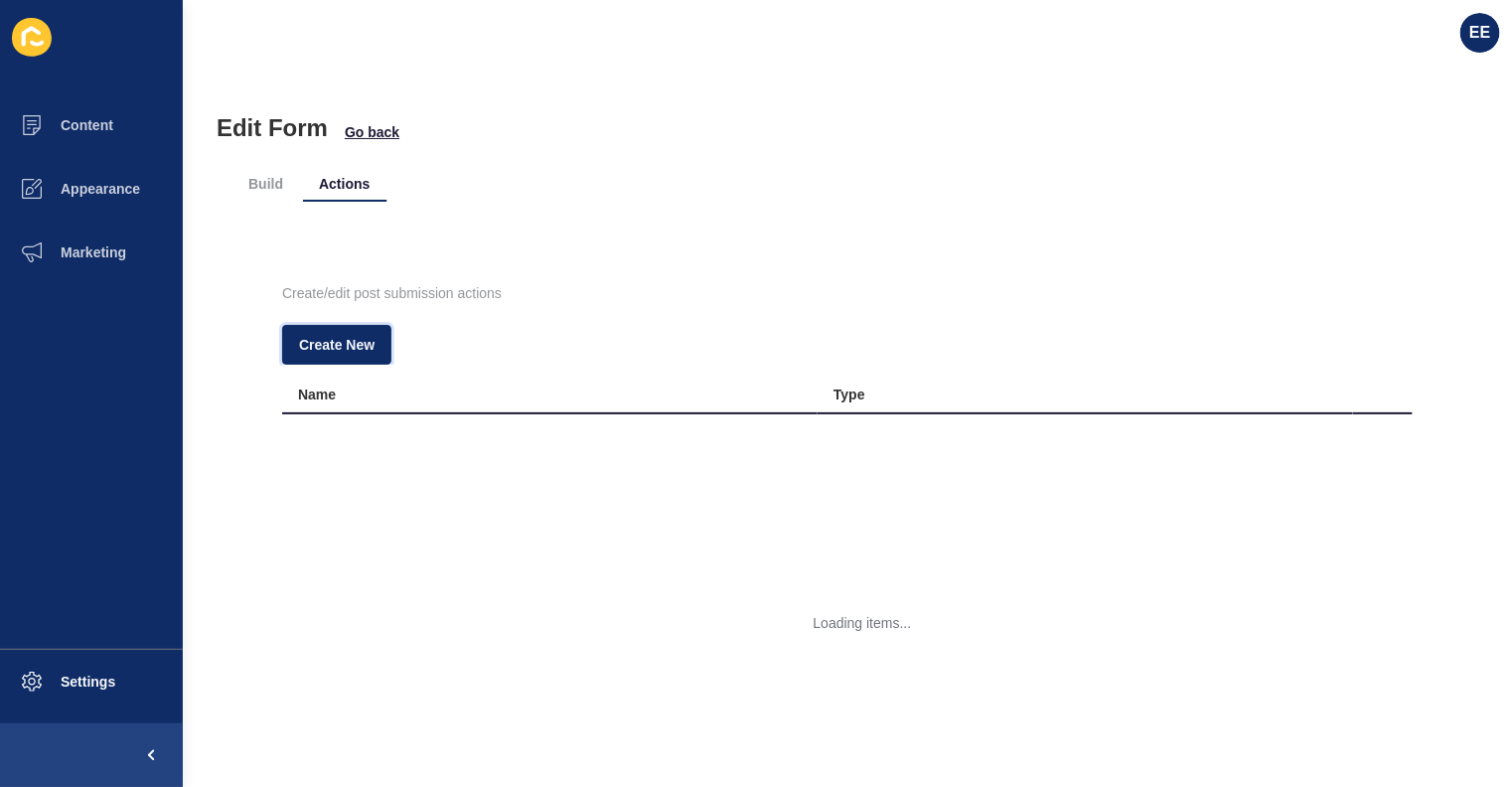 click on "Create New" at bounding box center (337, 345) 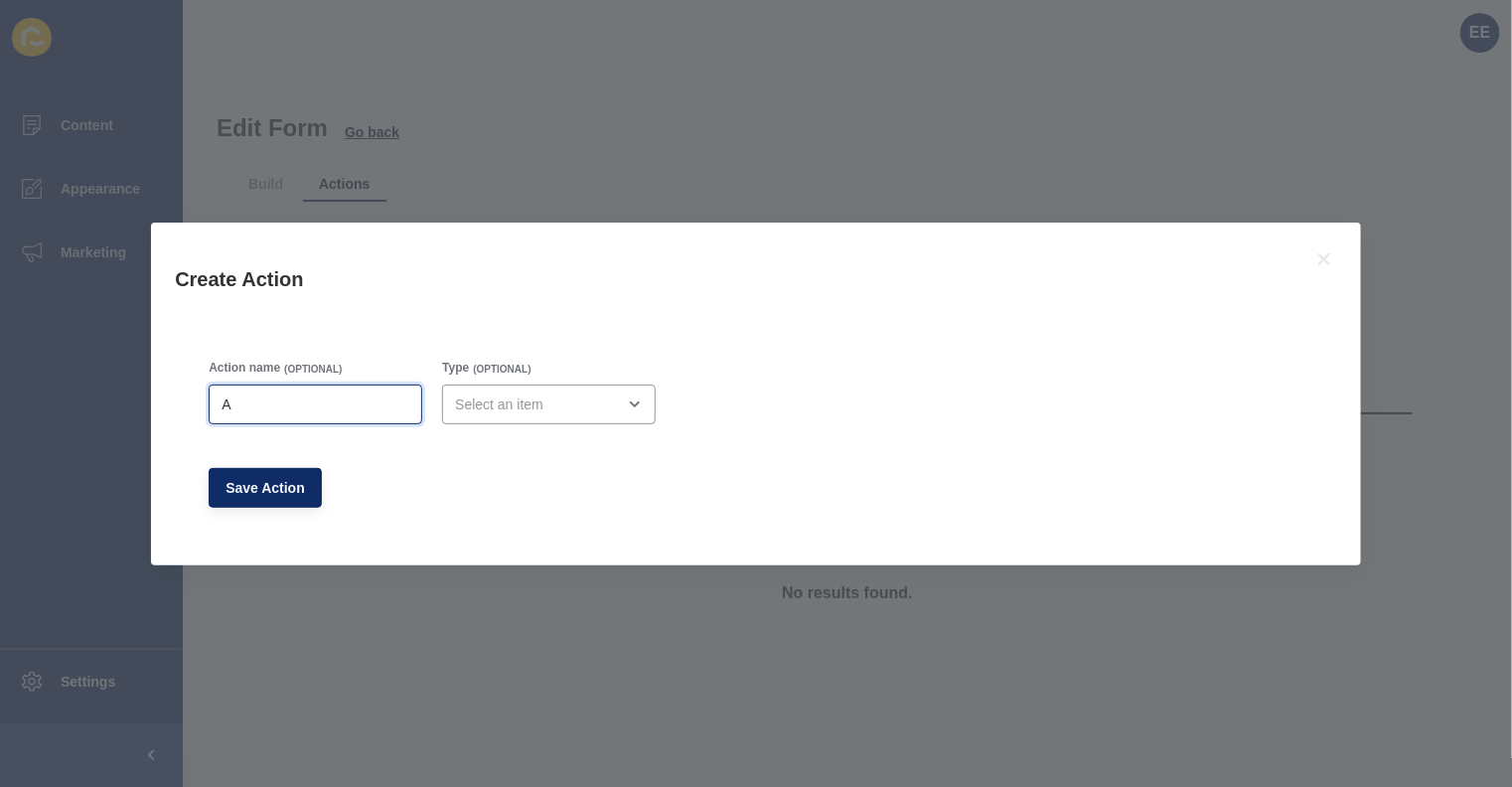 click on "[NAME]" at bounding box center [315, 404] 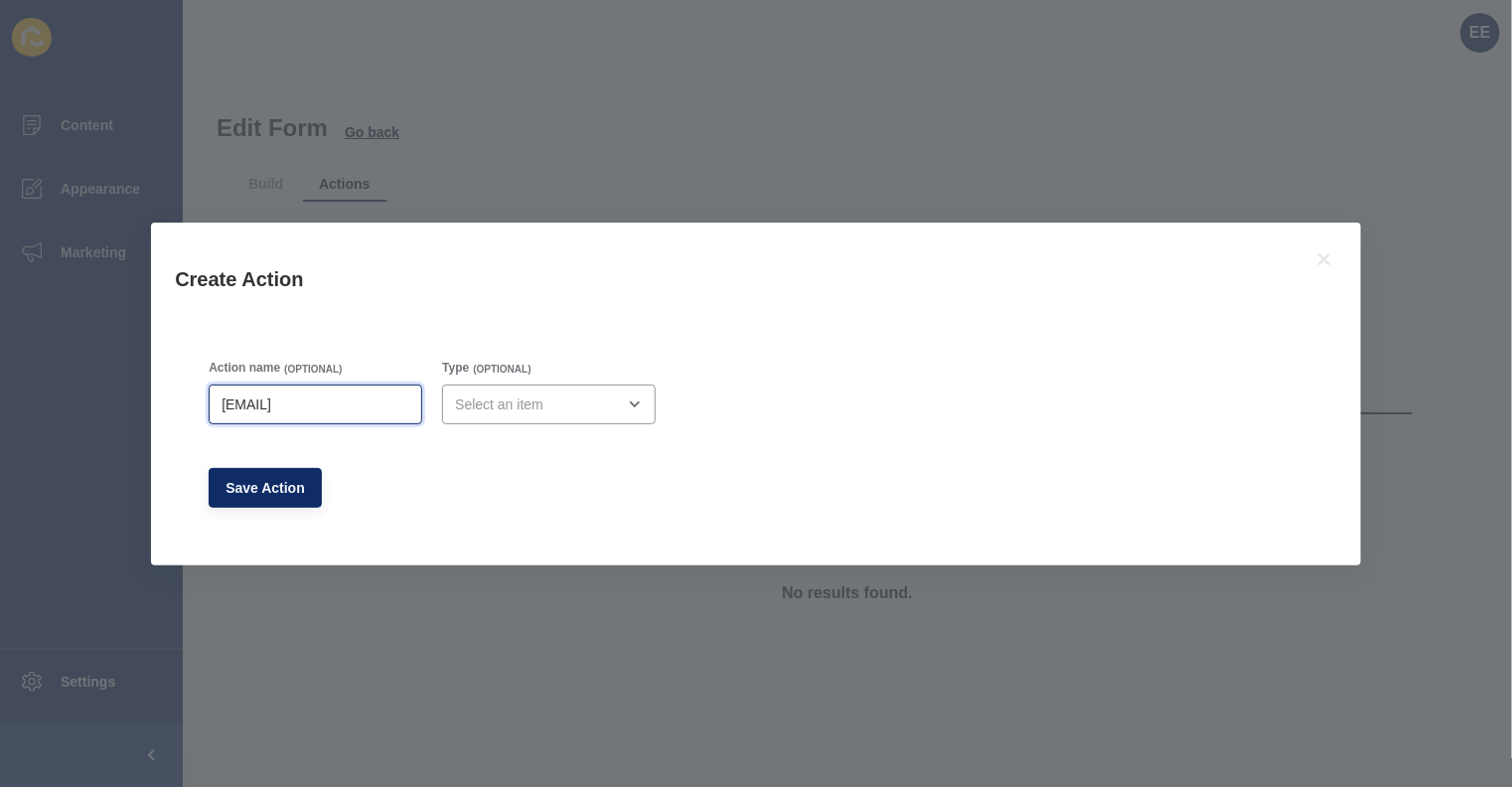 type on "[EMAIL]" 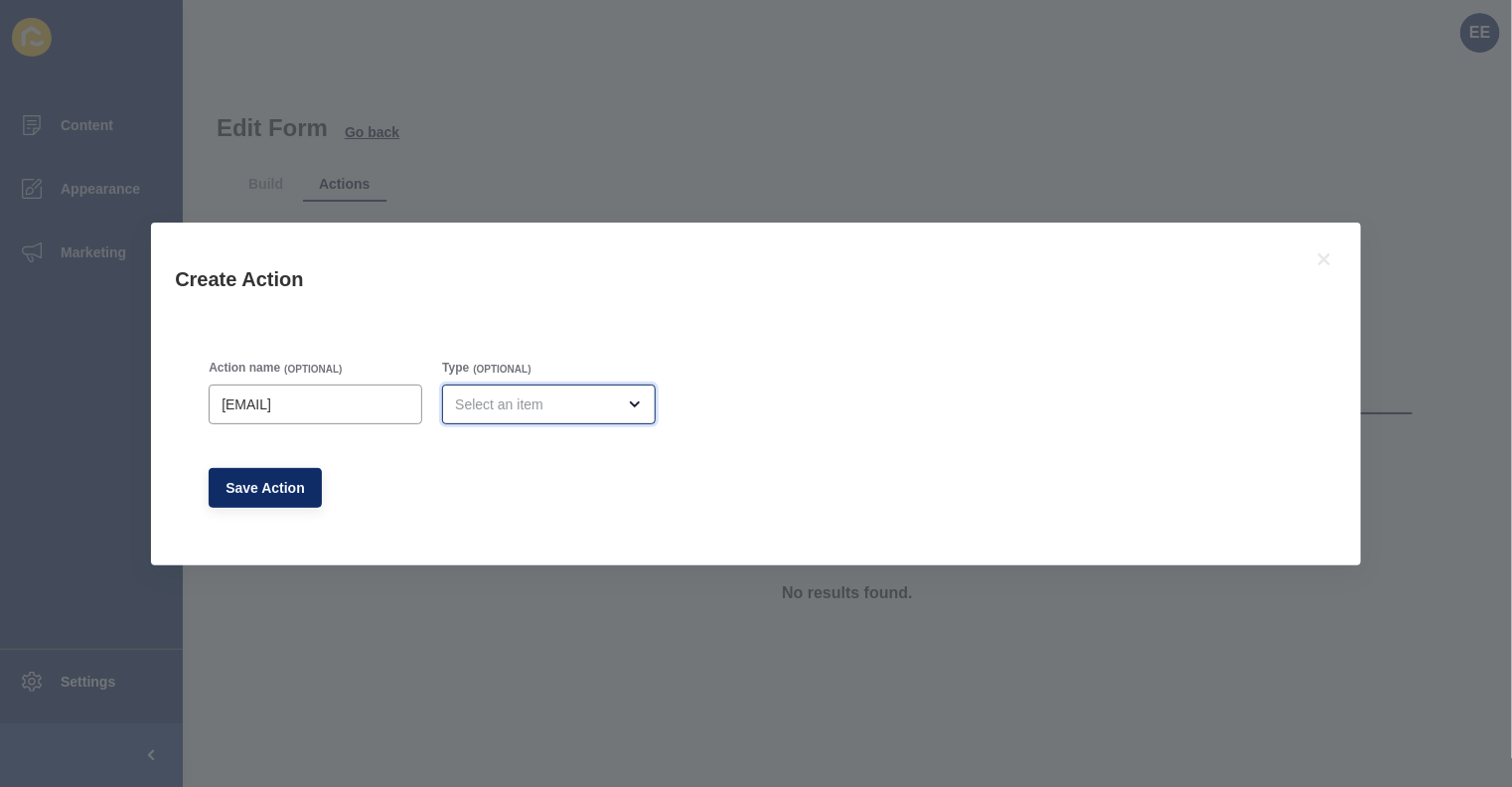 click at bounding box center (548, 404) 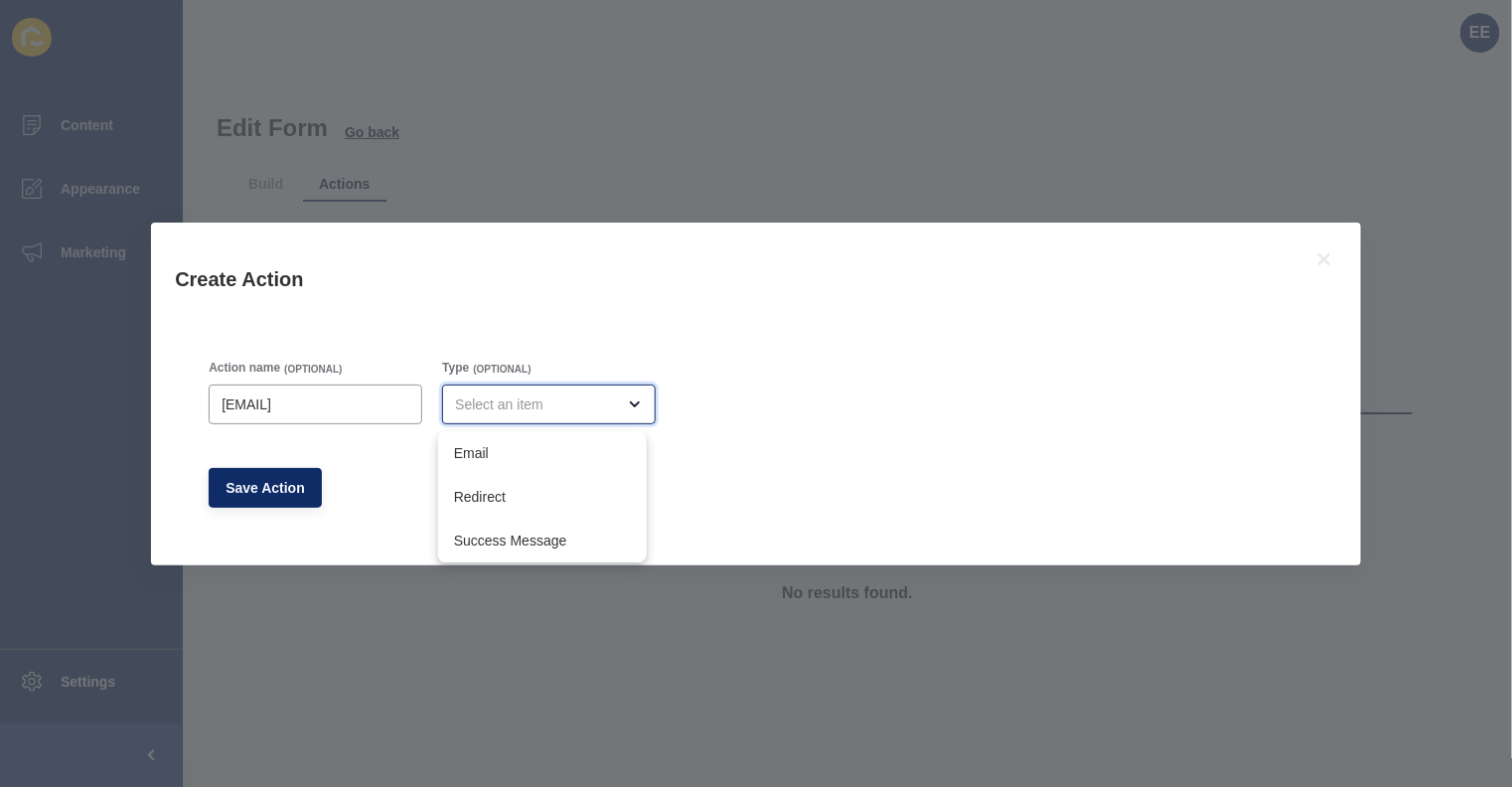 click on "Email" at bounding box center (542, 453) 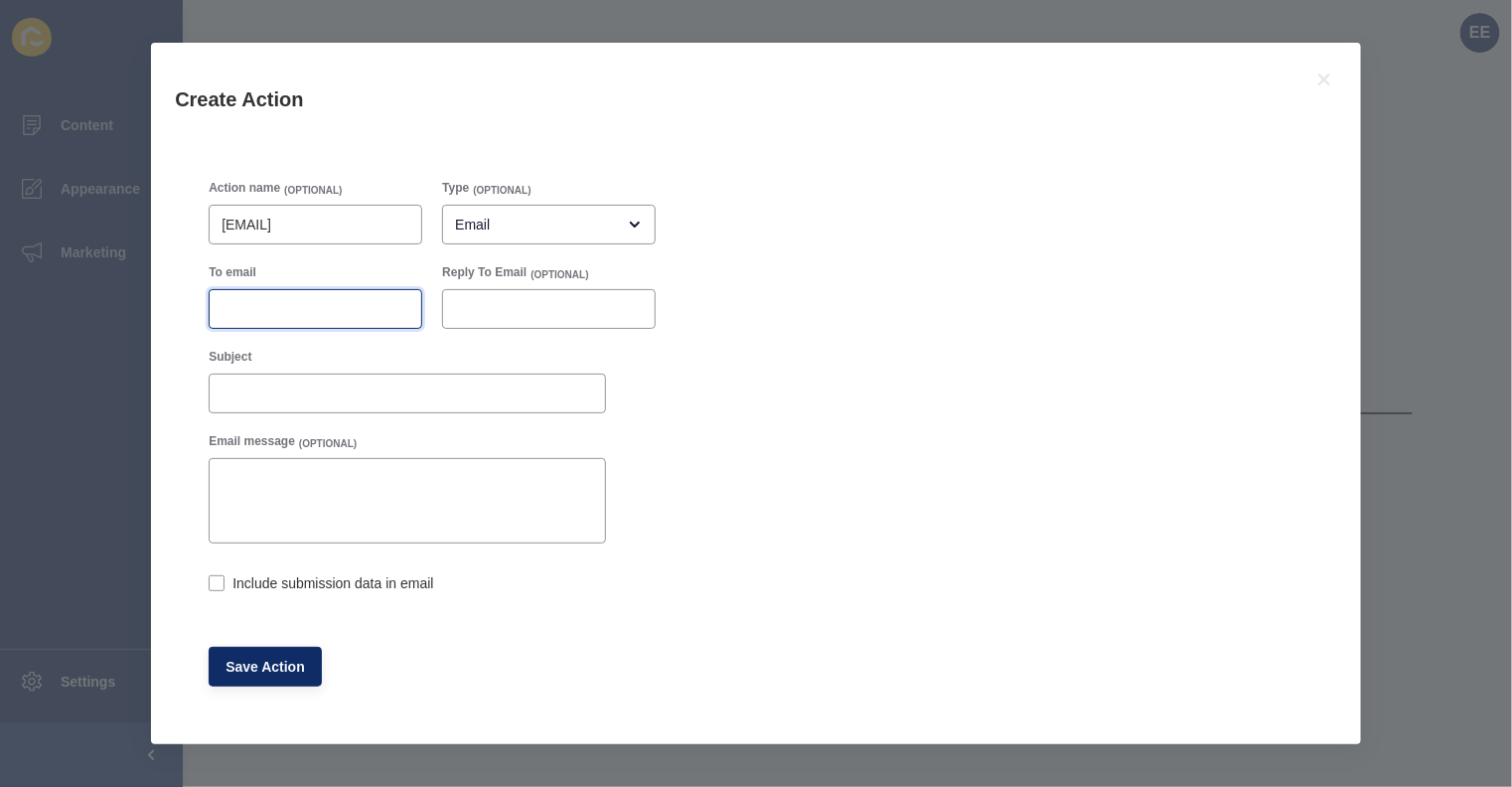 click on "To email" at bounding box center [315, 309] 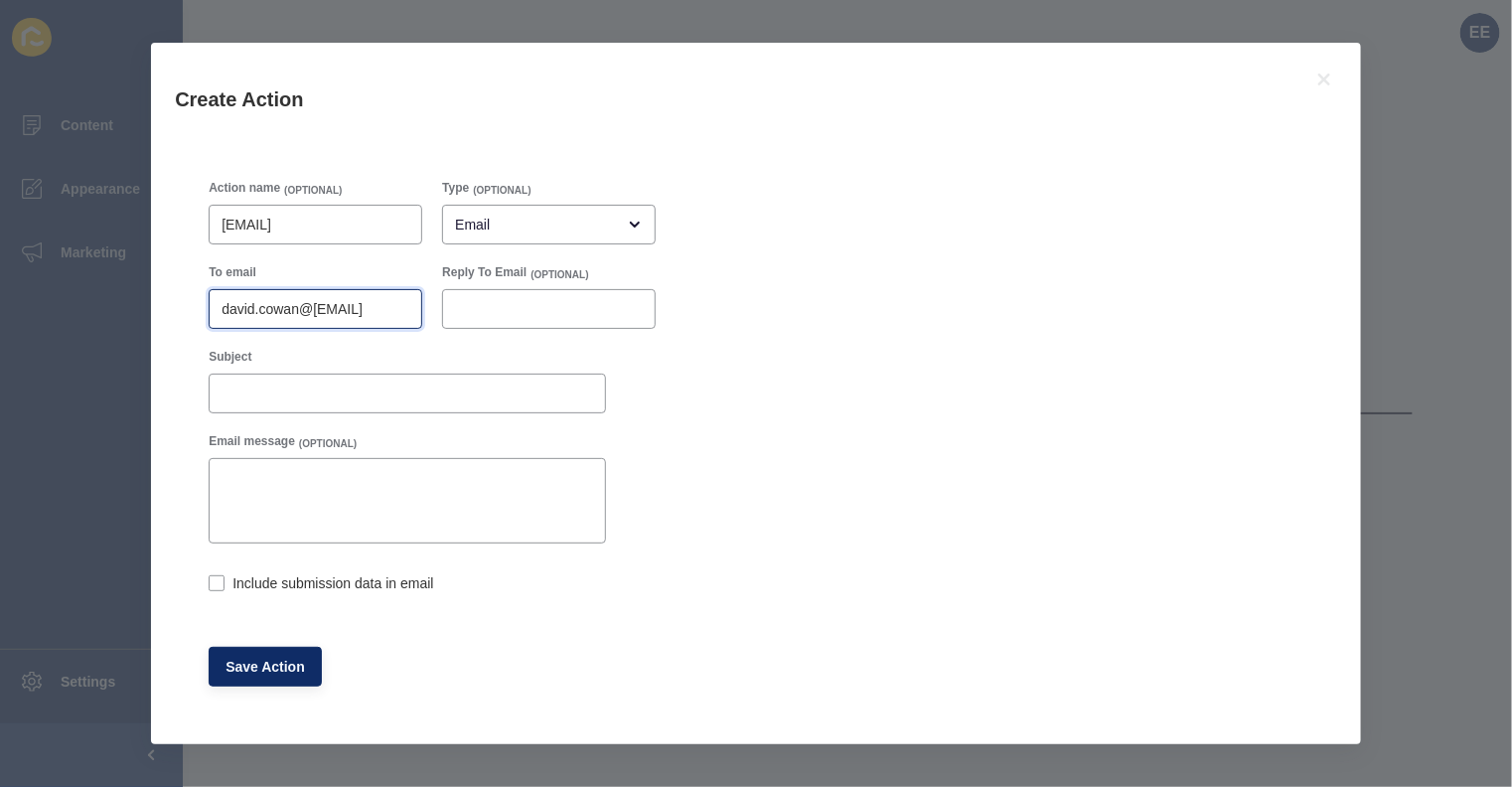 scroll, scrollTop: 0, scrollLeft: 35, axis: horizontal 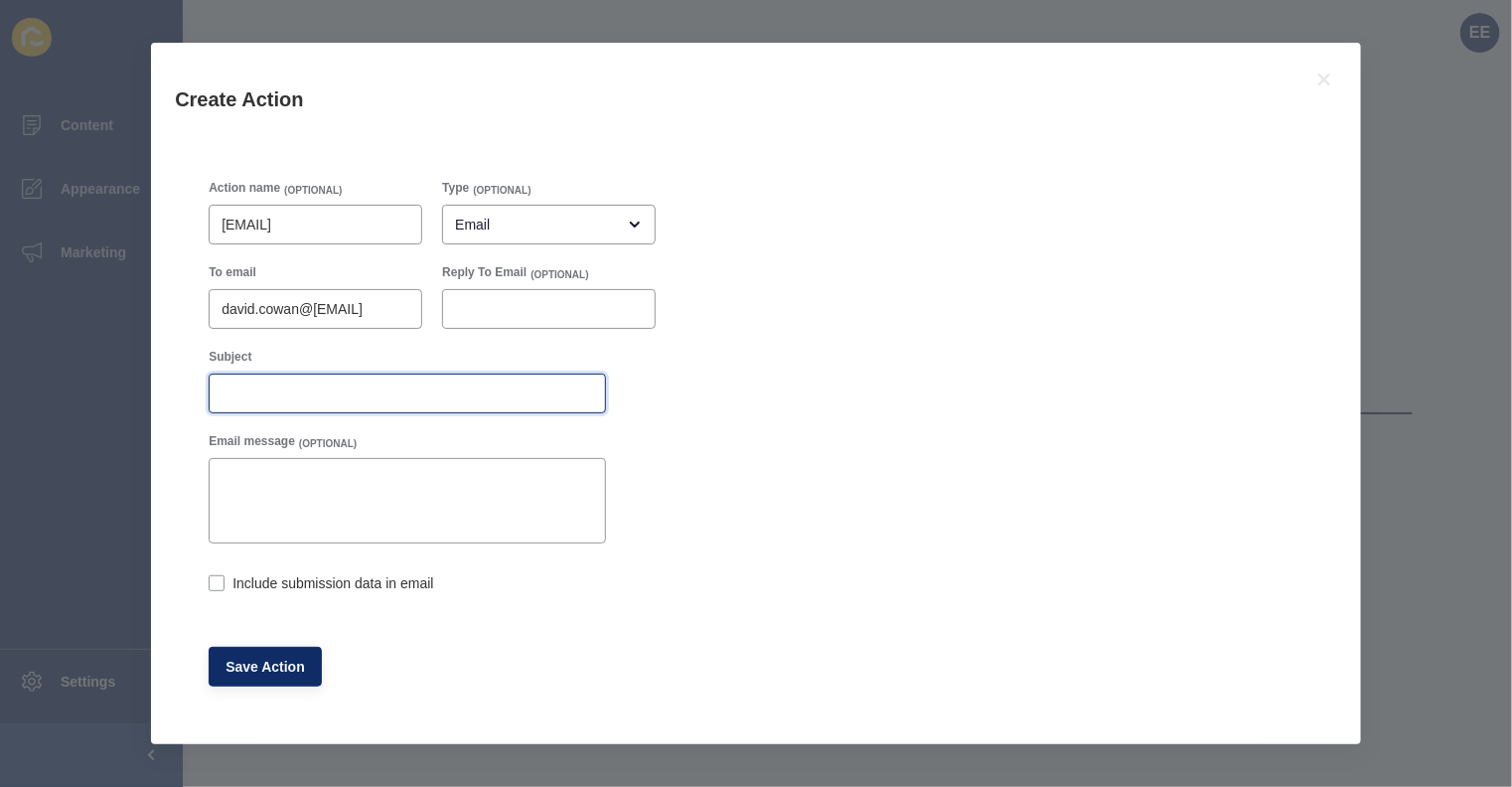 click on "Subject" at bounding box center [407, 394] 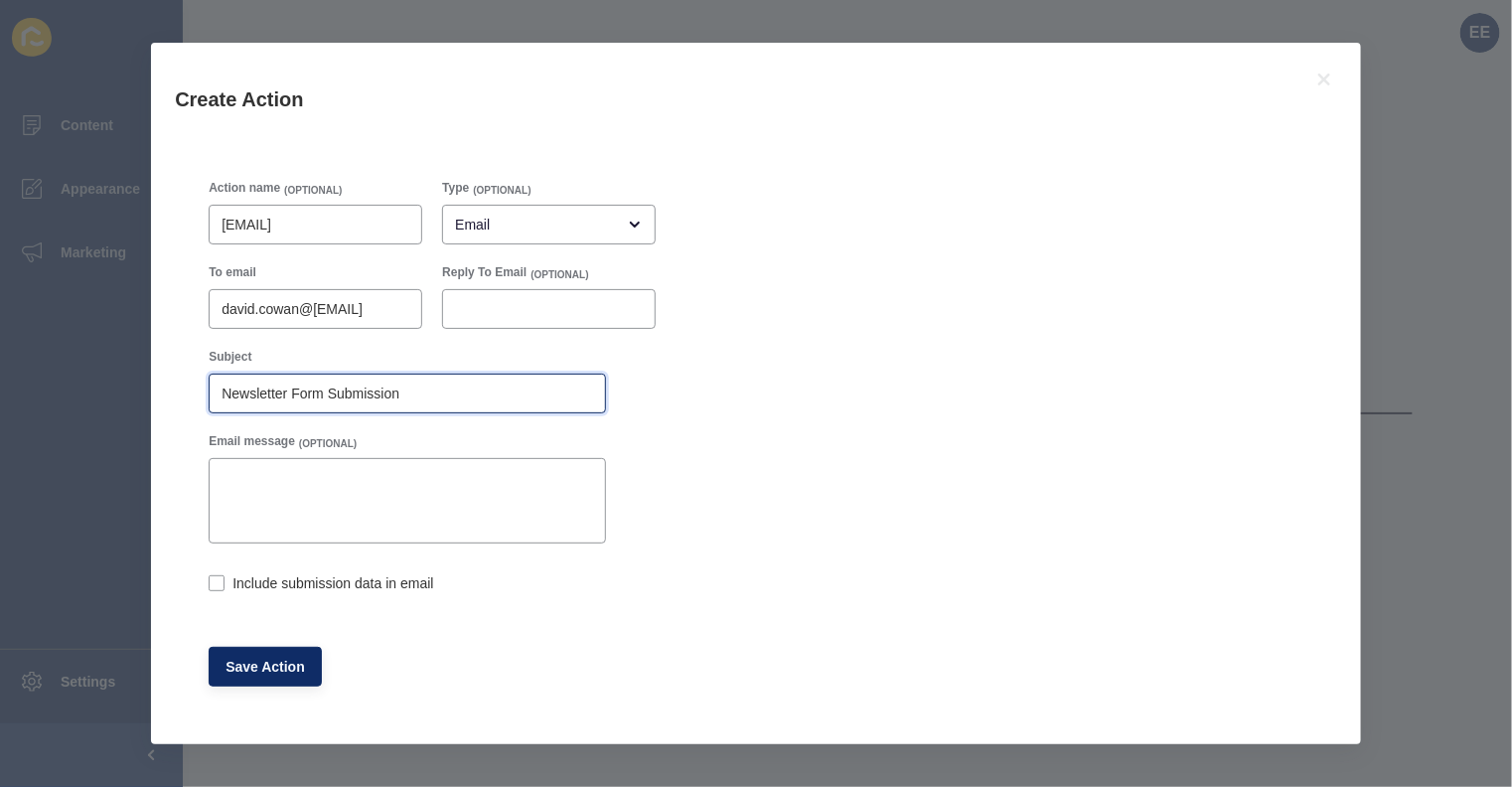 type on "Newsletter Form Submission" 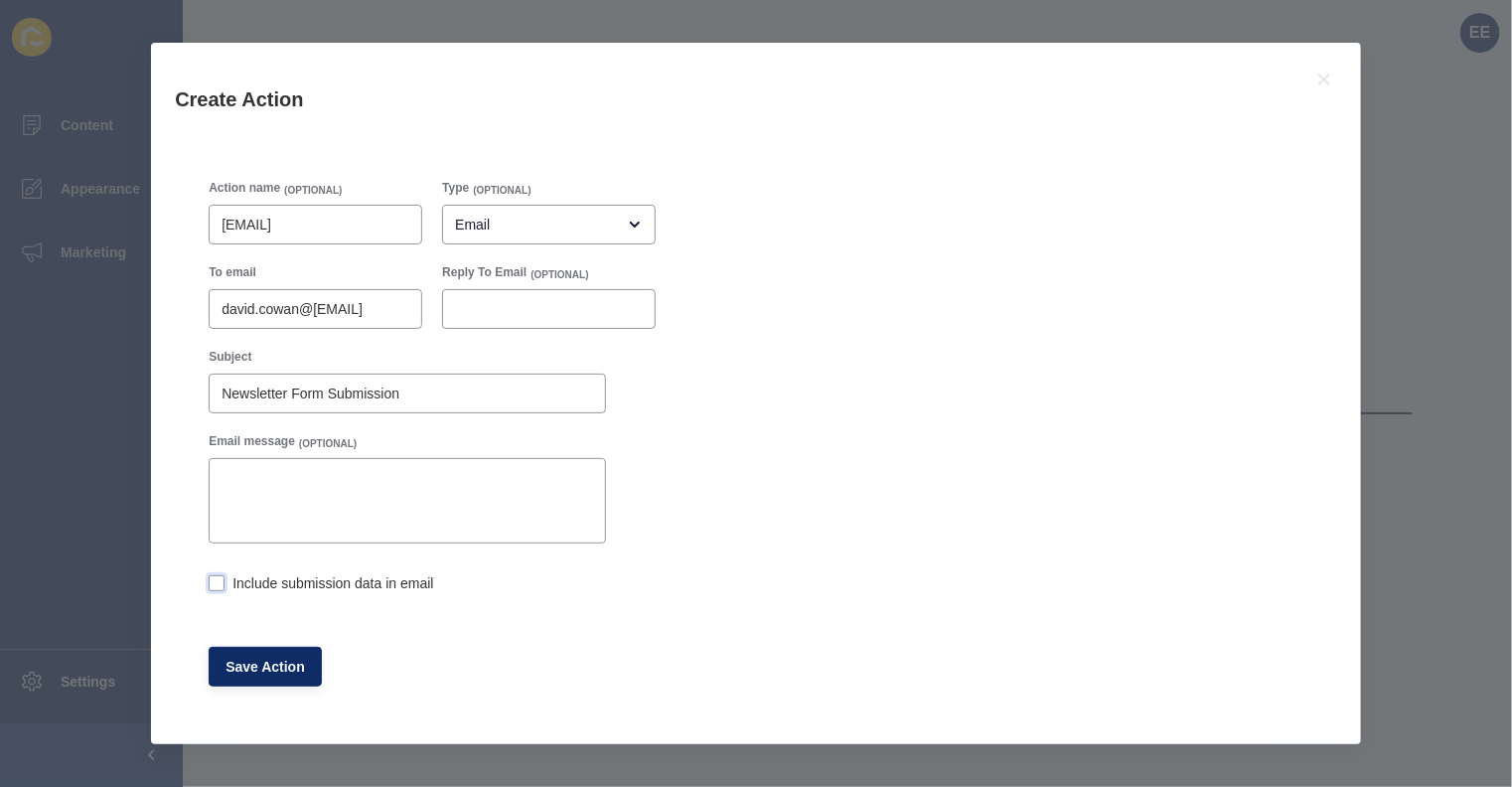 click at bounding box center [217, 583] 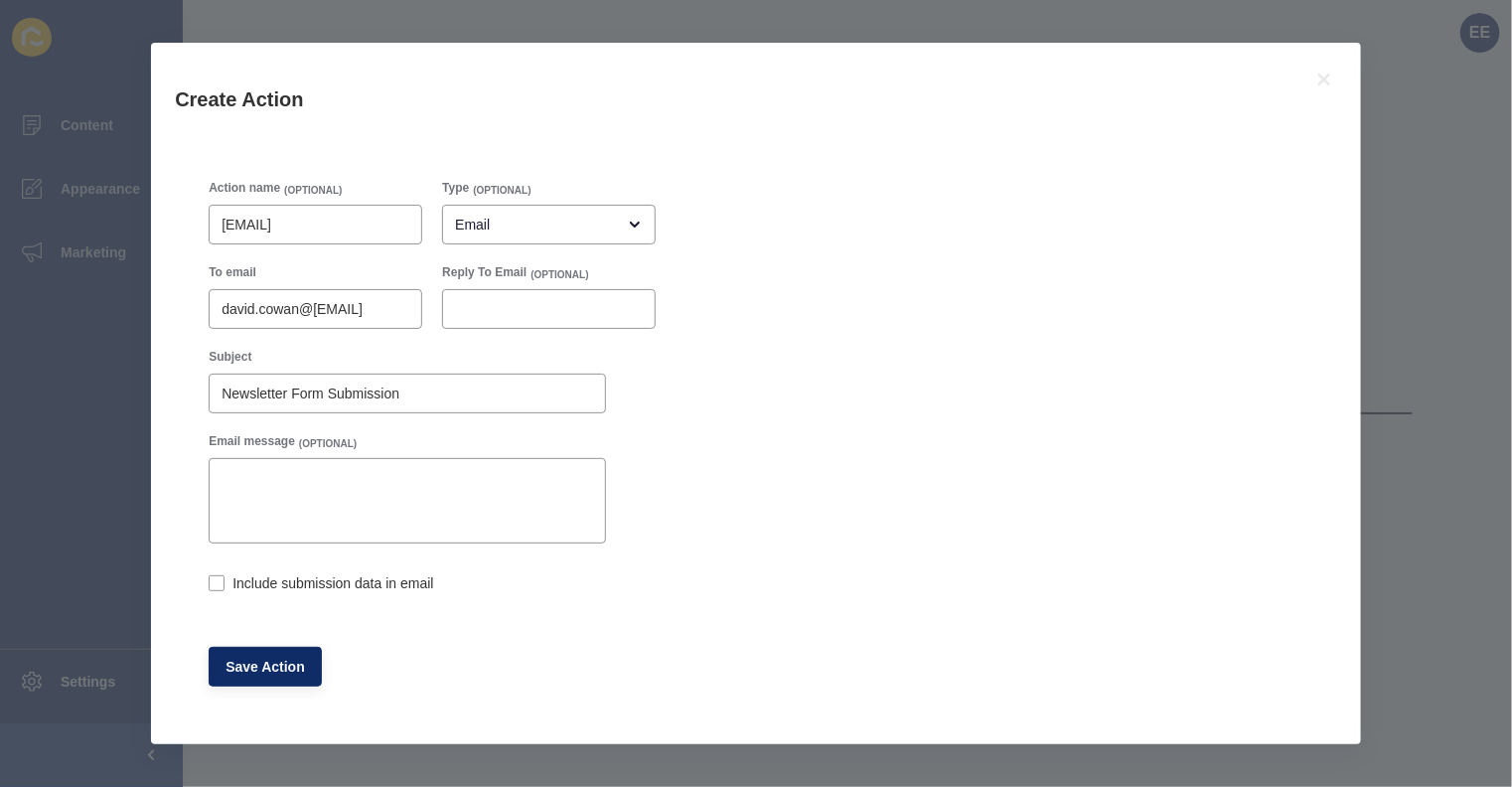 click on "Include submission data in email" at bounding box center (215, 585) 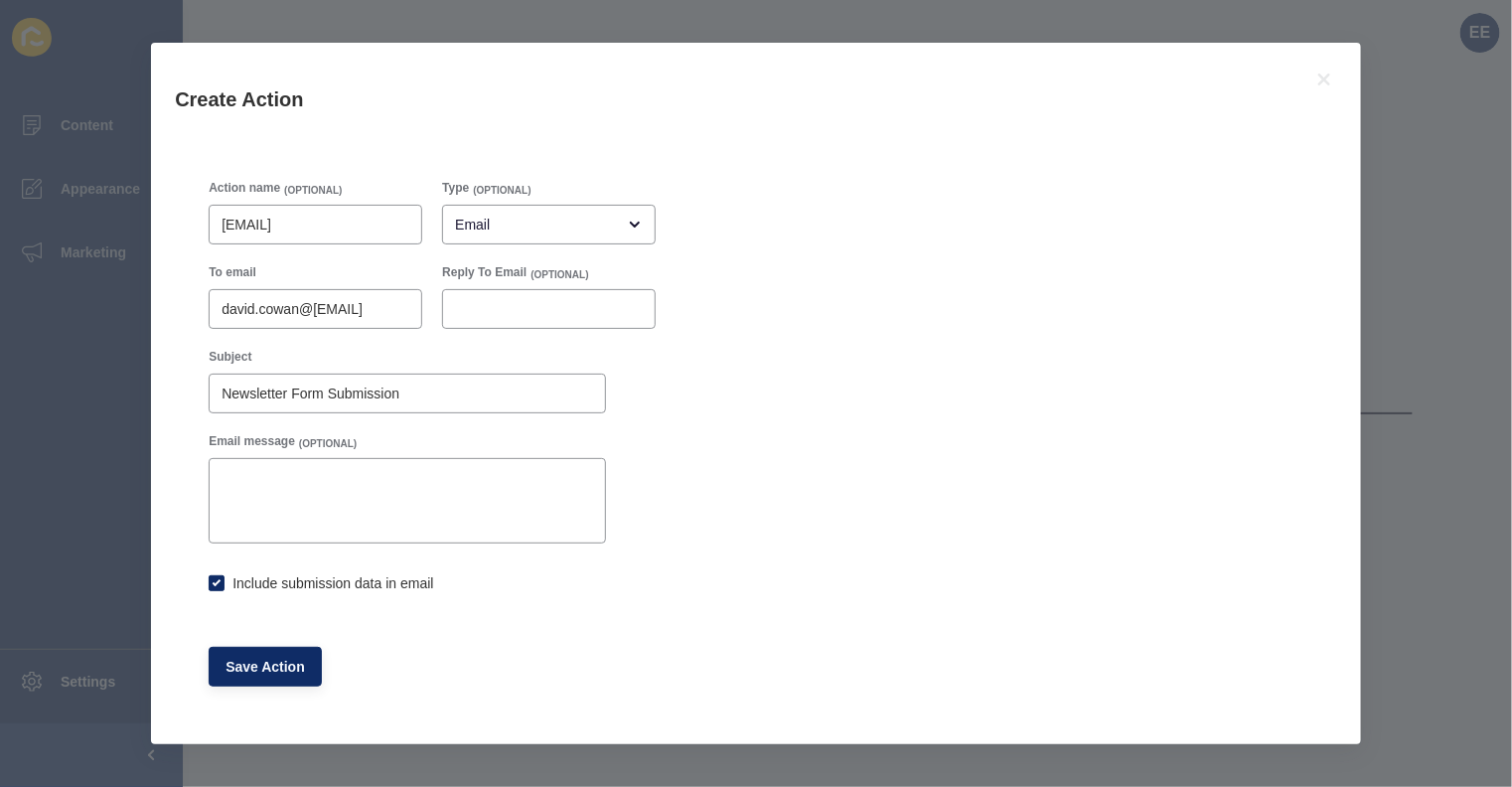 checkbox on "true" 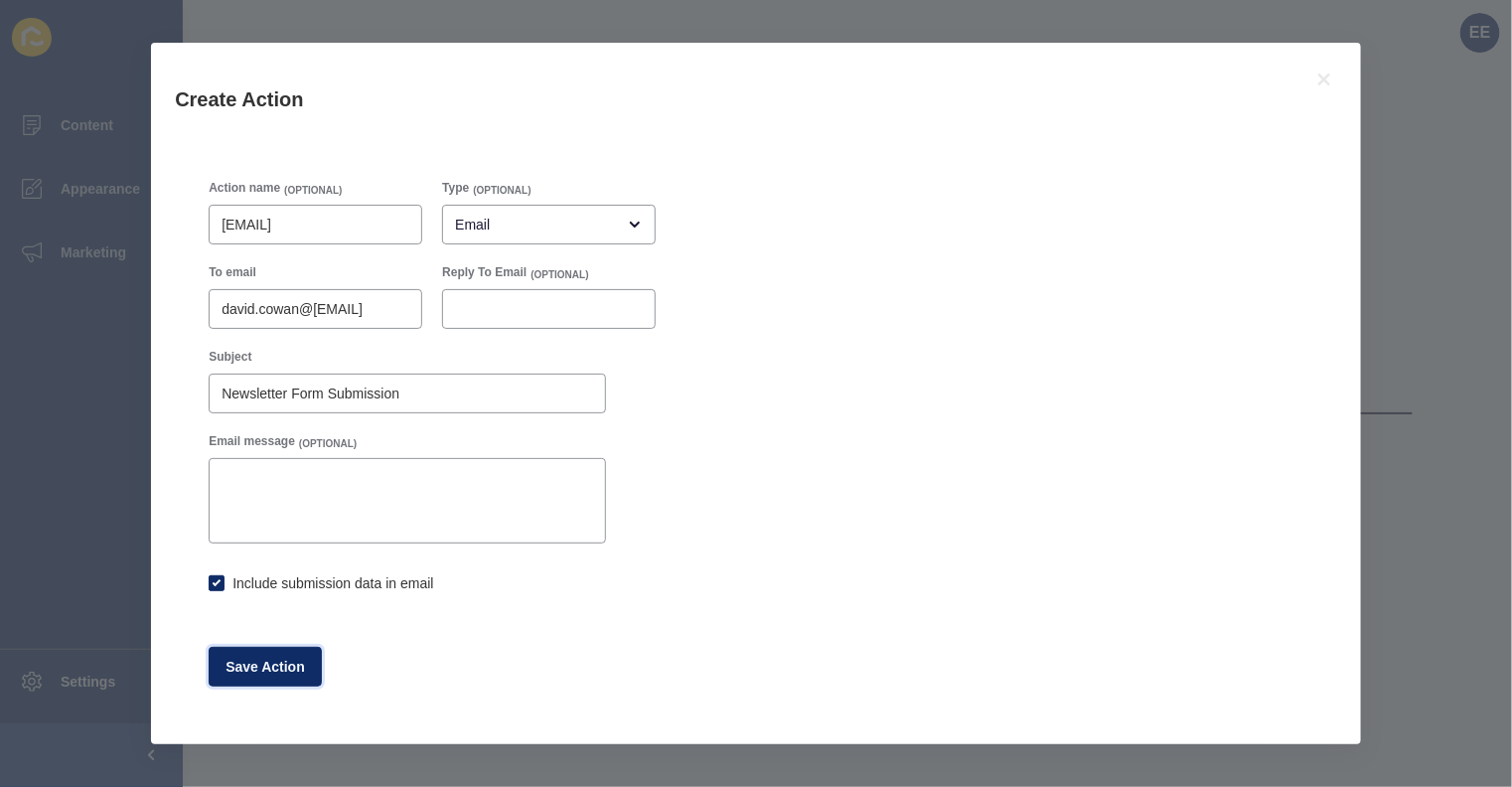 click on "Save Action" at bounding box center (265, 667) 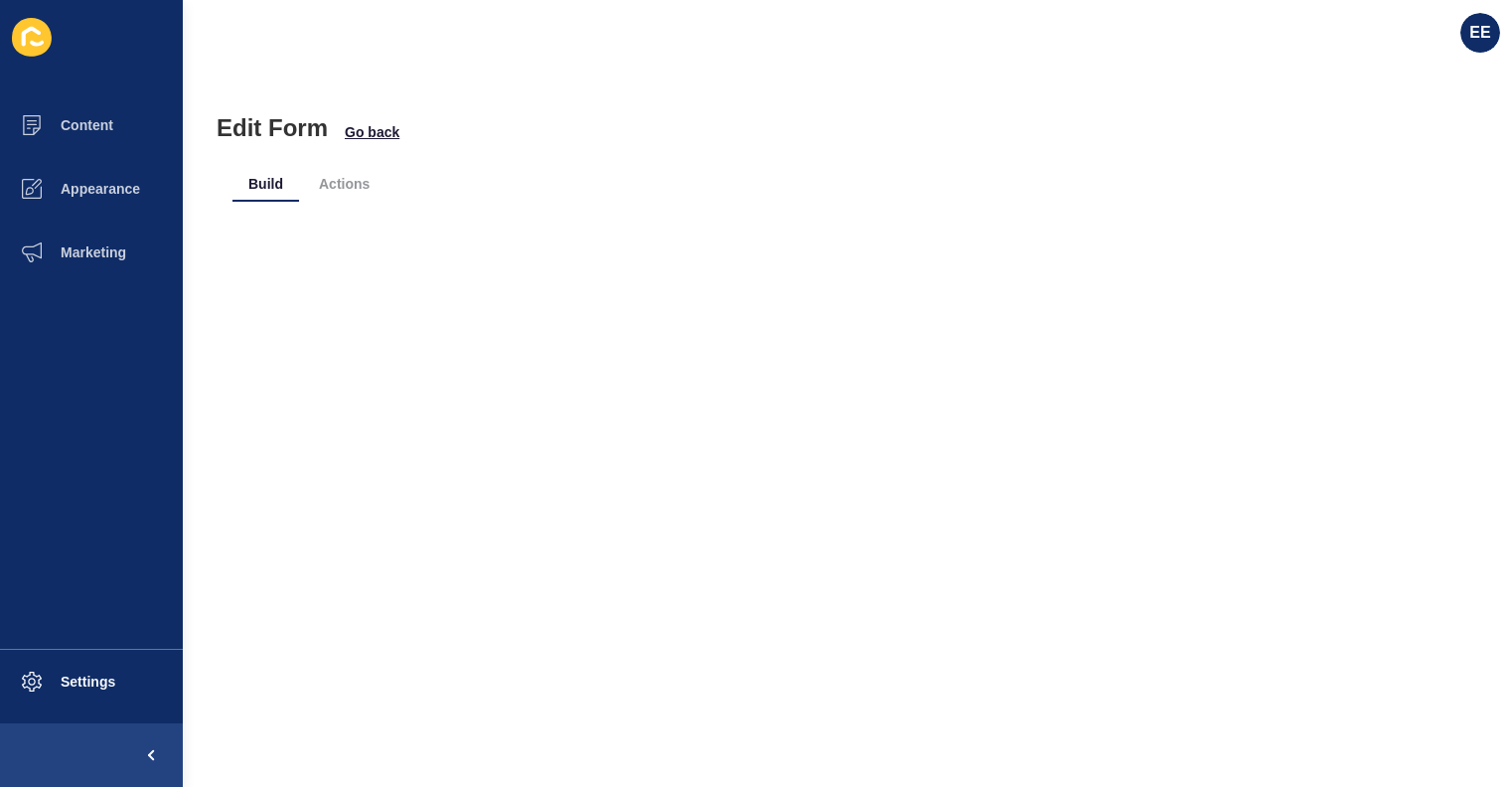 scroll, scrollTop: 0, scrollLeft: 0, axis: both 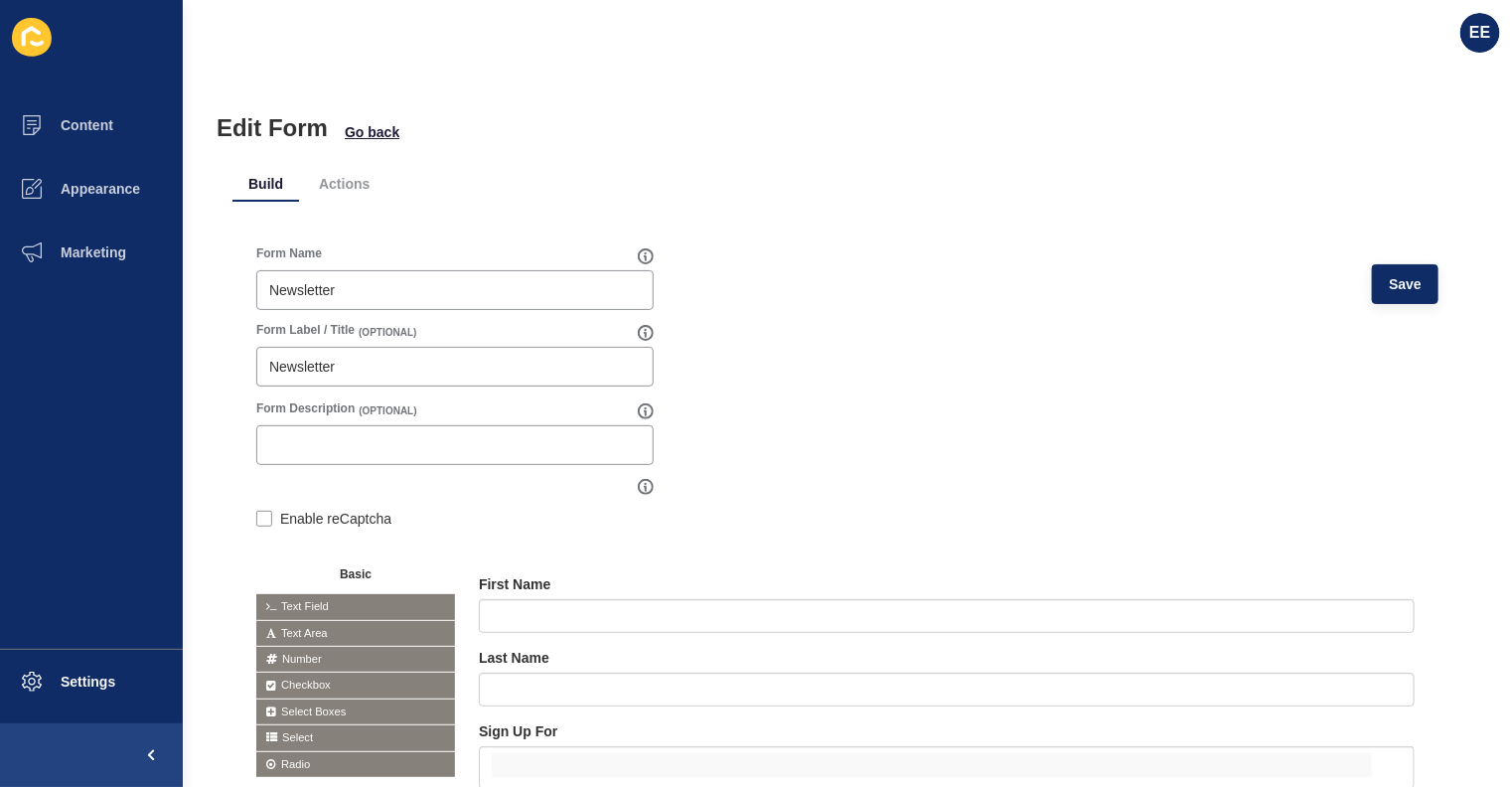 click on "Actions" at bounding box center (344, 184) 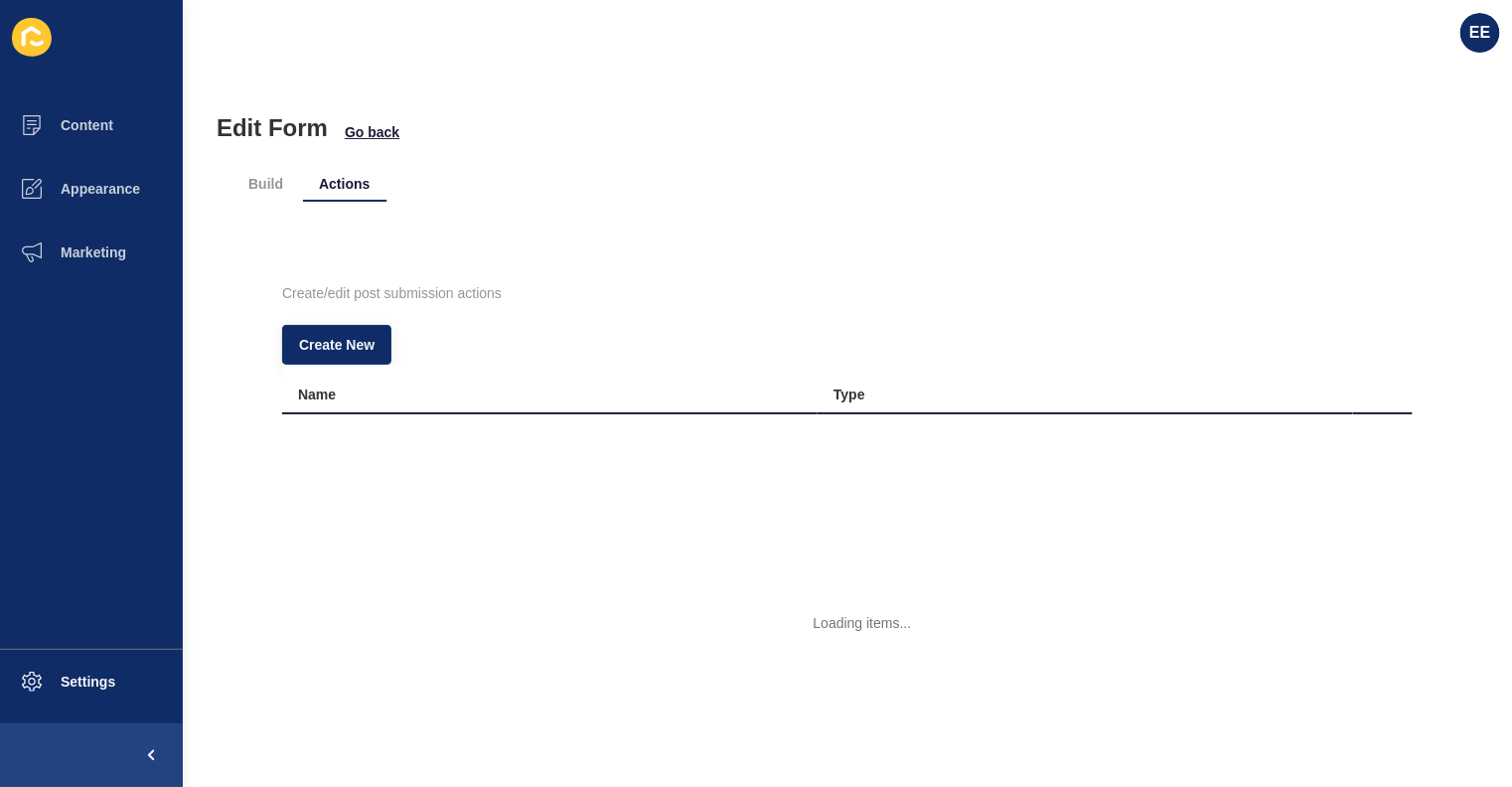 scroll, scrollTop: 0, scrollLeft: 0, axis: both 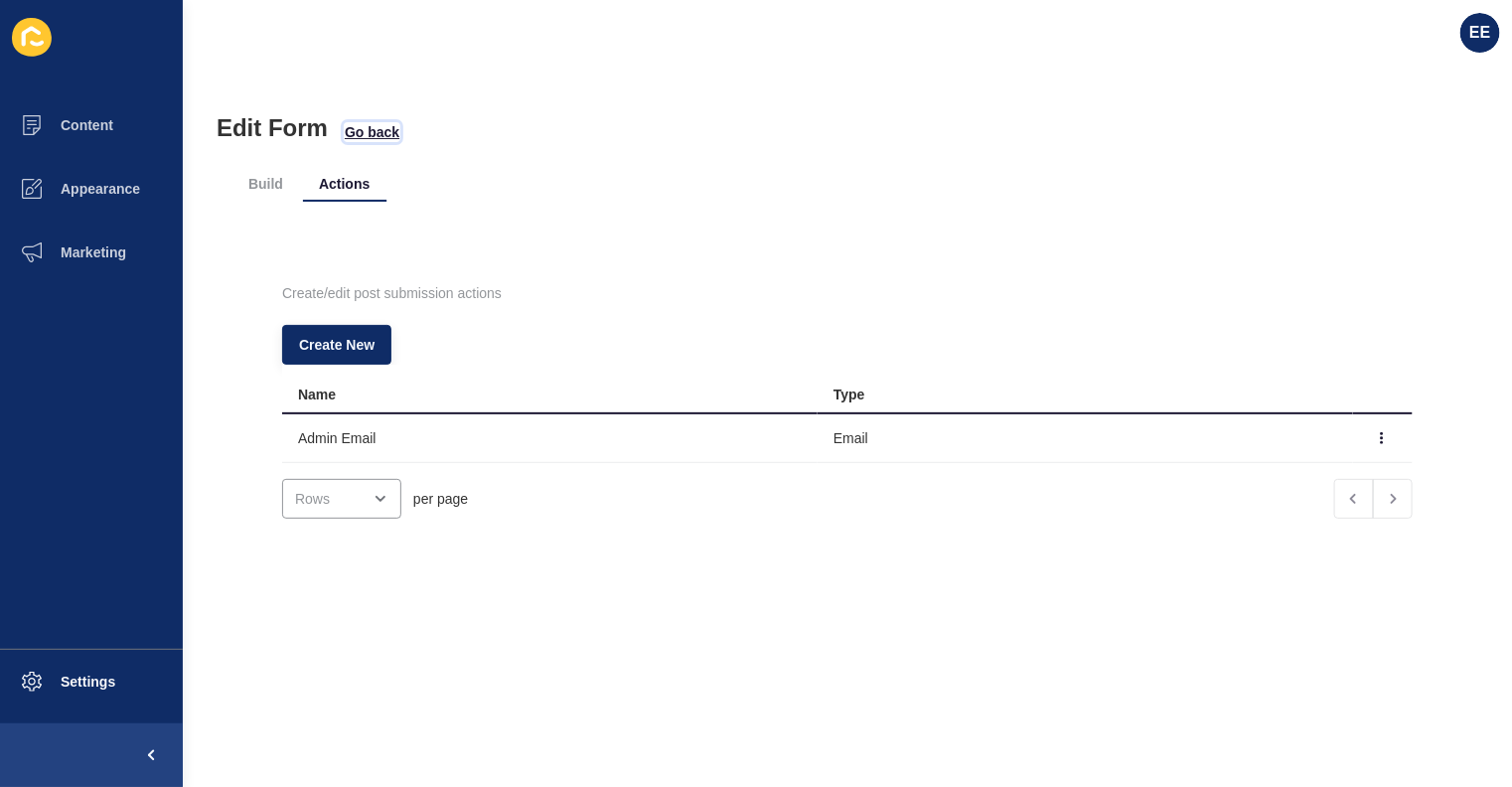 click on "Go back" at bounding box center (372, 132) 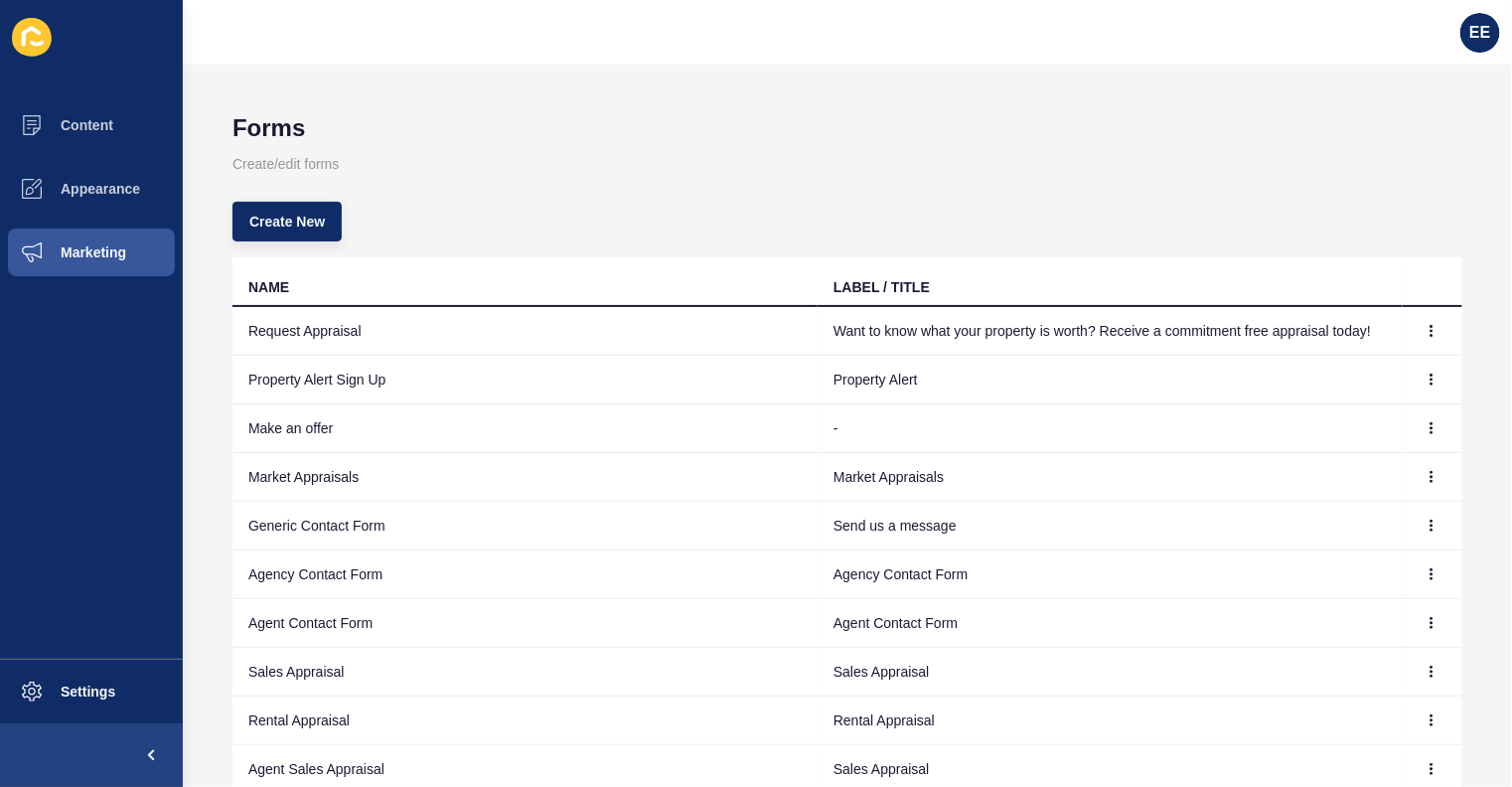 scroll, scrollTop: 145, scrollLeft: 0, axis: vertical 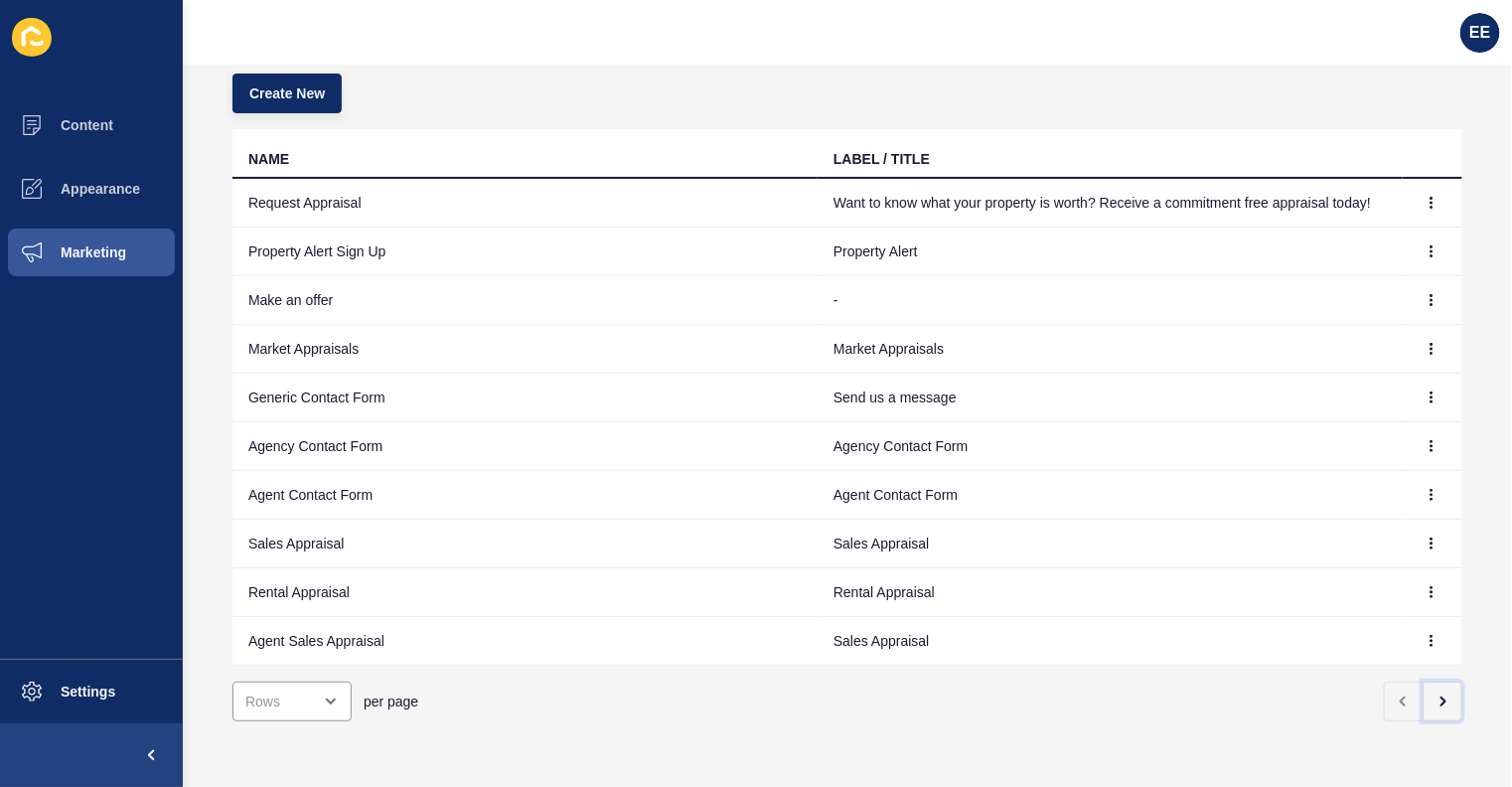 click at bounding box center [1442, 702] 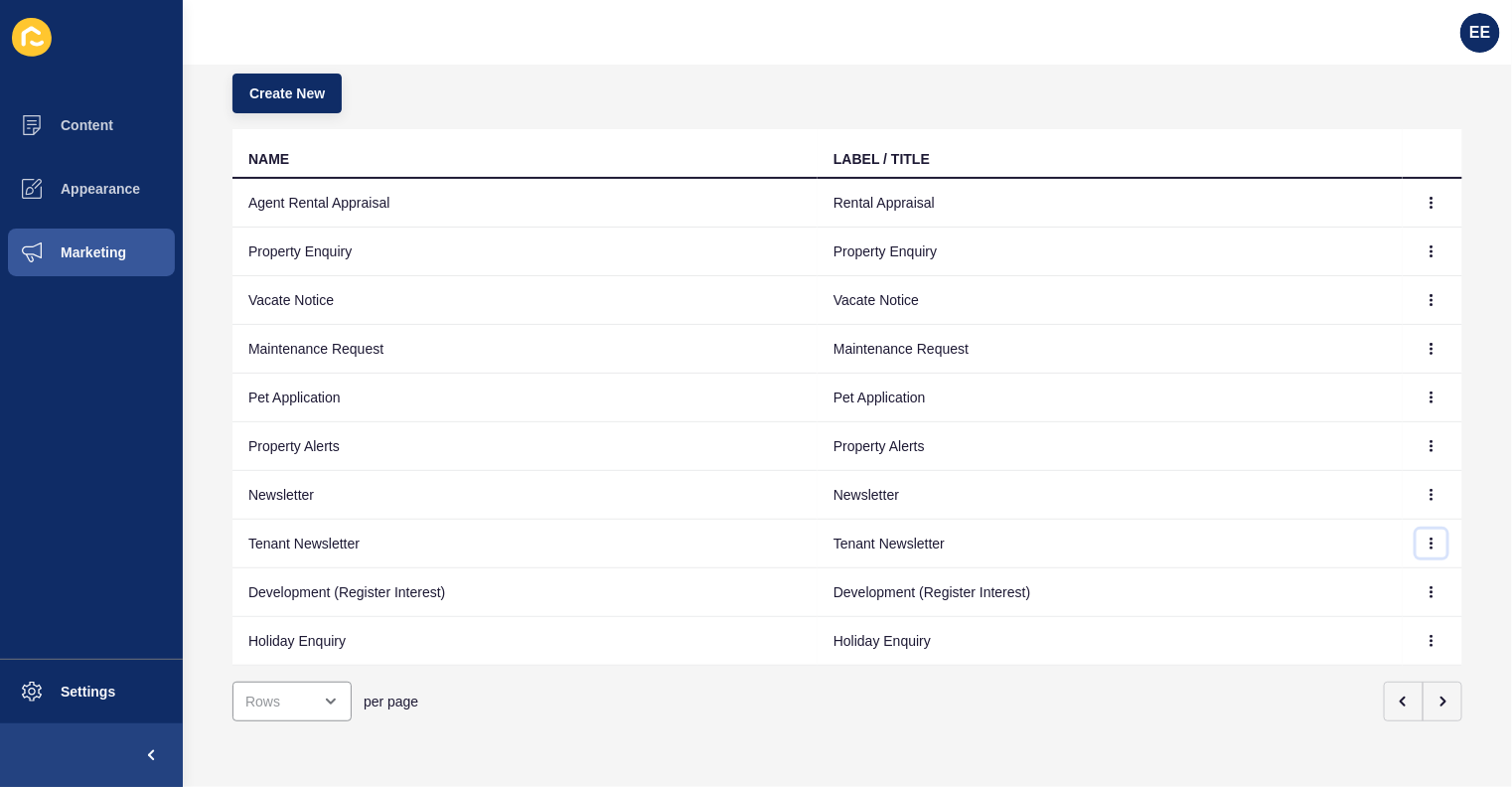 click at bounding box center [1432, 203] 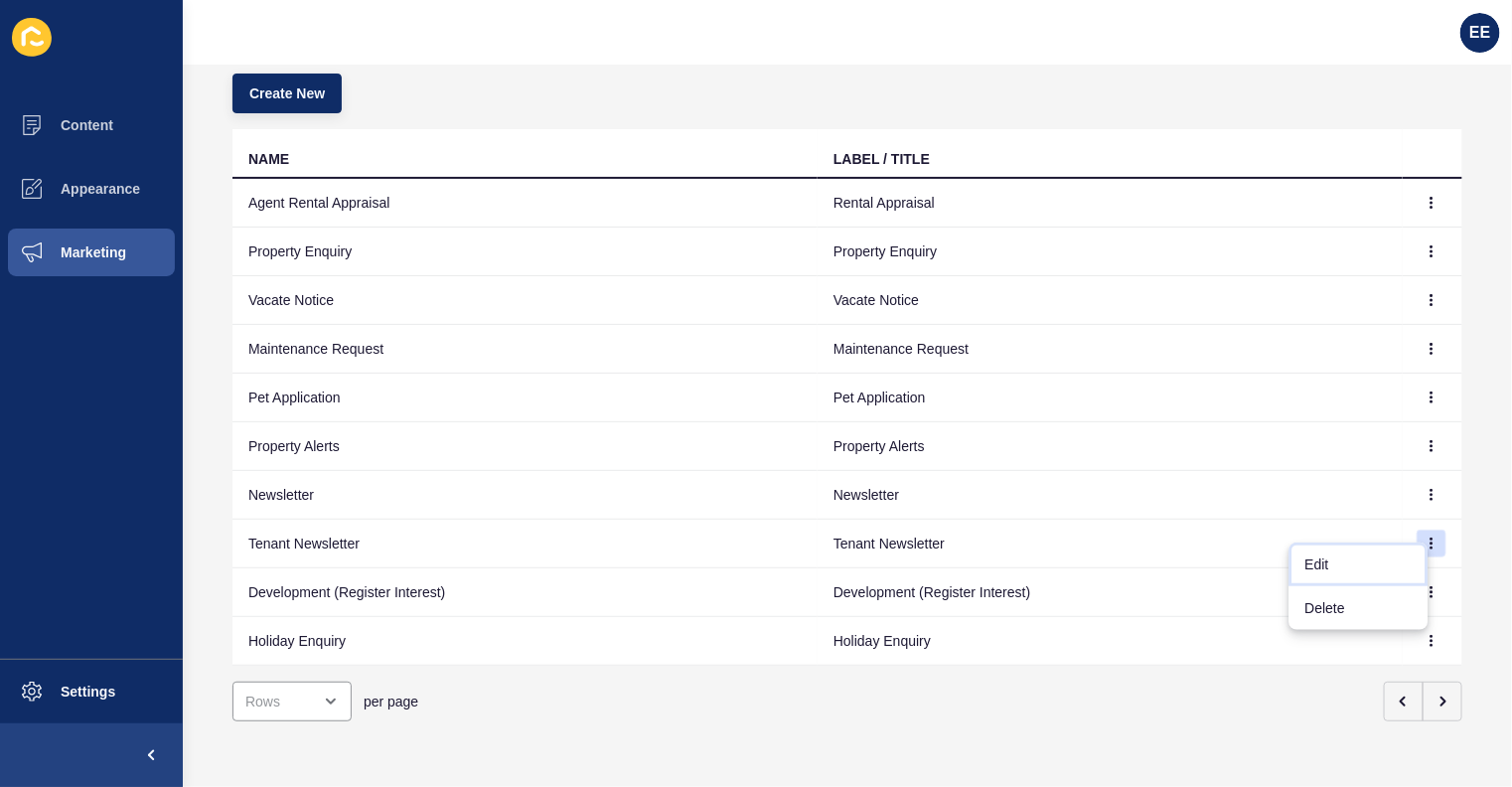 click on "Edit" at bounding box center [1359, 564] 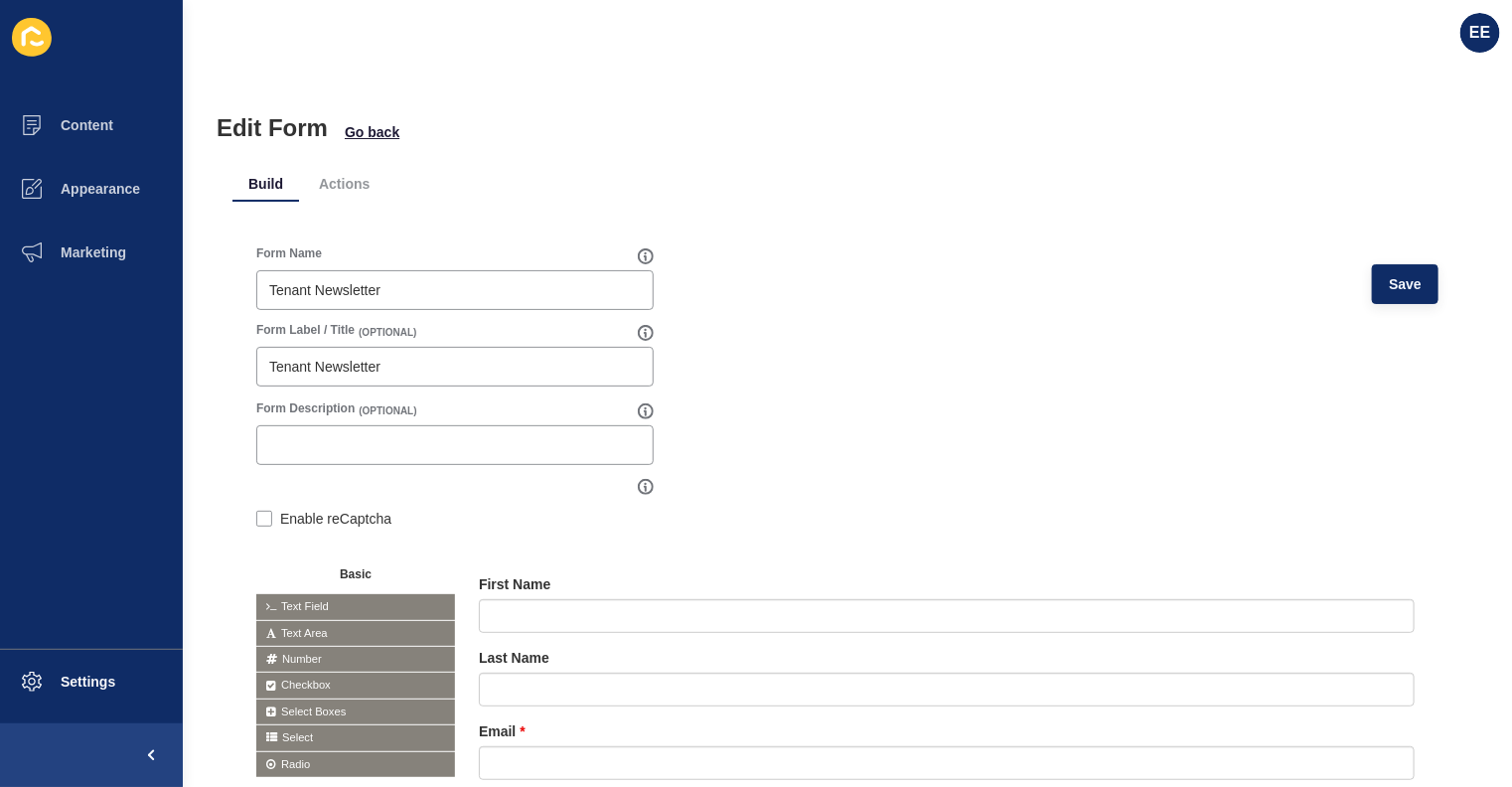 click on "Actions" at bounding box center [344, 184] 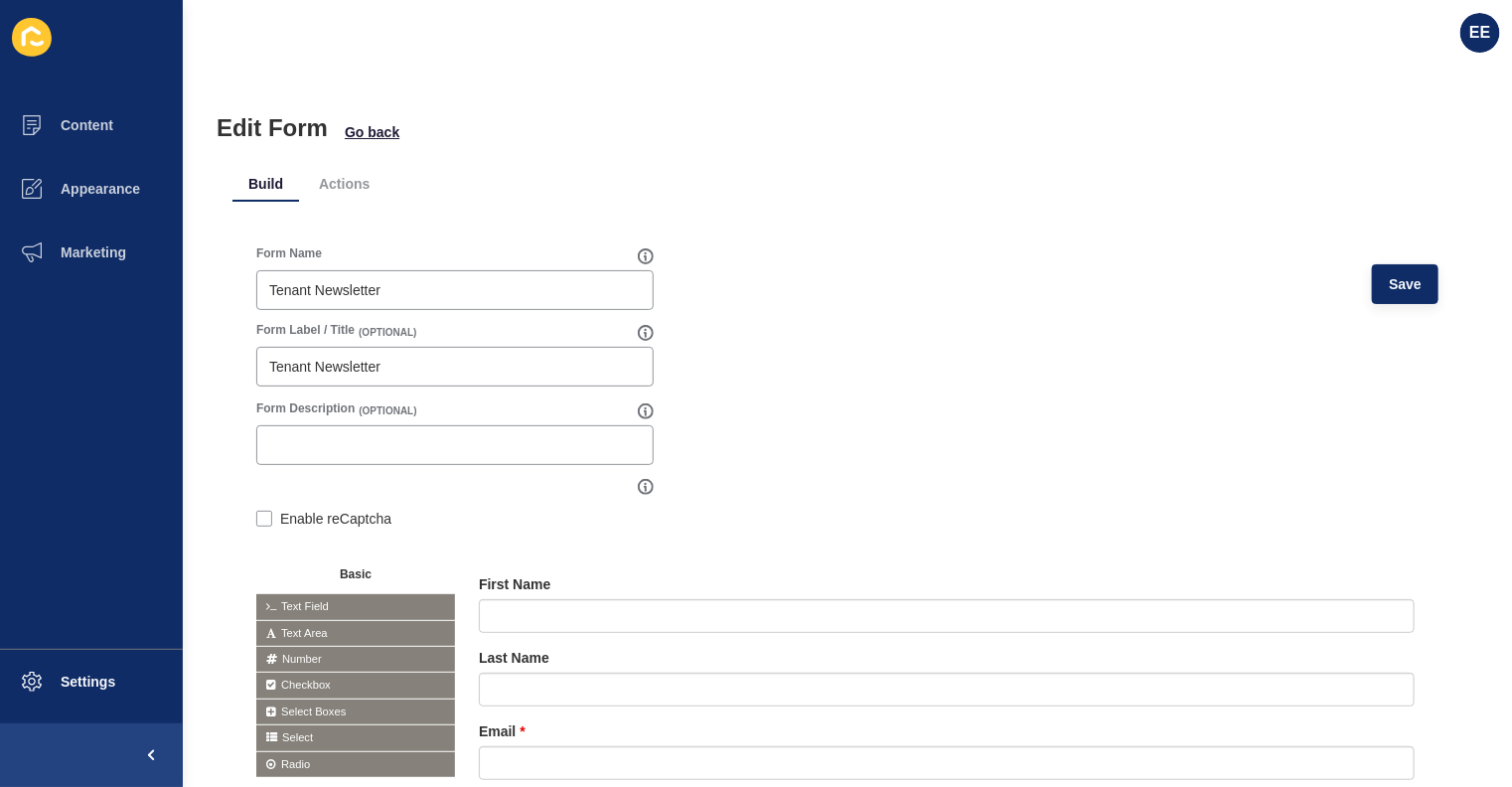 scroll, scrollTop: 0, scrollLeft: 0, axis: both 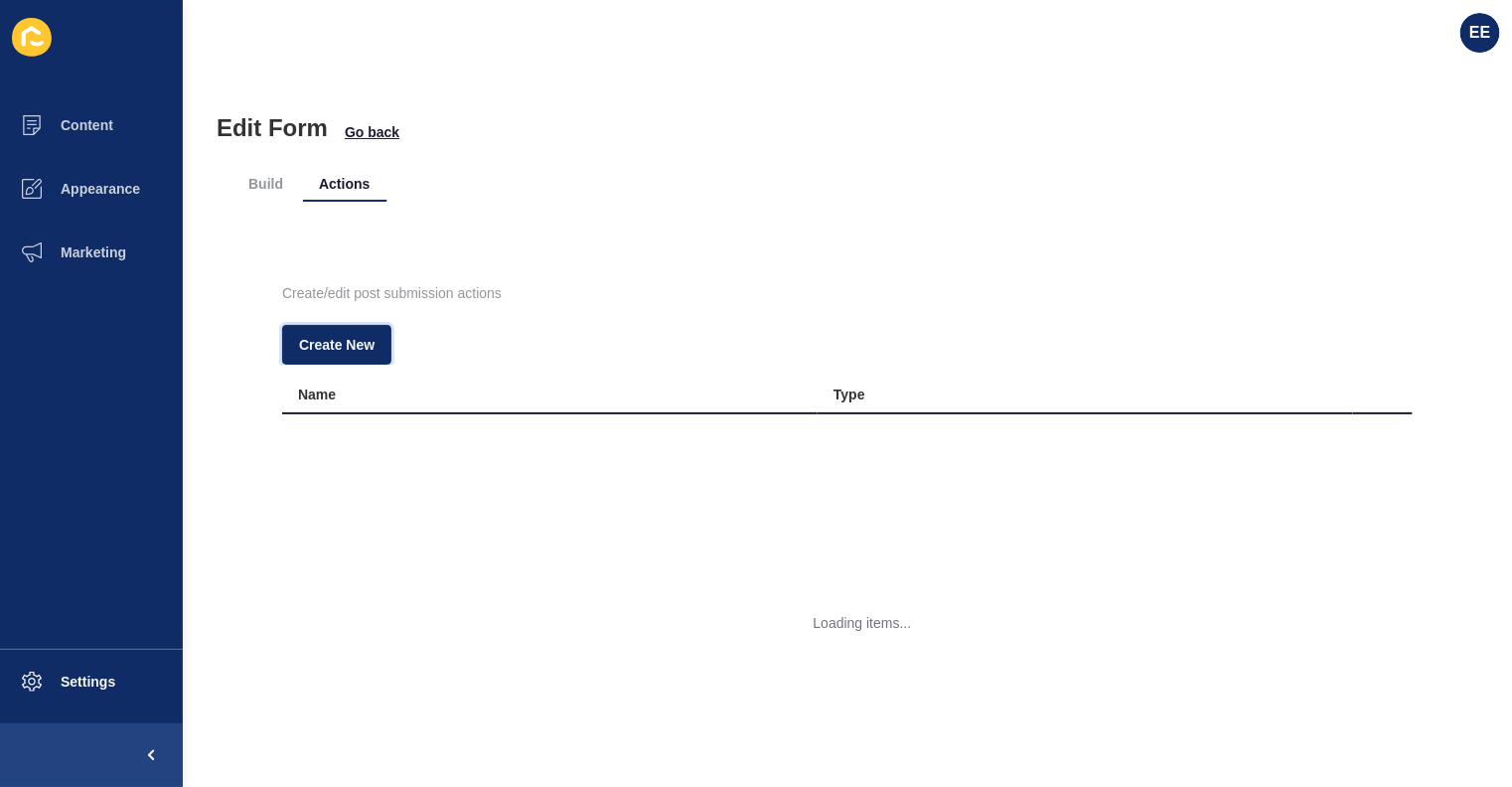 click on "Create New" at bounding box center [337, 345] 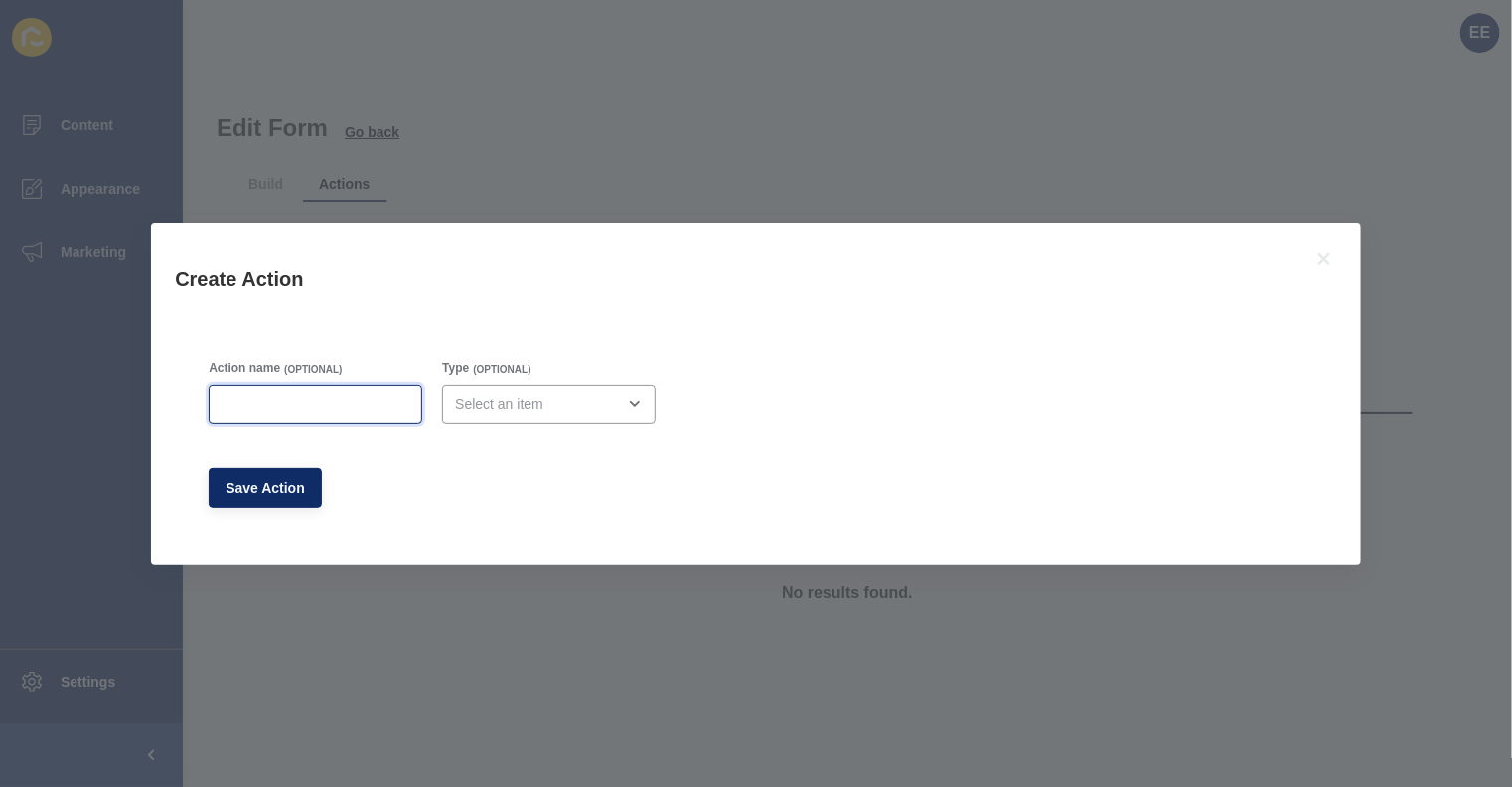 click on "Action name" at bounding box center [315, 404] 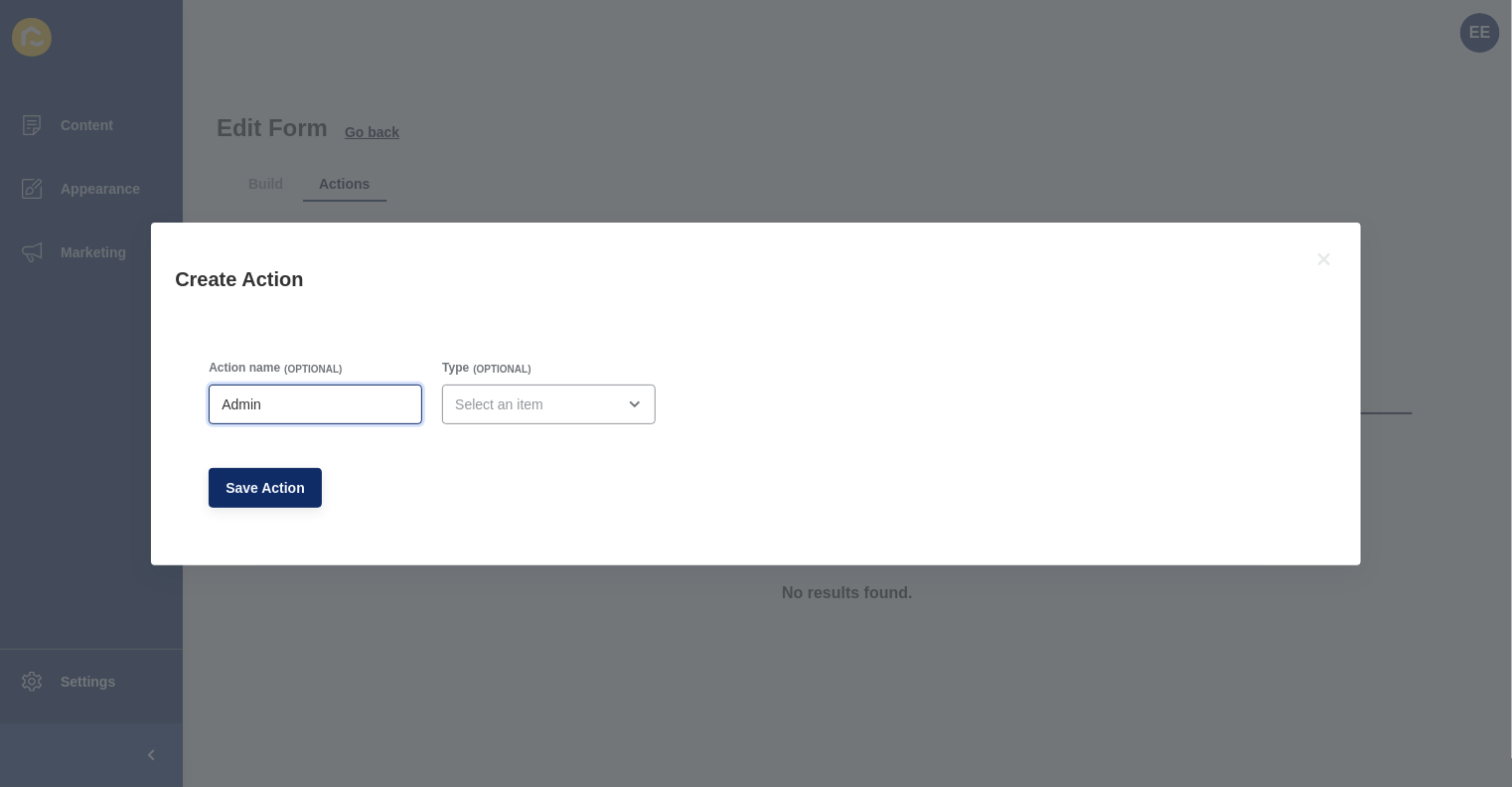 type on "Admin" 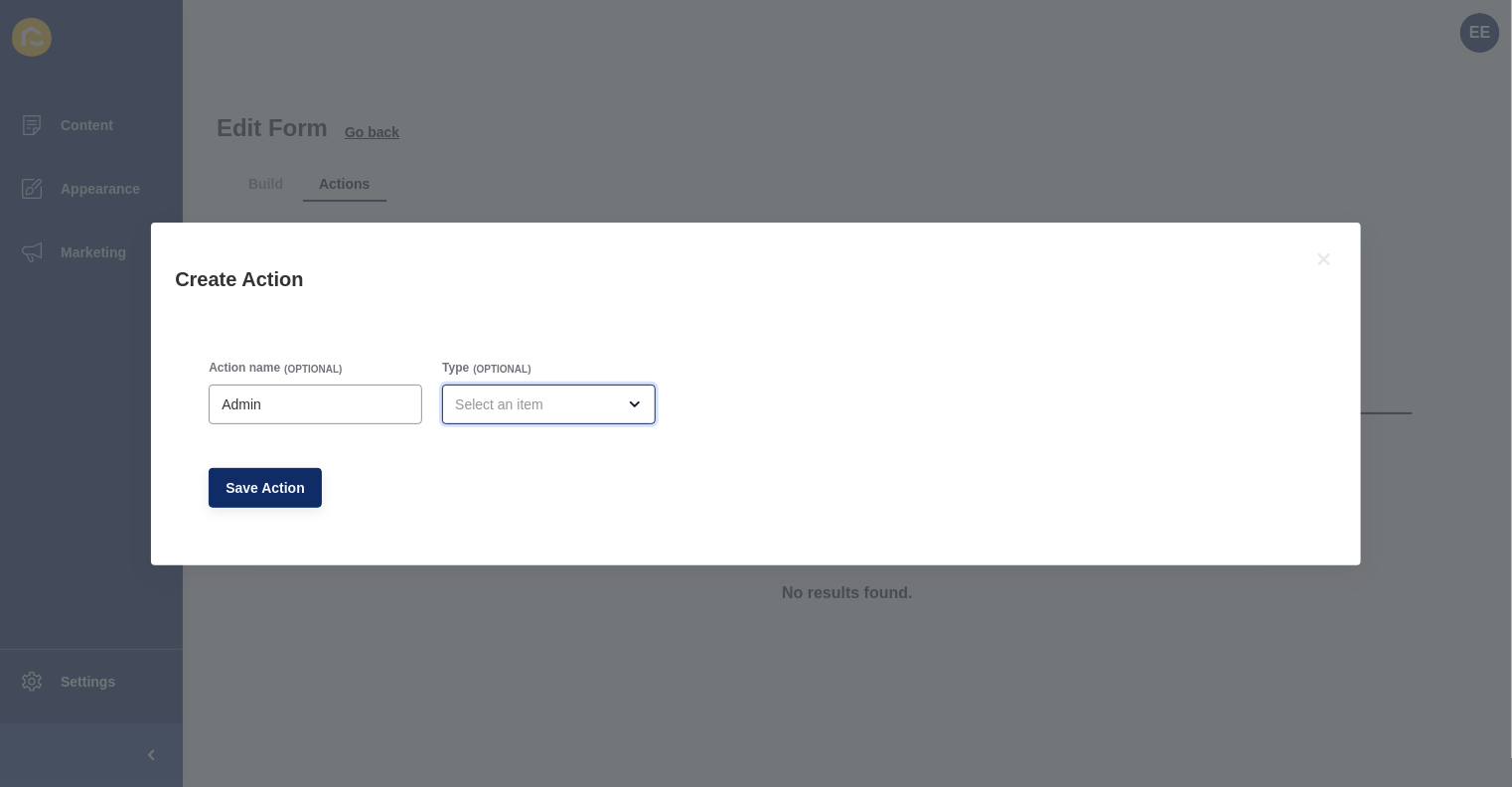 click at bounding box center (534, 404) 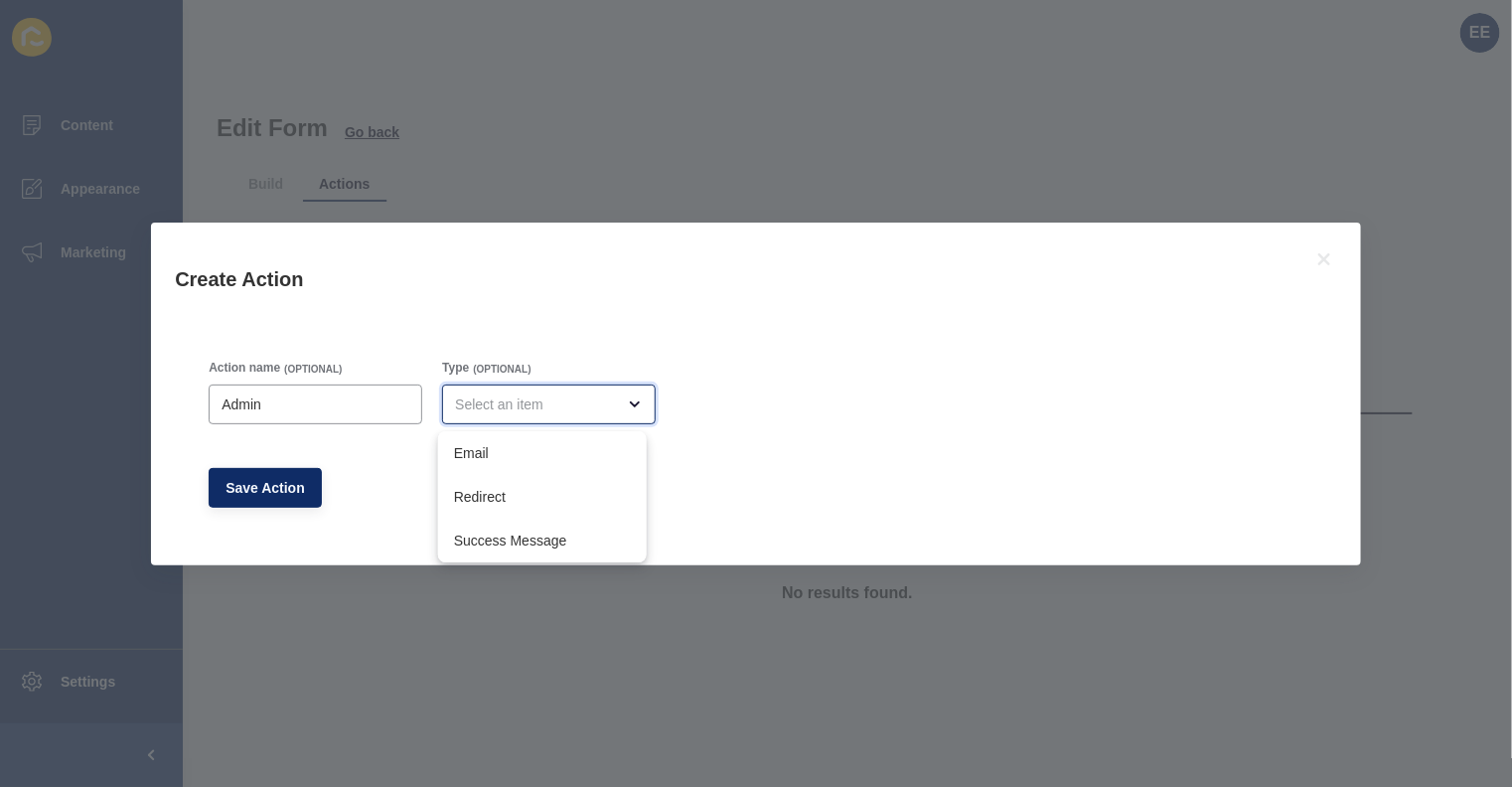 click on "Email" at bounding box center [542, 453] 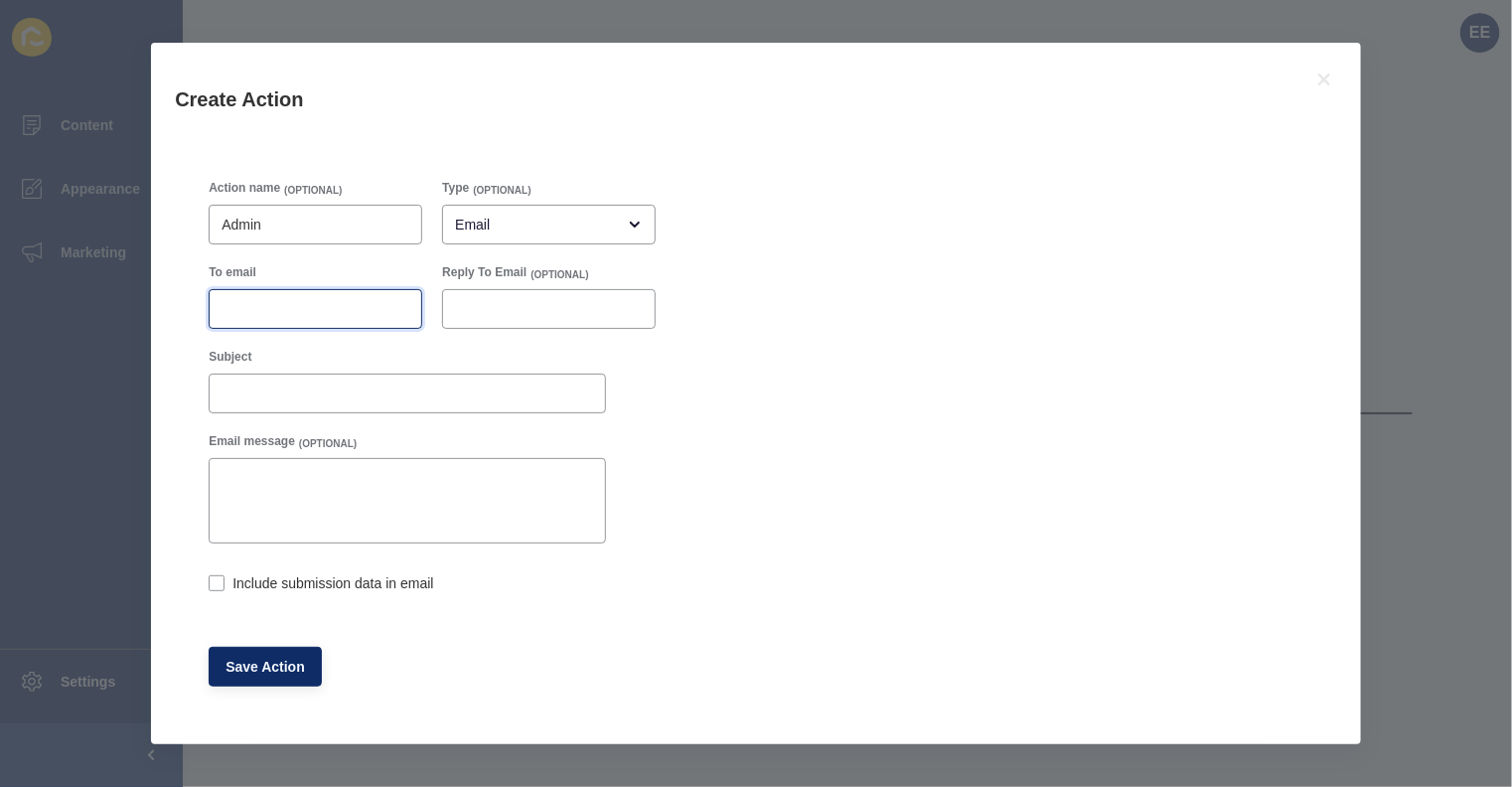 click on "To email" at bounding box center (315, 309) 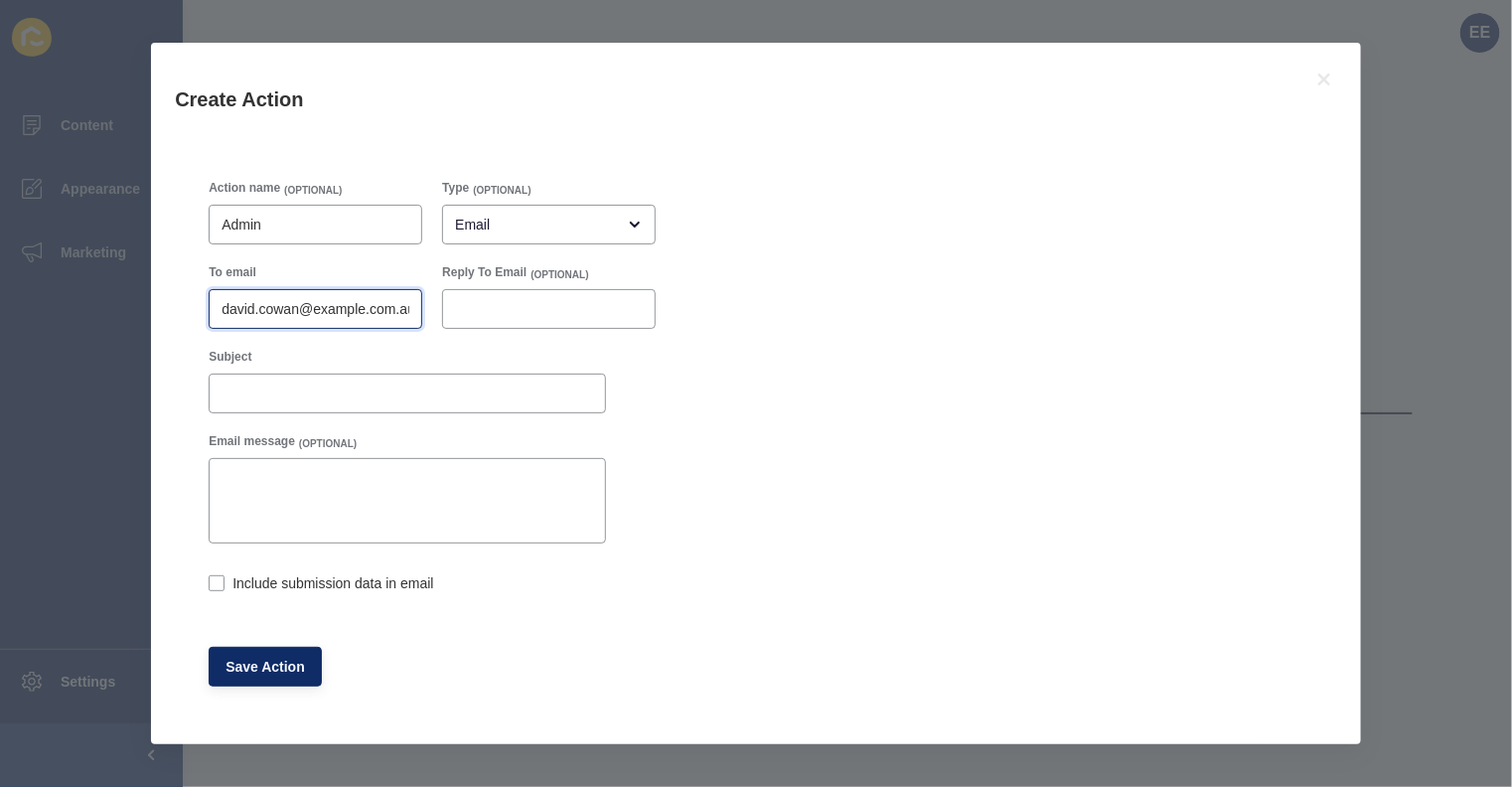 scroll, scrollTop: 0, scrollLeft: 35, axis: horizontal 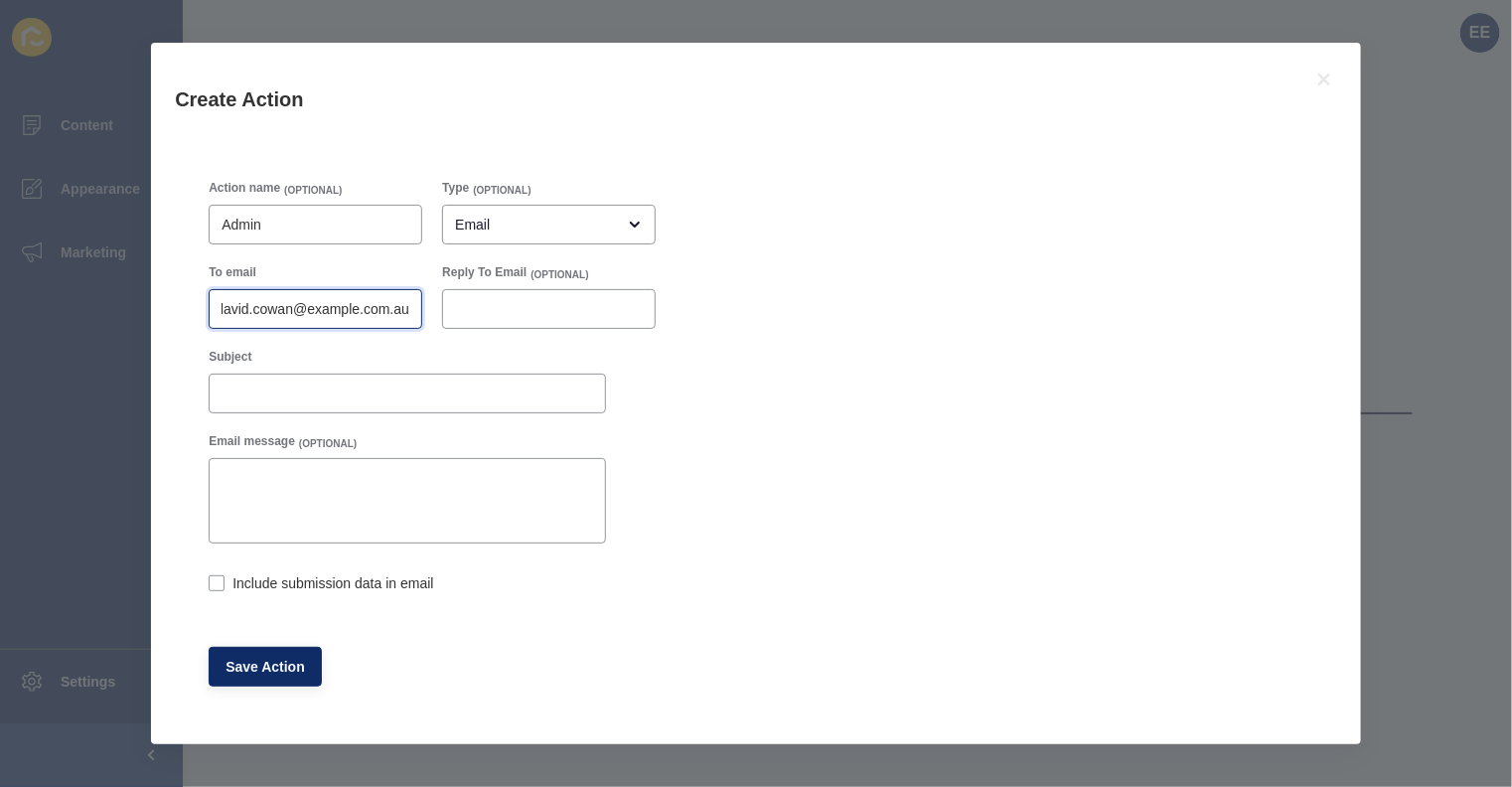 type on "[EMAIL]" 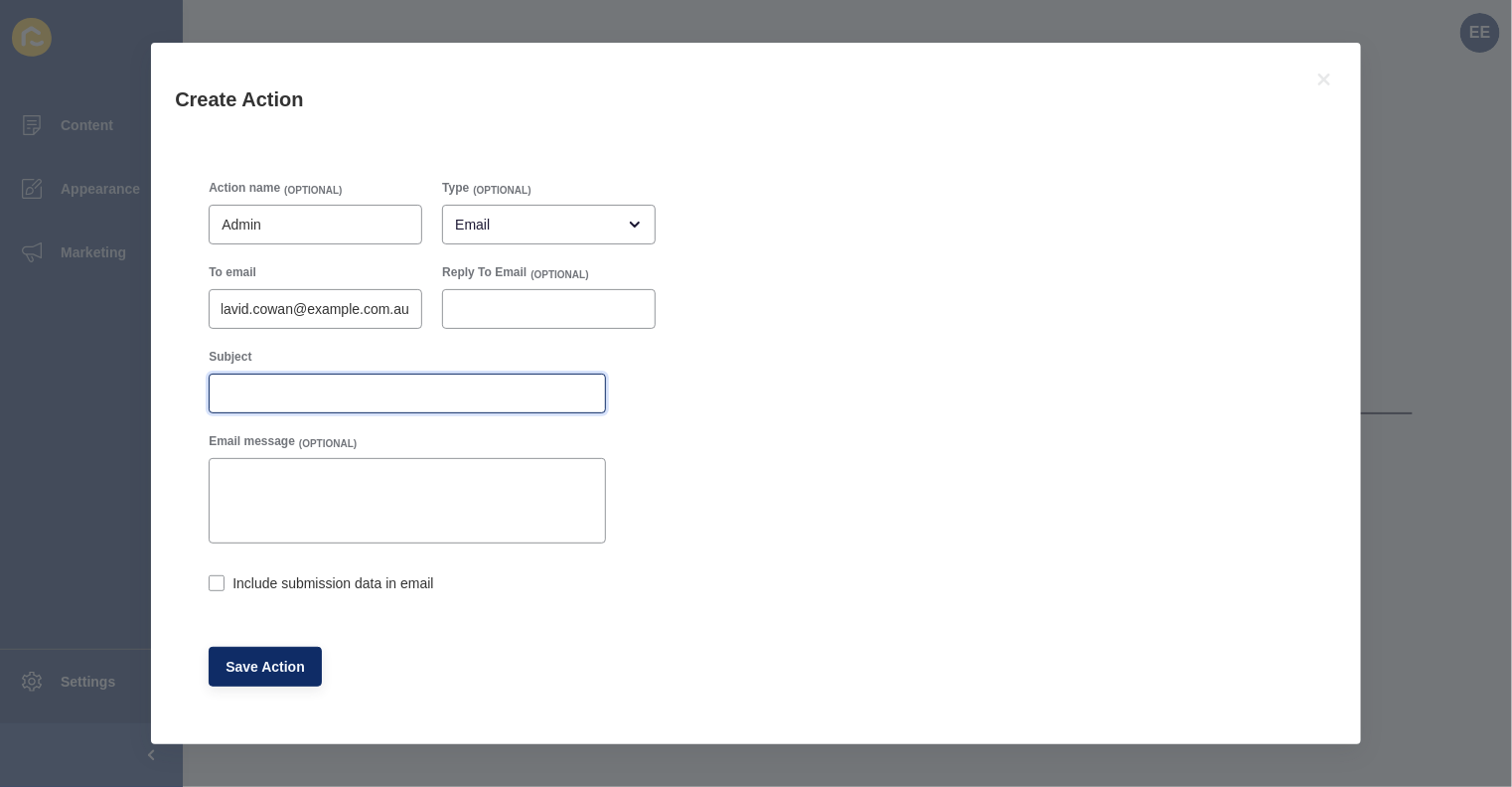 click on "Subject" at bounding box center [407, 394] 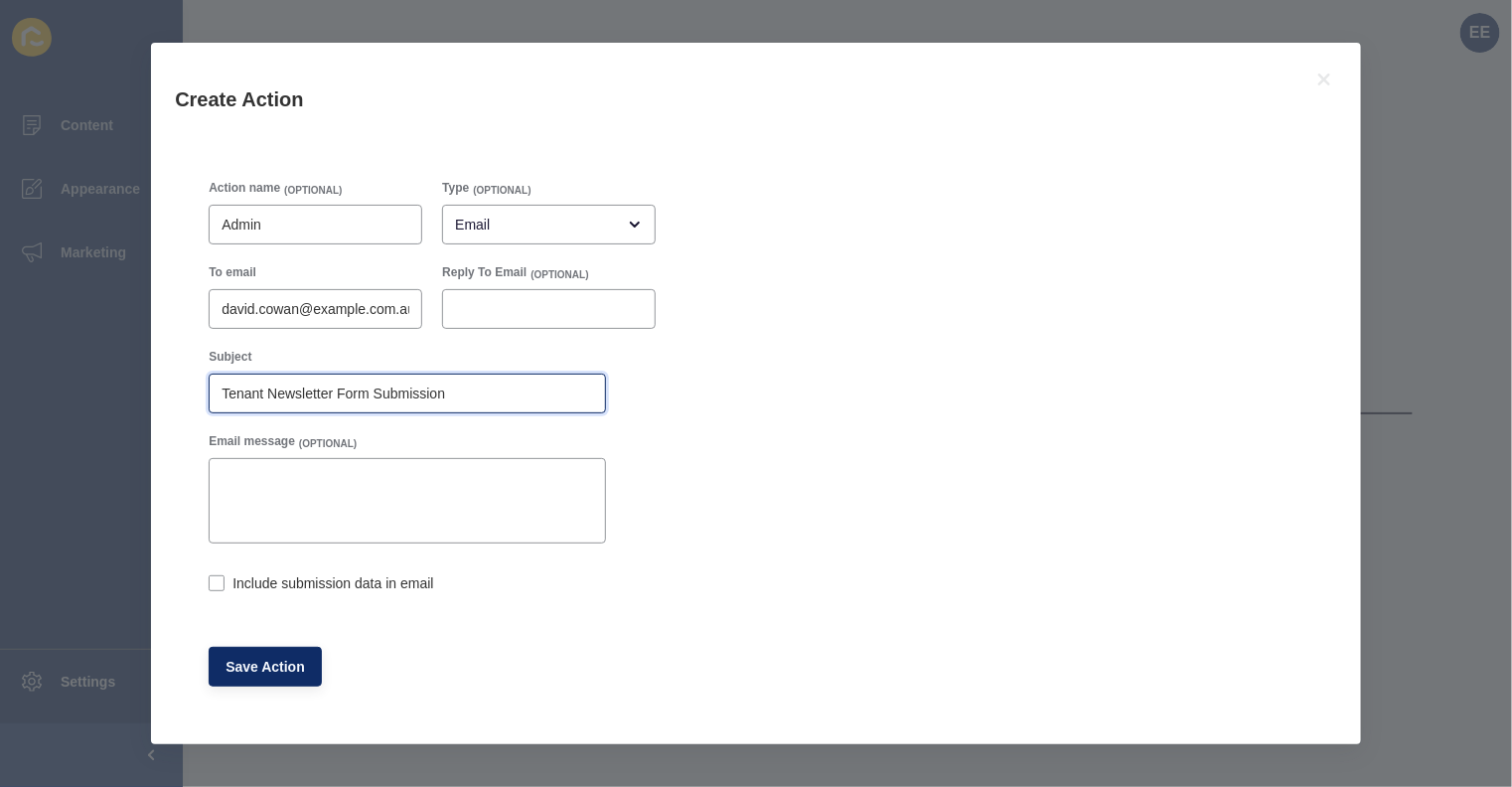 type on "Tenant Newsletter Form Submission" 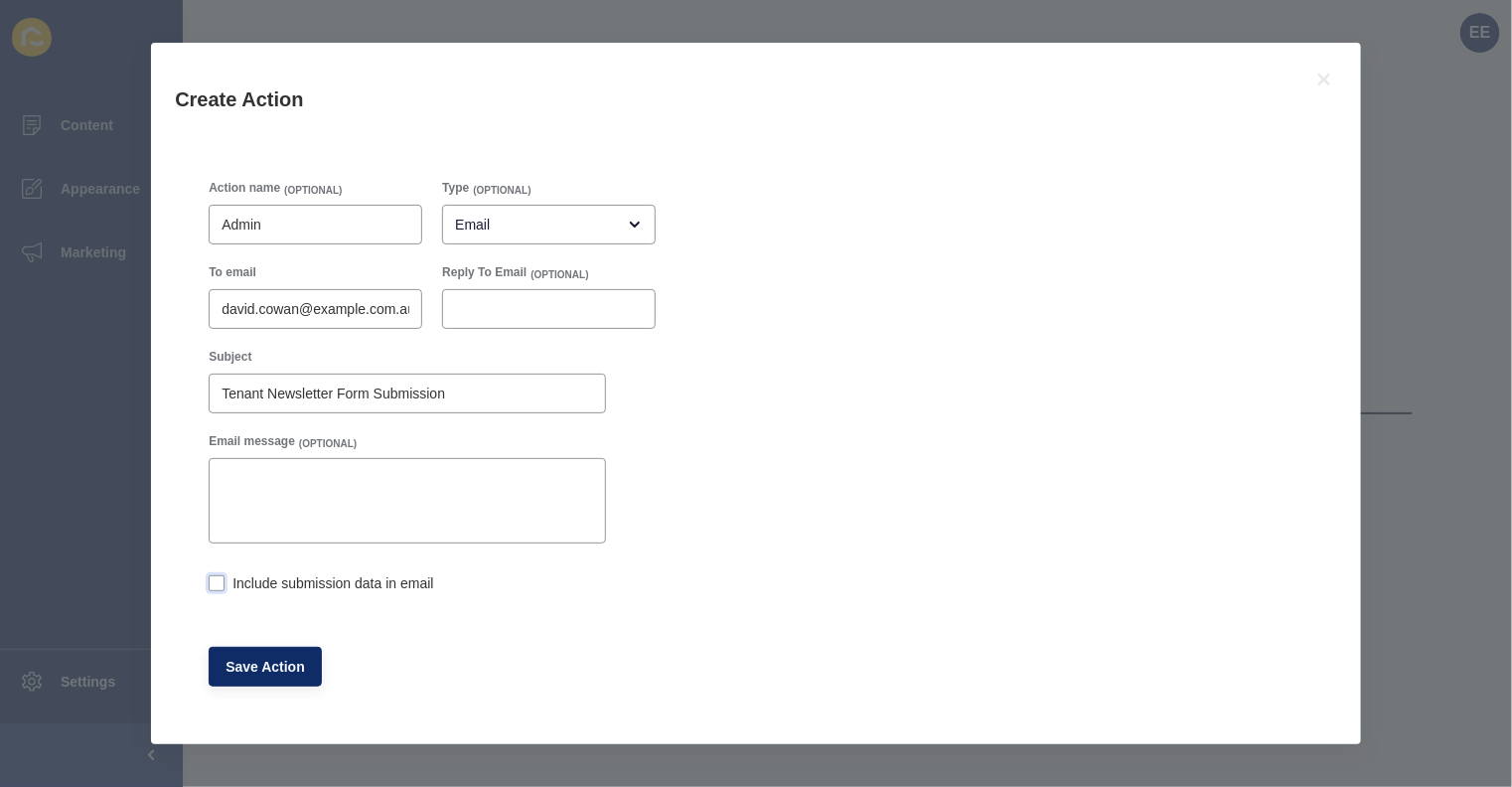 click at bounding box center (217, 583) 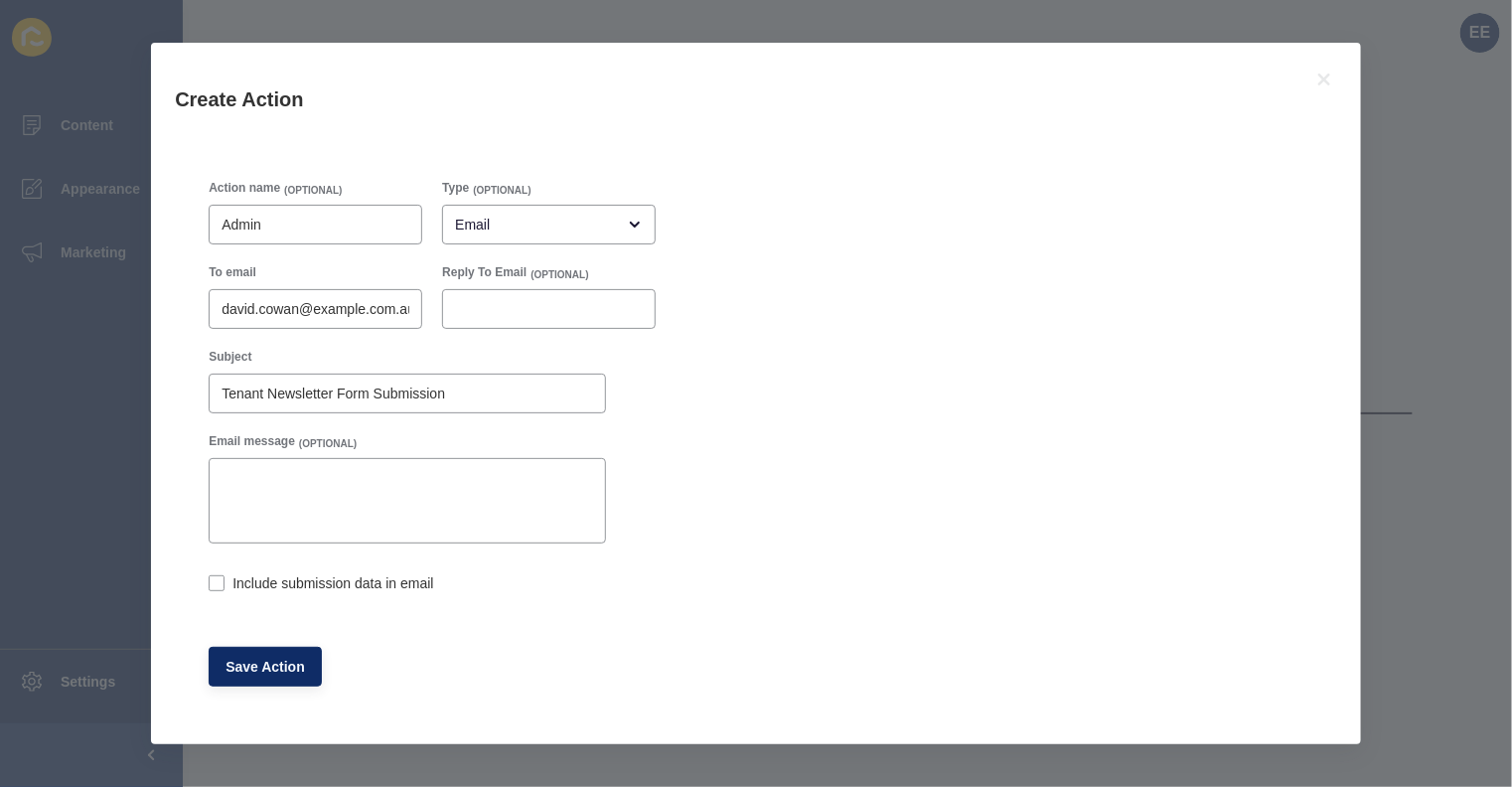 click on "Include submission data in email" at bounding box center [215, 585] 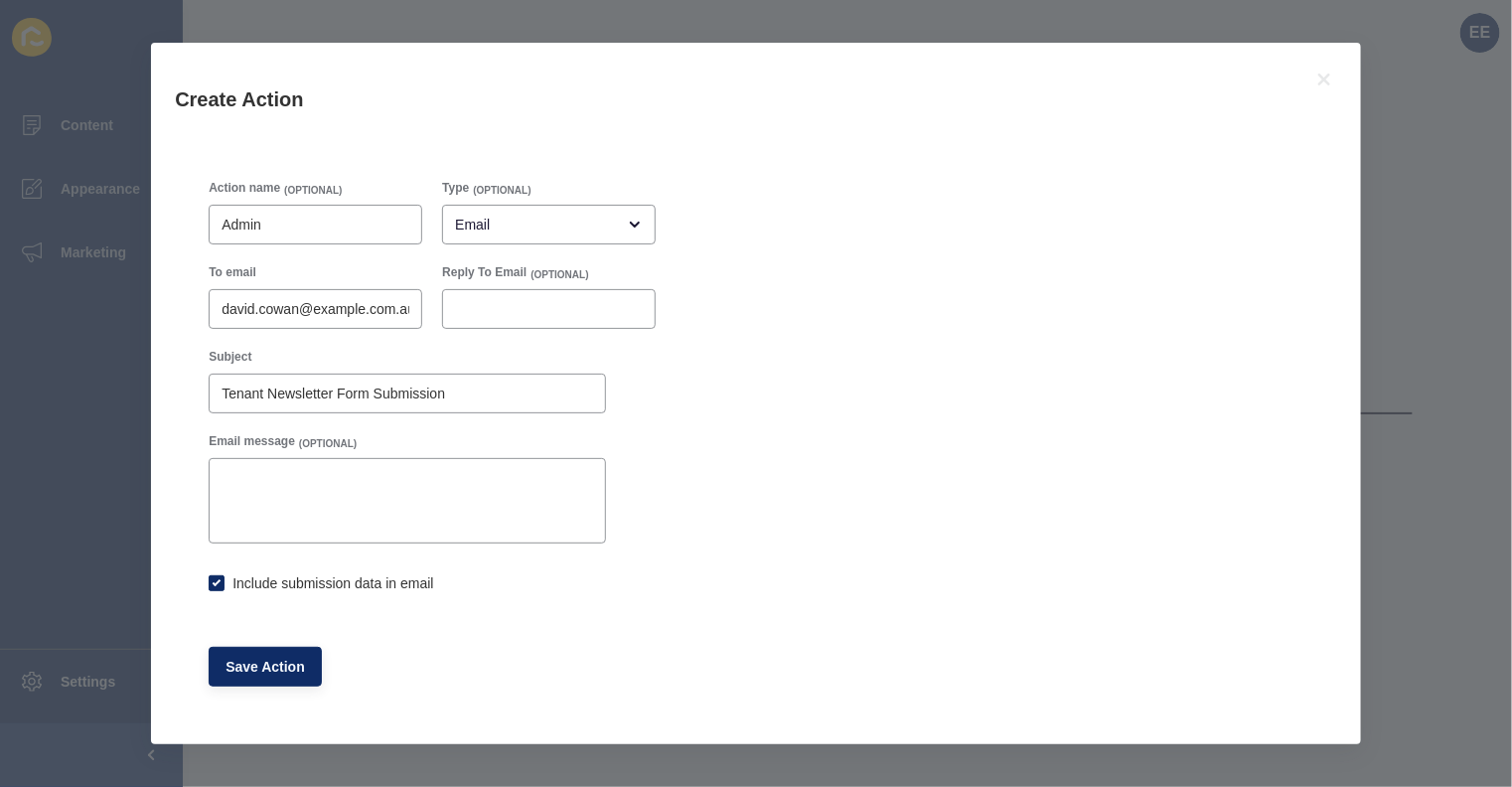 checkbox on "true" 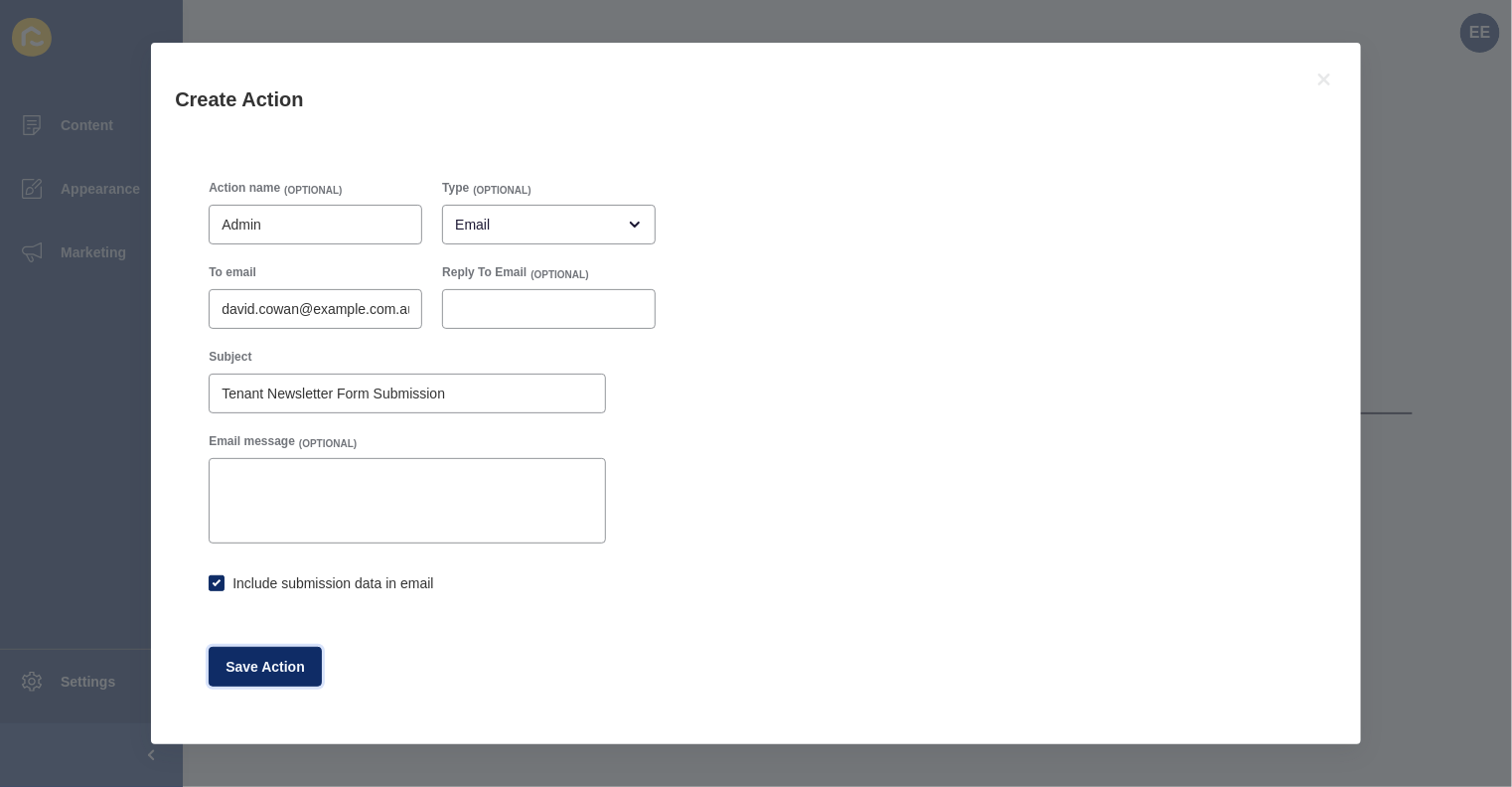 click on "Save Action" at bounding box center [265, 667] 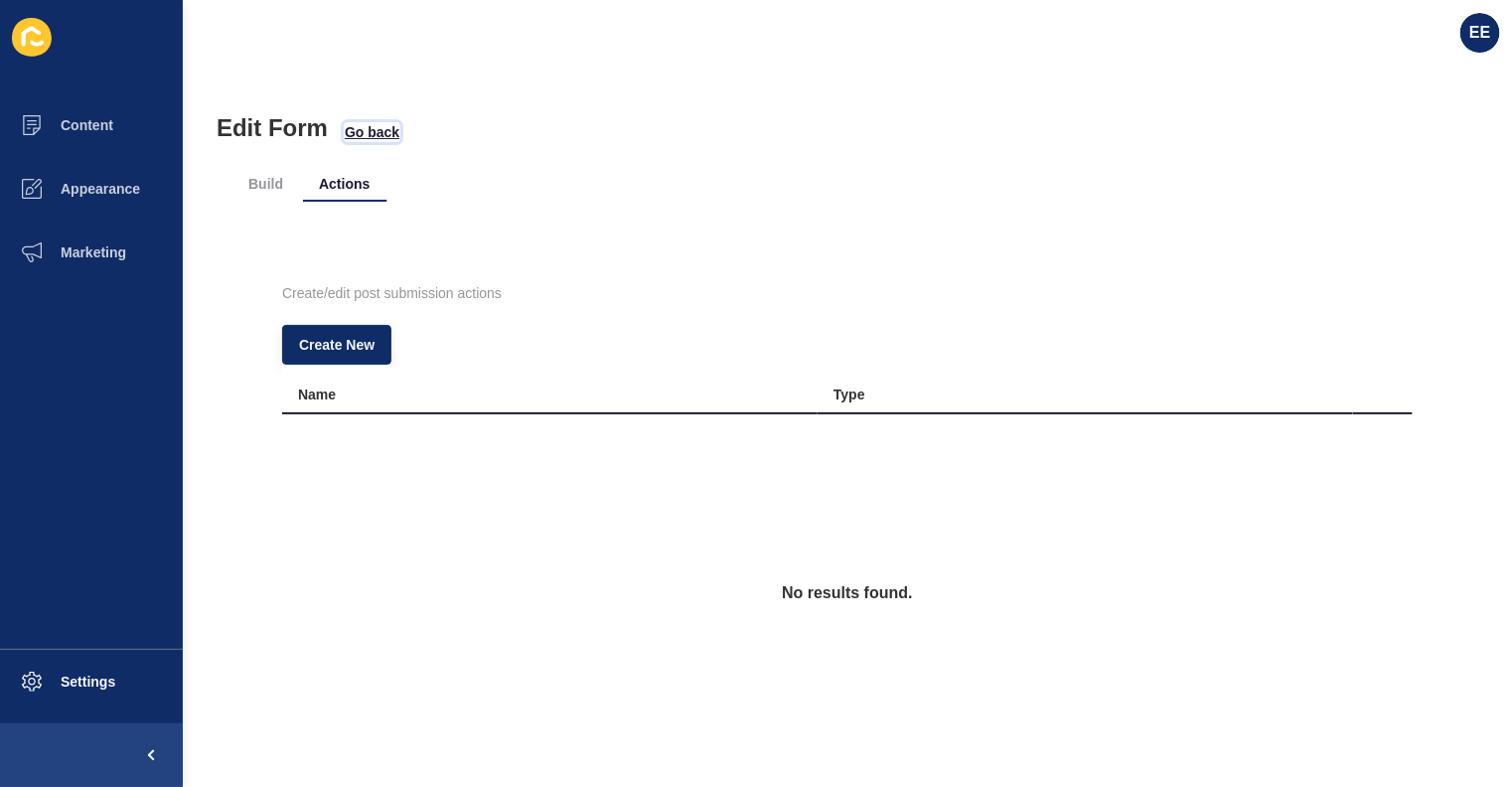 click on "Go back" at bounding box center (372, 132) 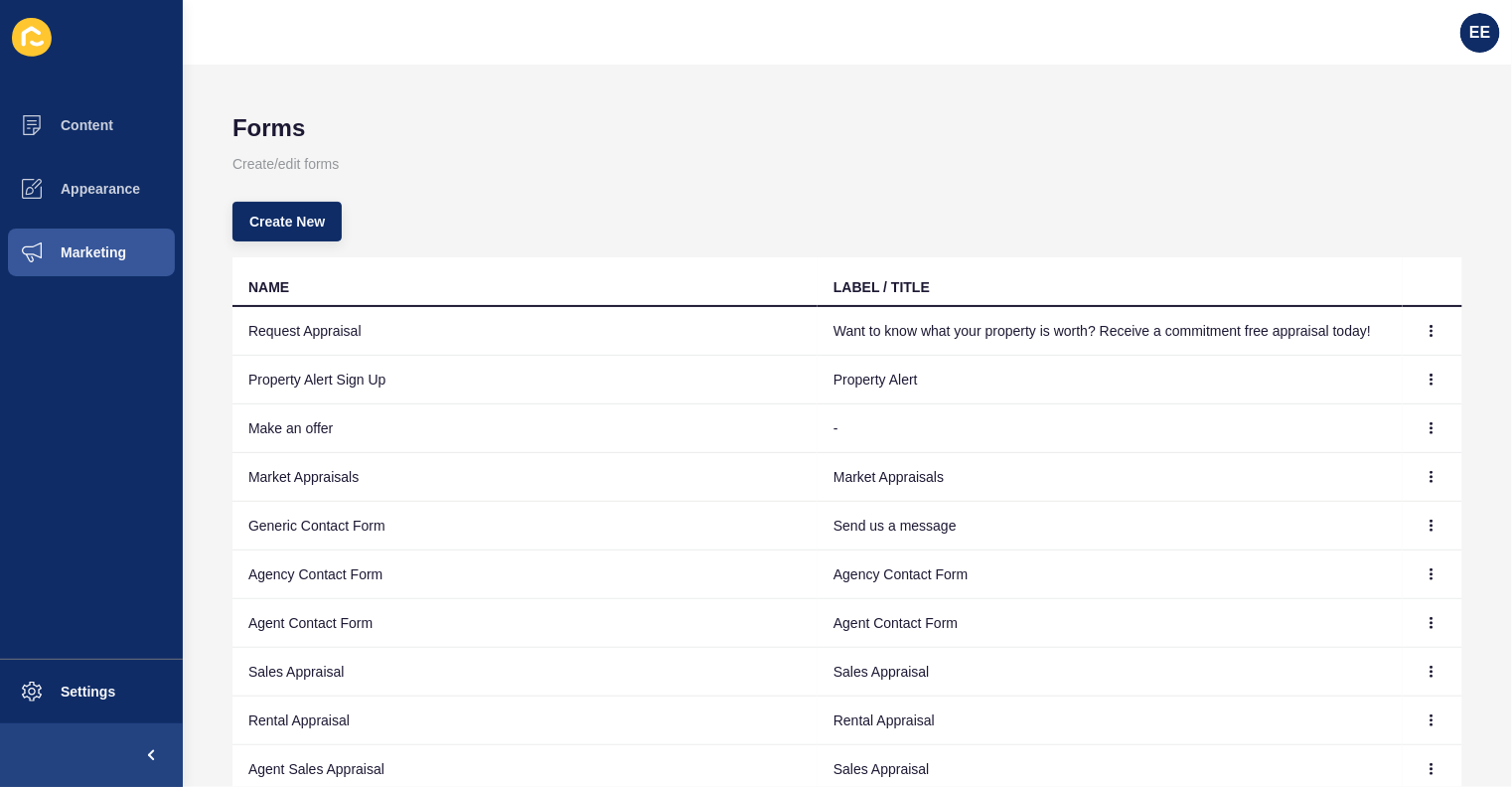 scroll, scrollTop: 145, scrollLeft: 0, axis: vertical 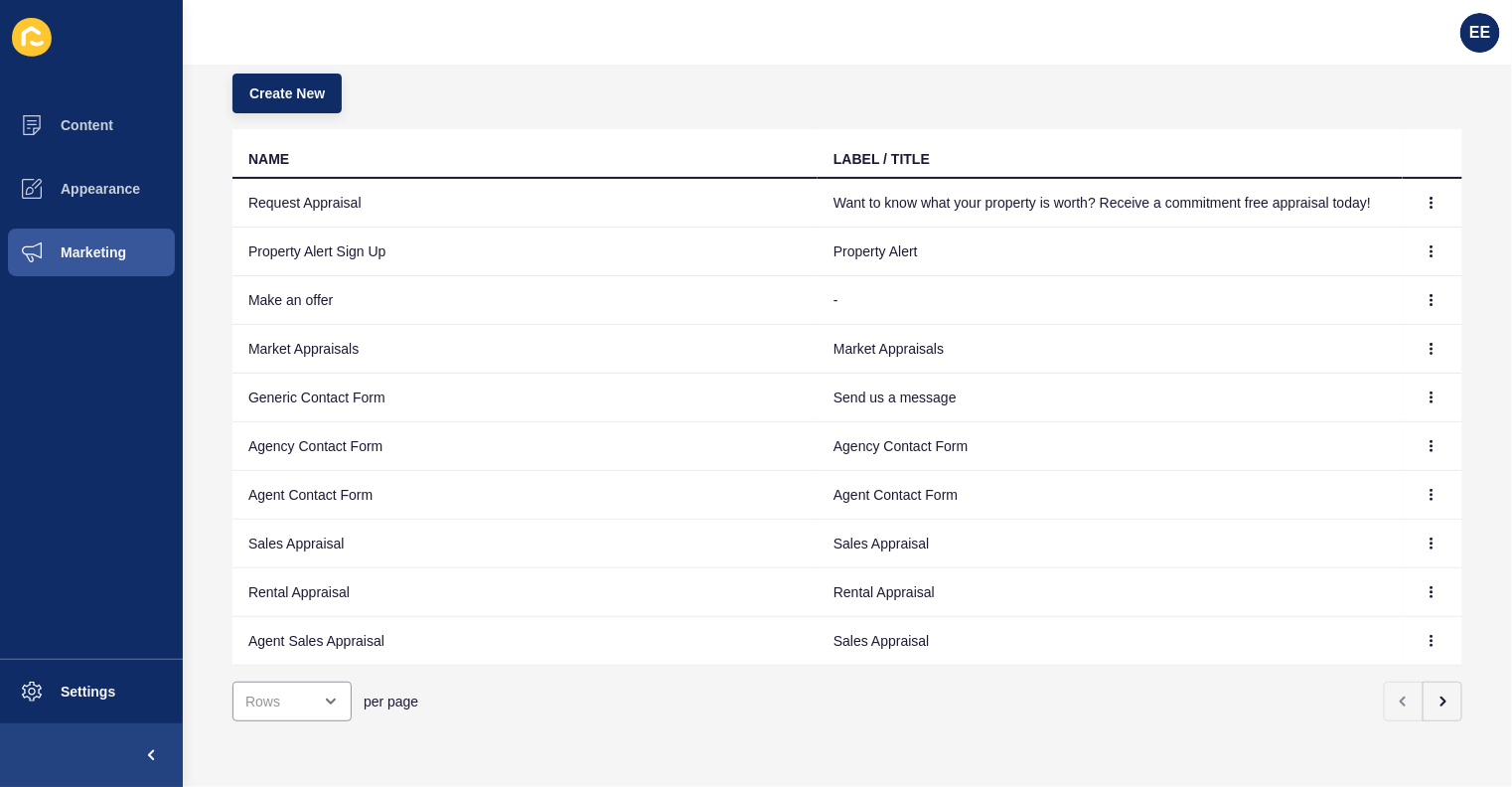 click at bounding box center (1443, 702) 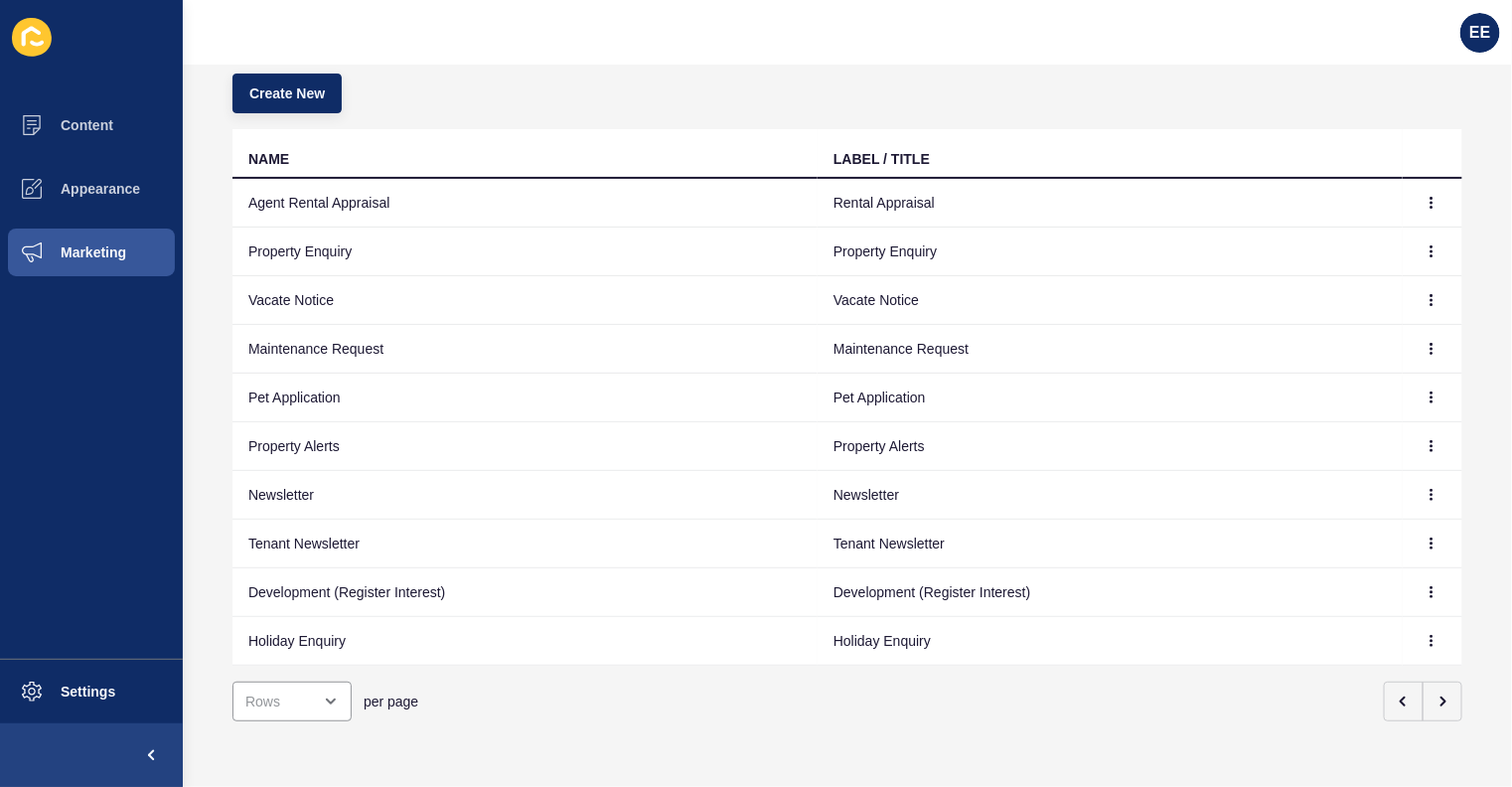 click at bounding box center [1432, 203] 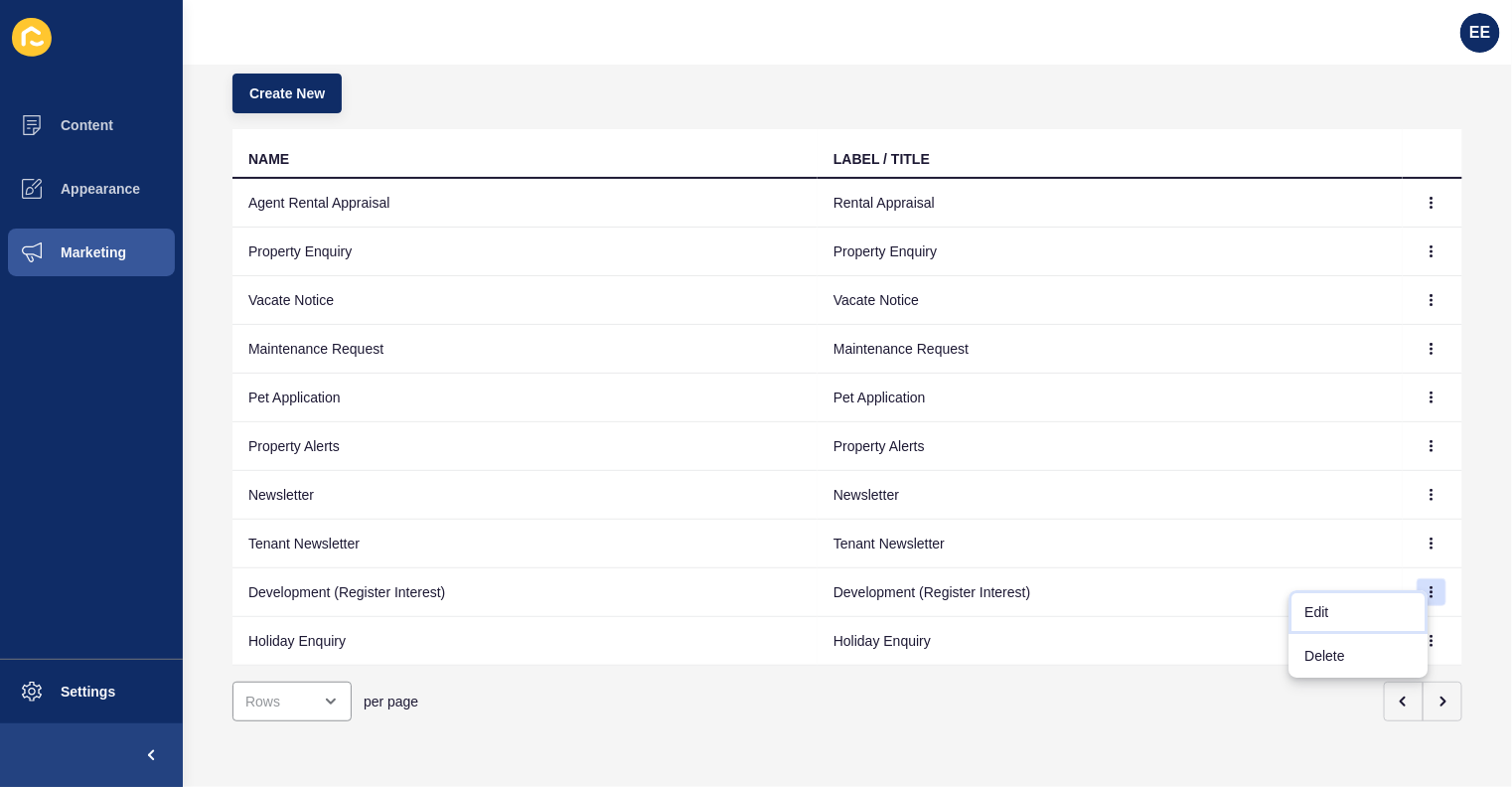 click on "Edit" at bounding box center (1359, 612) 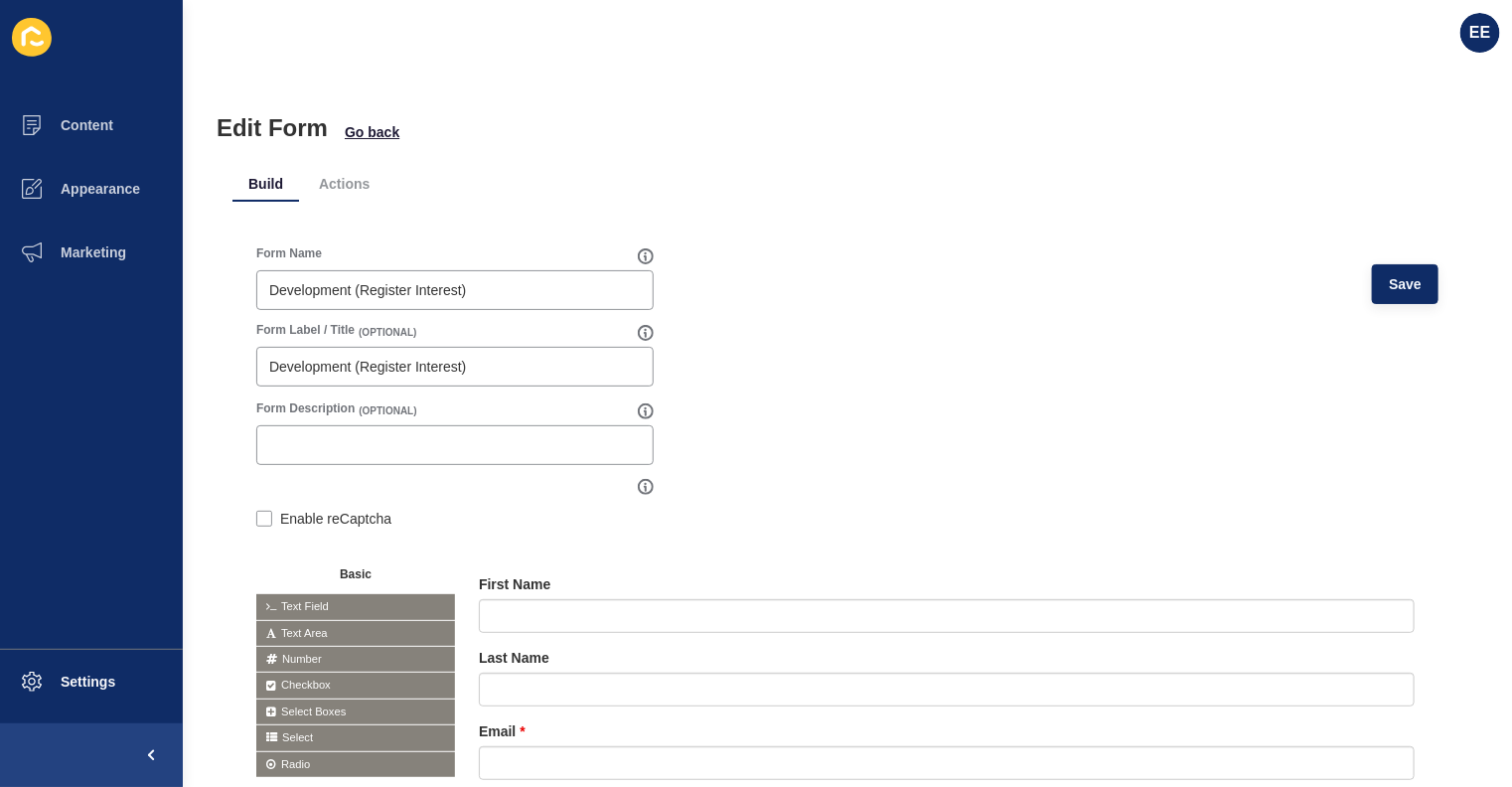 click on "Actions" at bounding box center [344, 184] 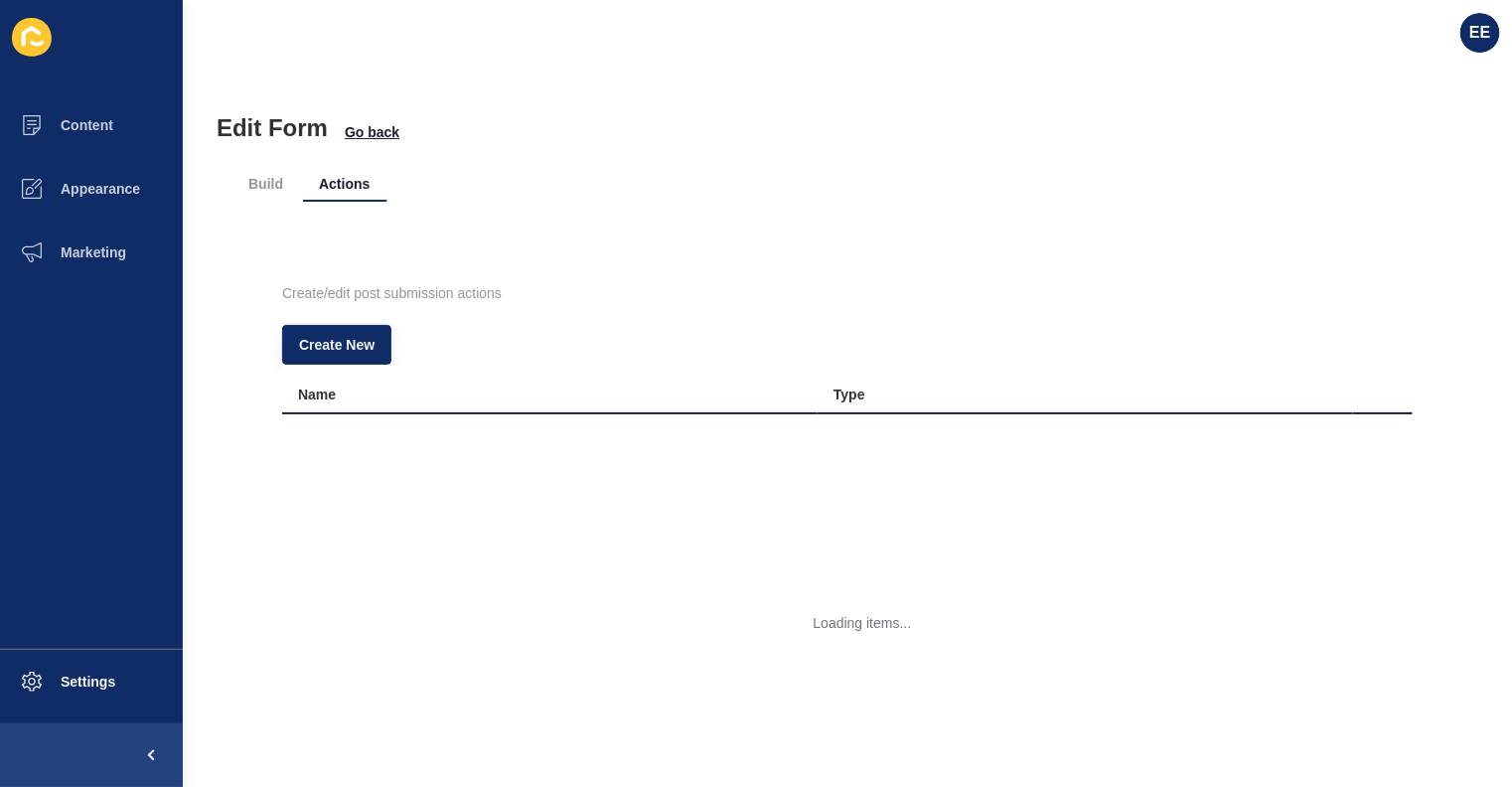 scroll, scrollTop: 0, scrollLeft: 0, axis: both 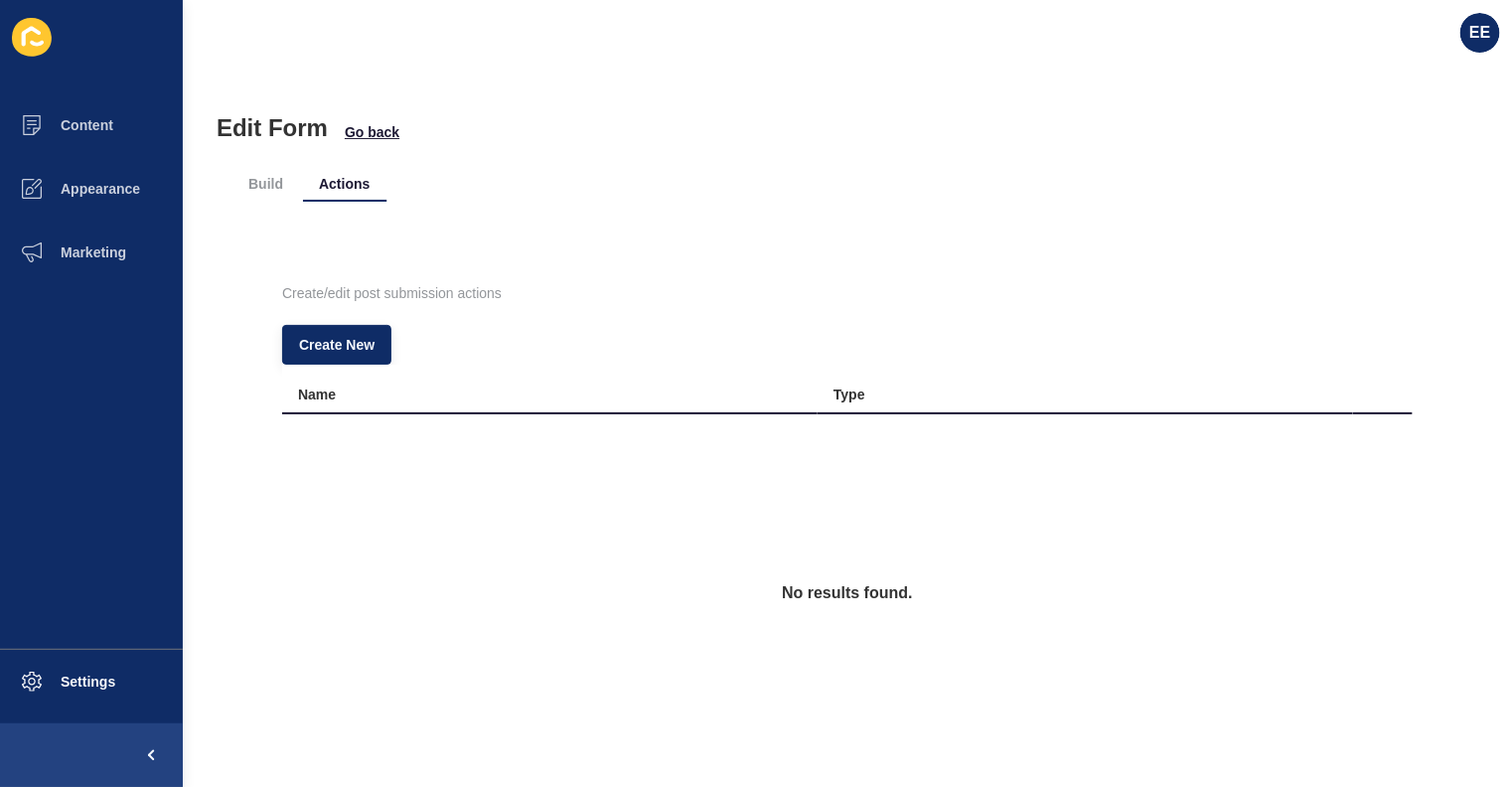 drag, startPoint x: 320, startPoint y: 320, endPoint x: 323, endPoint y: 355, distance: 35.128336 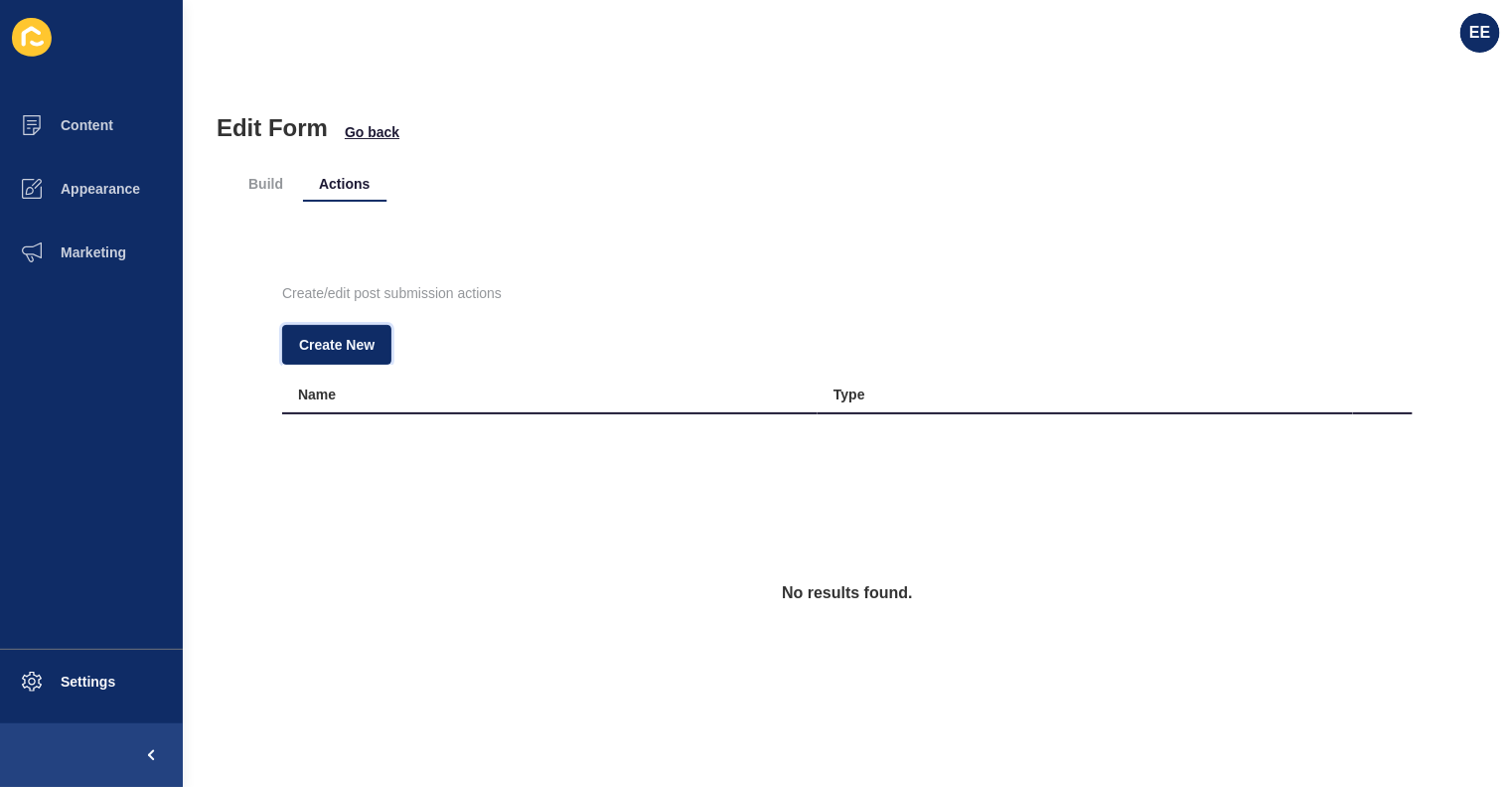 click on "Create New" at bounding box center [337, 345] 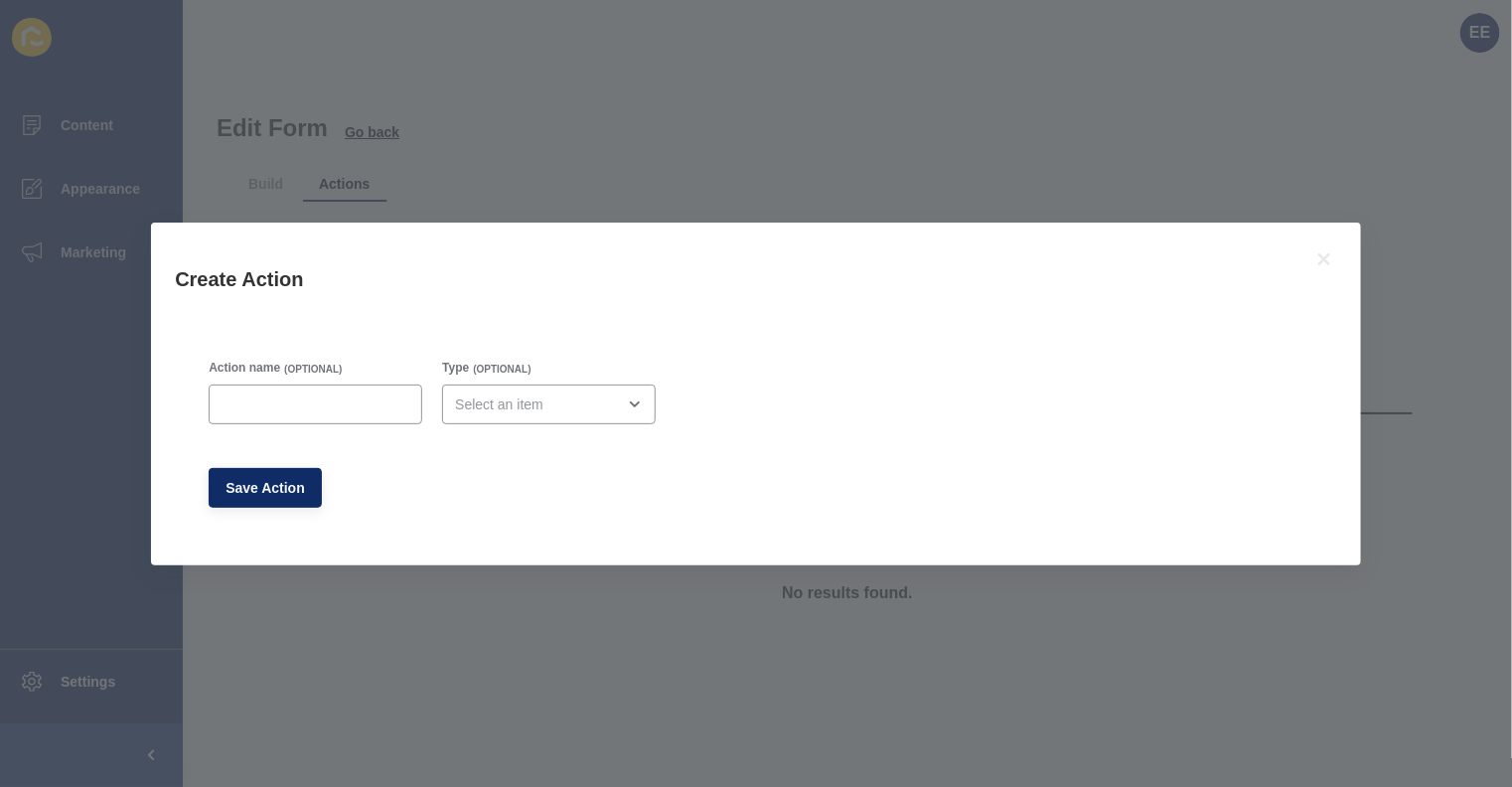 click at bounding box center (315, 404) 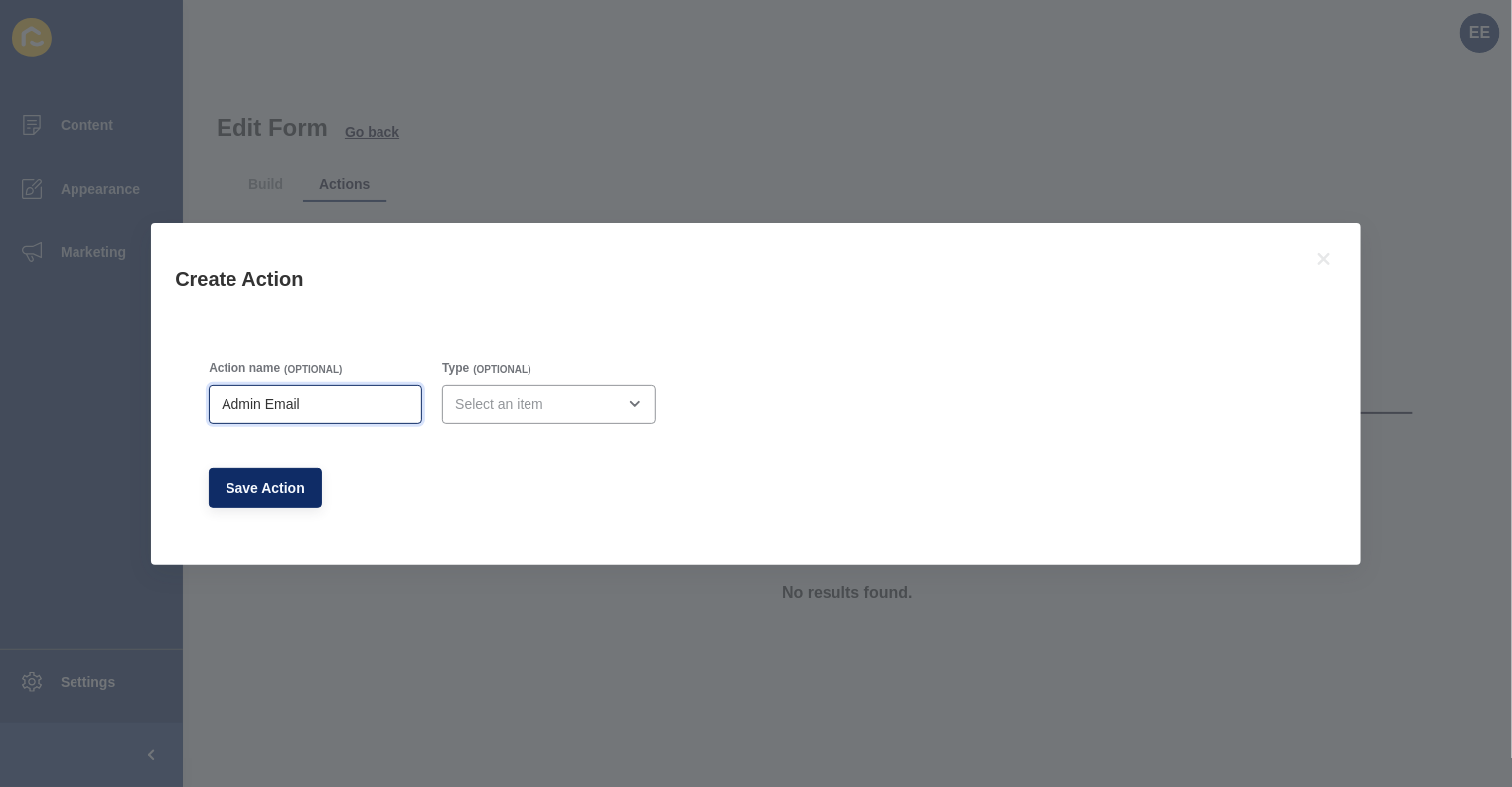 type on "[EMAIL]" 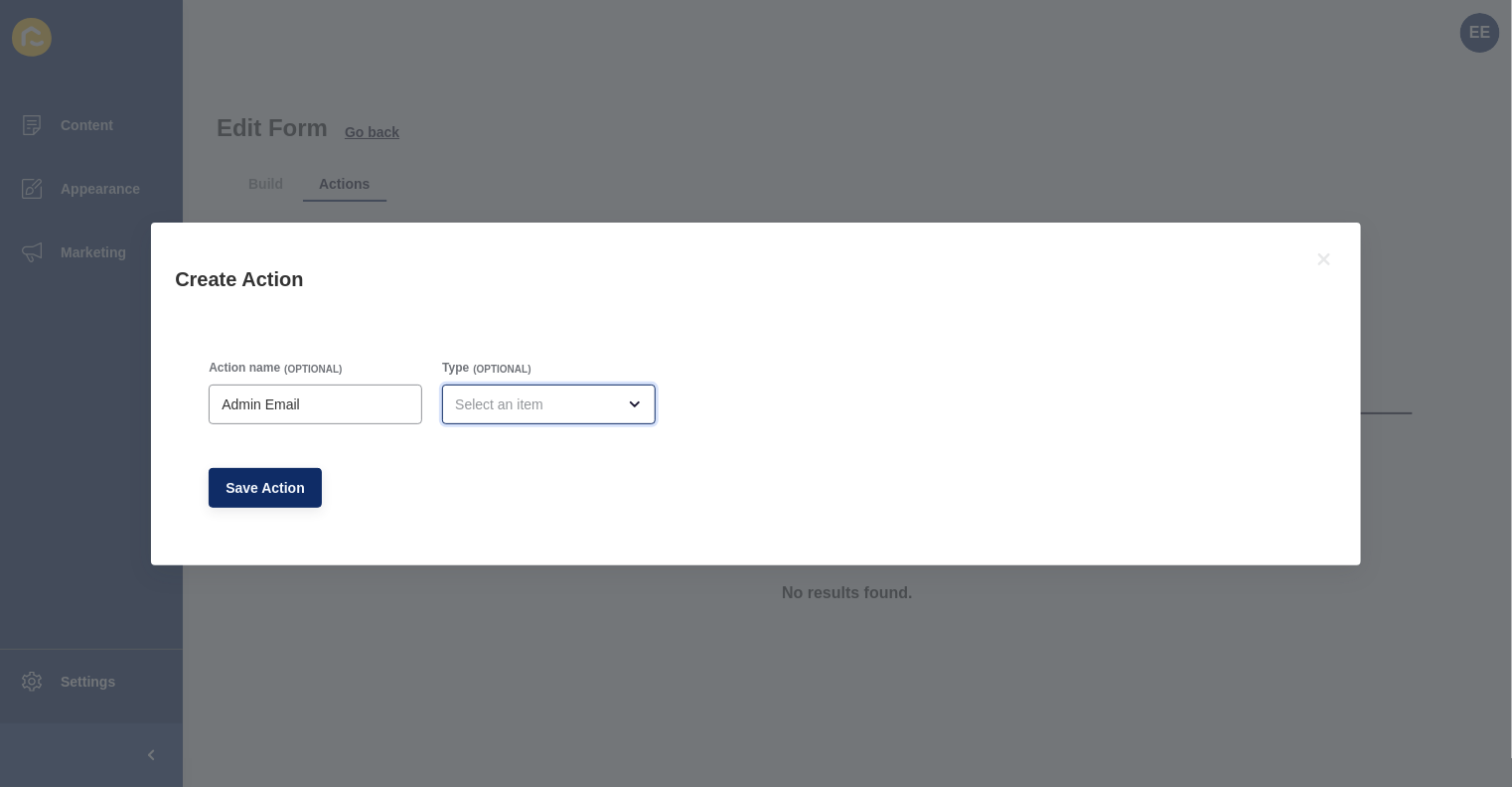 click at bounding box center (534, 404) 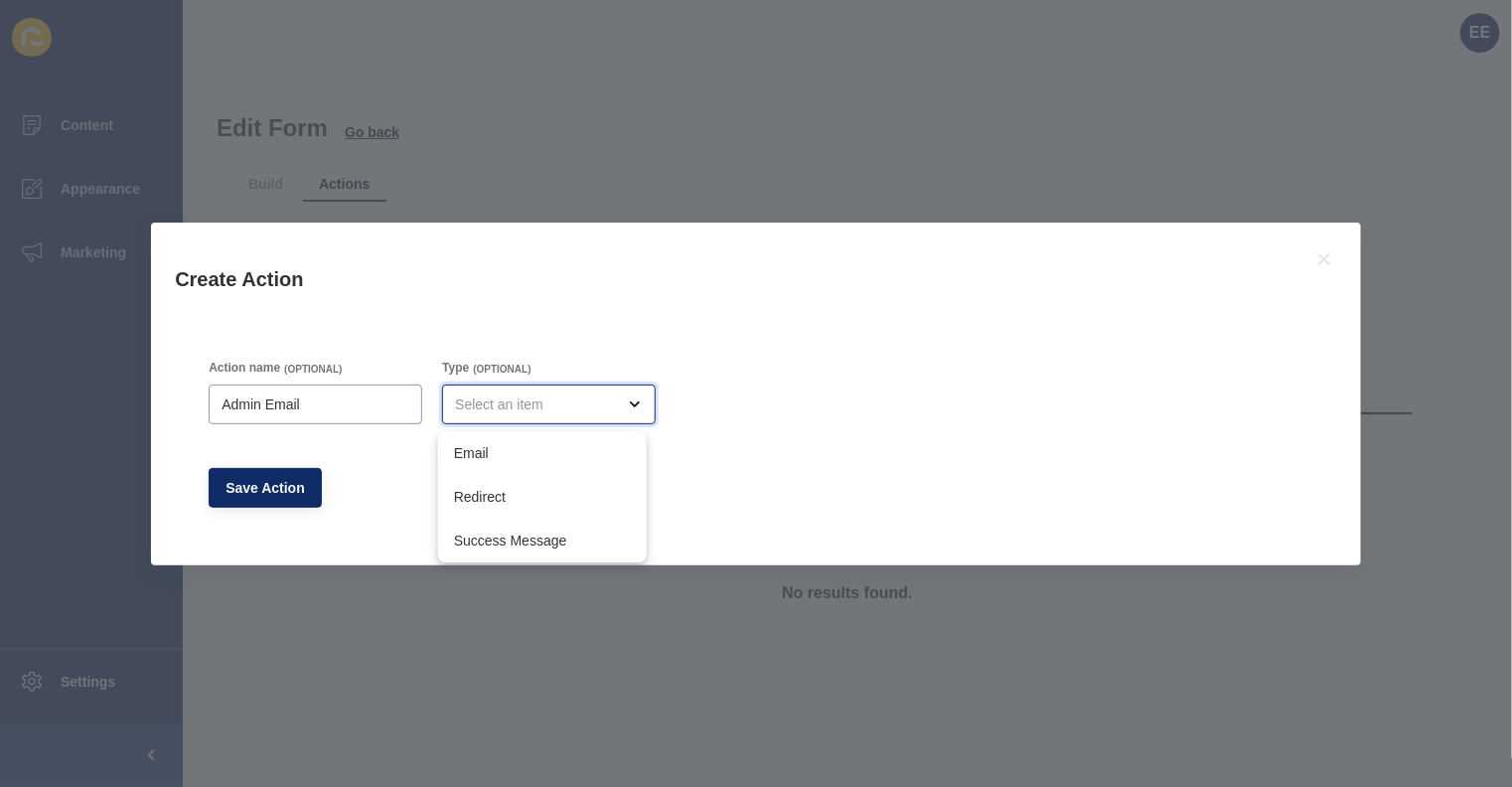 click on "Email" at bounding box center (542, 453) 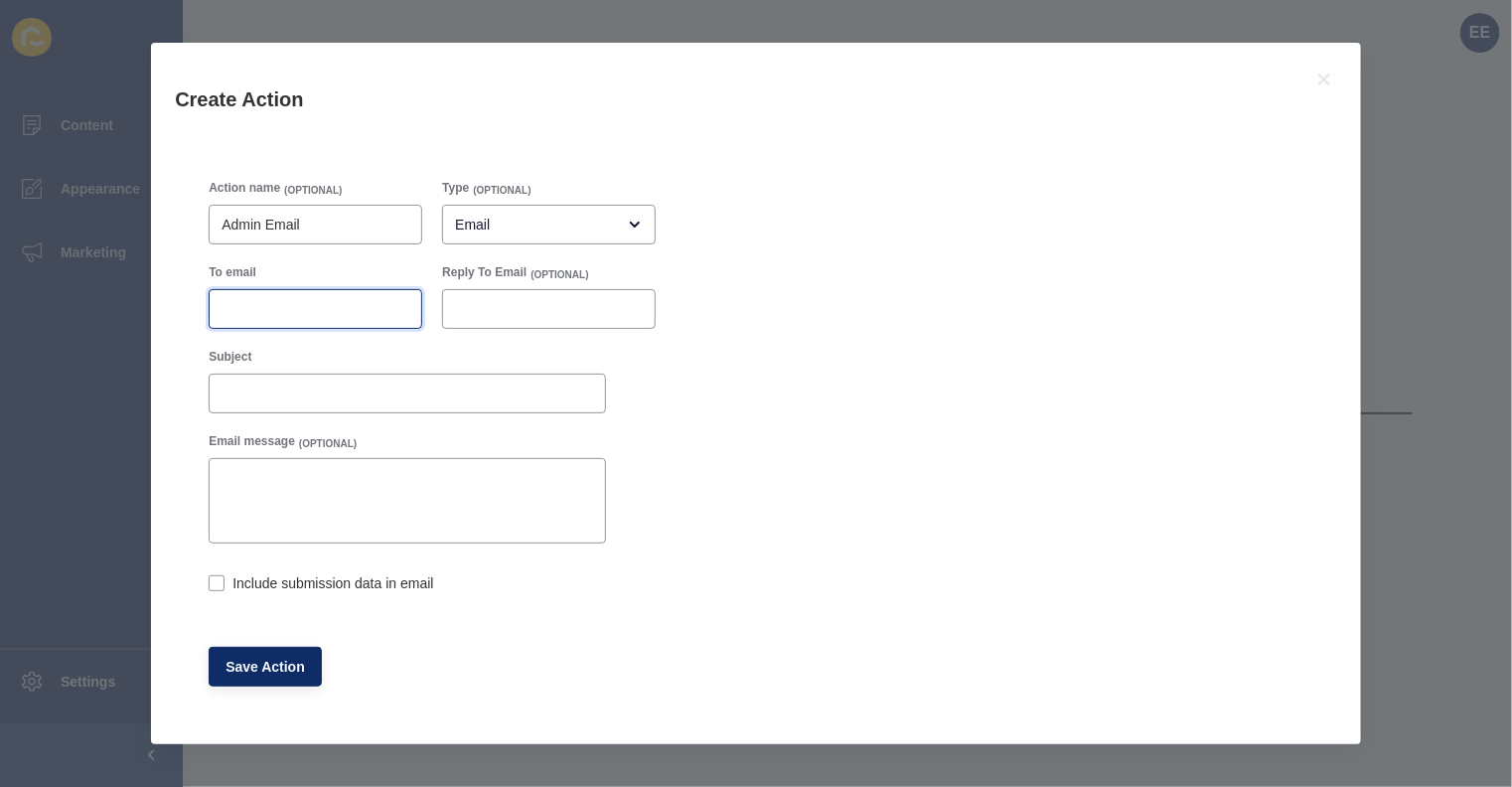 click on "To email" at bounding box center [315, 309] 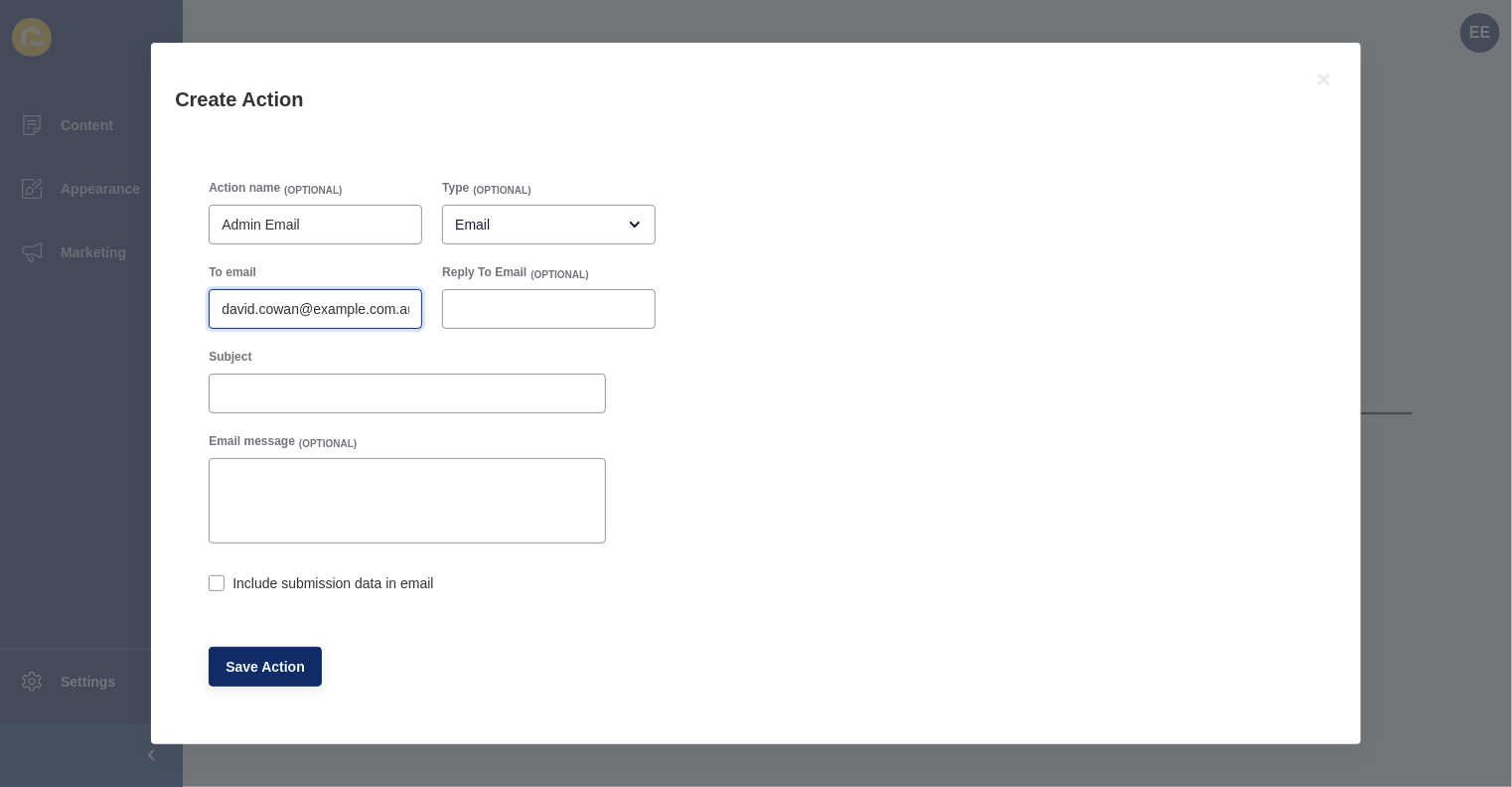scroll, scrollTop: 0, scrollLeft: 35, axis: horizontal 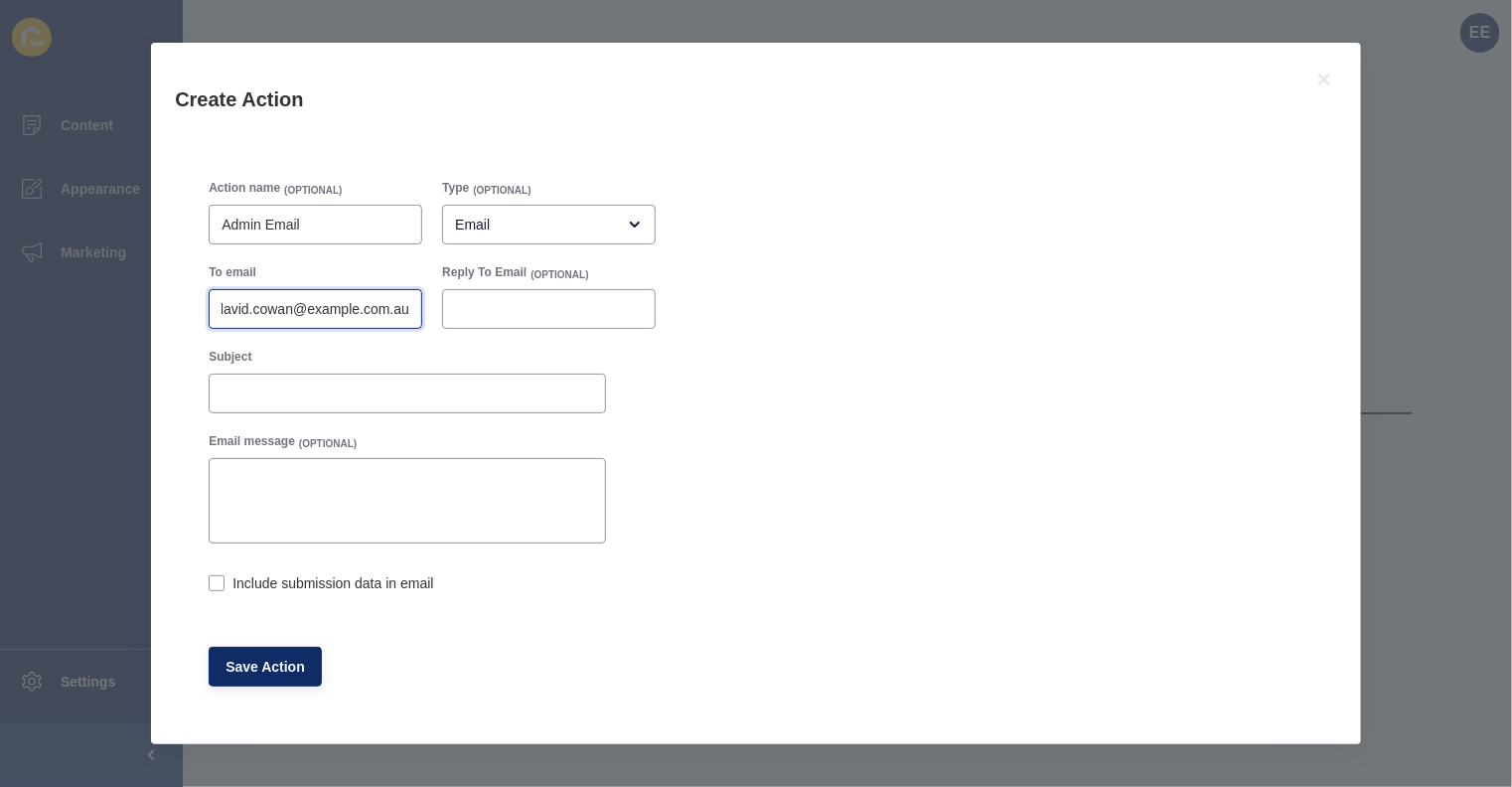 type on "[EMAIL]" 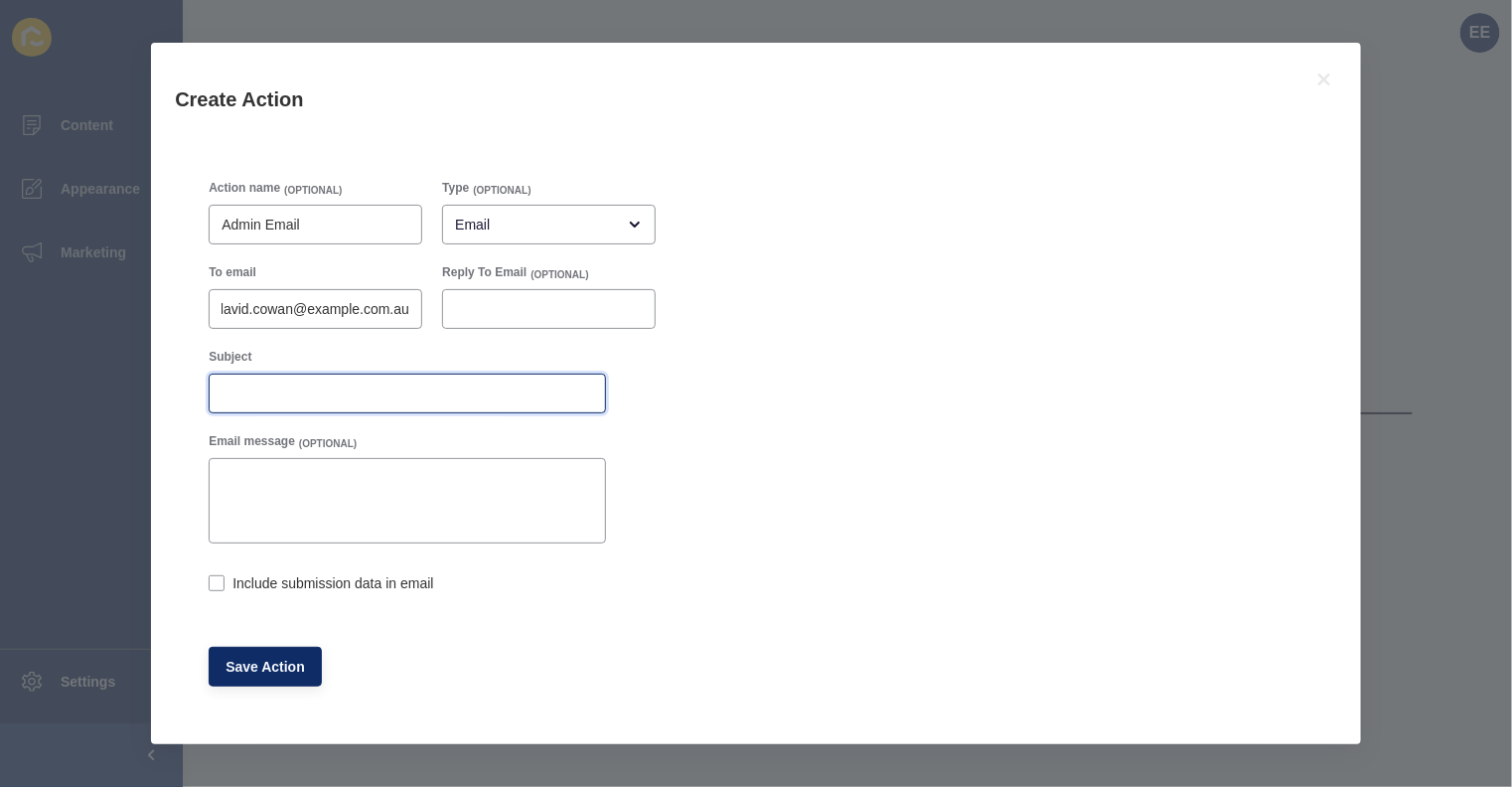 click on "Subject" at bounding box center (407, 394) 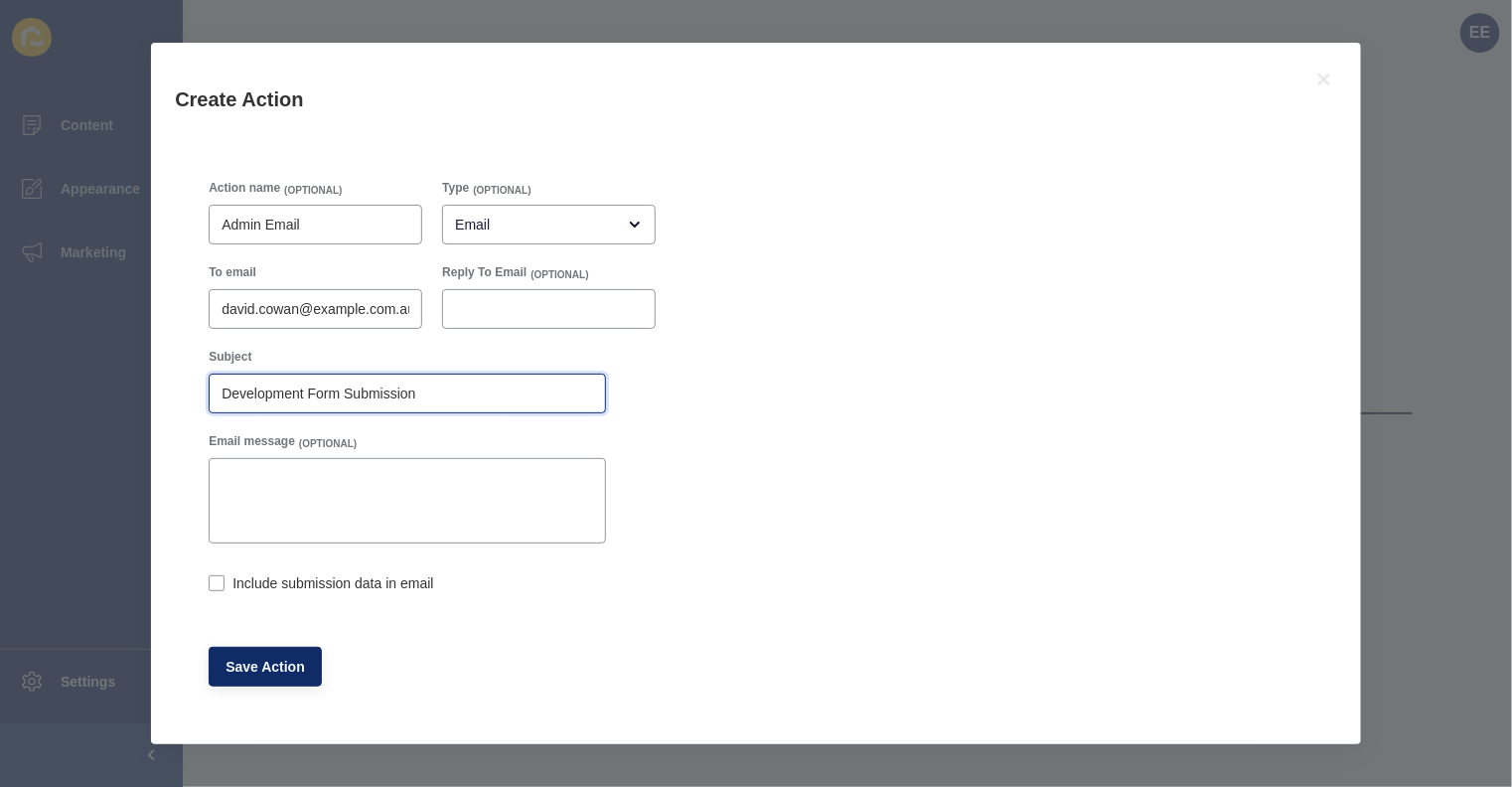type on "Development Form Submission" 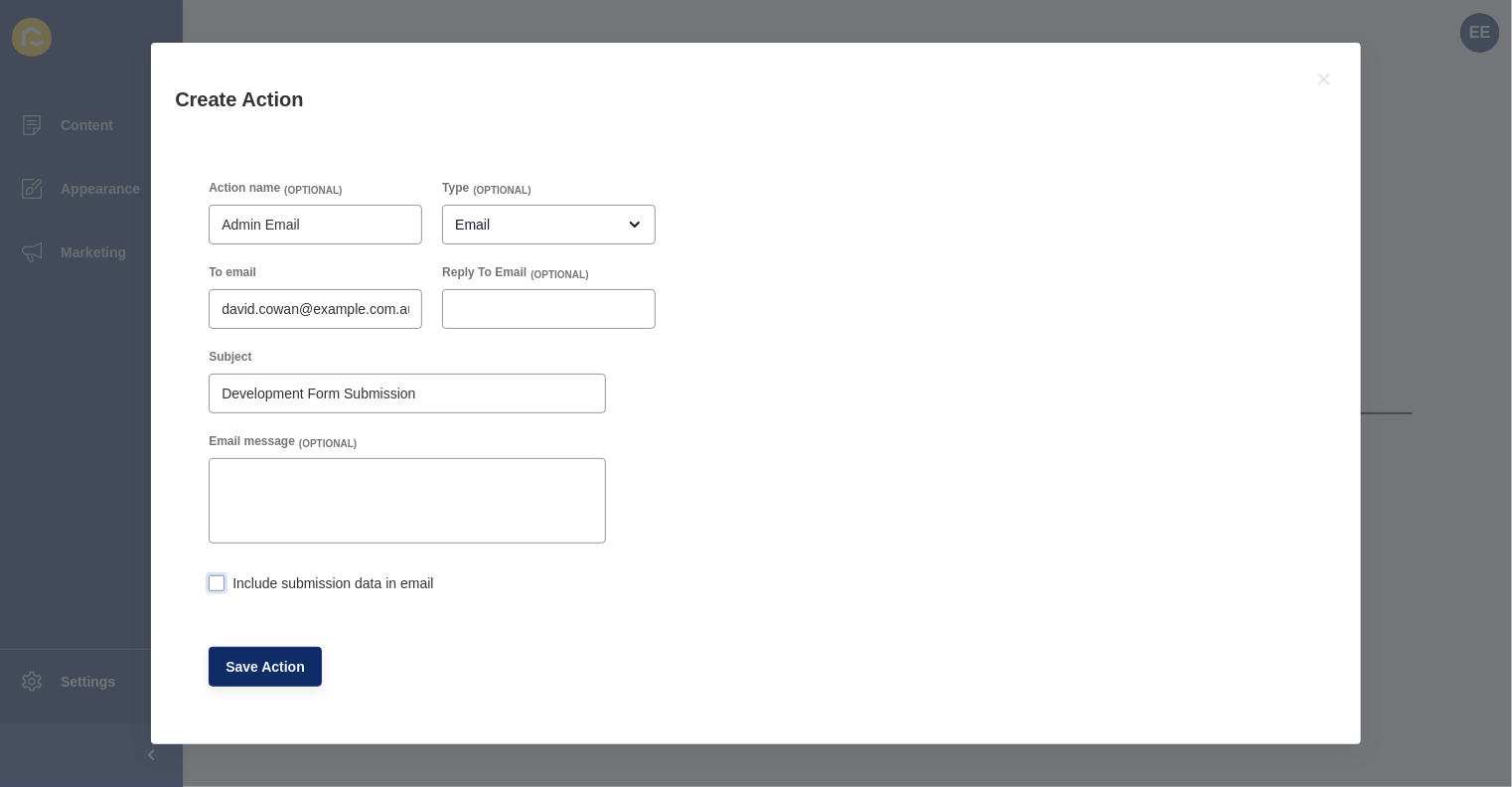 click at bounding box center [217, 583] 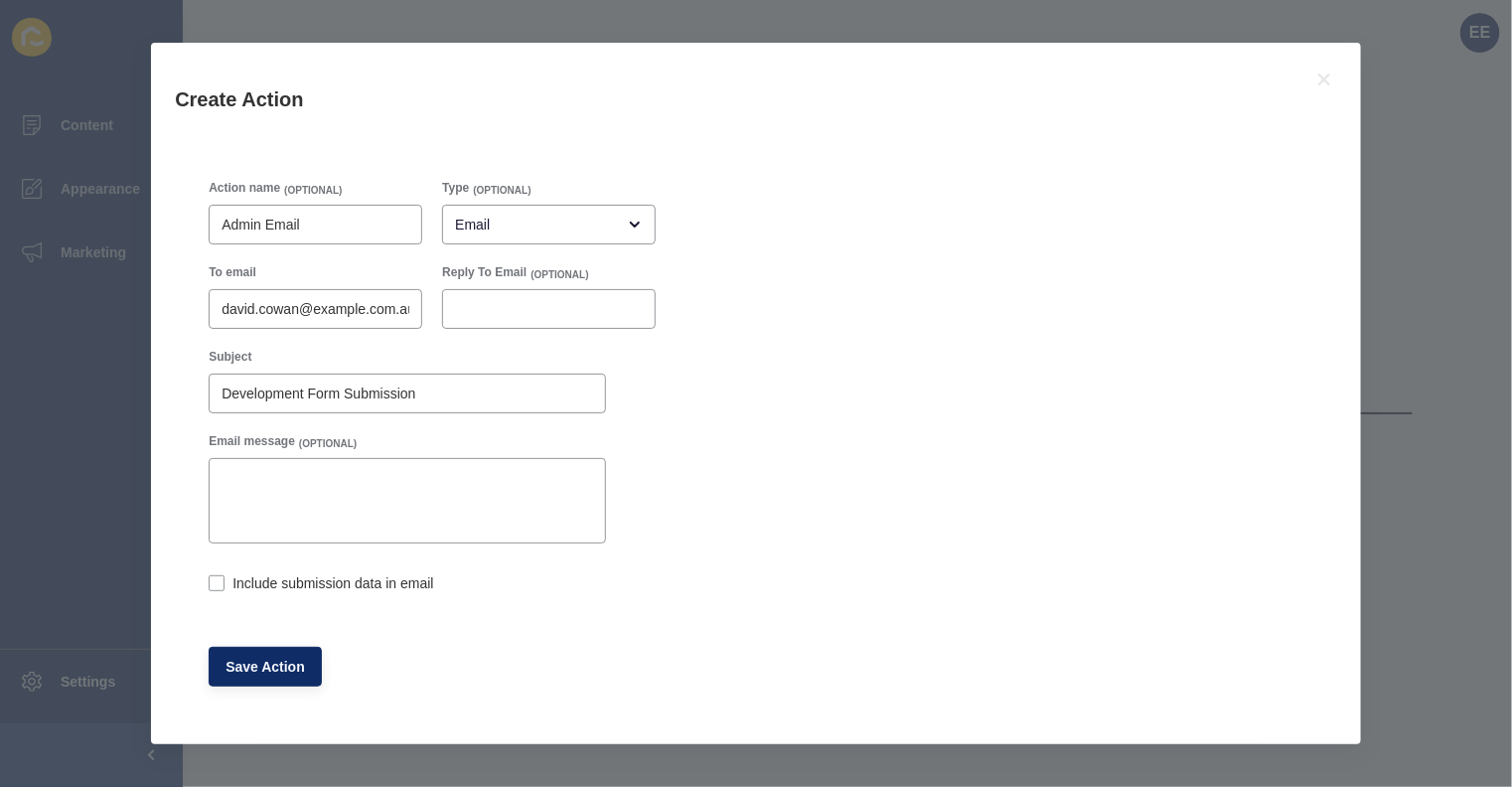 click on "Include submission data in email" at bounding box center [215, 585] 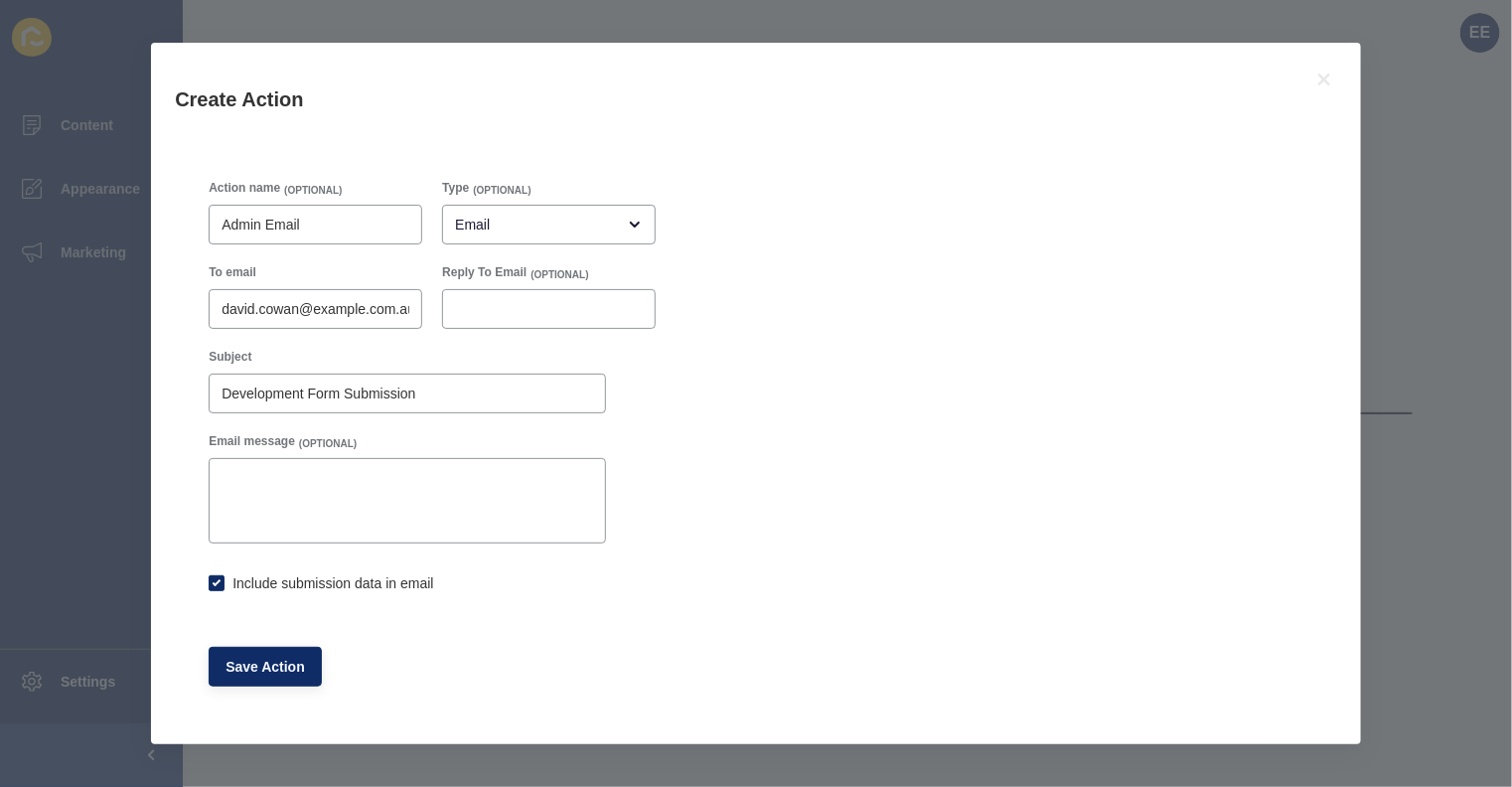 checkbox on "true" 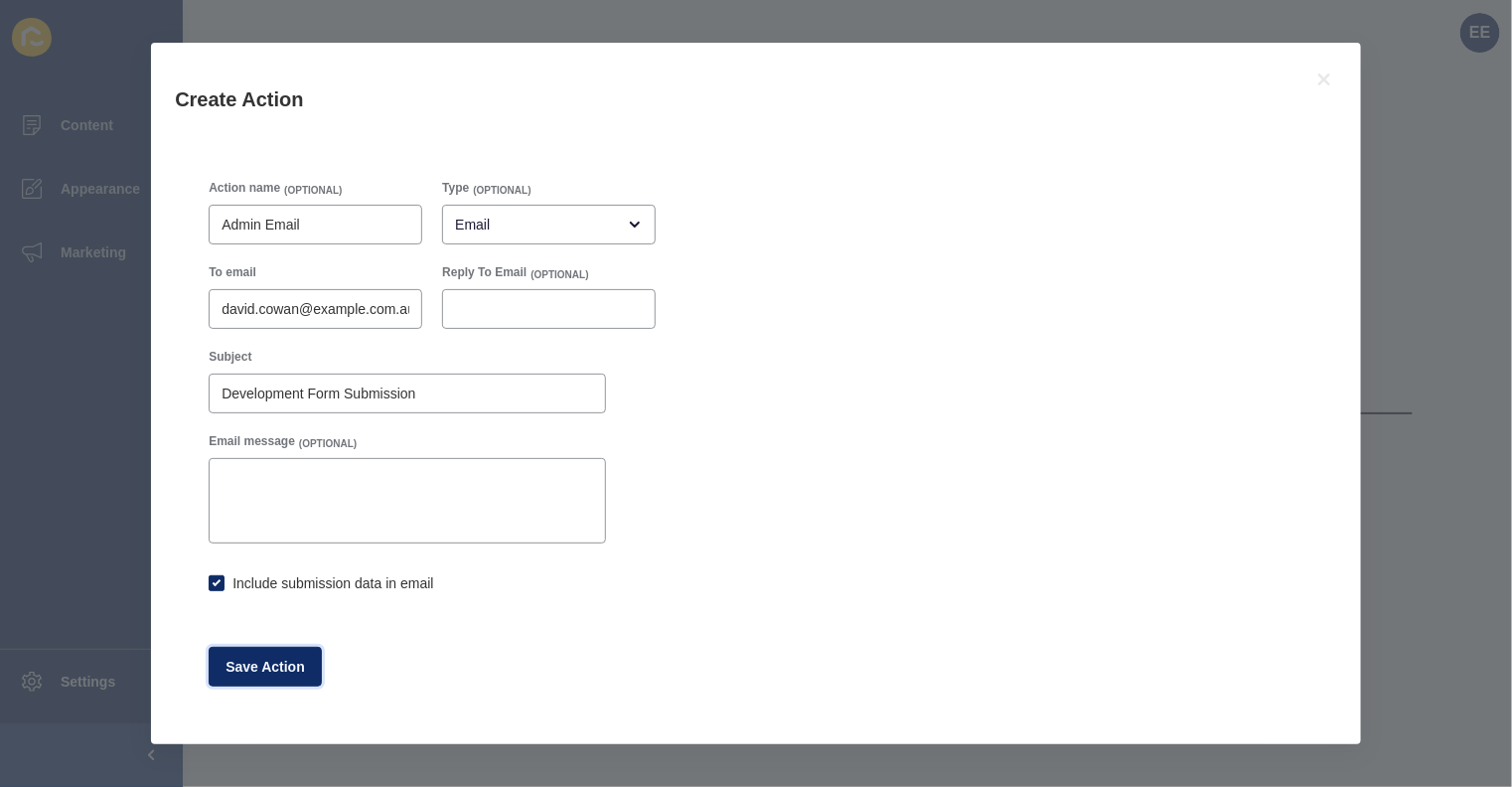 click on "Save Action" at bounding box center (265, 667) 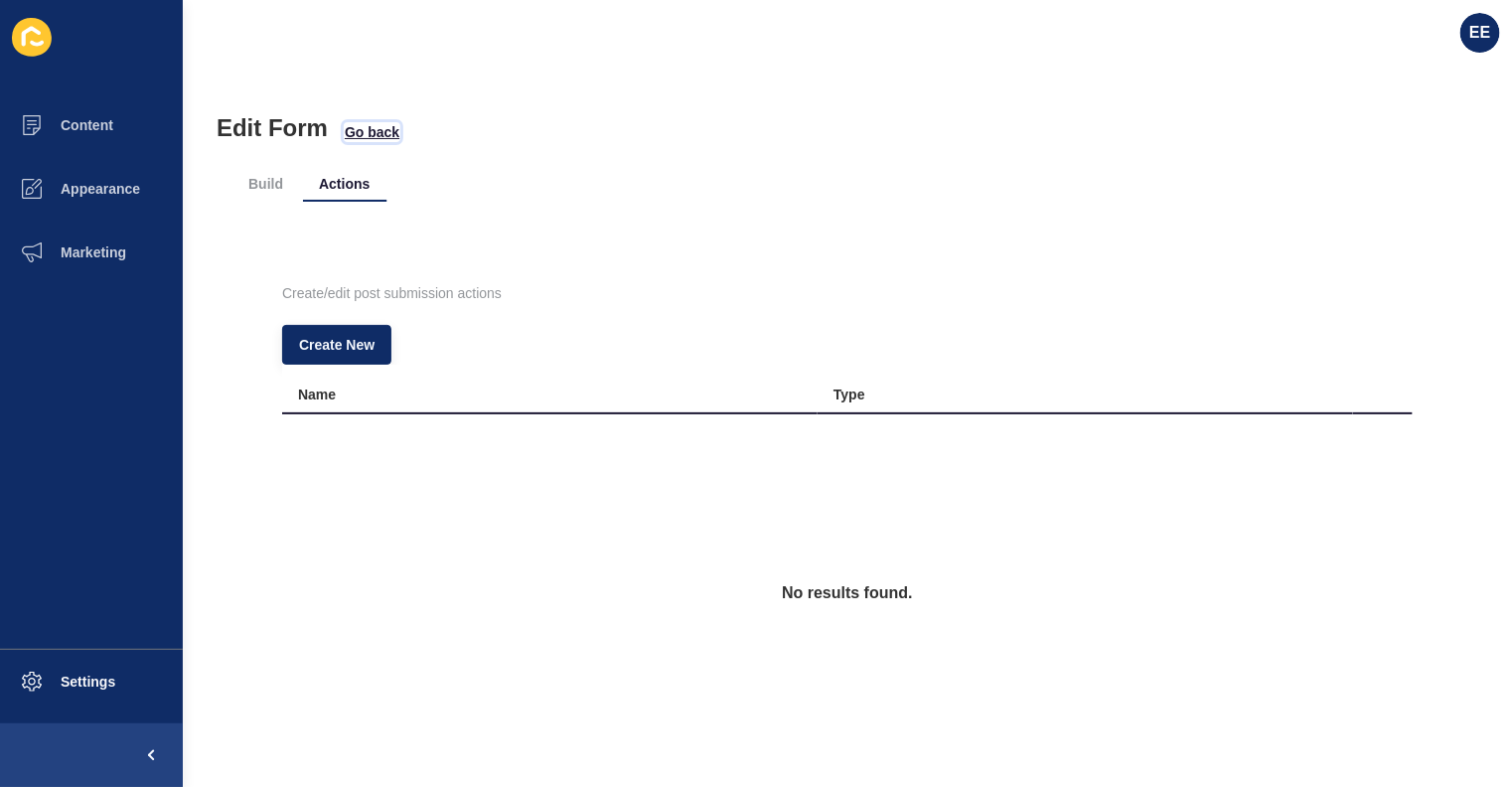 click on "Go back" at bounding box center [372, 132] 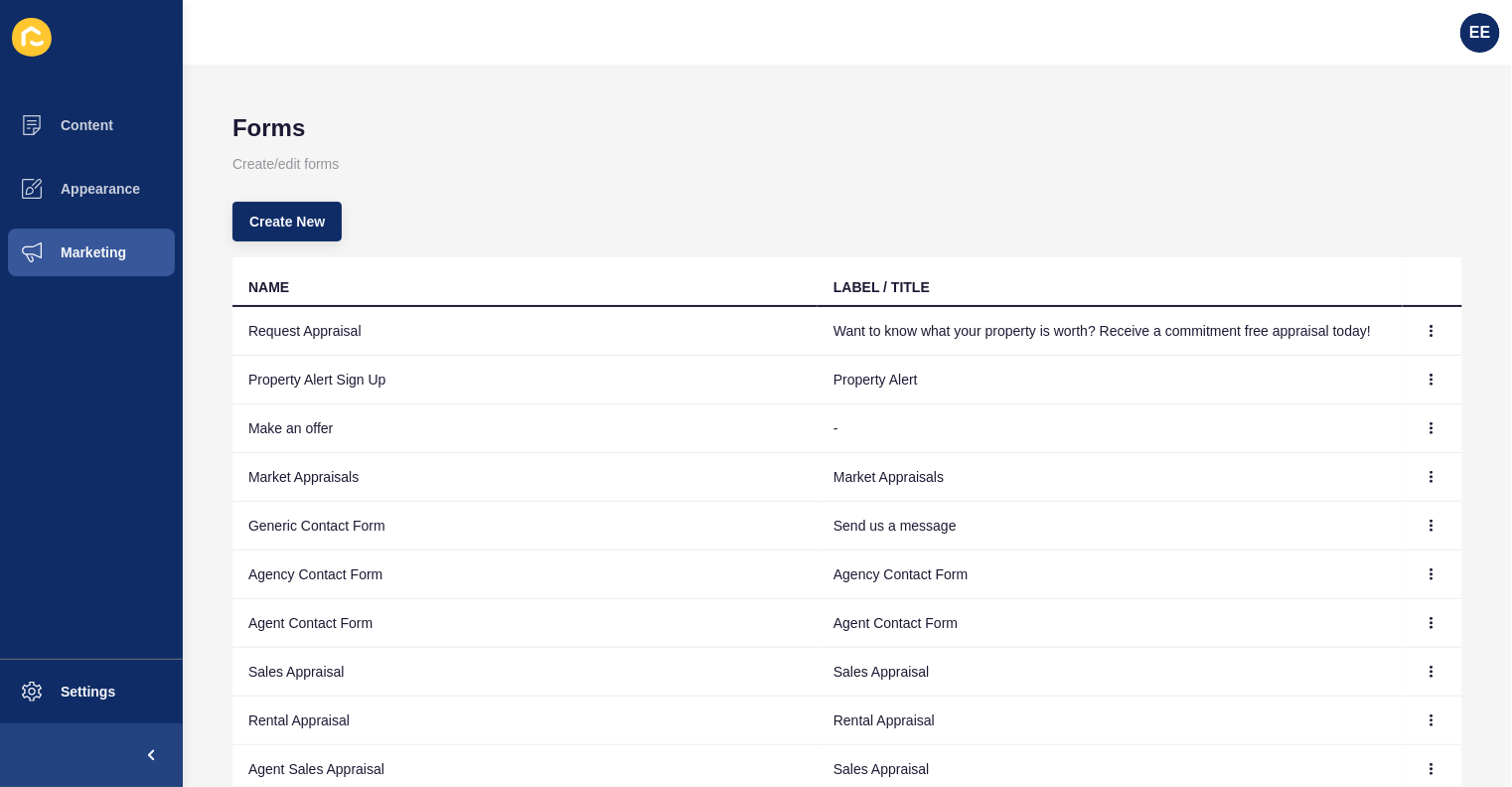 scroll, scrollTop: 145, scrollLeft: 0, axis: vertical 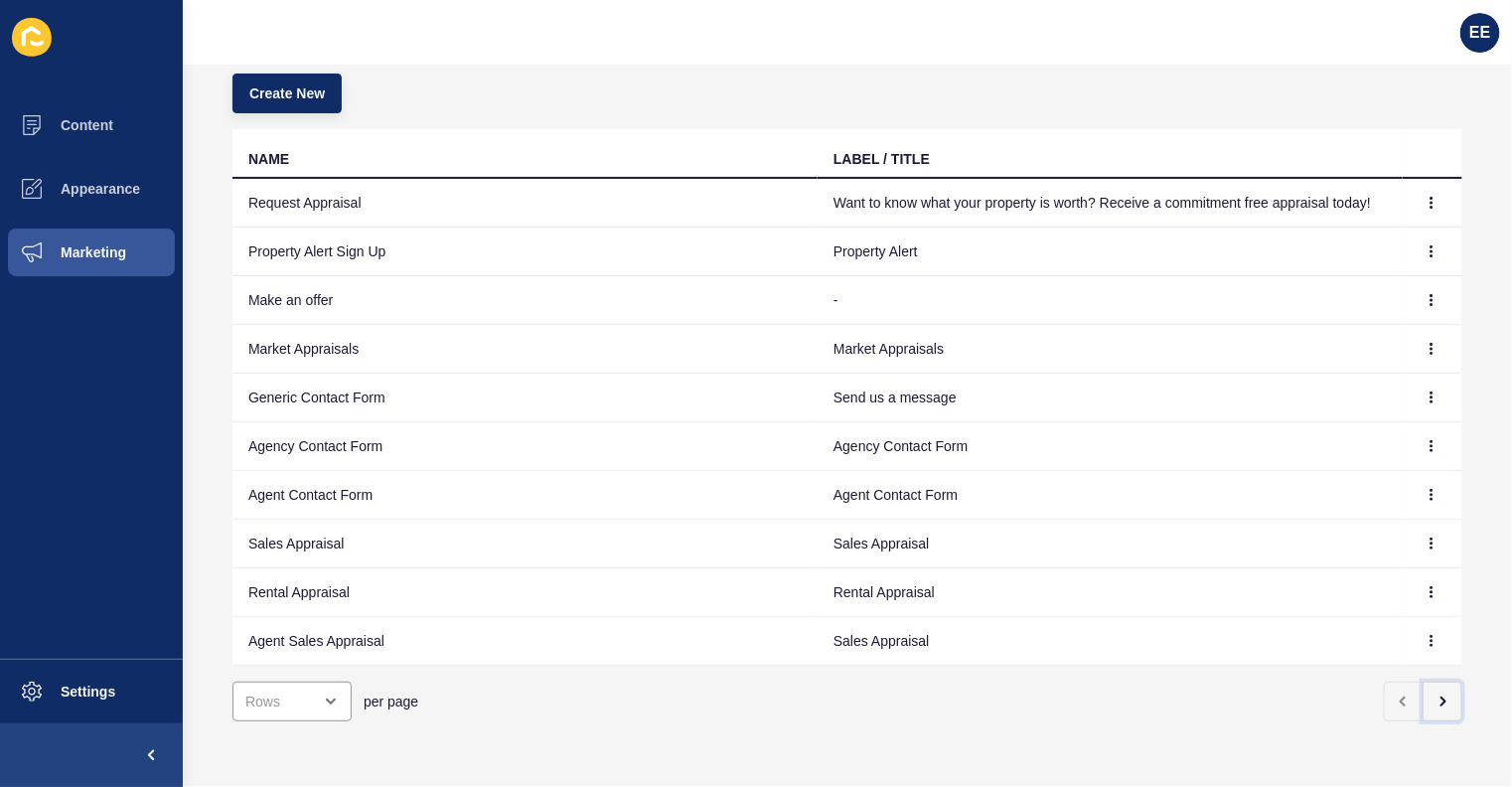 click at bounding box center [1442, 702] 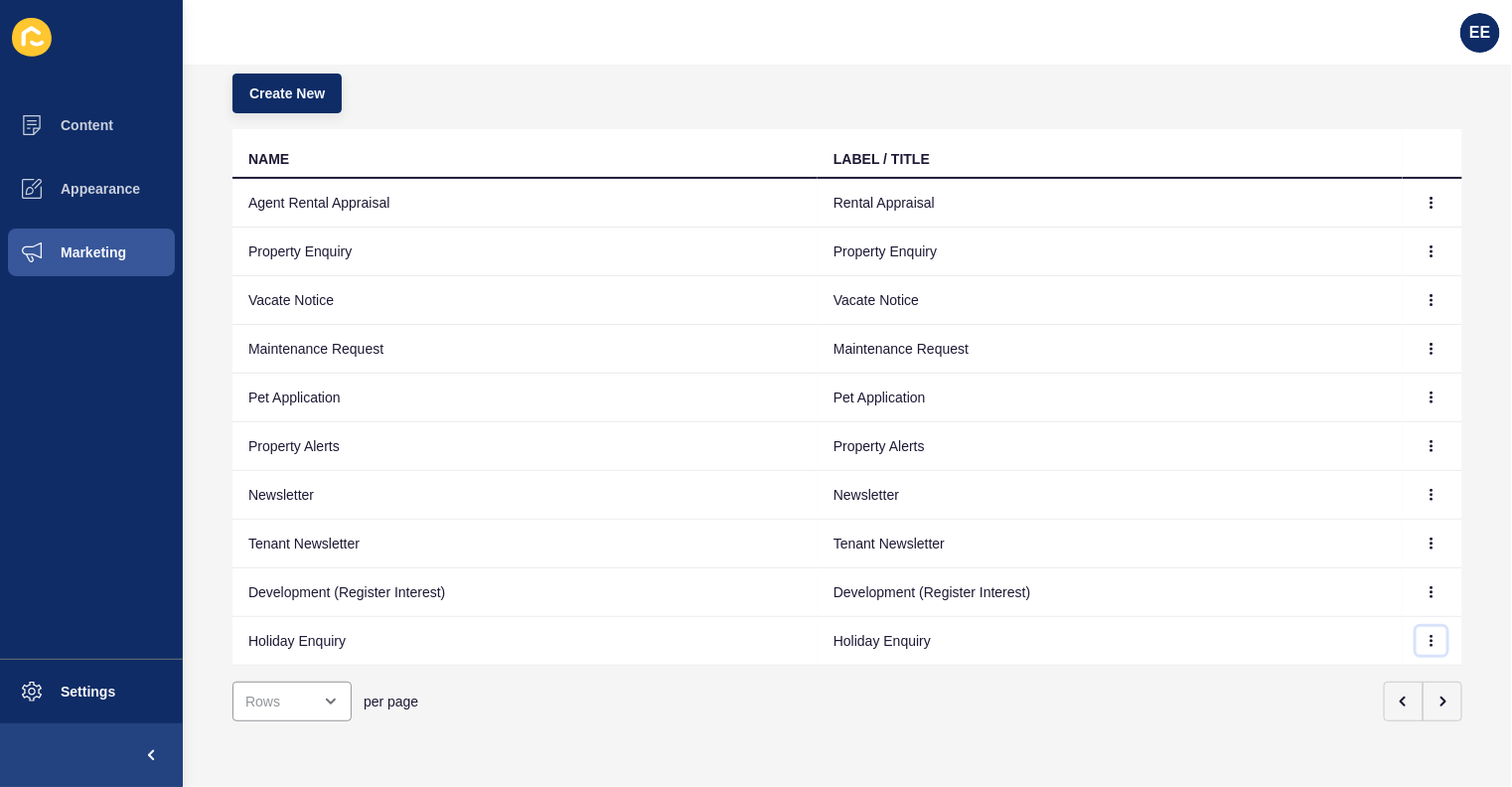 click at bounding box center [1432, 203] 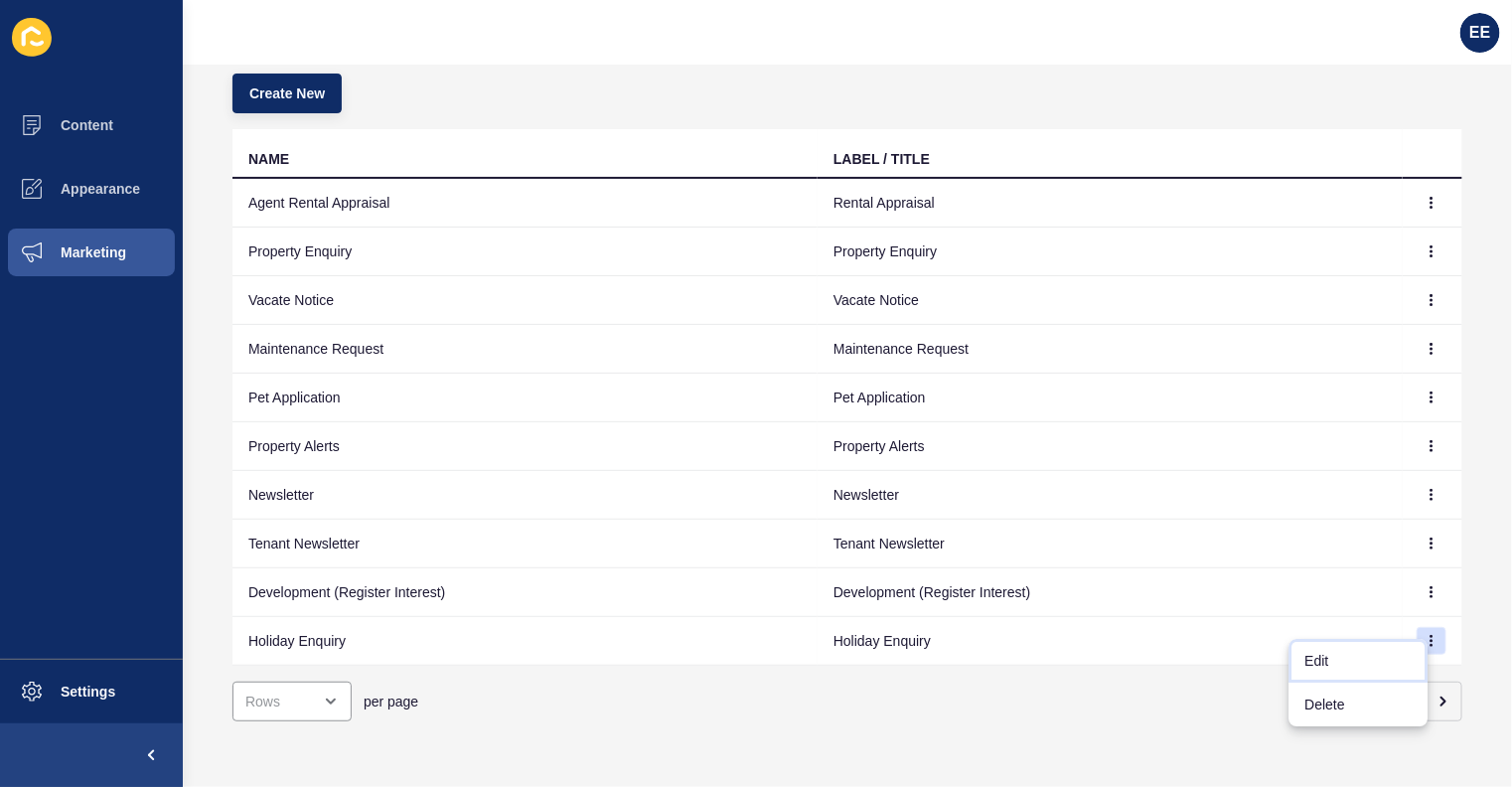 click on "Edit" at bounding box center [1359, 661] 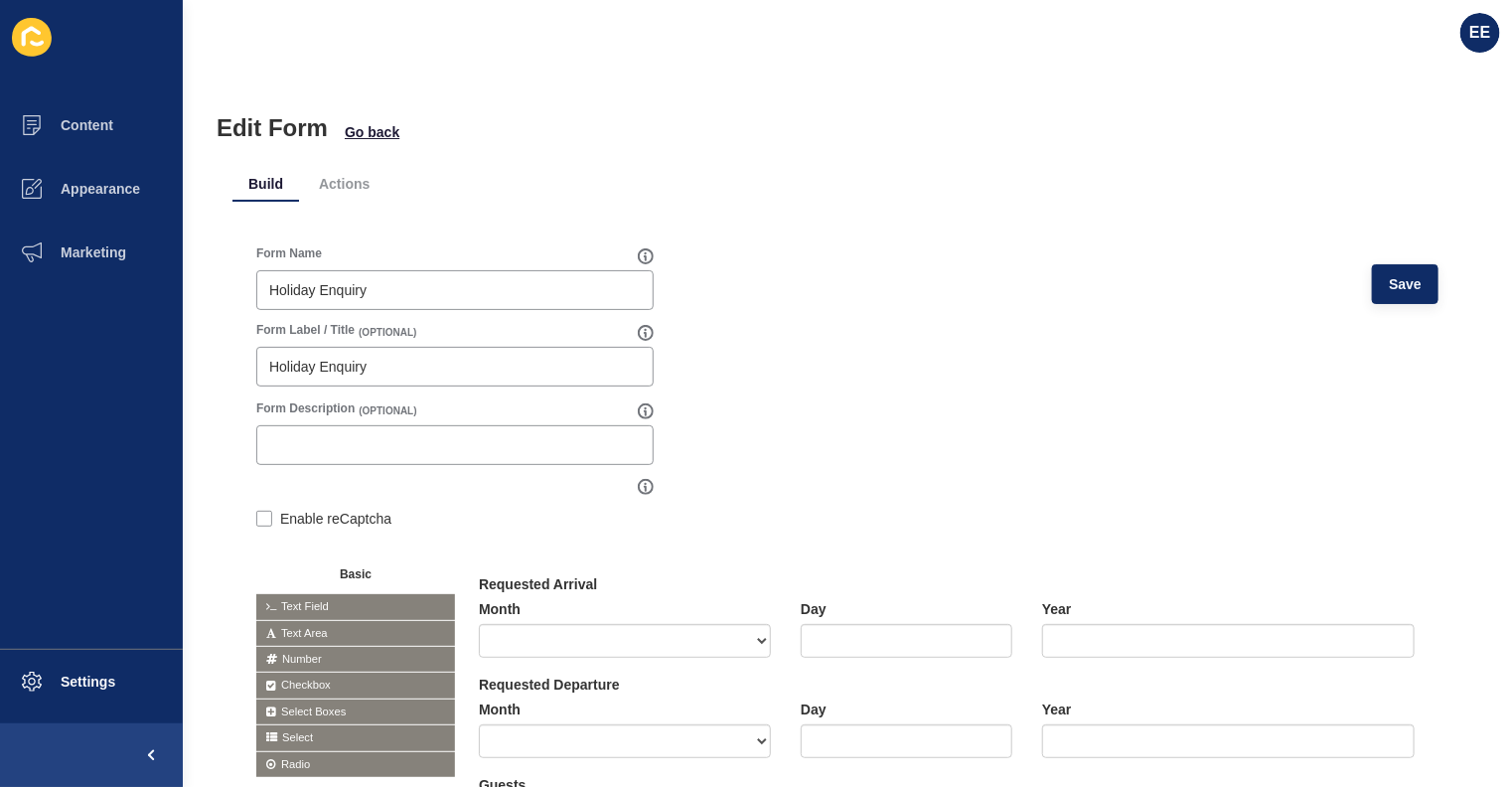click on "Actions" at bounding box center (344, 184) 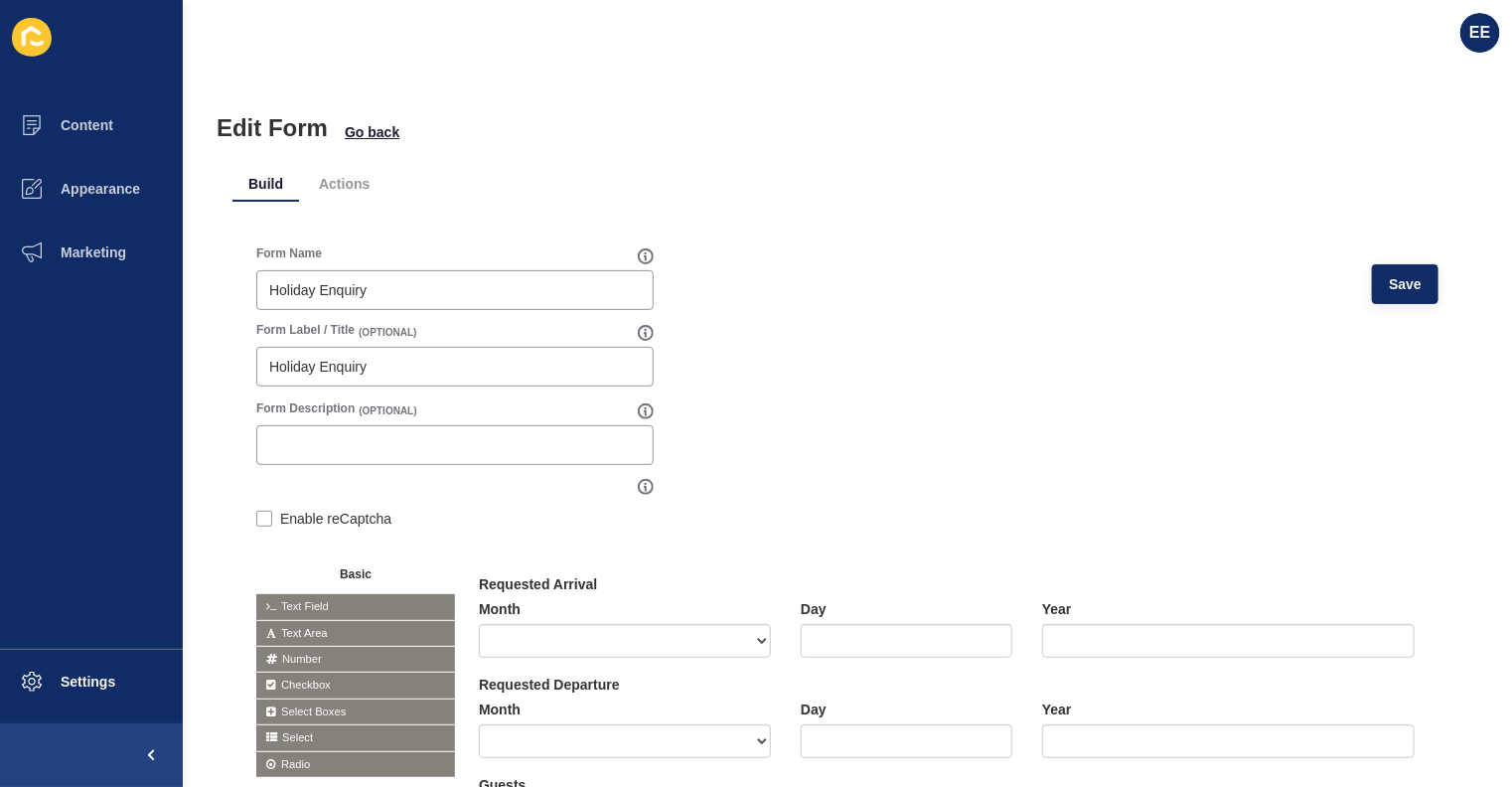 scroll, scrollTop: 0, scrollLeft: 0, axis: both 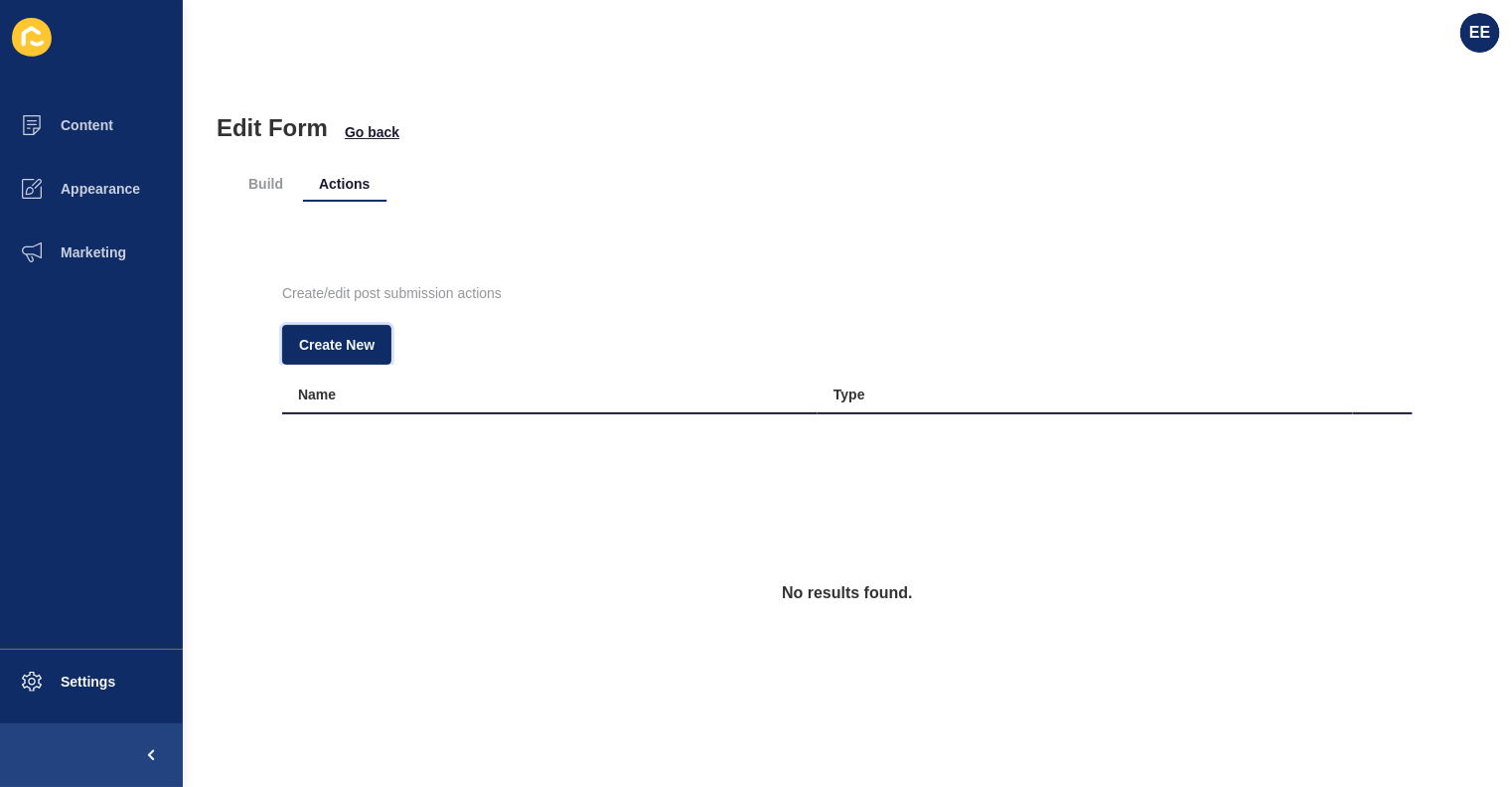click on "Create New" at bounding box center (337, 345) 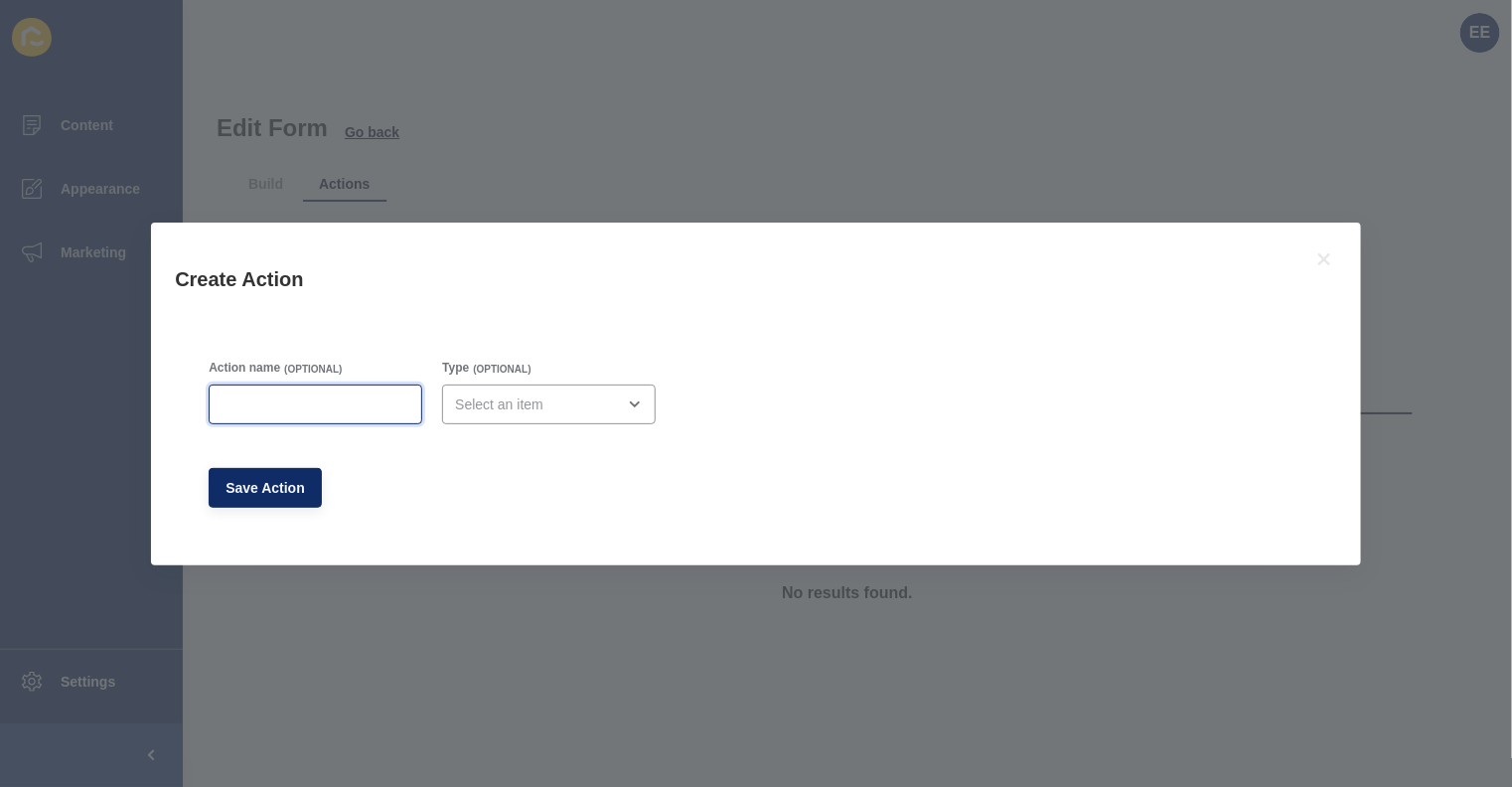 click on "Action name" at bounding box center [315, 404] 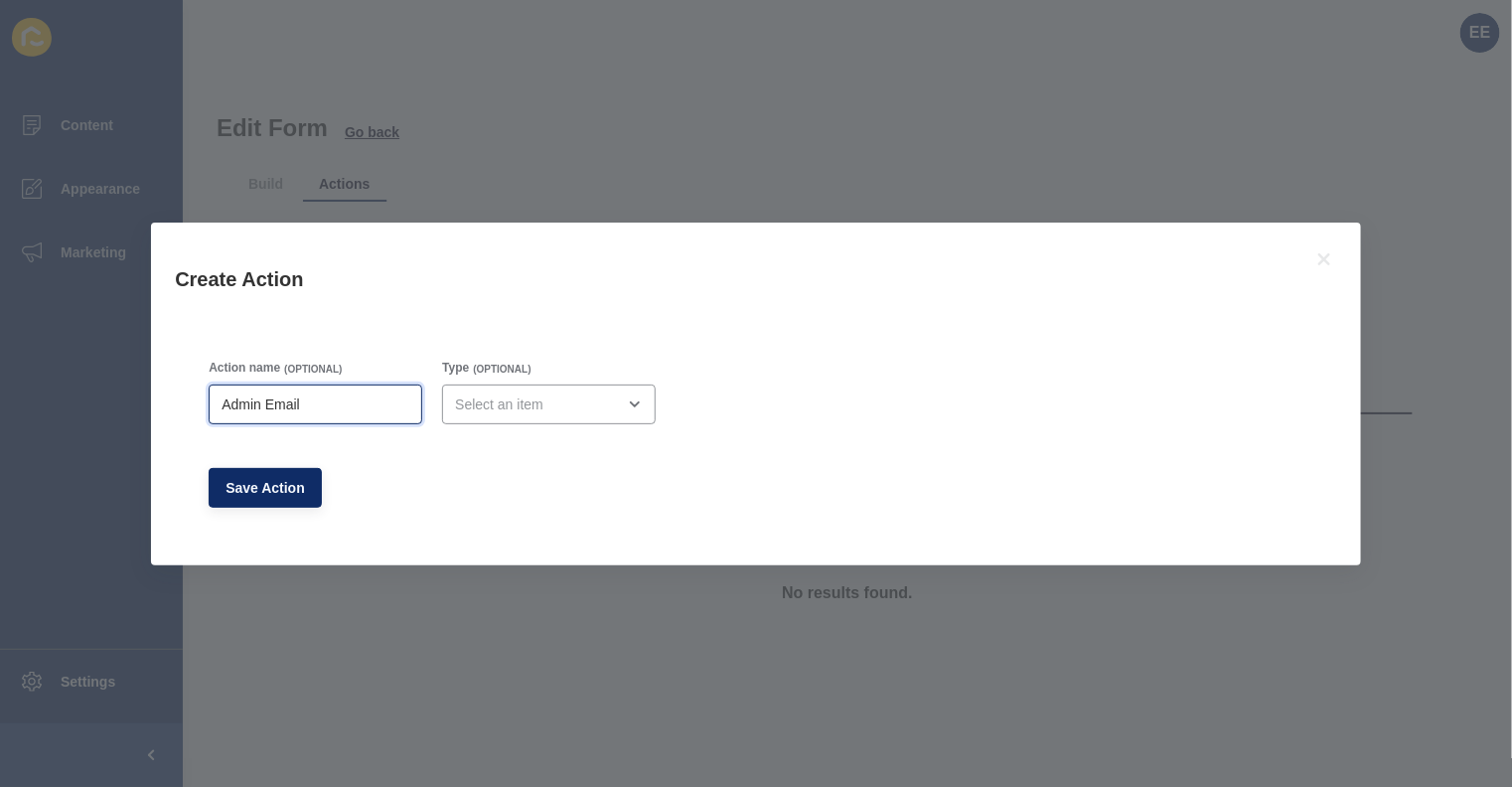 type on "[EMAIL]" 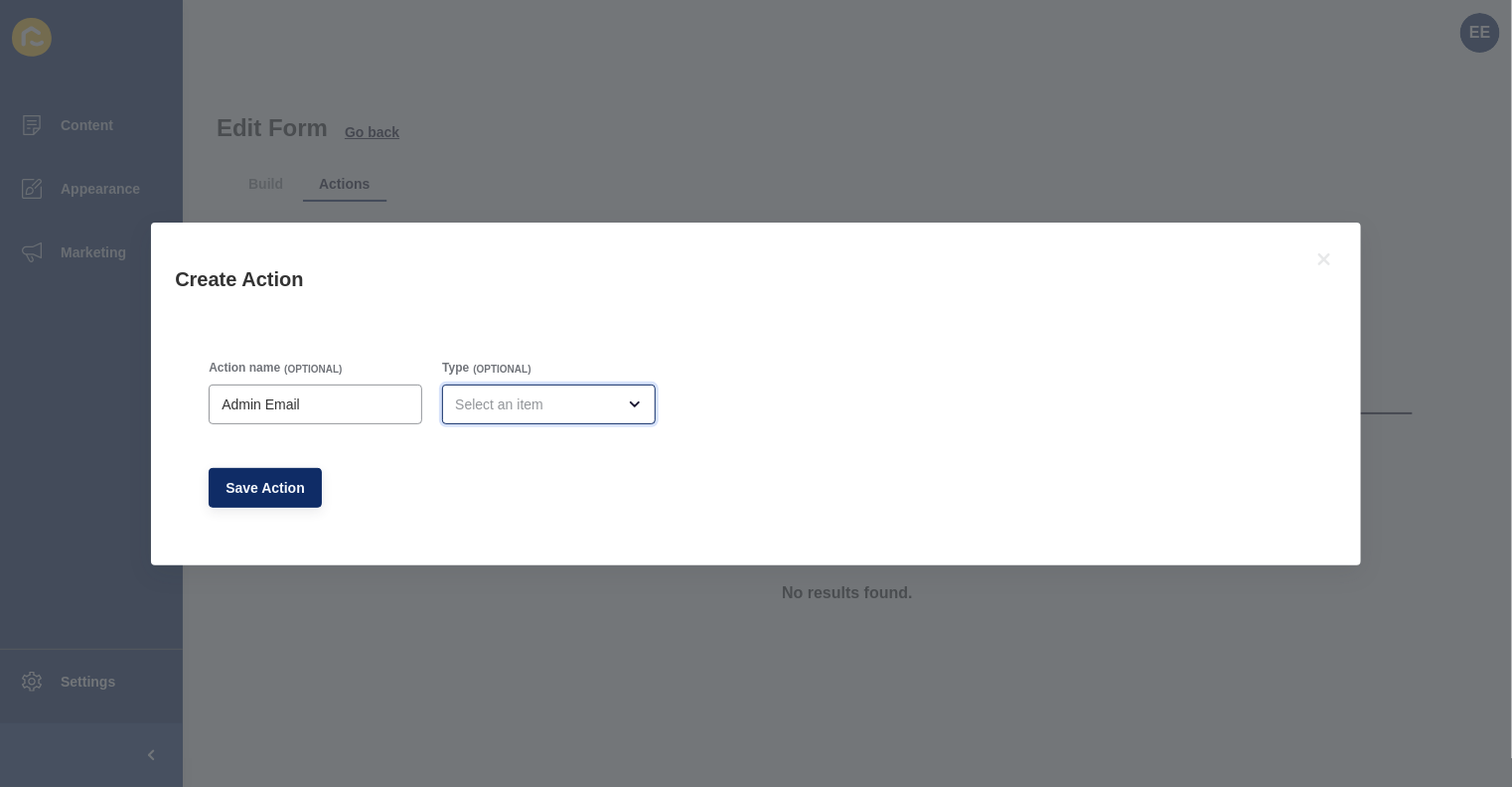 click at bounding box center [534, 404] 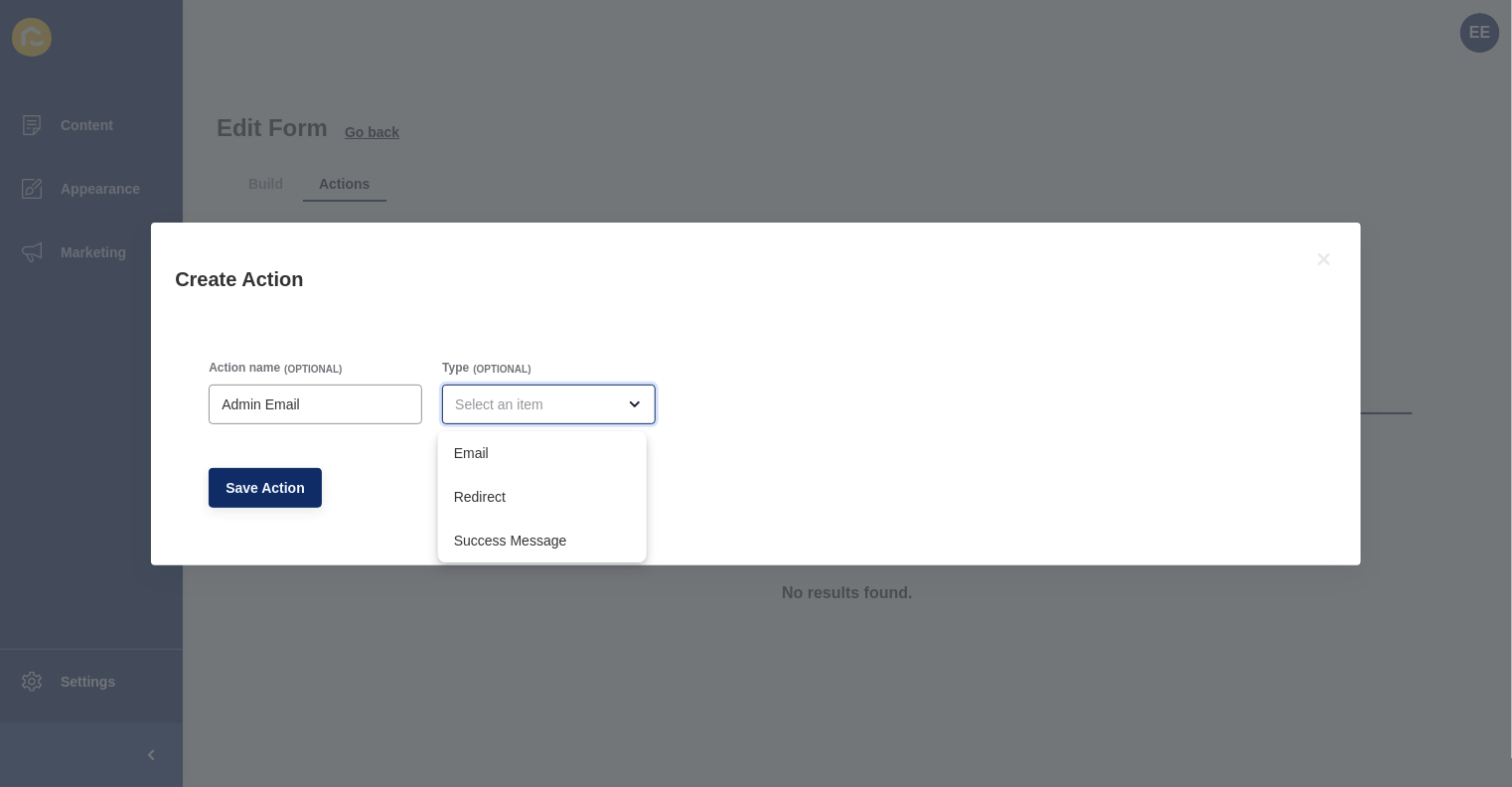click on "Email" at bounding box center [542, 453] 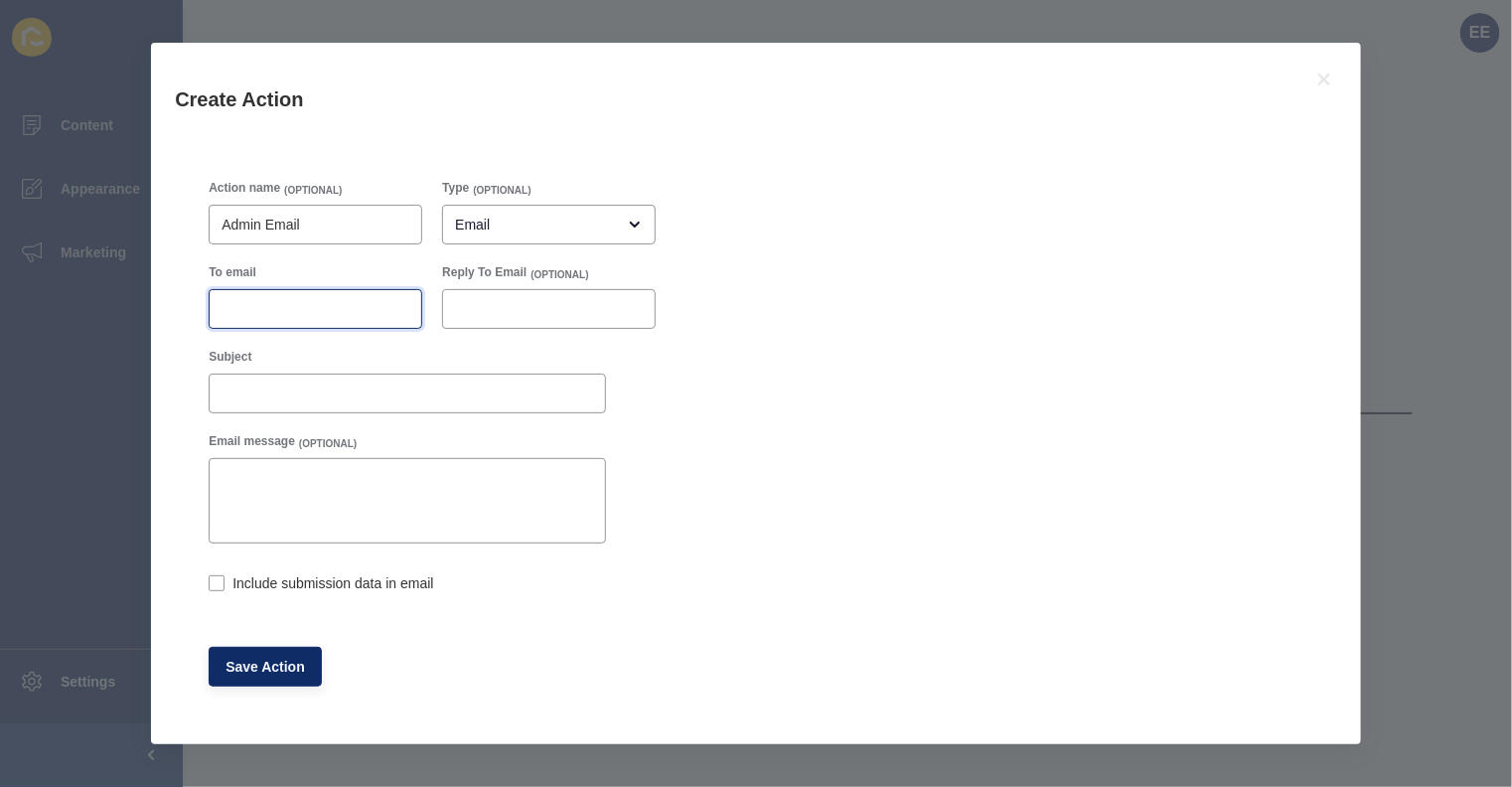 click on "To email" at bounding box center [315, 309] 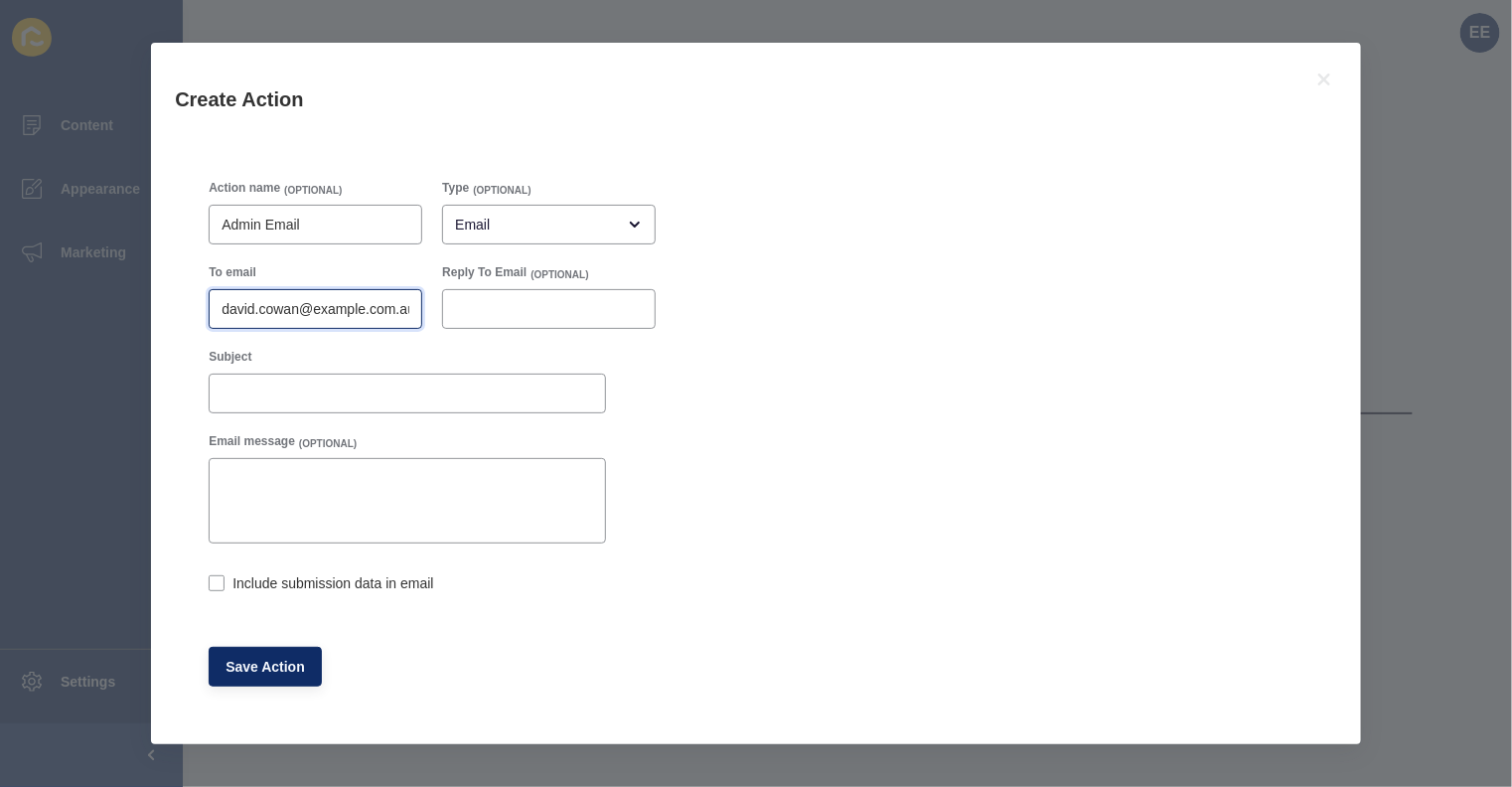 scroll, scrollTop: 0, scrollLeft: 35, axis: horizontal 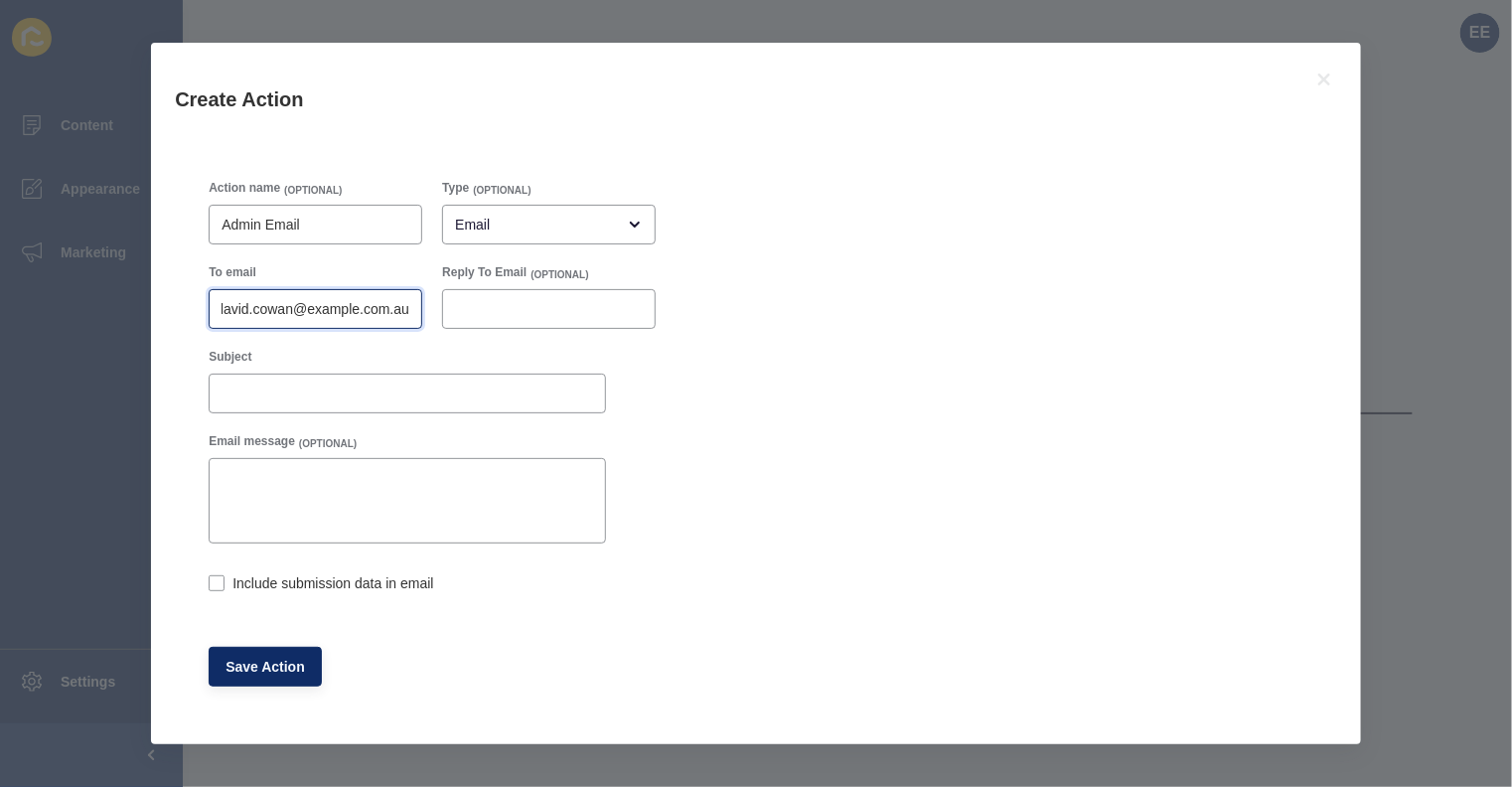 type on "[EMAIL]" 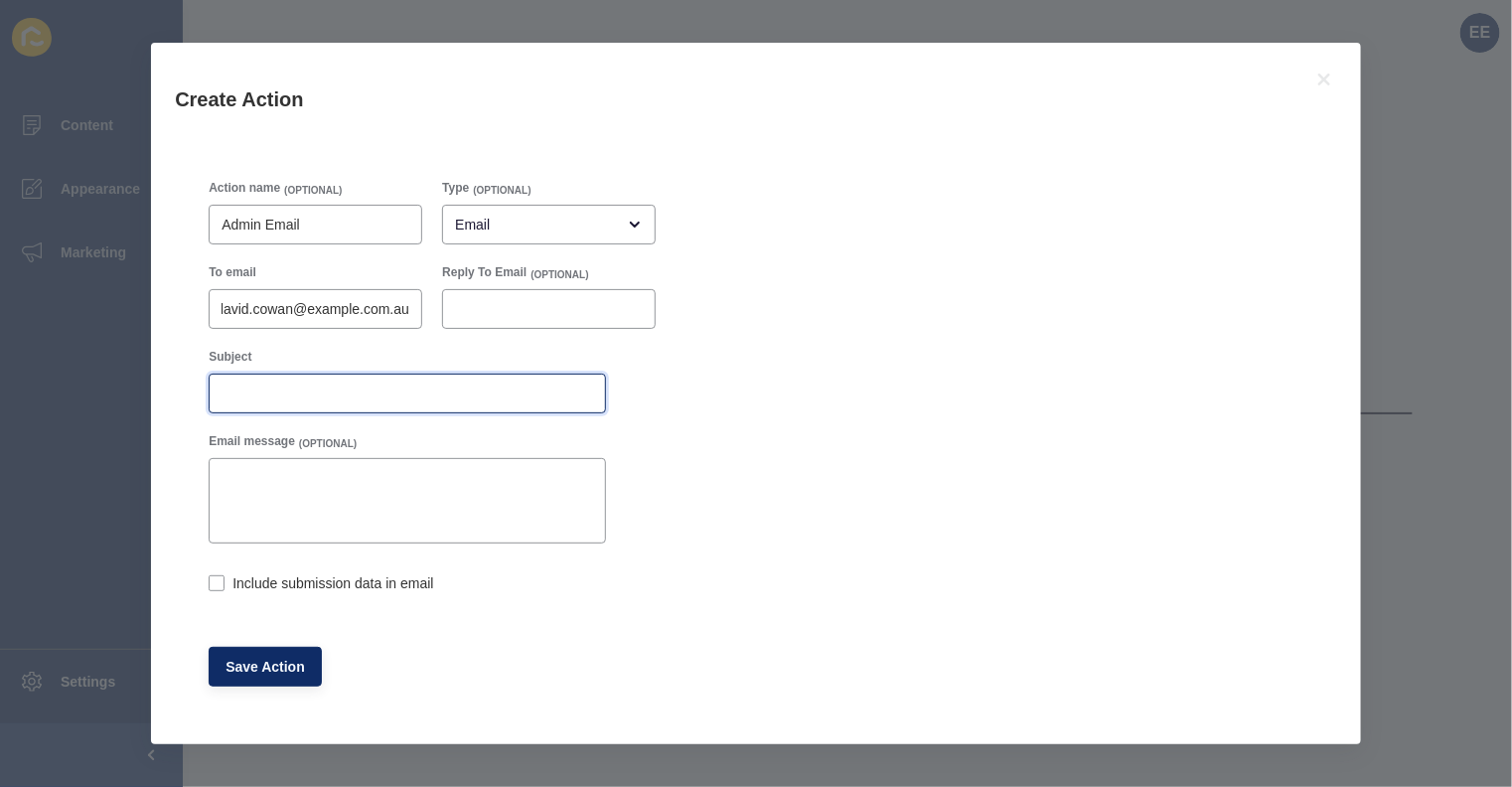 click on "Subject" at bounding box center (407, 394) 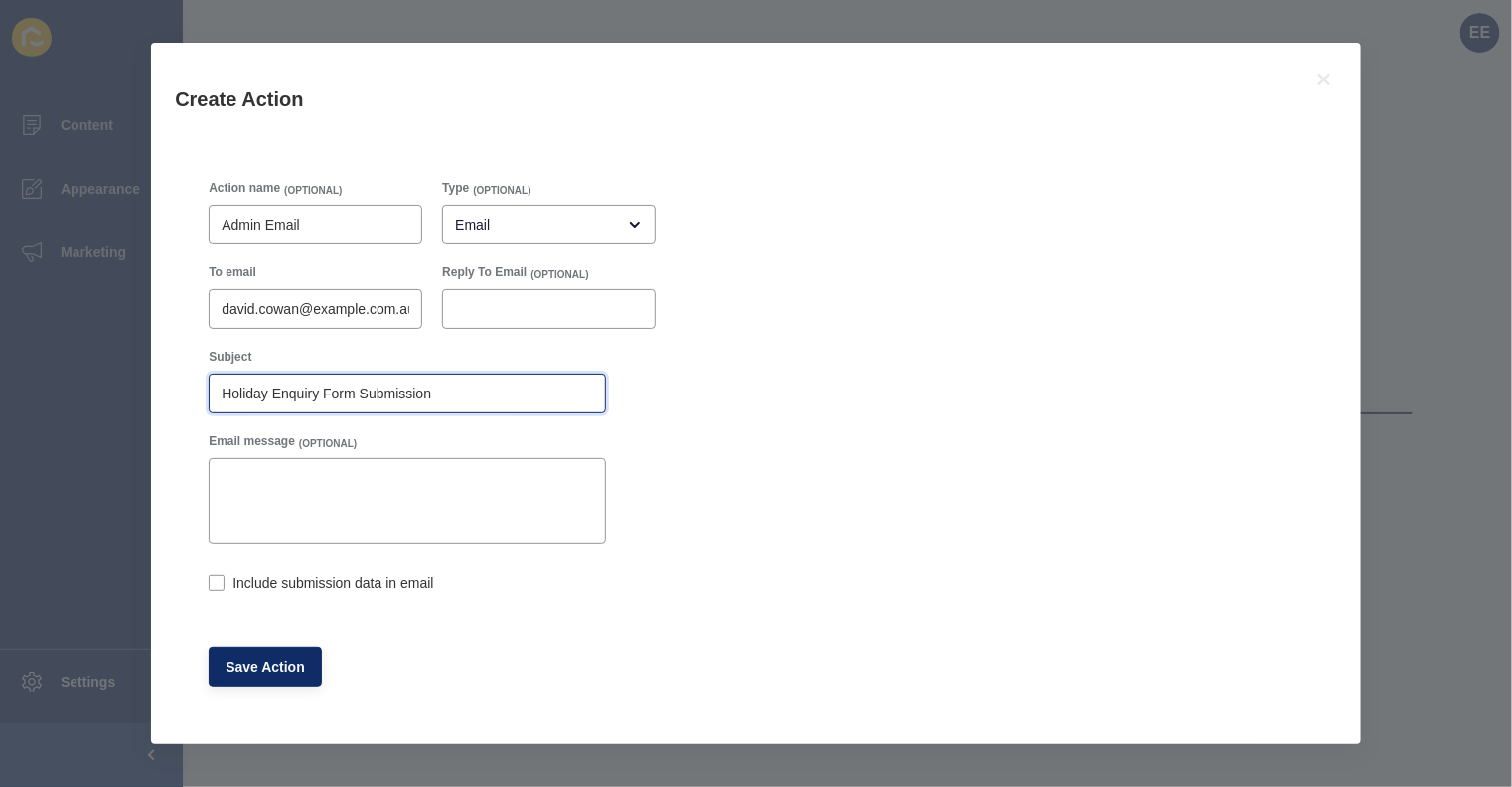 type on "Holiday Enquiry Form Submission" 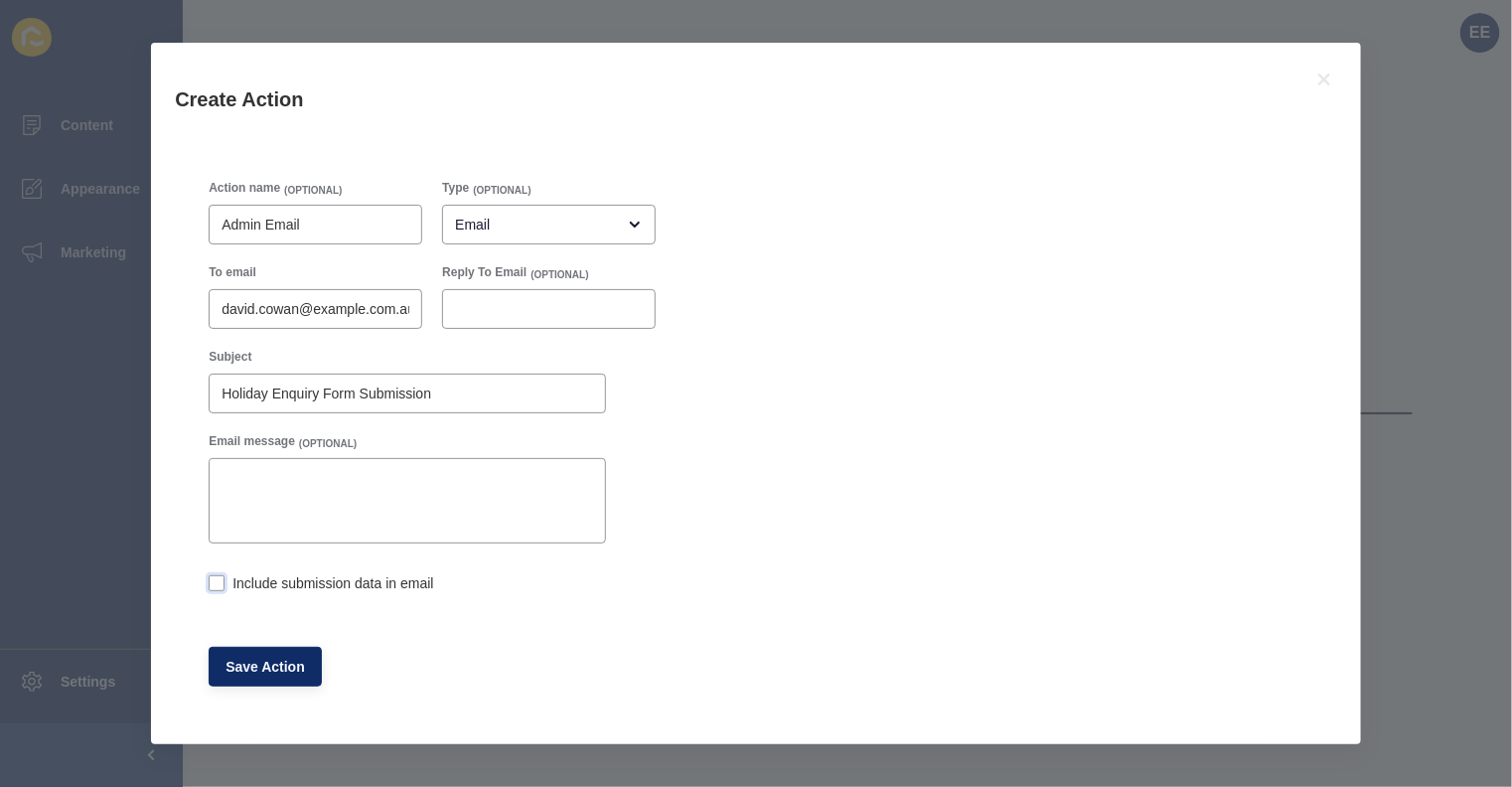 click at bounding box center [217, 583] 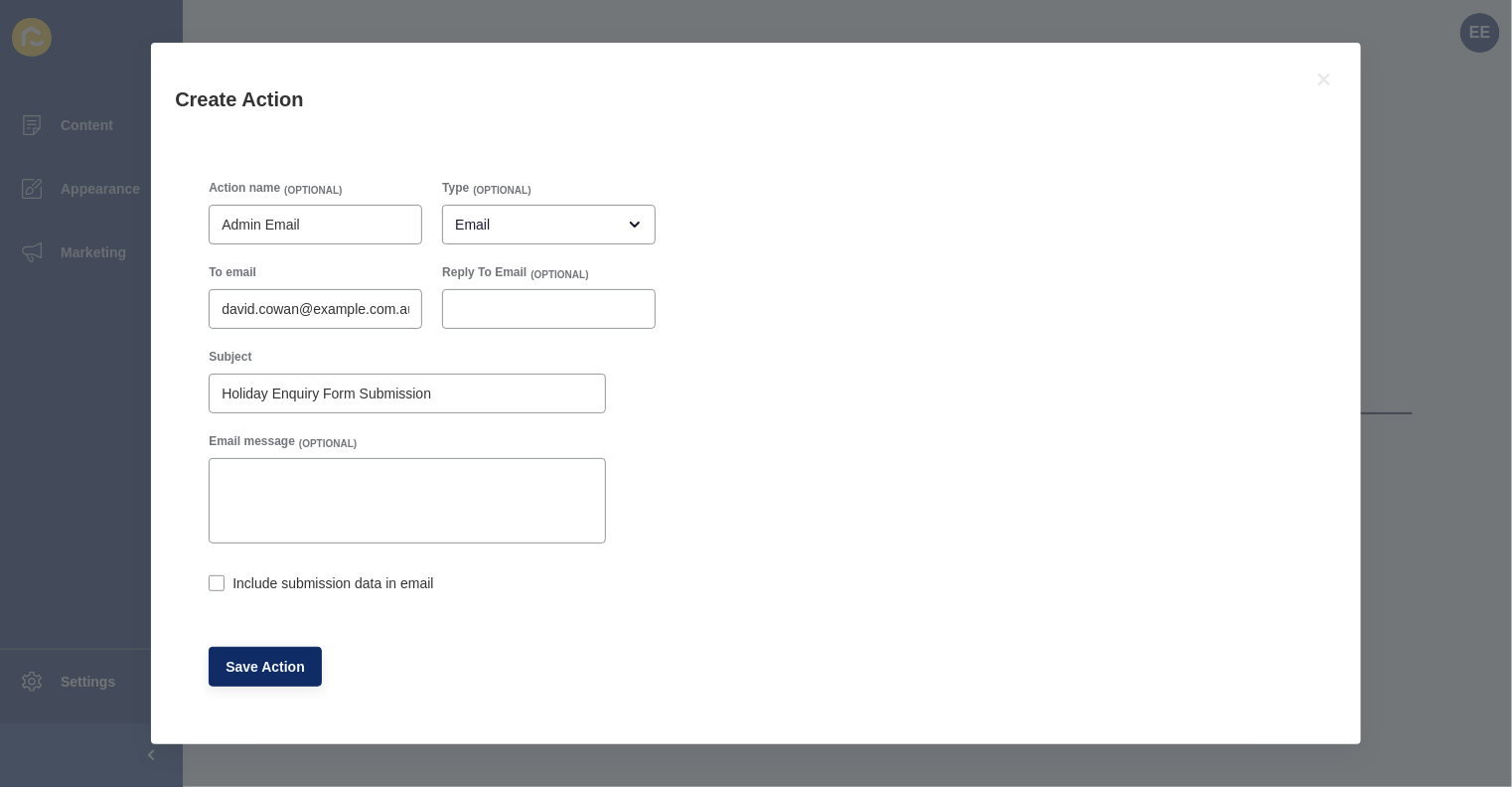 click on "Include submission data in email" at bounding box center [215, 585] 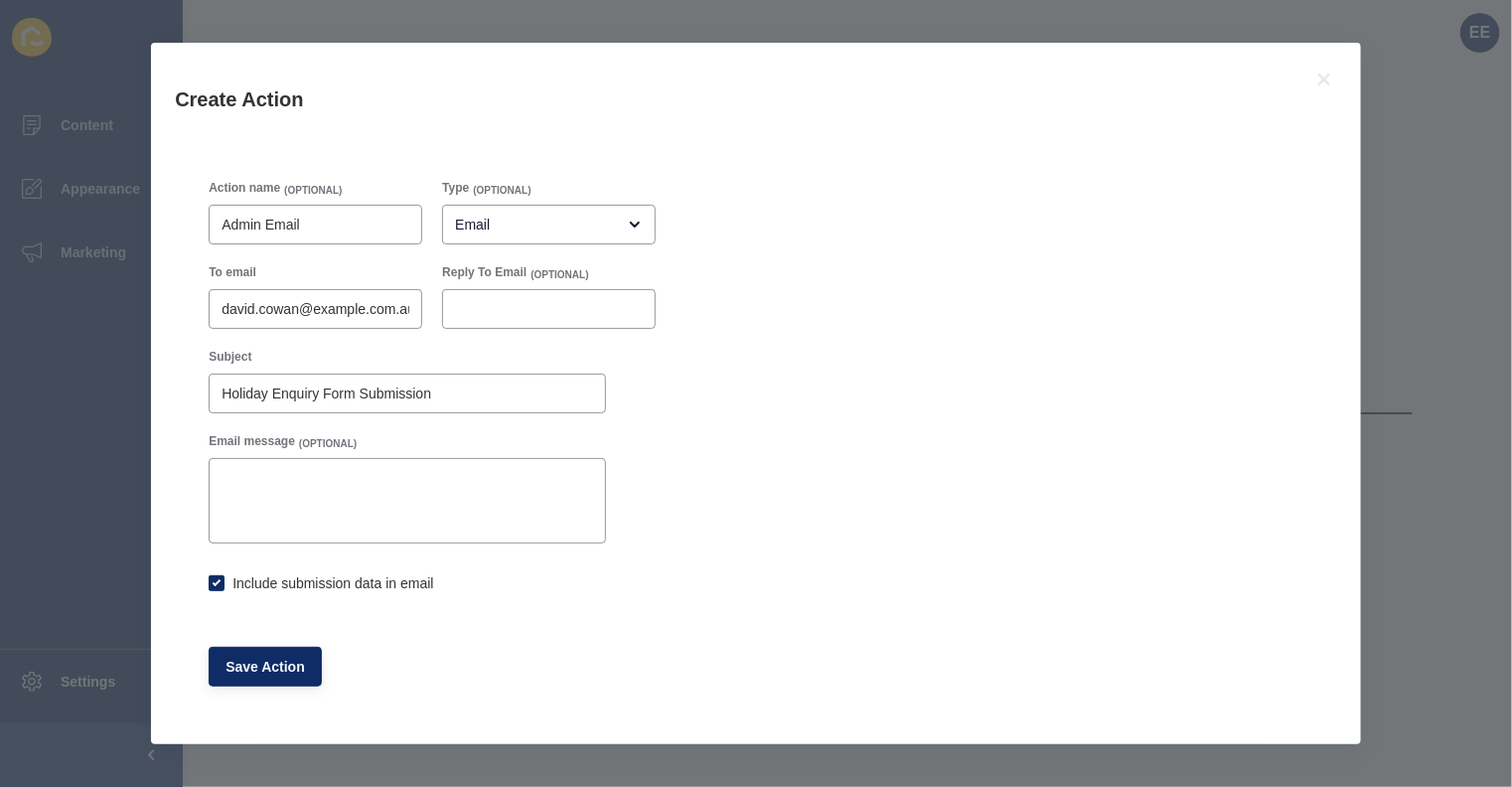 checkbox on "true" 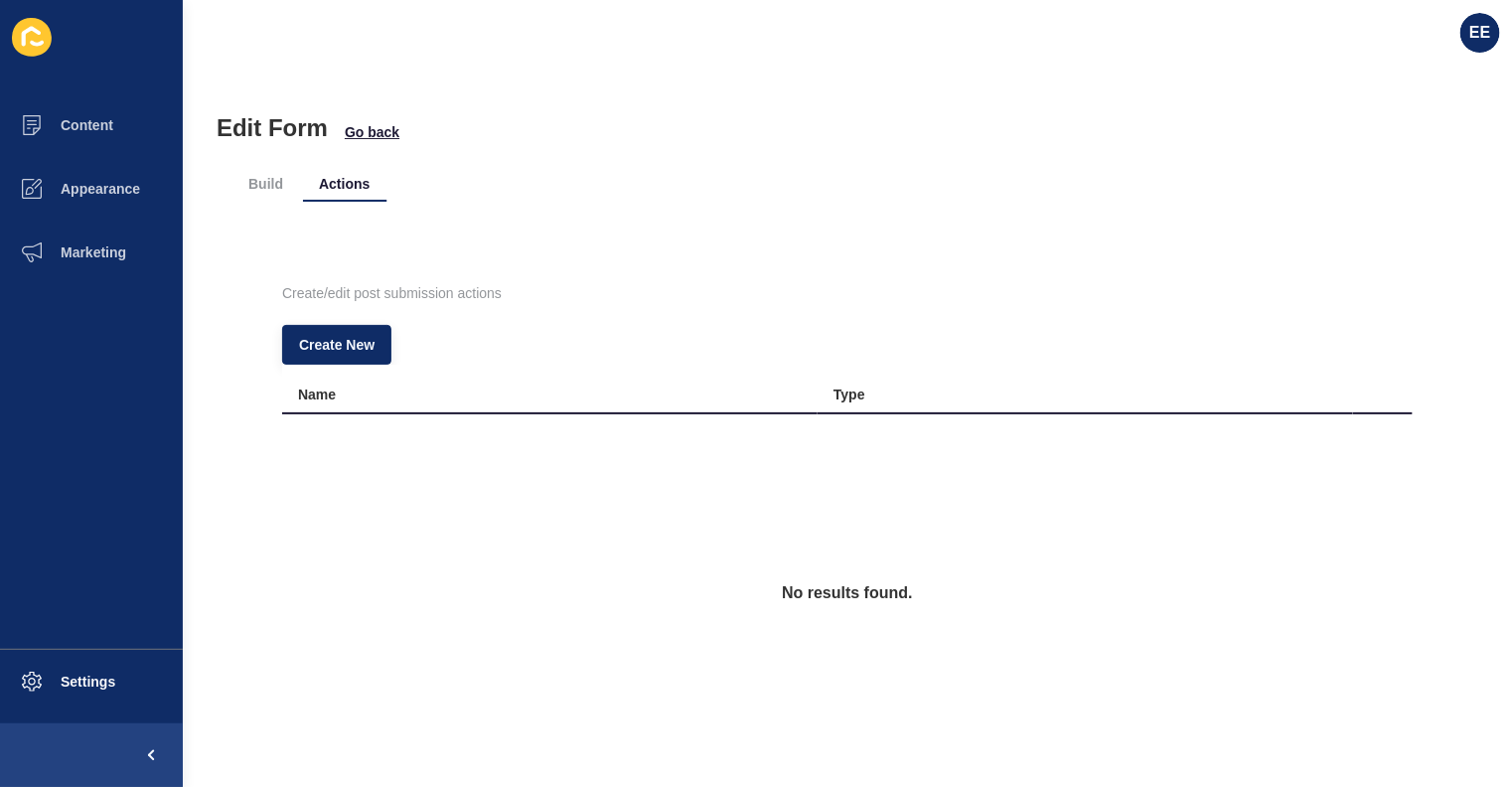 click on "Go back" at bounding box center (372, 132) 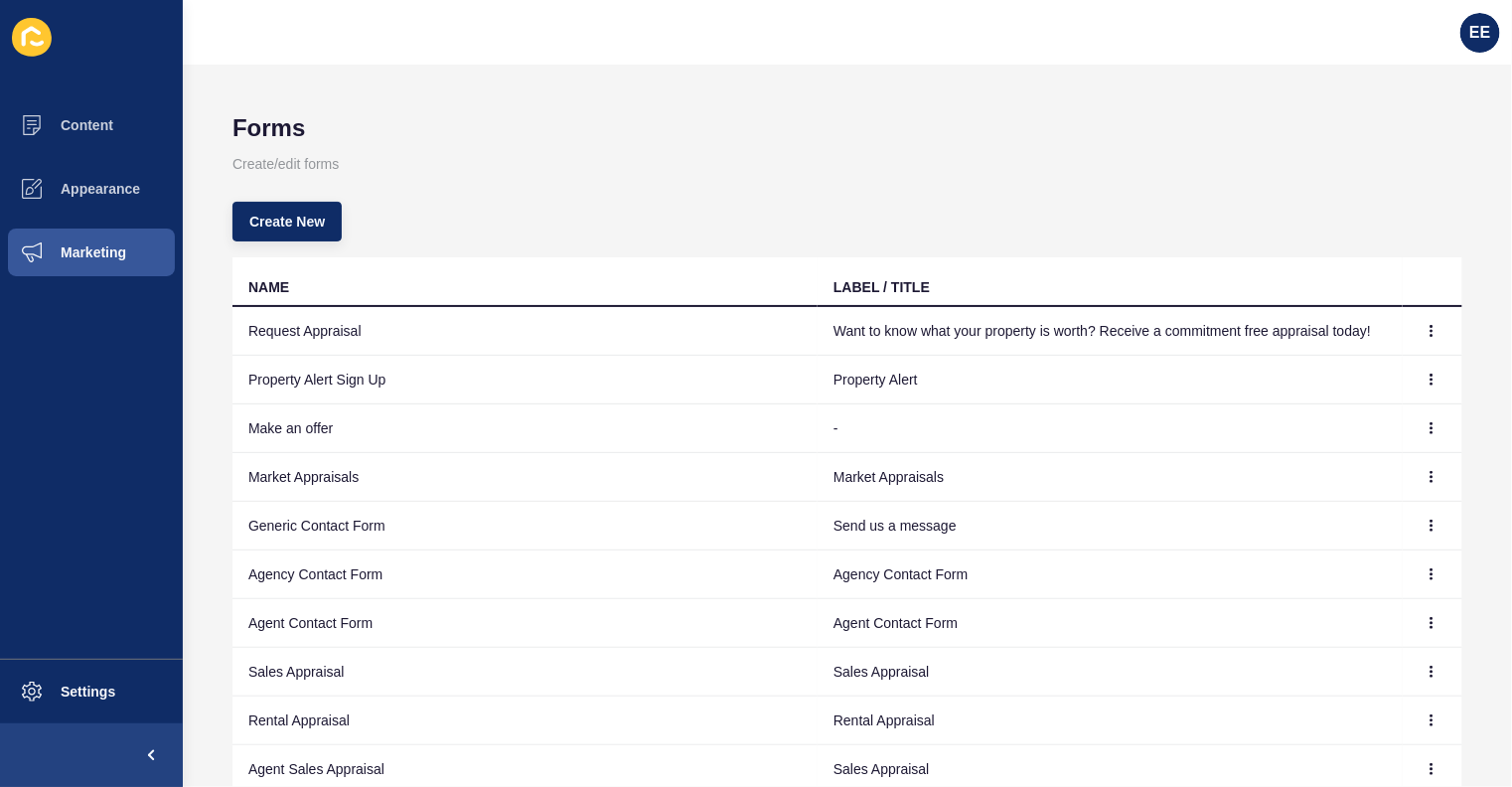 scroll, scrollTop: 145, scrollLeft: 0, axis: vertical 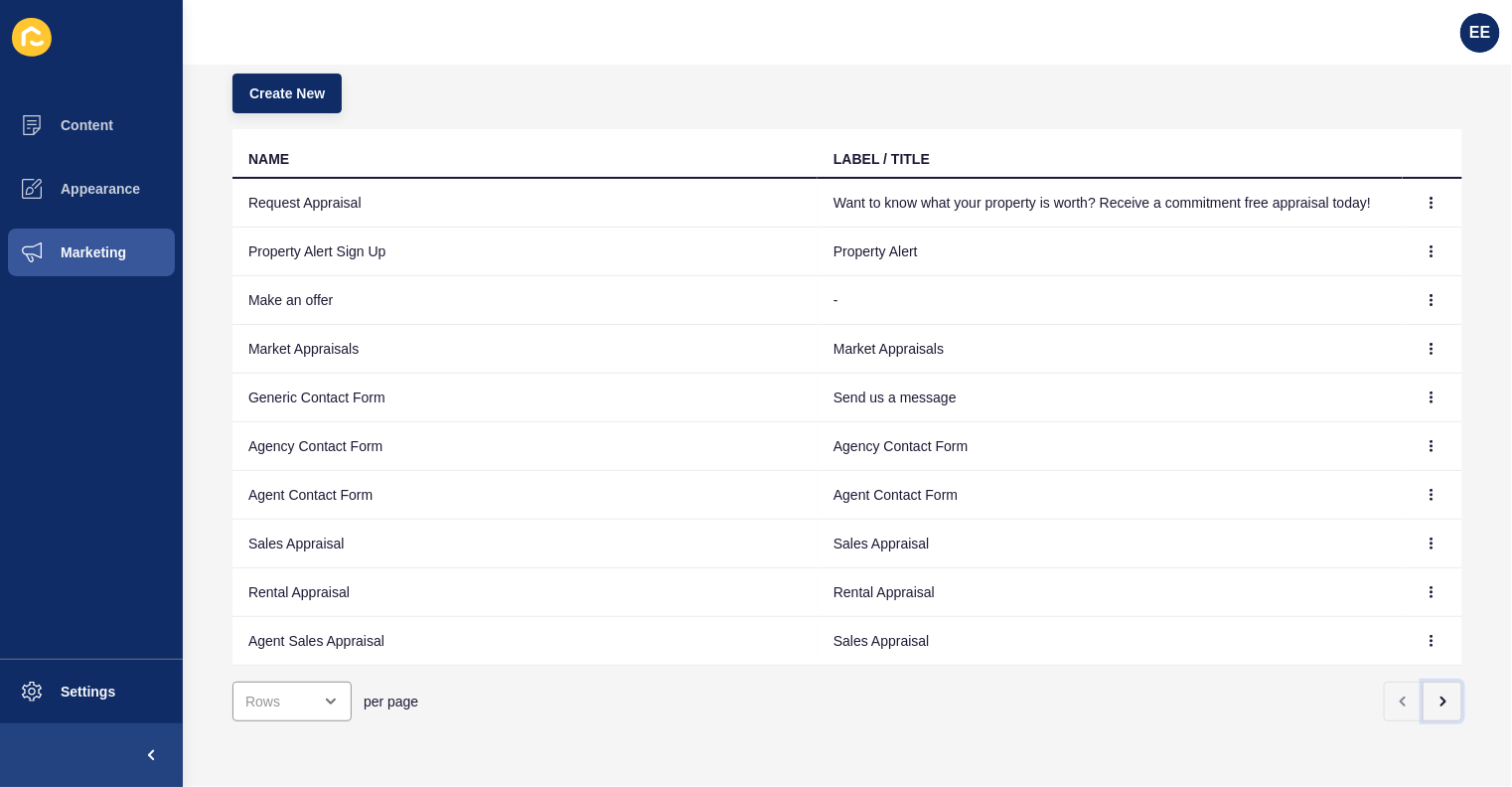 click at bounding box center [1442, 702] 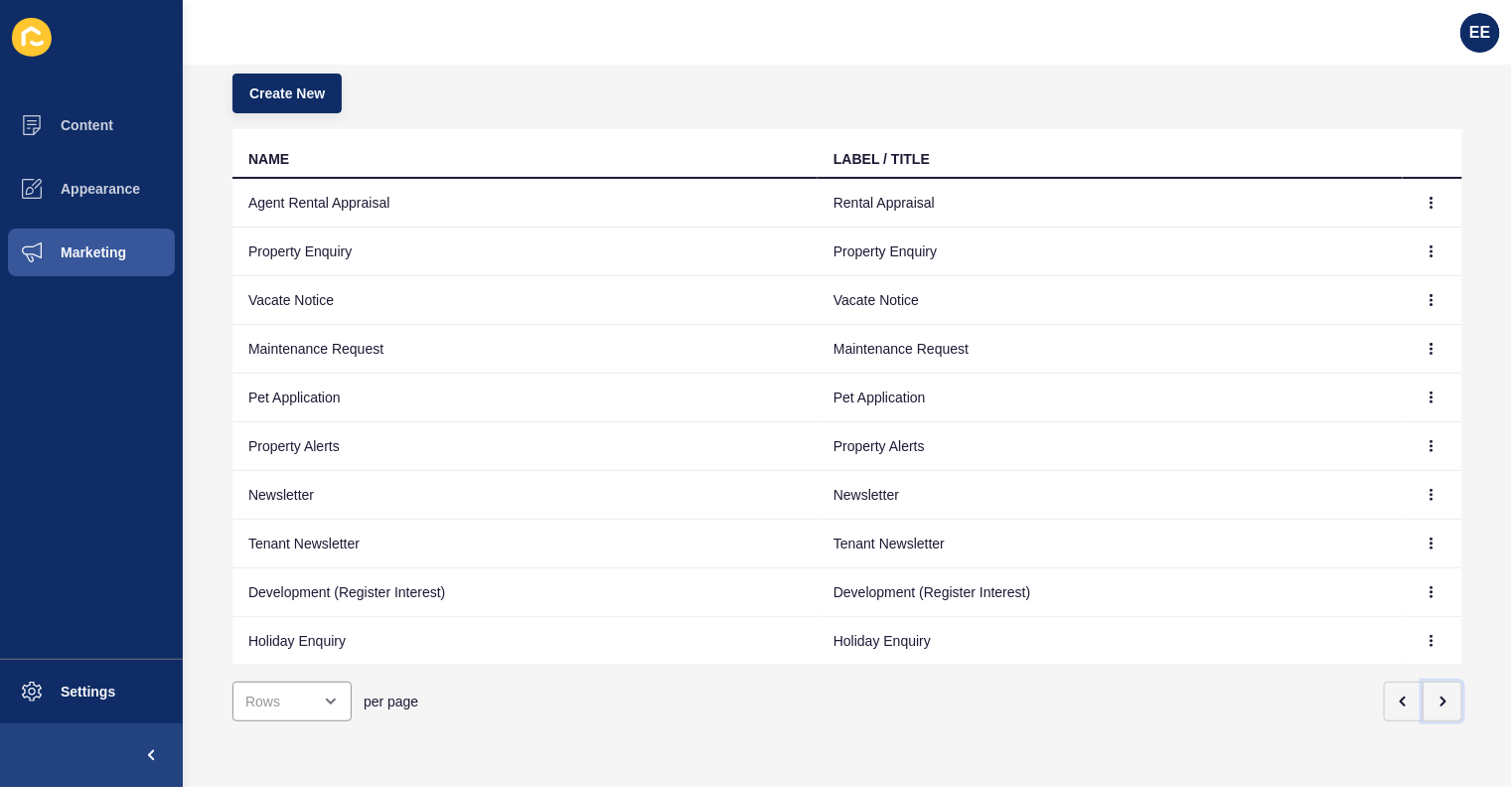 click at bounding box center [1442, 702] 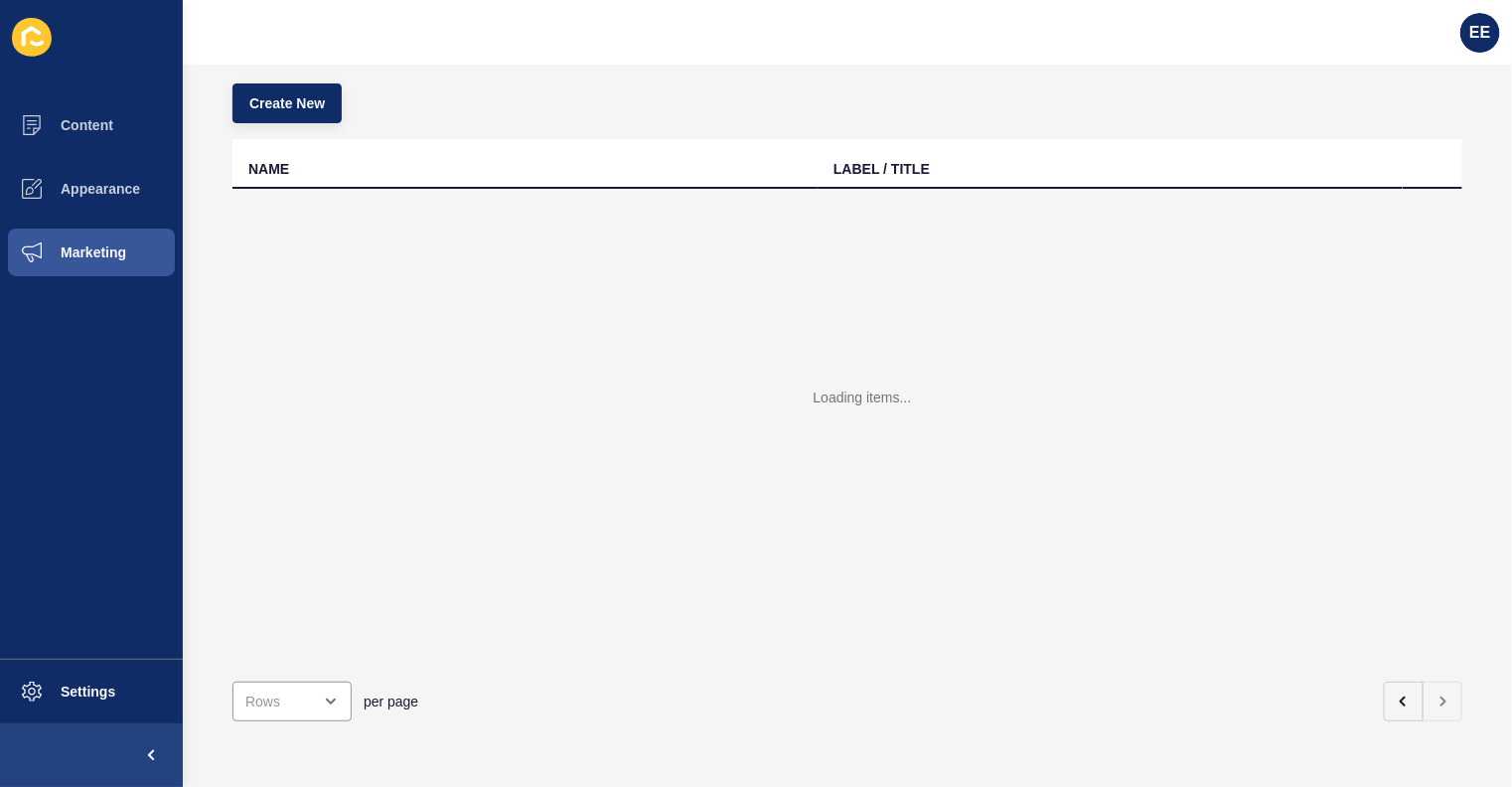 scroll, scrollTop: 37, scrollLeft: 0, axis: vertical 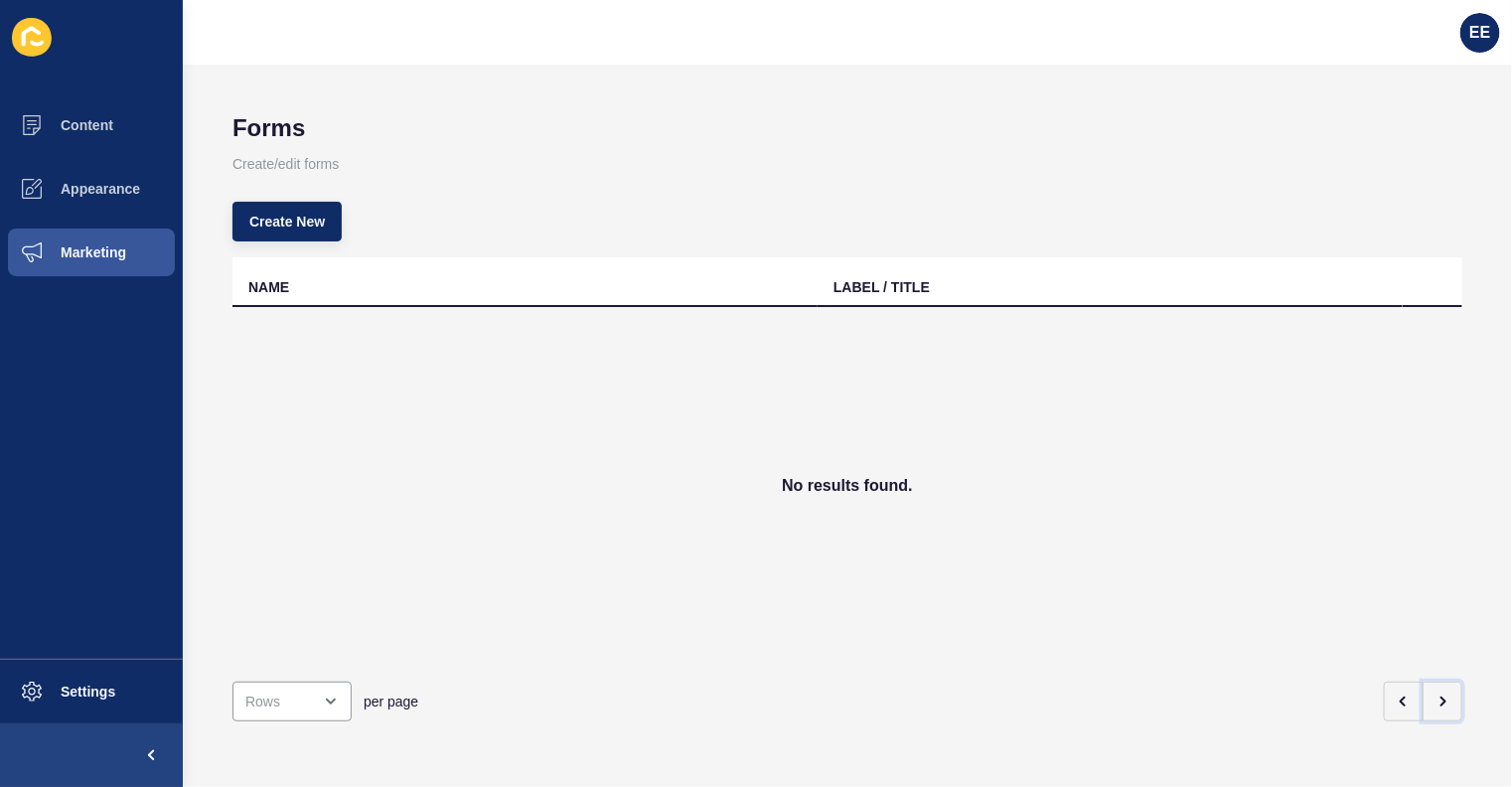 click at bounding box center (1442, 702) 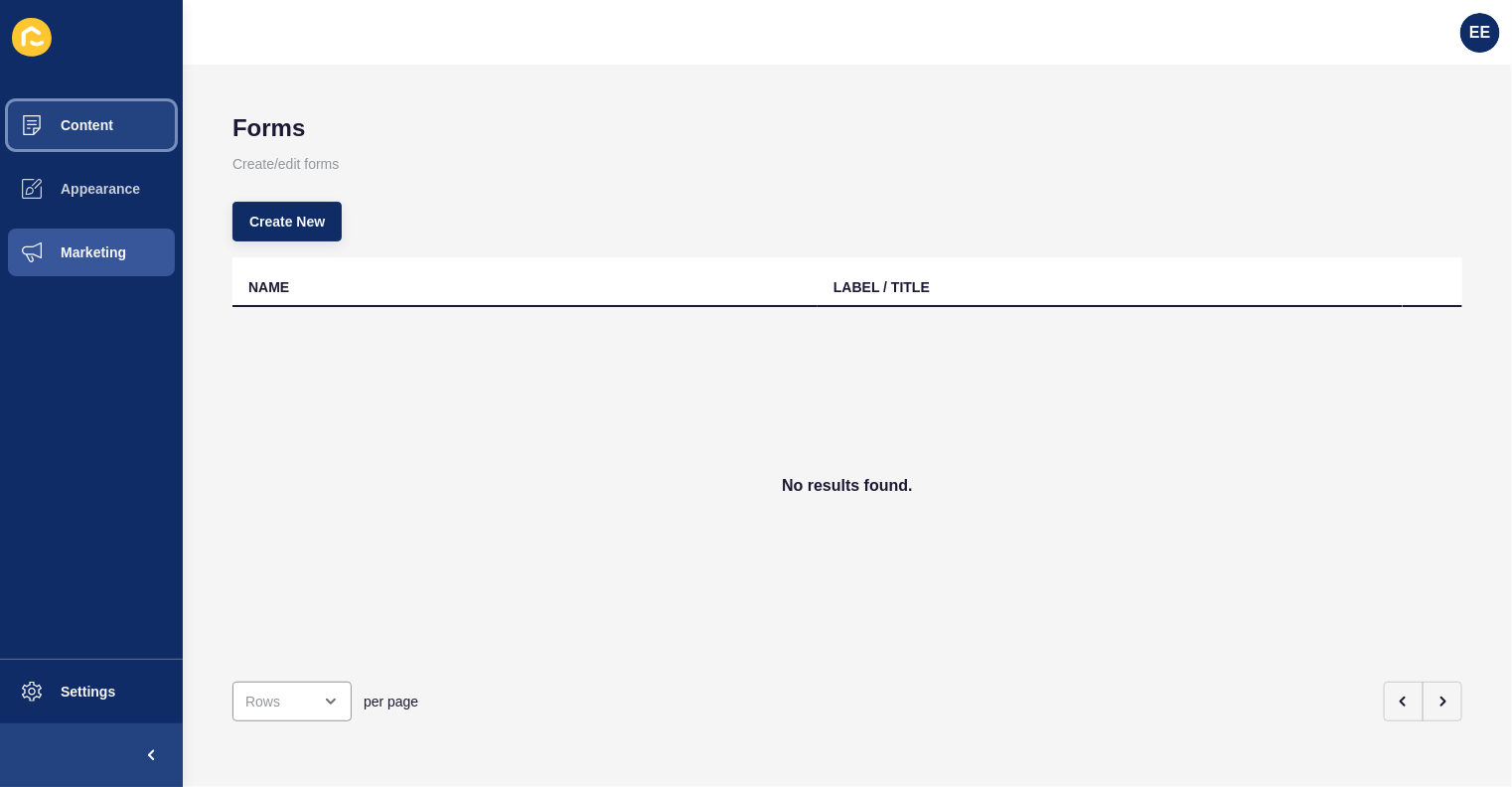 click on "Content" at bounding box center [91, 125] 